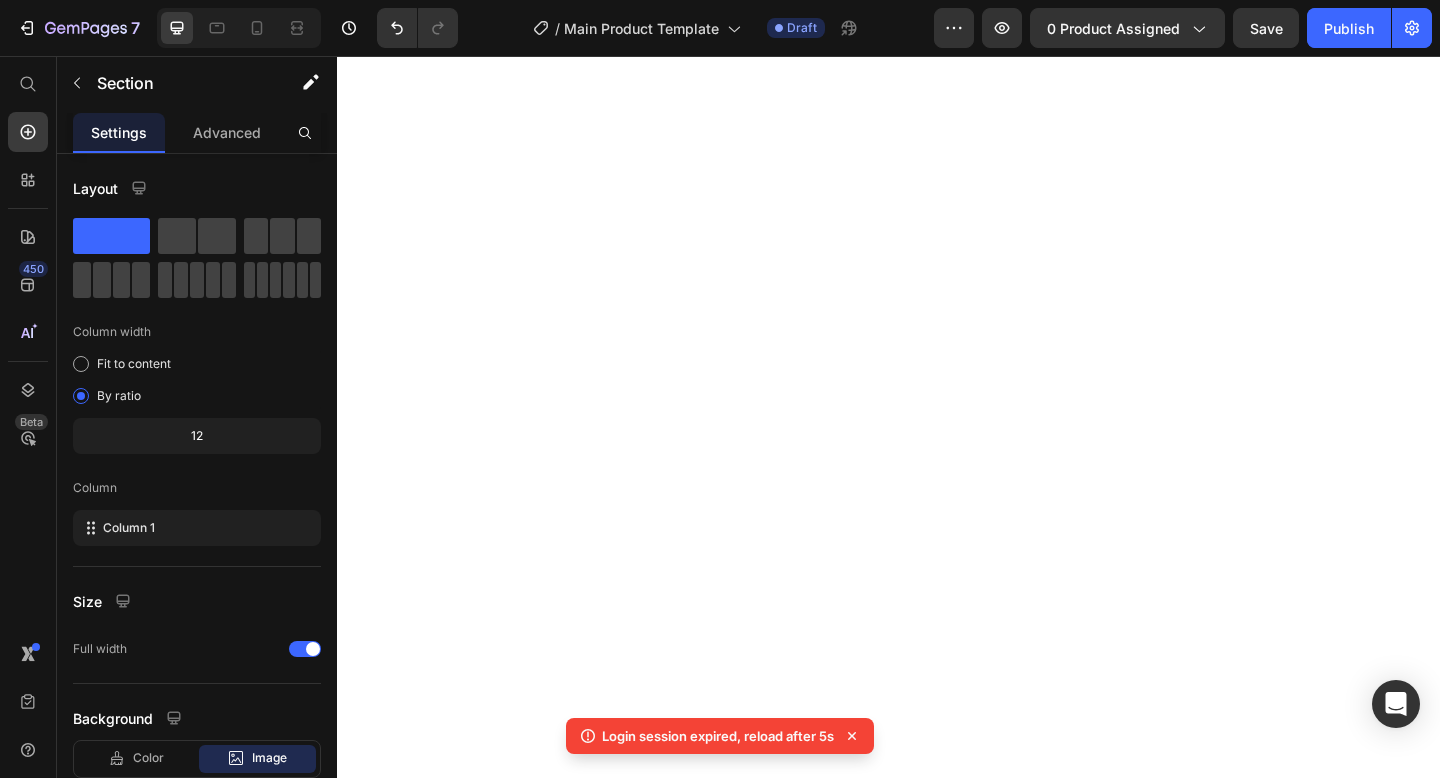 scroll, scrollTop: 0, scrollLeft: 0, axis: both 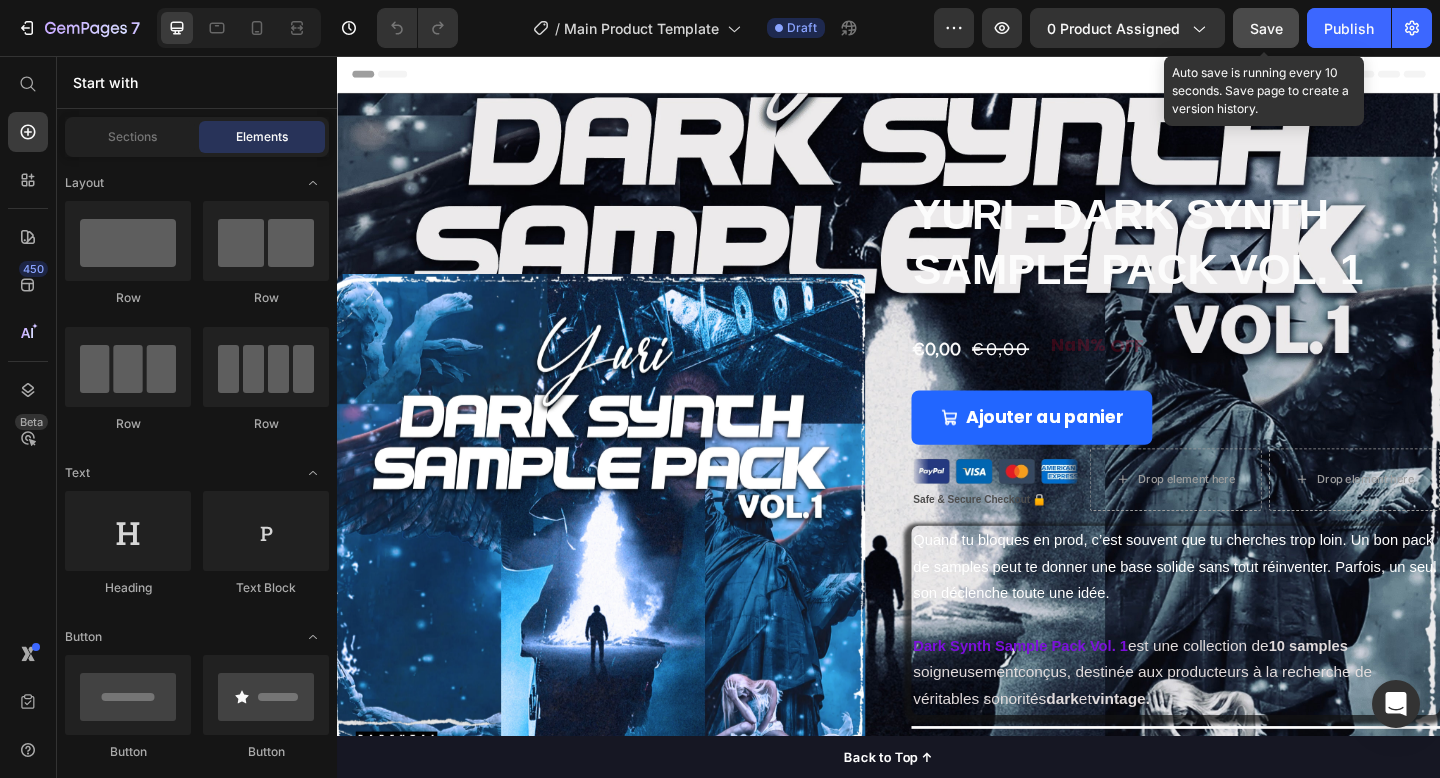 click on "Save" 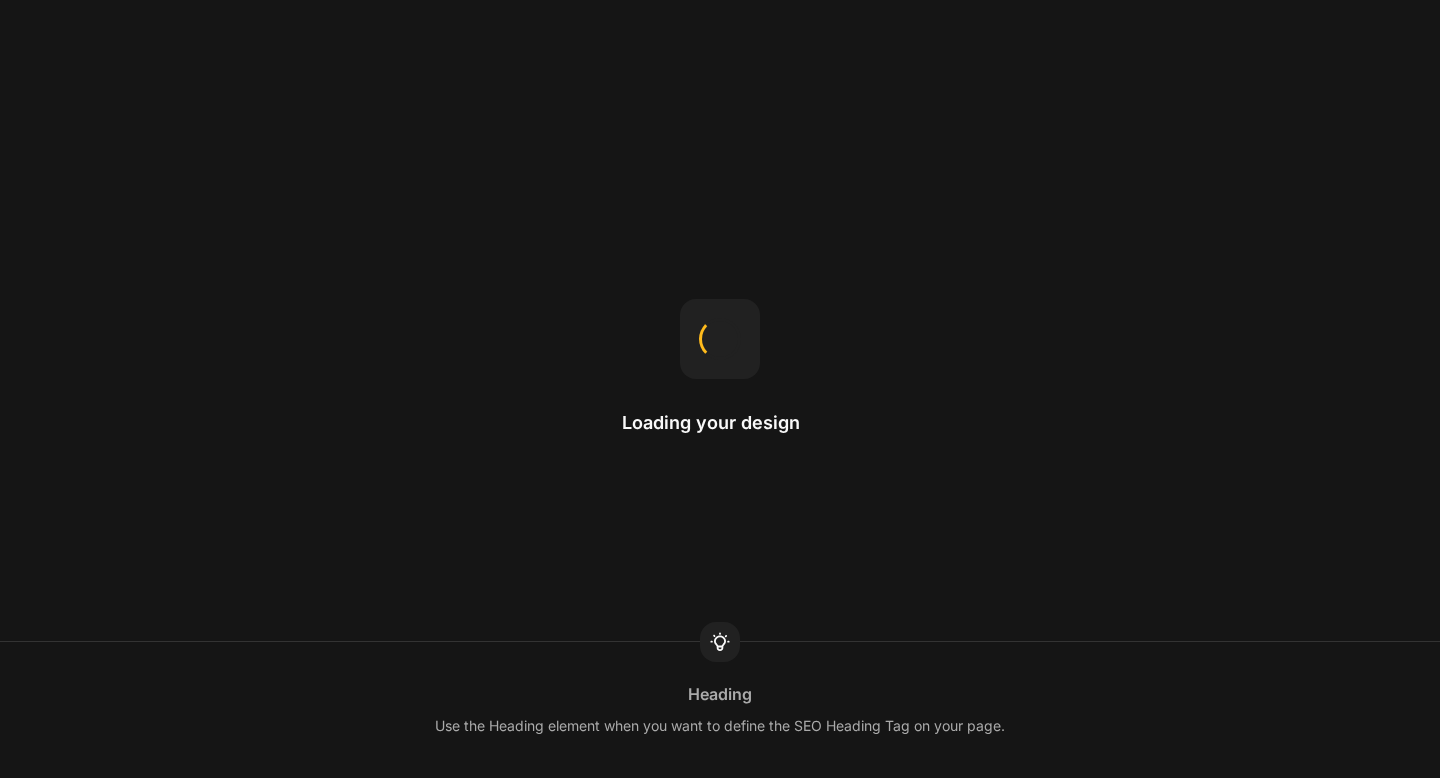 scroll, scrollTop: 0, scrollLeft: 0, axis: both 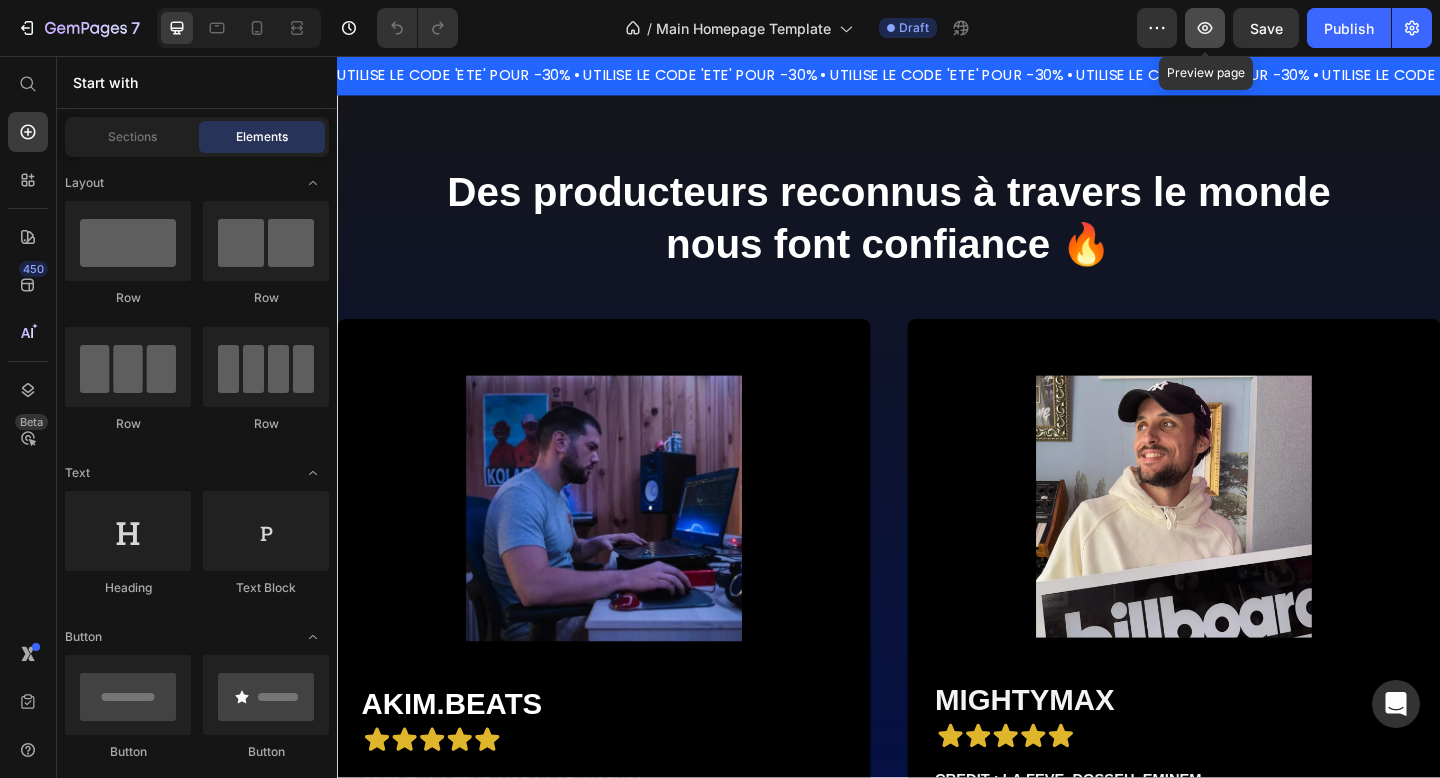 click 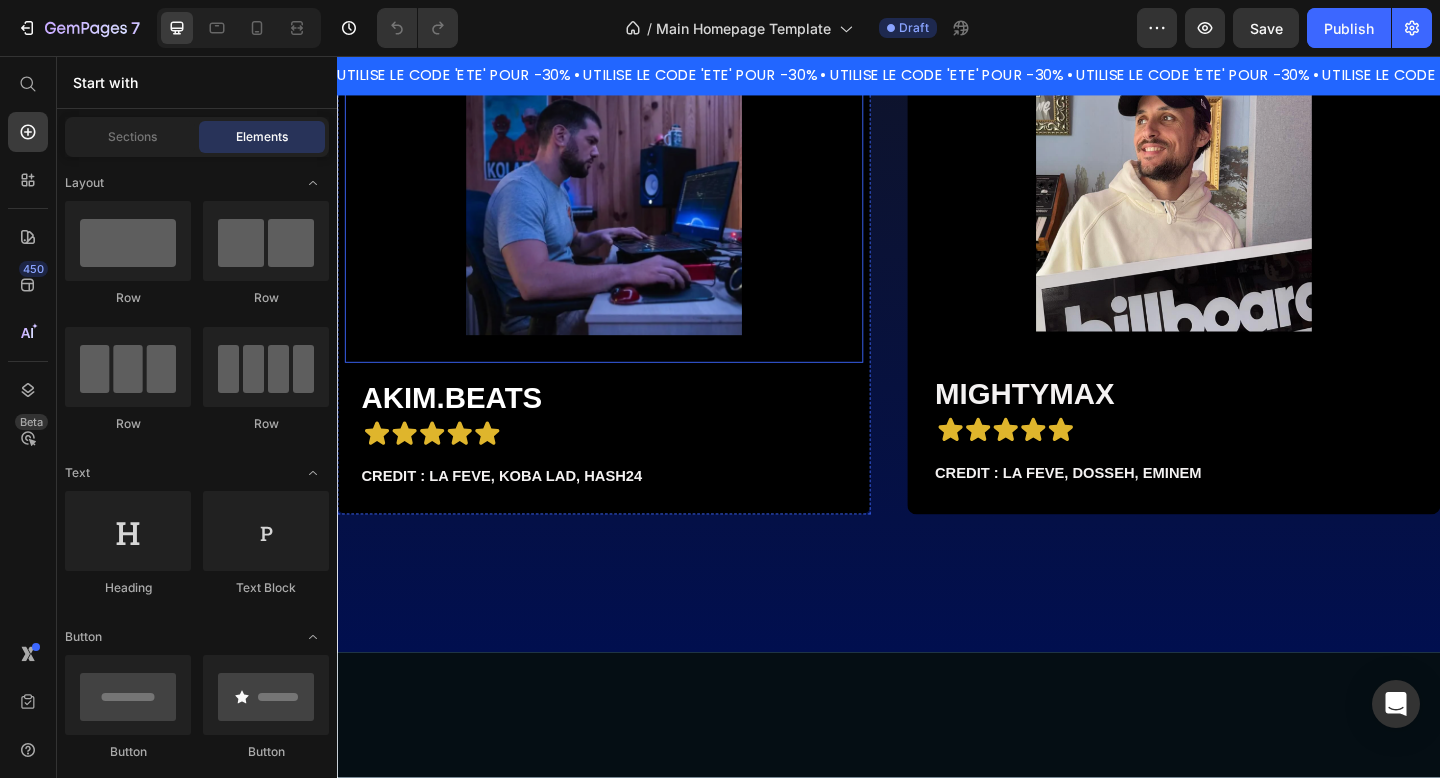 scroll, scrollTop: 1877, scrollLeft: 0, axis: vertical 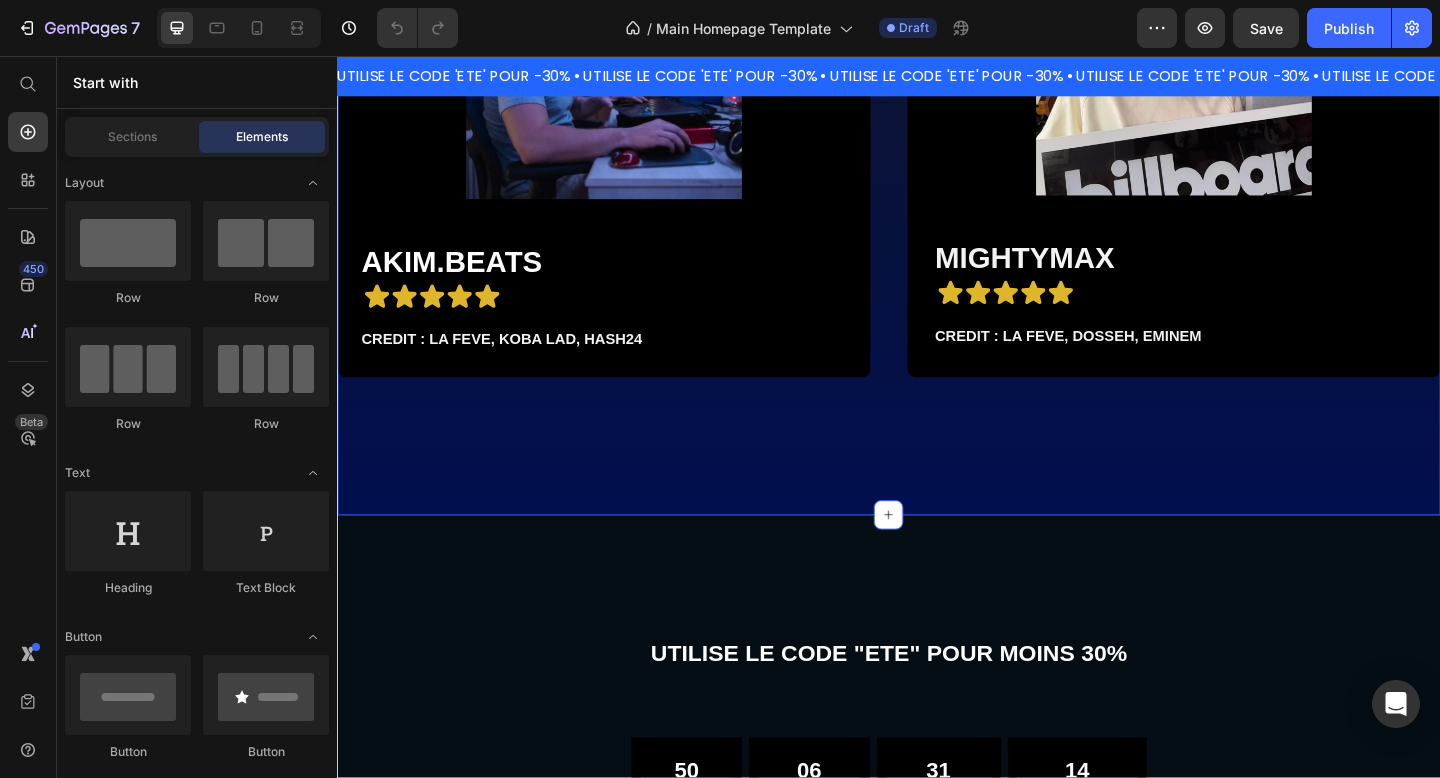 click on "Des producteurs reconnus à travers le monde  nous font confiance 🔥  Heading Image Akim.BEATS Heading Icon Icon Icon Icon
Icon Icon List CREDIT : LA FEVE, KOBA LAD, HASH24 Text Block Row Image MIGHTYMAX Heading Icon Icon Icon Icon
Icon Icon List CREDIT : LA FEVE, DOSSEH, EMINEM Text Block Row Row Row Section gytaPI3Ek8   You can create reusable sections Create Theme Section AI Content Write with GemAI What would you like to describe here? Tone and Voice Persuasive Product Getting products... Show more Generate" at bounding box center (937, 49) 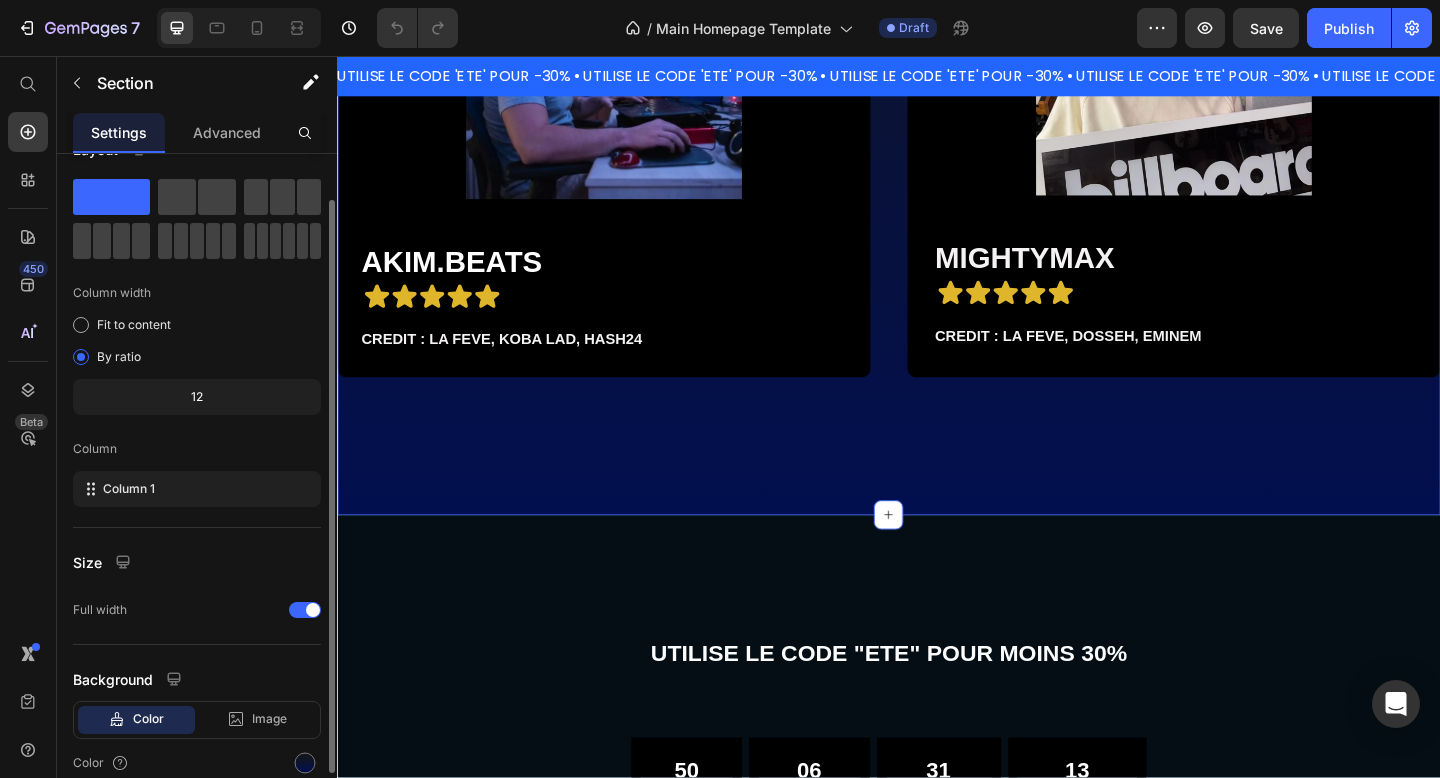 scroll, scrollTop: 64, scrollLeft: 0, axis: vertical 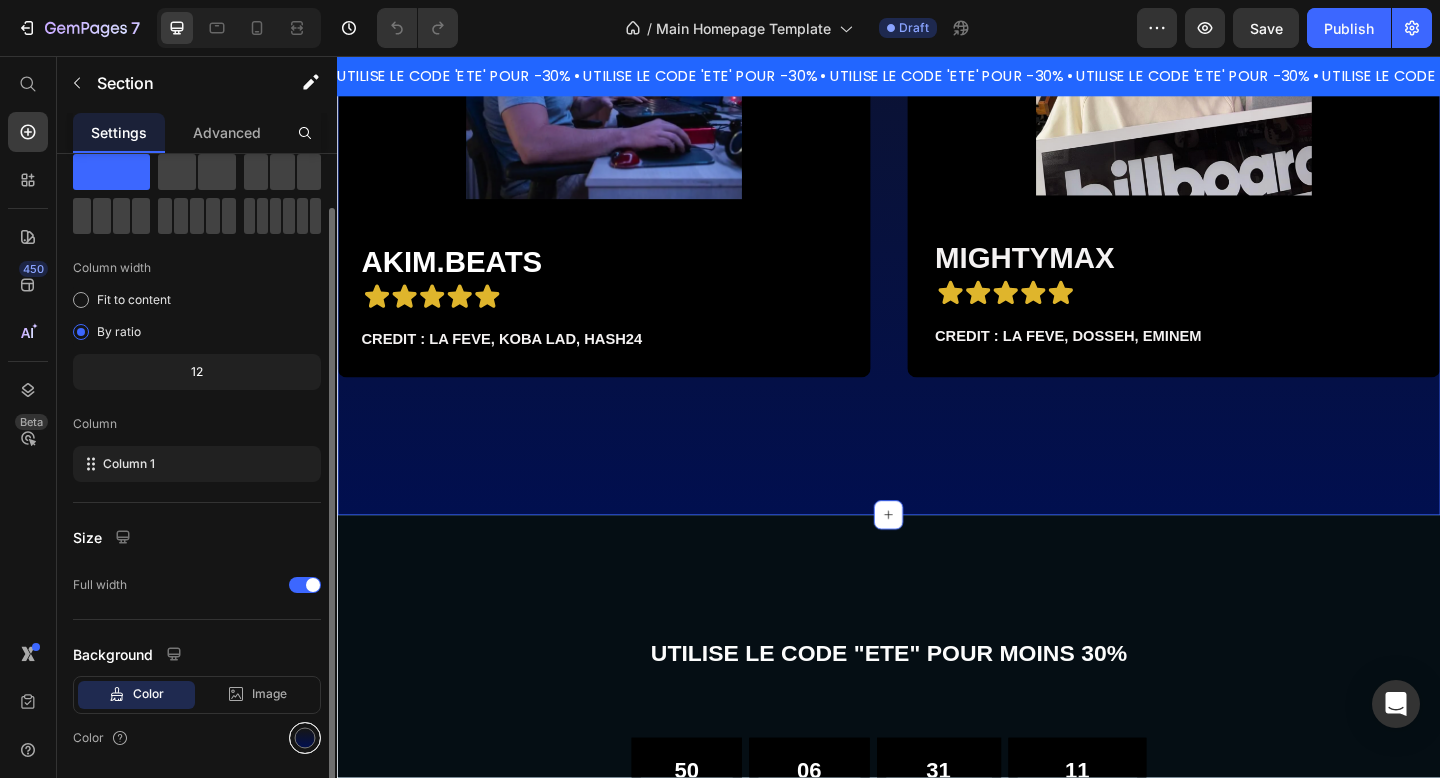 click at bounding box center (305, 738) 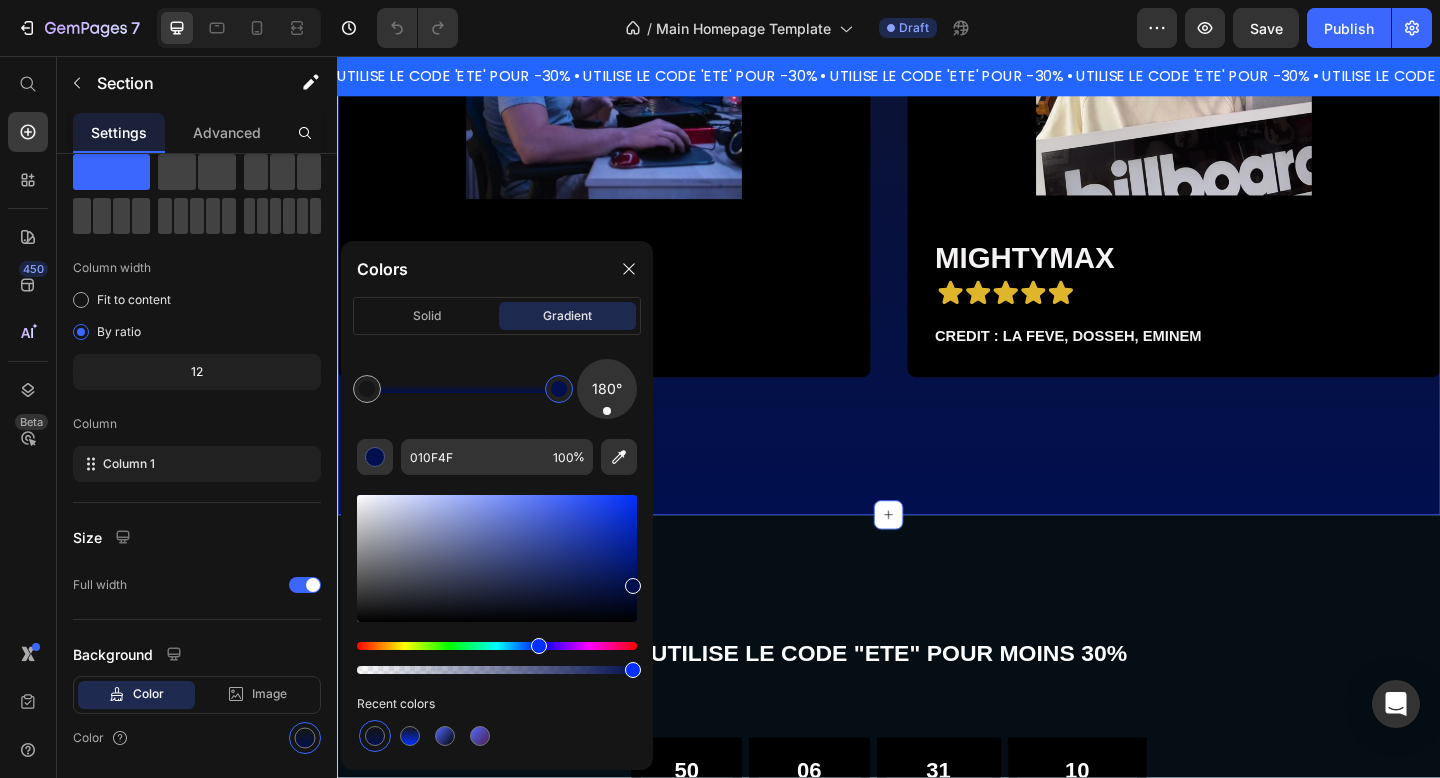 click at bounding box center [559, 389] 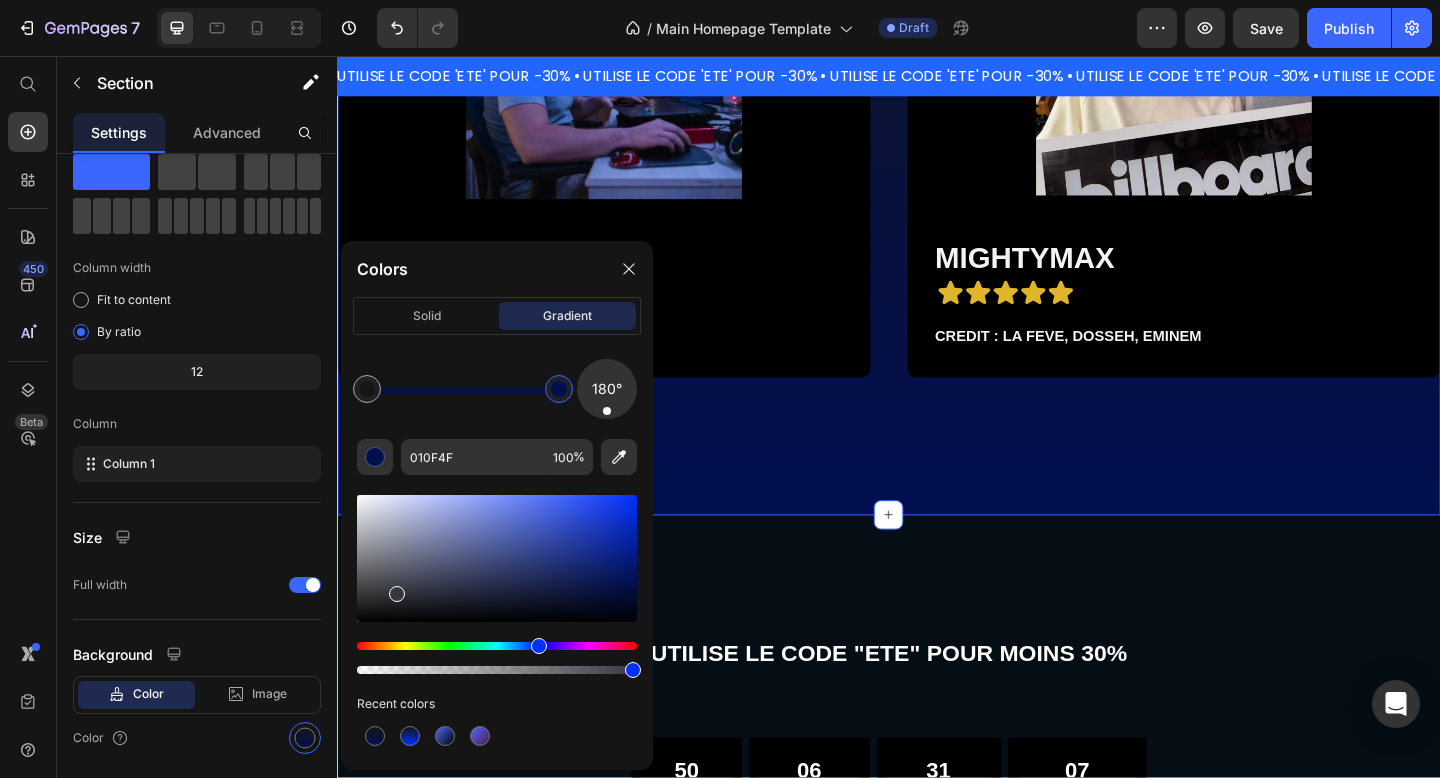 drag, startPoint x: 629, startPoint y: 585, endPoint x: 395, endPoint y: 589, distance: 234.03418 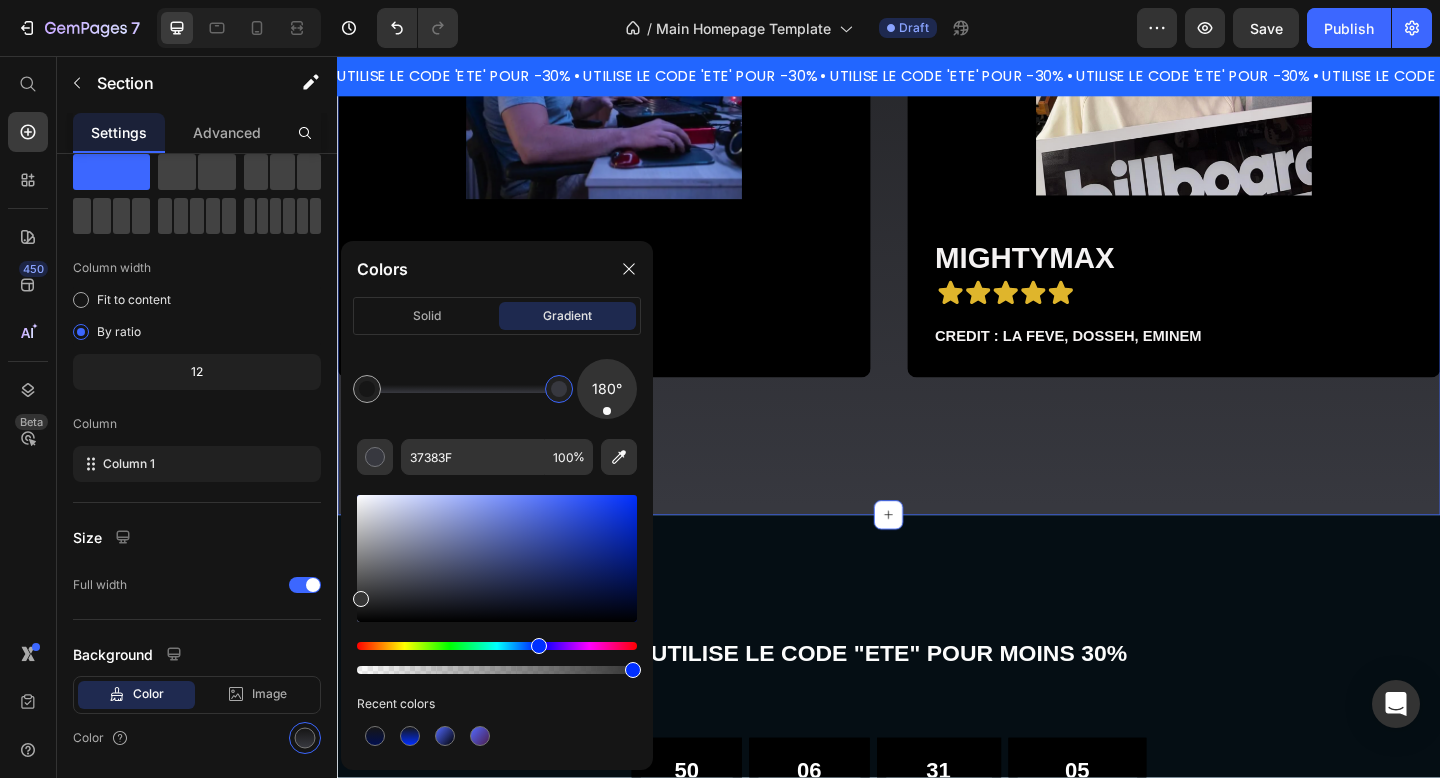 drag, startPoint x: 396, startPoint y: 593, endPoint x: 357, endPoint y: 594, distance: 39.012817 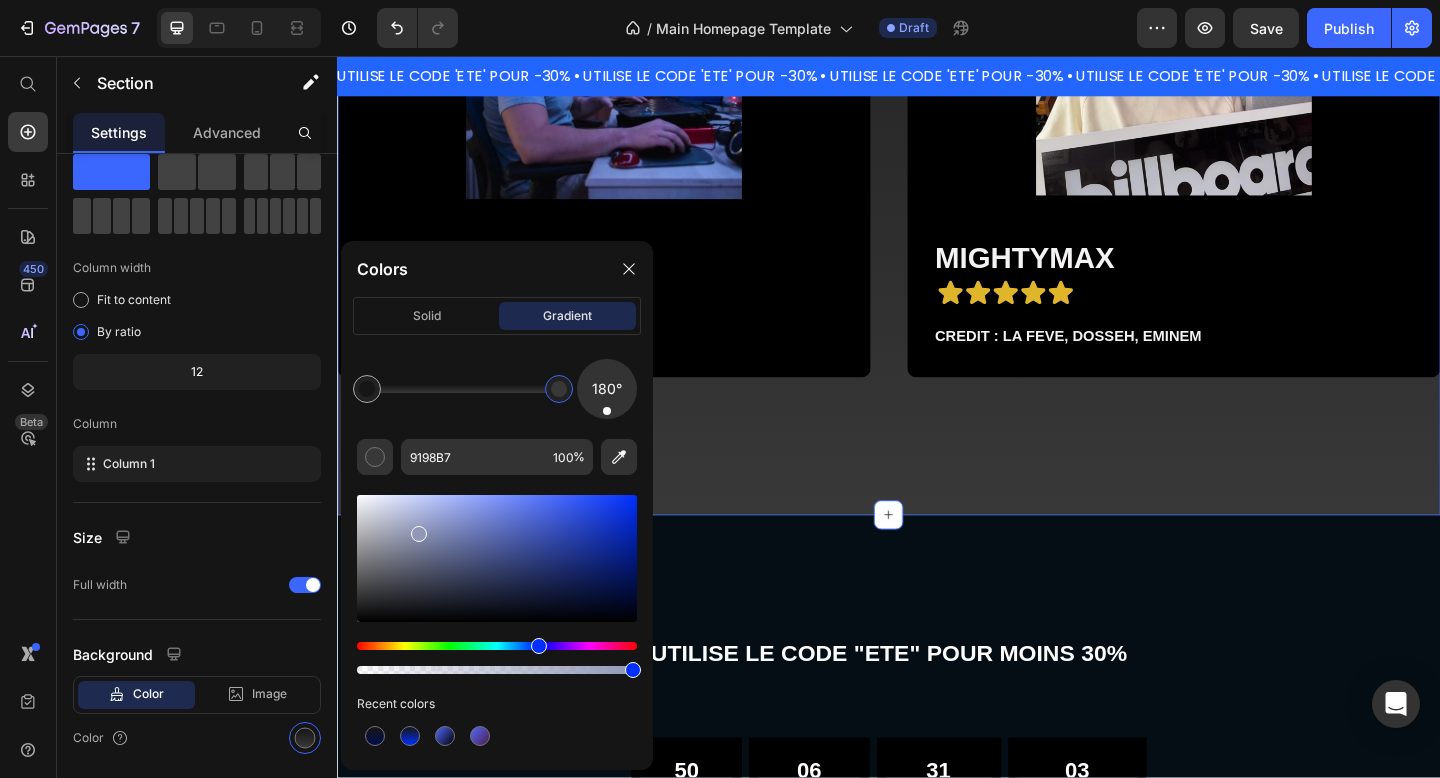 drag, startPoint x: 369, startPoint y: 595, endPoint x: 417, endPoint y: 530, distance: 80.80223 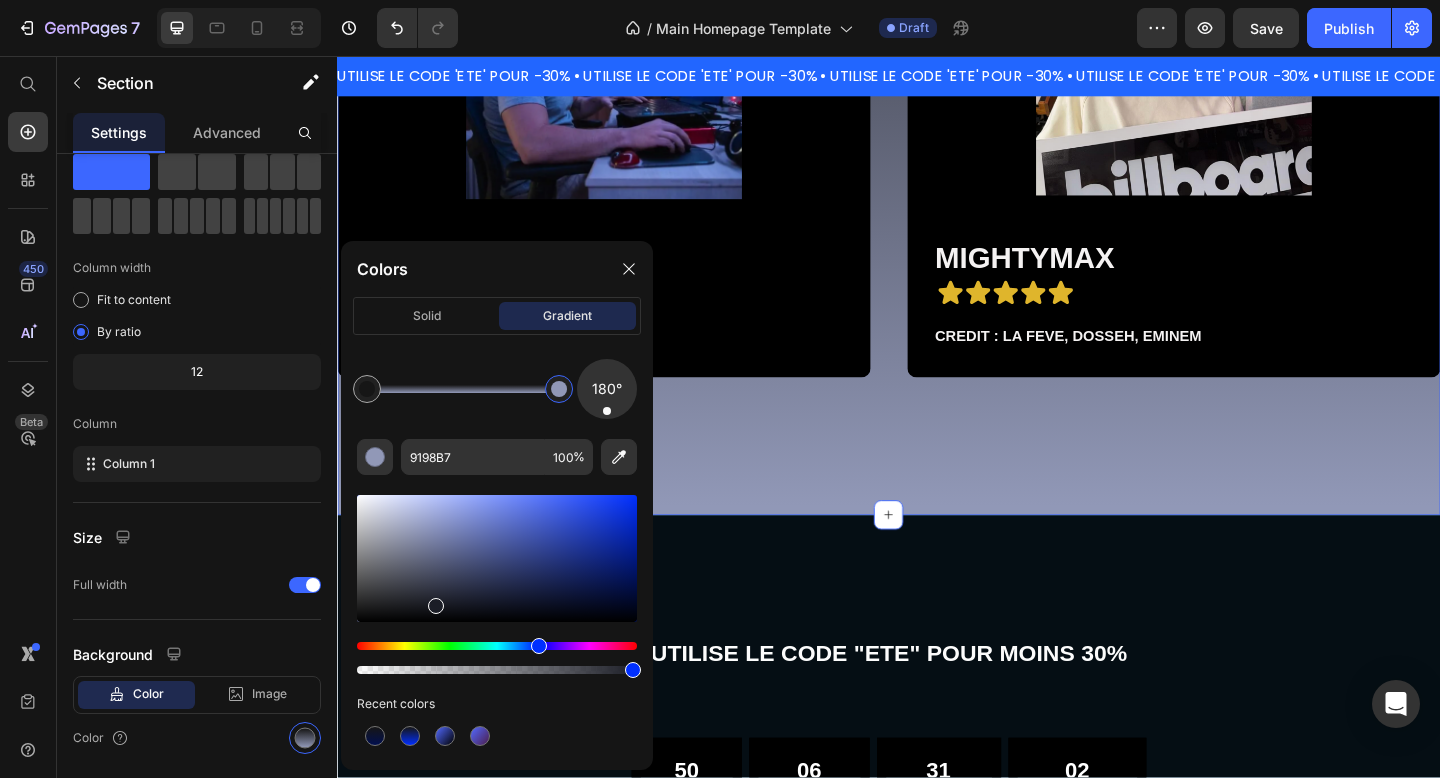 drag, startPoint x: 417, startPoint y: 530, endPoint x: 434, endPoint y: 604, distance: 75.9276 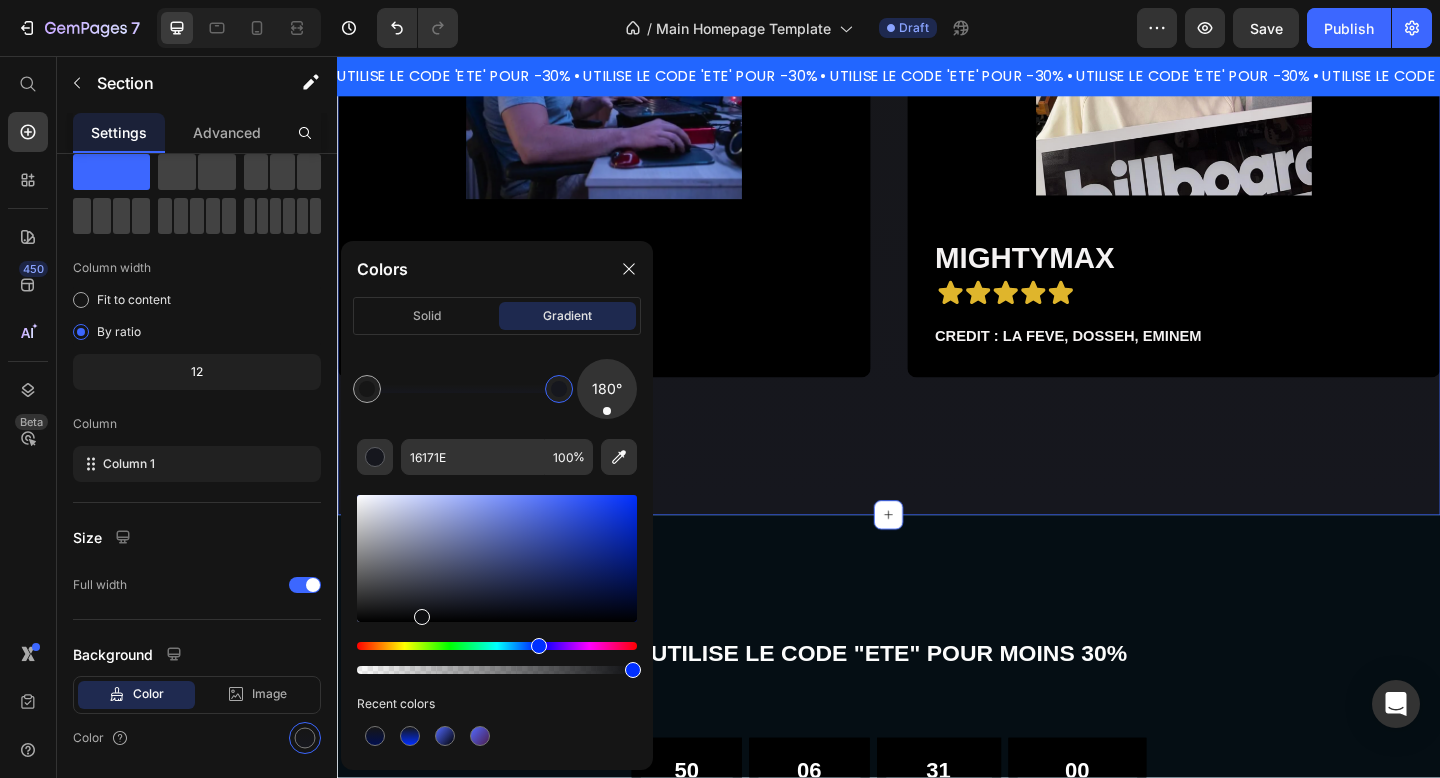 type on "0D0E11" 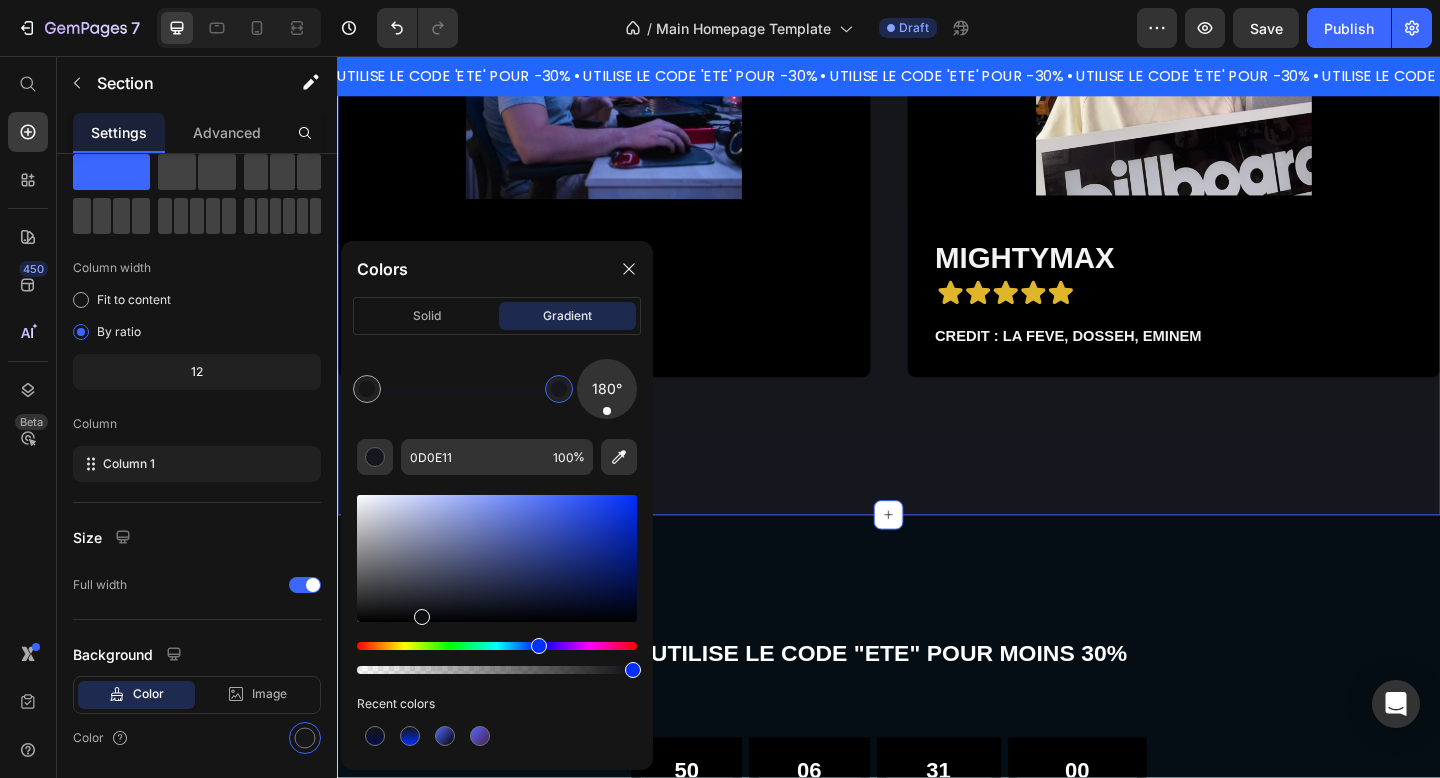 drag, startPoint x: 437, startPoint y: 606, endPoint x: 421, endPoint y: 613, distance: 17.464249 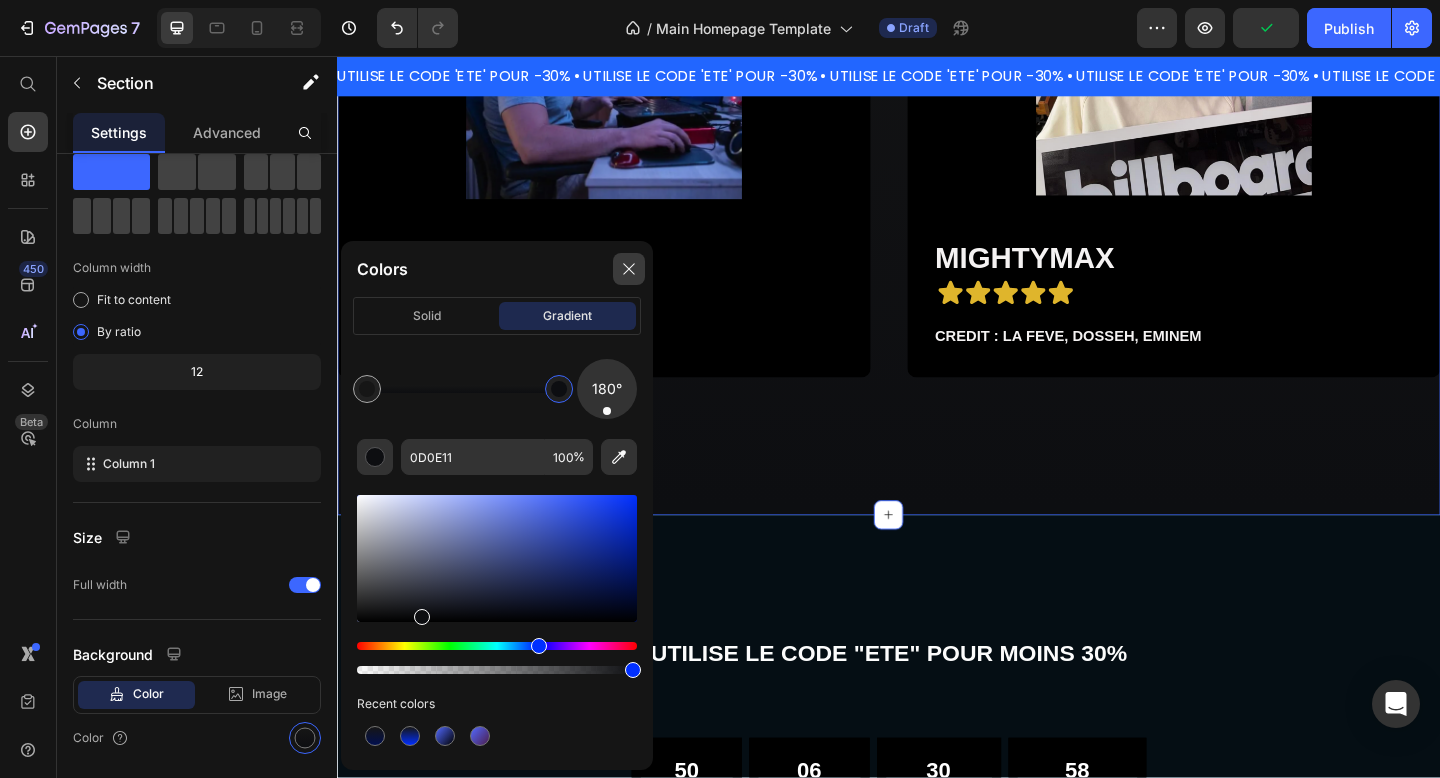 click 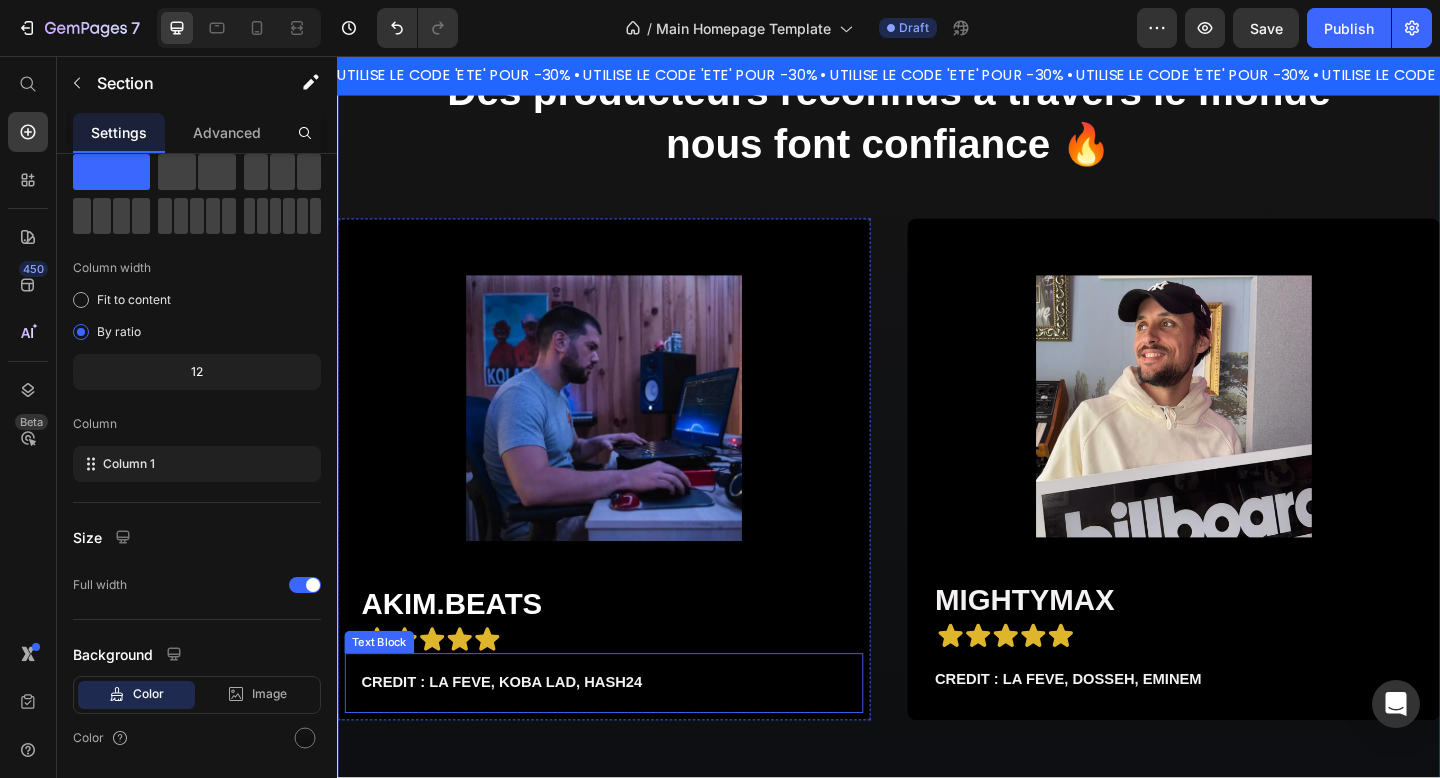 scroll, scrollTop: 1567, scrollLeft: 0, axis: vertical 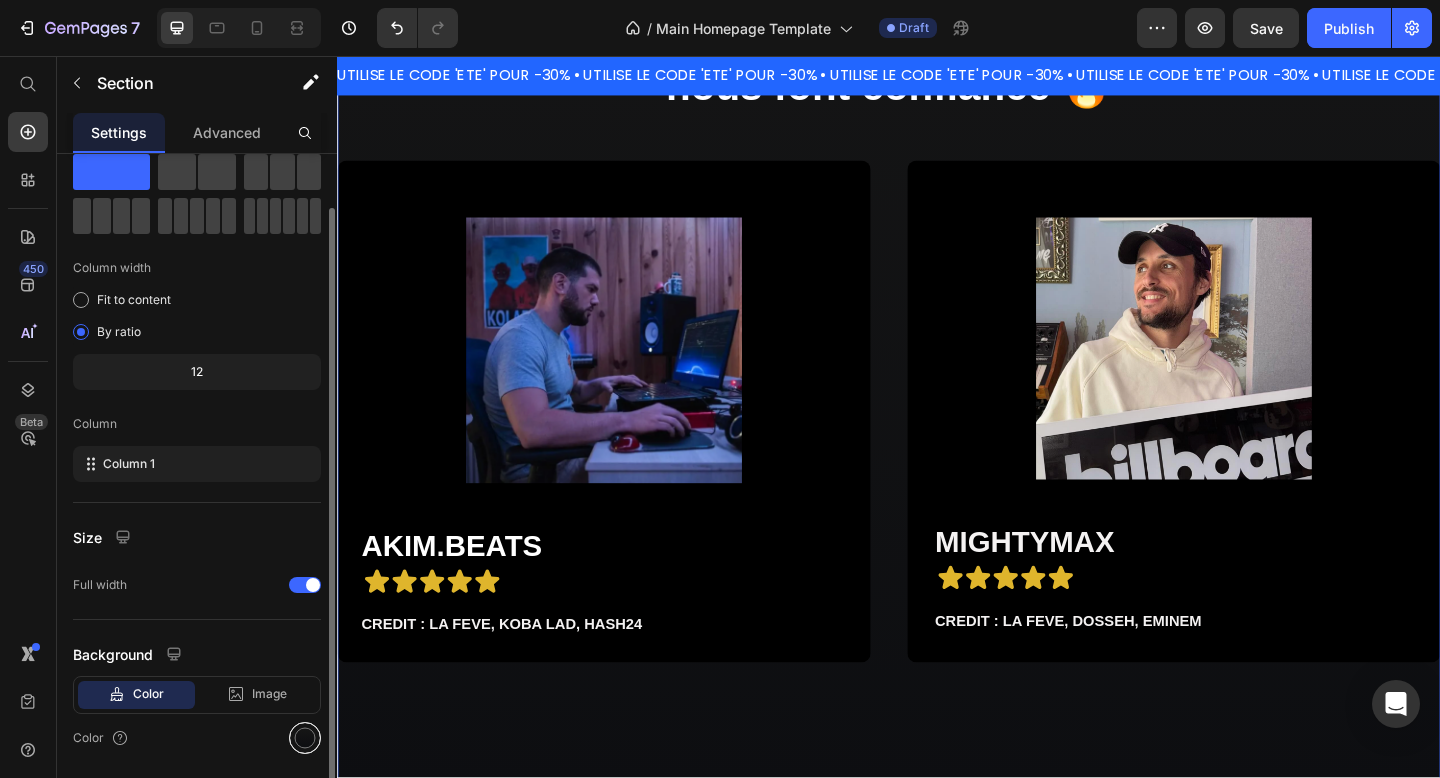 click at bounding box center (305, 738) 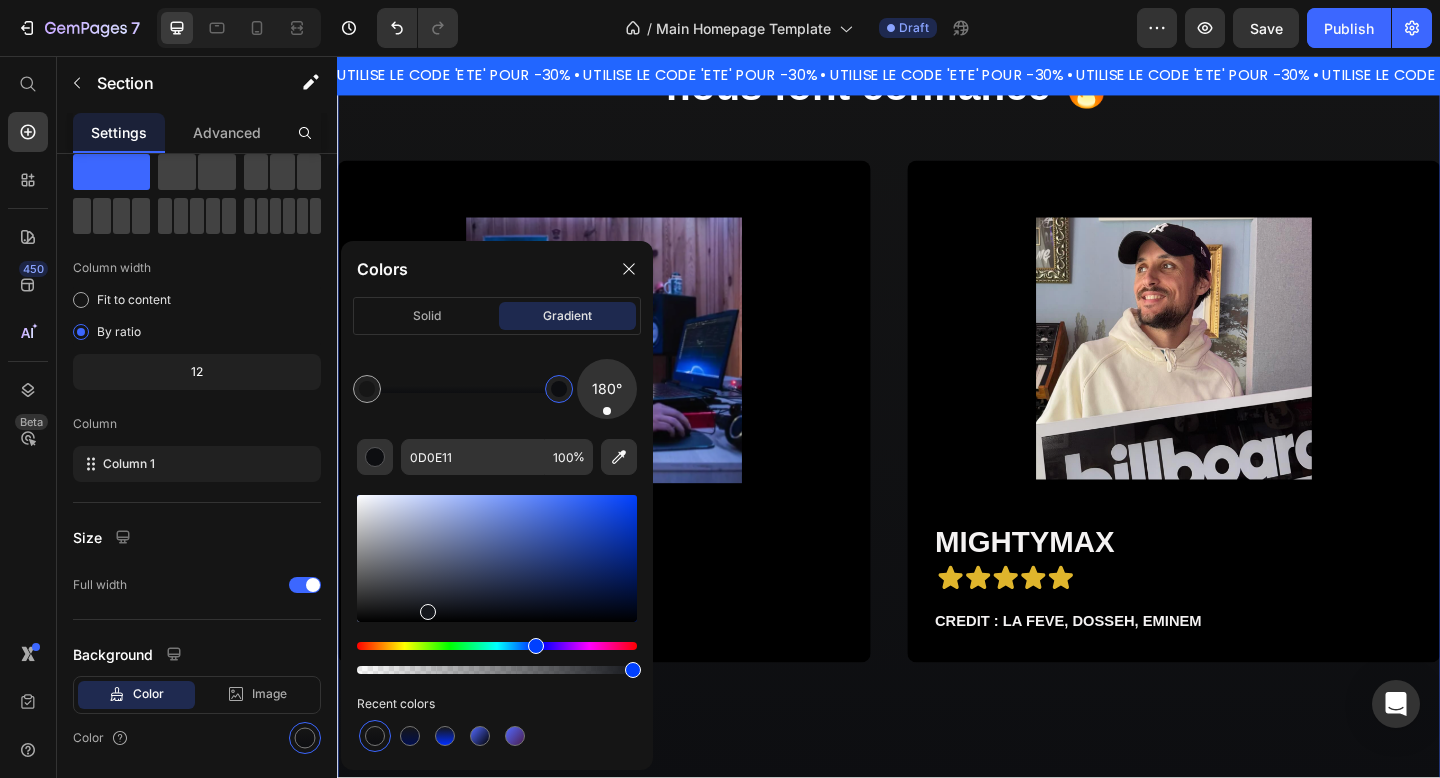 drag, startPoint x: 426, startPoint y: 613, endPoint x: 421, endPoint y: 604, distance: 10.29563 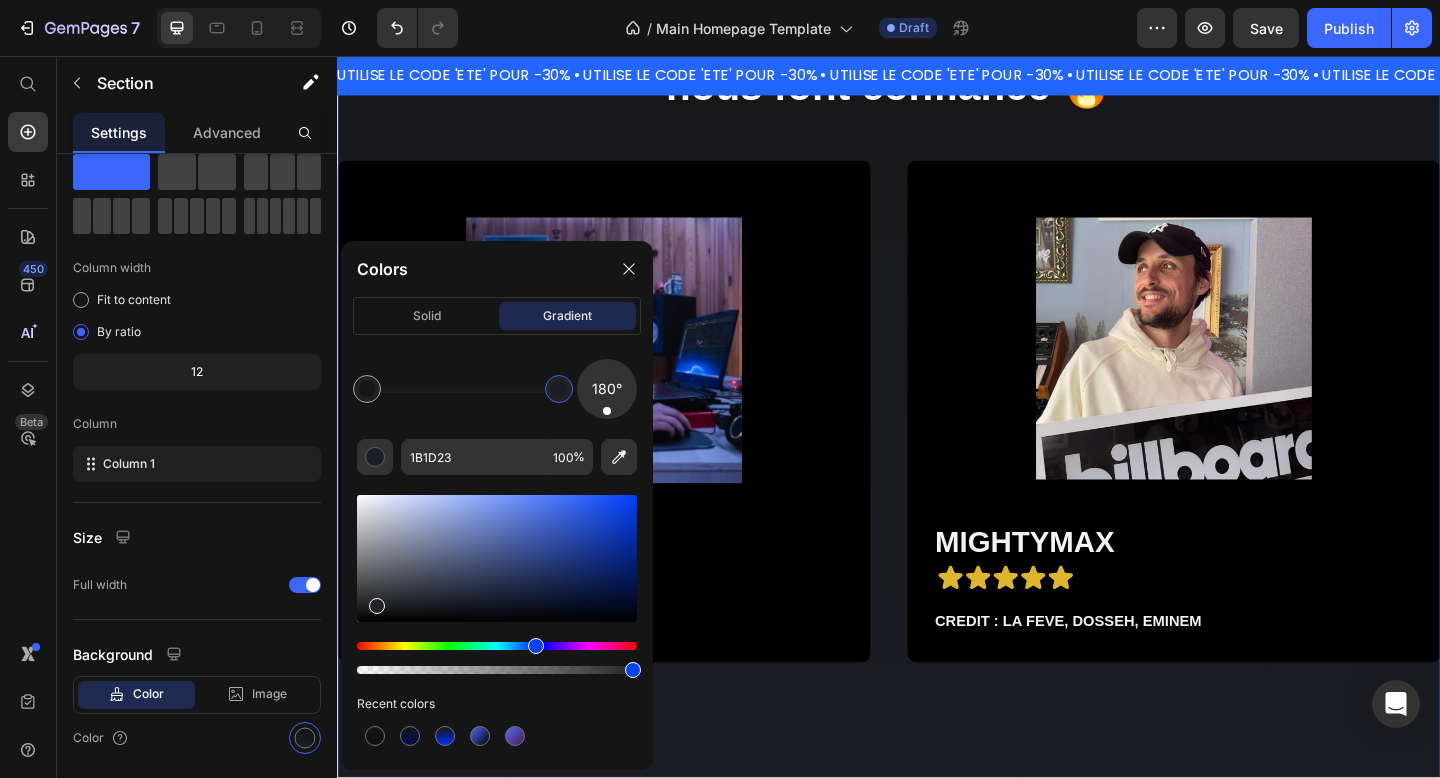 drag, startPoint x: 421, startPoint y: 603, endPoint x: 373, endPoint y: 600, distance: 48.09366 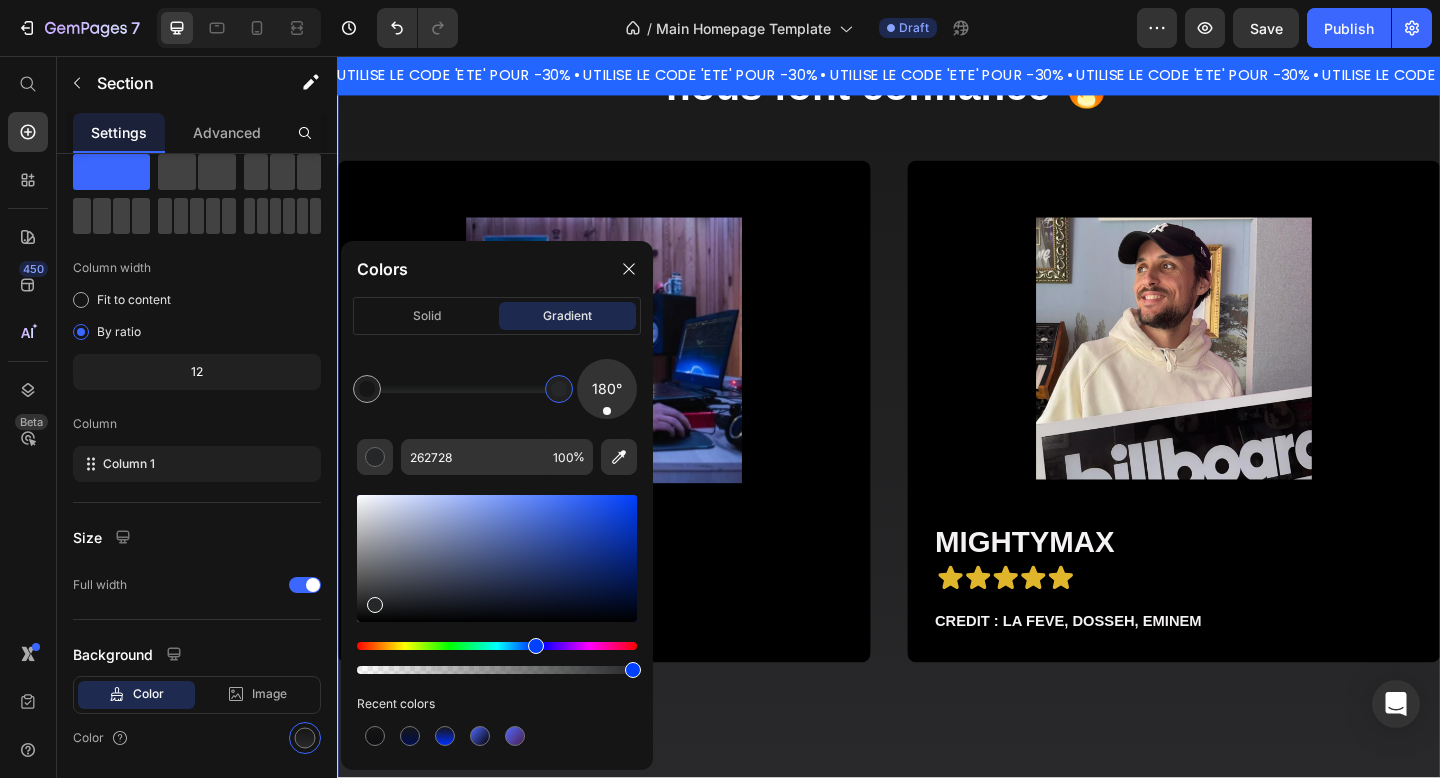click at bounding box center [375, 605] 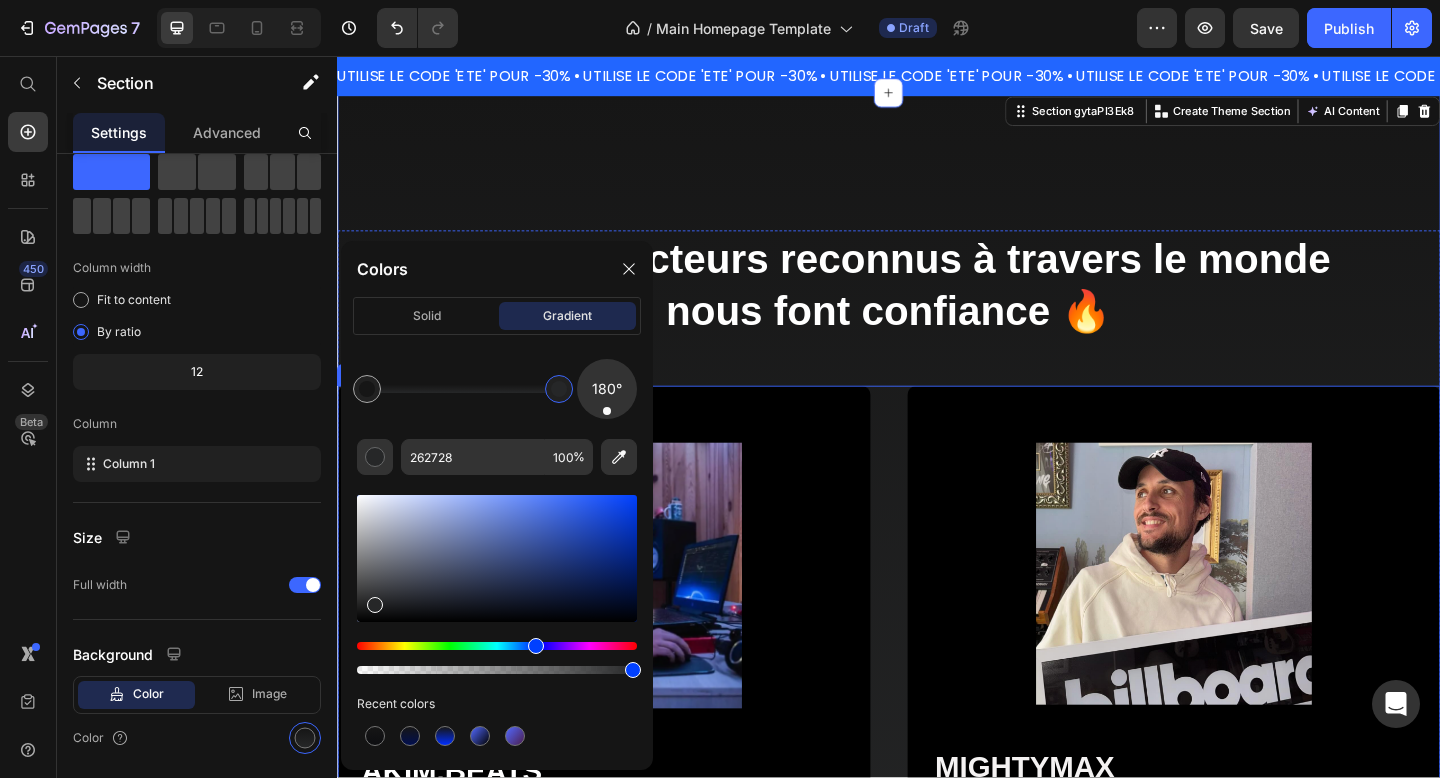 scroll, scrollTop: 1331, scrollLeft: 0, axis: vertical 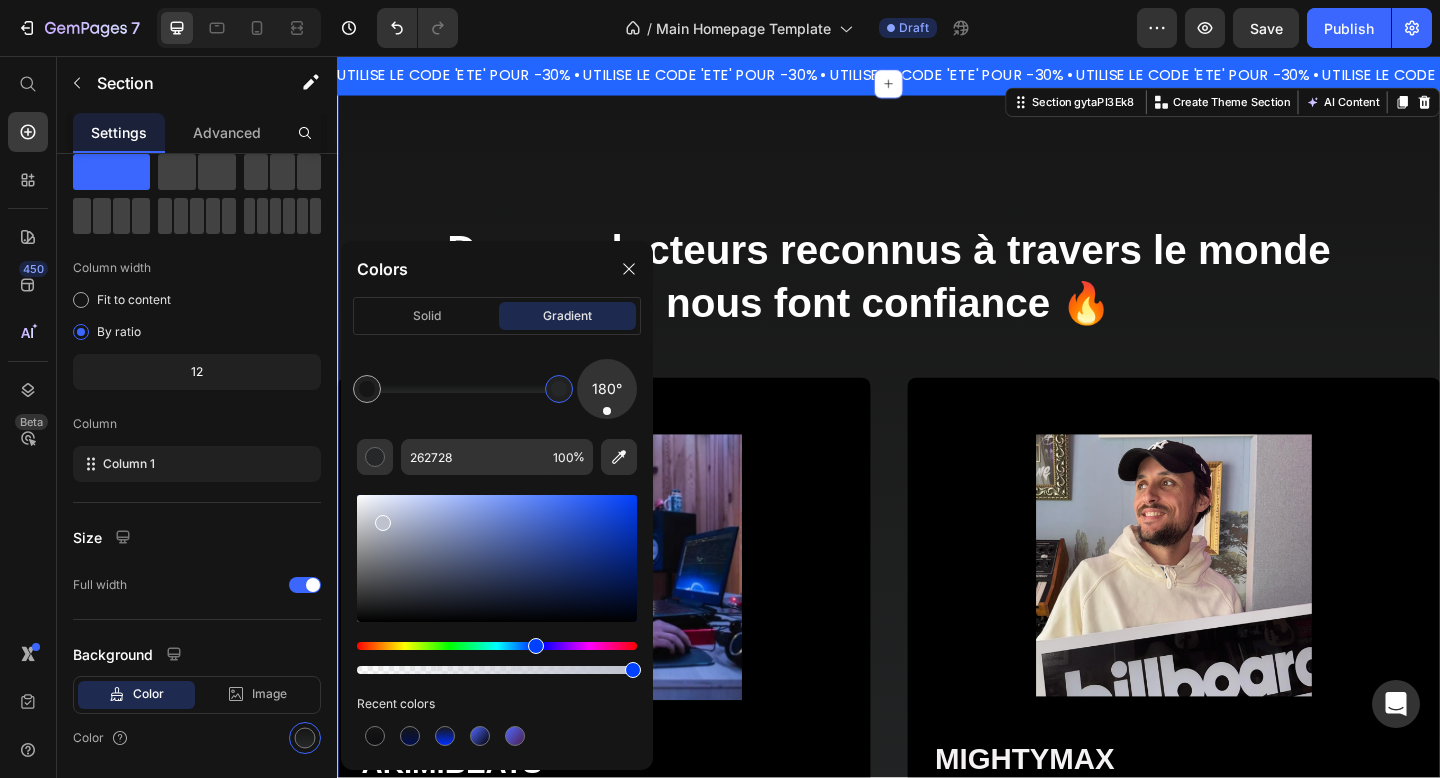 drag, startPoint x: 375, startPoint y: 607, endPoint x: 382, endPoint y: 507, distance: 100.2447 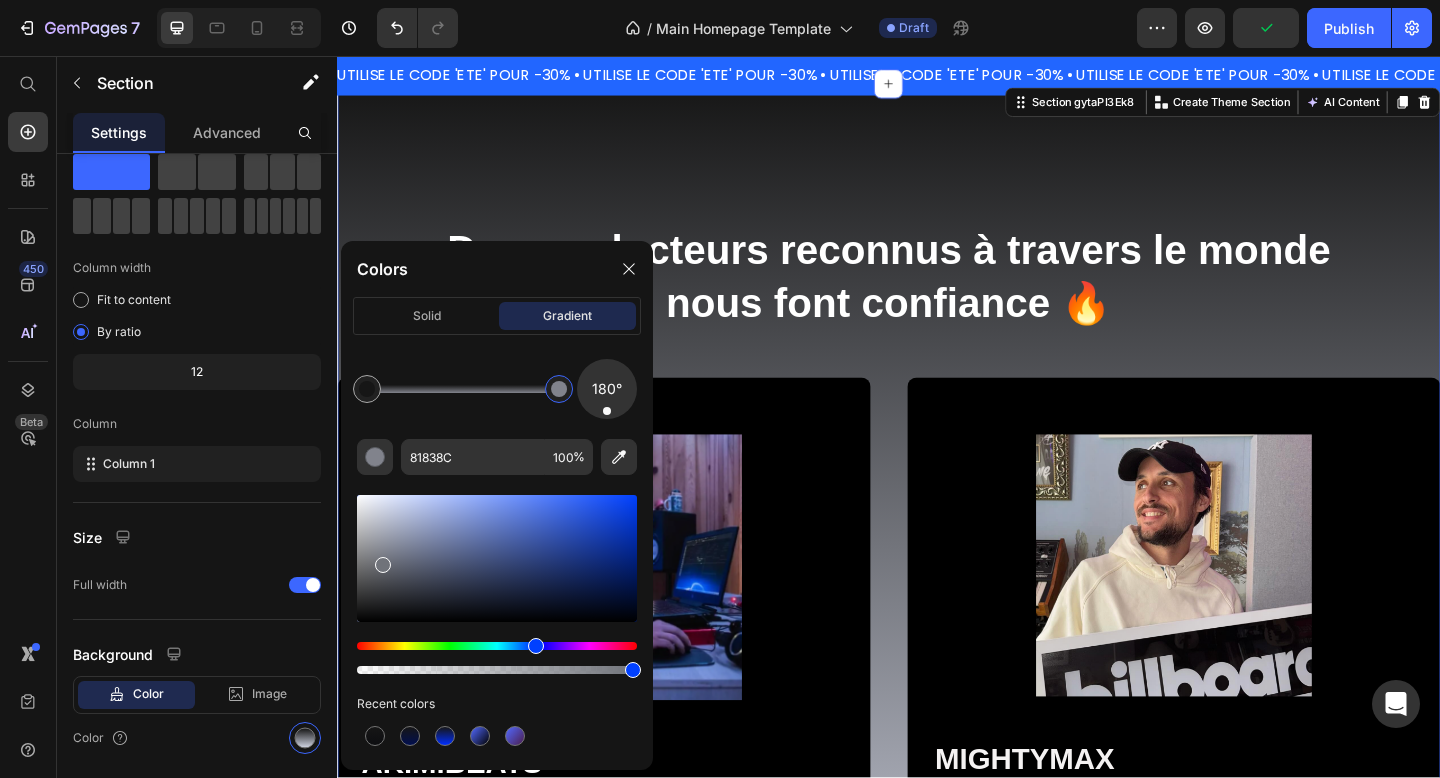 drag, startPoint x: 382, startPoint y: 510, endPoint x: 380, endPoint y: 554, distance: 44.04543 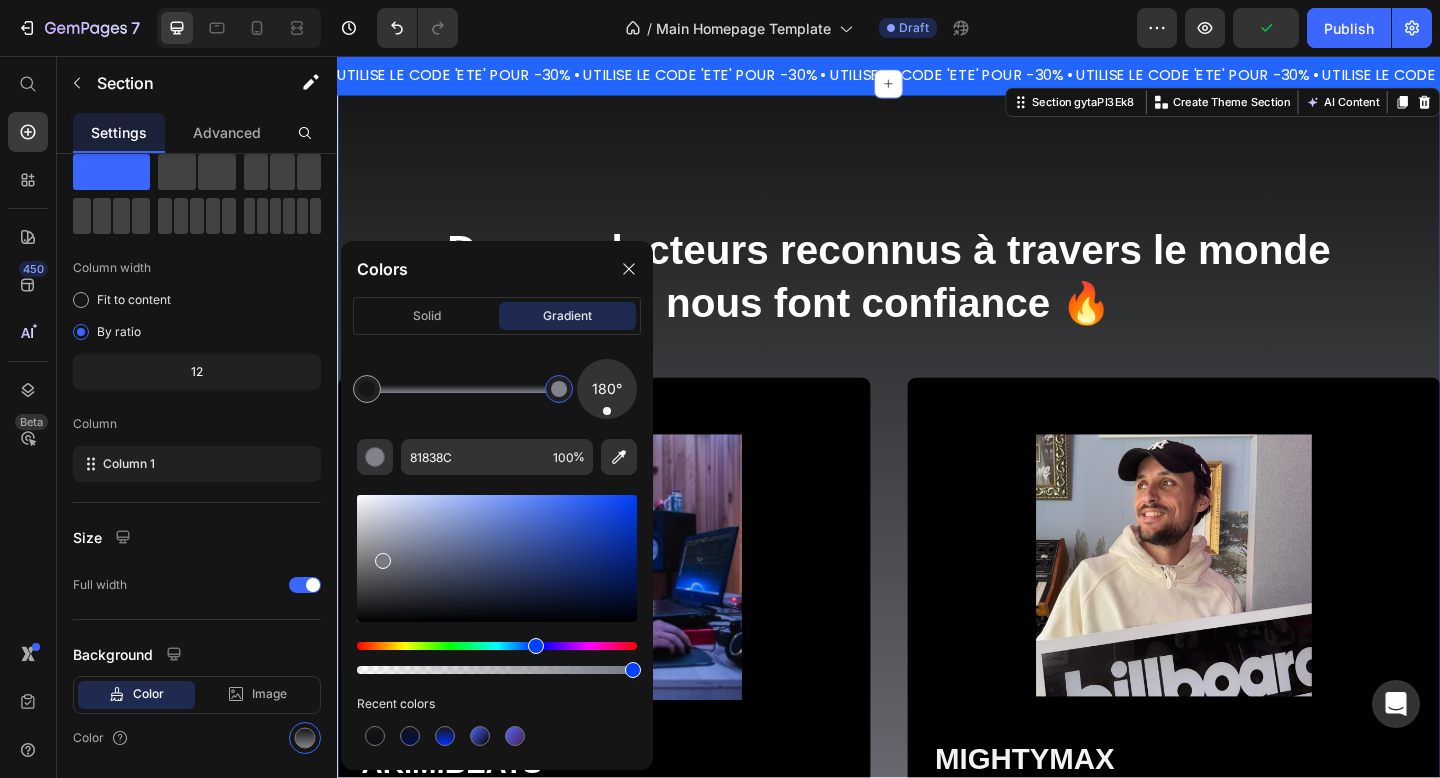type on "777A82" 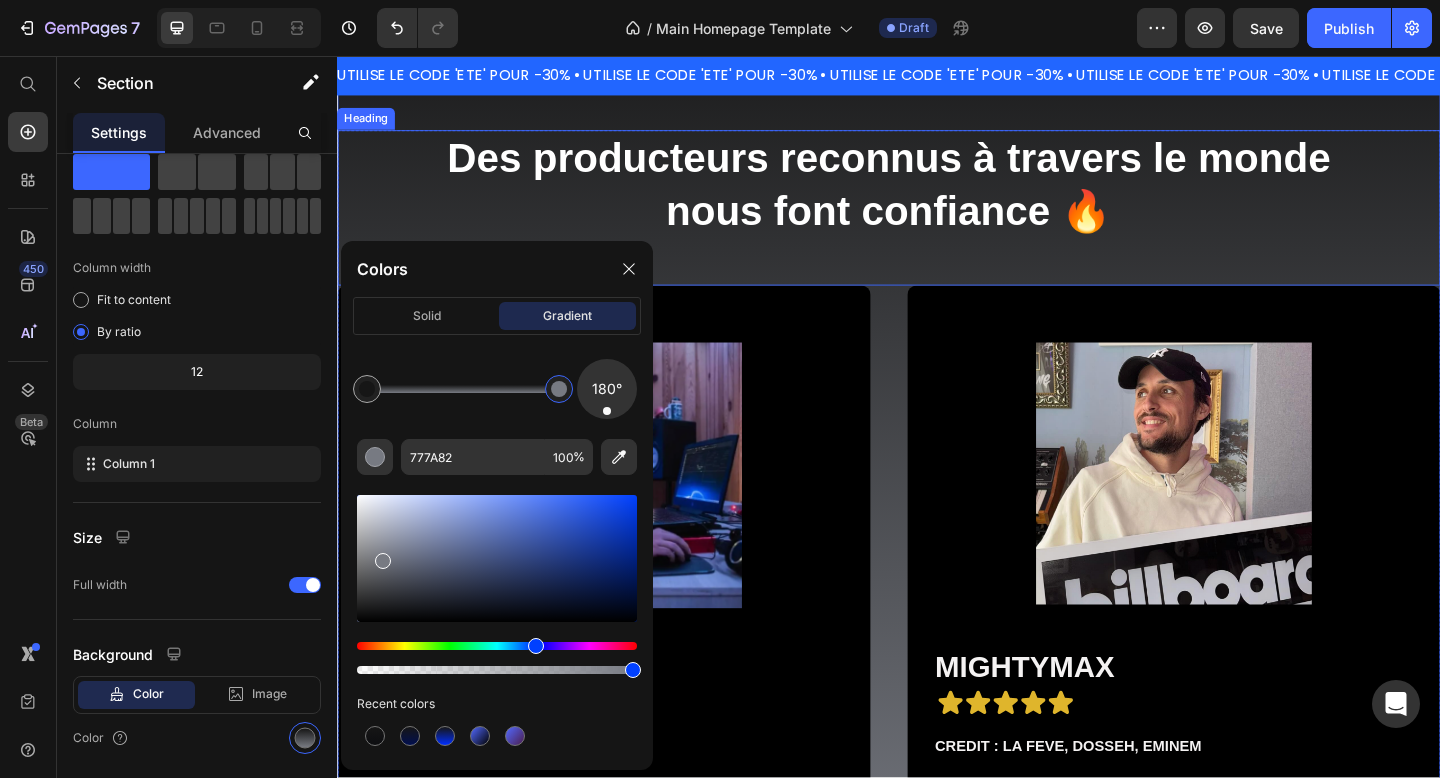 scroll, scrollTop: 1497, scrollLeft: 0, axis: vertical 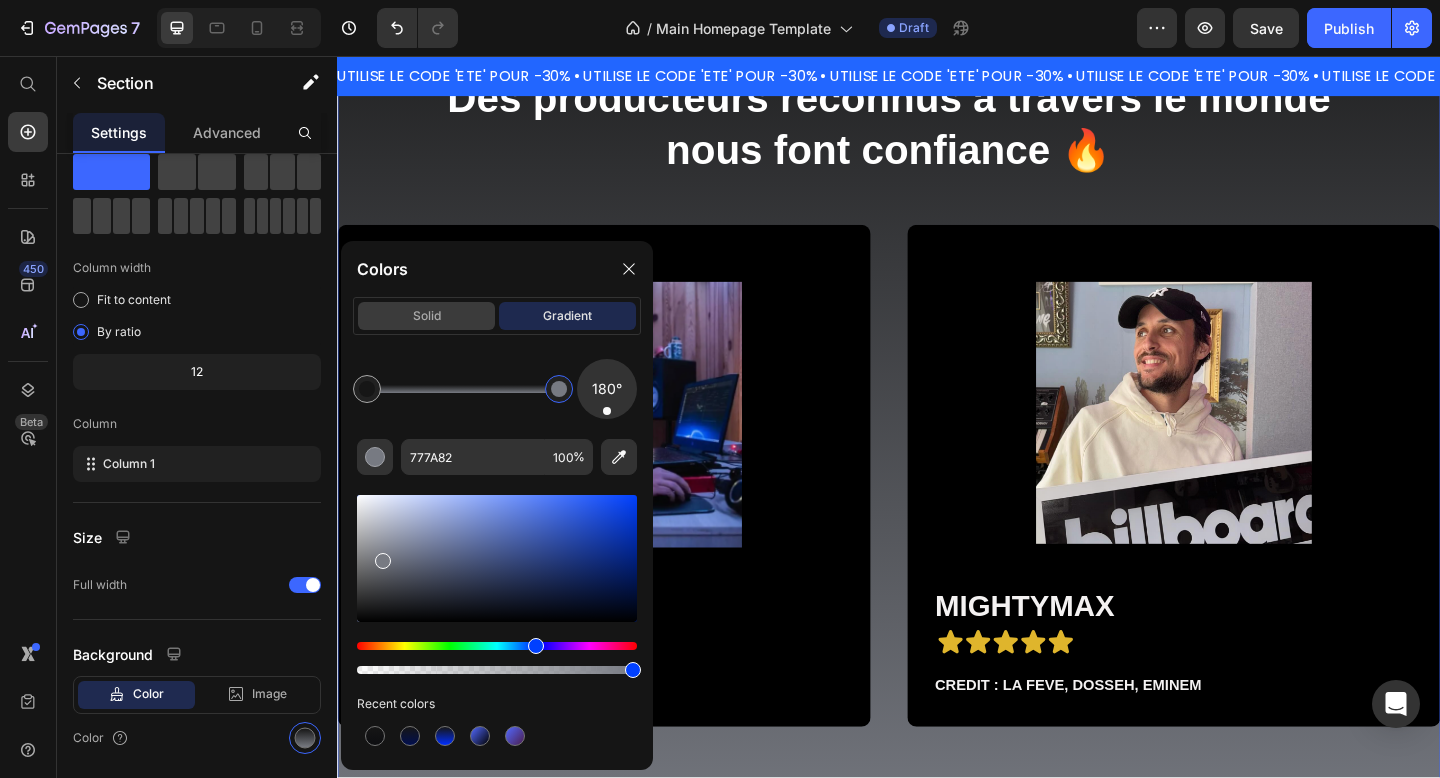 click on "solid" 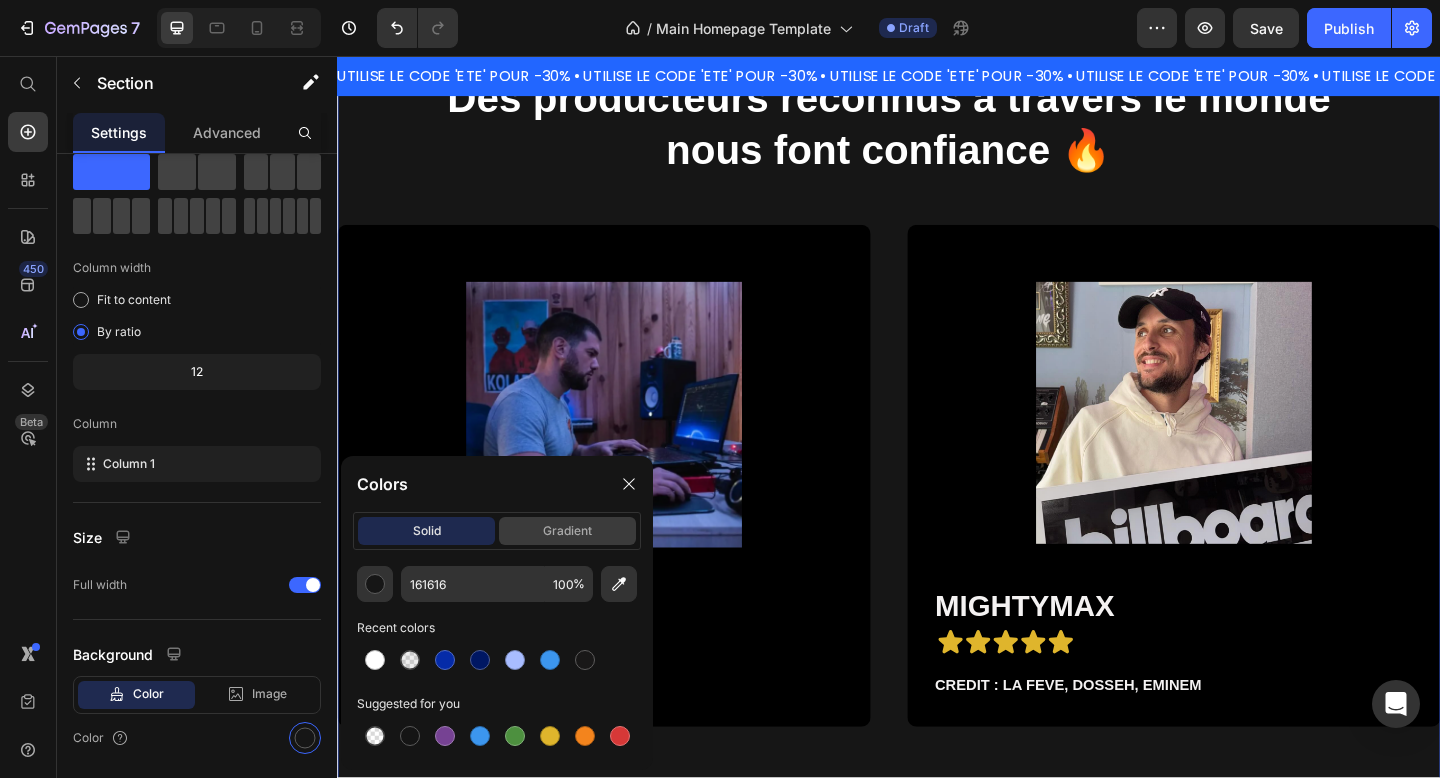 click on "gradient" 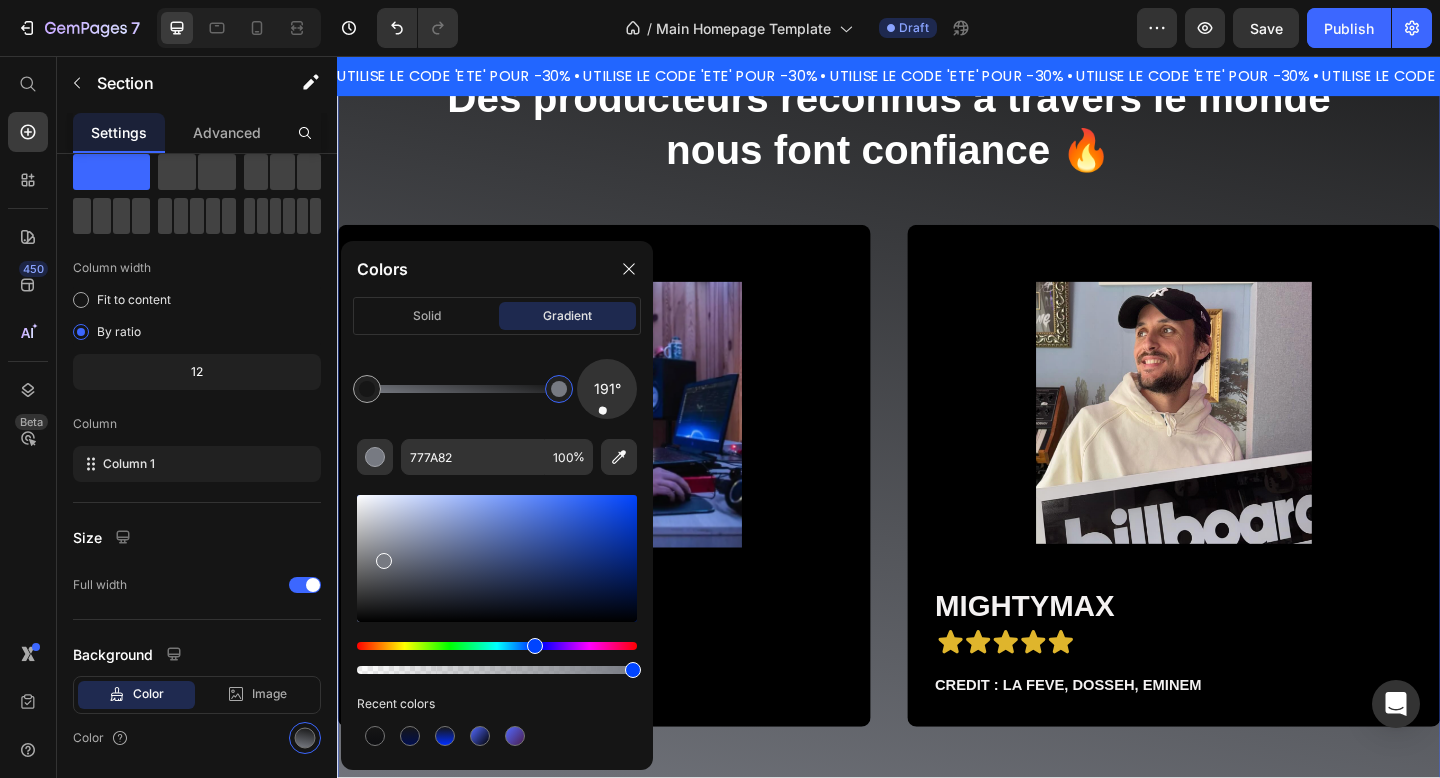 drag, startPoint x: 606, startPoint y: 412, endPoint x: 598, endPoint y: 436, distance: 25.298222 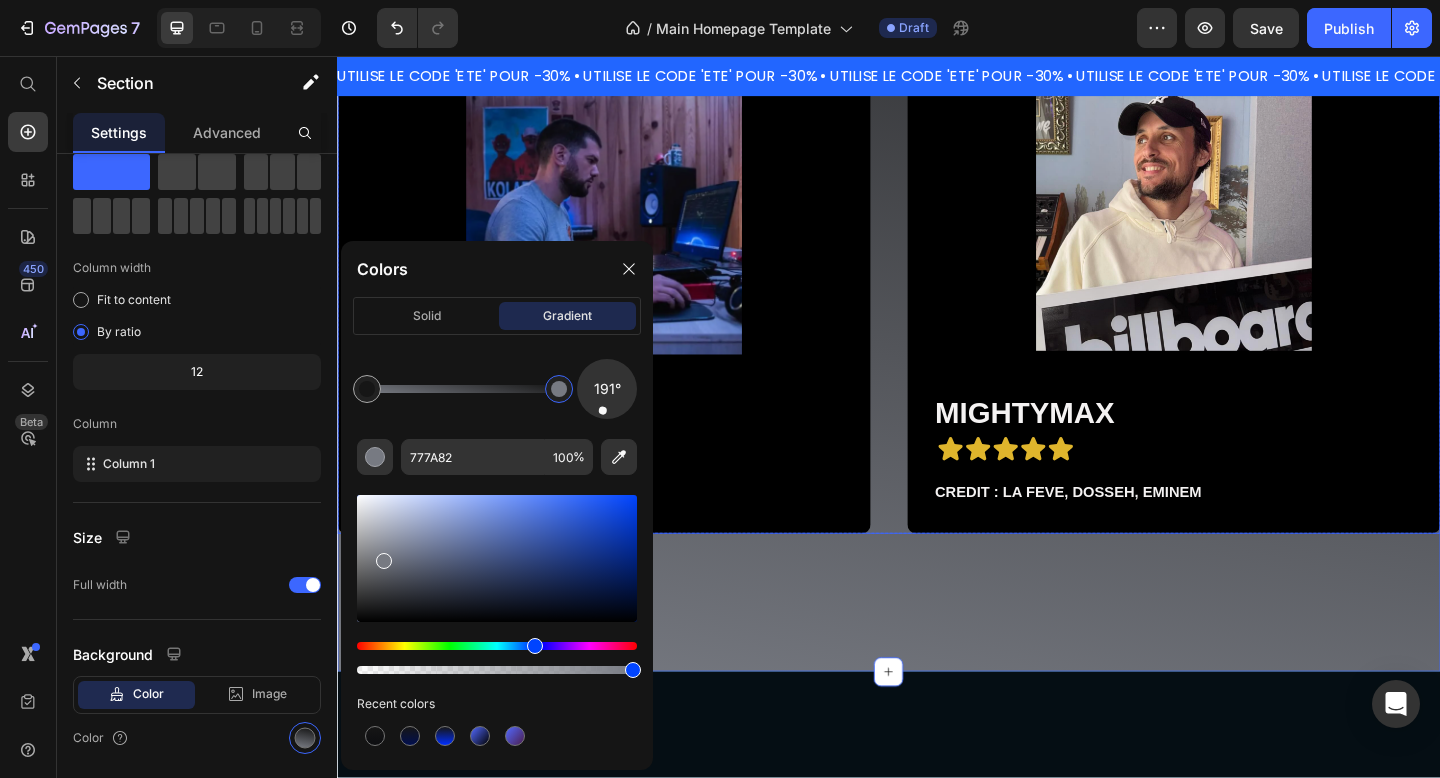 scroll, scrollTop: 1710, scrollLeft: 0, axis: vertical 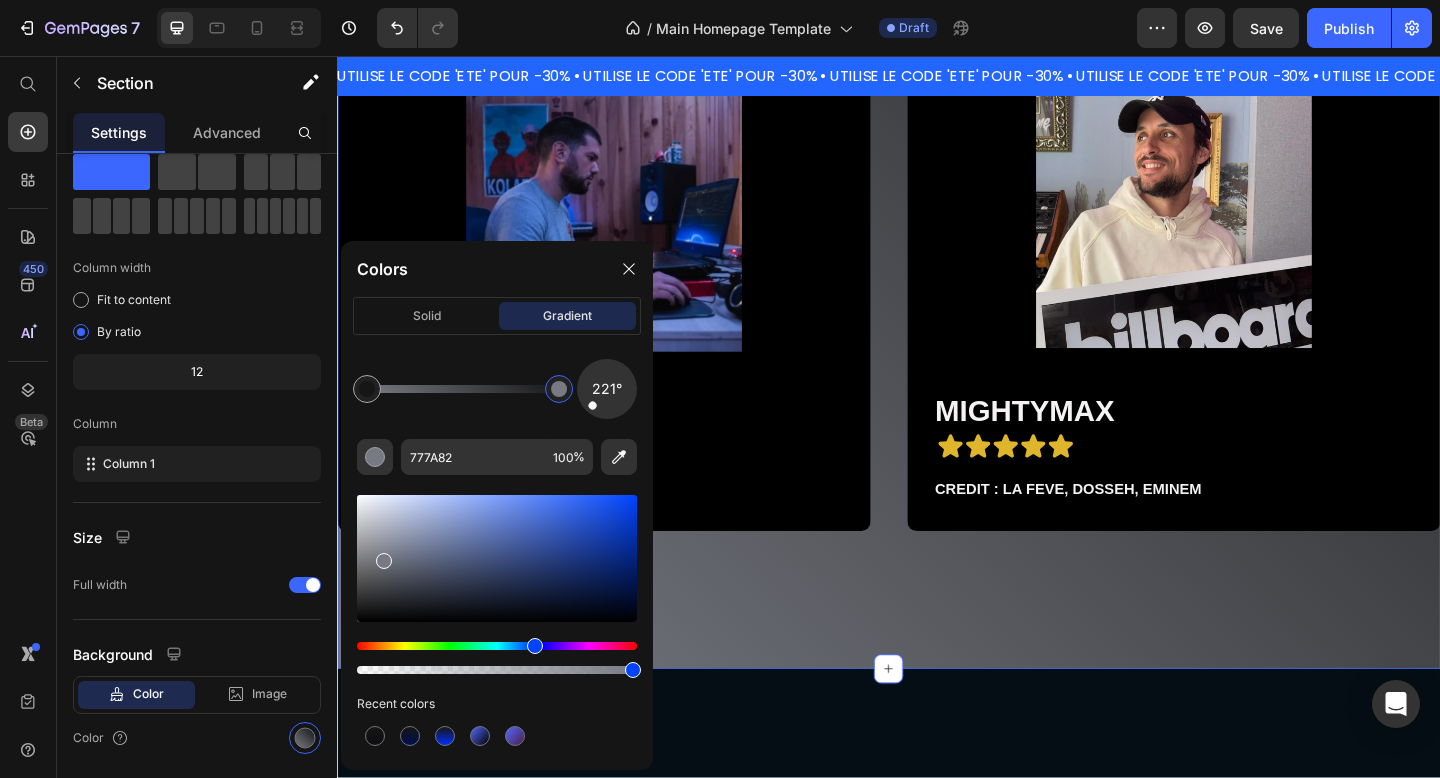 drag, startPoint x: 602, startPoint y: 414, endPoint x: 588, endPoint y: 411, distance: 14.3178215 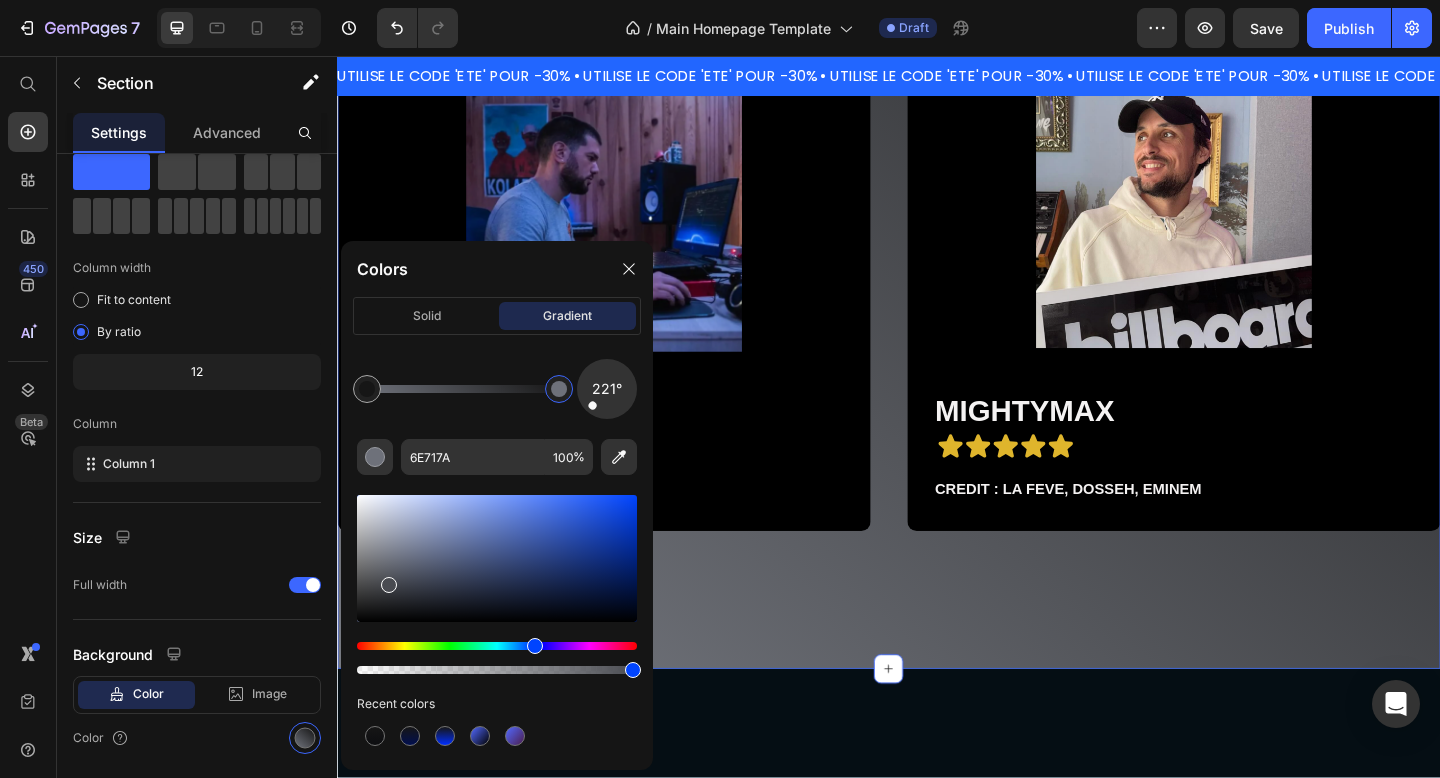 drag, startPoint x: 385, startPoint y: 561, endPoint x: 385, endPoint y: 580, distance: 19 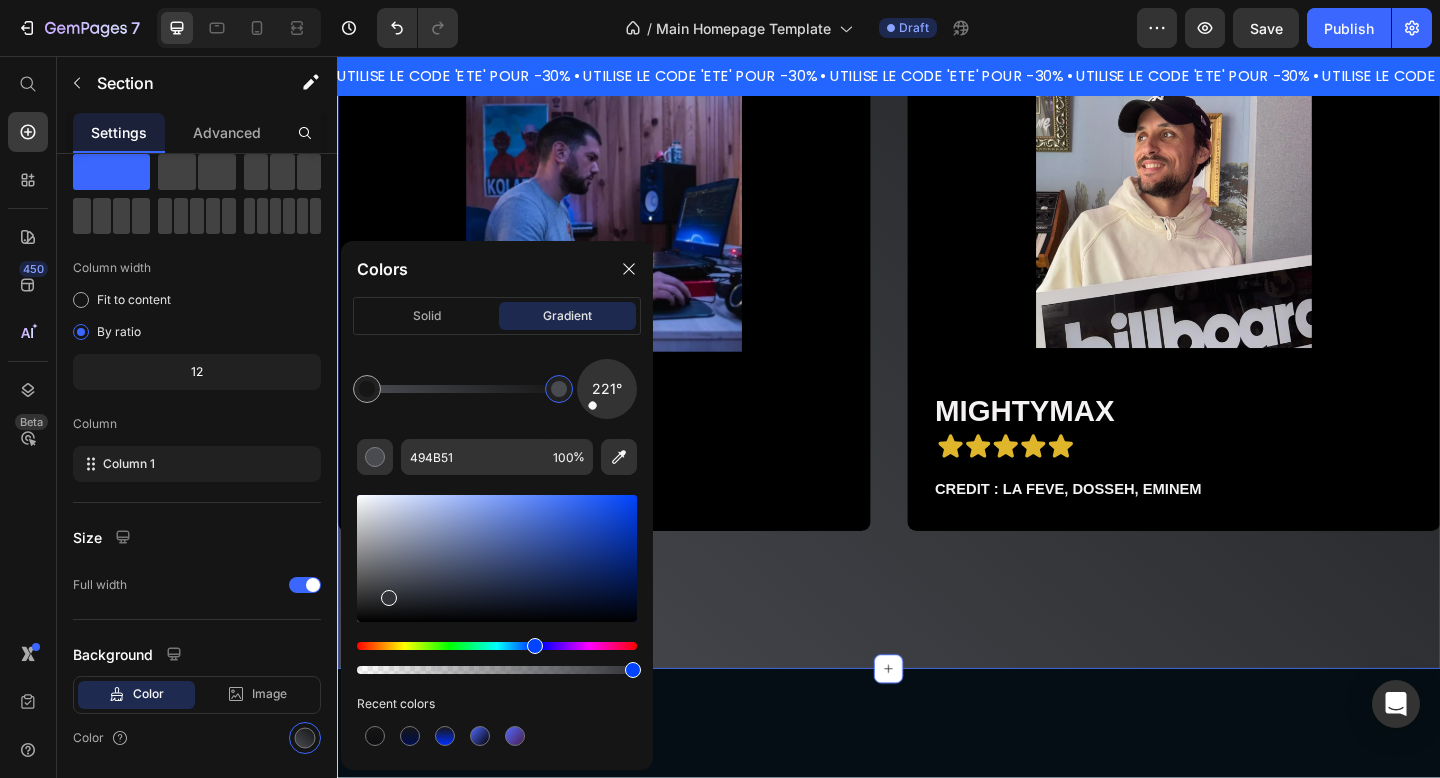 drag, startPoint x: 385, startPoint y: 580, endPoint x: 386, endPoint y: 593, distance: 13.038404 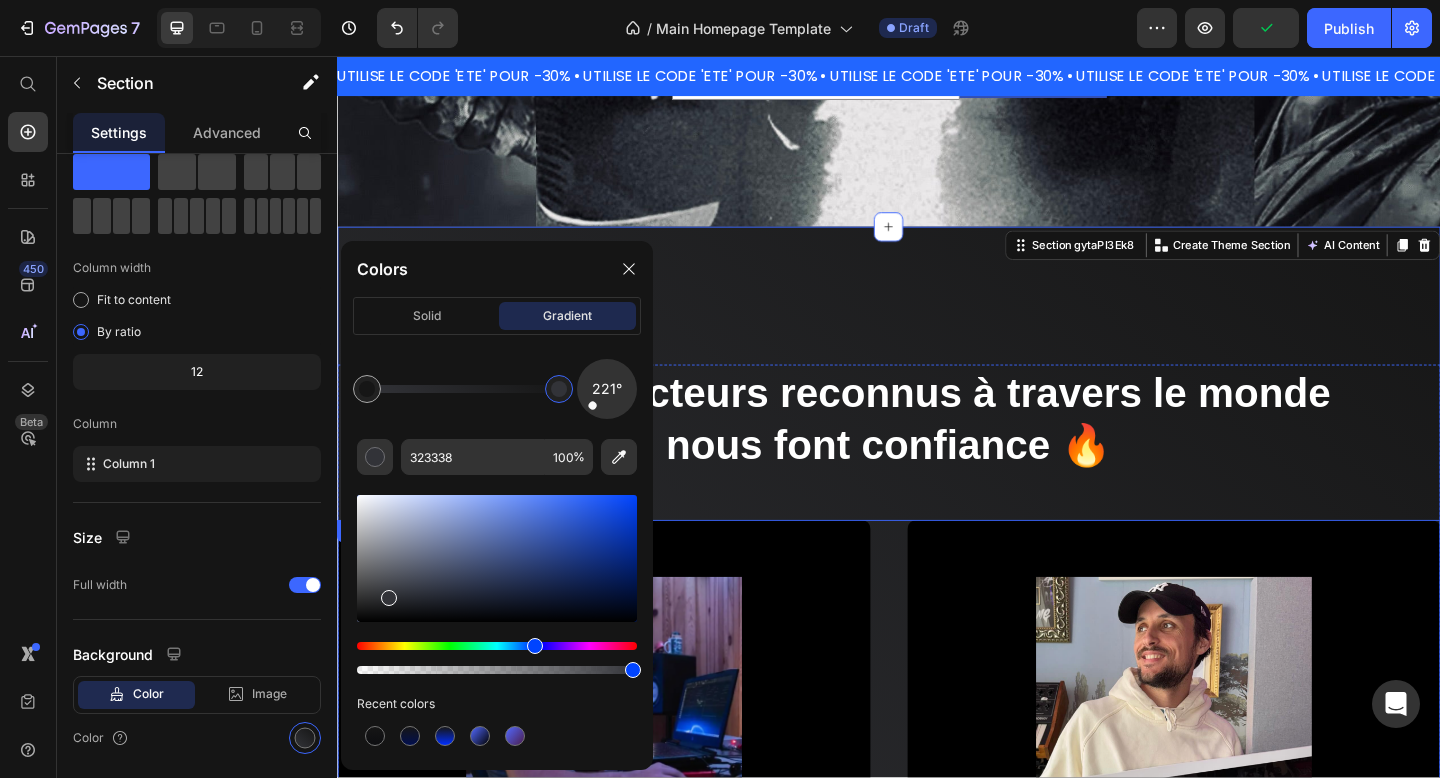 scroll, scrollTop: 1177, scrollLeft: 0, axis: vertical 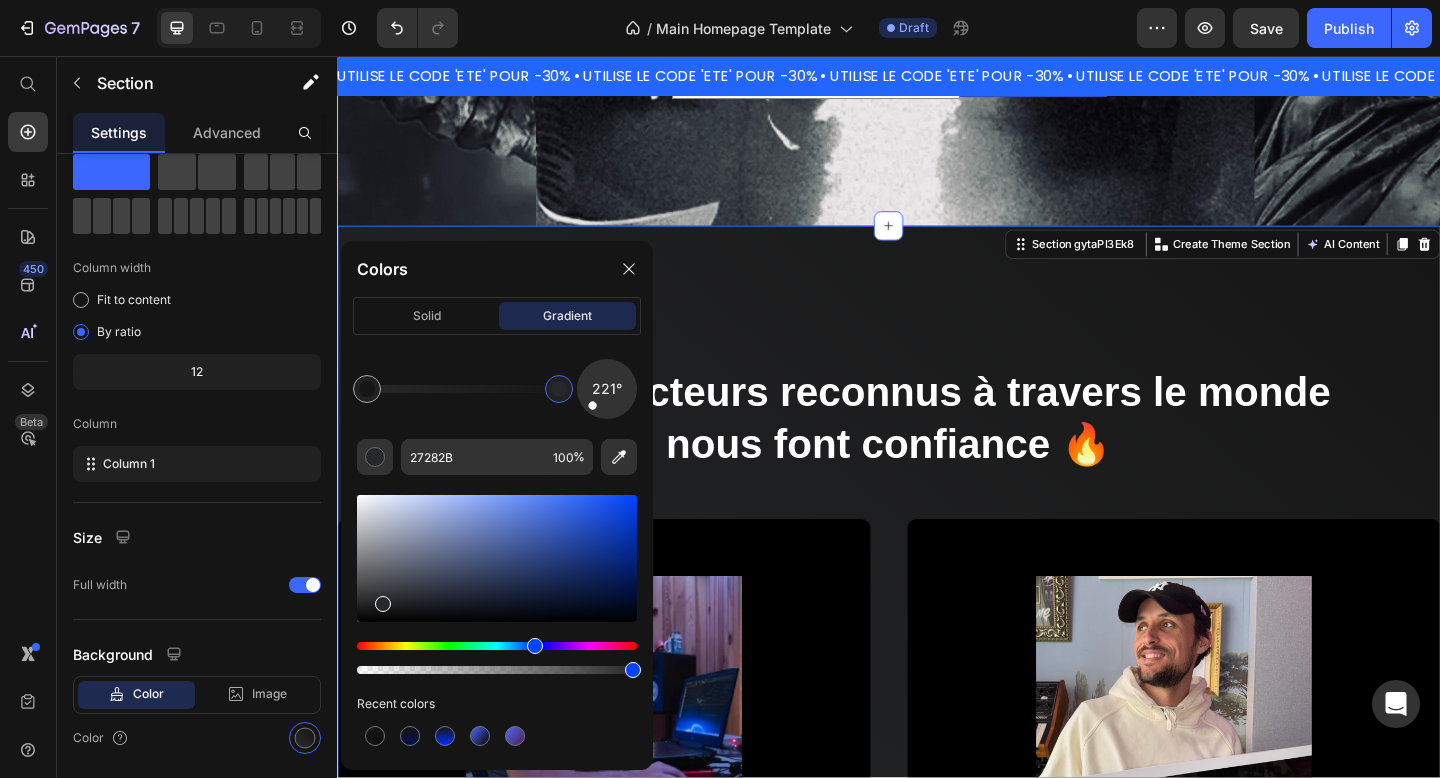 click at bounding box center (383, 604) 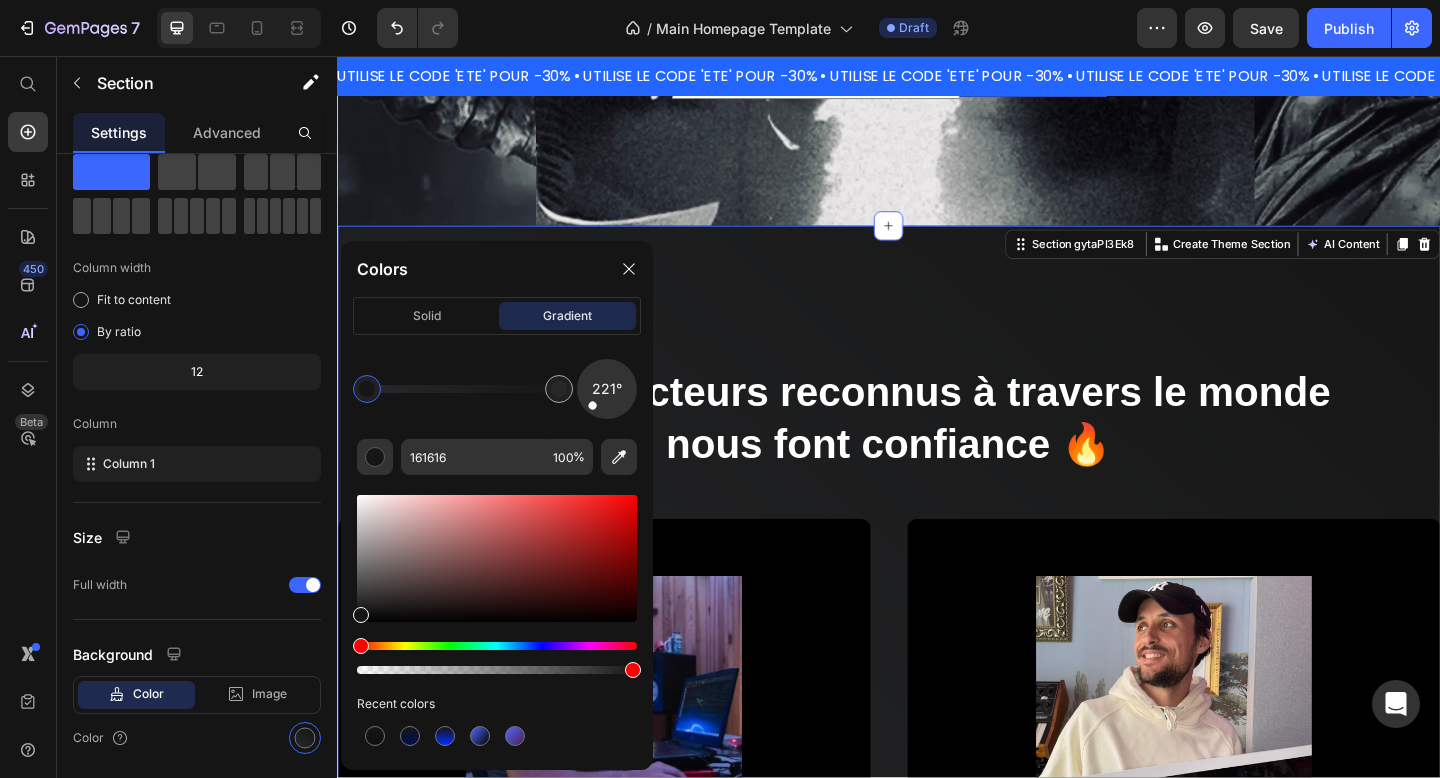 click at bounding box center [367, 389] 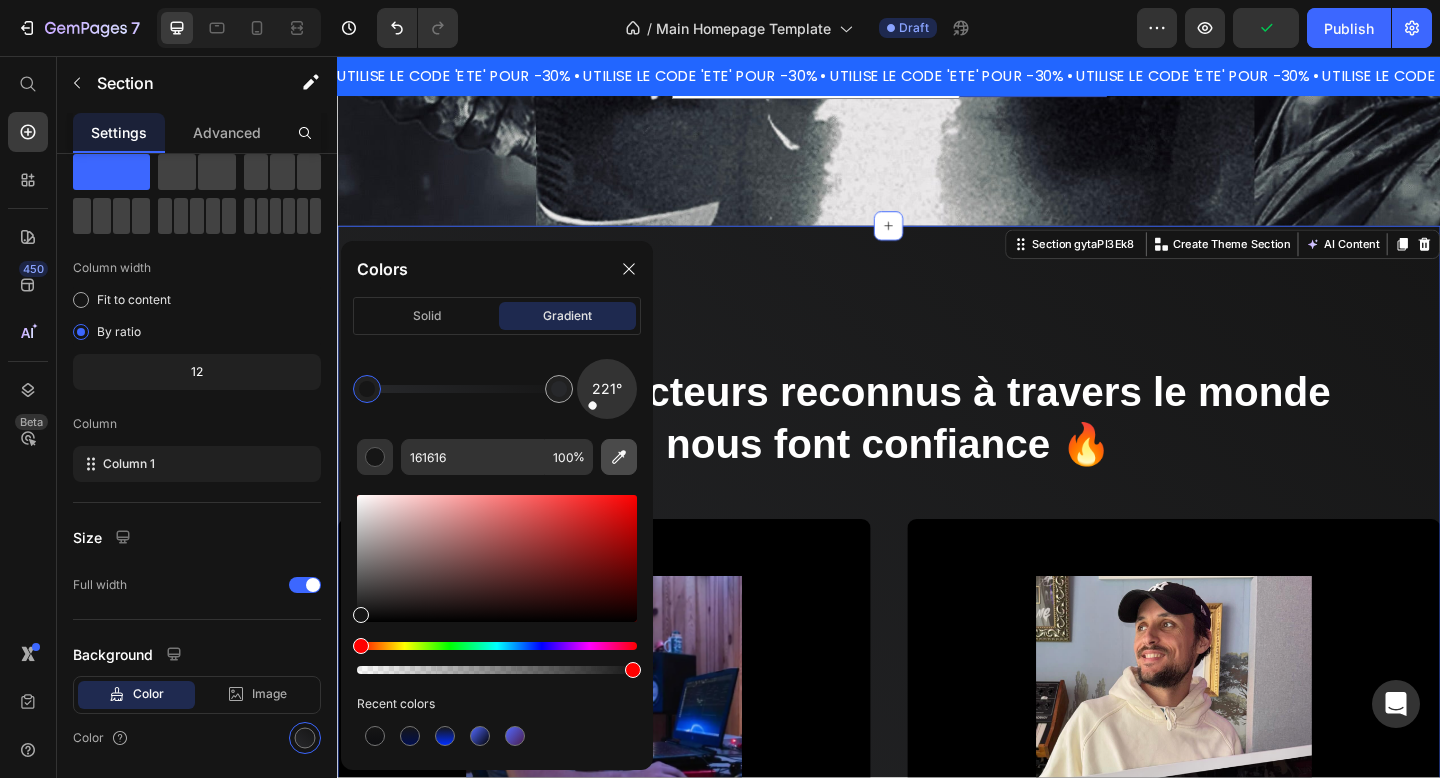 click 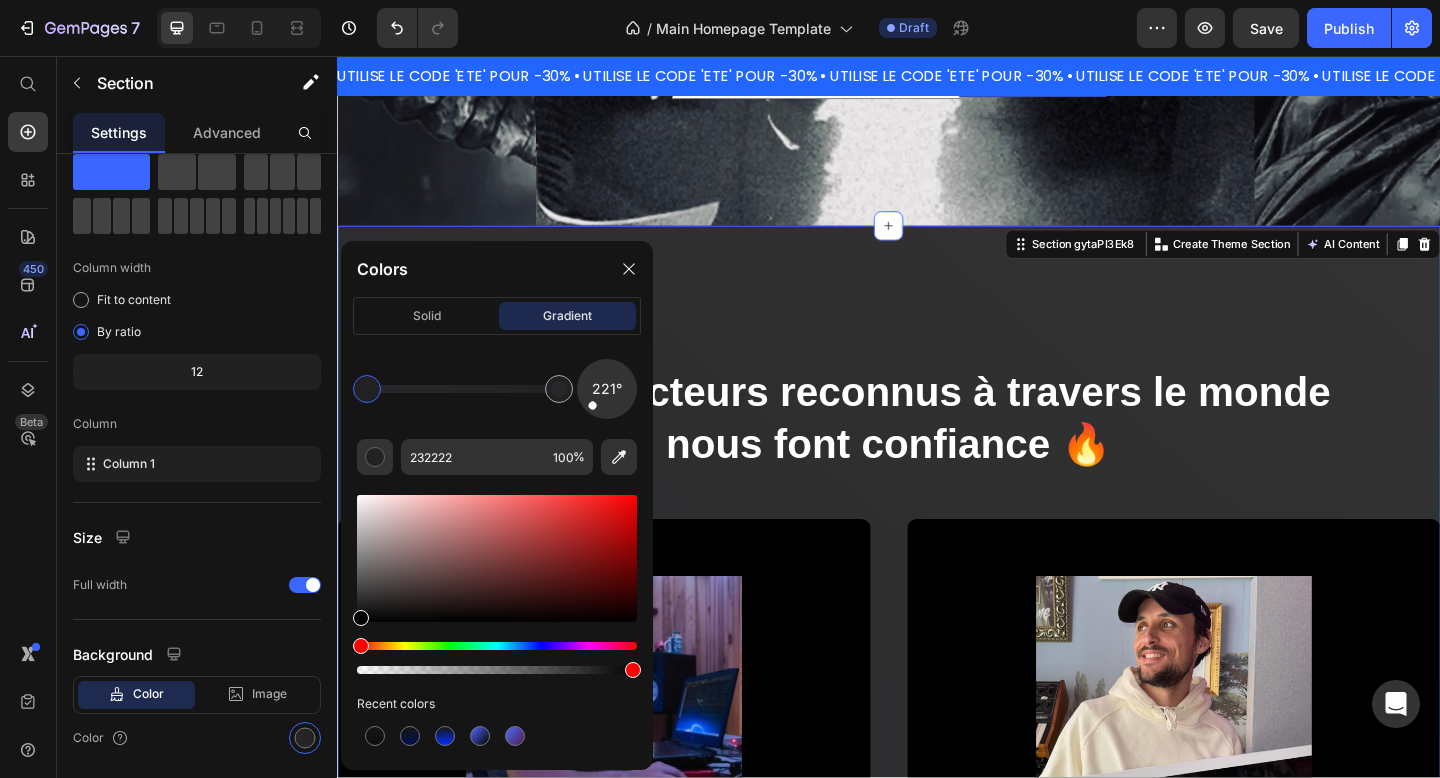 drag, startPoint x: 366, startPoint y: 603, endPoint x: 351, endPoint y: 679, distance: 77.46612 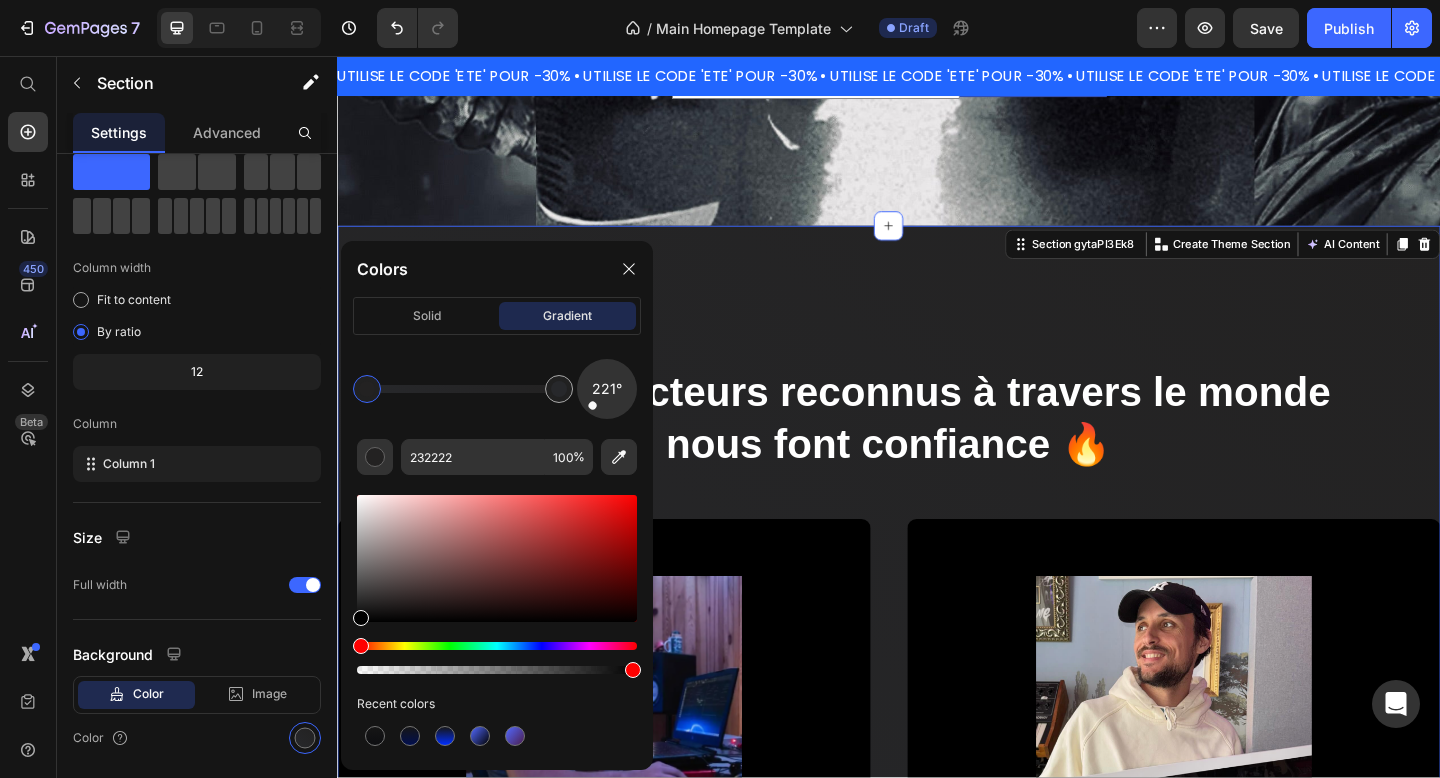 type on "000000" 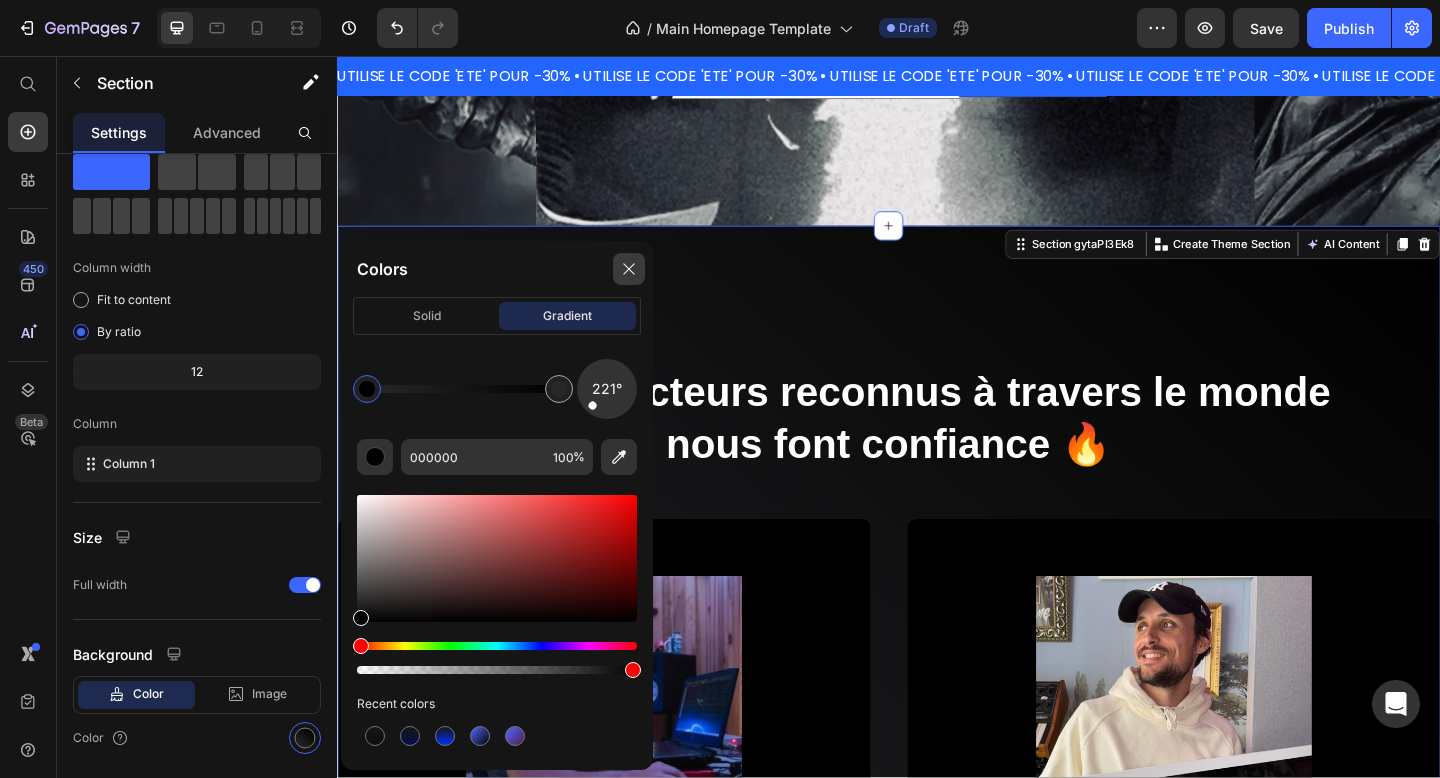 click at bounding box center (629, 269) 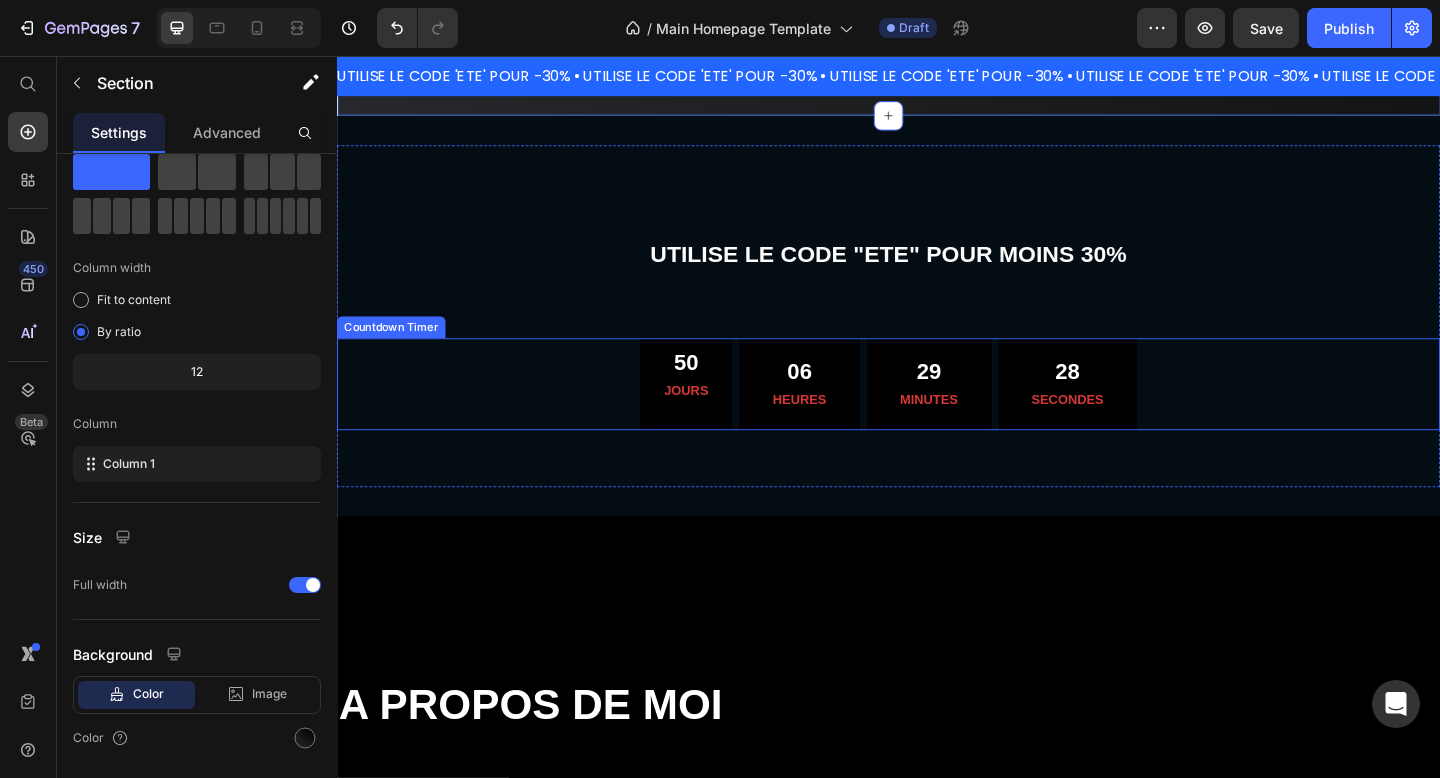 scroll, scrollTop: 2307, scrollLeft: 0, axis: vertical 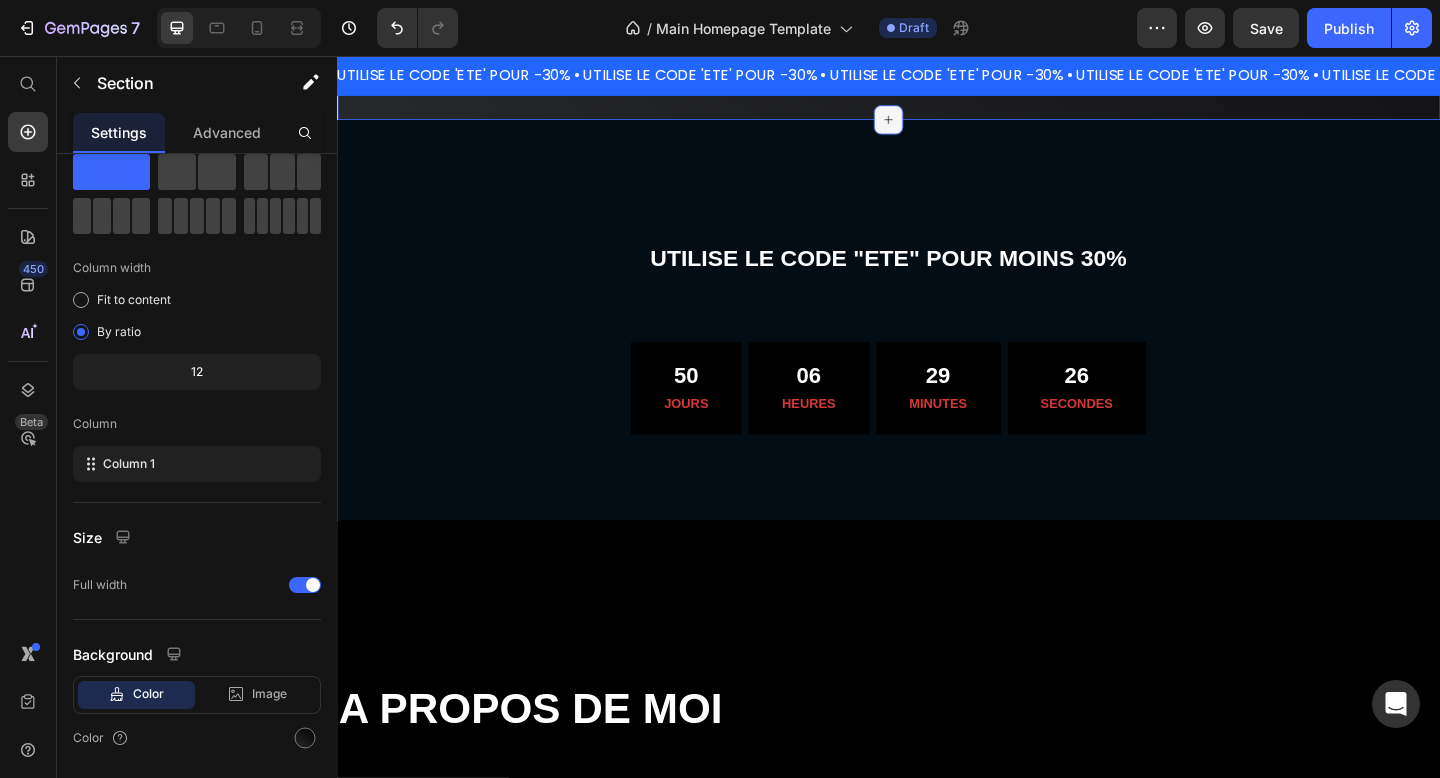 click 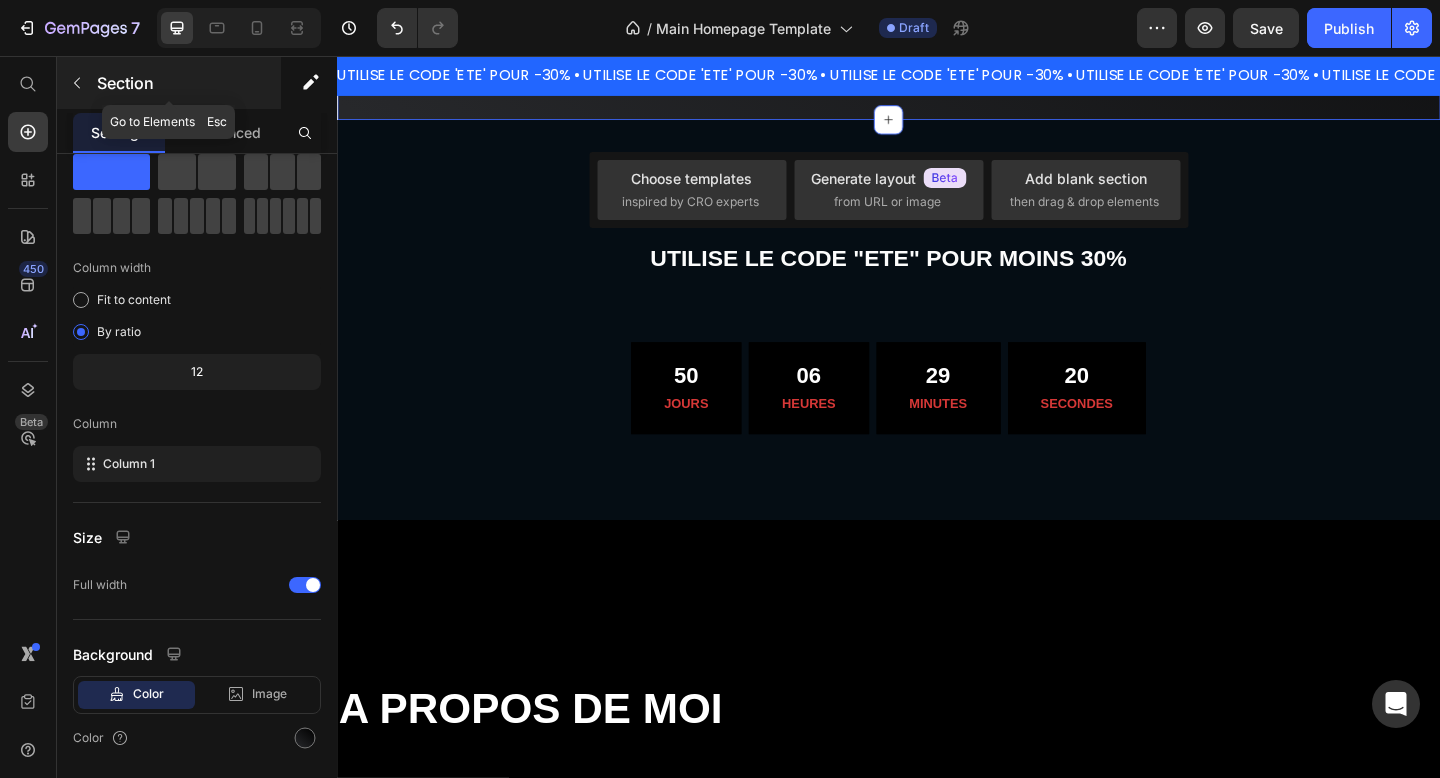 click at bounding box center [77, 83] 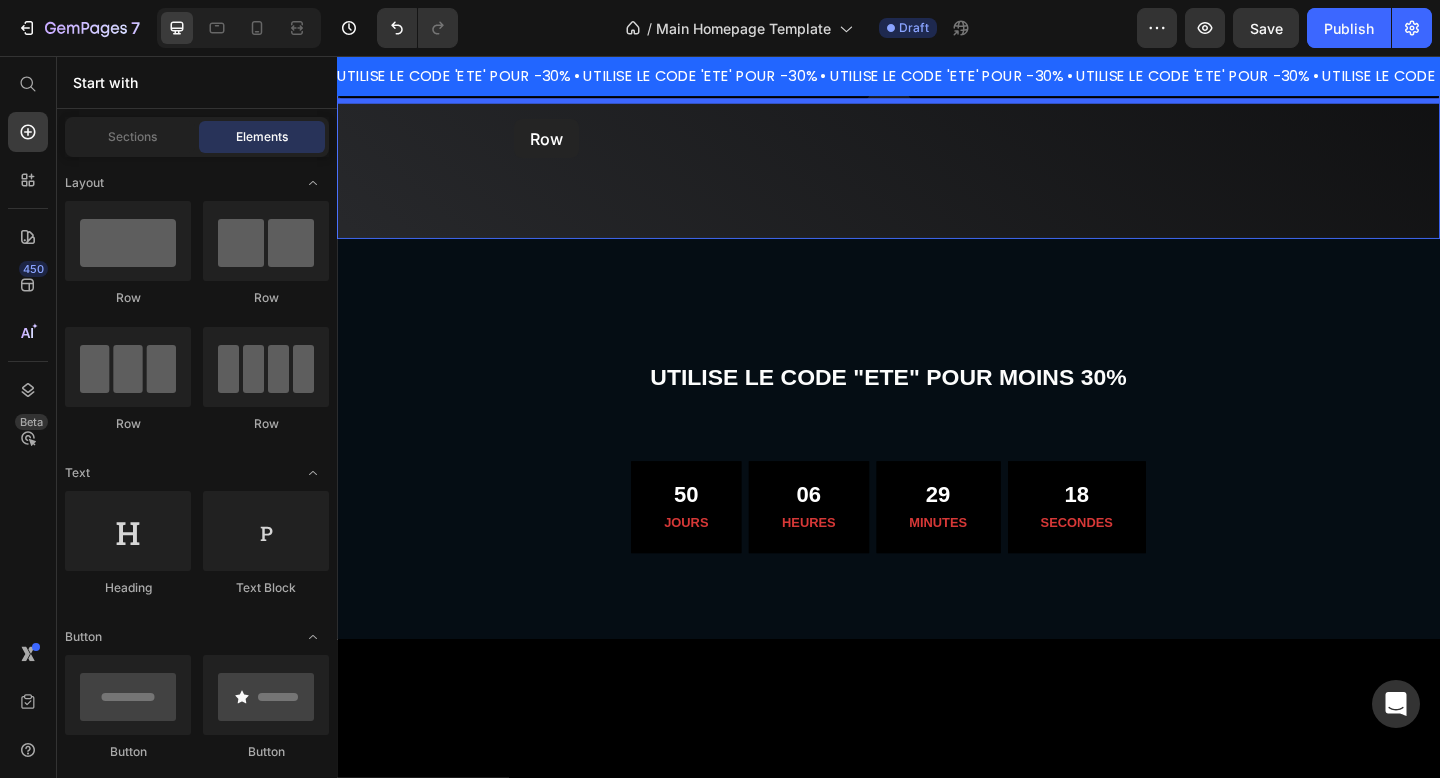 scroll, scrollTop: 2166, scrollLeft: 0, axis: vertical 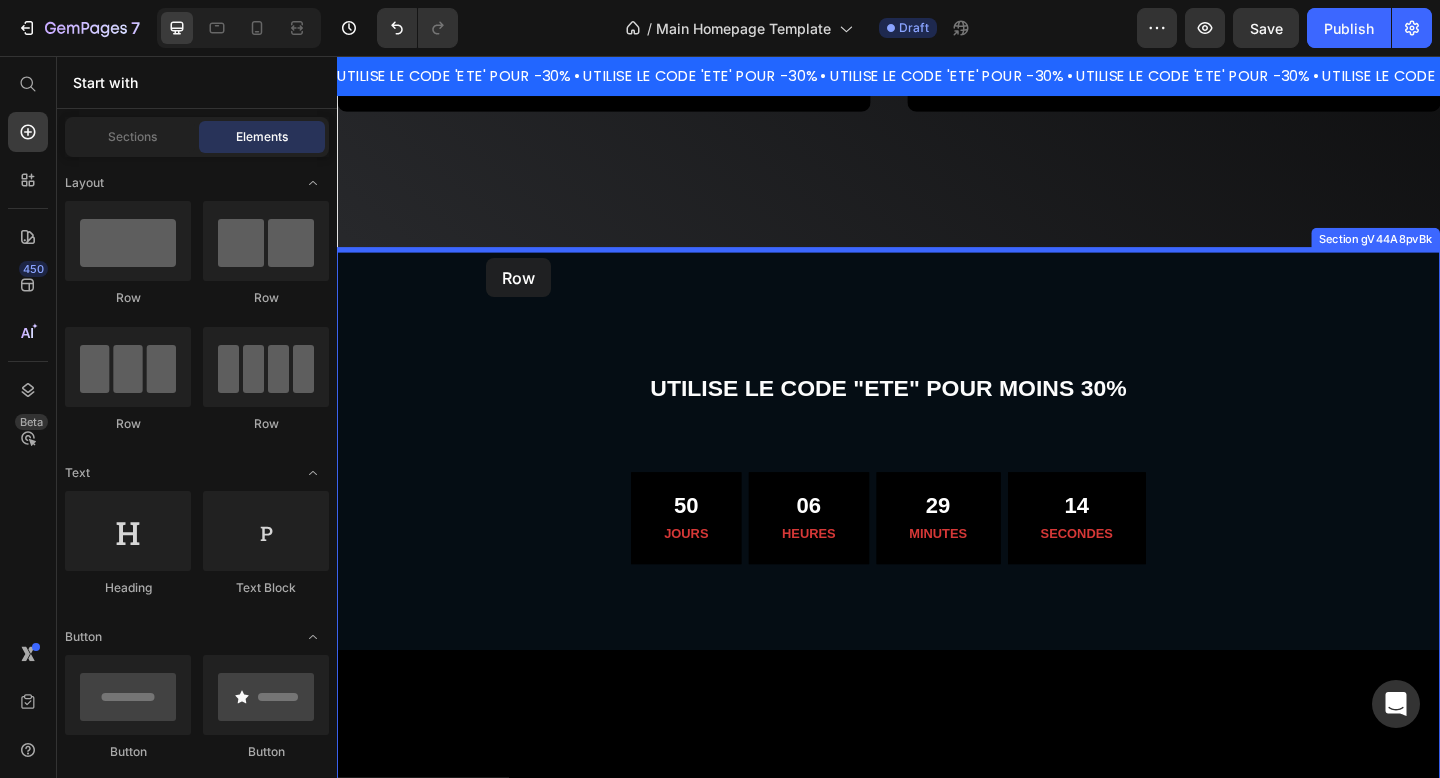 drag, startPoint x: 478, startPoint y: 296, endPoint x: 499, endPoint y: 276, distance: 29 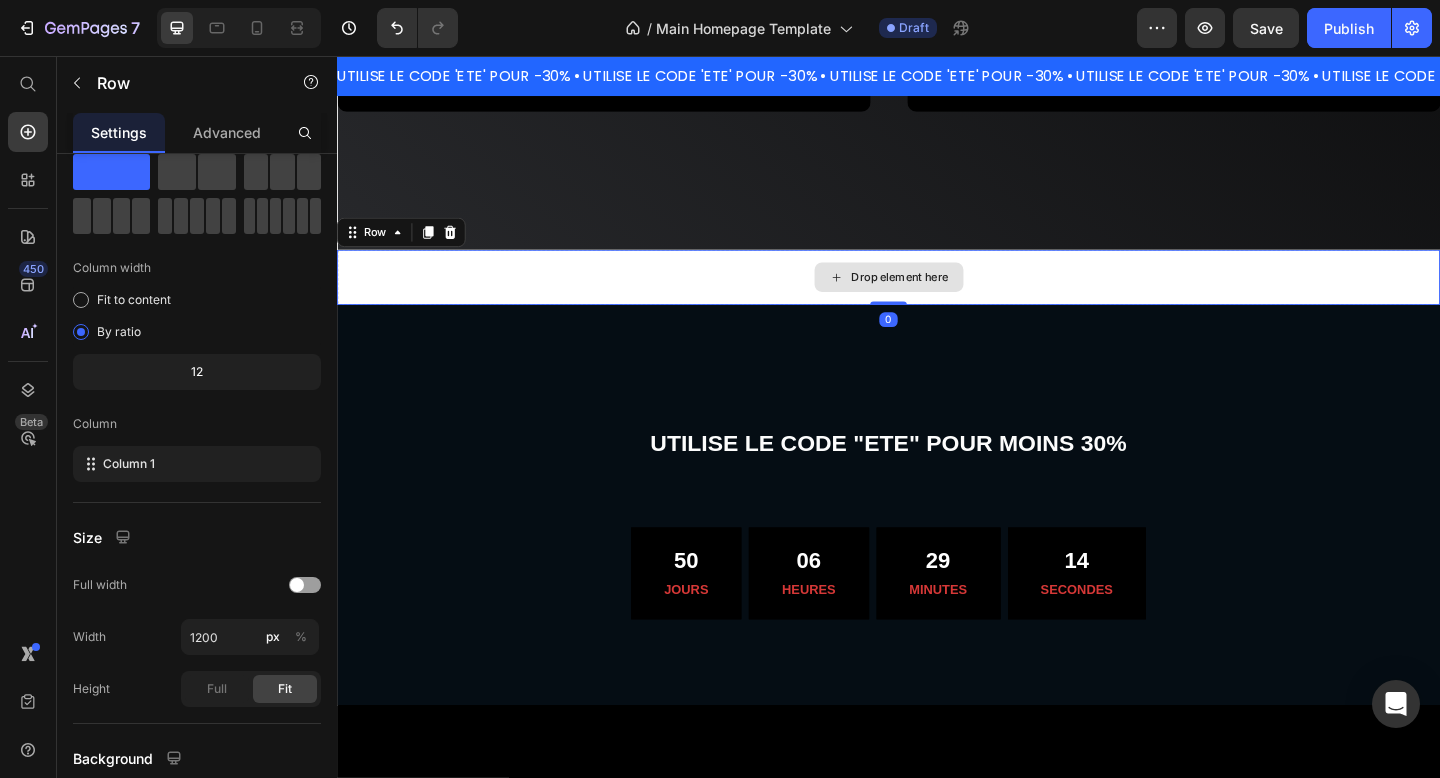 scroll, scrollTop: 0, scrollLeft: 0, axis: both 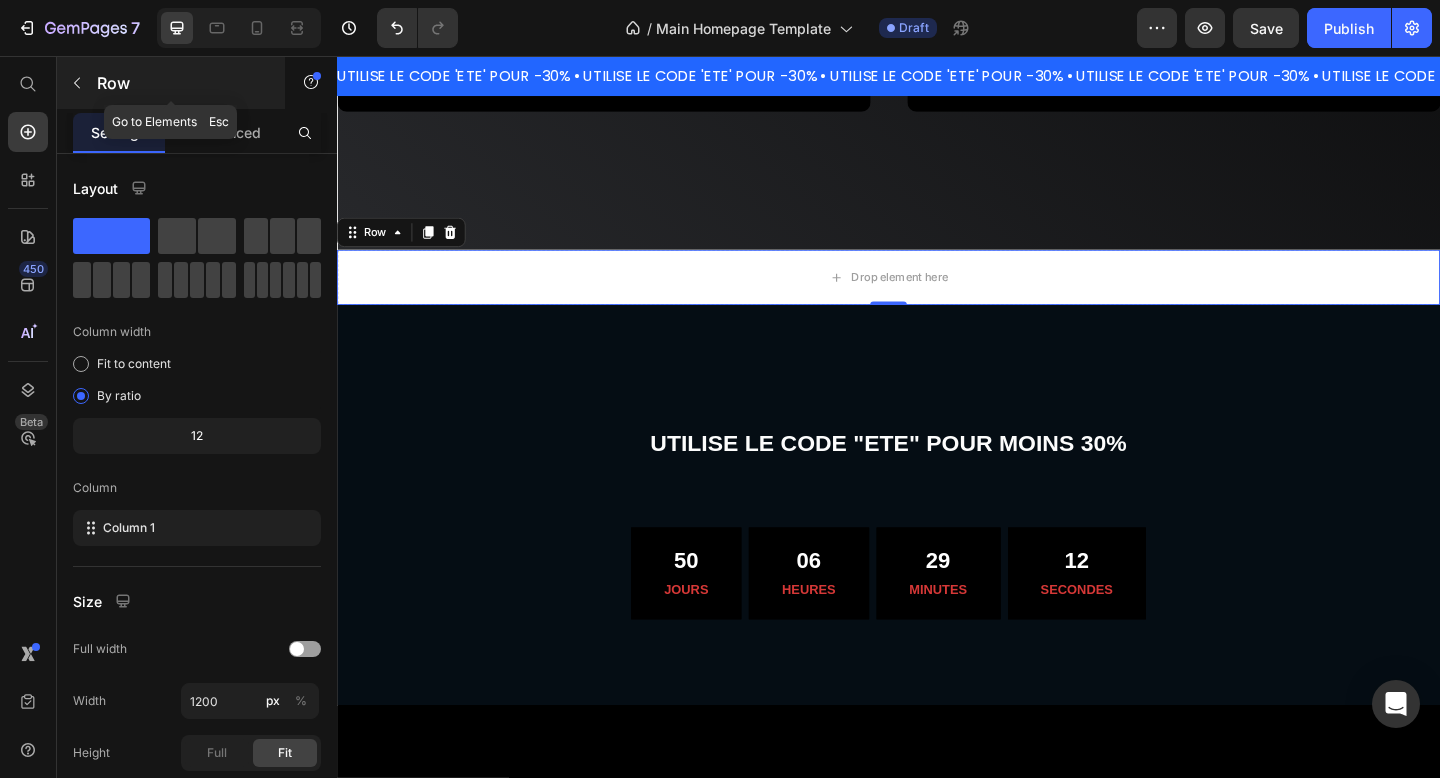 click at bounding box center [77, 83] 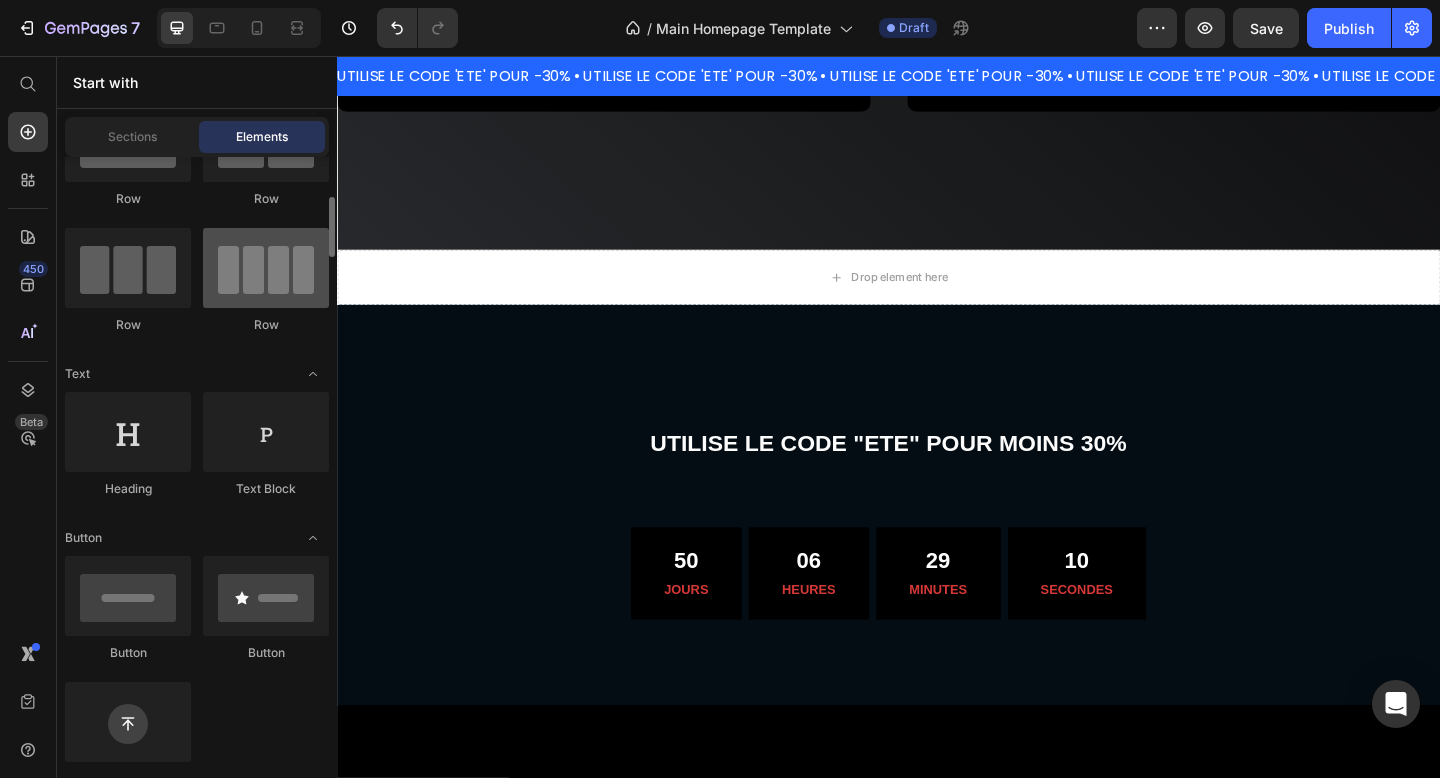 scroll, scrollTop: 562, scrollLeft: 0, axis: vertical 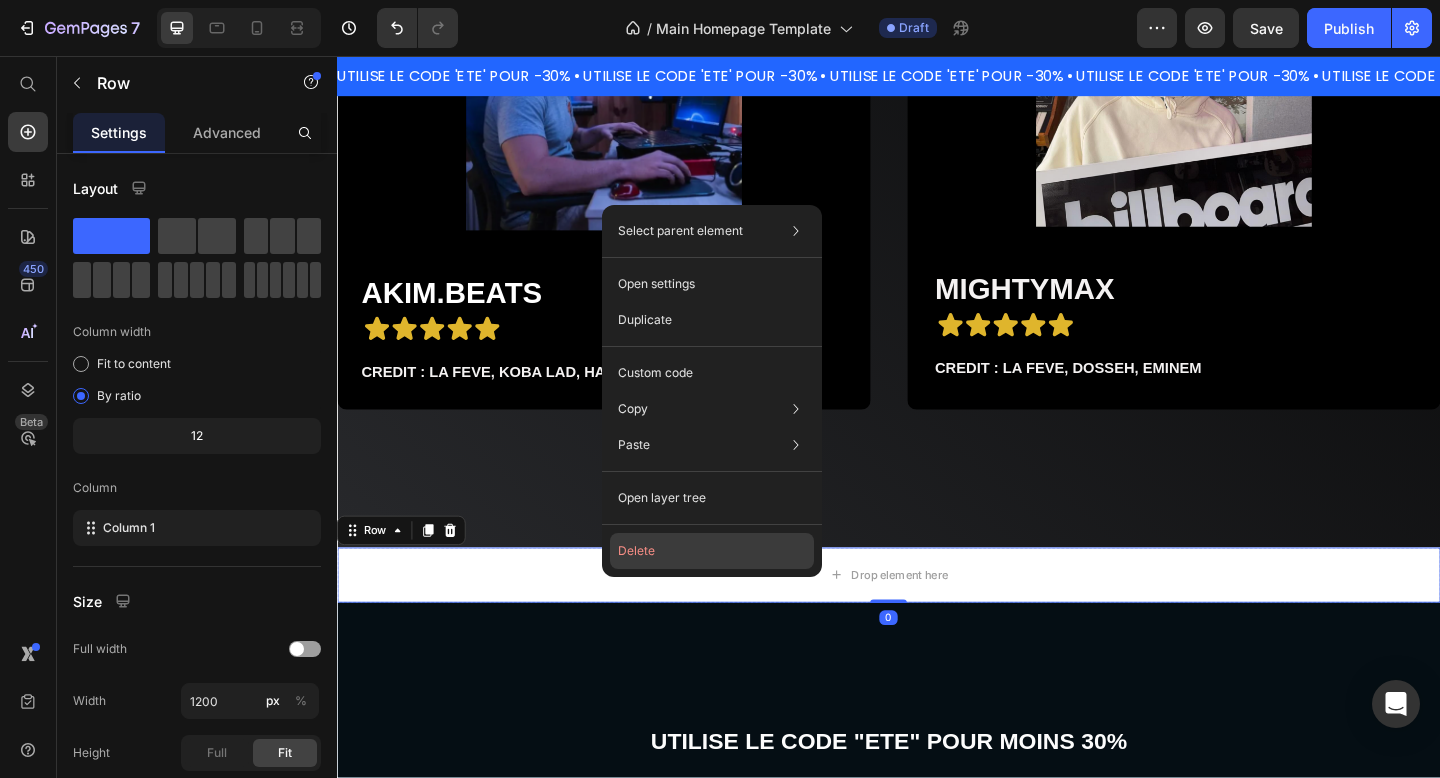 click on "Delete" 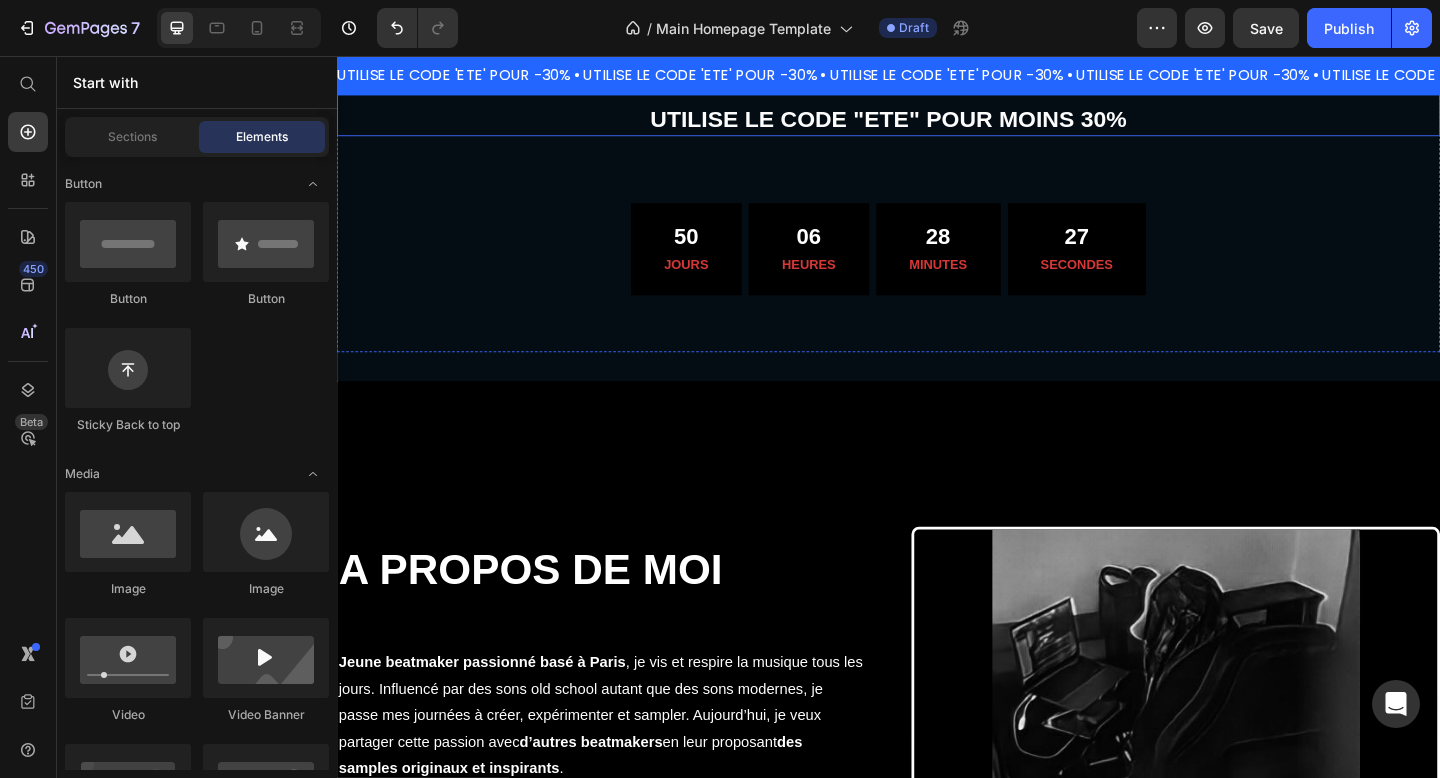 scroll, scrollTop: 2472, scrollLeft: 0, axis: vertical 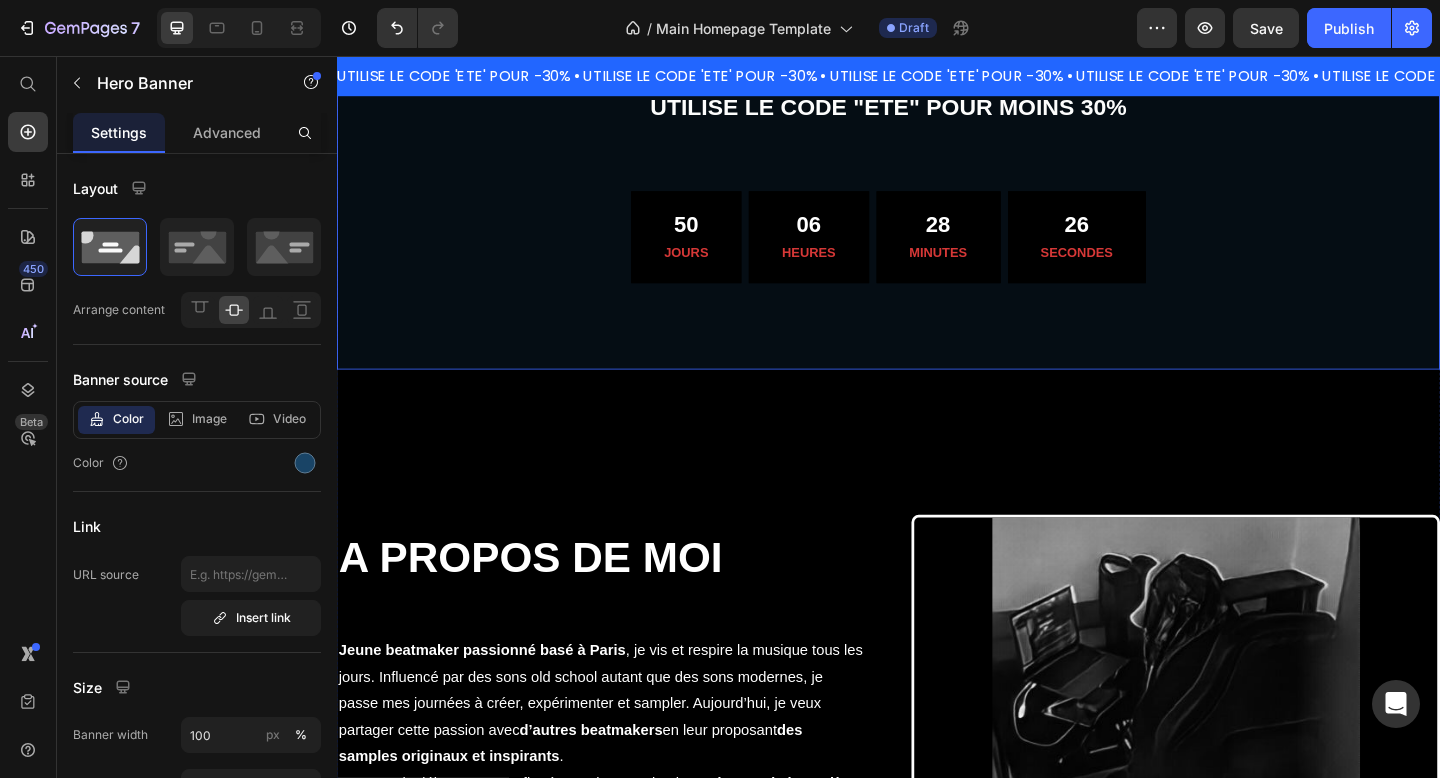 click on "Utilise le code "ete" pour moins 30% Heading 50 JOURS 06 HEURES 28 MINUTES 26 SECONDES Countdown Timer Row" at bounding box center (937, 179) 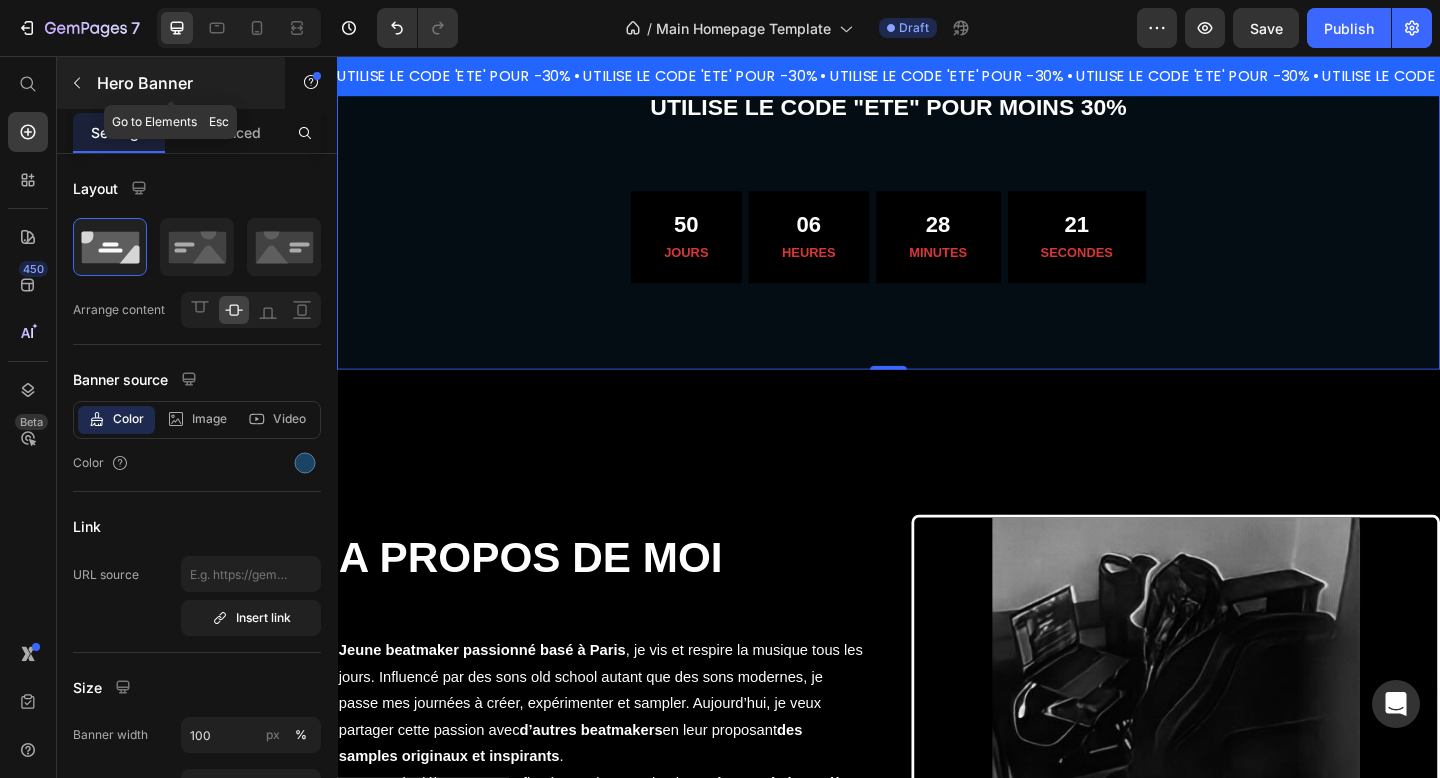 click 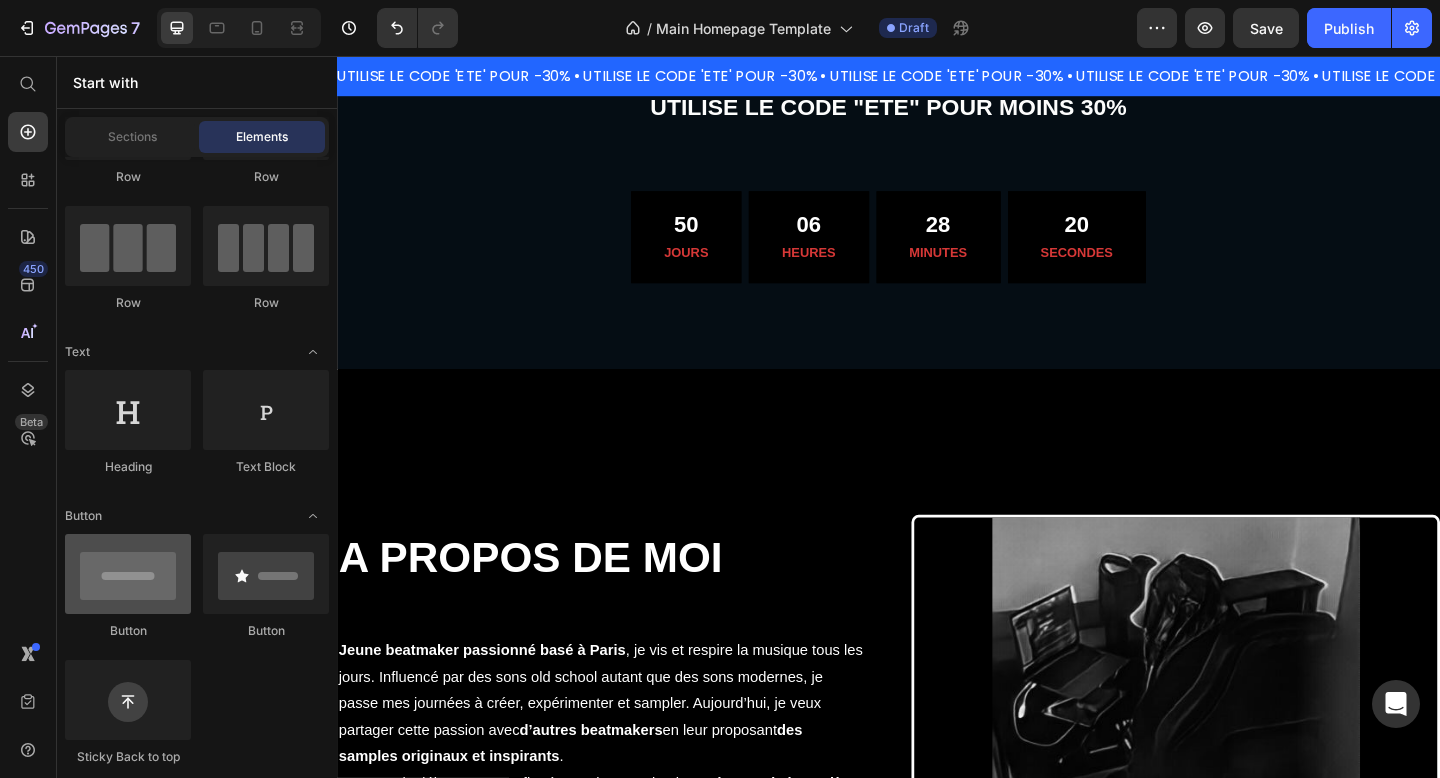 scroll, scrollTop: 0, scrollLeft: 0, axis: both 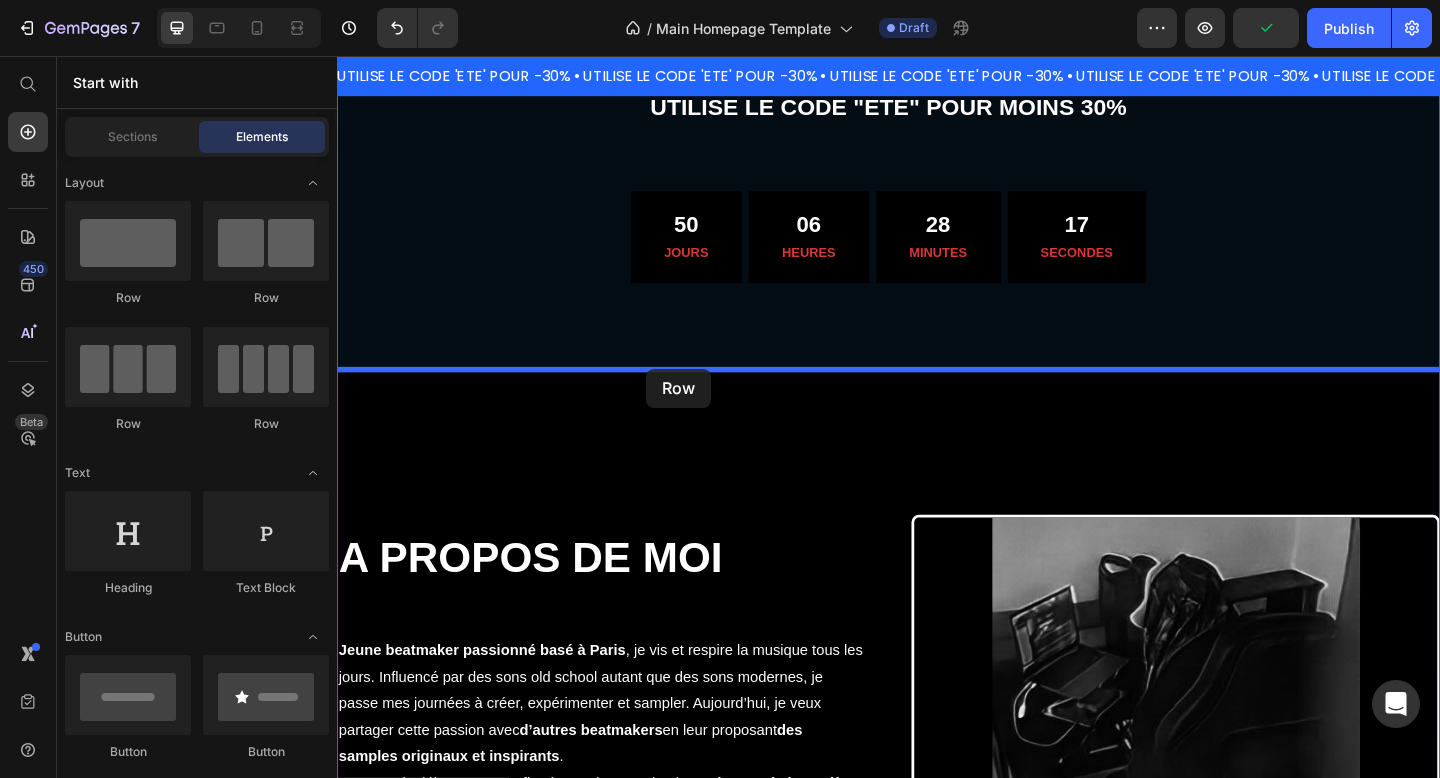 drag, startPoint x: 481, startPoint y: 291, endPoint x: 673, endPoint y: 396, distance: 218.83556 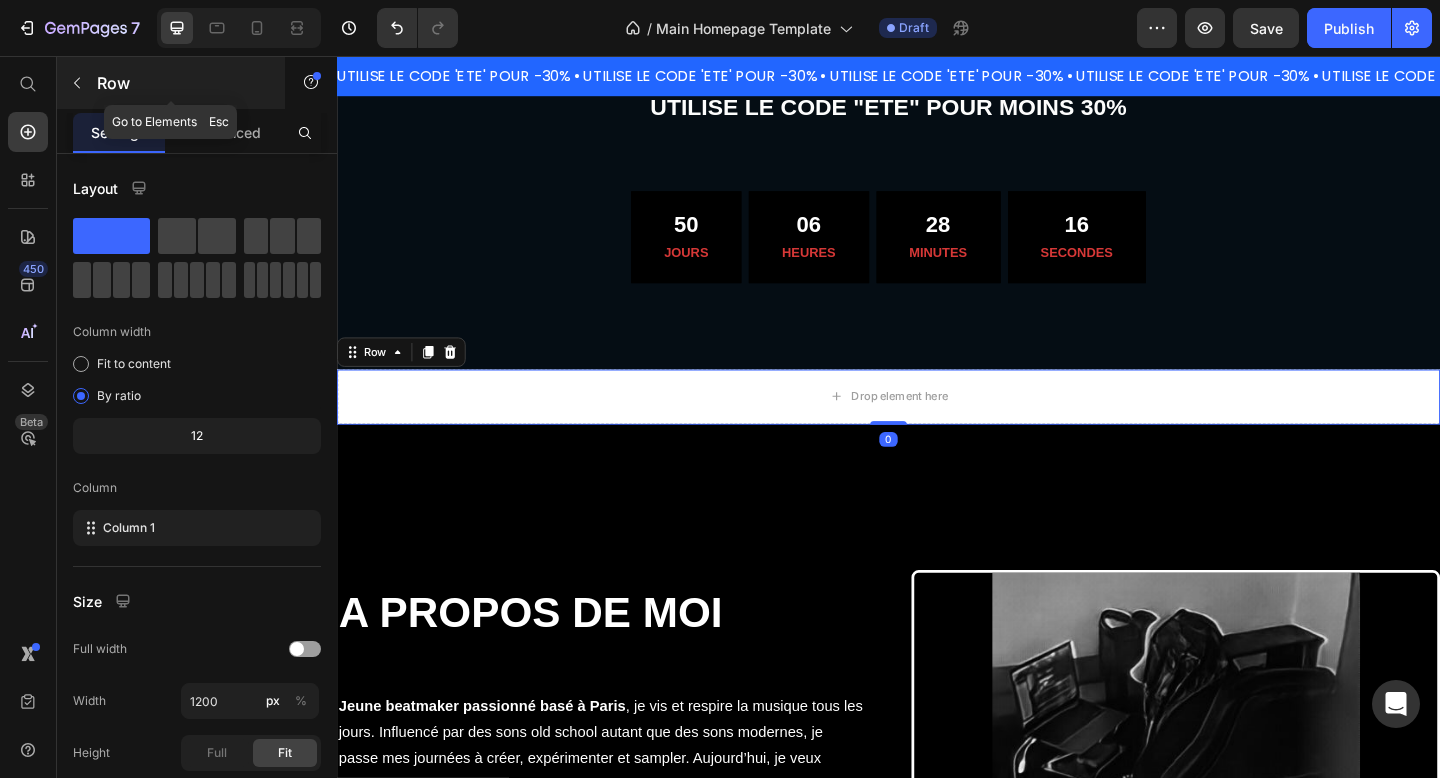 click on "Row" at bounding box center [171, 83] 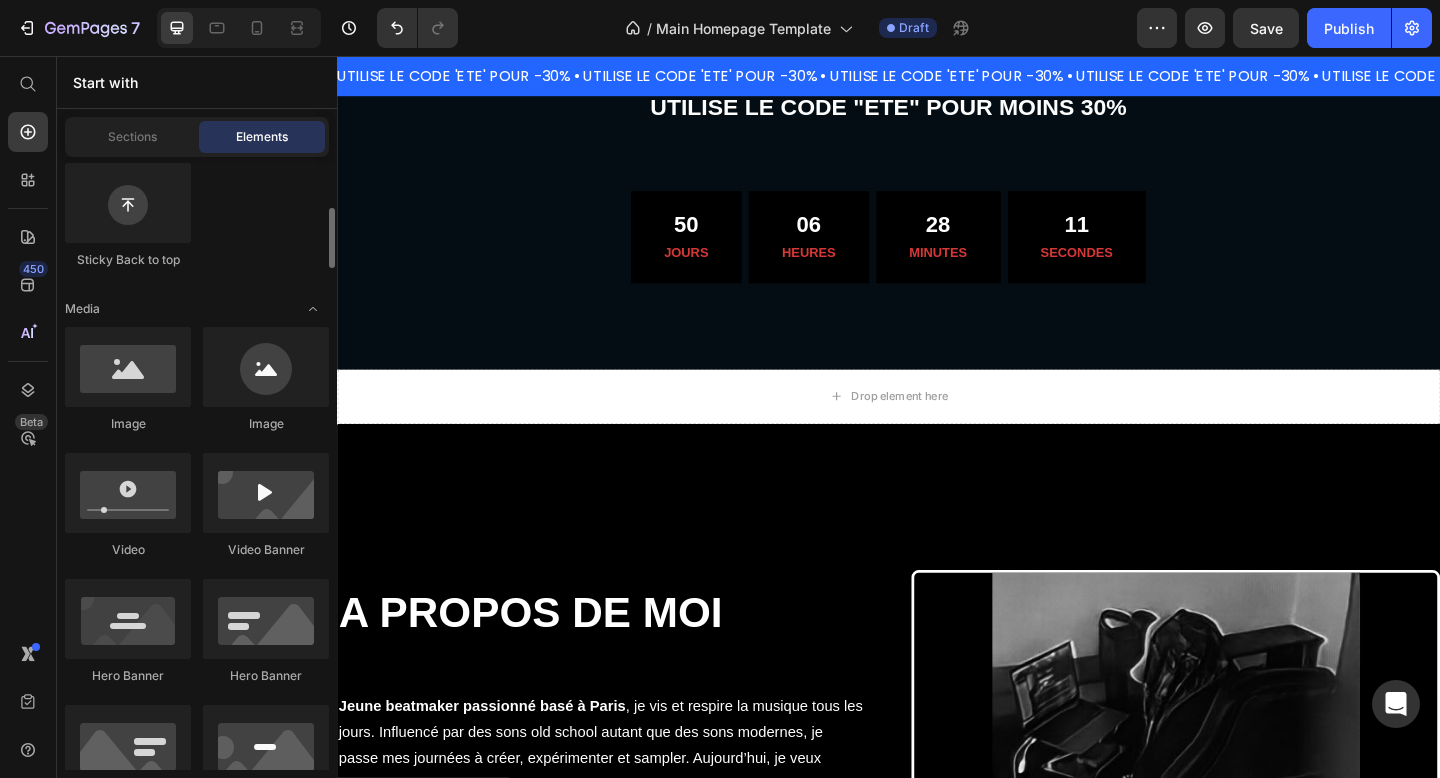 scroll, scrollTop: 625, scrollLeft: 0, axis: vertical 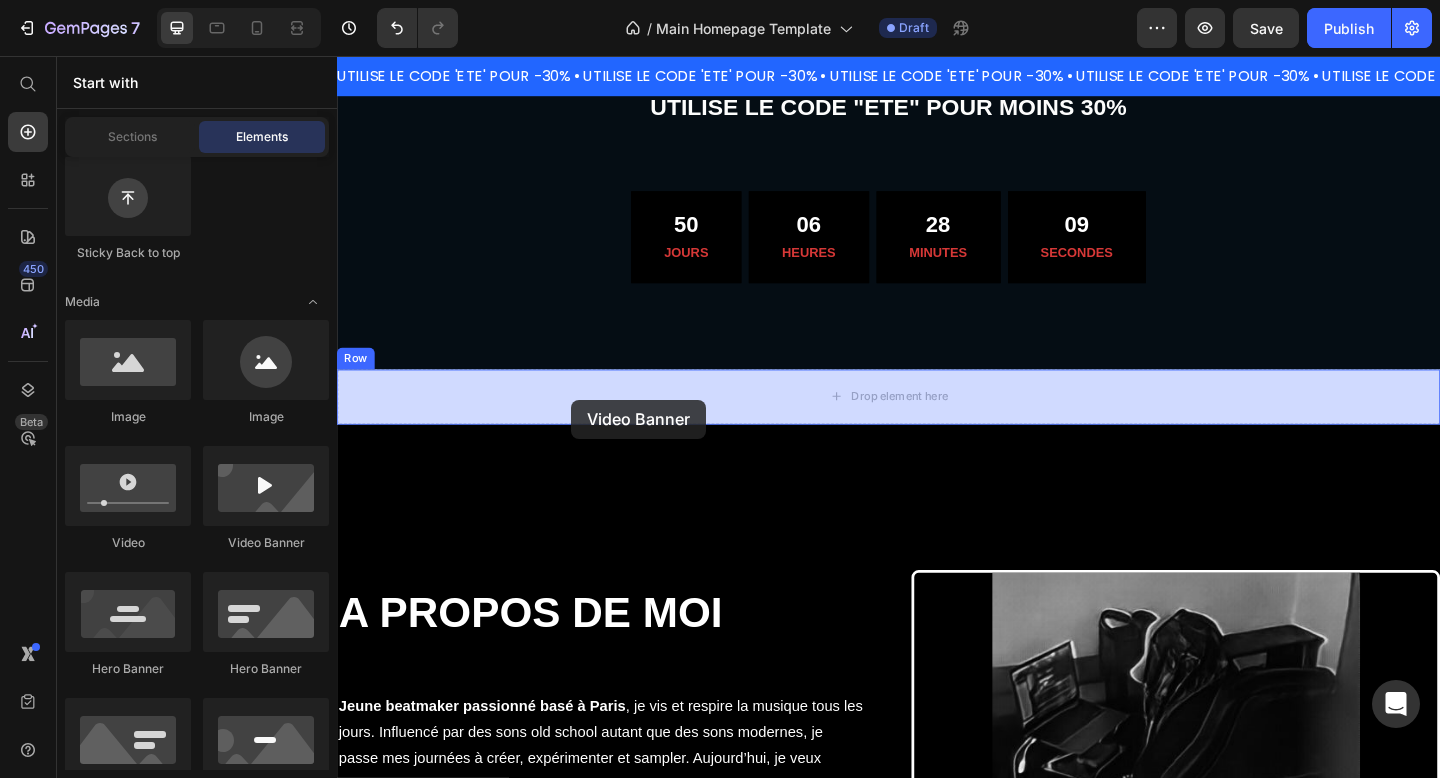drag, startPoint x: 586, startPoint y: 558, endPoint x: 594, endPoint y: 428, distance: 130.24593 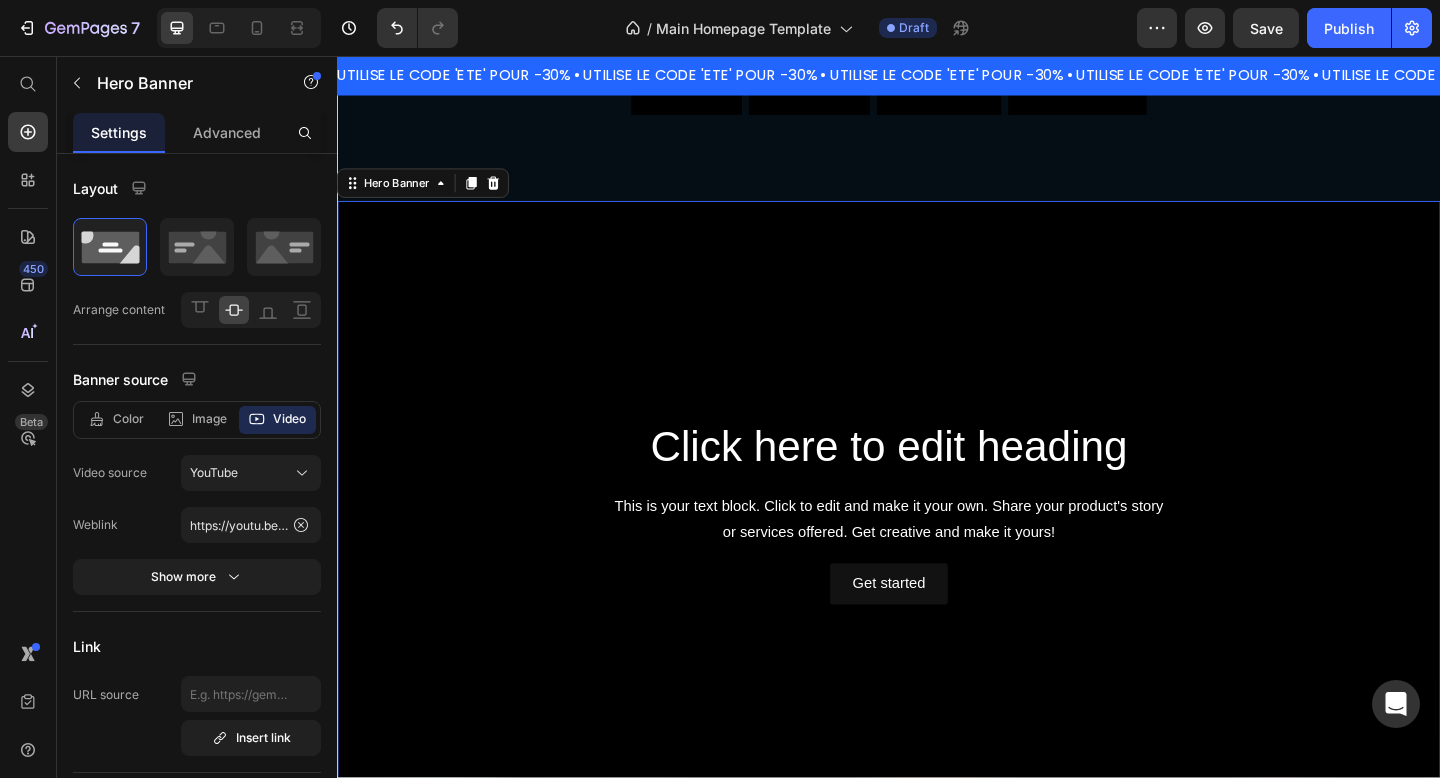 scroll, scrollTop: 2796, scrollLeft: 0, axis: vertical 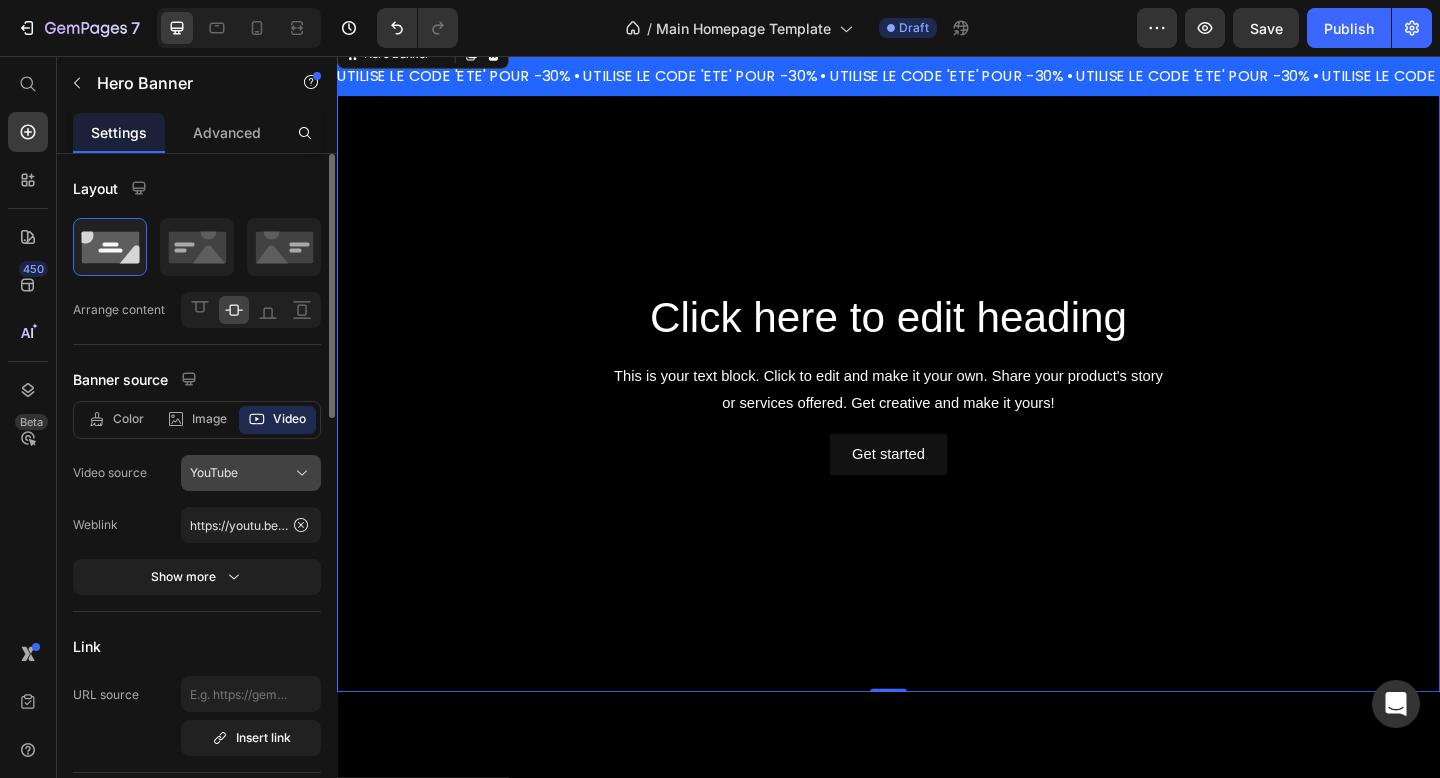 click on "YouTube" 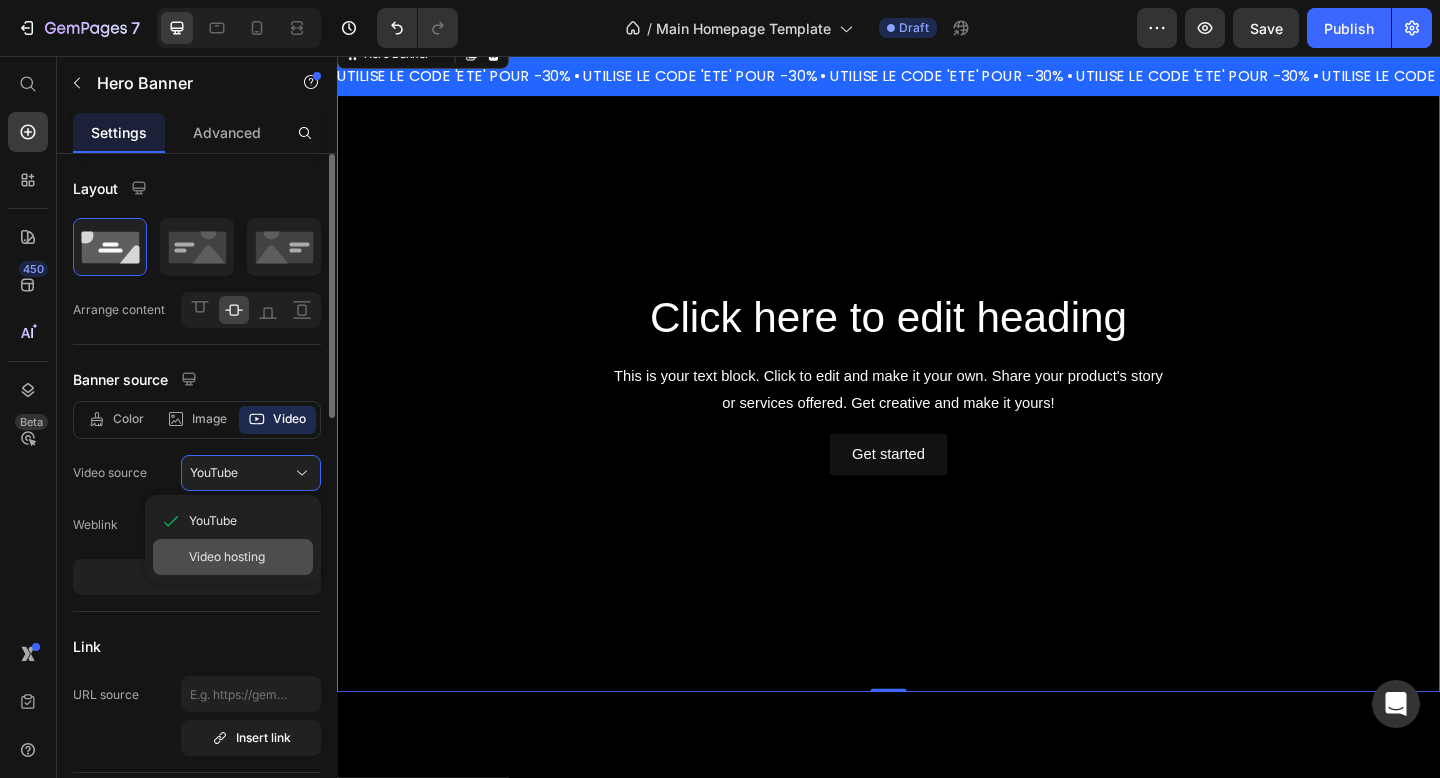 click on "Video hosting" 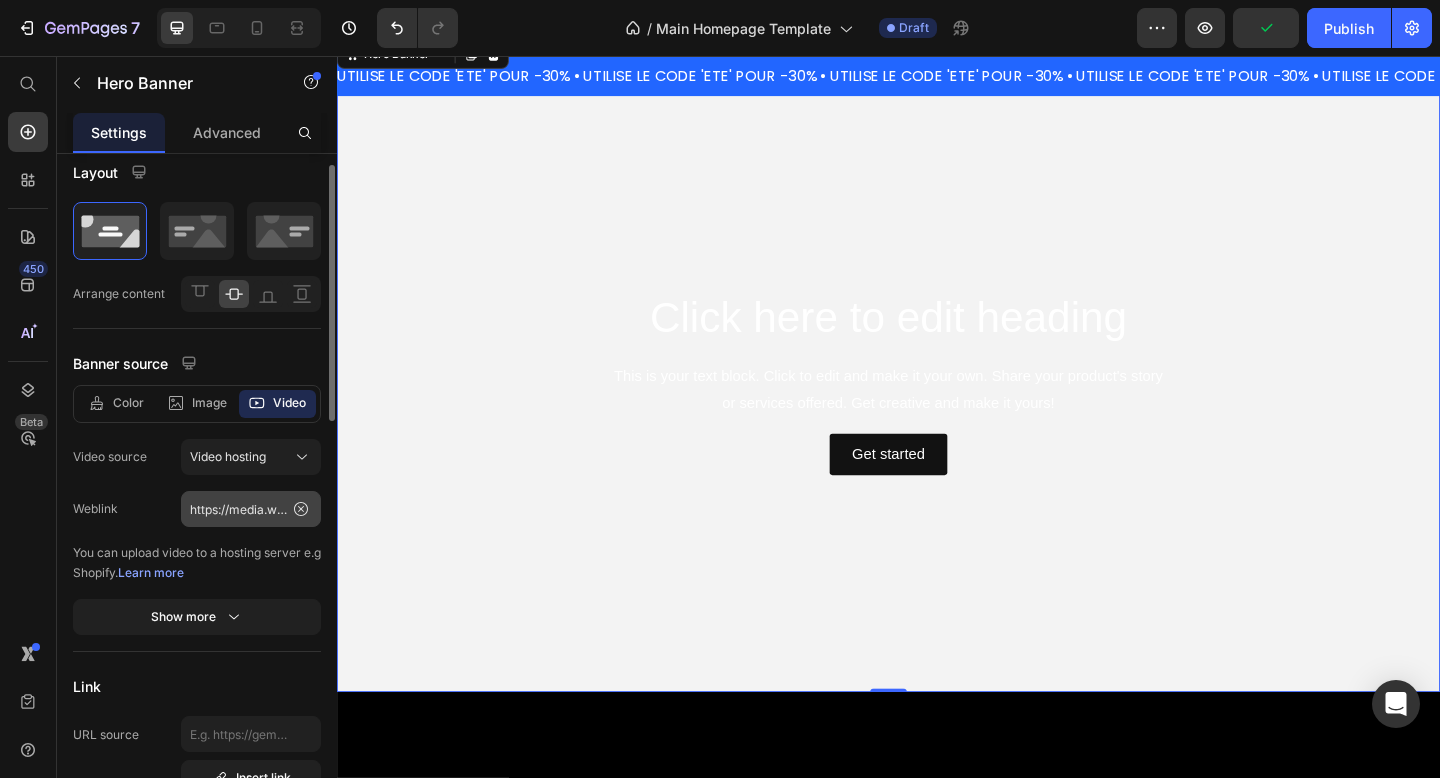 scroll, scrollTop: 20, scrollLeft: 0, axis: vertical 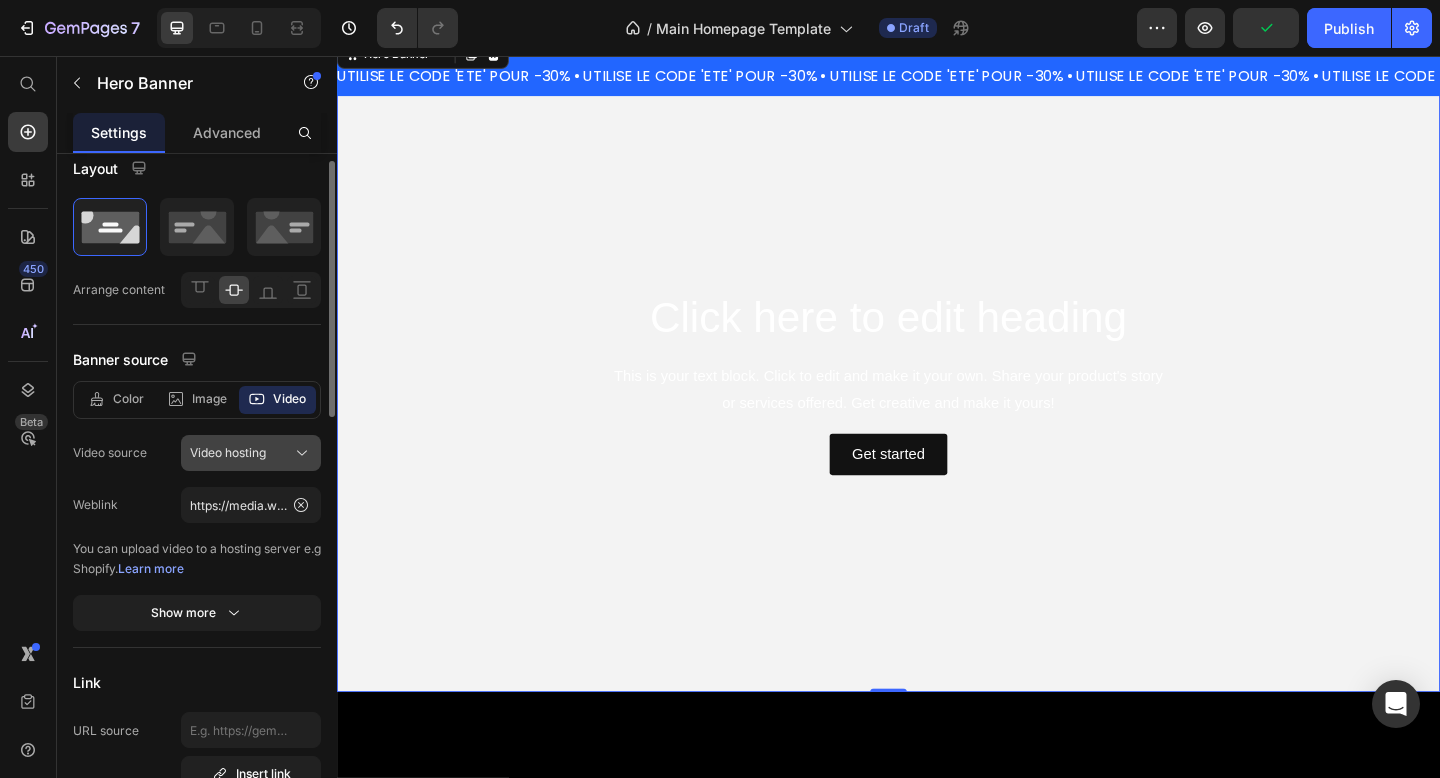 click on "Video hosting" 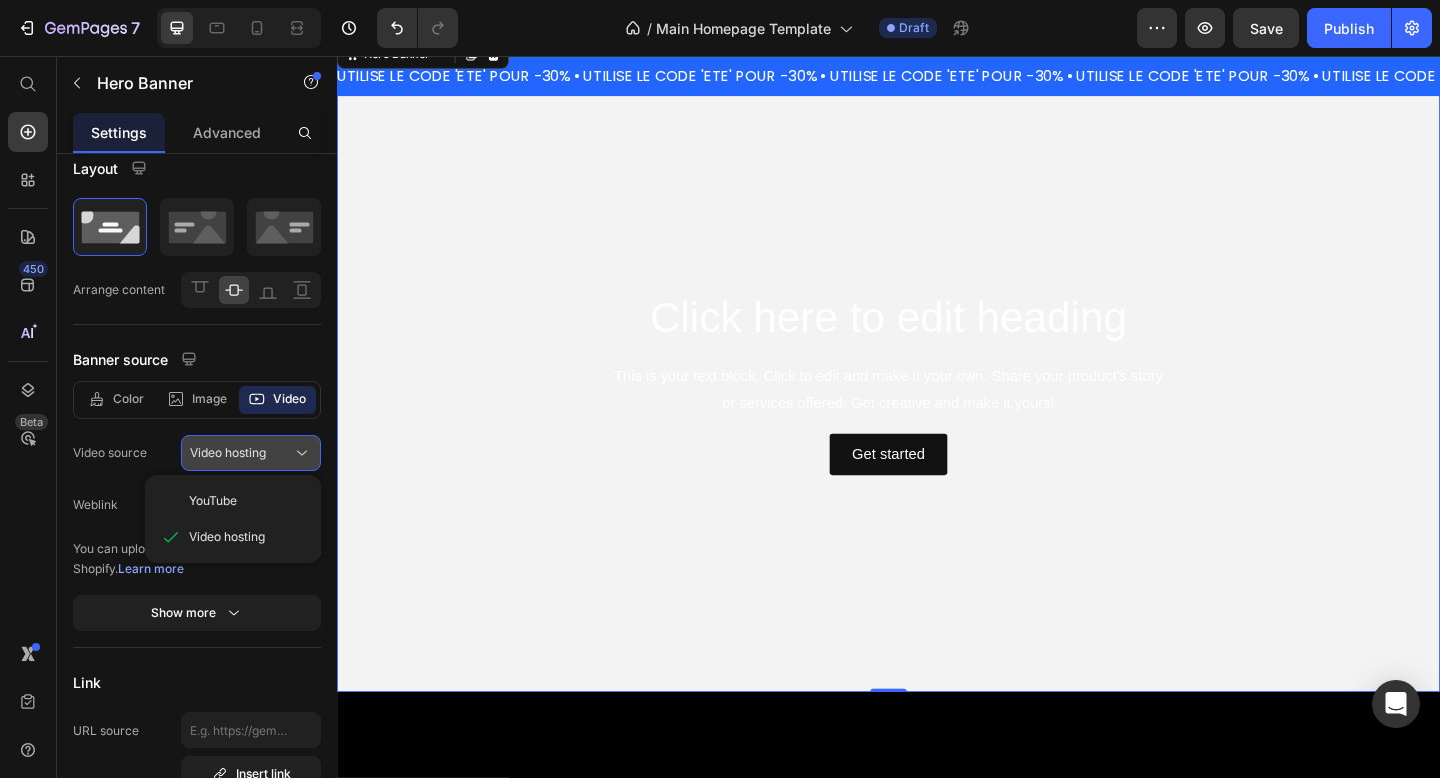 click on "Video hosting" 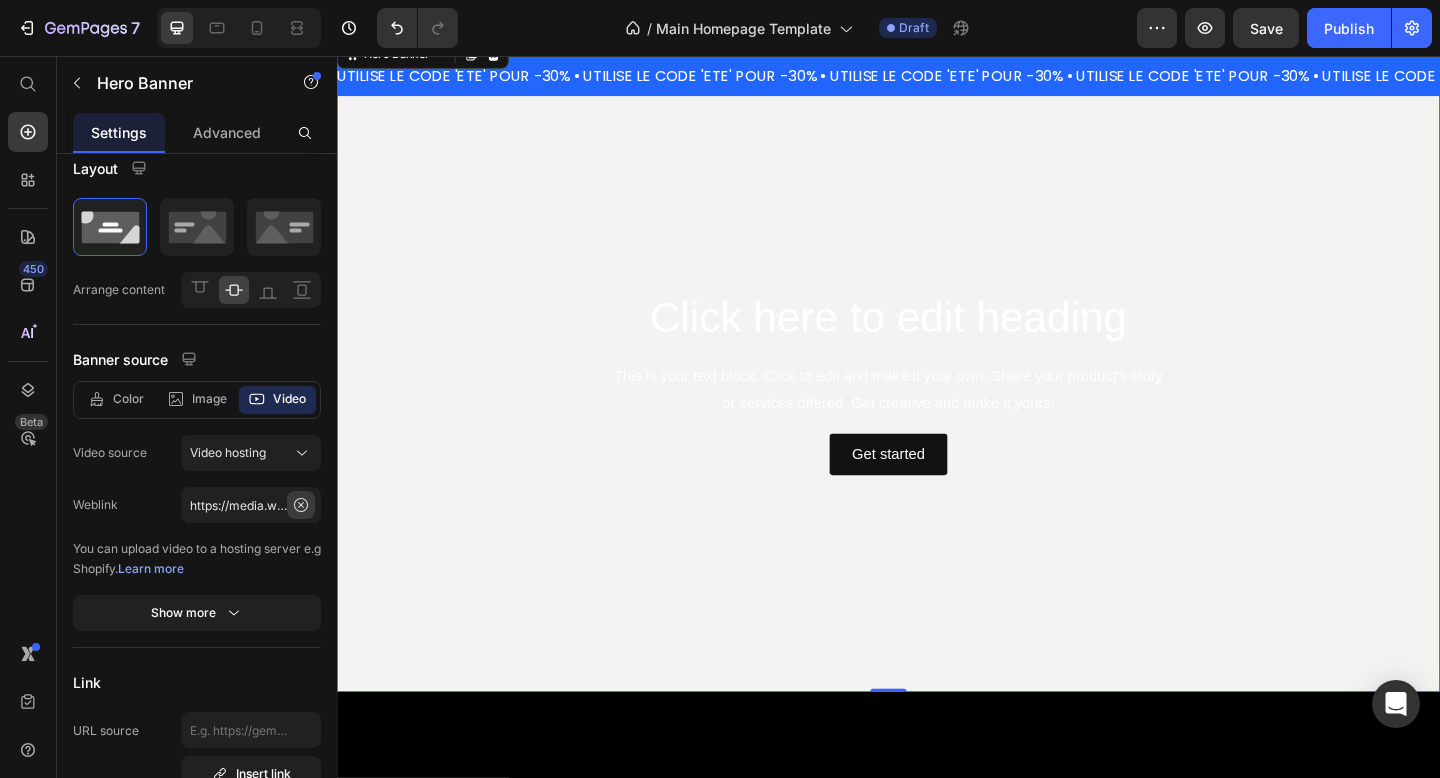 click 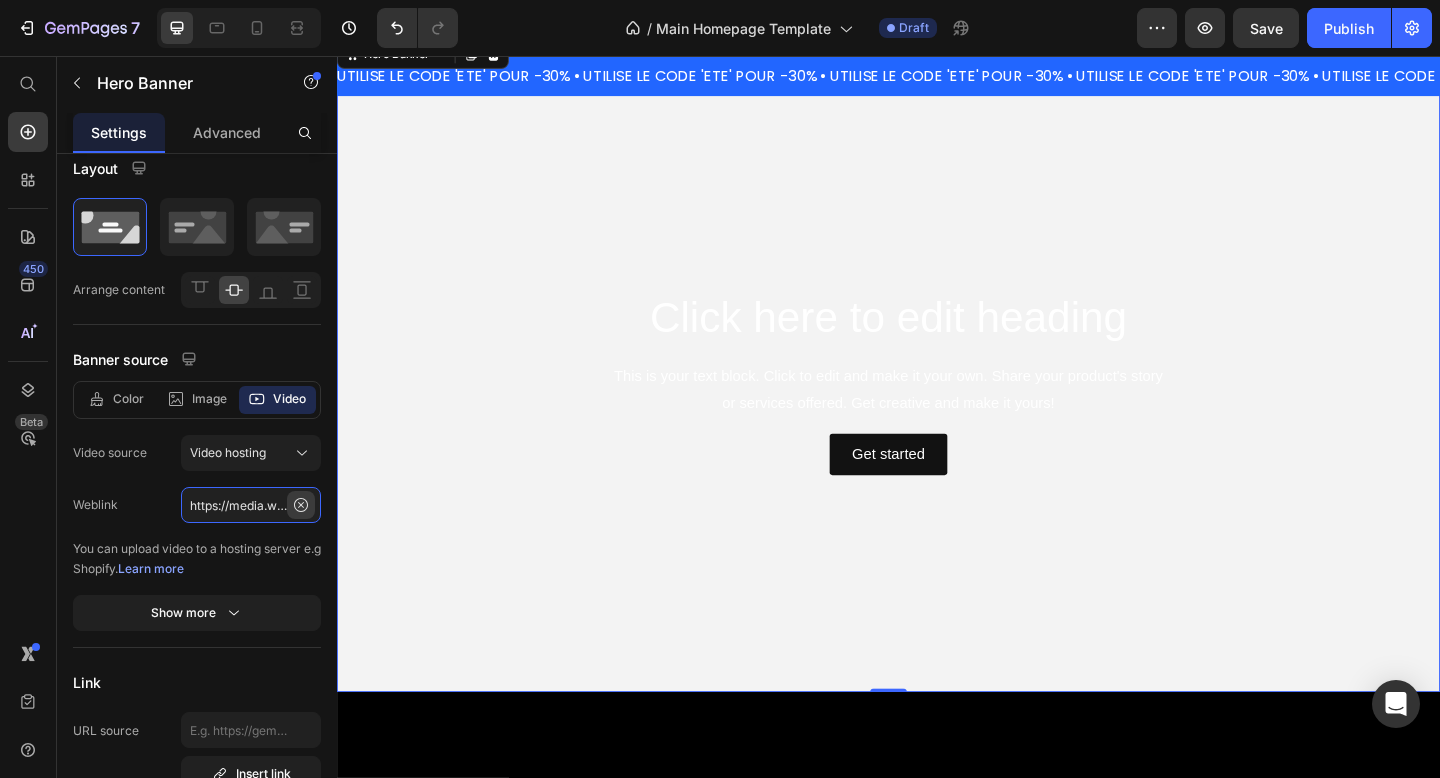 type 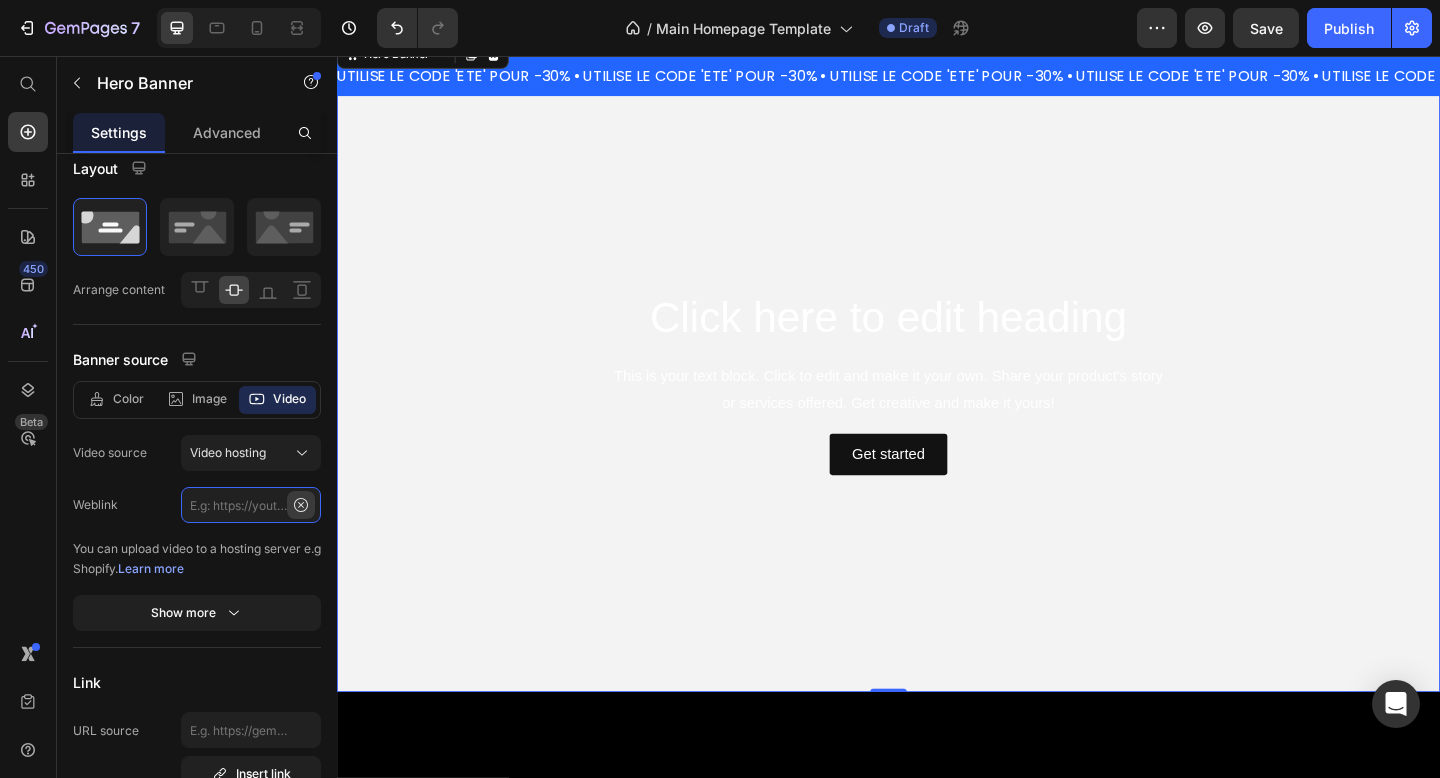 scroll, scrollTop: 0, scrollLeft: 0, axis: both 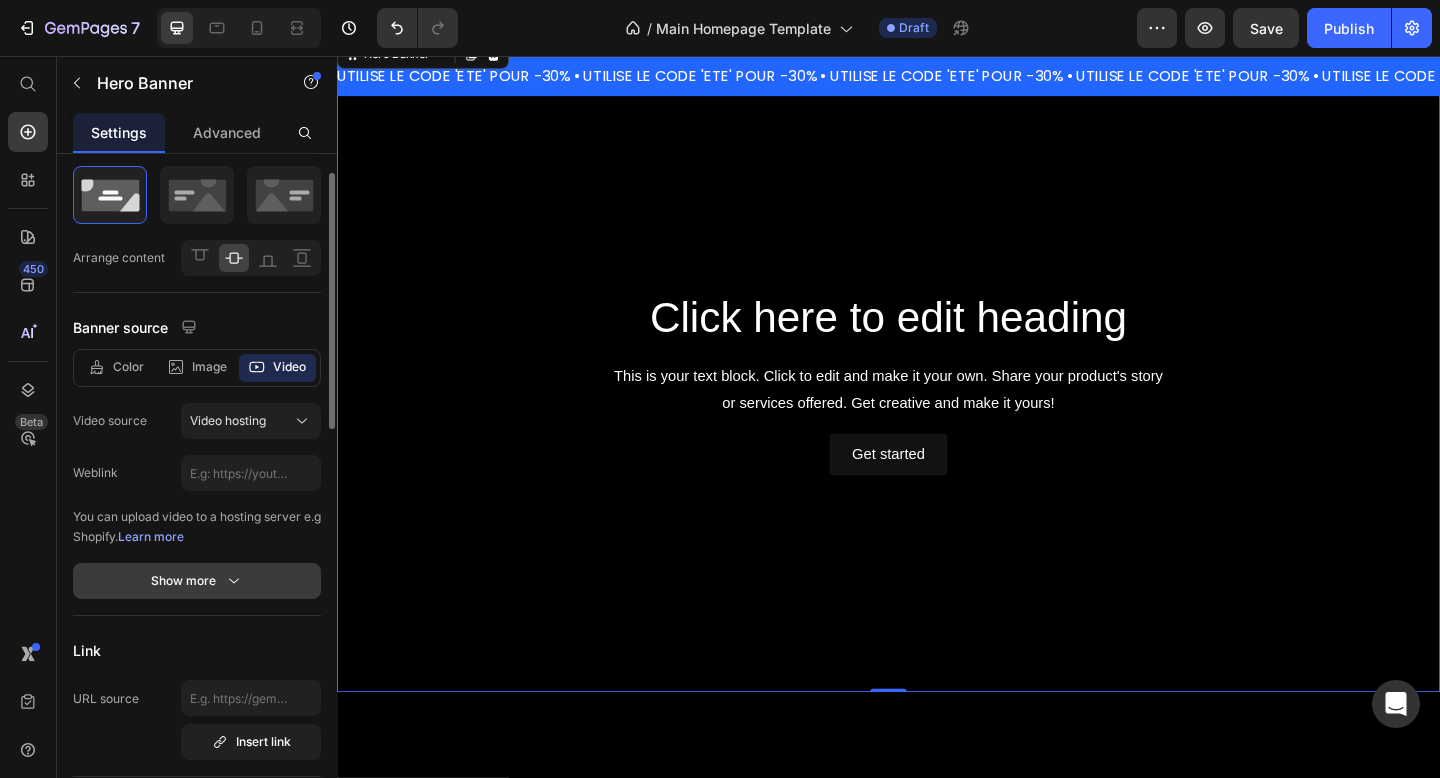 click on "Show more" at bounding box center [197, 581] 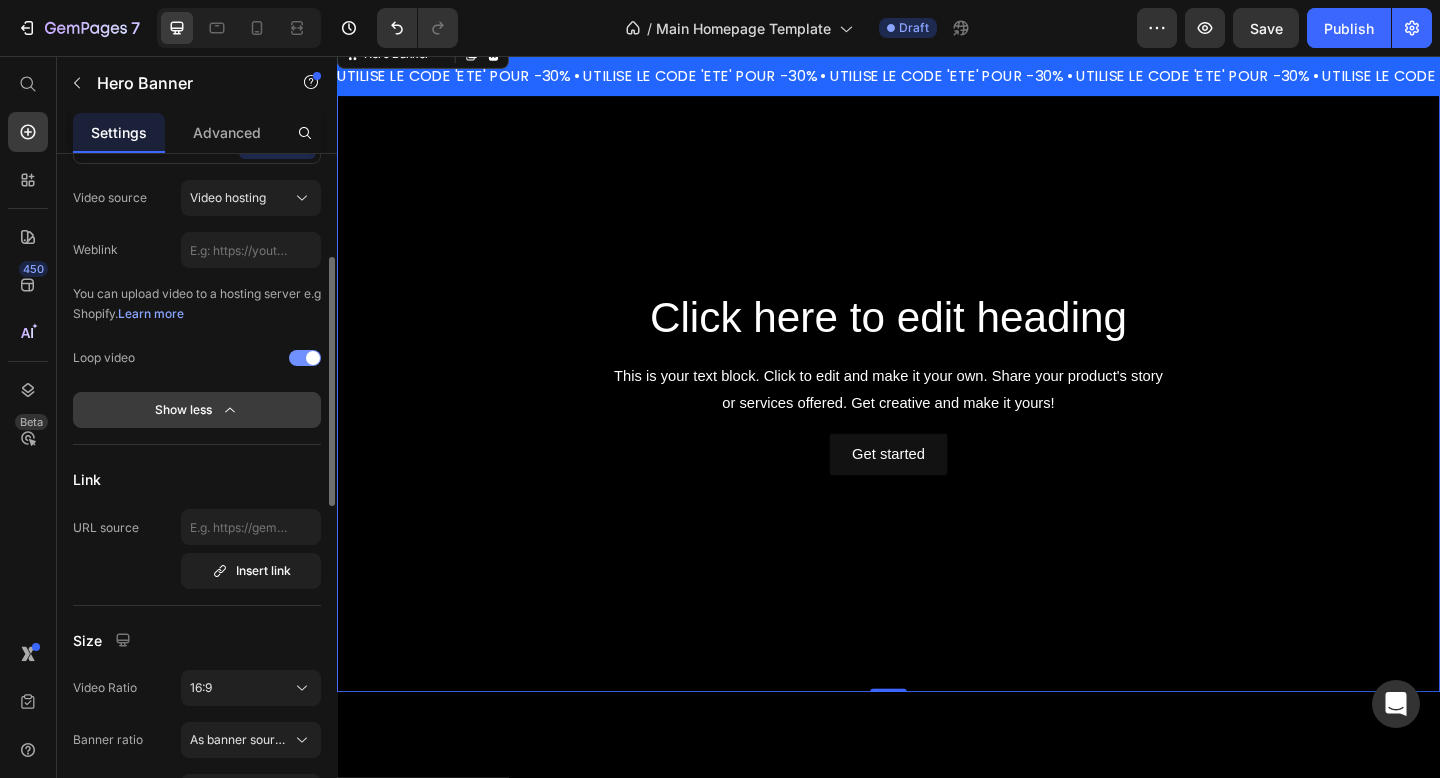 scroll, scrollTop: 277, scrollLeft: 0, axis: vertical 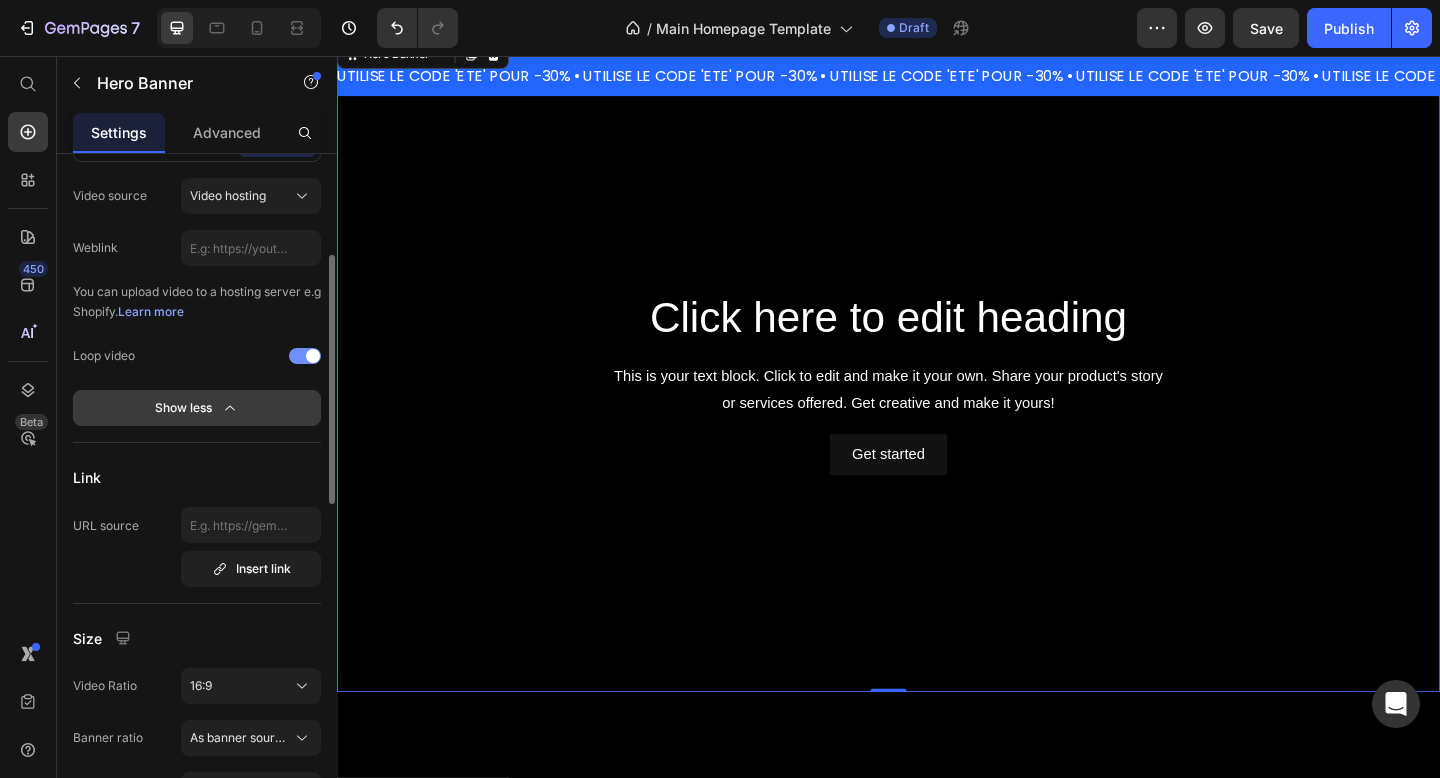 click on "Insert link" at bounding box center (251, 569) 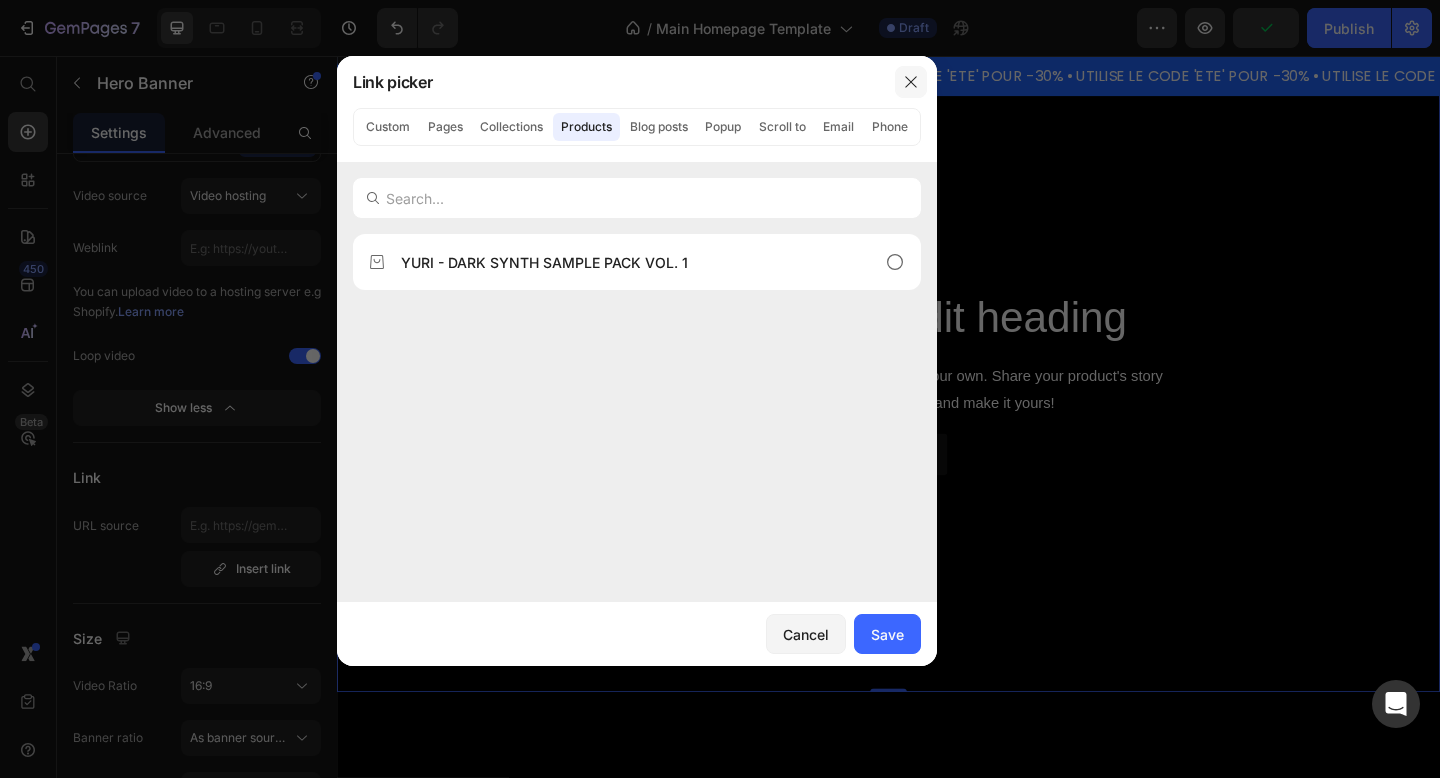 click 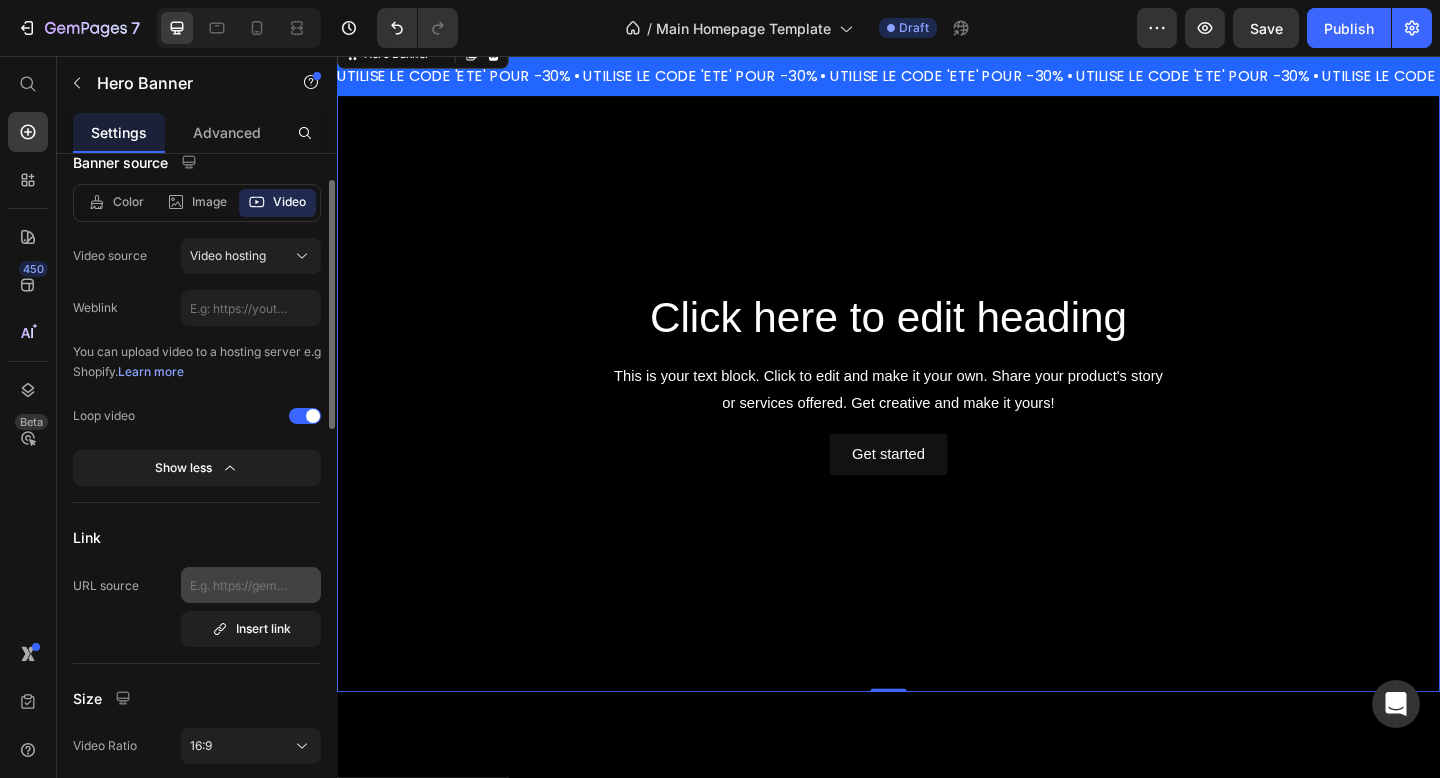 scroll, scrollTop: 178, scrollLeft: 0, axis: vertical 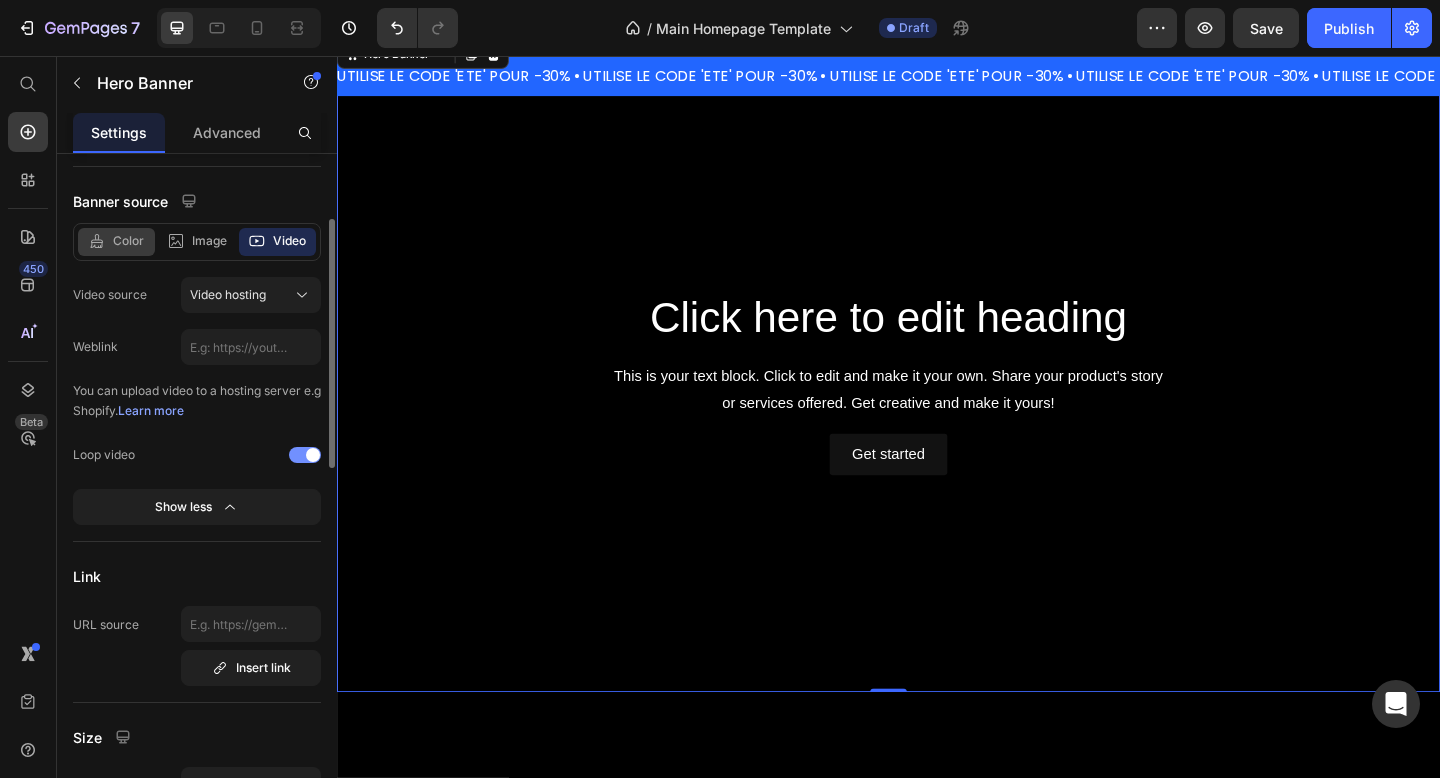 click on "Color" 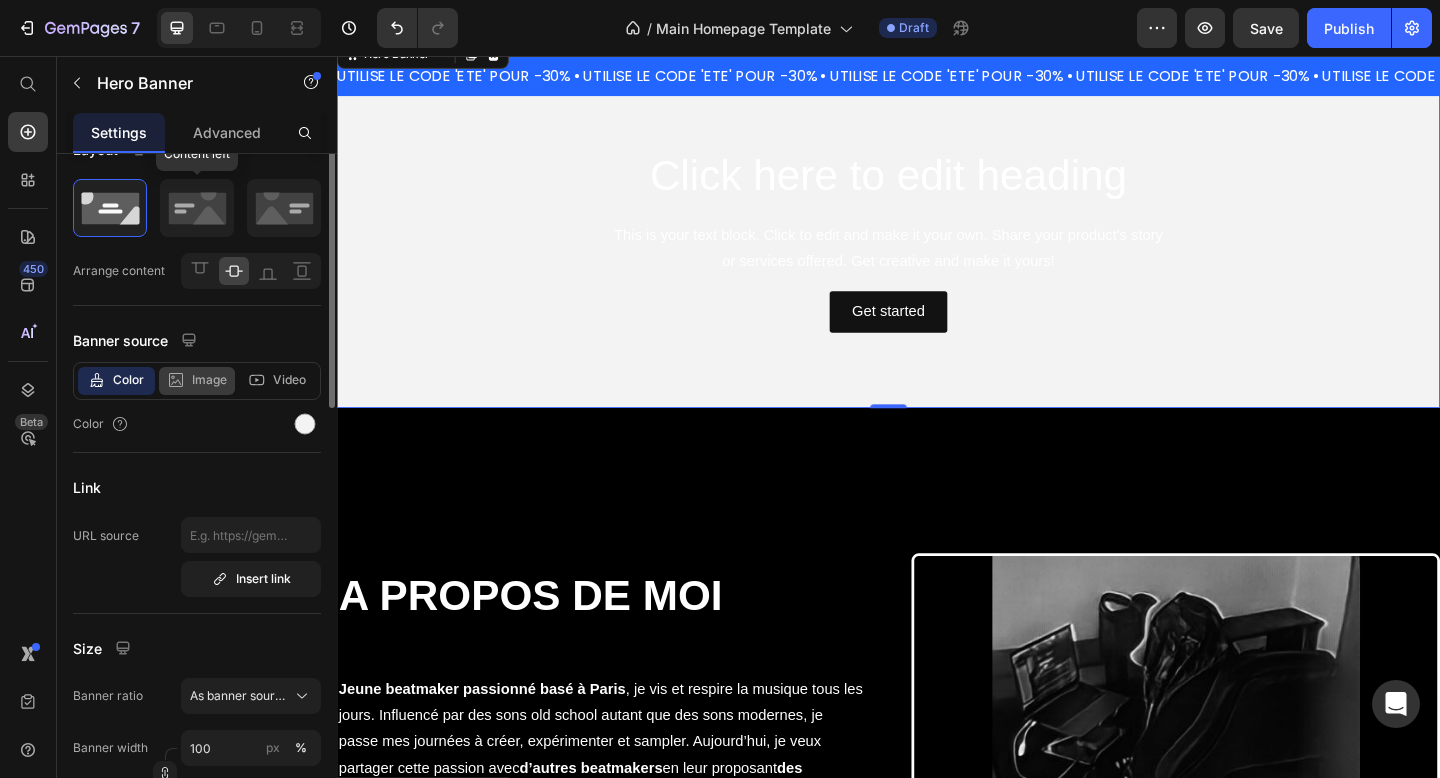 scroll, scrollTop: 0, scrollLeft: 0, axis: both 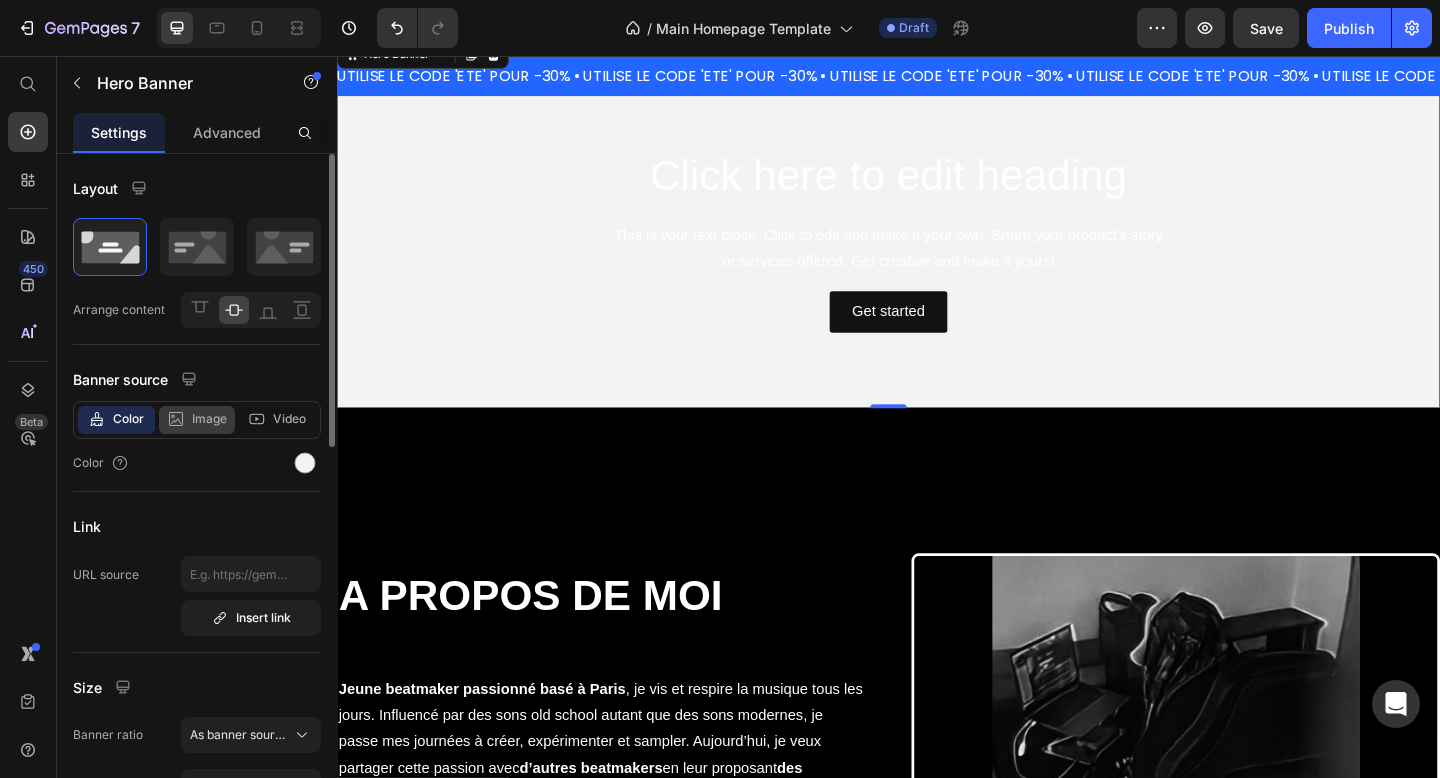 click on "Image" at bounding box center (209, 419) 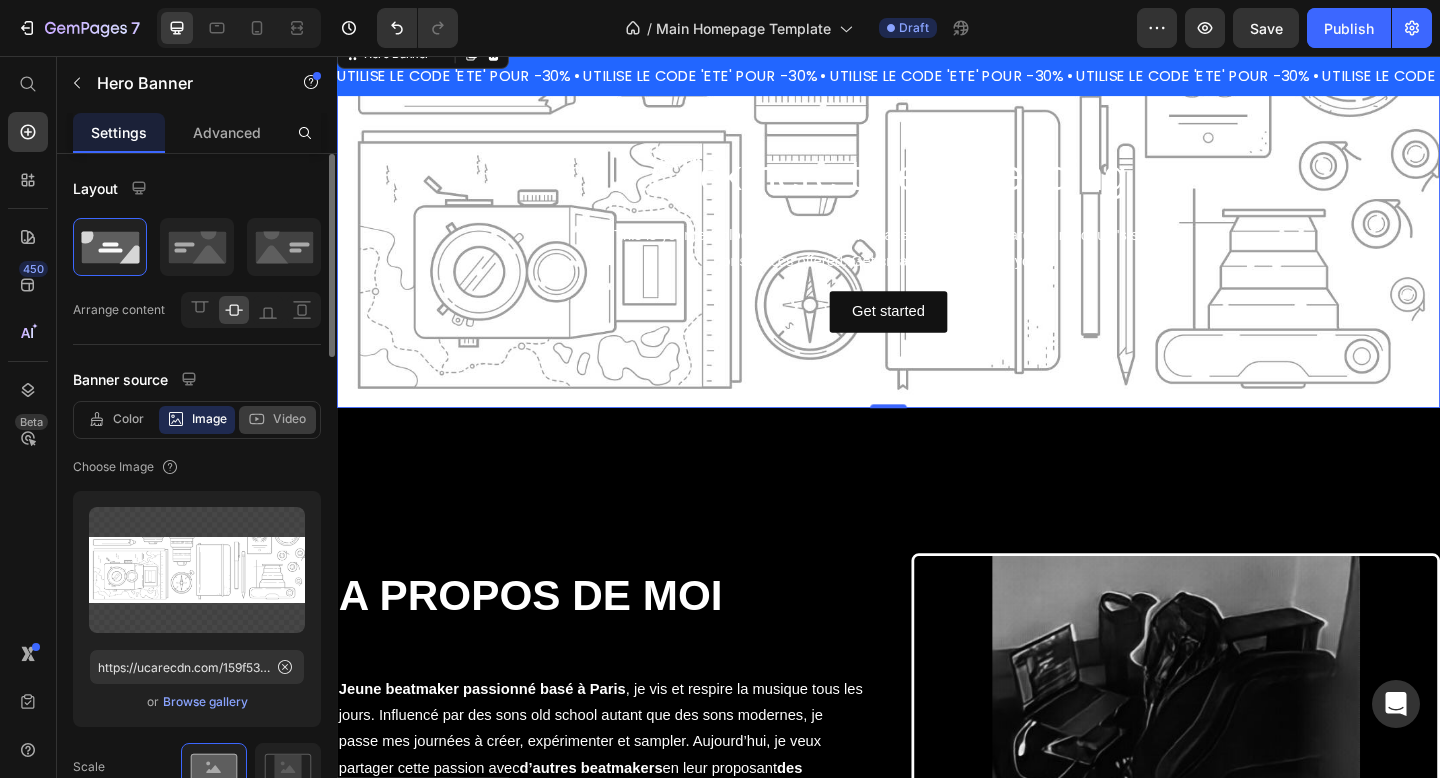 click on "Video" 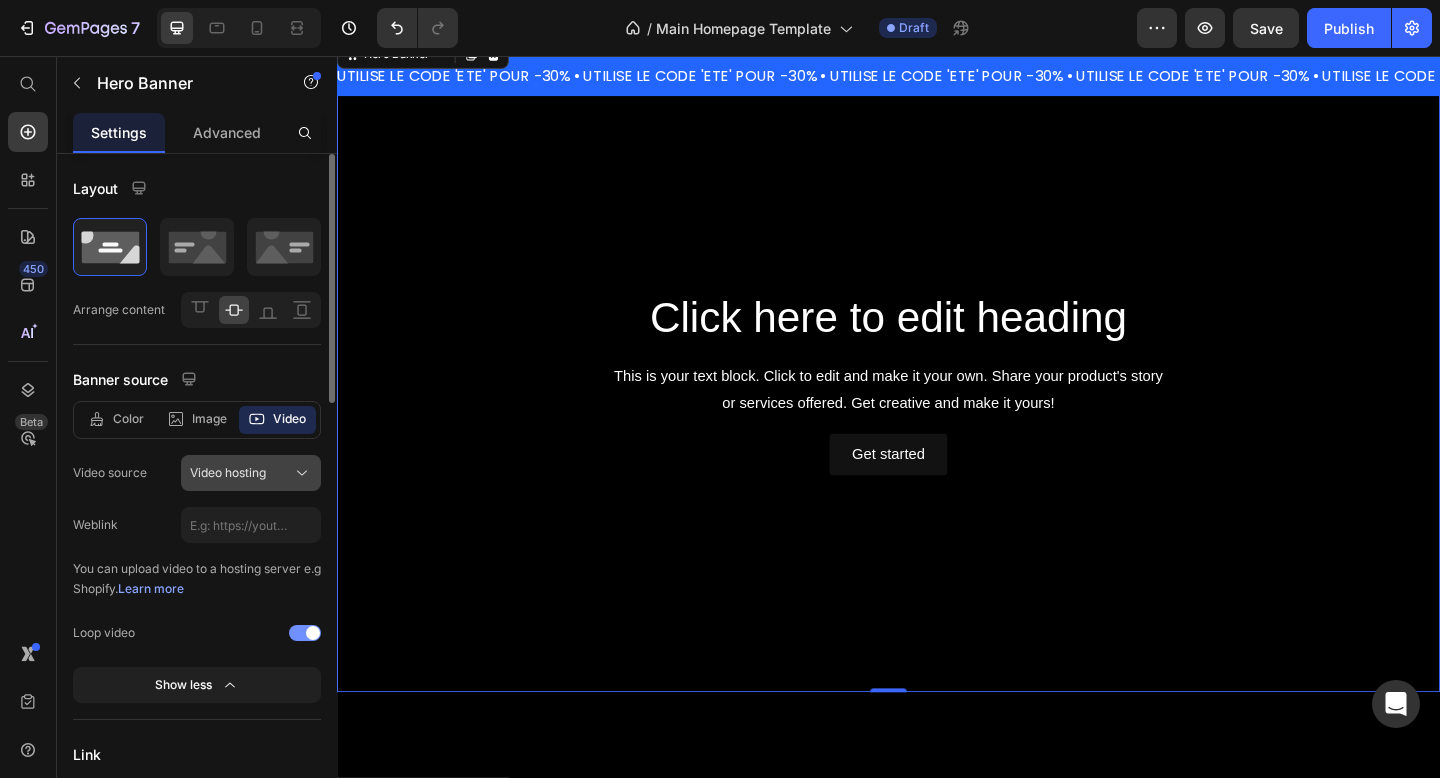 click on "Video hosting" 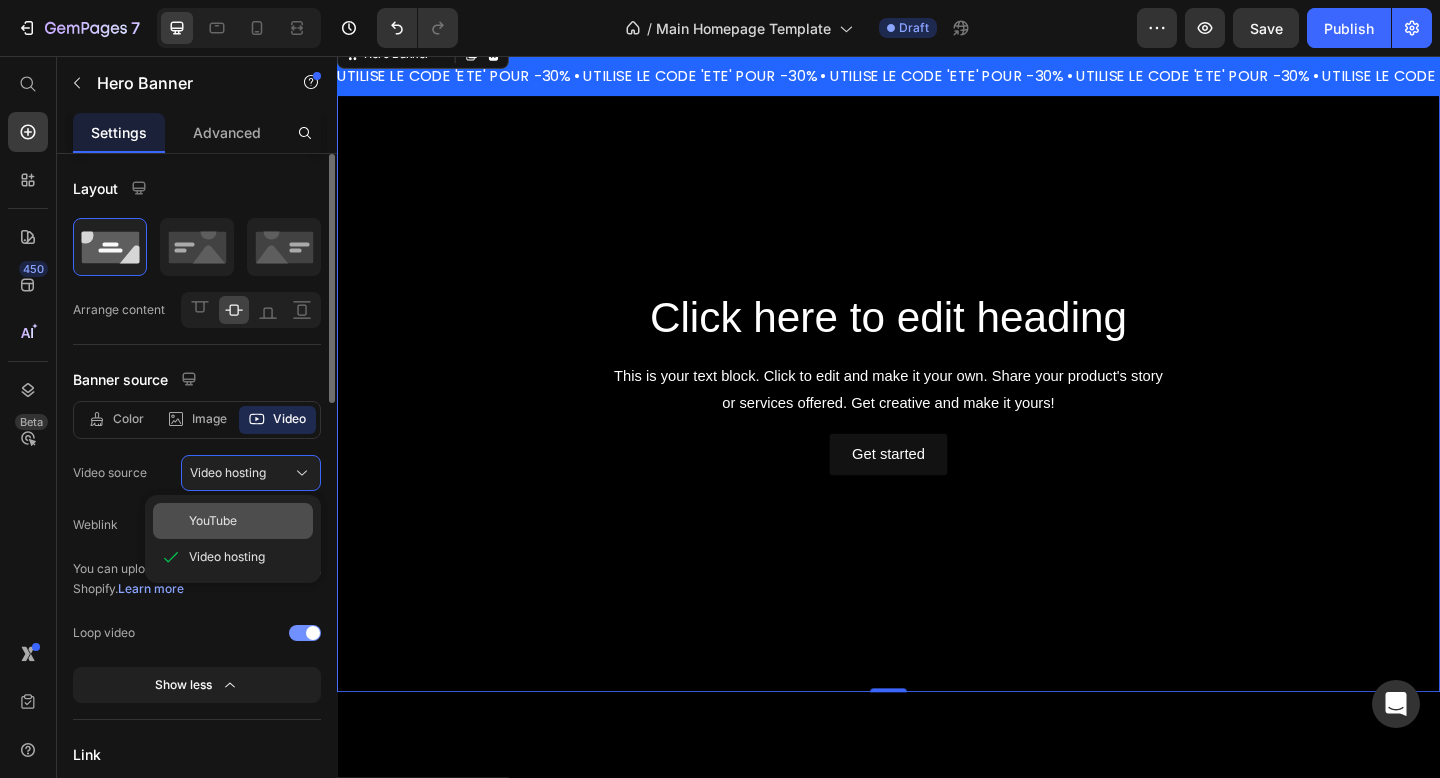 click on "YouTube" 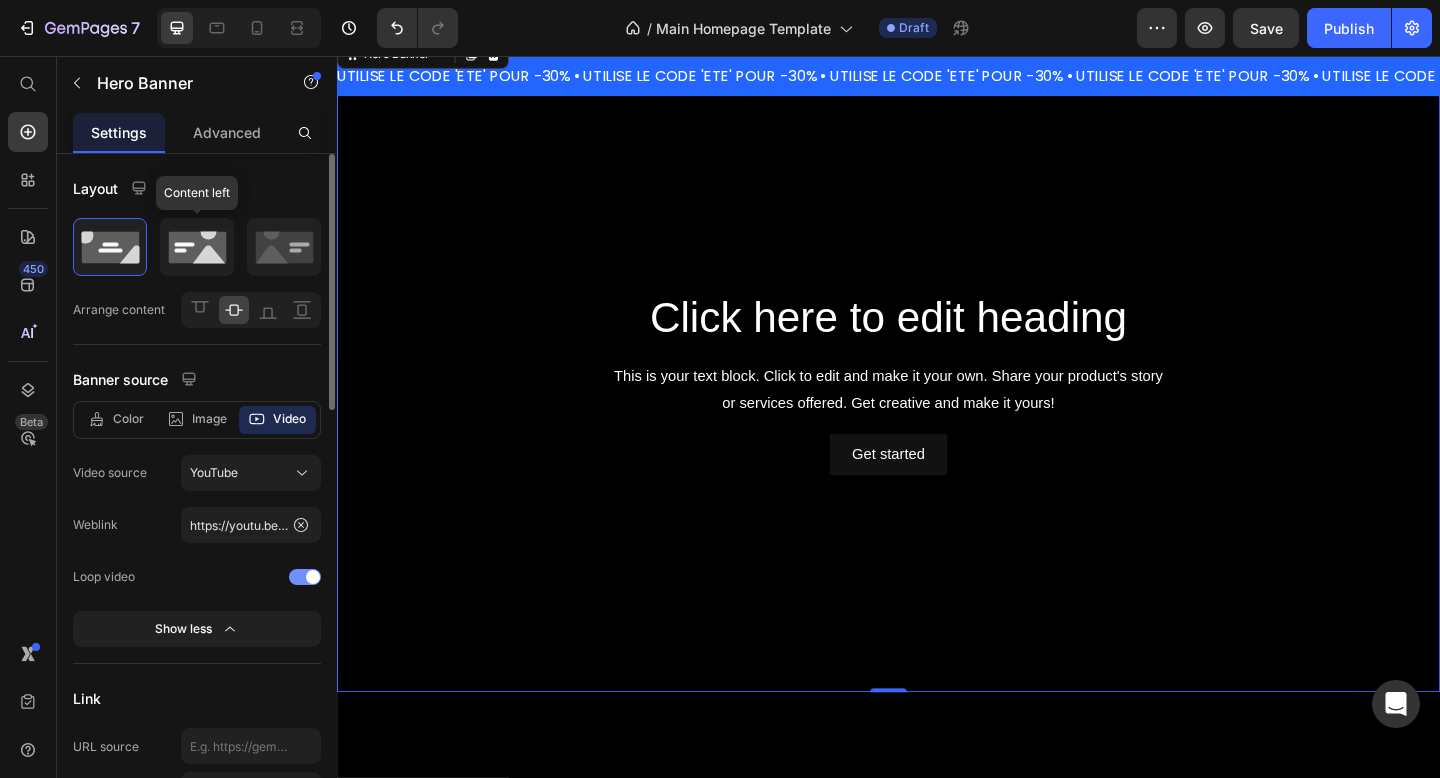 scroll, scrollTop: 66, scrollLeft: 0, axis: vertical 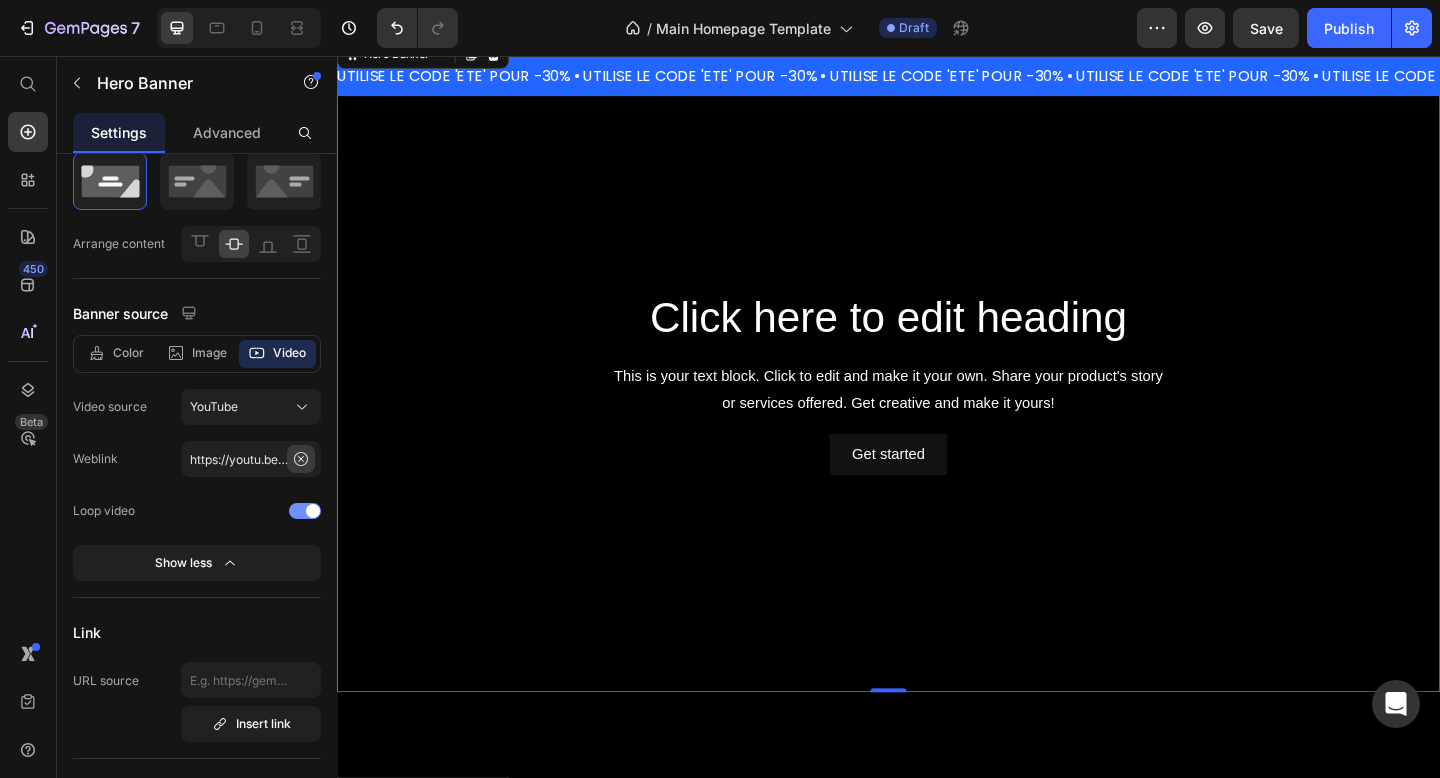 click 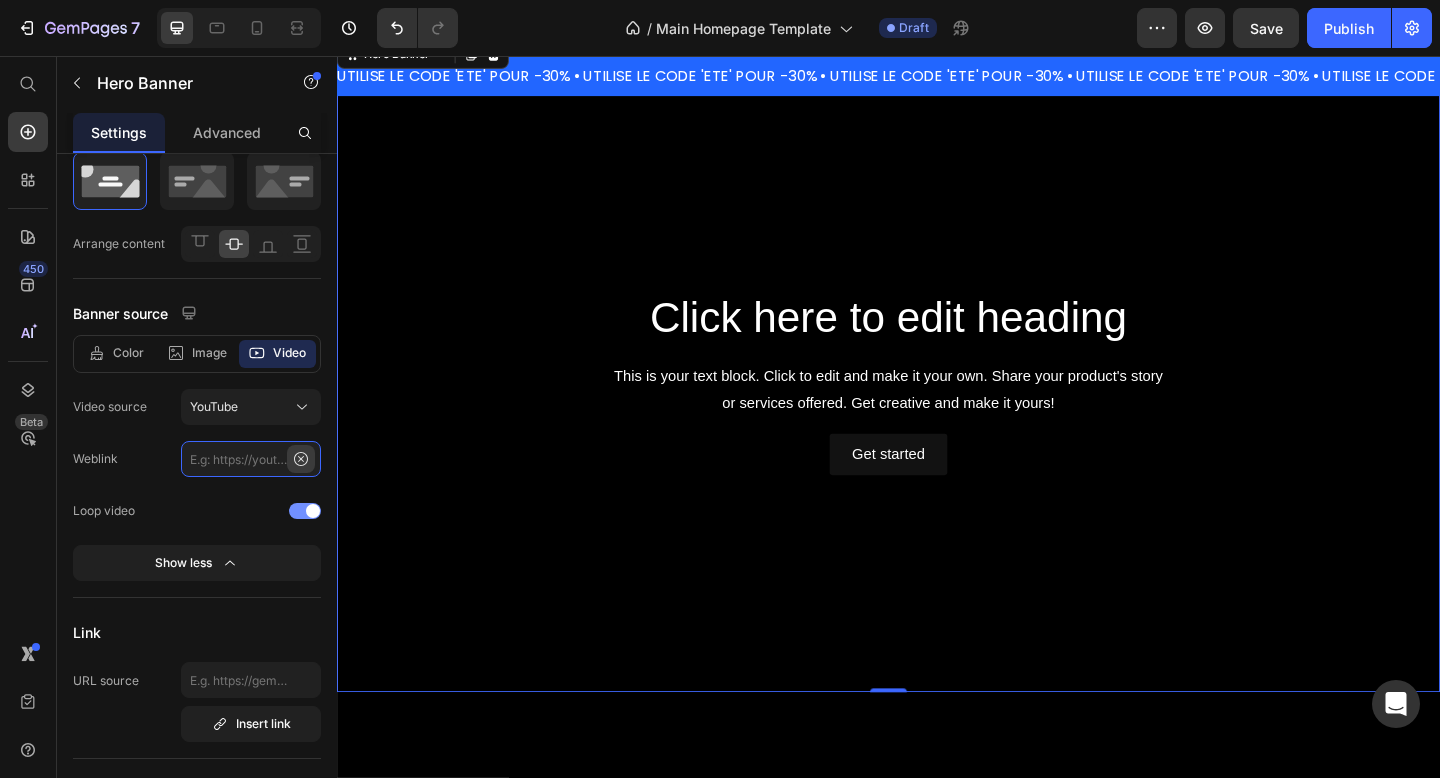 scroll, scrollTop: 0, scrollLeft: 0, axis: both 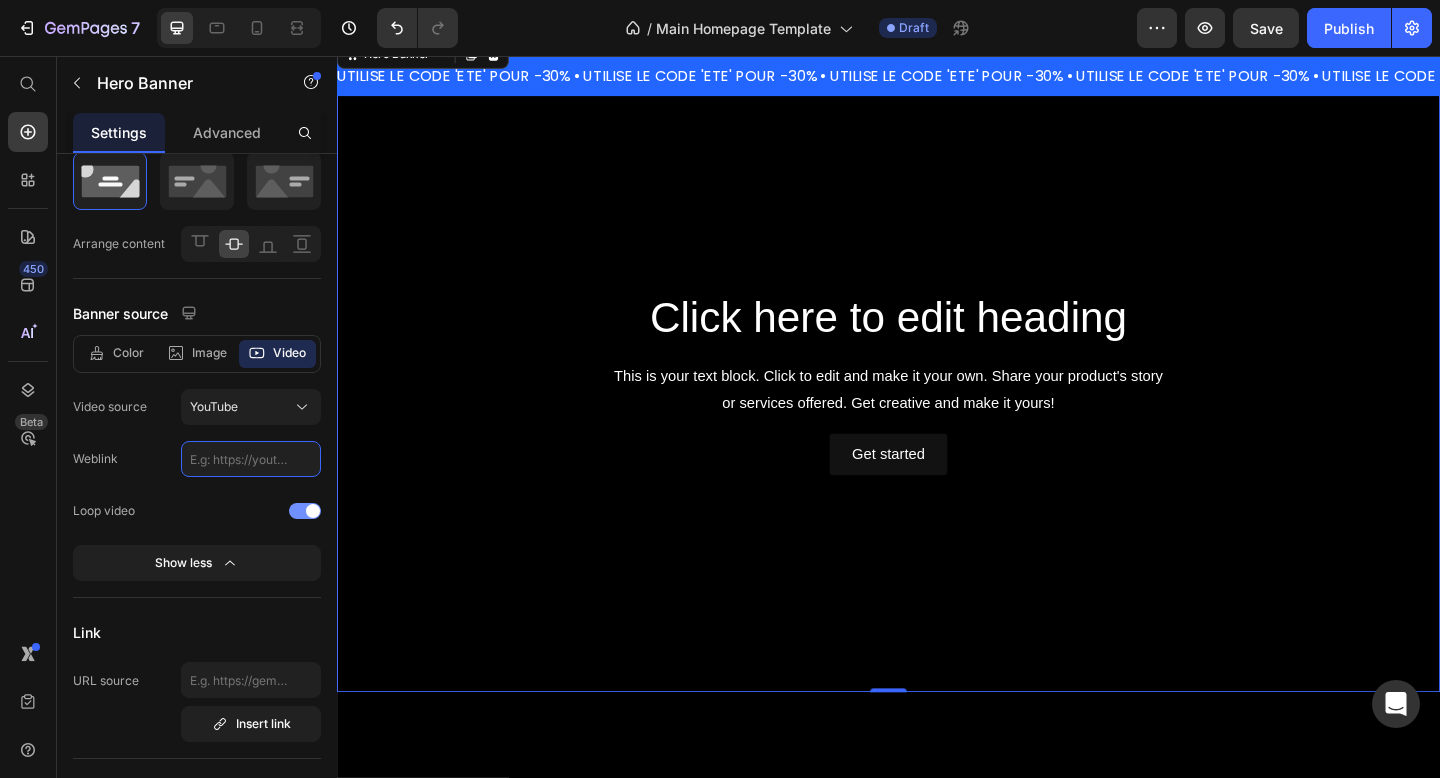 click 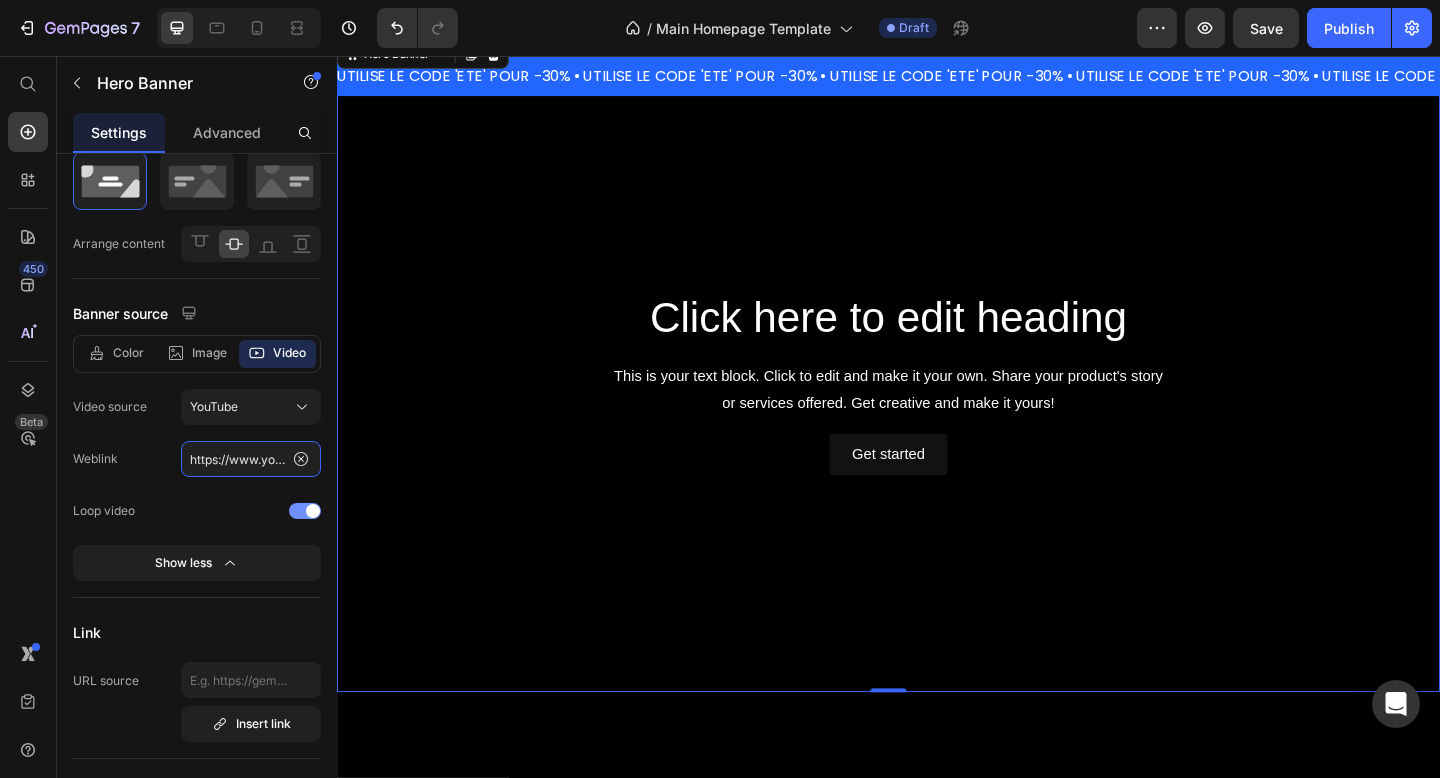 scroll, scrollTop: 0, scrollLeft: 186, axis: horizontal 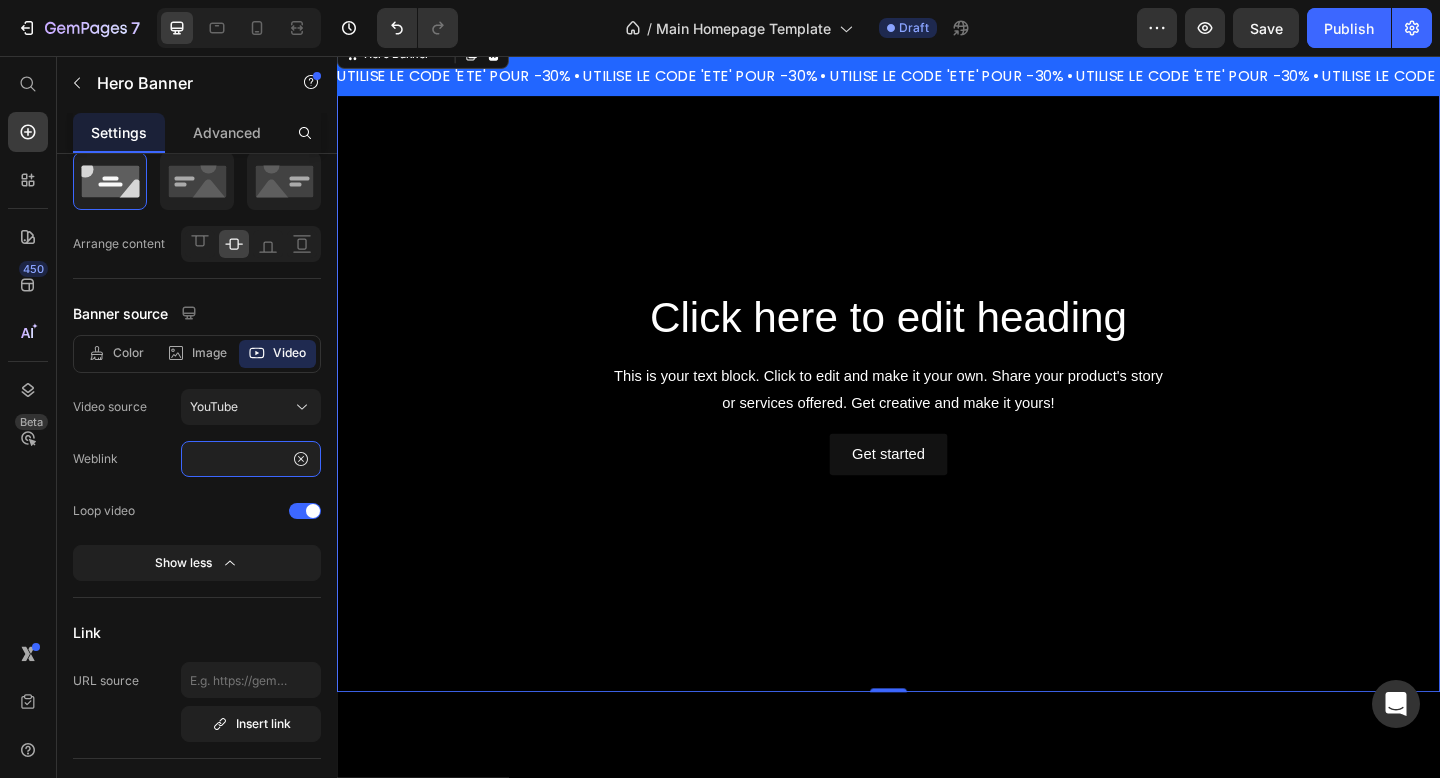 type on "https://www.youtube.com/watch?v=J-L09neD2pg" 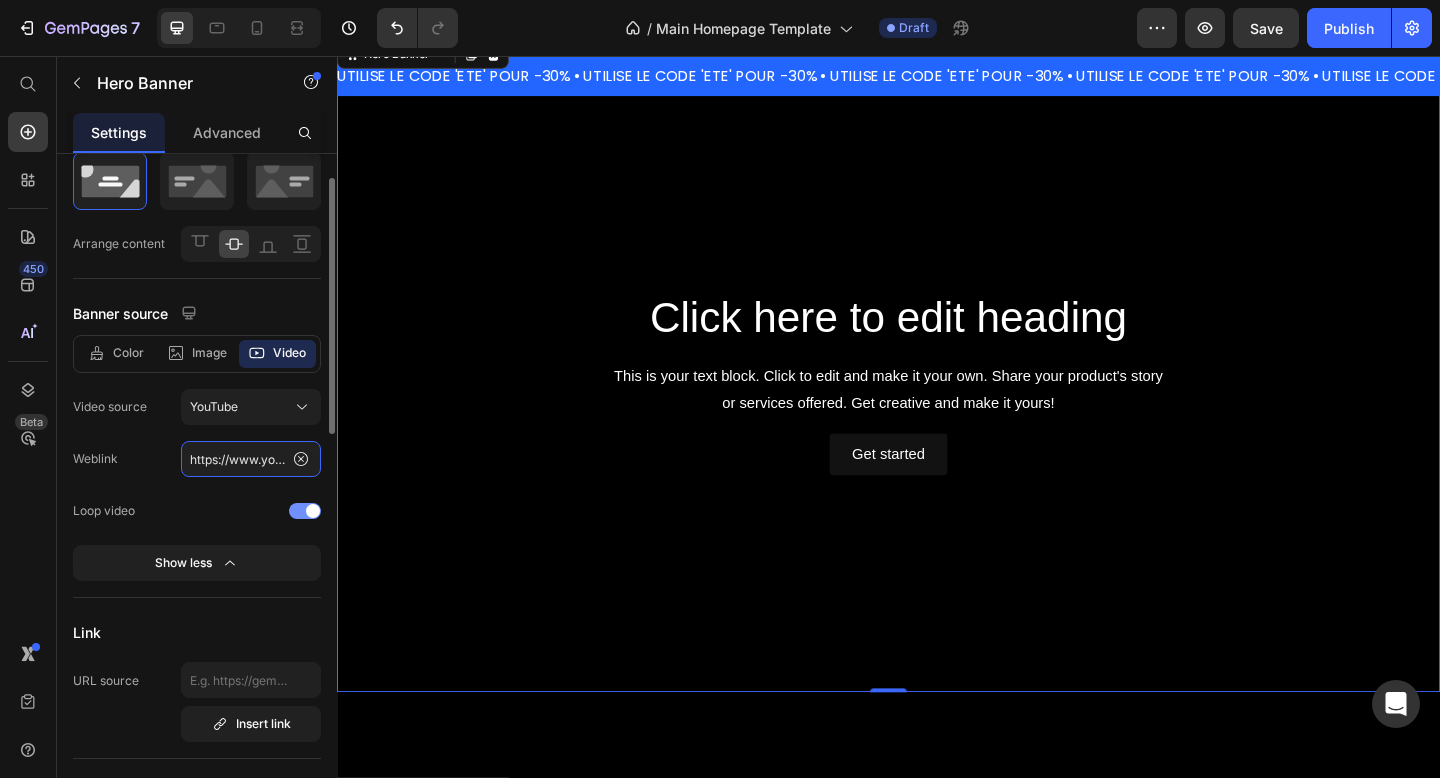 scroll, scrollTop: 0, scrollLeft: 186, axis: horizontal 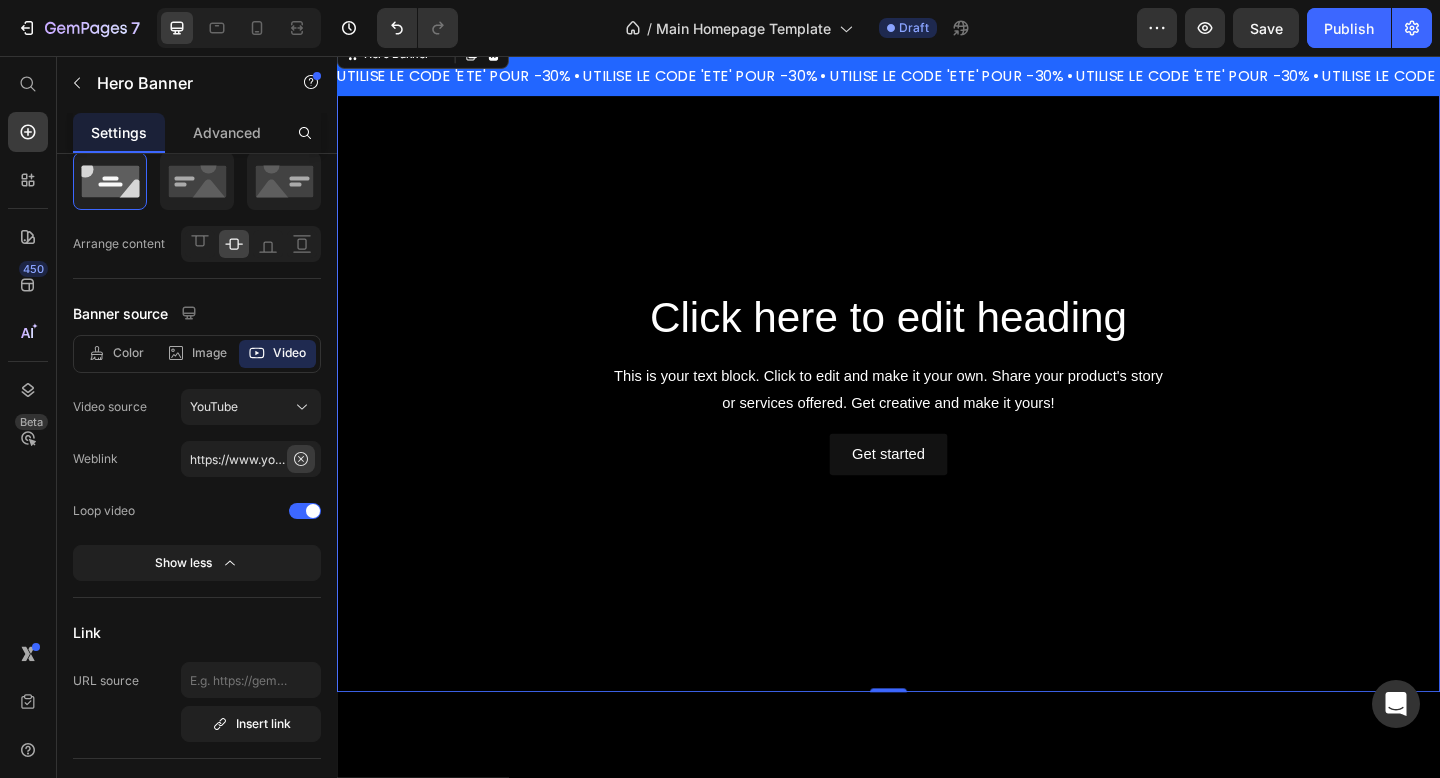 click 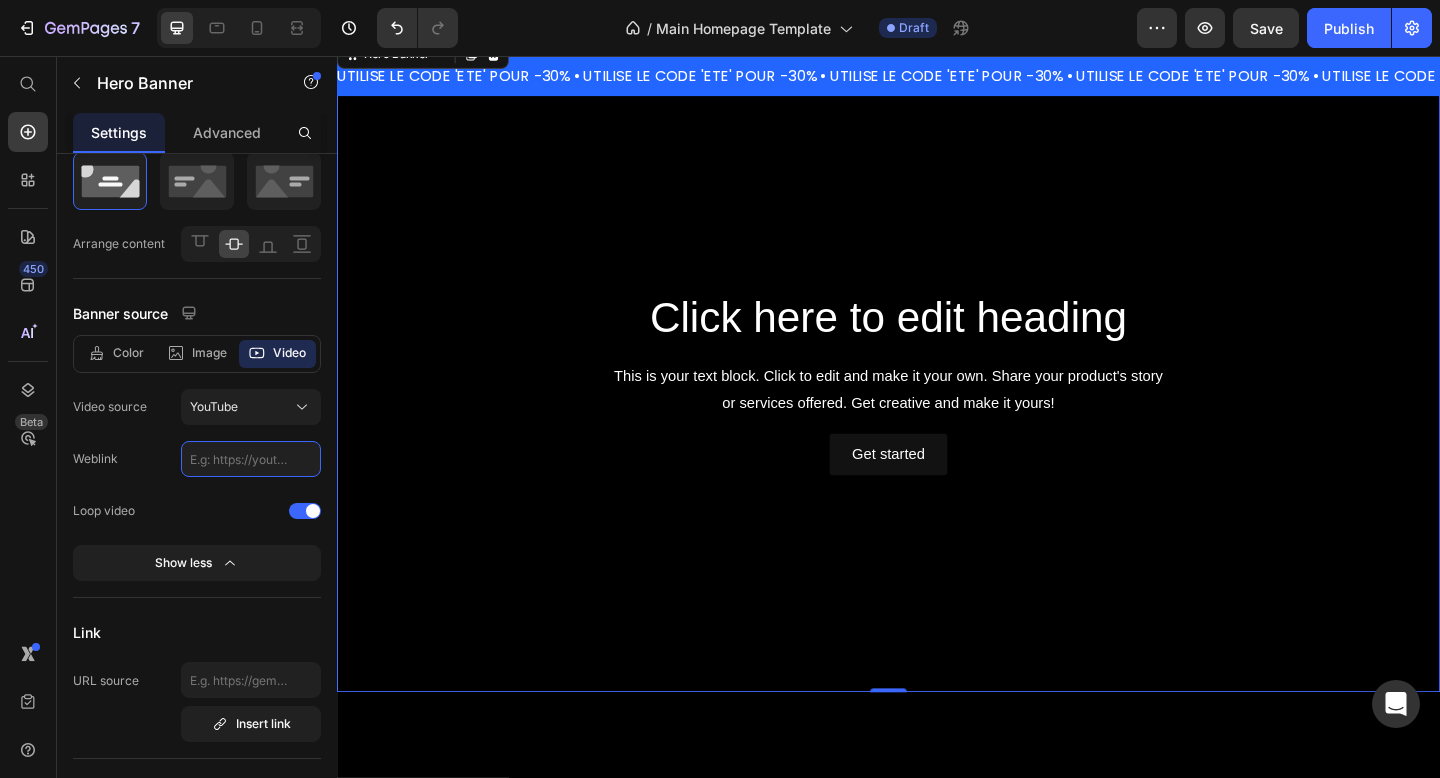 scroll, scrollTop: 0, scrollLeft: 0, axis: both 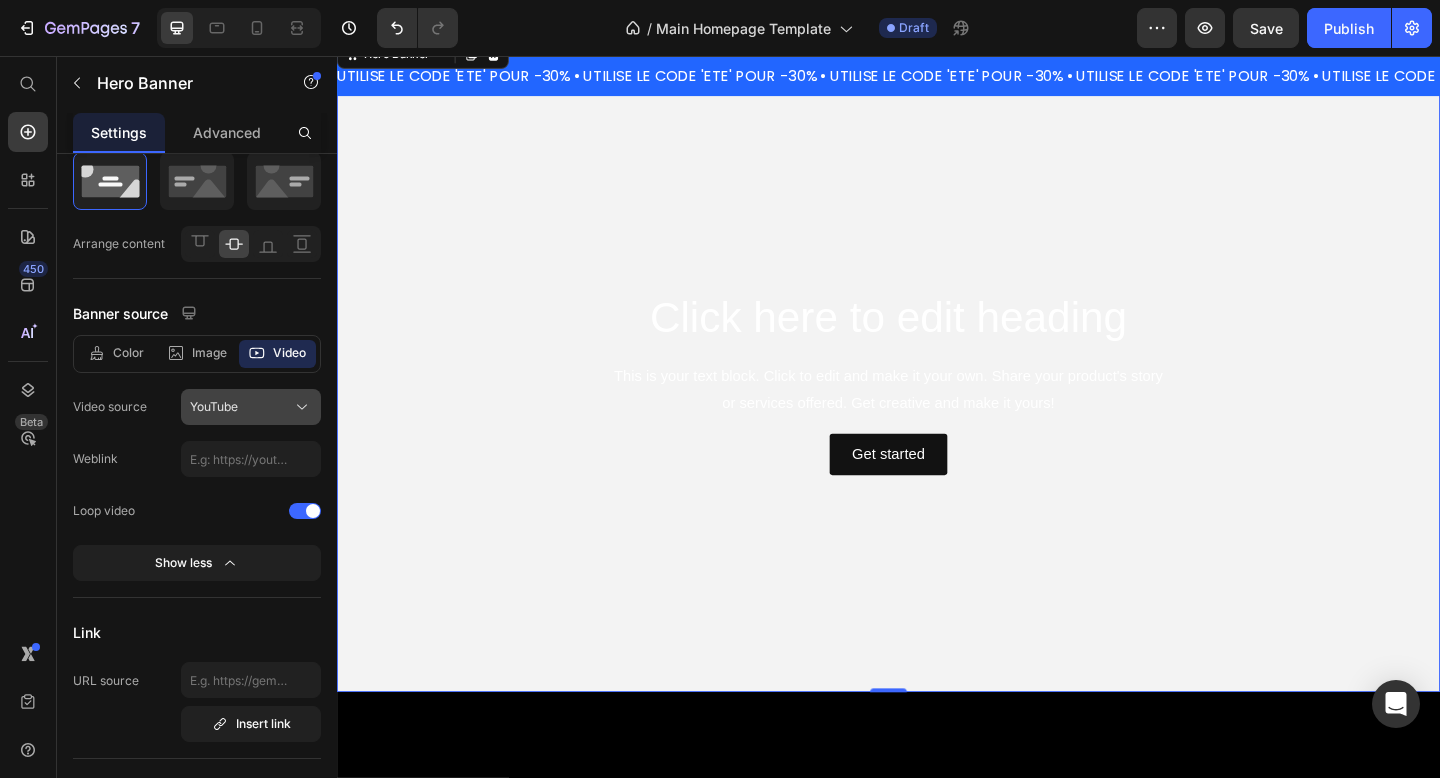 click on "YouTube" 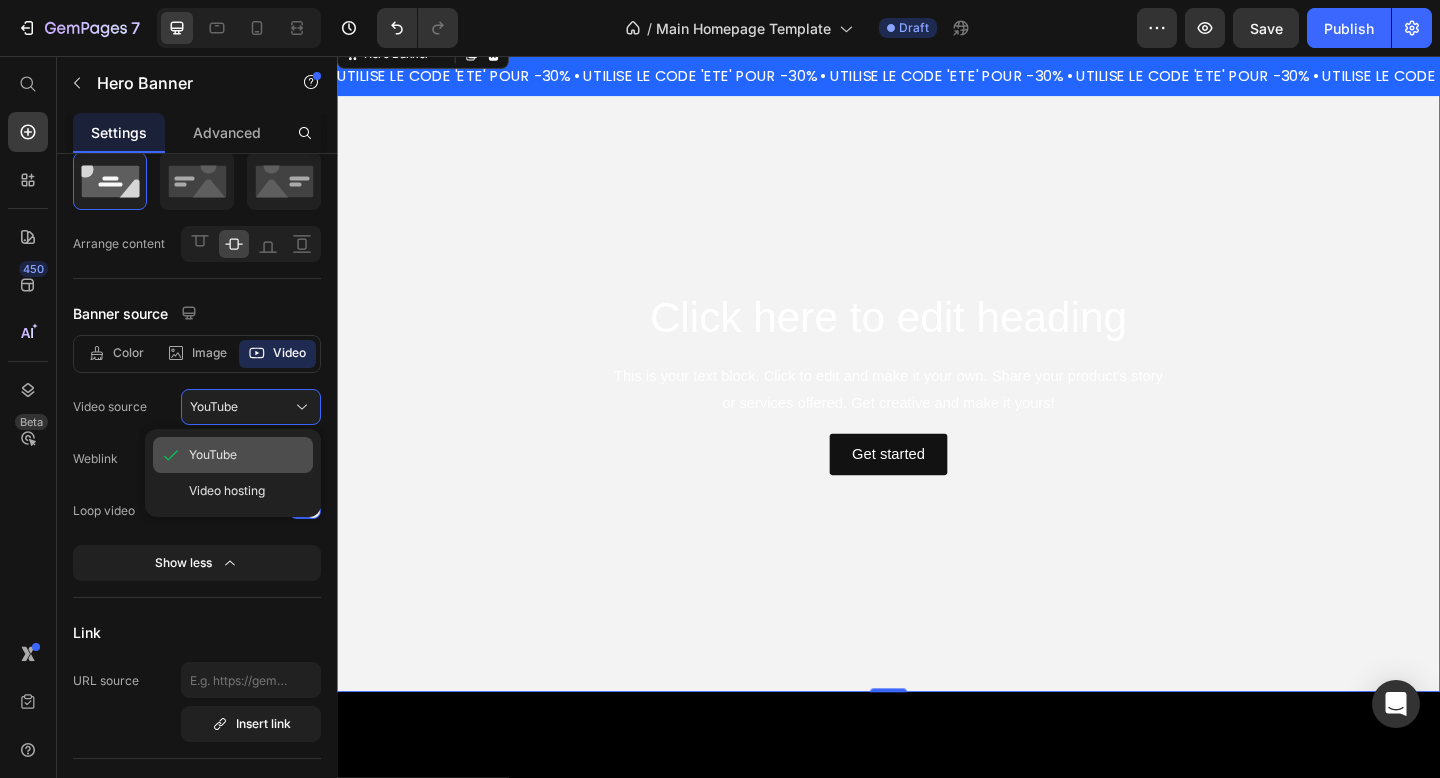 click on "YouTube" 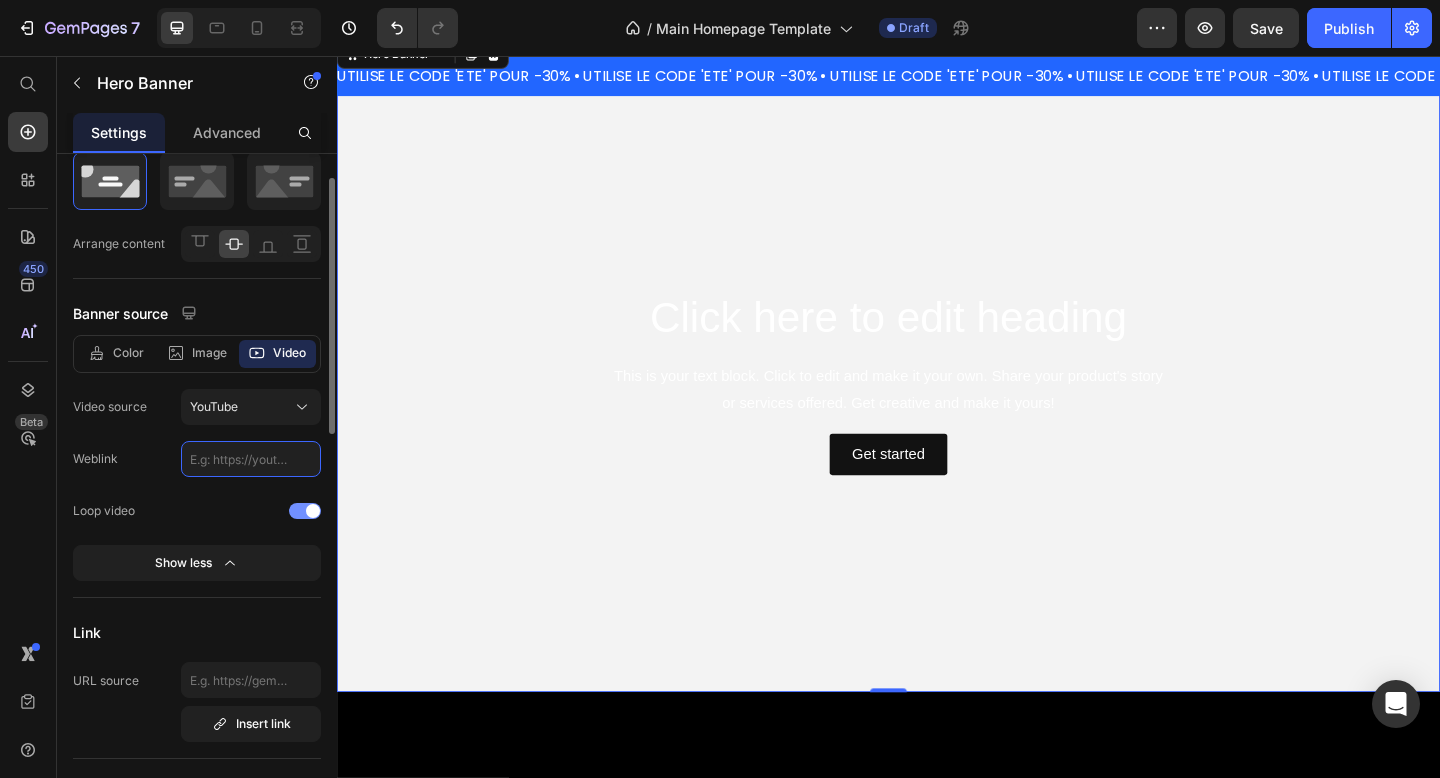 click 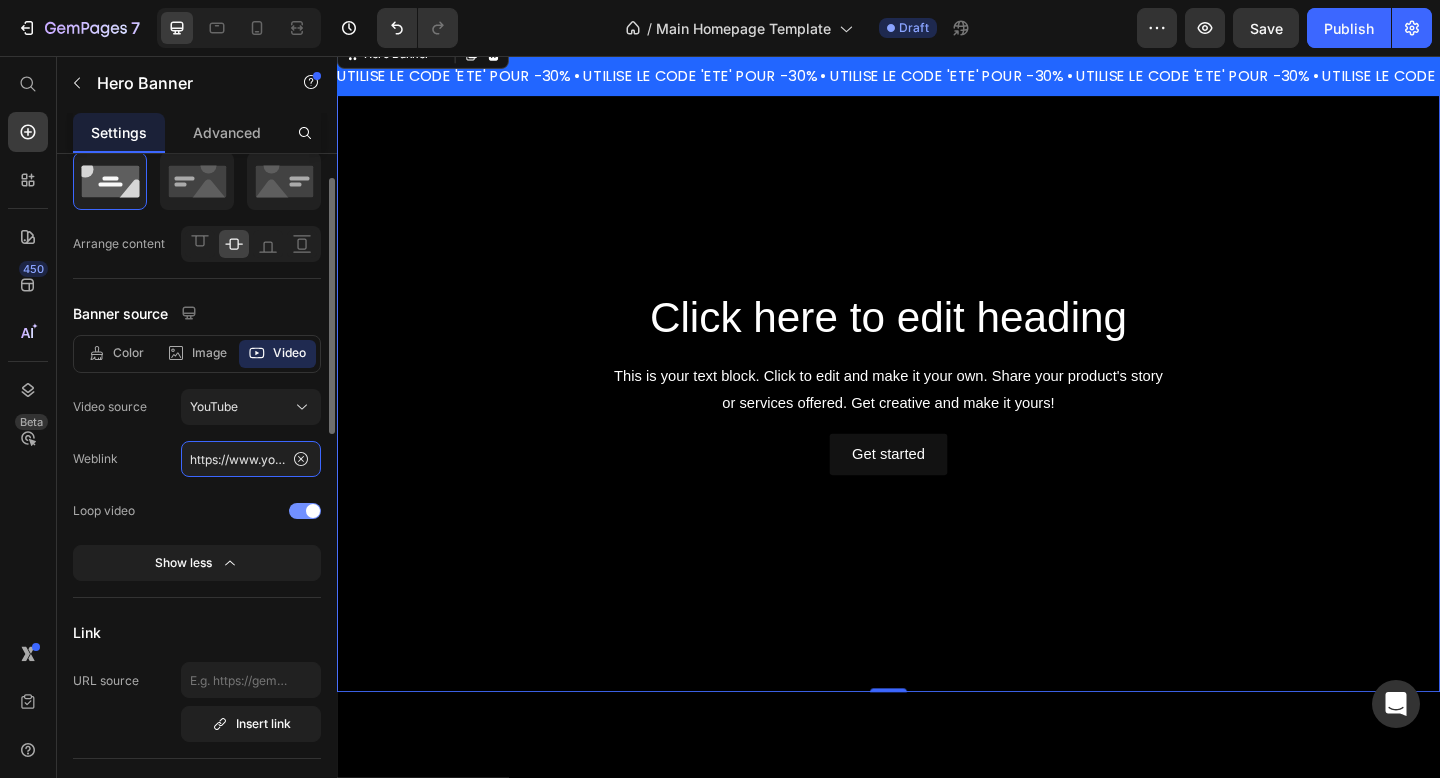 scroll, scrollTop: 0, scrollLeft: 186, axis: horizontal 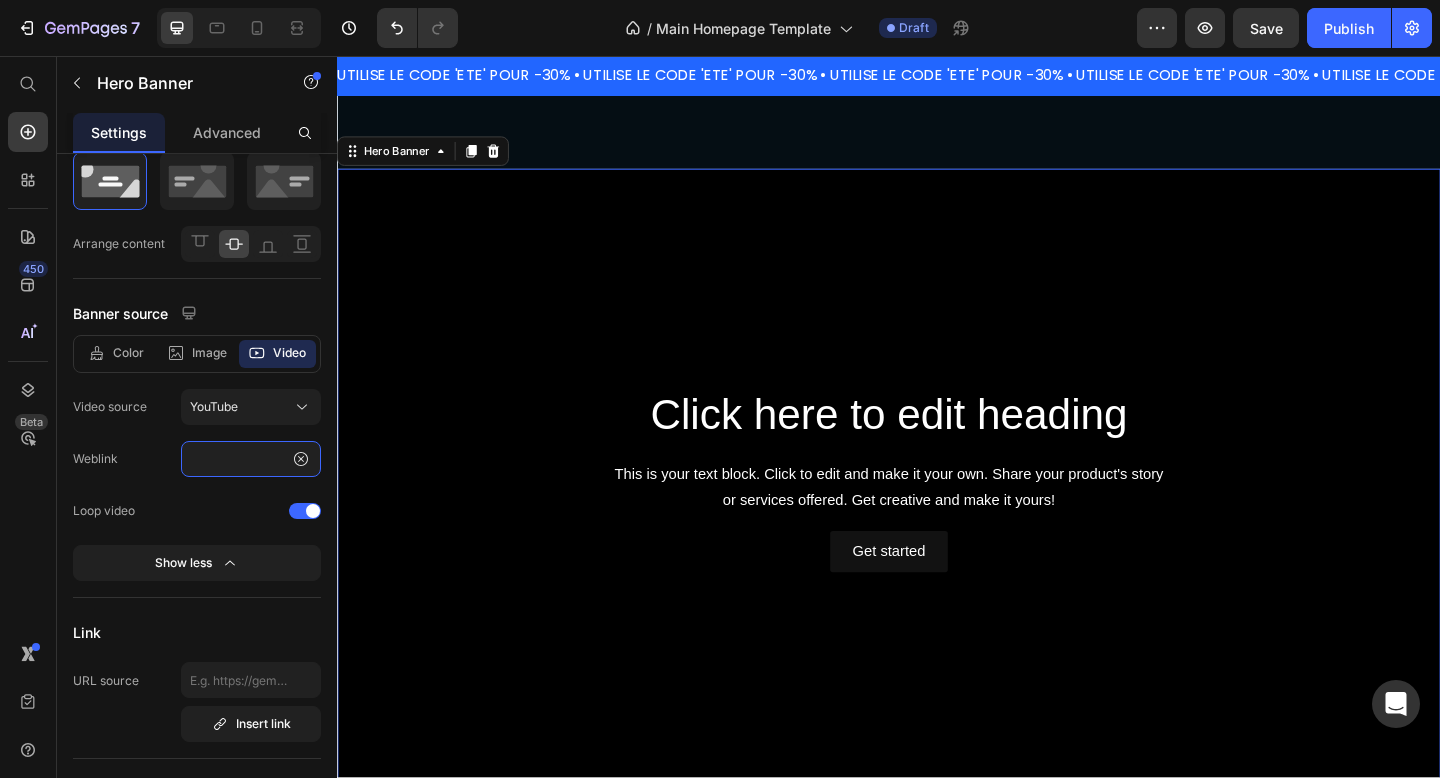 type on "https://www.youtube.com/watch?v=J-L09neD2pg" 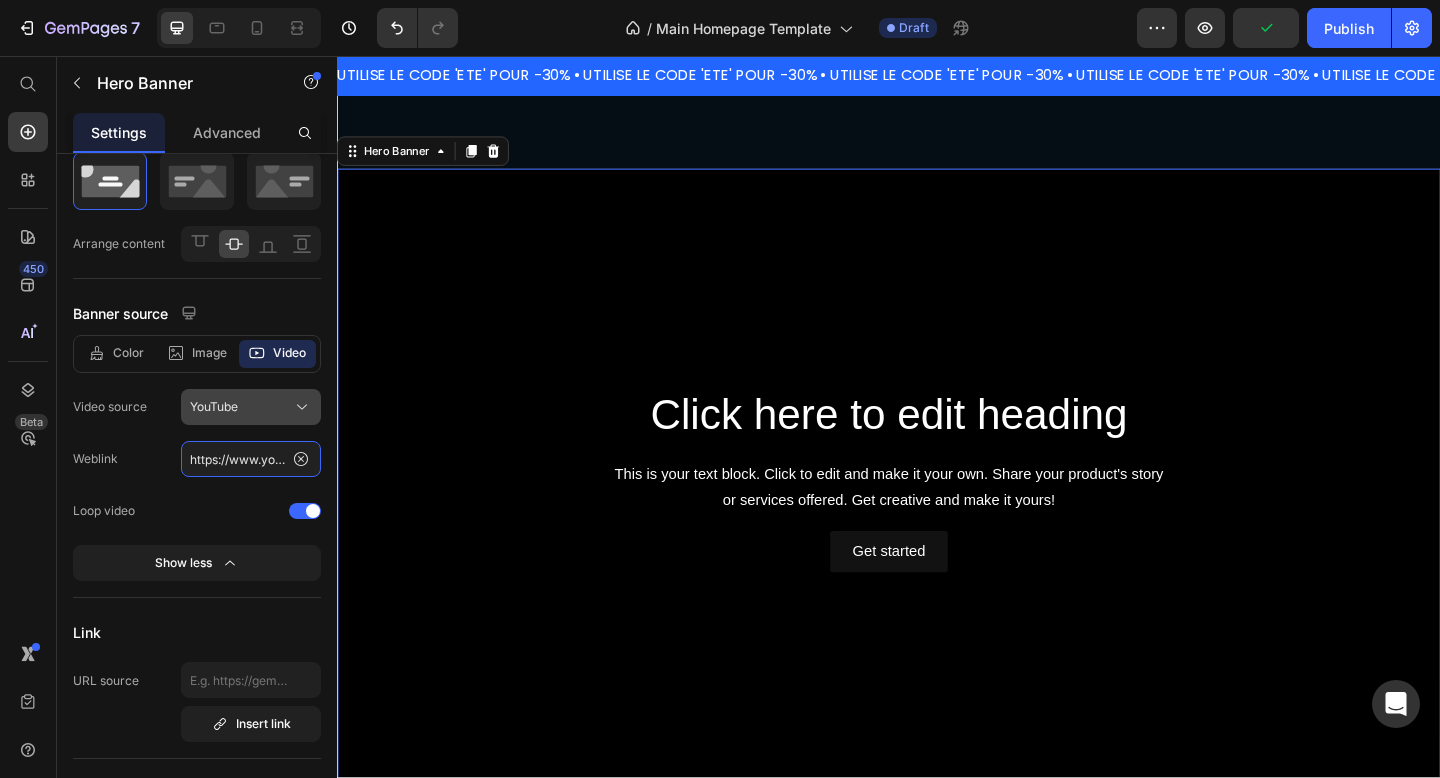 scroll, scrollTop: 0, scrollLeft: 186, axis: horizontal 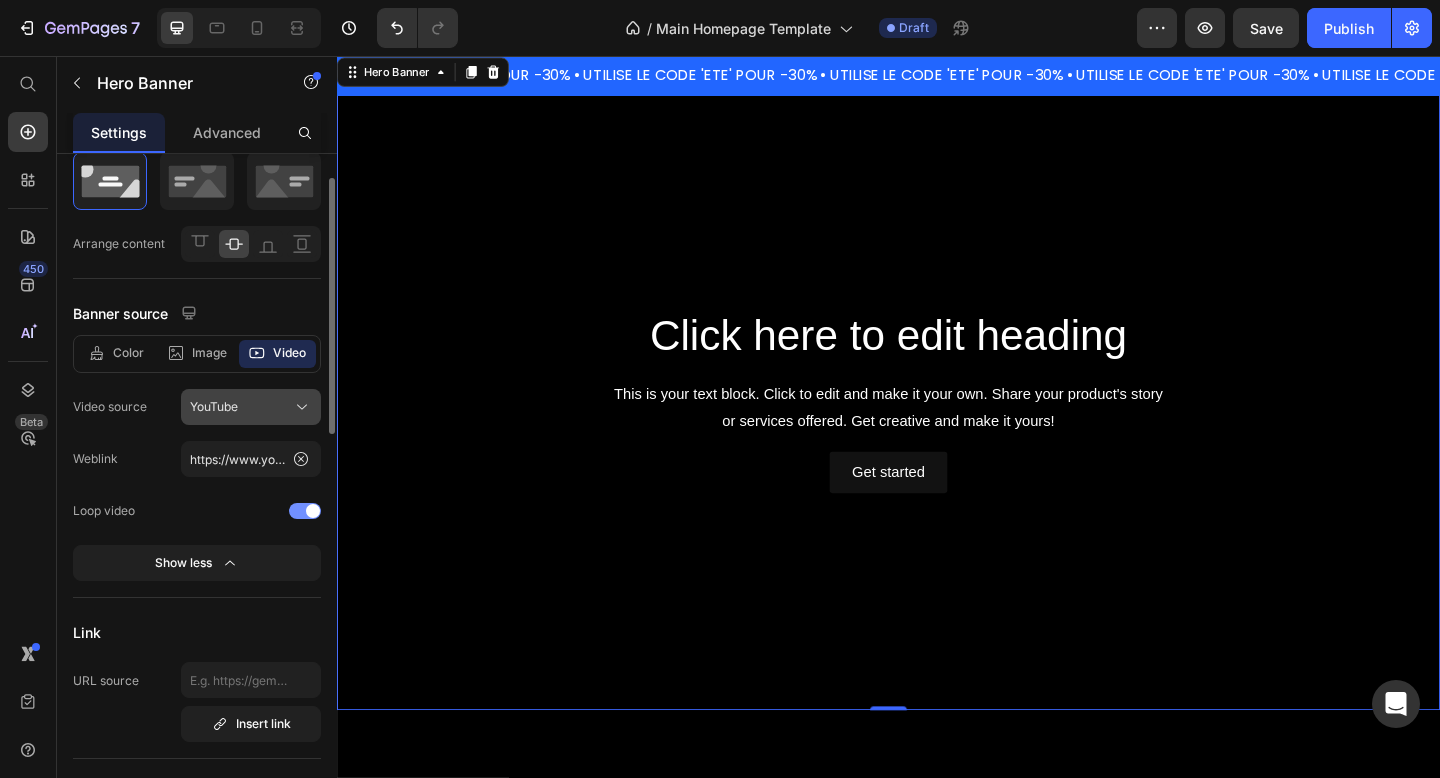 click on "YouTube" at bounding box center (251, 407) 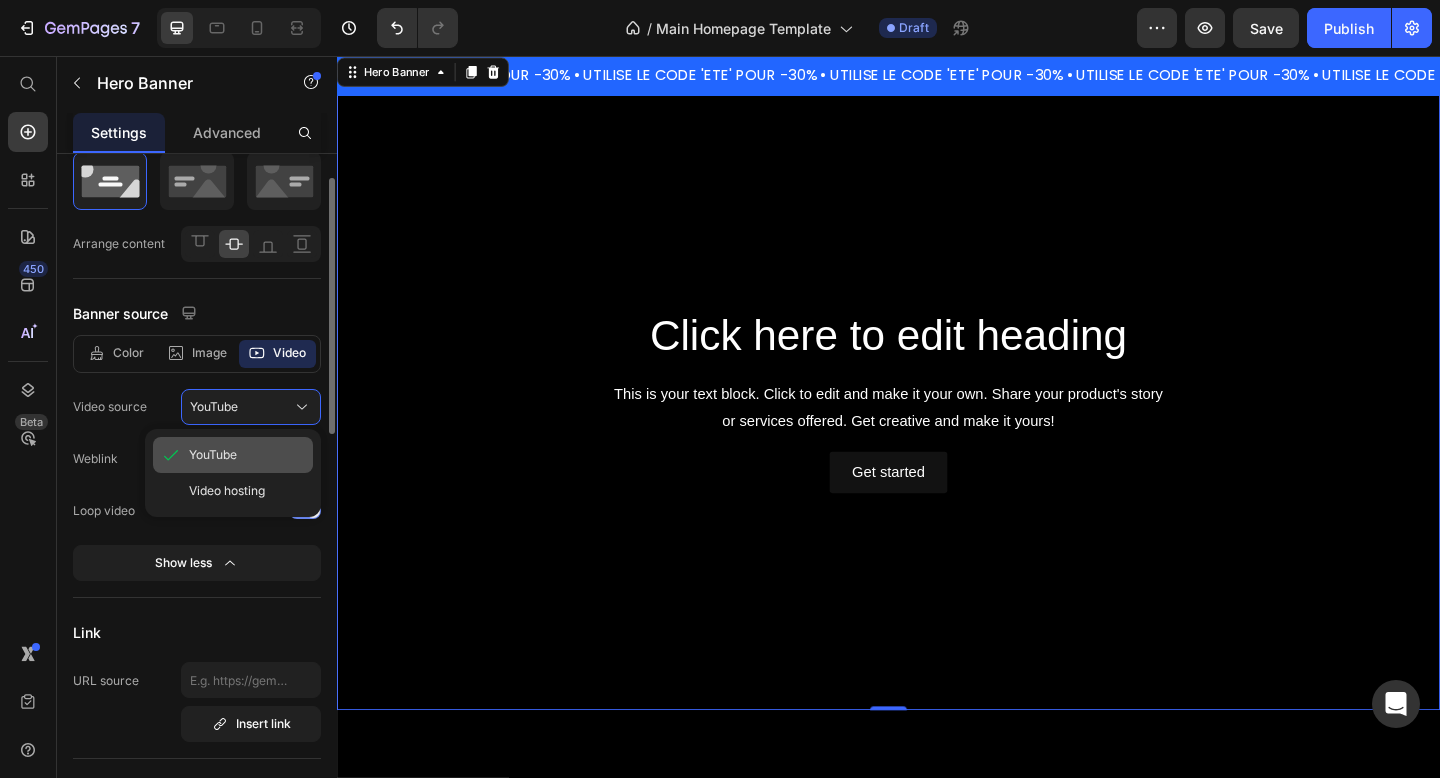 click on "YouTube" at bounding box center [247, 455] 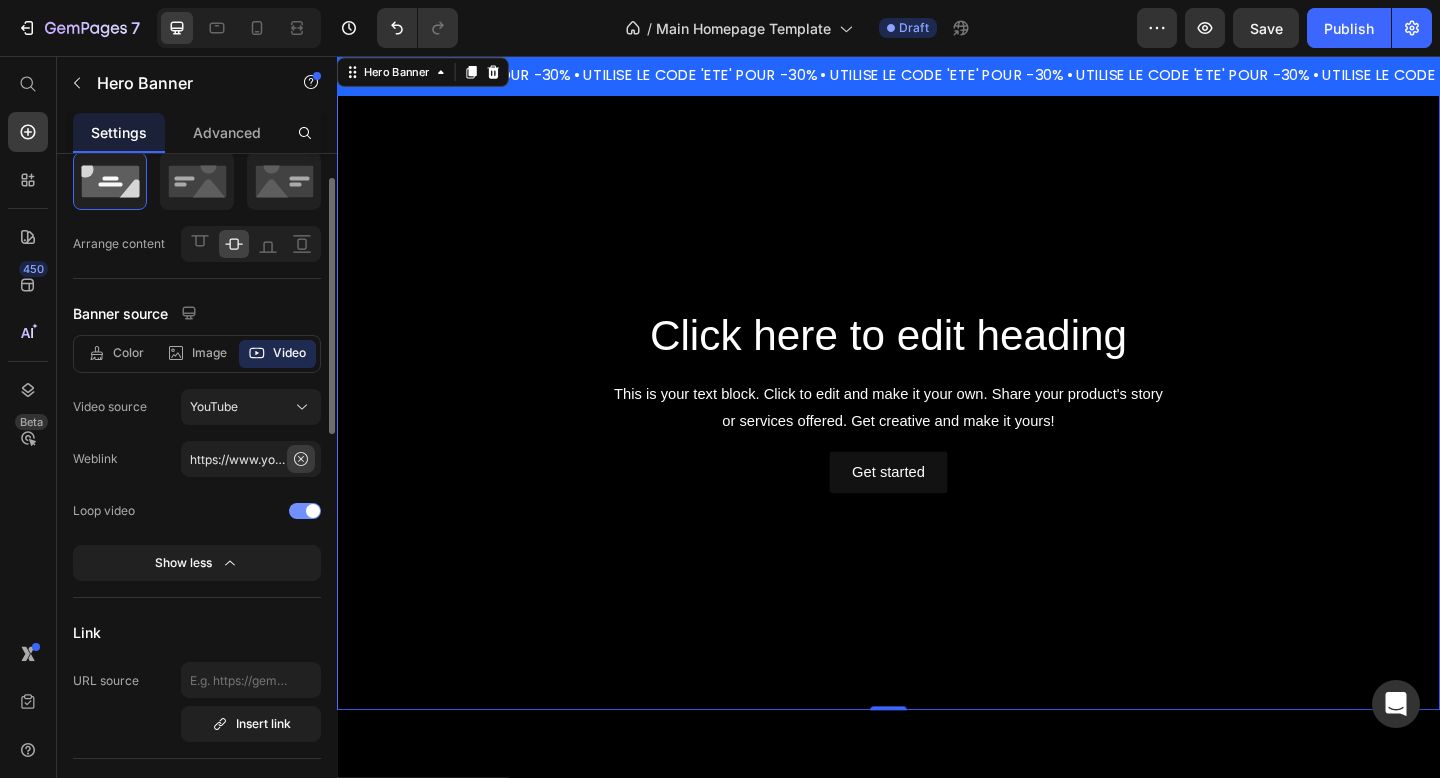 click 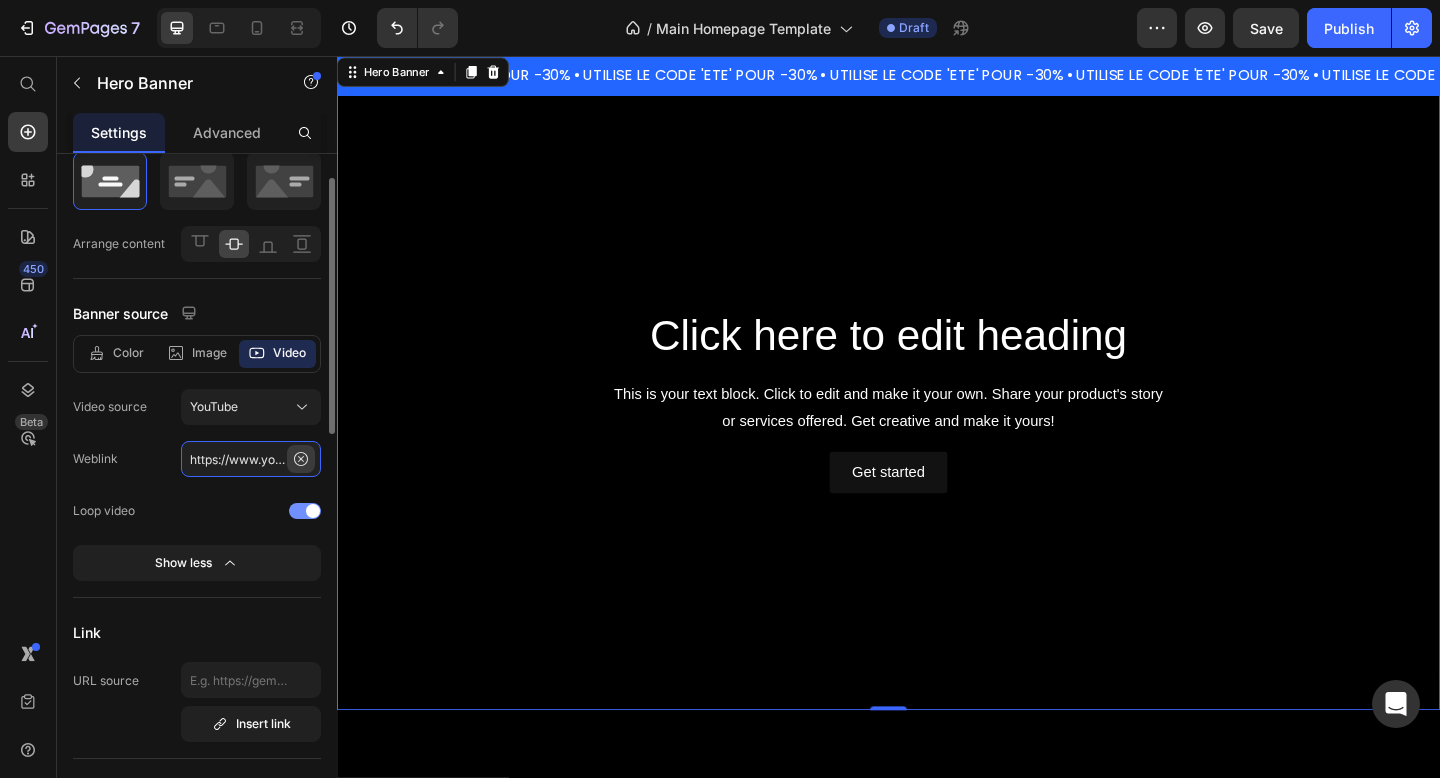 type 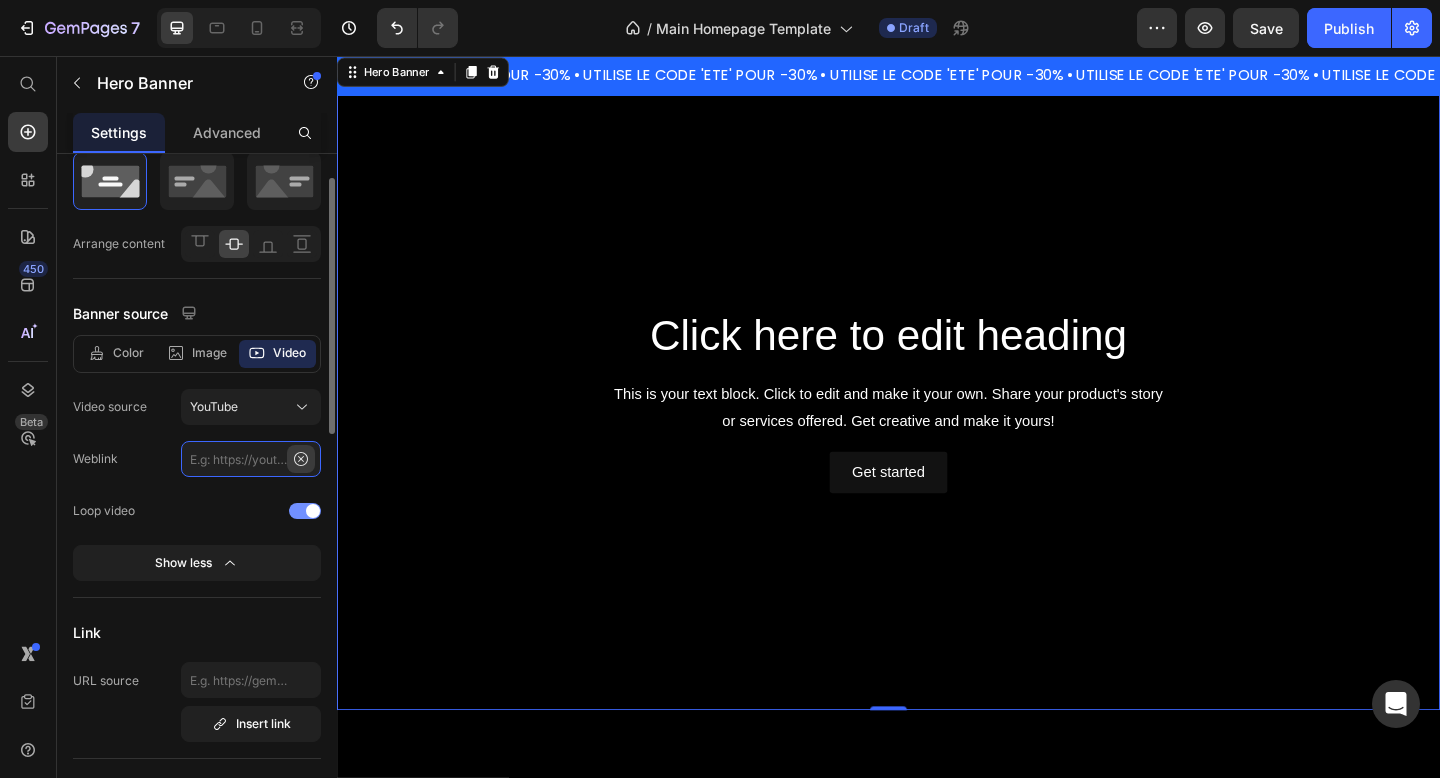 scroll, scrollTop: 0, scrollLeft: 0, axis: both 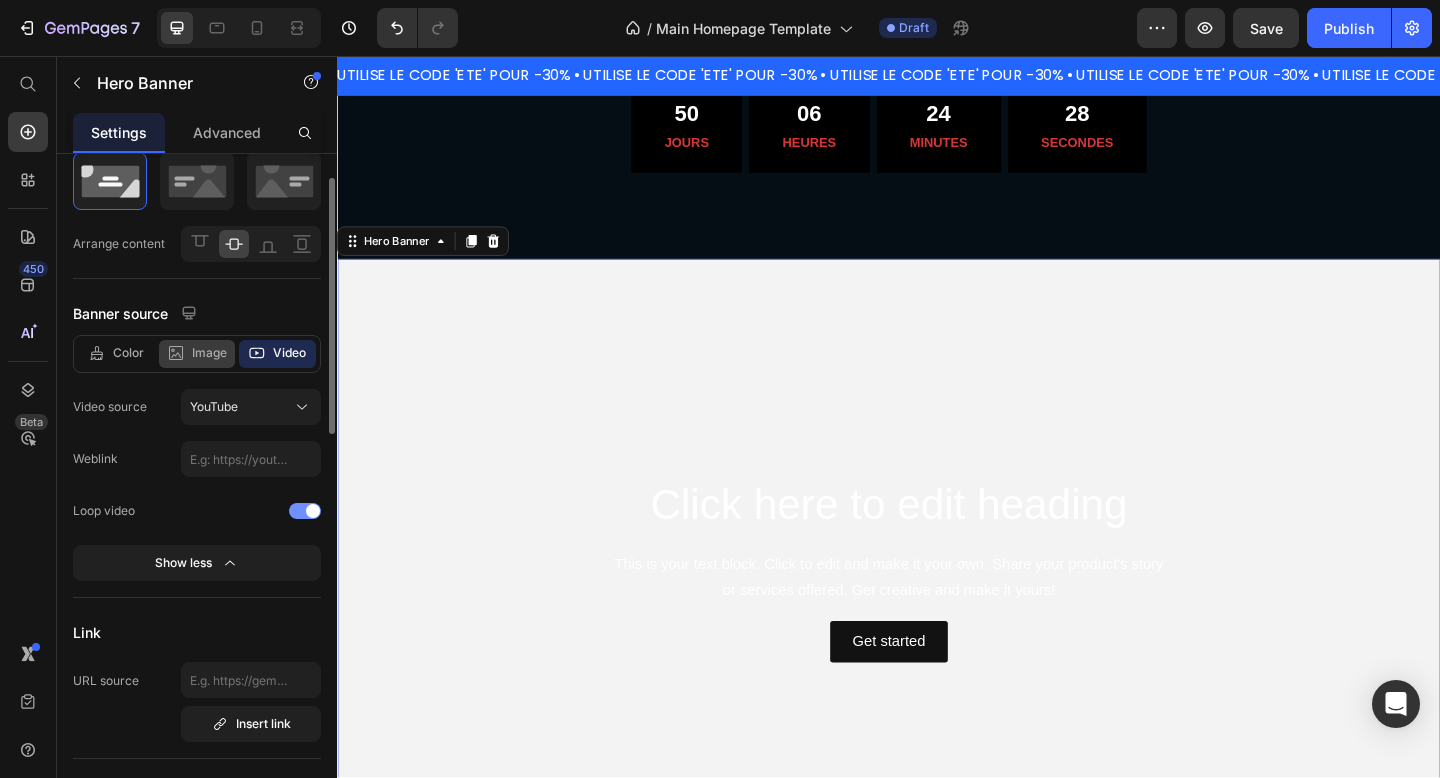 click on "Image" 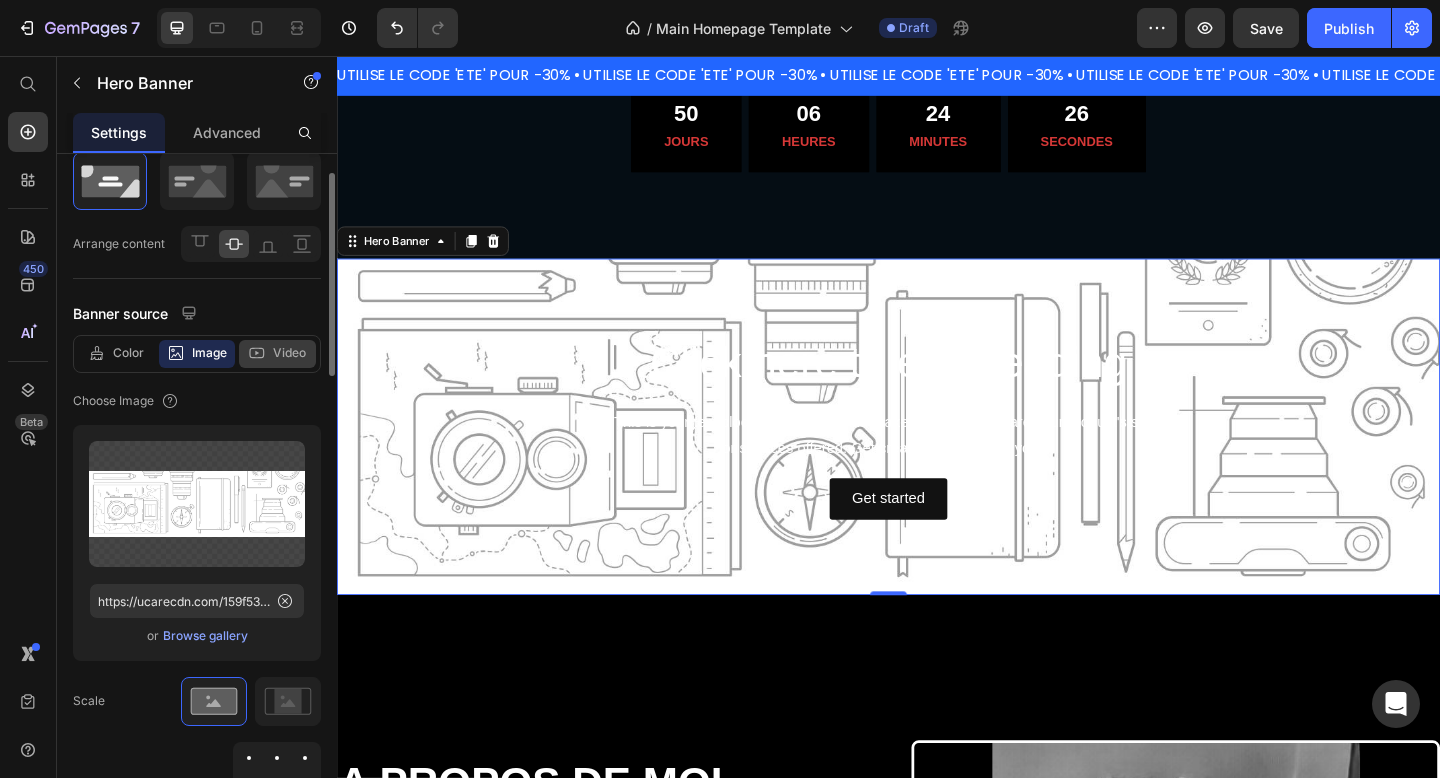 click on "Video" at bounding box center (289, 353) 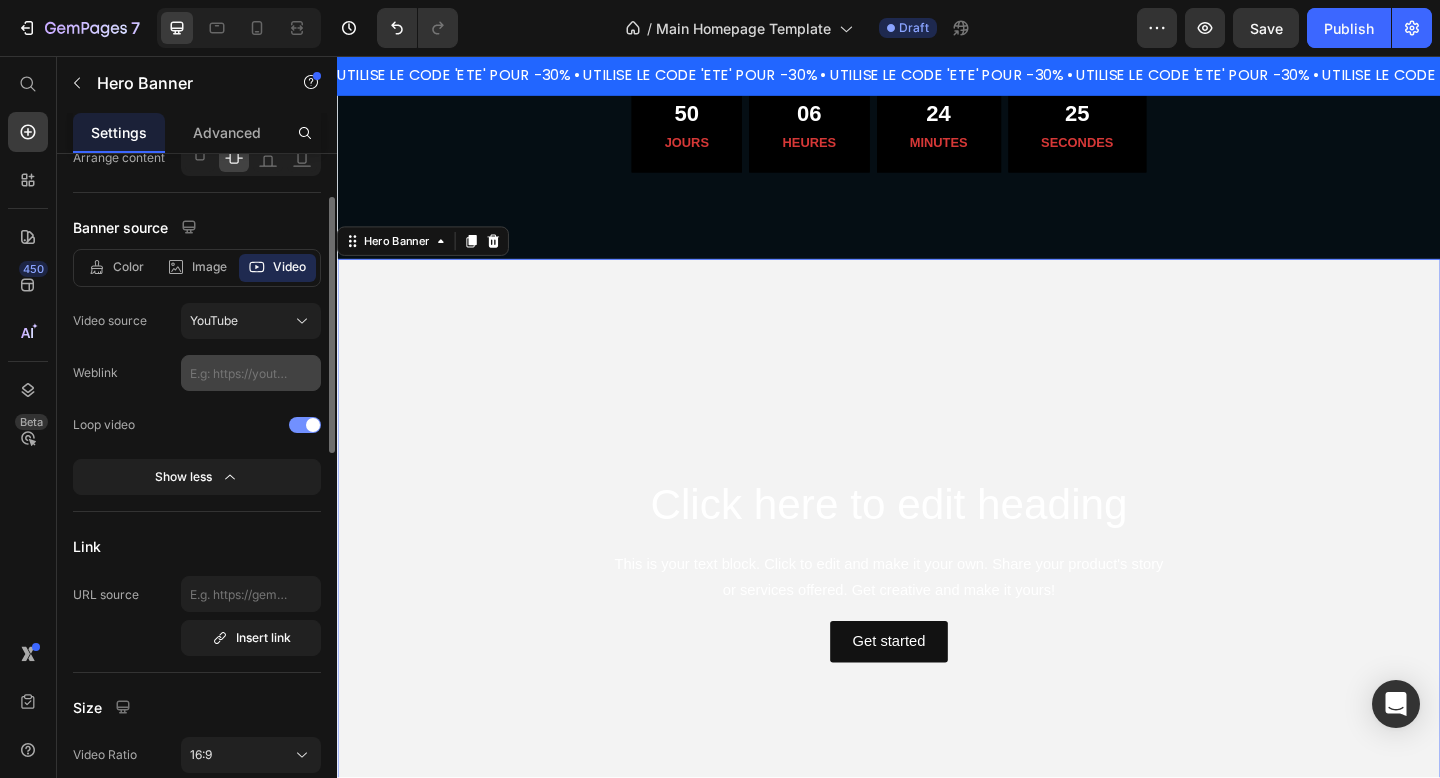 scroll, scrollTop: 193, scrollLeft: 0, axis: vertical 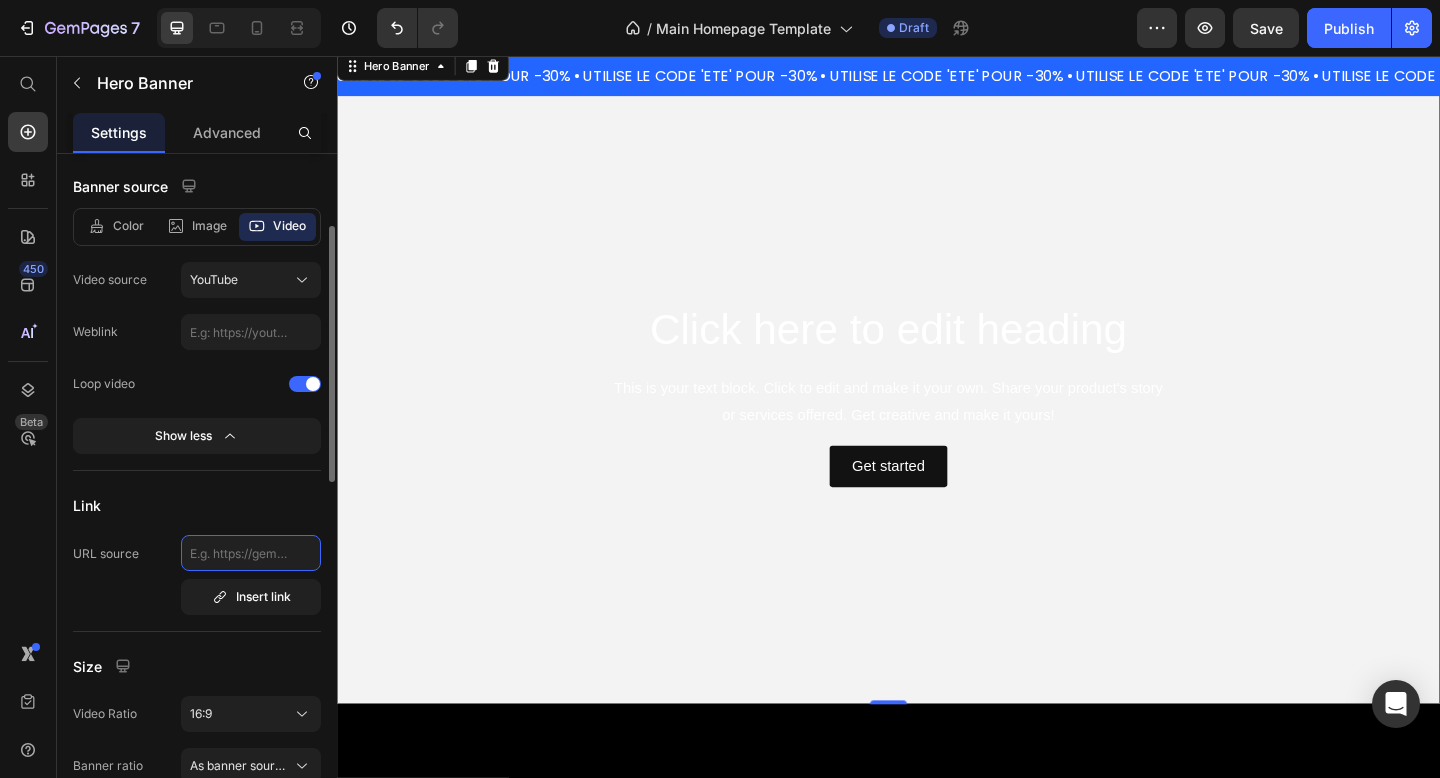 click 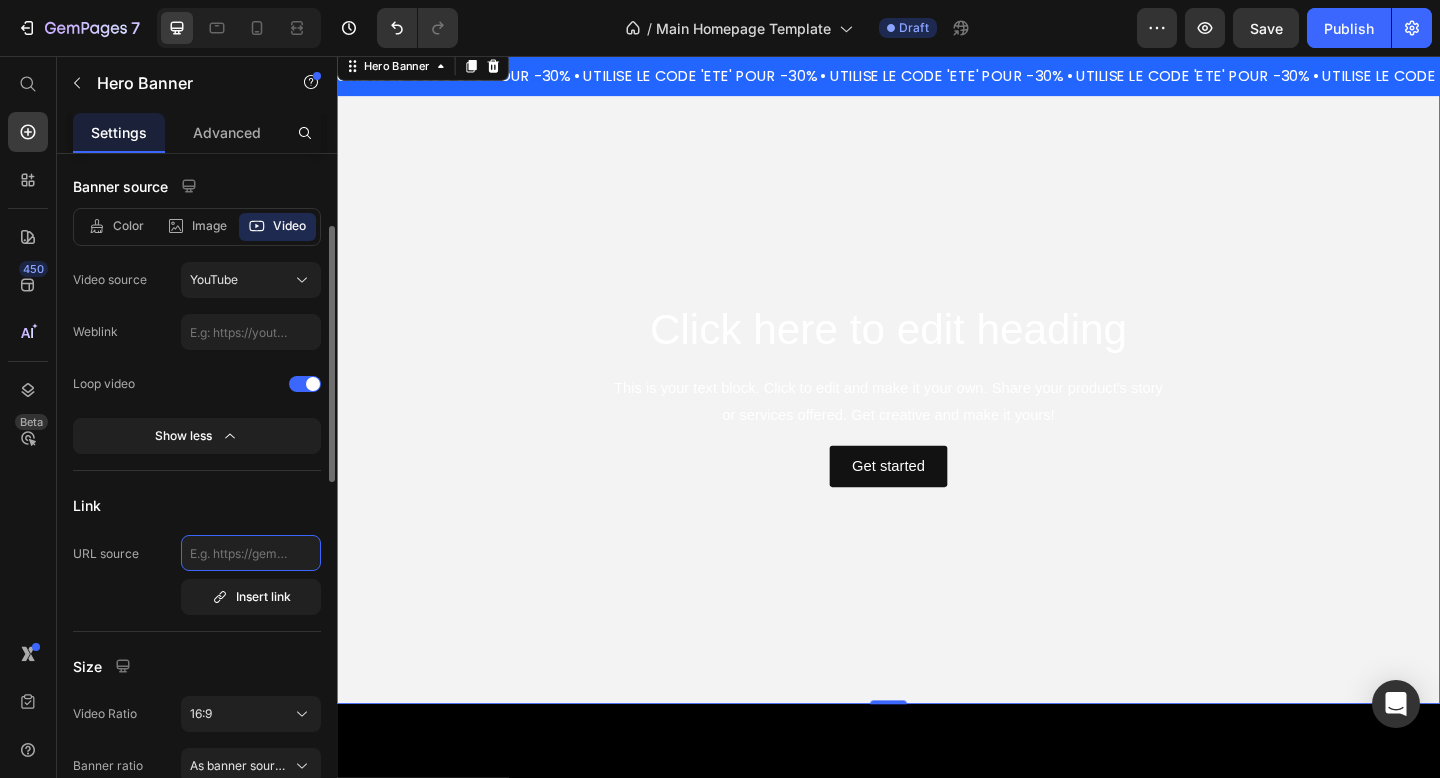 paste on "https://www.youtube.com/watch?v=J-L09neD2pg" 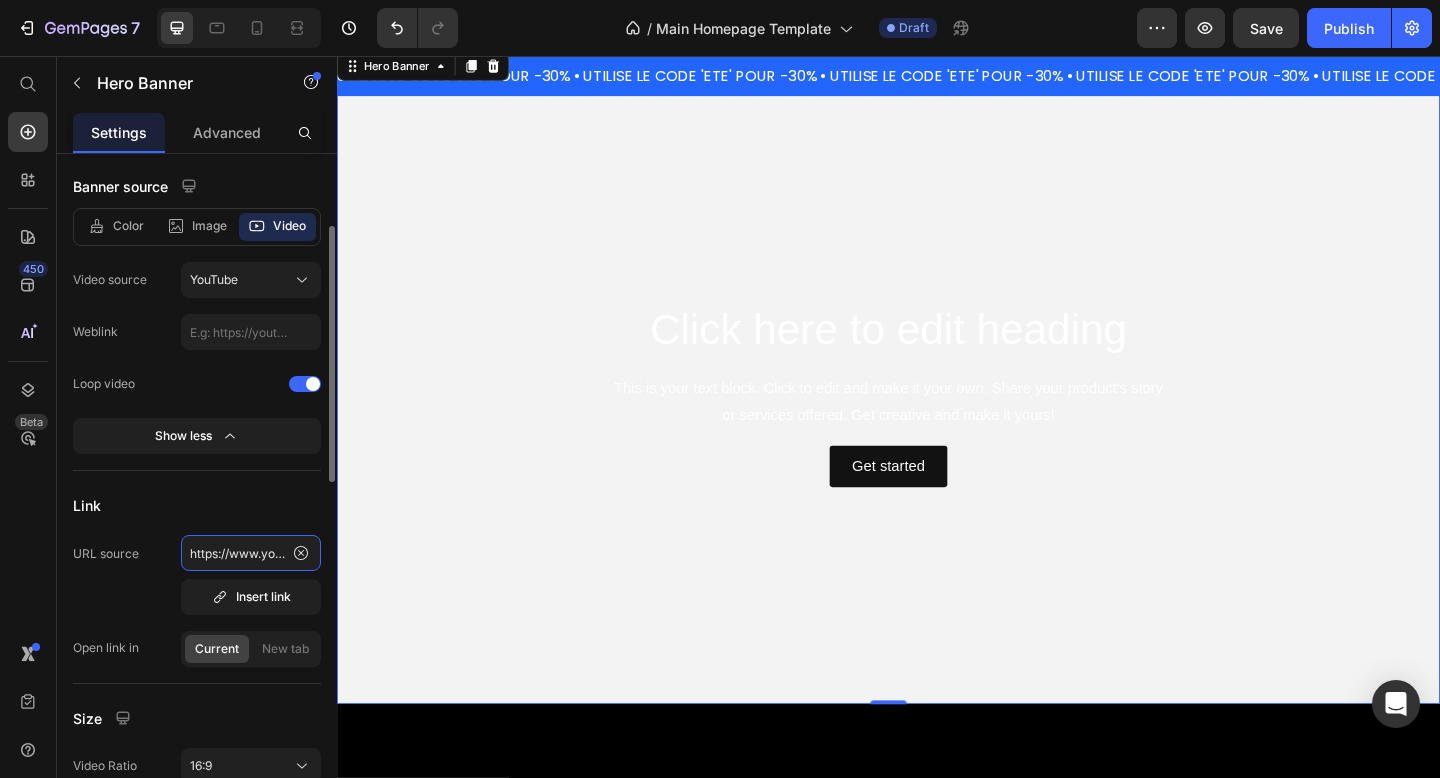 scroll, scrollTop: 0, scrollLeft: 186, axis: horizontal 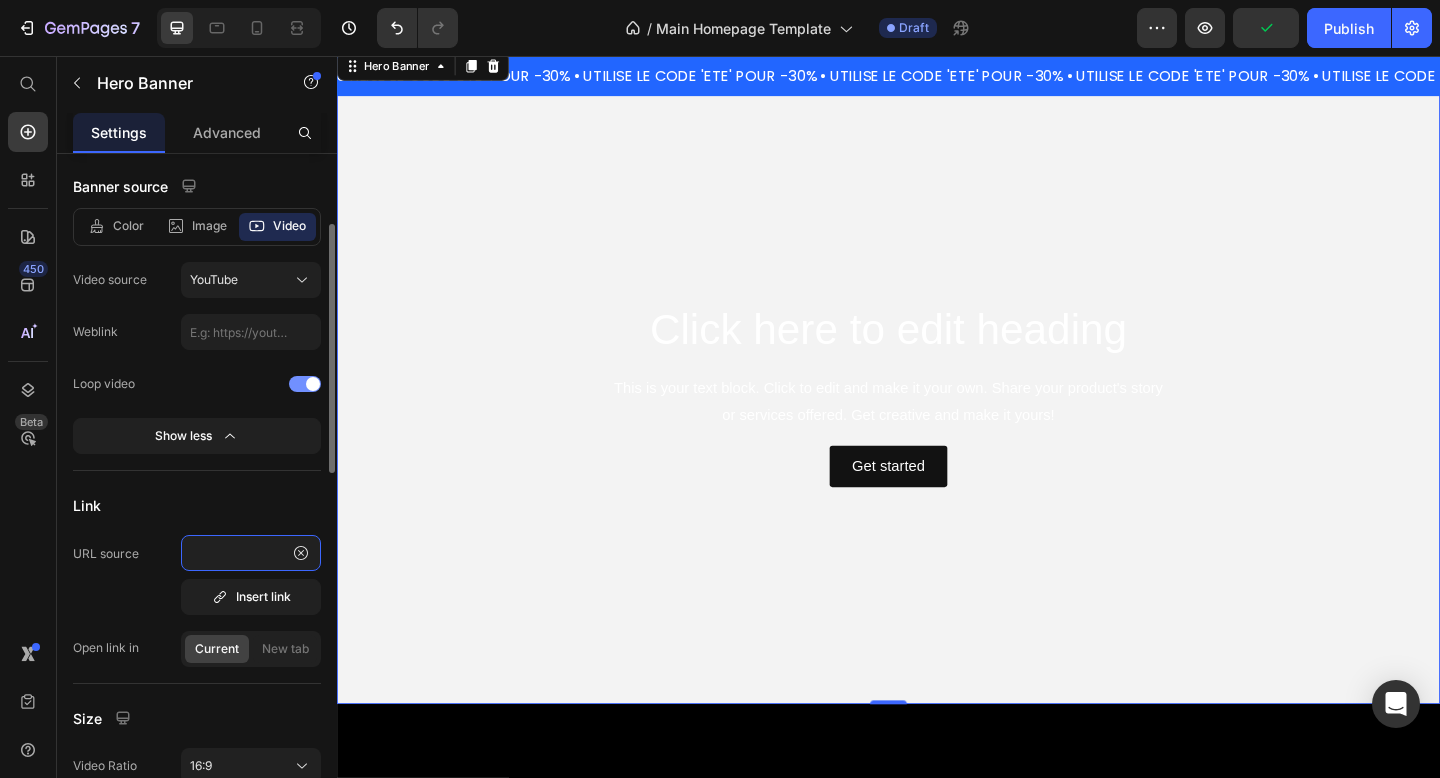 type on "https://www.youtube.com/watch?v=J-L09neD2pg" 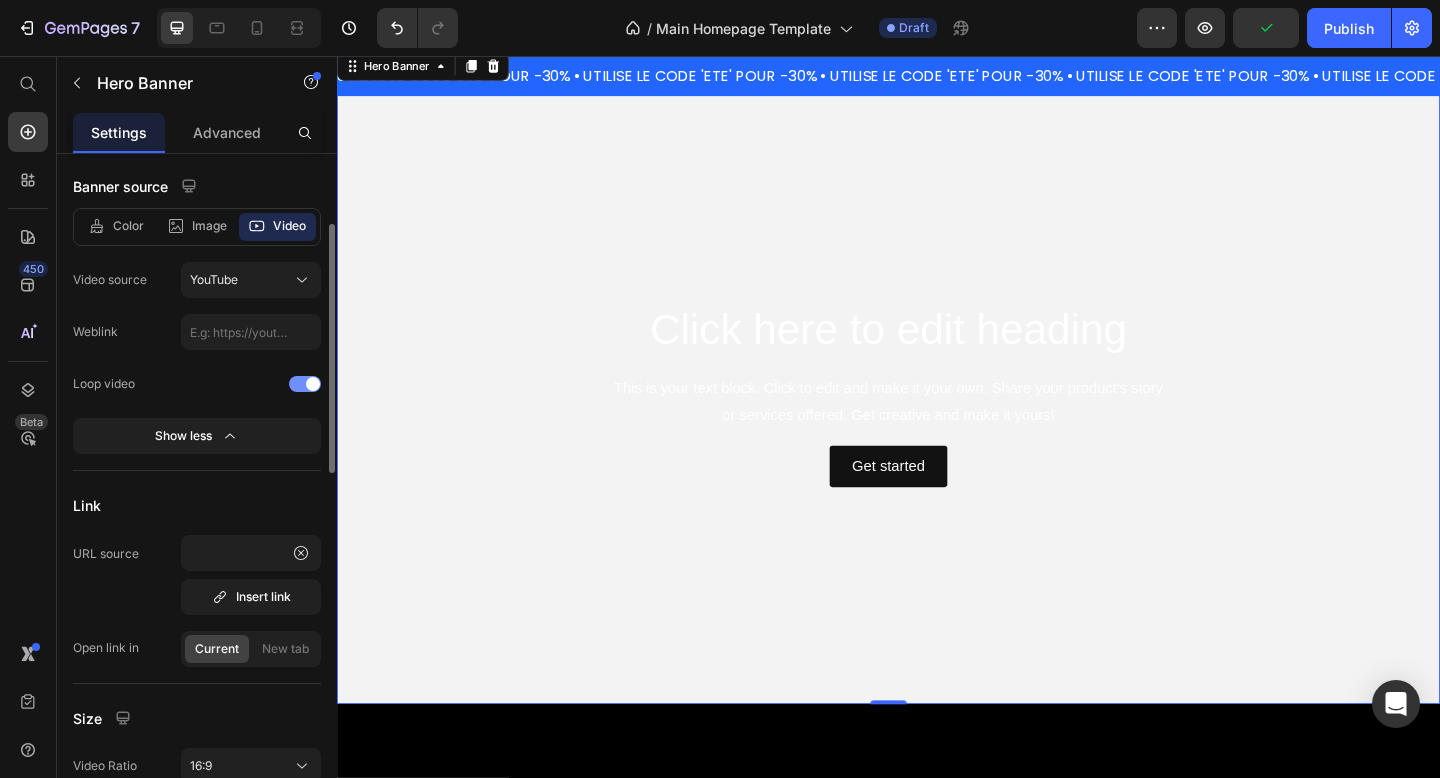 scroll, scrollTop: 0, scrollLeft: 0, axis: both 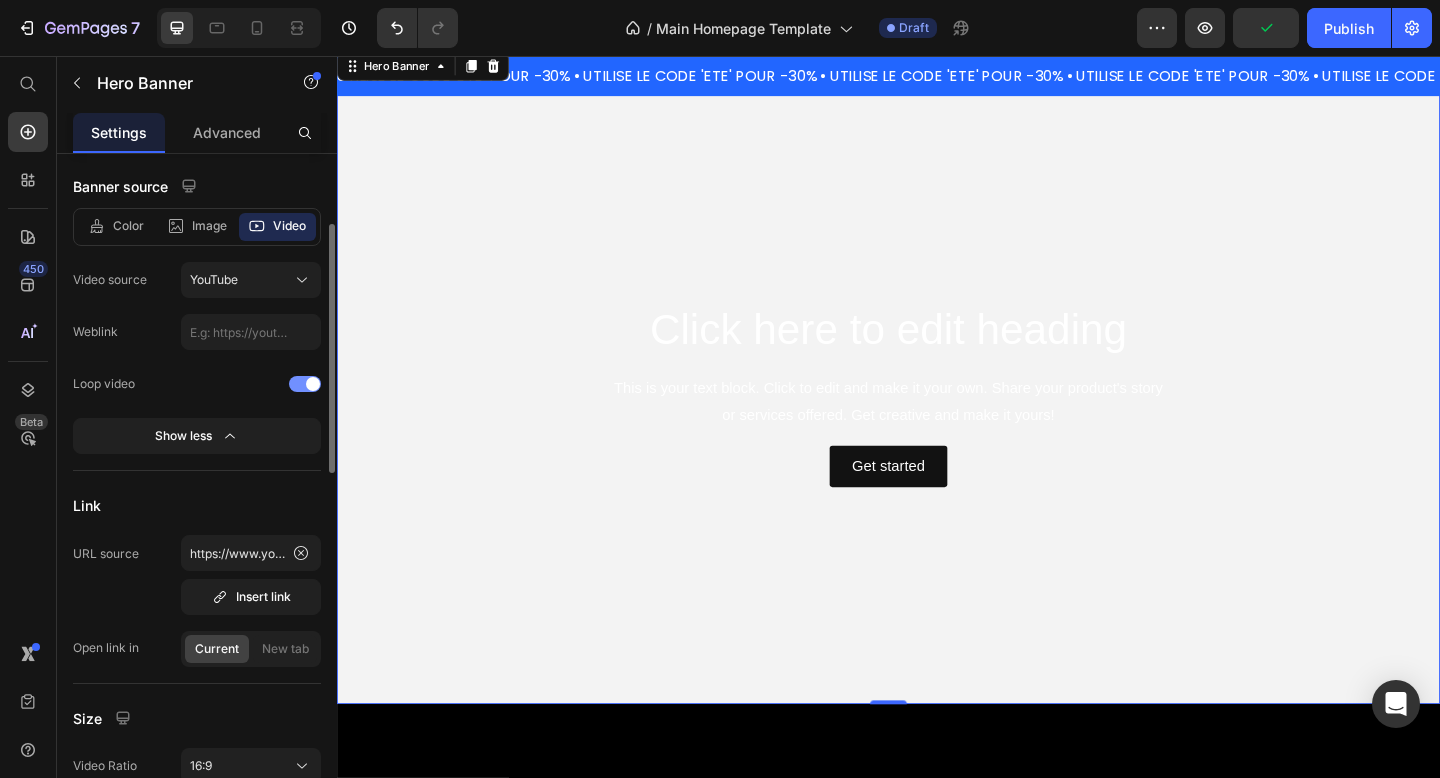click on "Color Image Video Video source YouTube Weblink Loop video Show less" 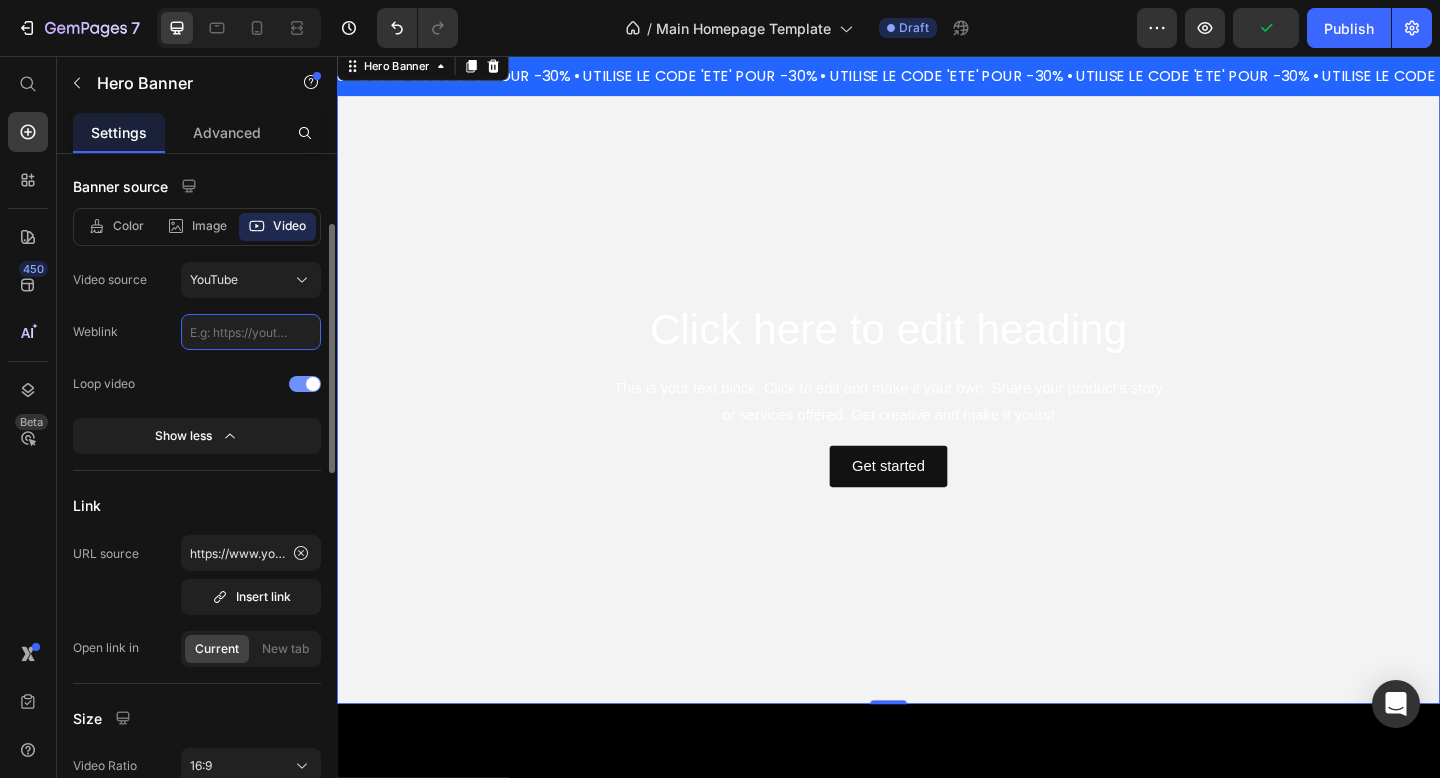 click 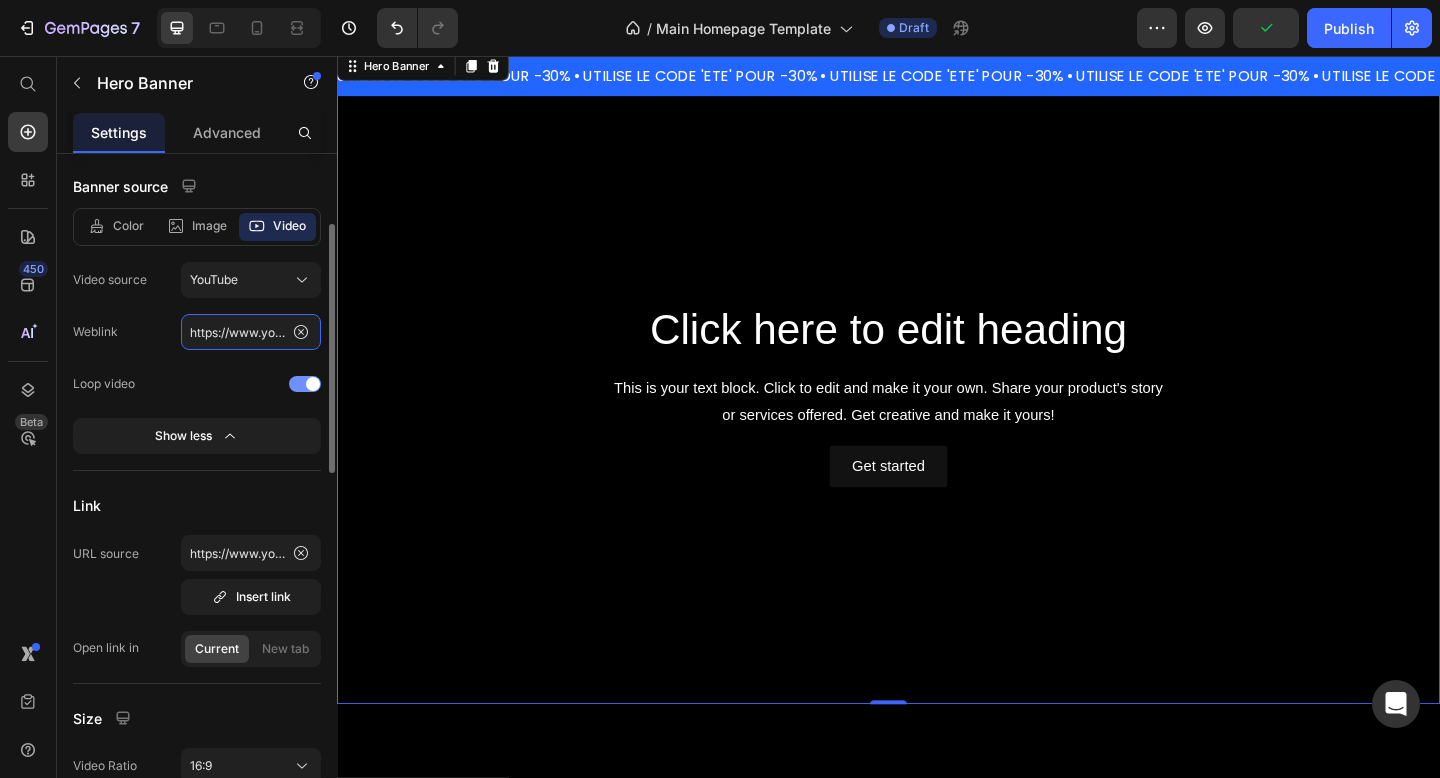 scroll, scrollTop: 0, scrollLeft: 186, axis: horizontal 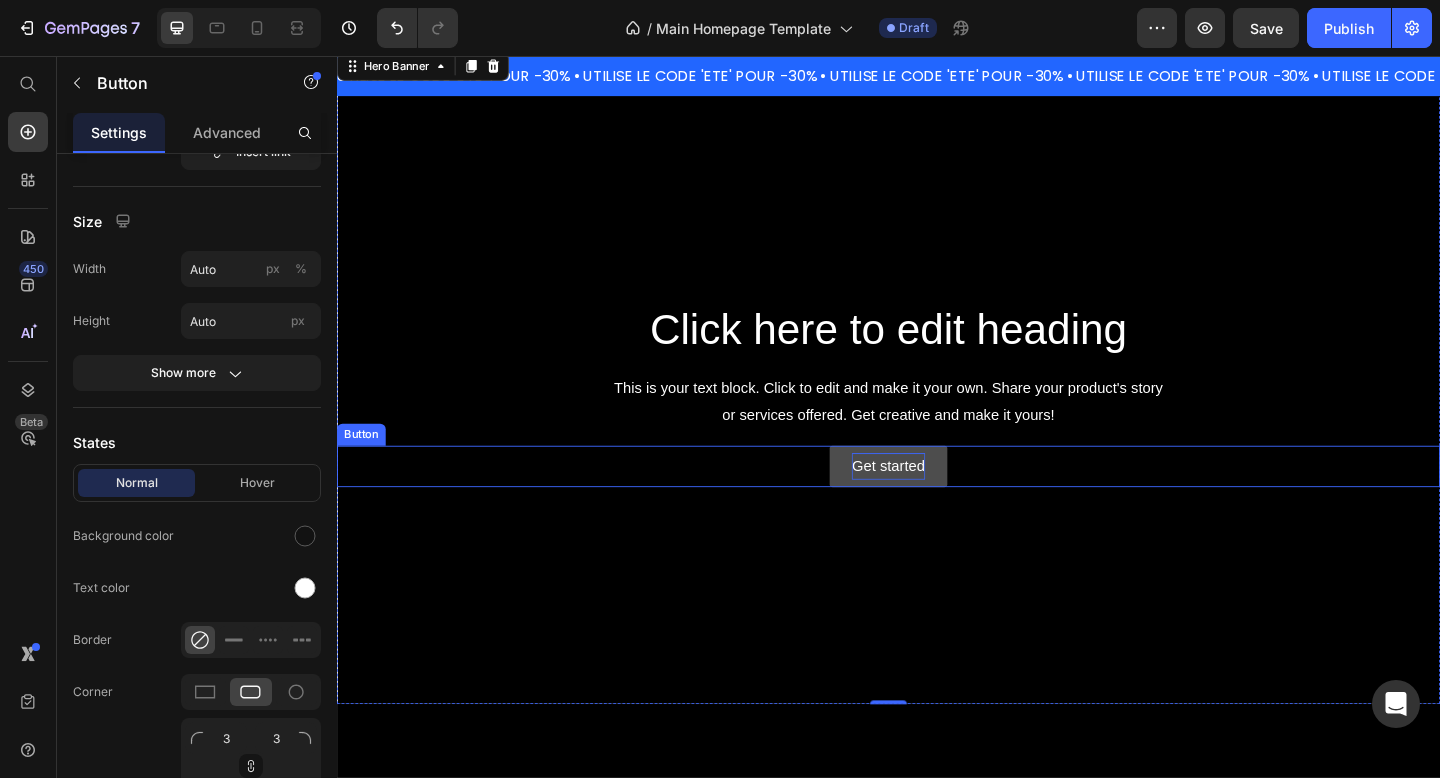 click on "Get started" at bounding box center [936, 502] 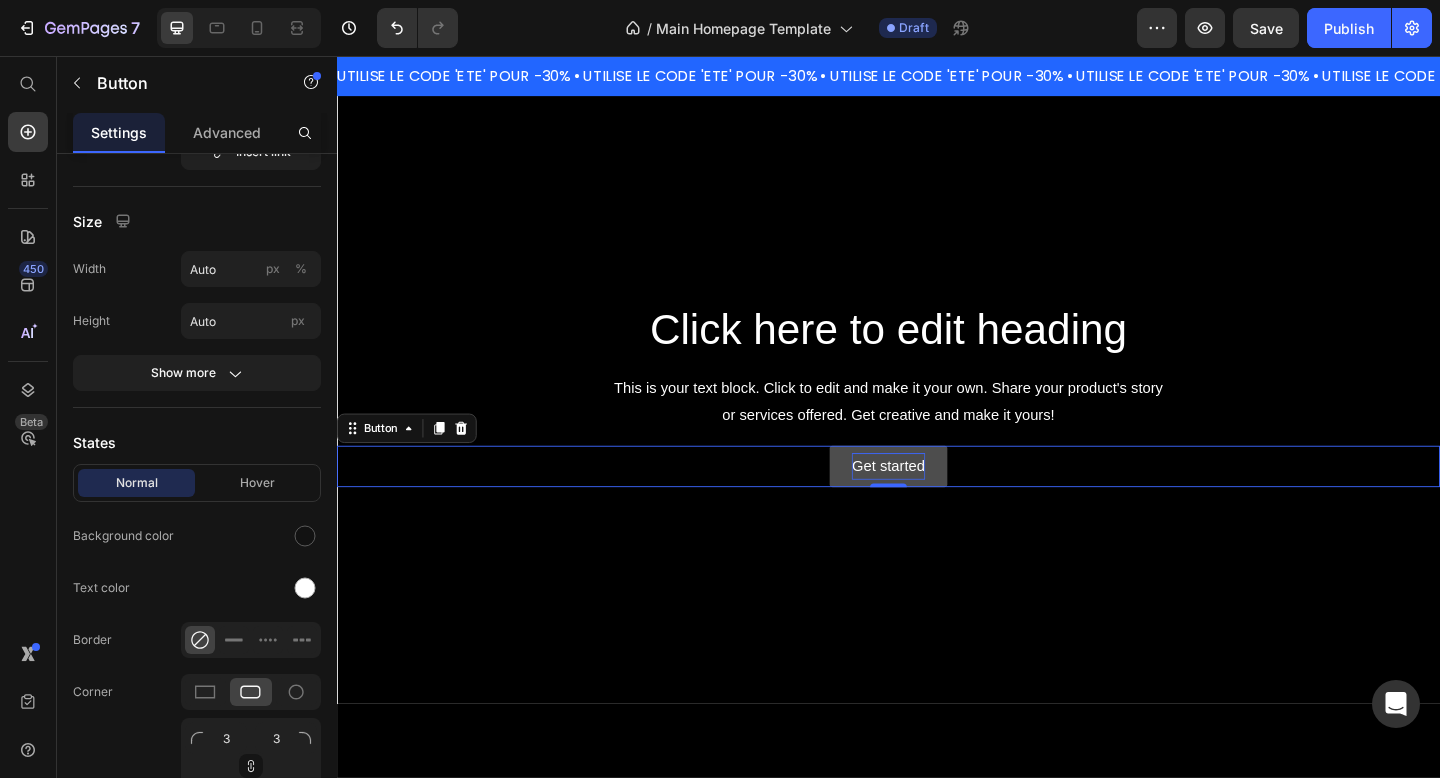 scroll, scrollTop: 0, scrollLeft: 0, axis: both 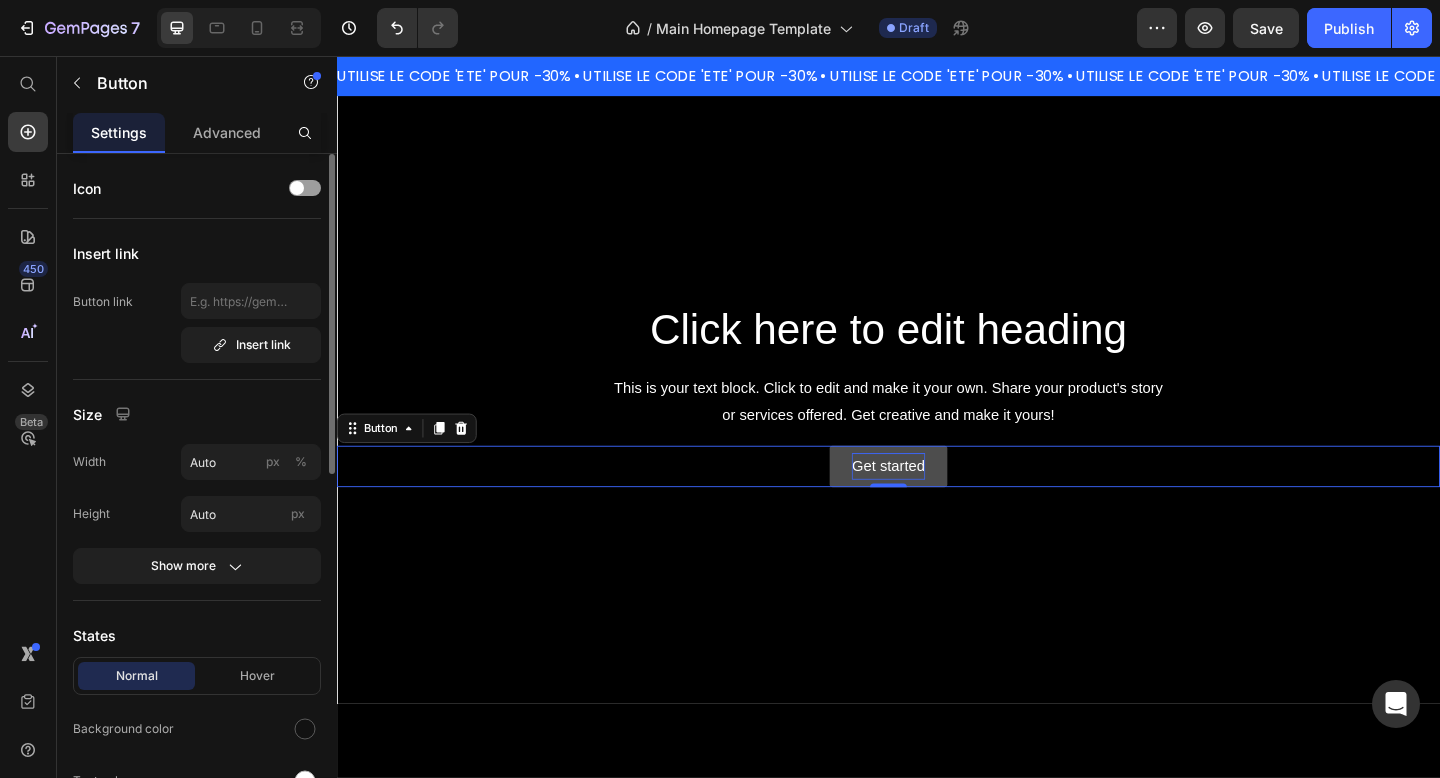 type 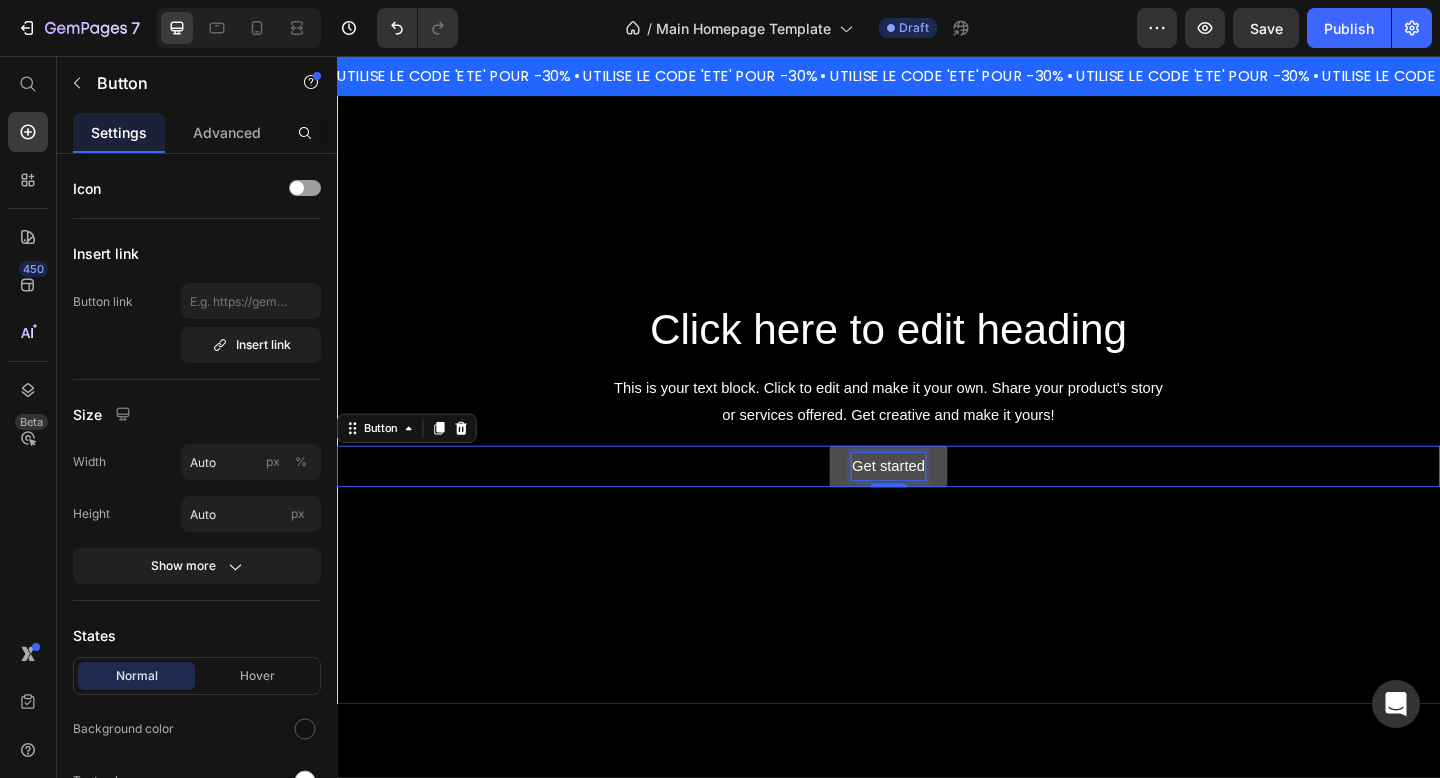 click on "Get started" at bounding box center [936, 502] 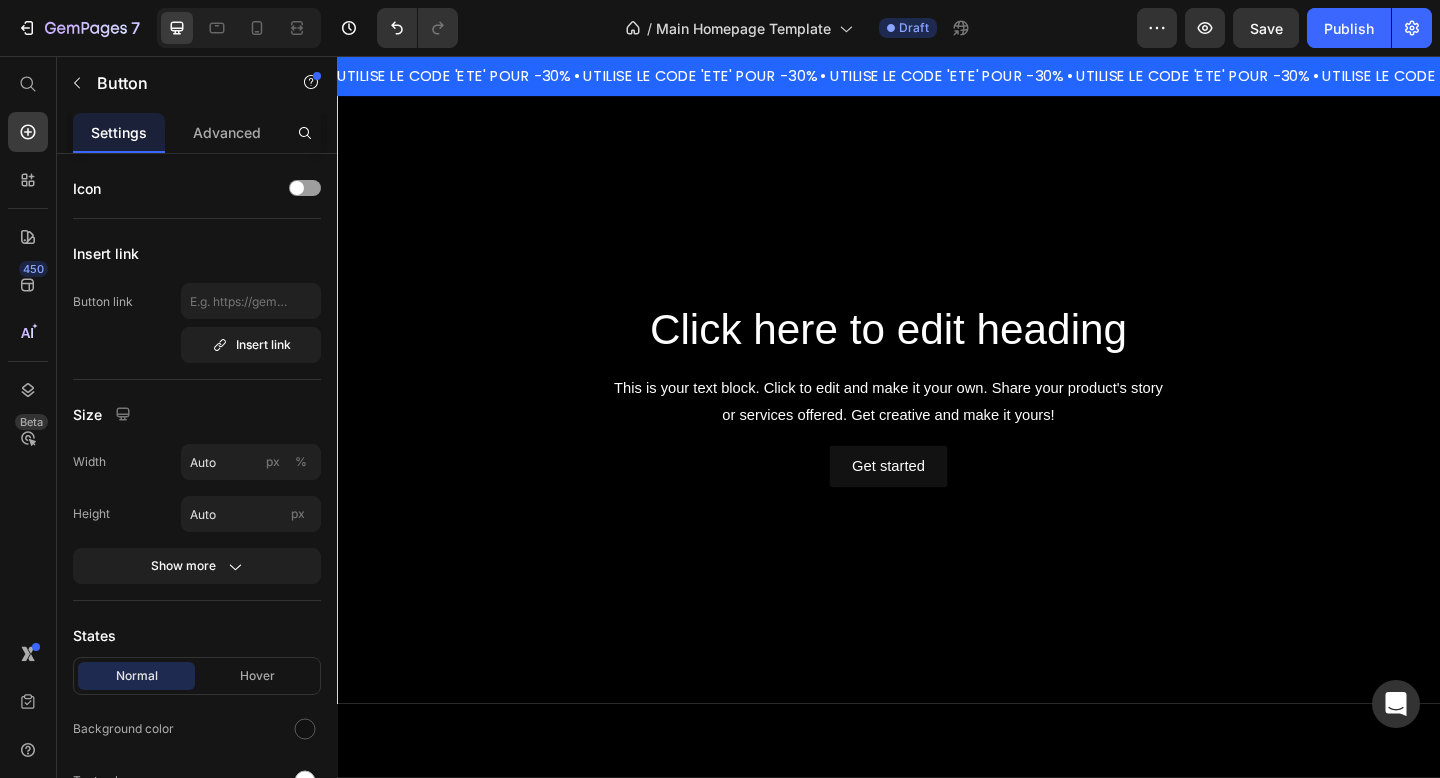 click on "Get started Button   0" at bounding box center [937, 502] 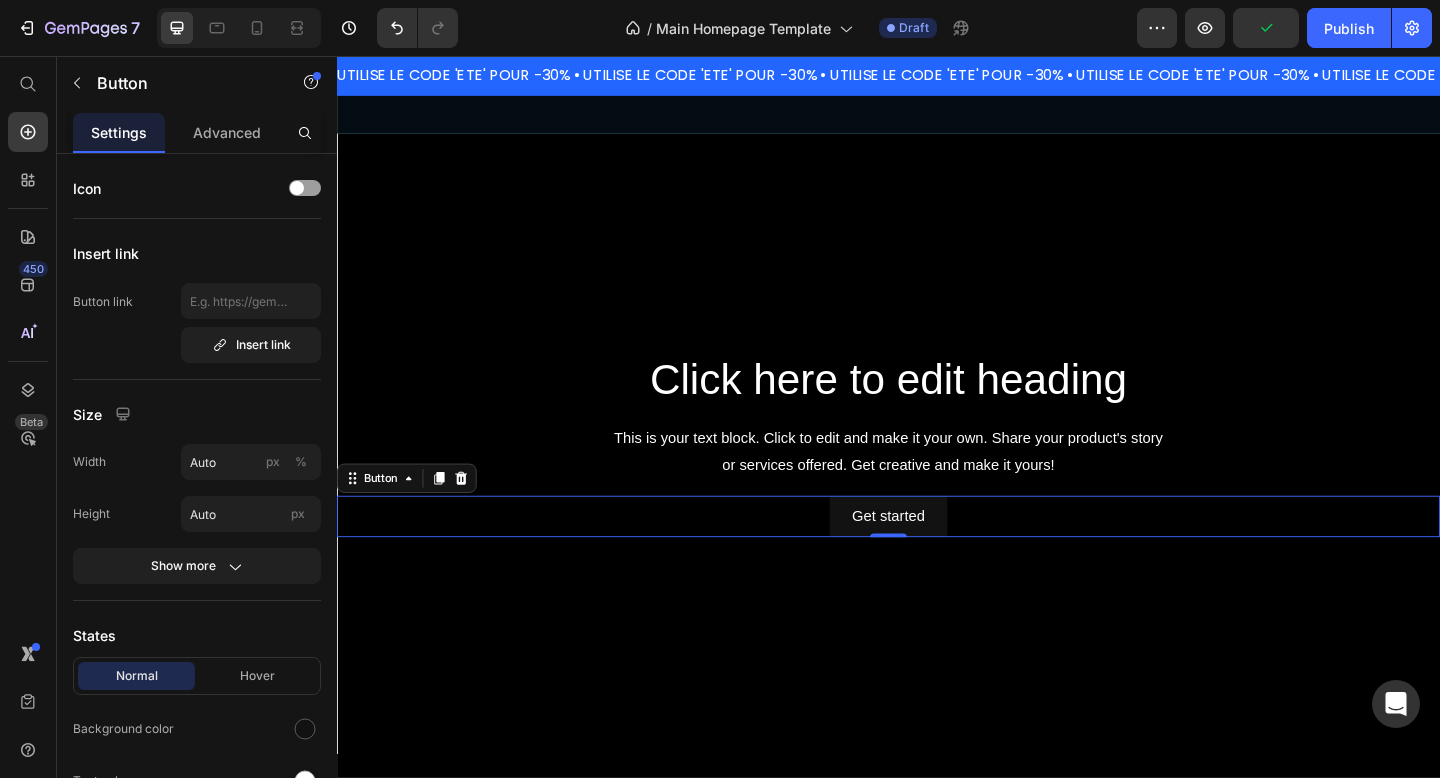 scroll, scrollTop: 2743, scrollLeft: 0, axis: vertical 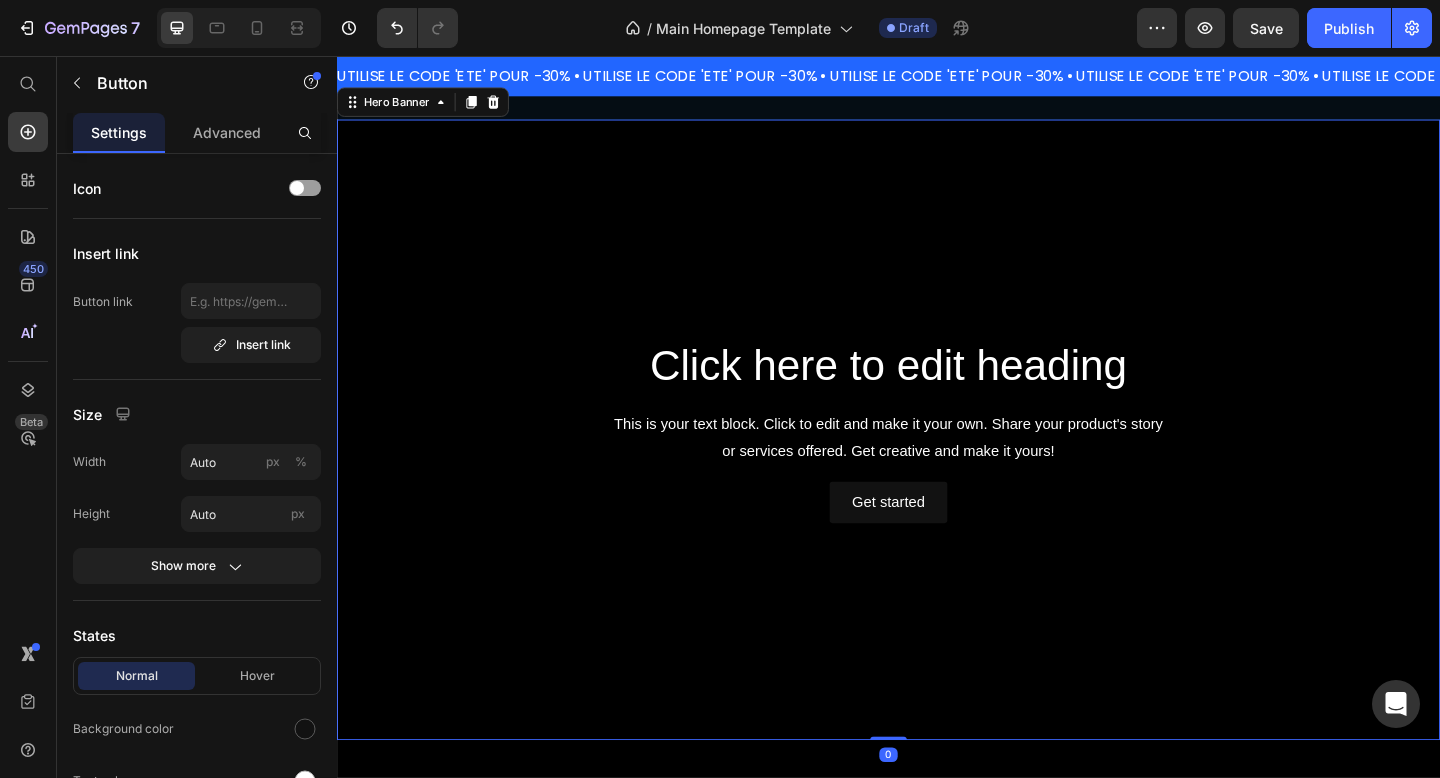 click at bounding box center (937, 463) 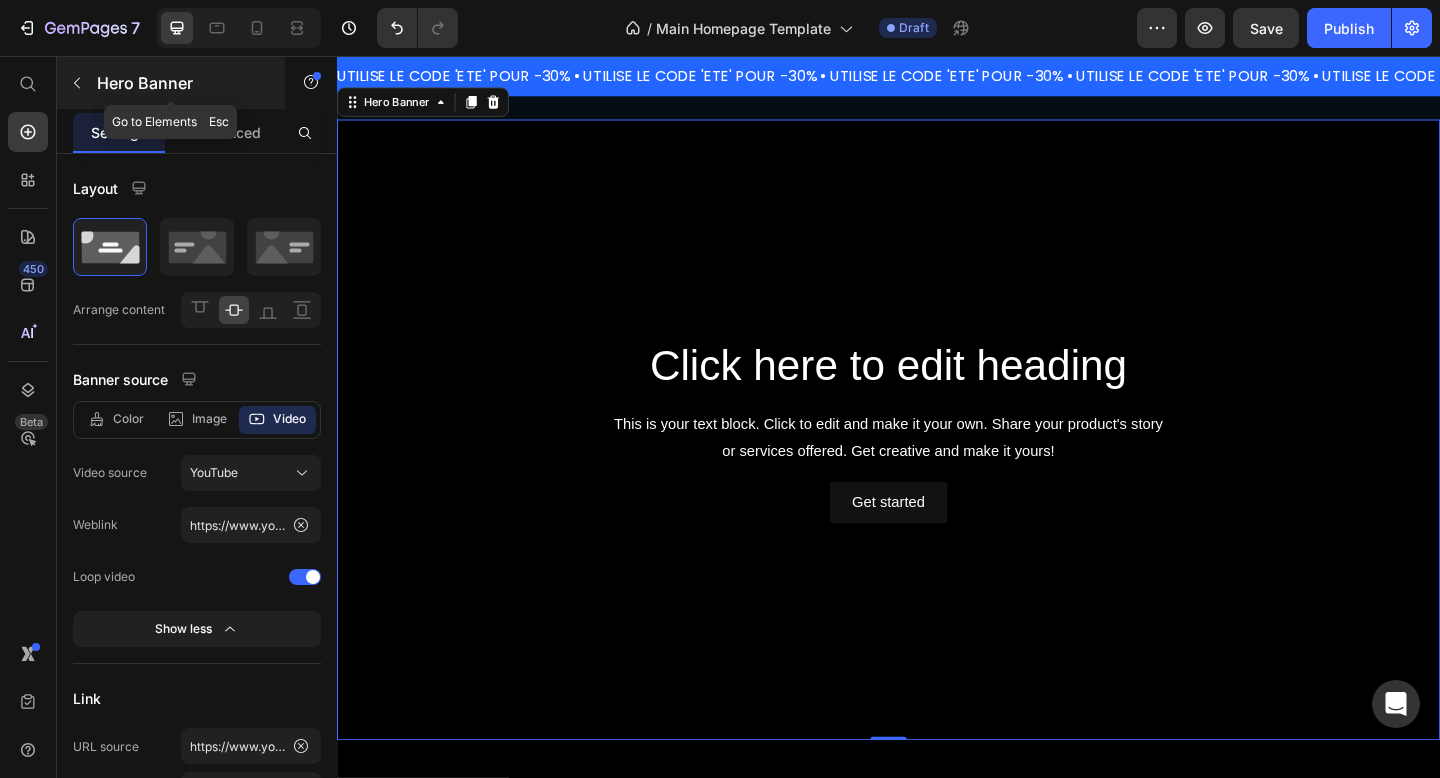 click 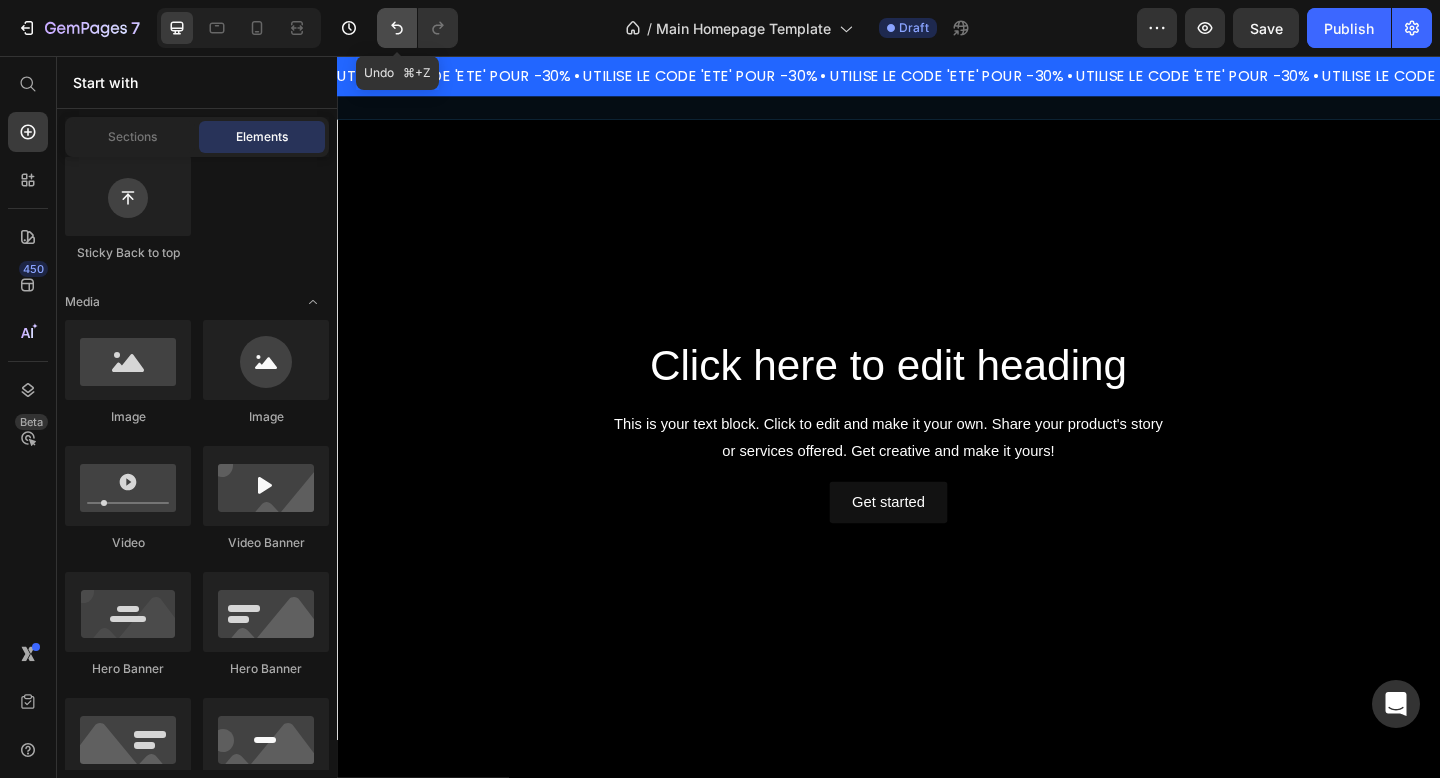 click 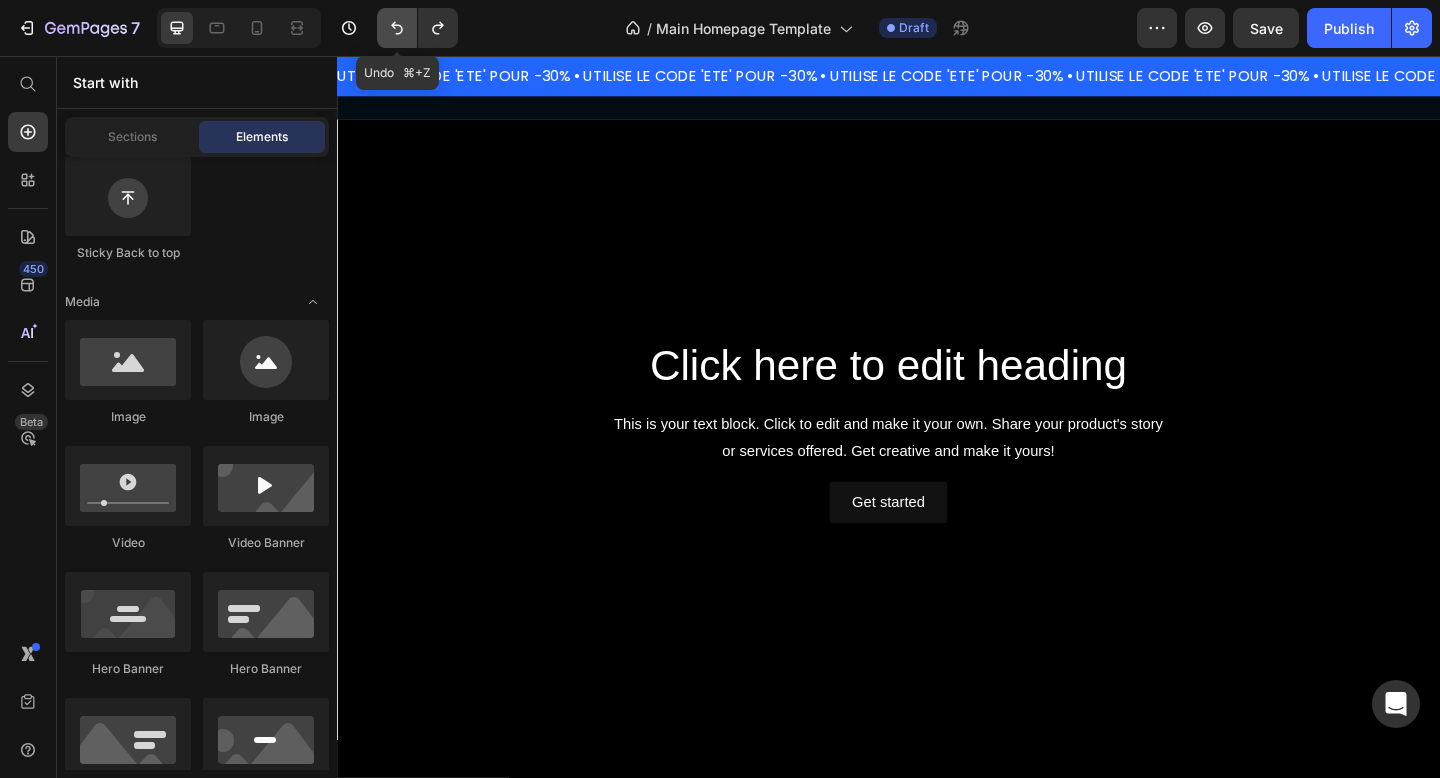 click 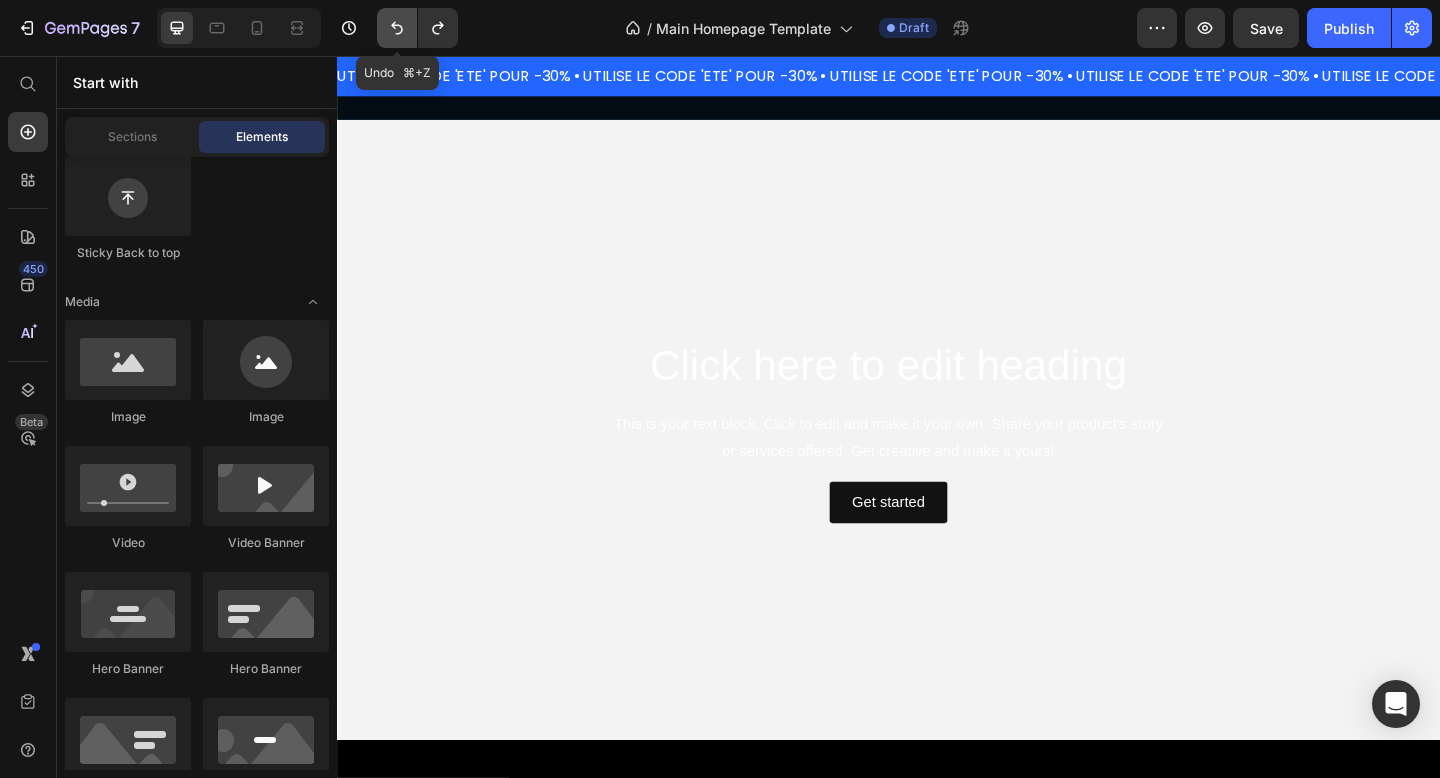 click 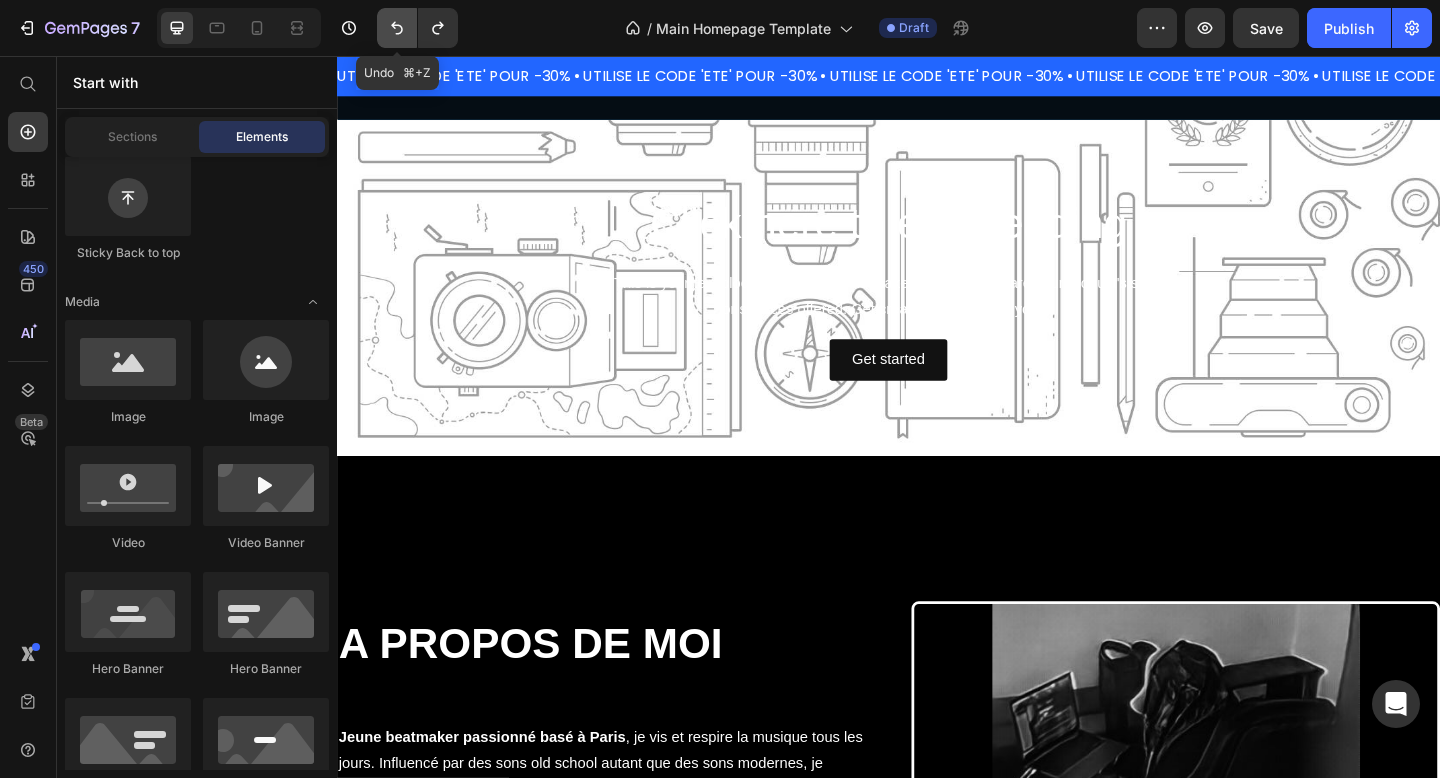 click 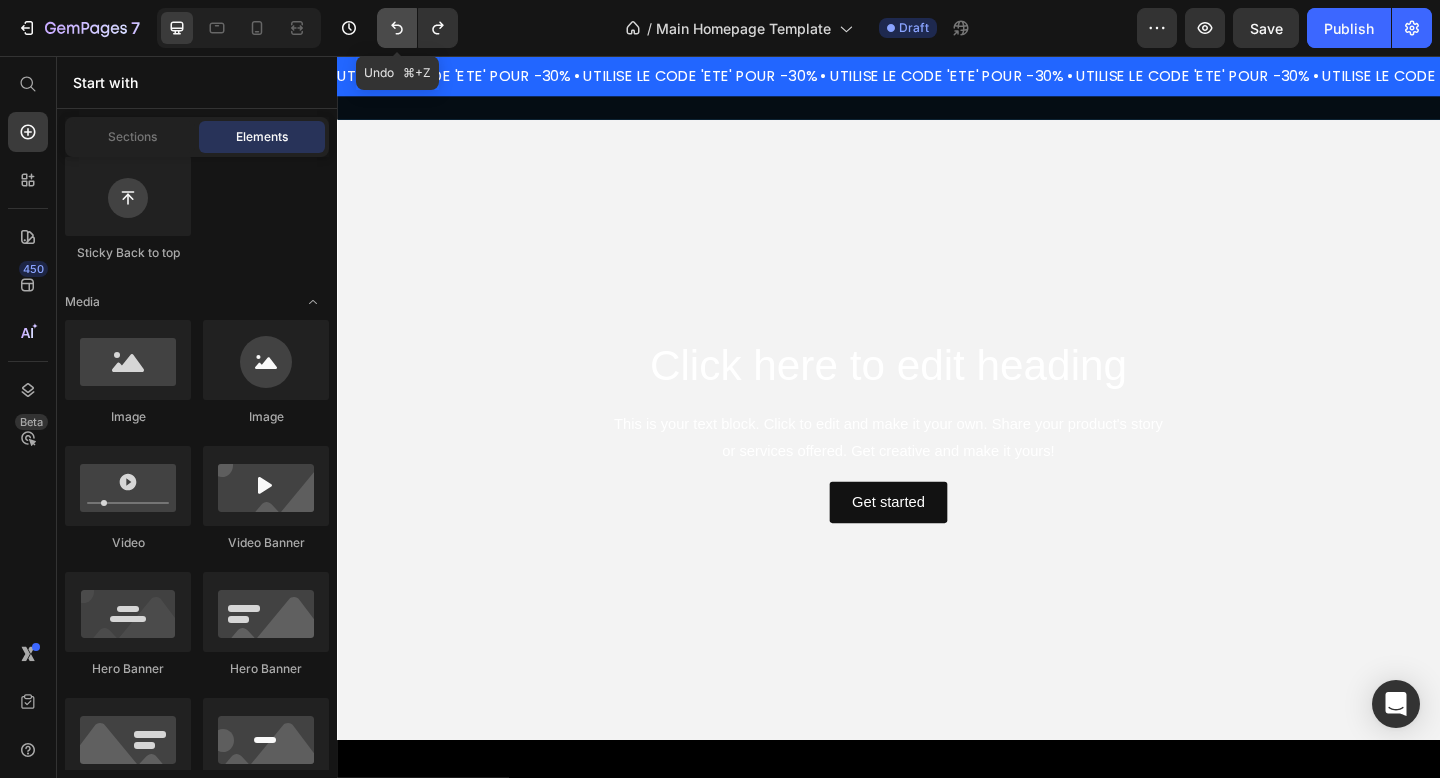 click 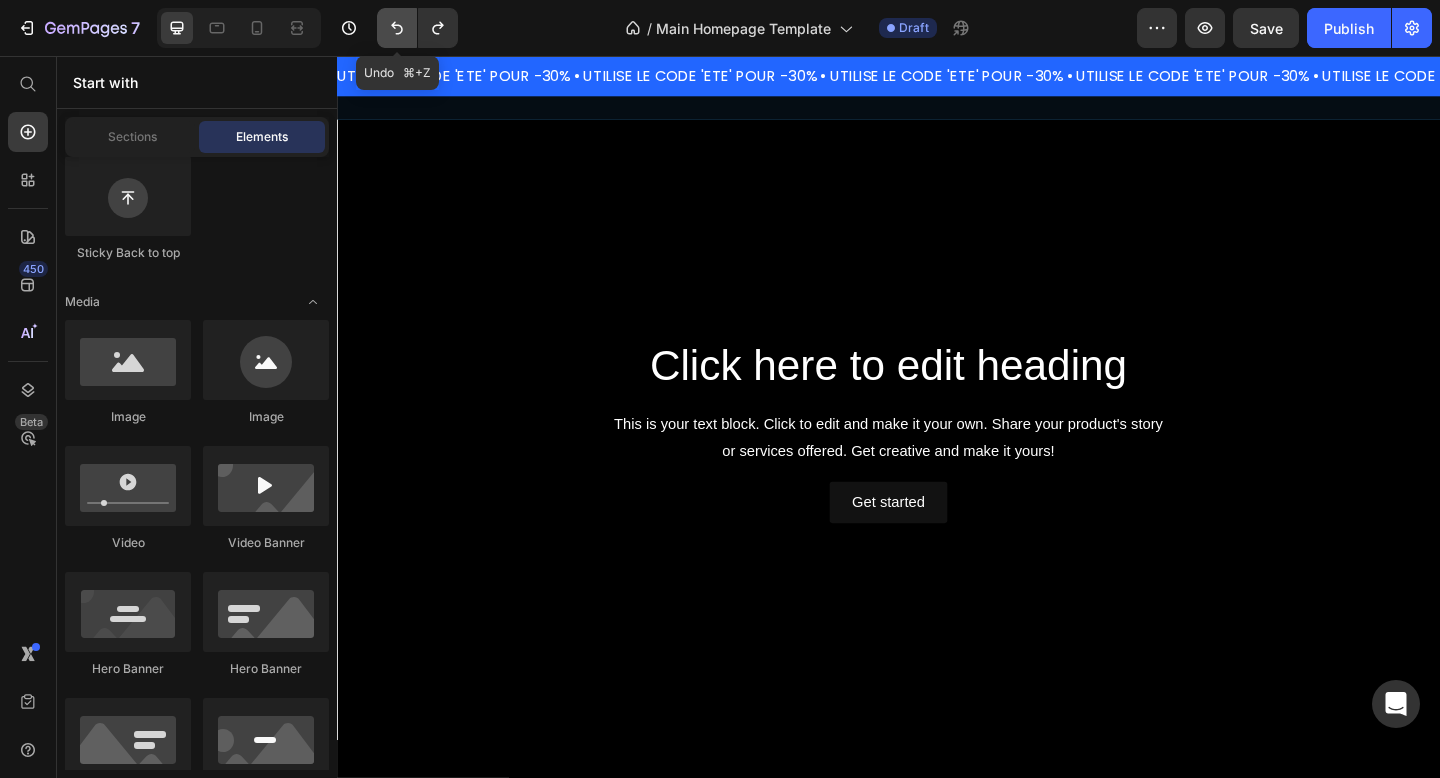 click 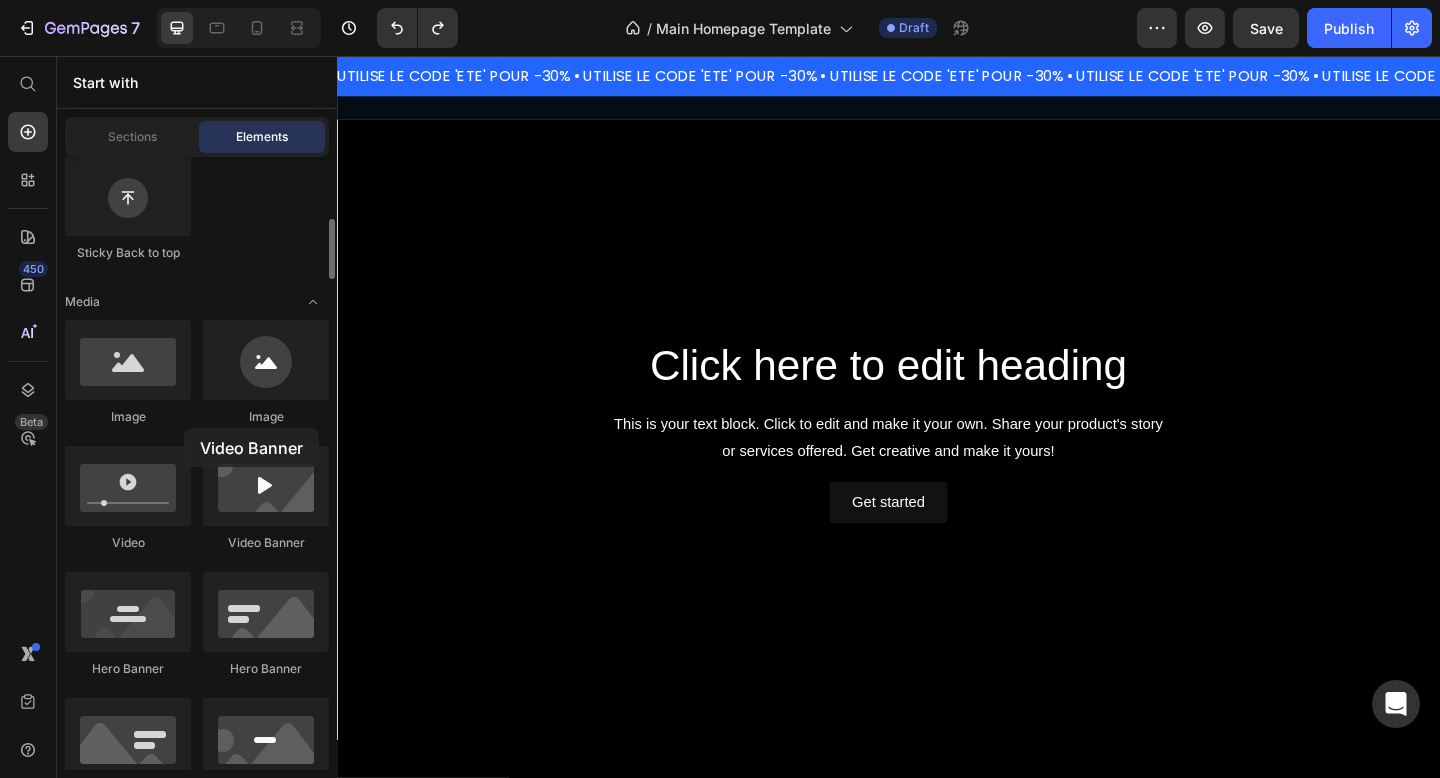 drag, startPoint x: 249, startPoint y: 522, endPoint x: 182, endPoint y: 424, distance: 118.71394 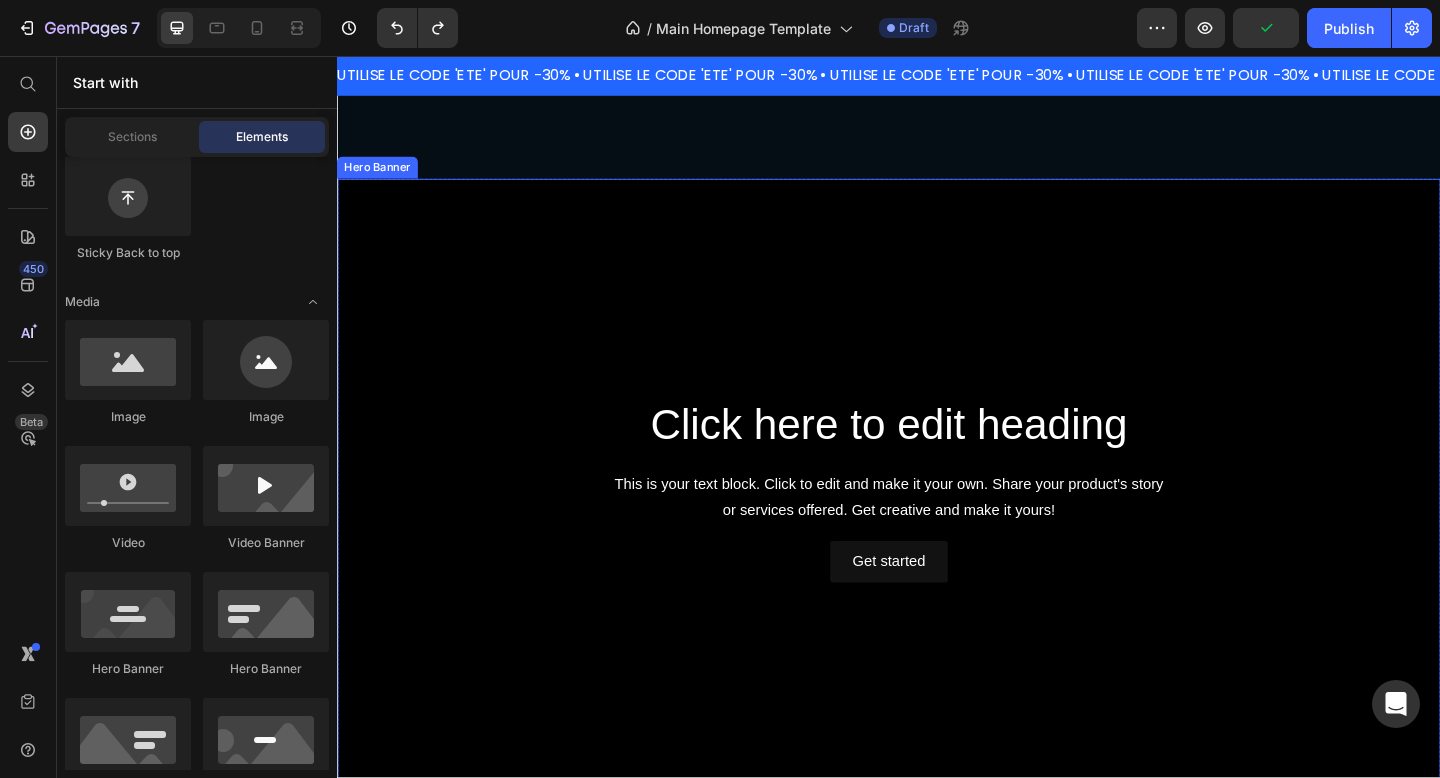 scroll, scrollTop: 2628, scrollLeft: 0, axis: vertical 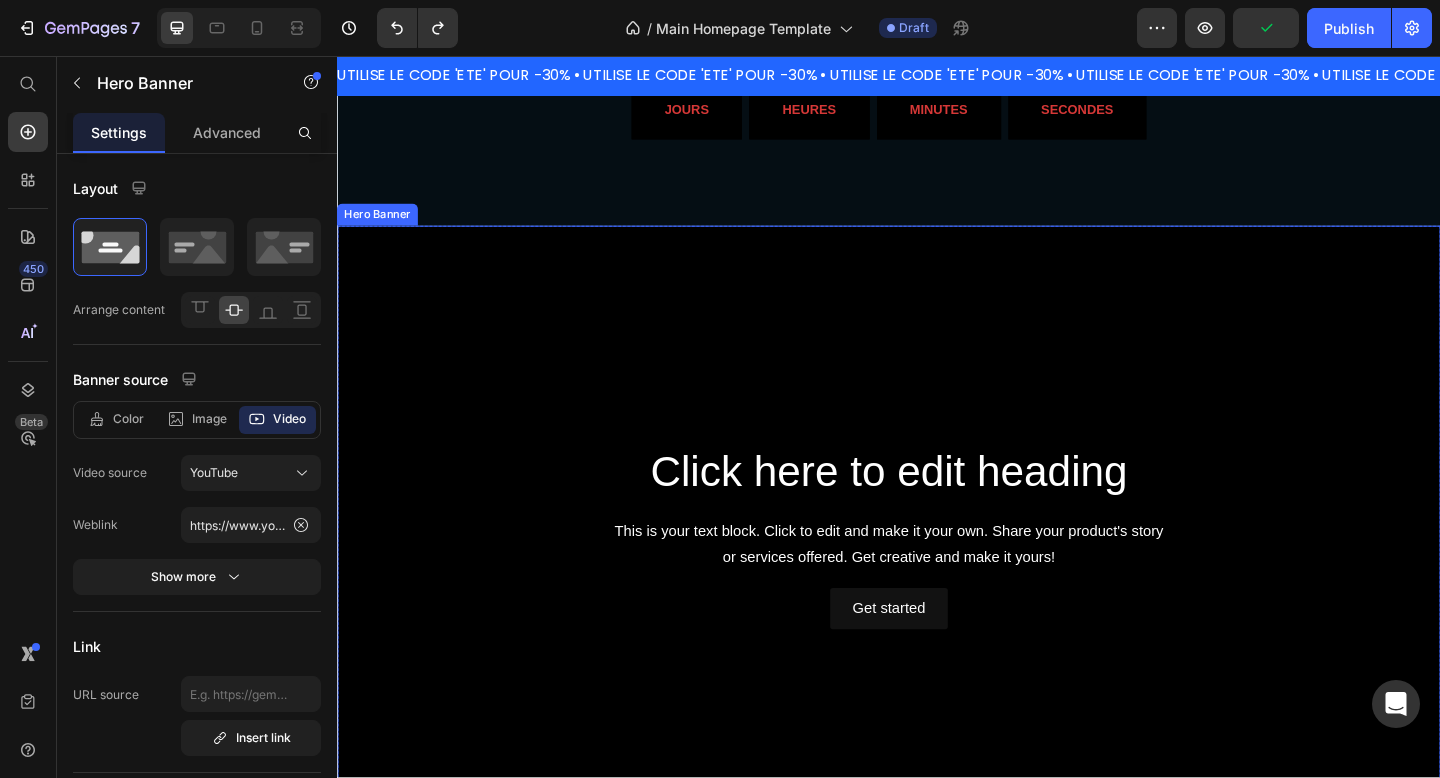 click at bounding box center [937, 578] 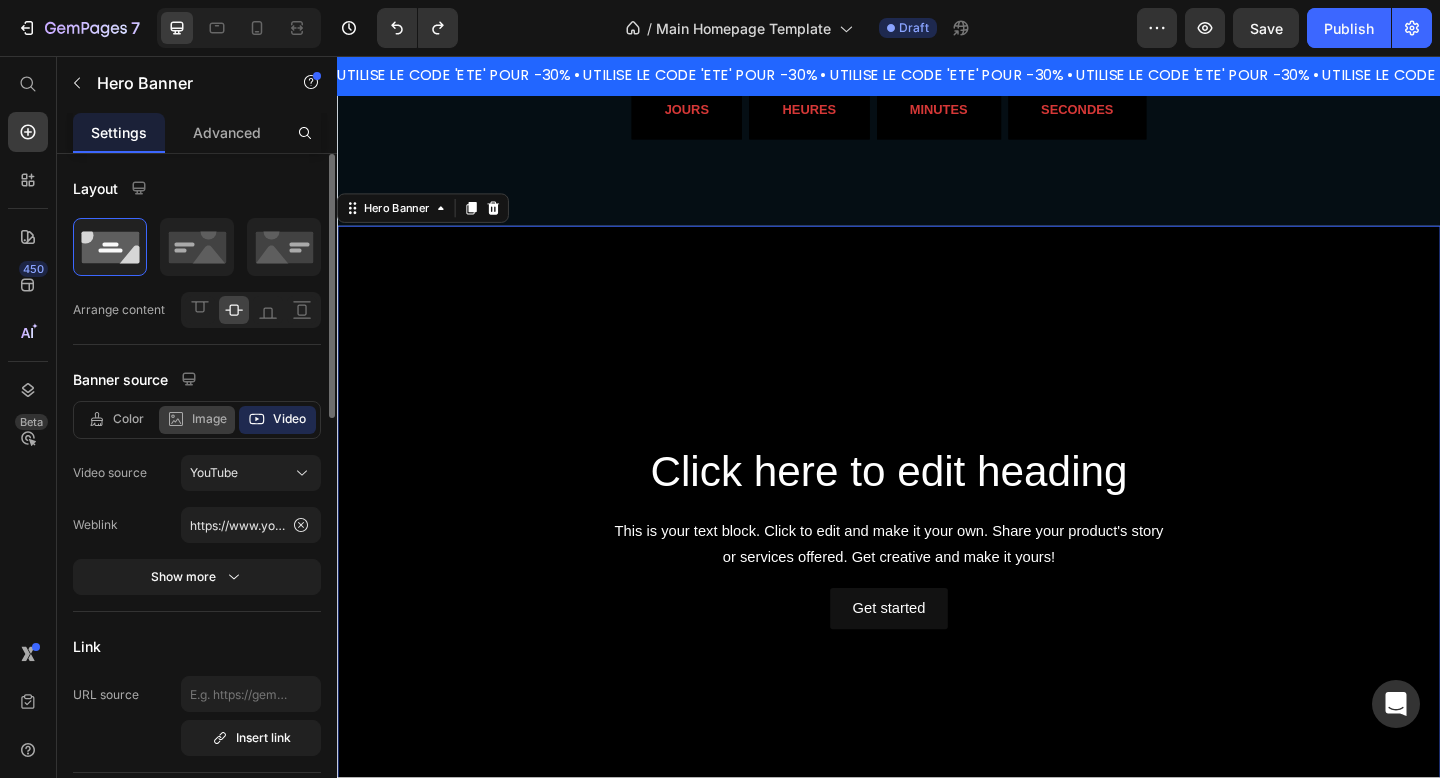 click on "Image" 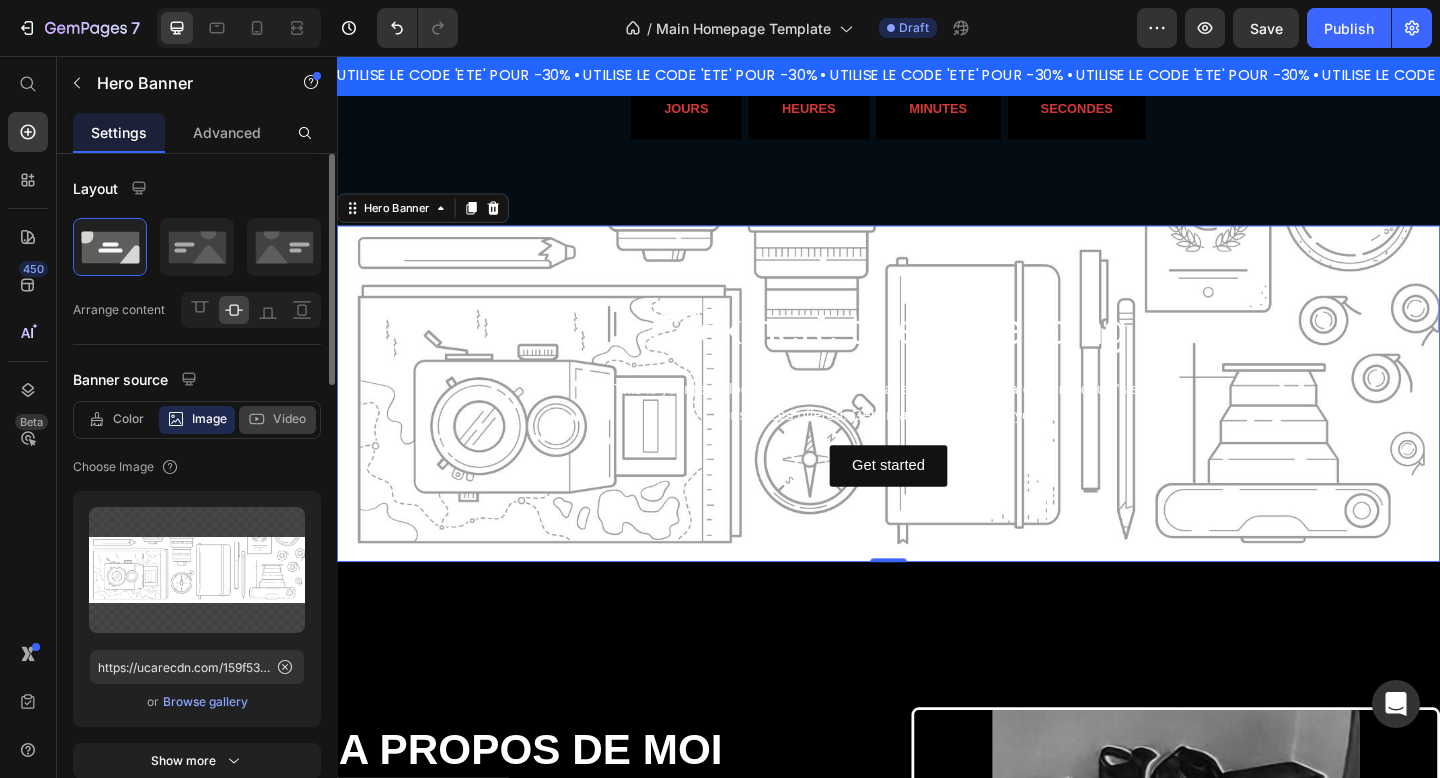 click on "Video" at bounding box center [289, 419] 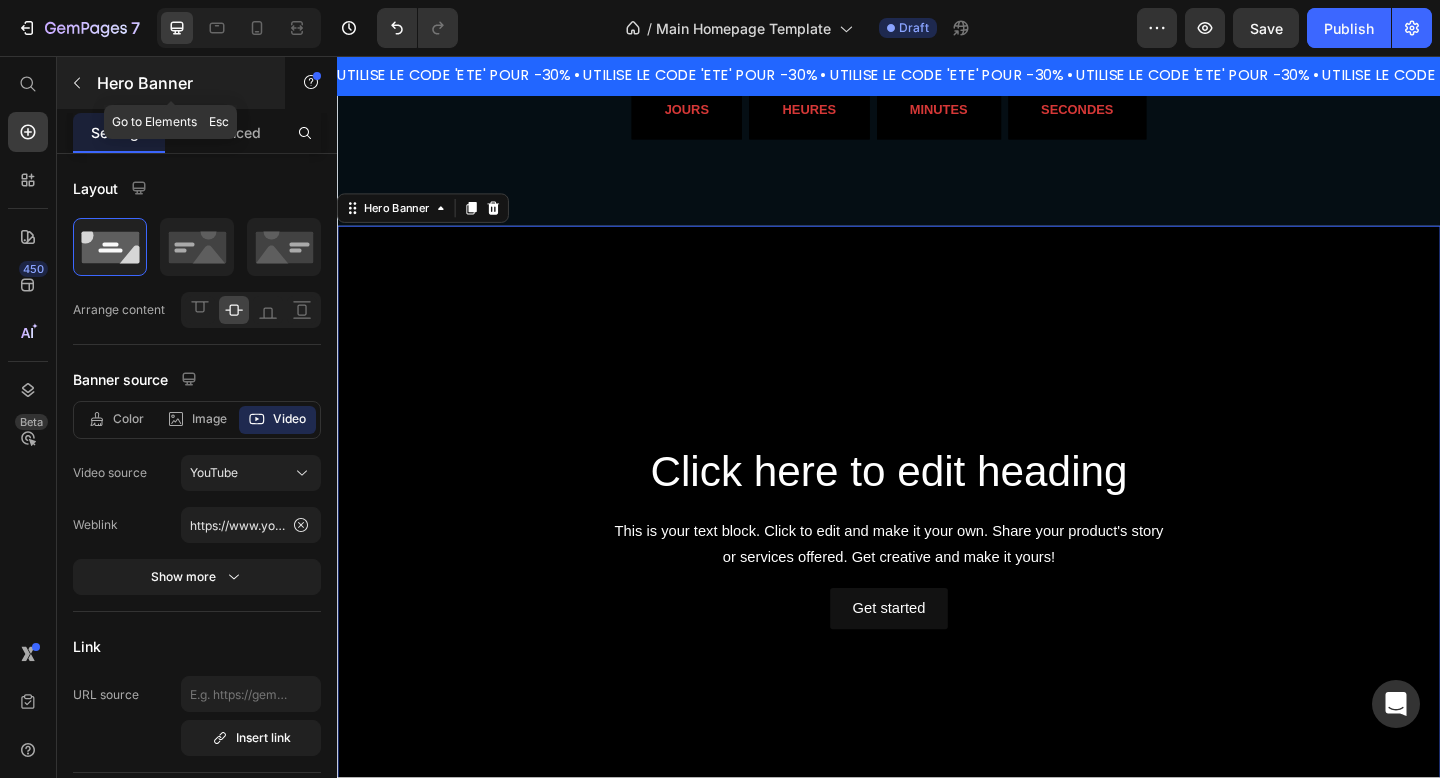 click on "Hero Banner" at bounding box center (171, 83) 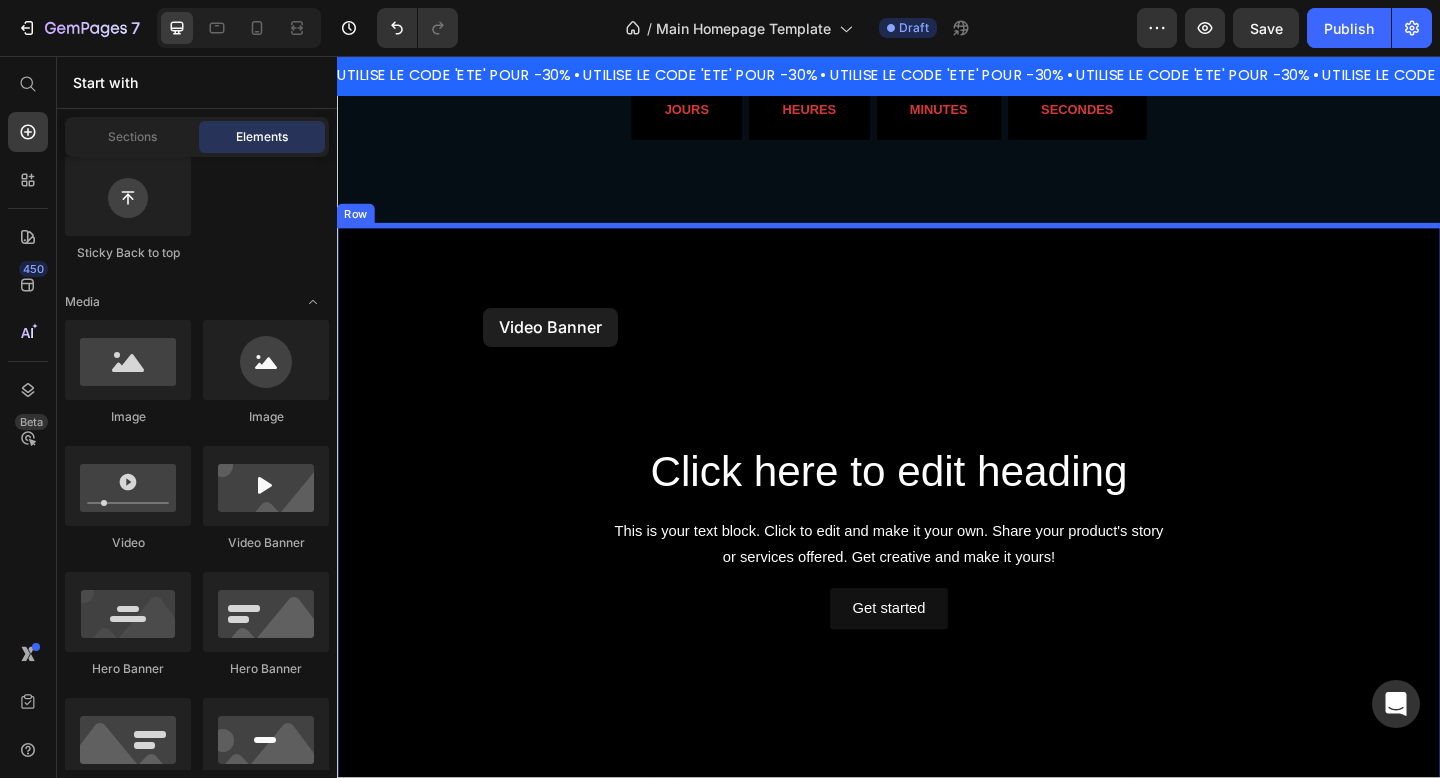 drag, startPoint x: 582, startPoint y: 535, endPoint x: 496, endPoint y: 329, distance: 223.23082 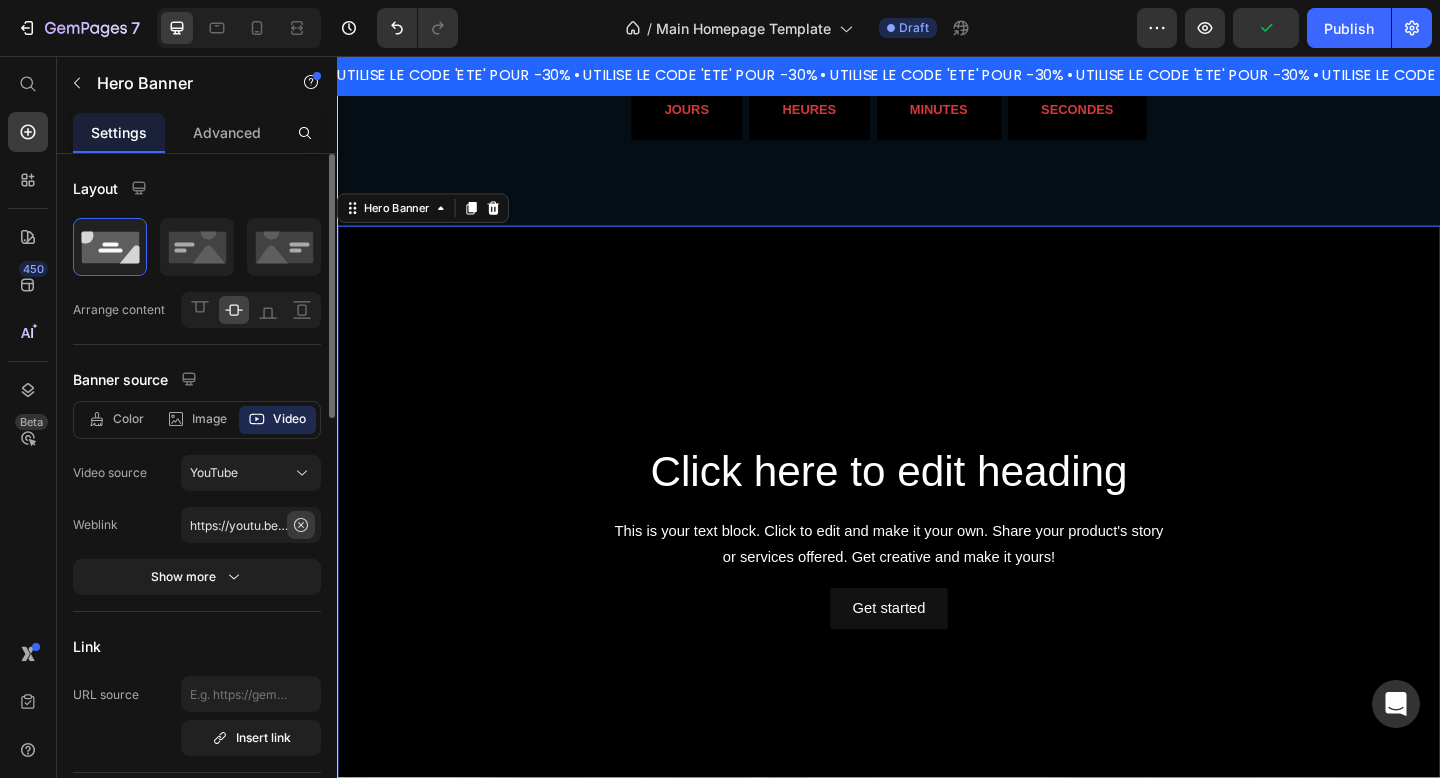 click 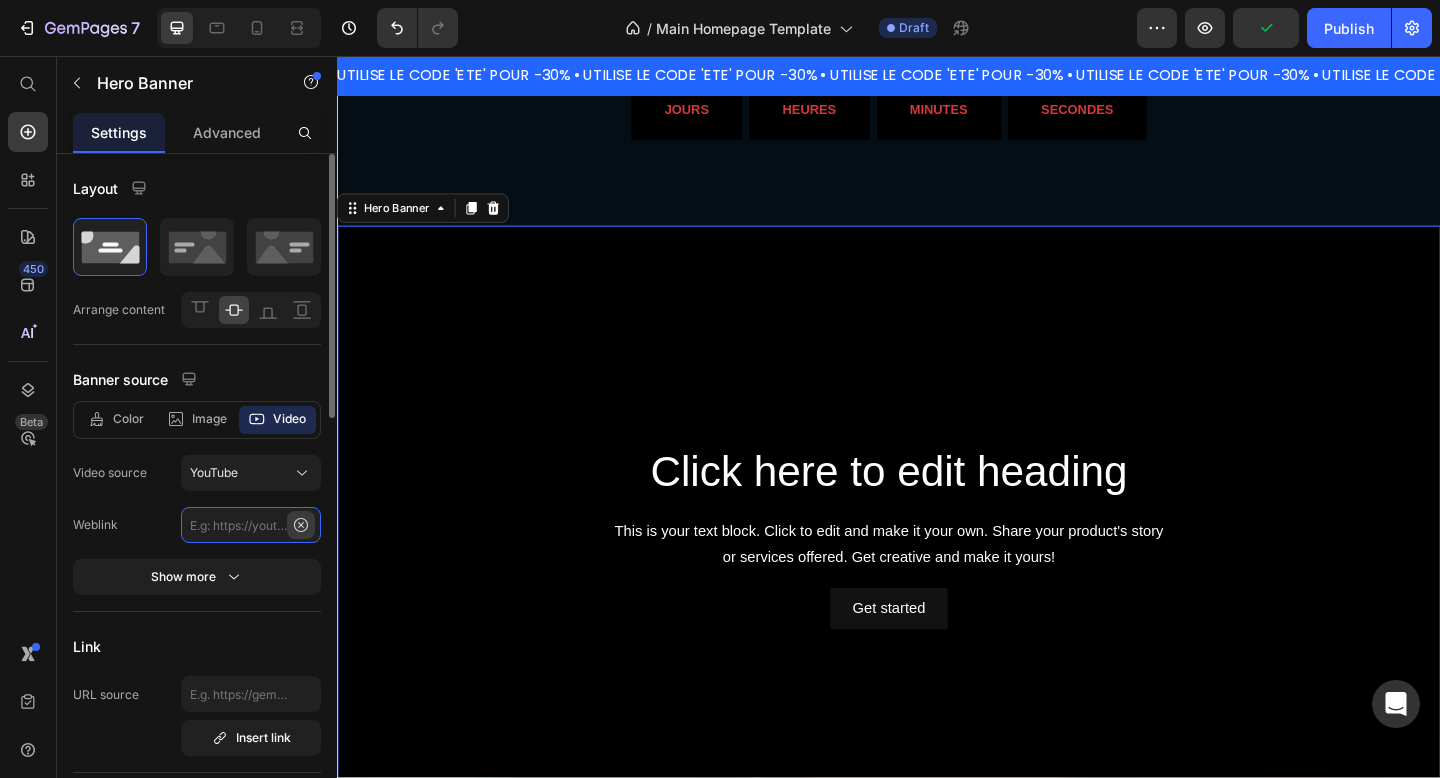 scroll, scrollTop: 0, scrollLeft: 0, axis: both 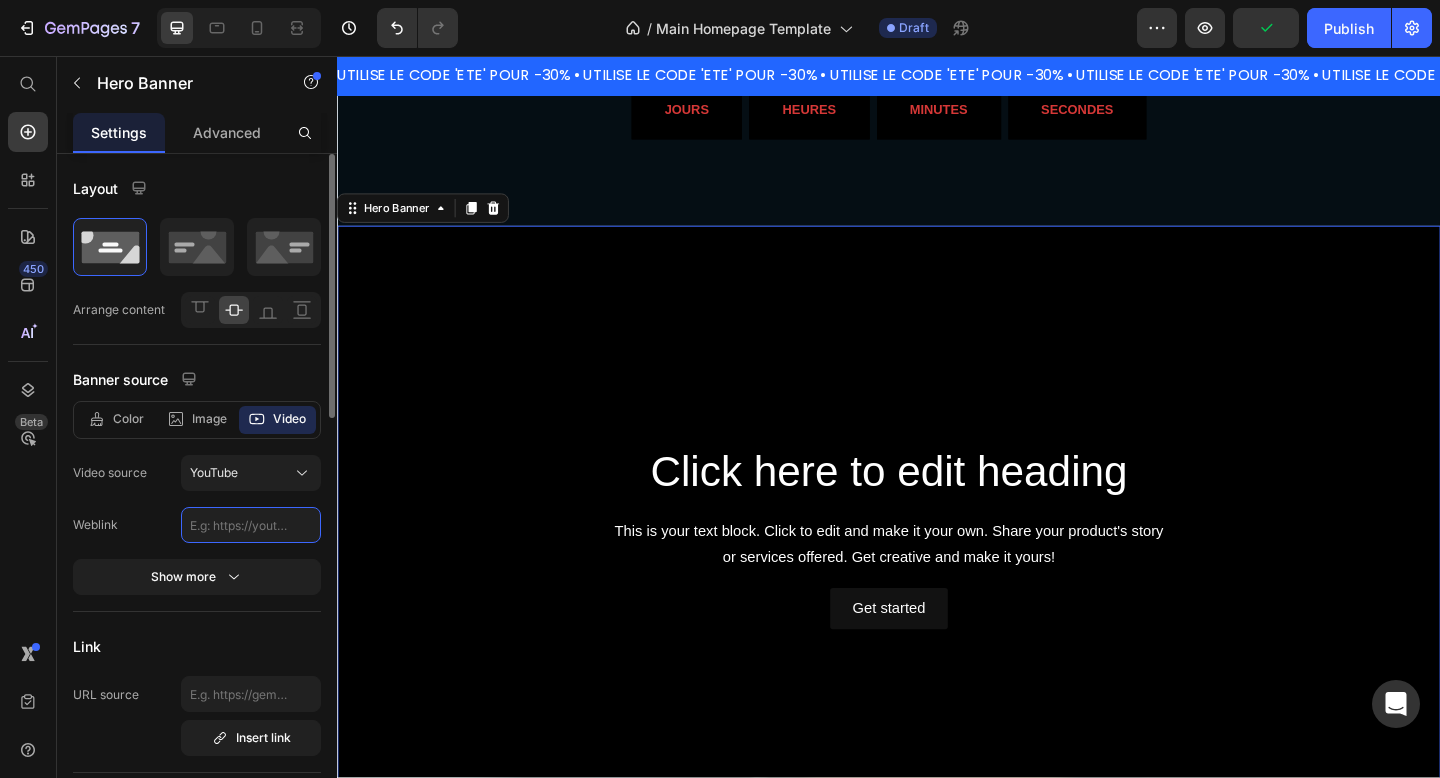 click 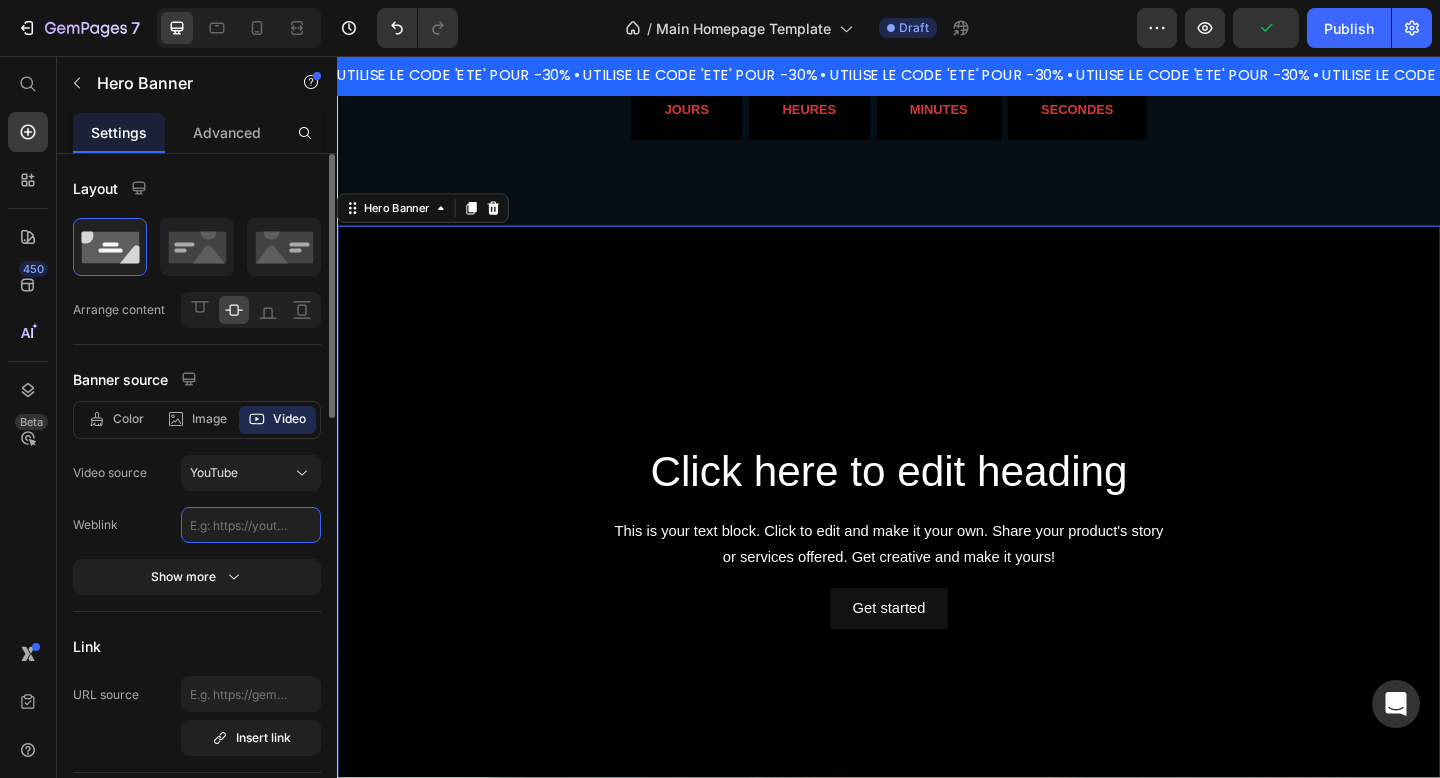 paste on "https://www.youtube.com/watch?v=J-L09neD2pg" 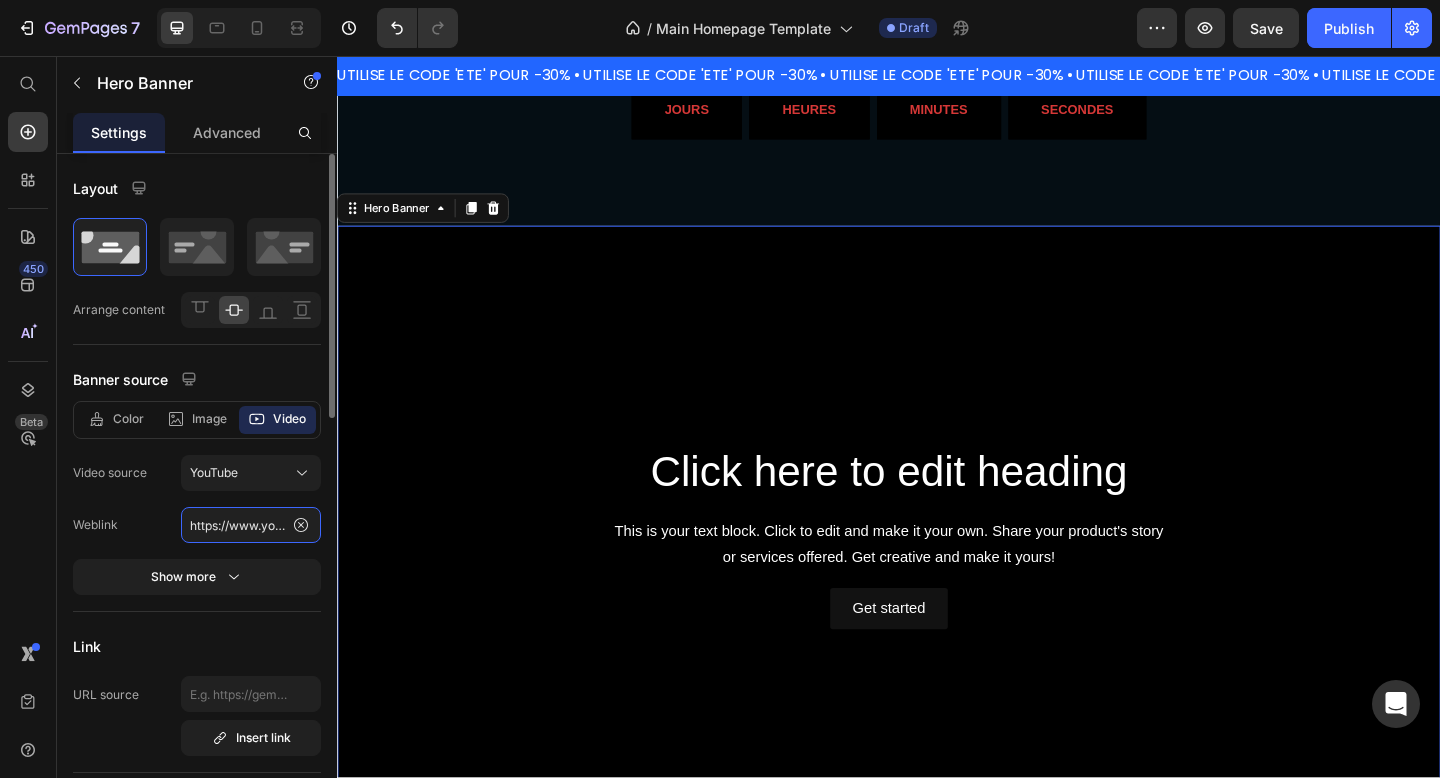 scroll, scrollTop: 0, scrollLeft: 186, axis: horizontal 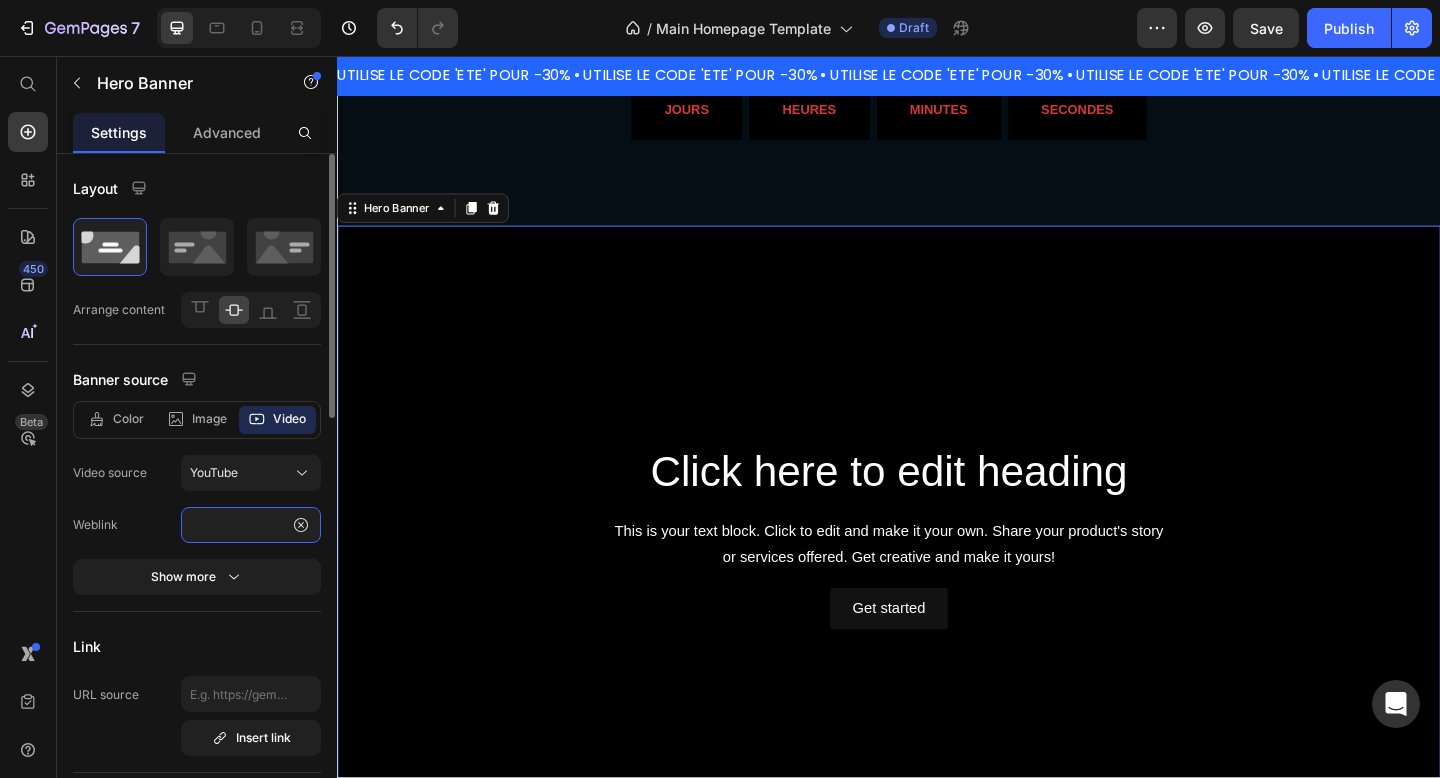 type on "https://www.youtube.com/watch?v=J-L09neD2pg" 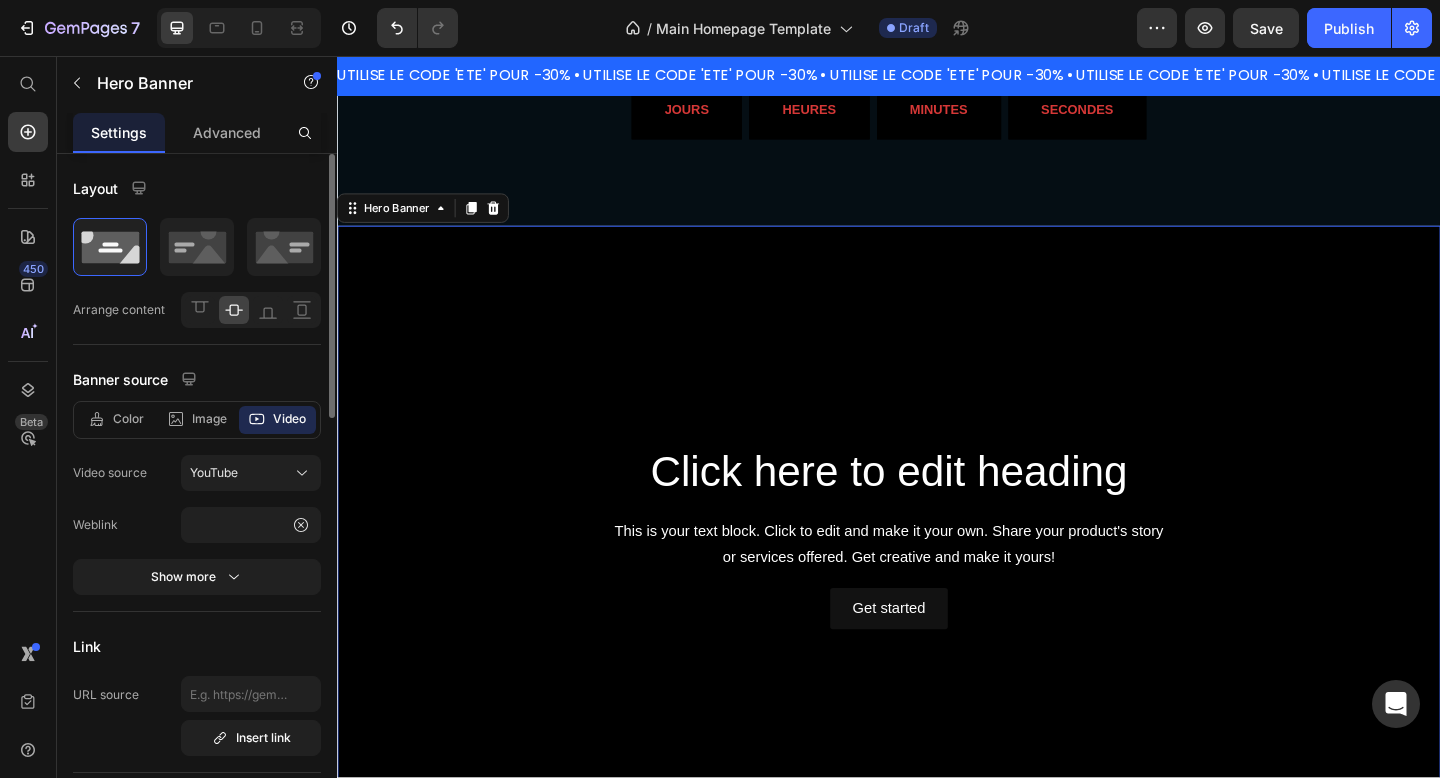 scroll, scrollTop: 0, scrollLeft: 0, axis: both 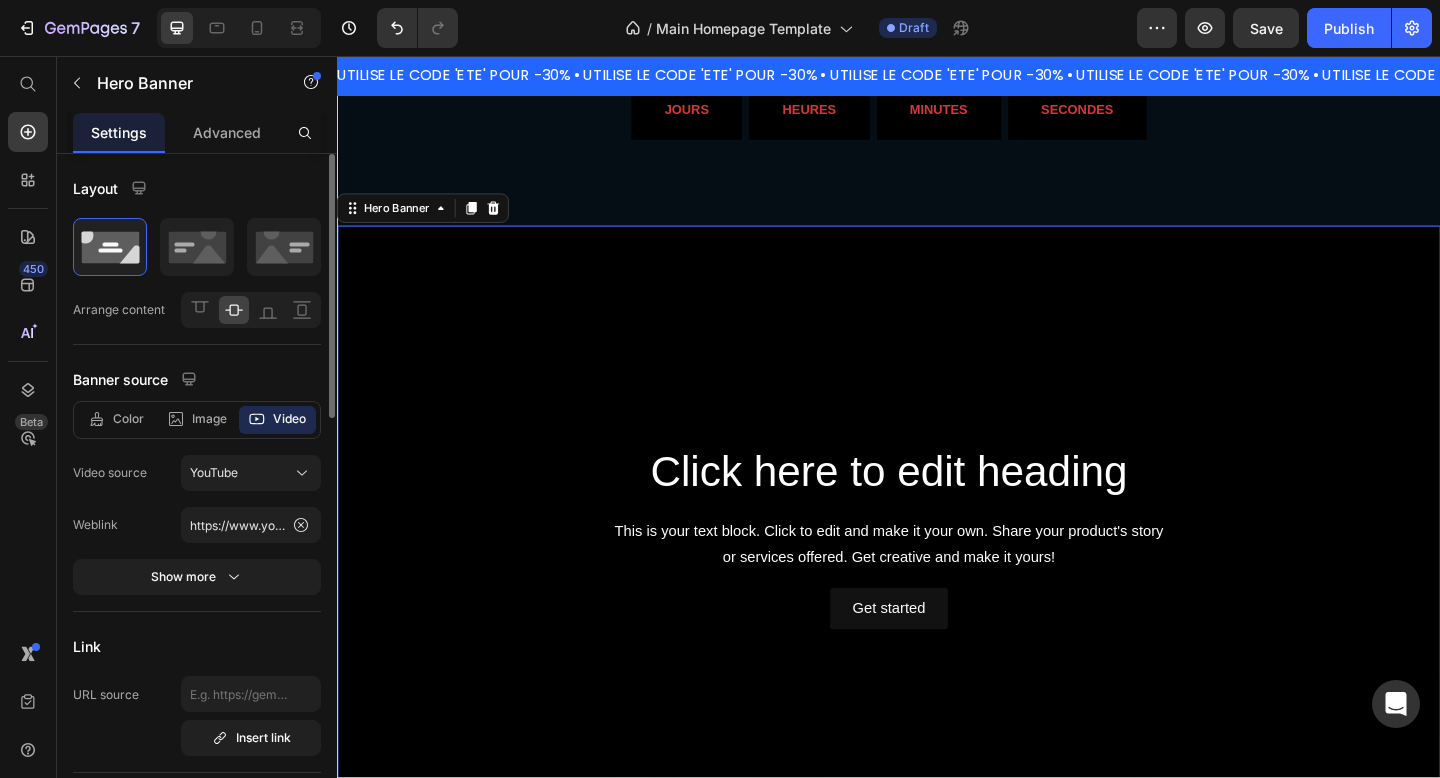 click on "Color Image Video Video source YouTube Weblink https://www.youtube.com/watch?v=J-L09neD2pg Show more" 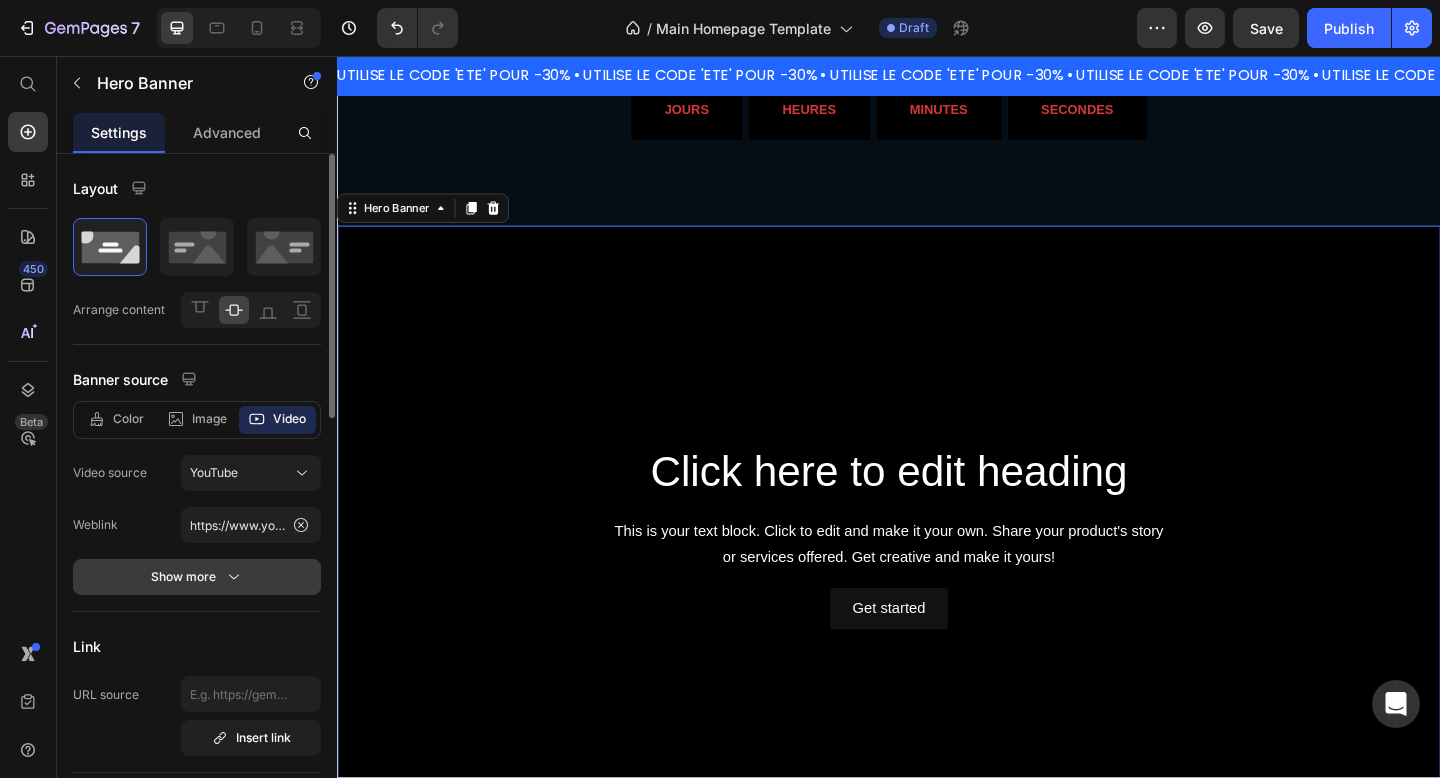 click on "Show more" at bounding box center [197, 577] 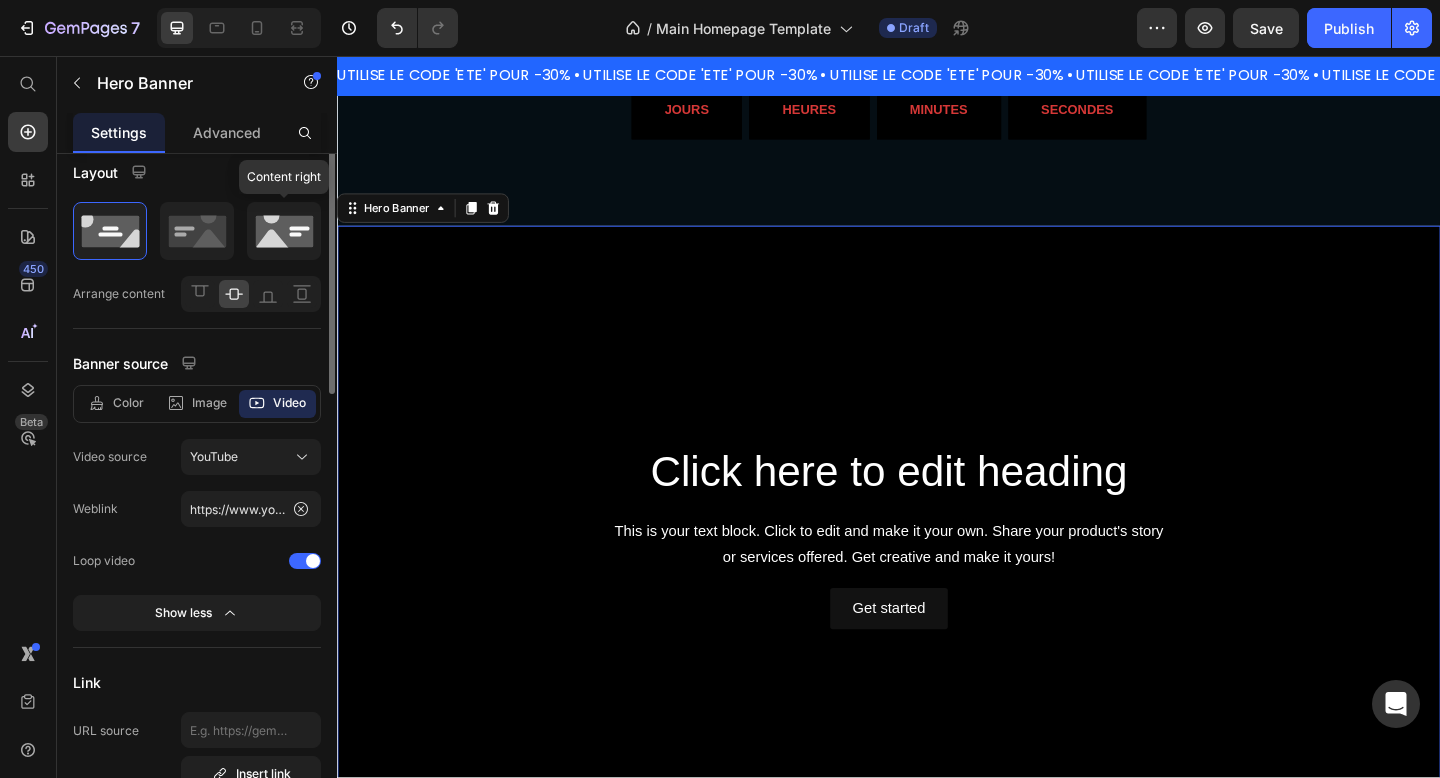 scroll, scrollTop: 0, scrollLeft: 0, axis: both 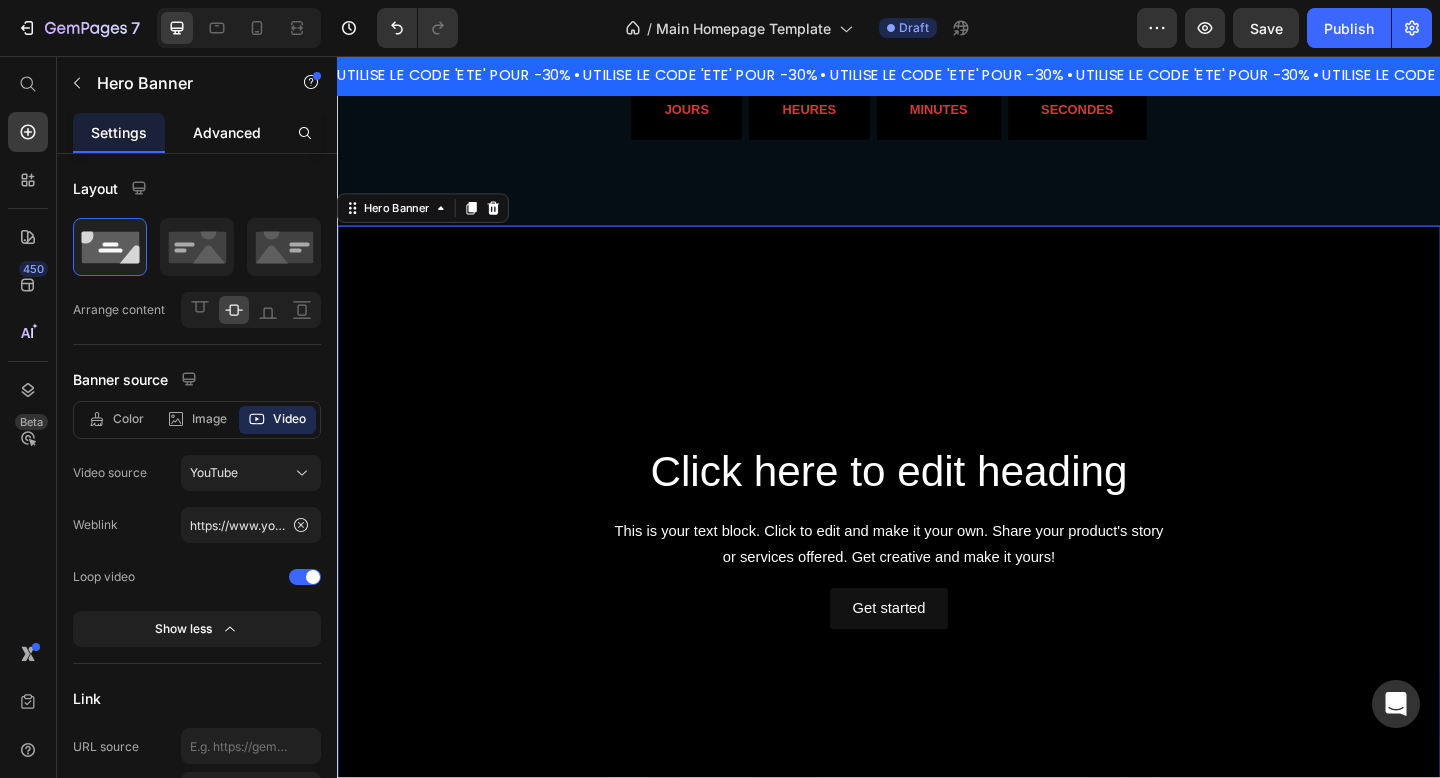 drag, startPoint x: 232, startPoint y: 162, endPoint x: 232, endPoint y: 147, distance: 15 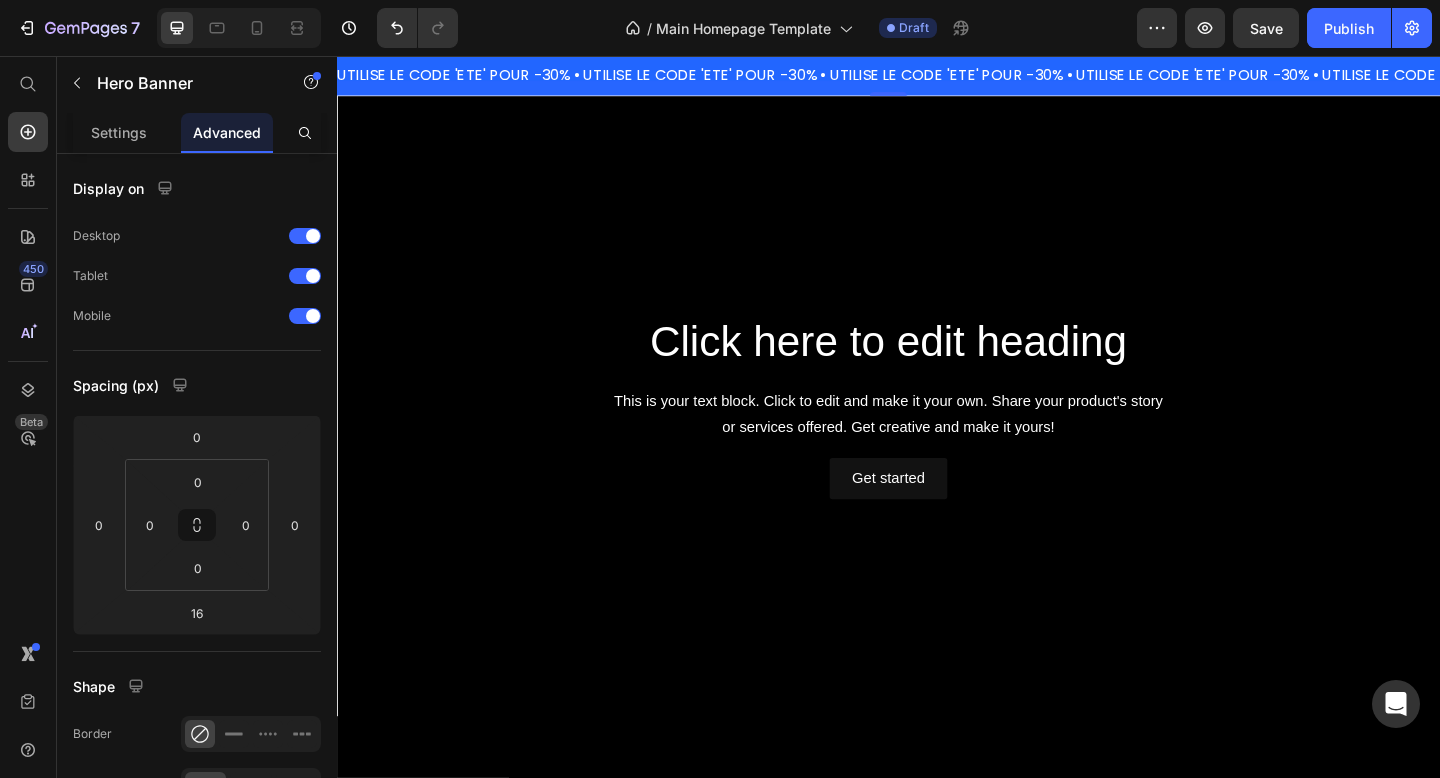 scroll, scrollTop: 3435, scrollLeft: 0, axis: vertical 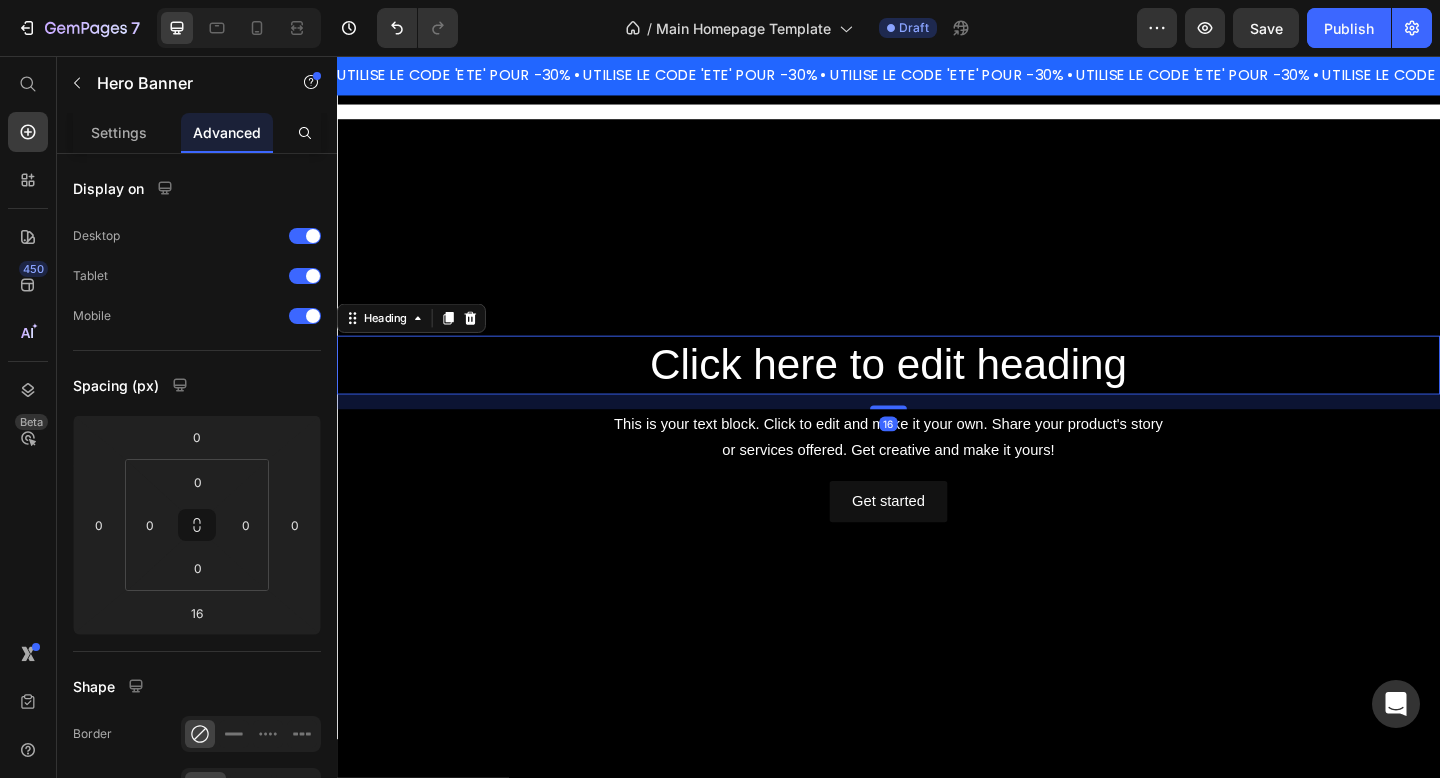 click on "Click here to edit heading" at bounding box center (937, 393) 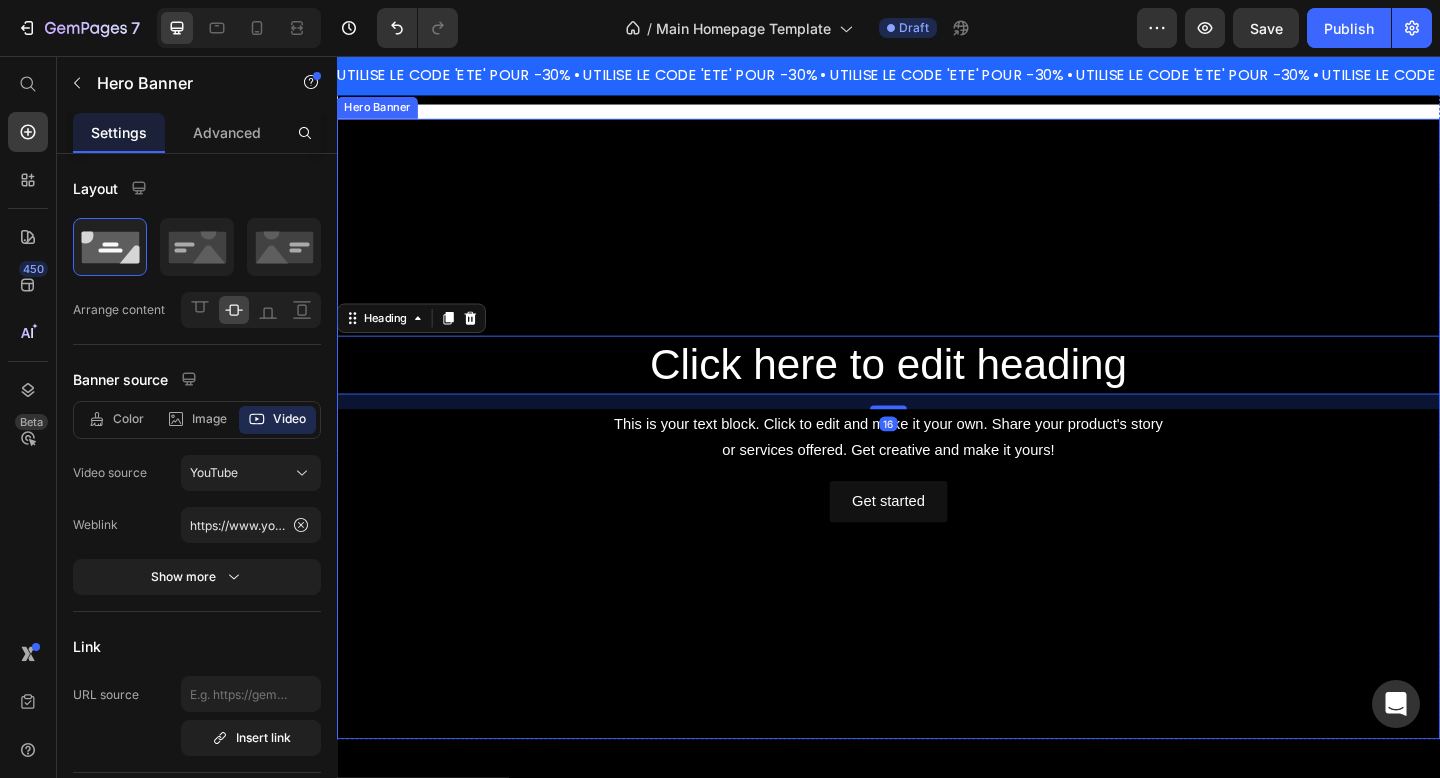 click at bounding box center [937, 462] 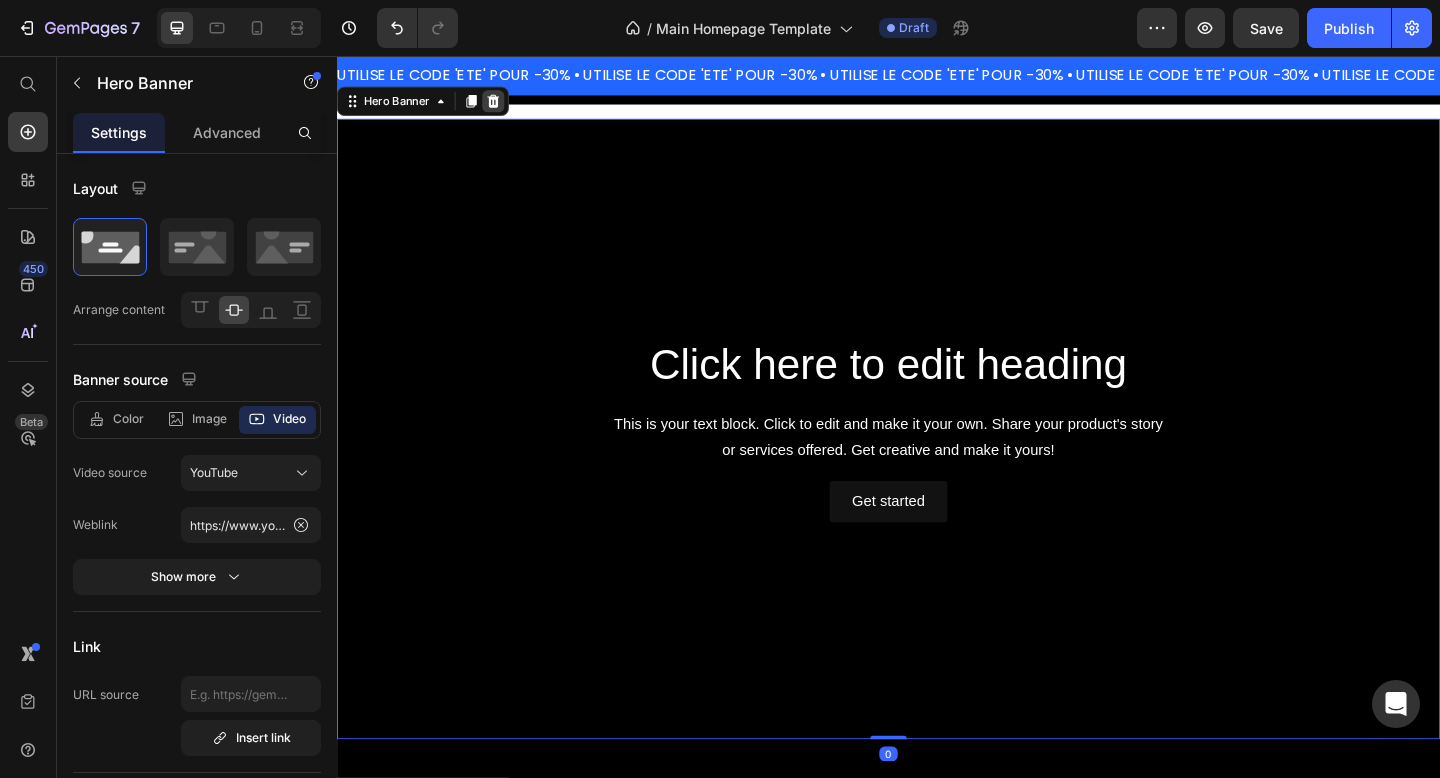 click 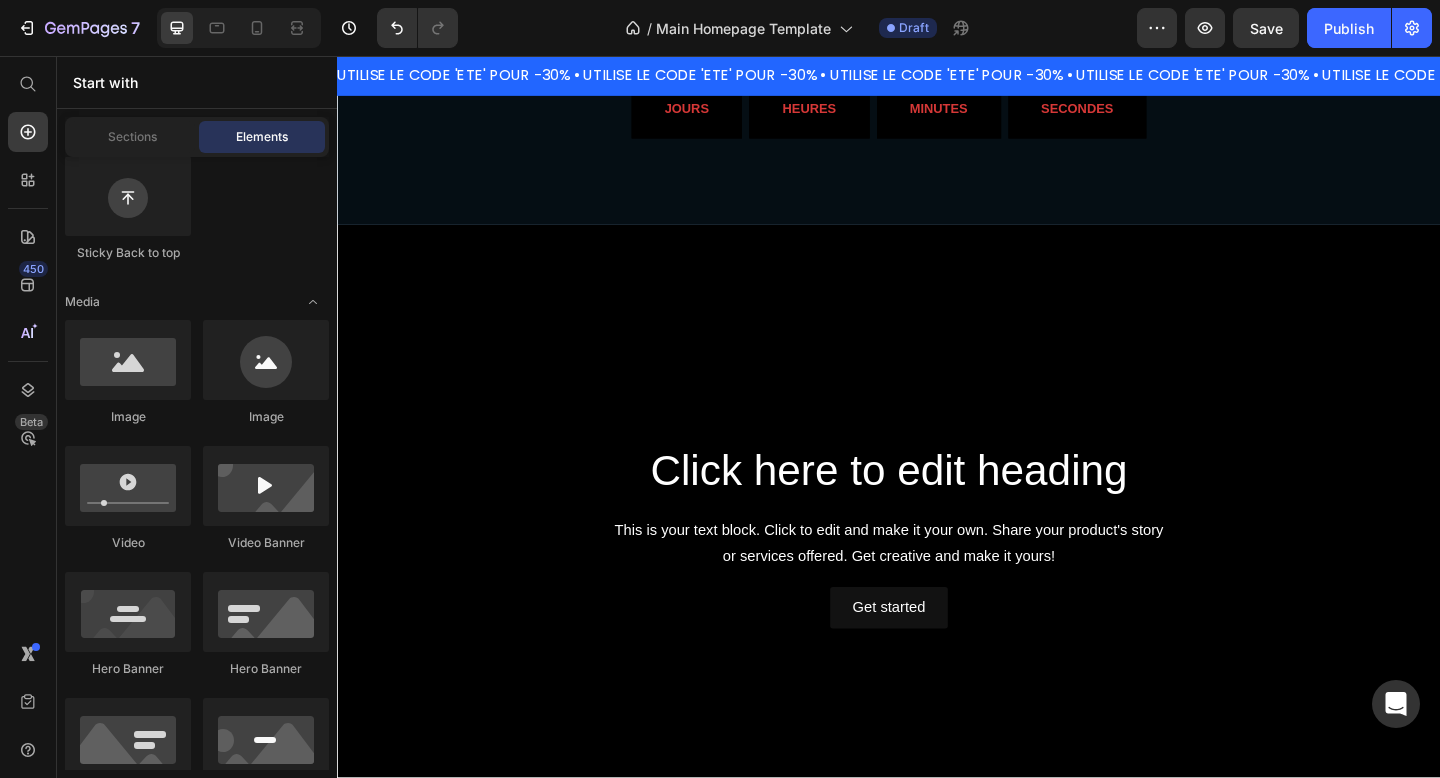 scroll, scrollTop: 2630, scrollLeft: 0, axis: vertical 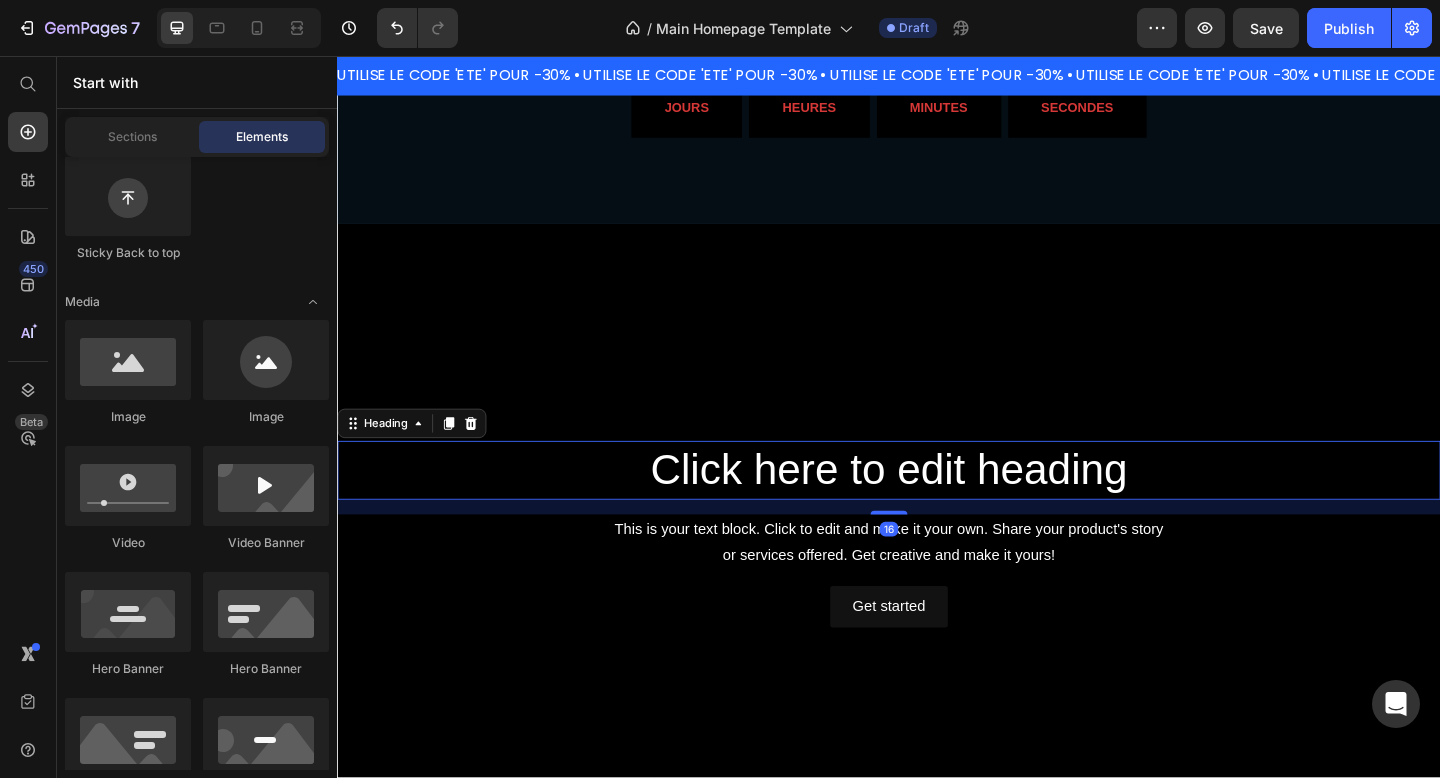click on "Click here to edit heading" at bounding box center (937, 507) 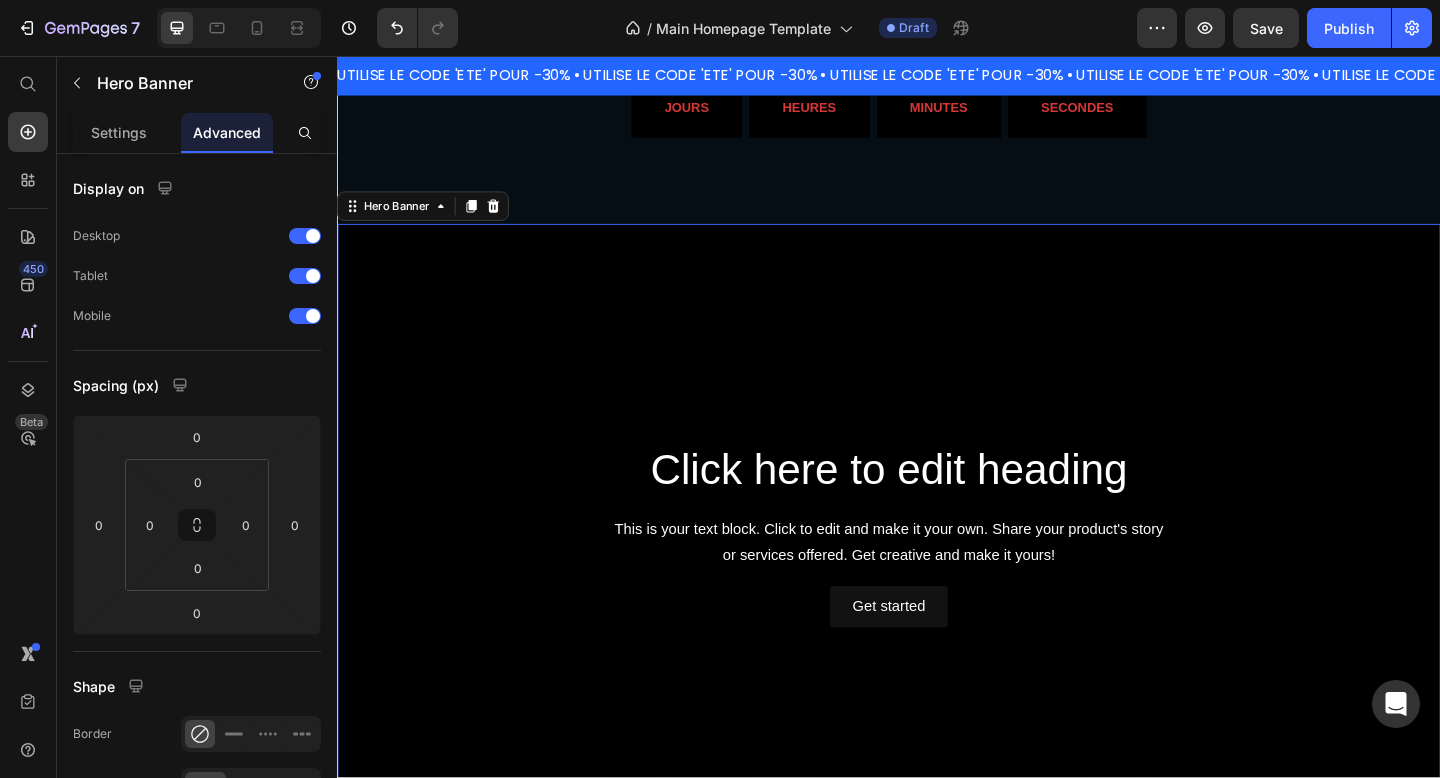 click at bounding box center [937, 576] 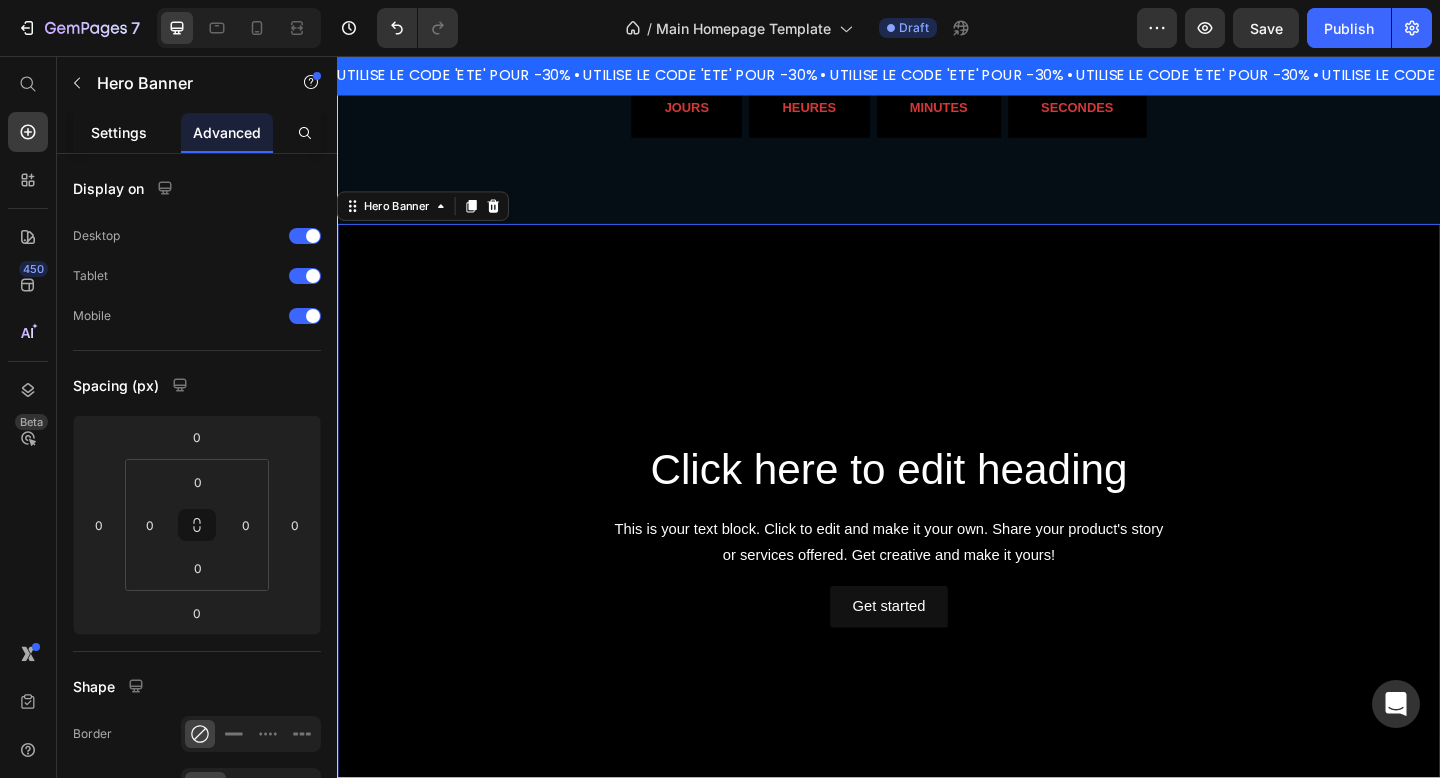 click on "Settings" 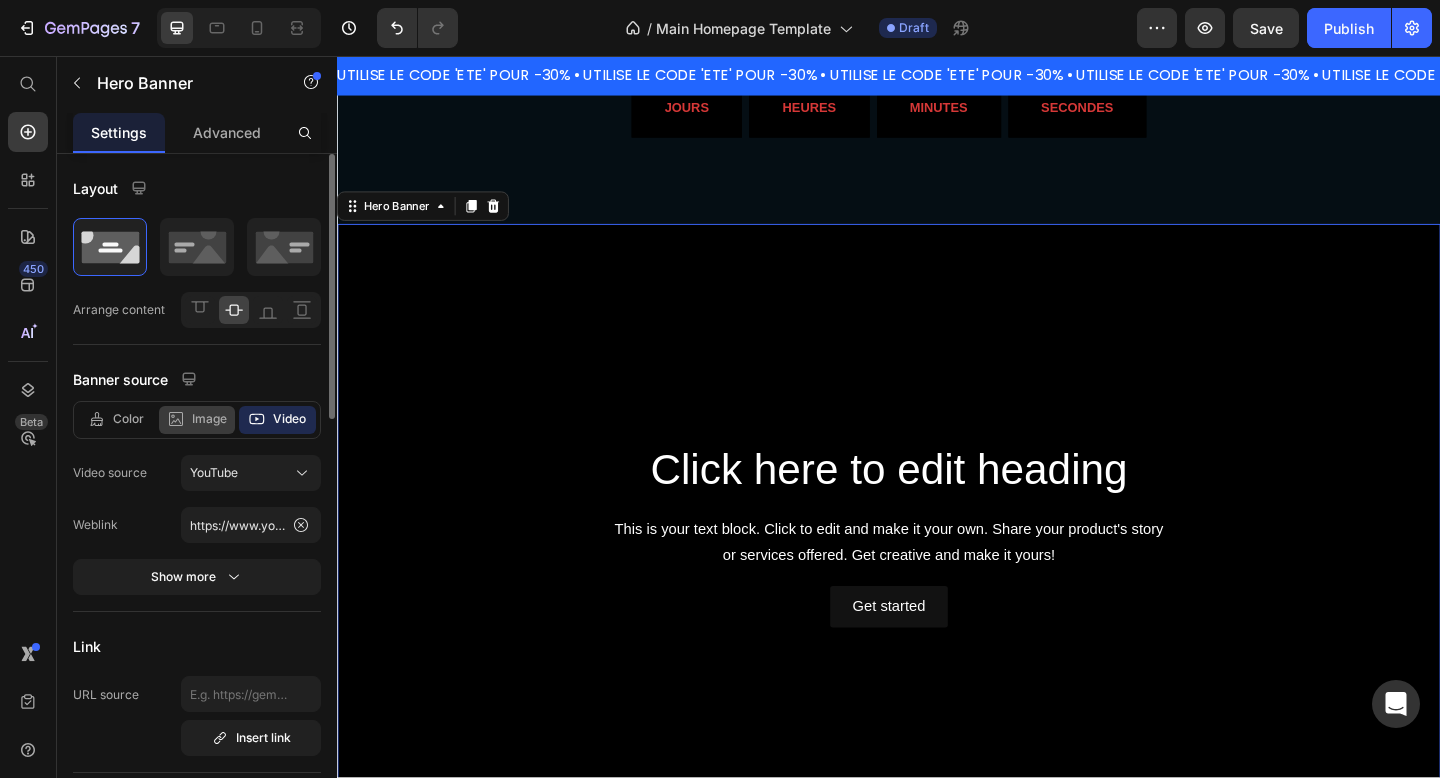 click on "Image" at bounding box center (209, 419) 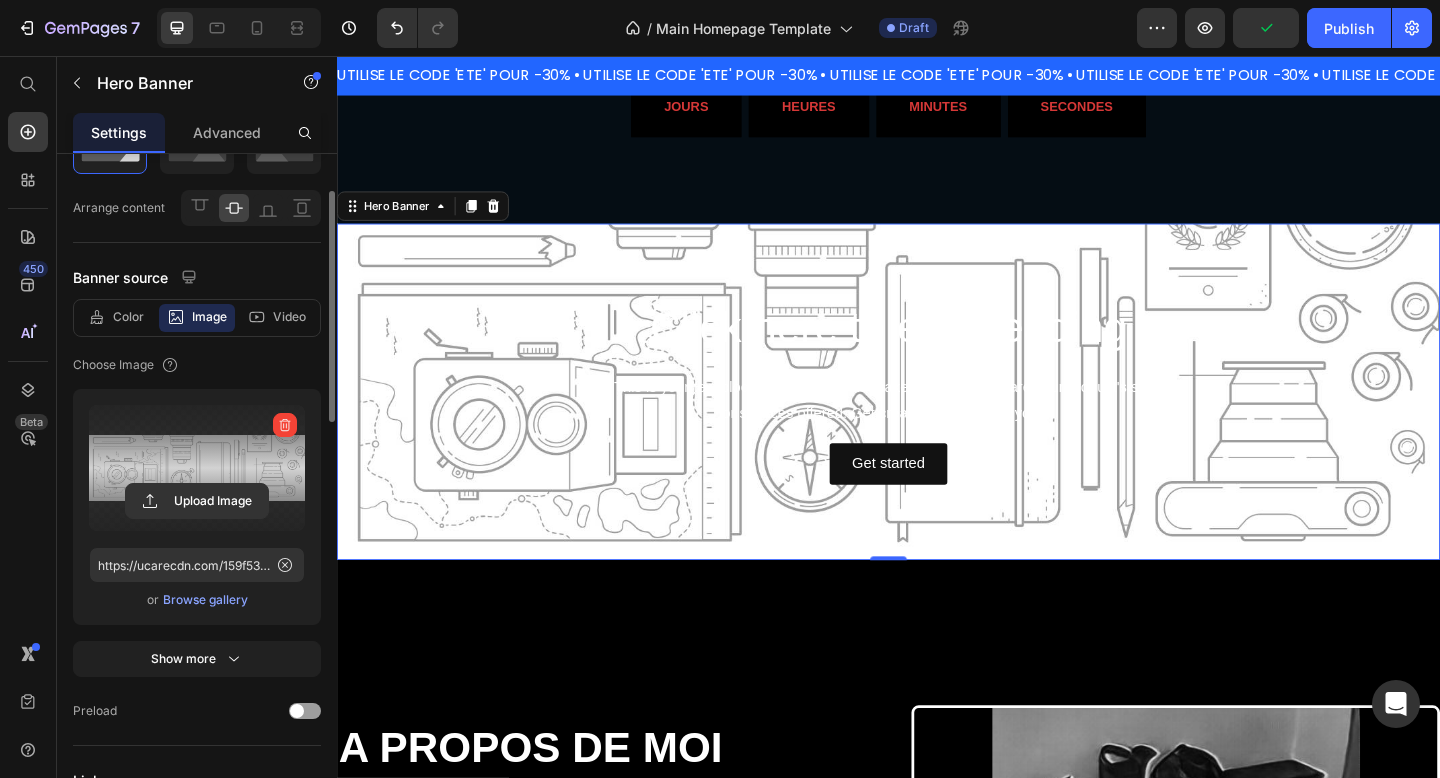 scroll, scrollTop: 104, scrollLeft: 0, axis: vertical 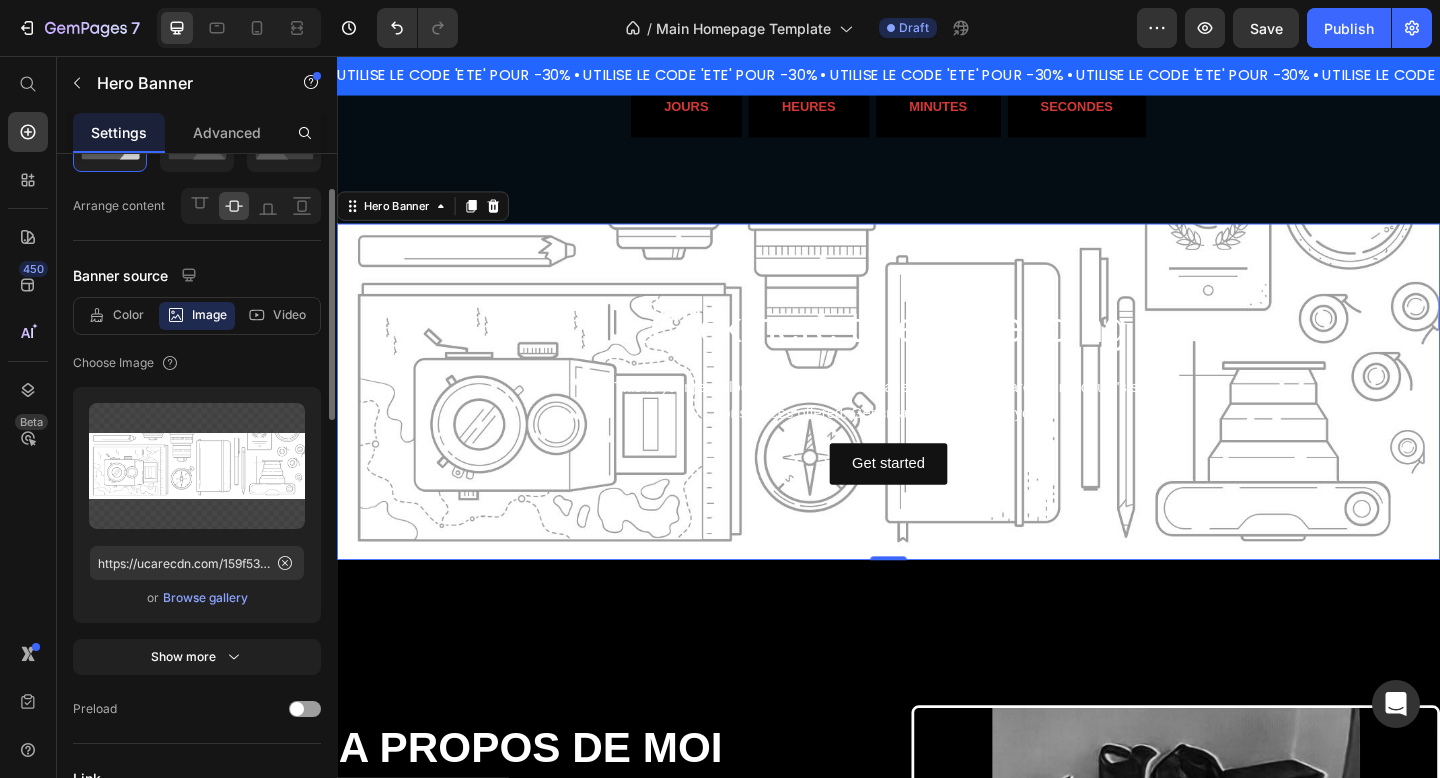 click on "Browse gallery" at bounding box center (205, 598) 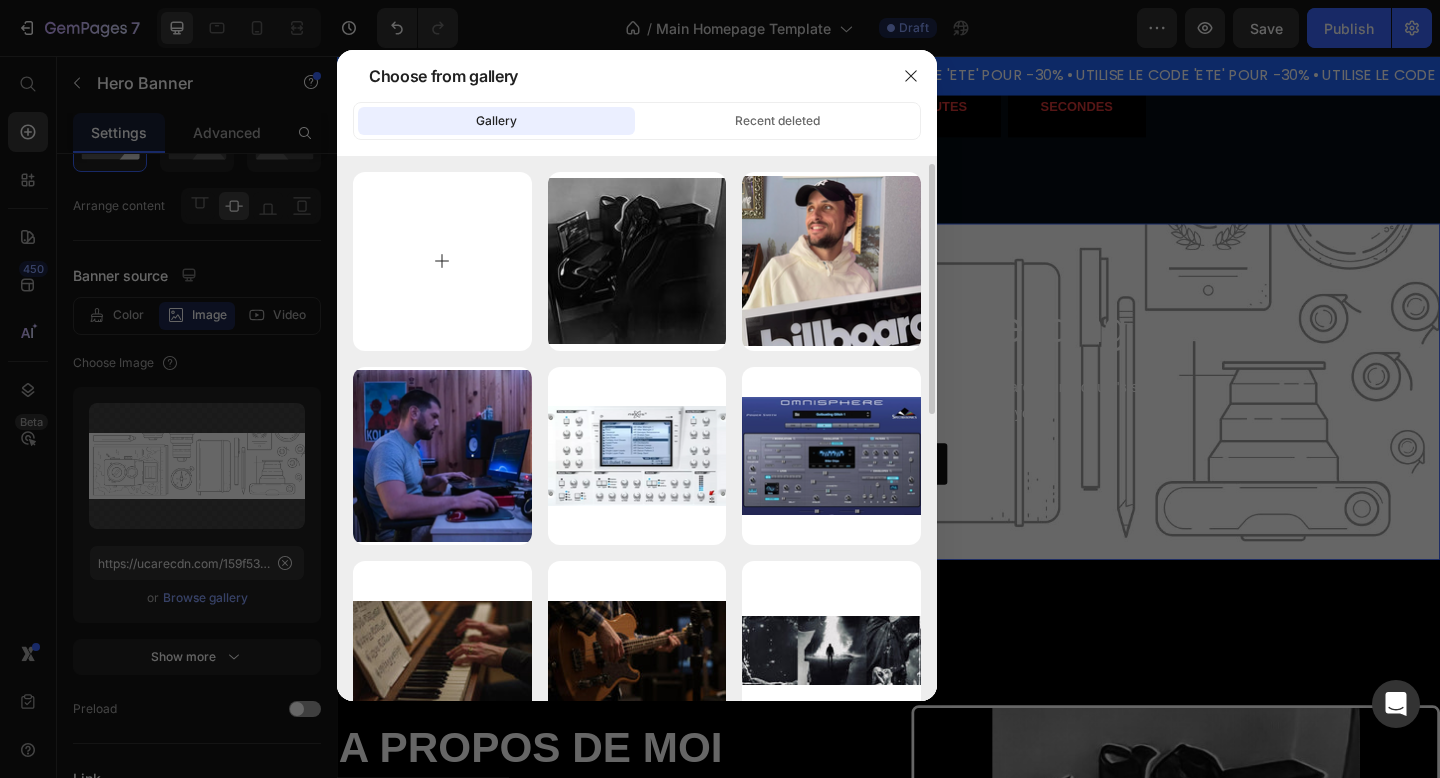 scroll, scrollTop: 29, scrollLeft: 0, axis: vertical 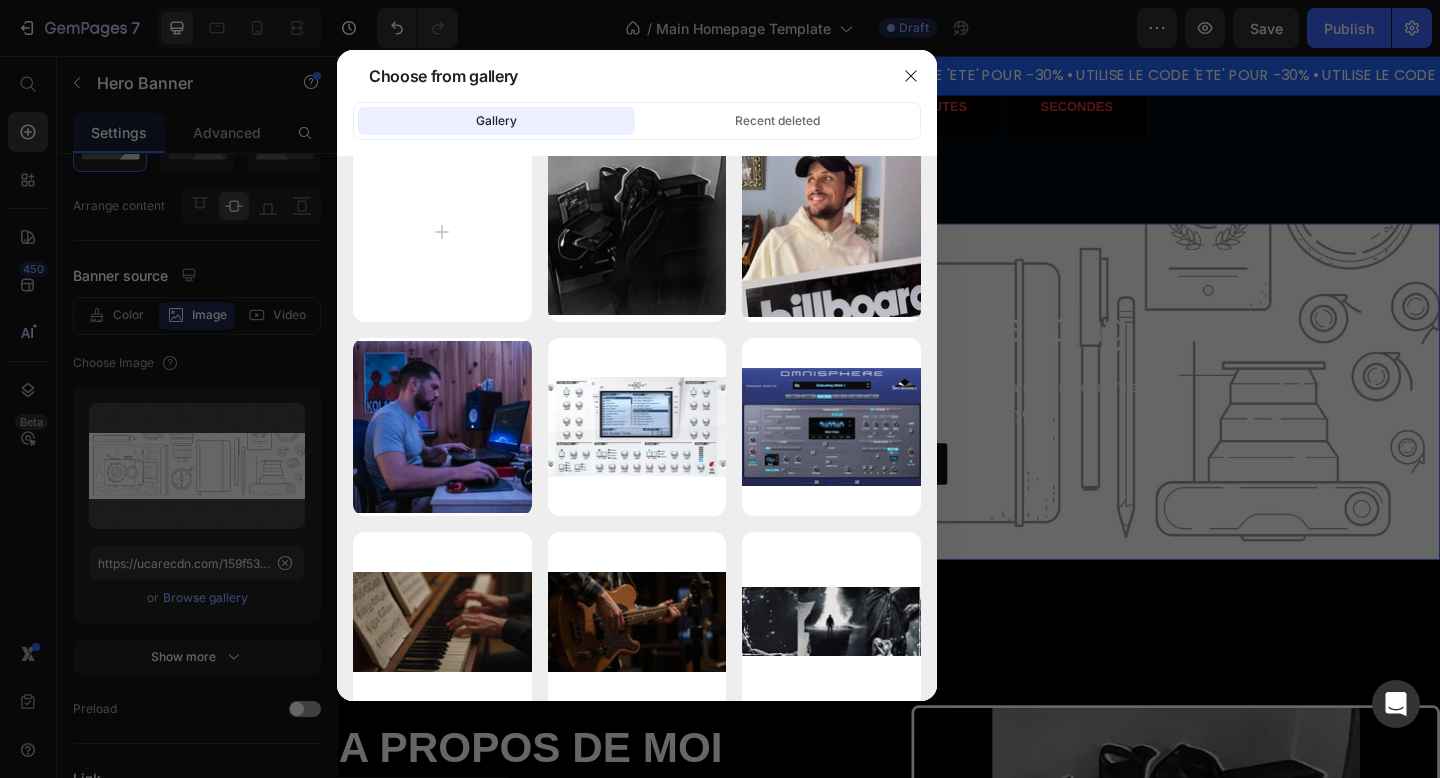 click at bounding box center (720, 389) 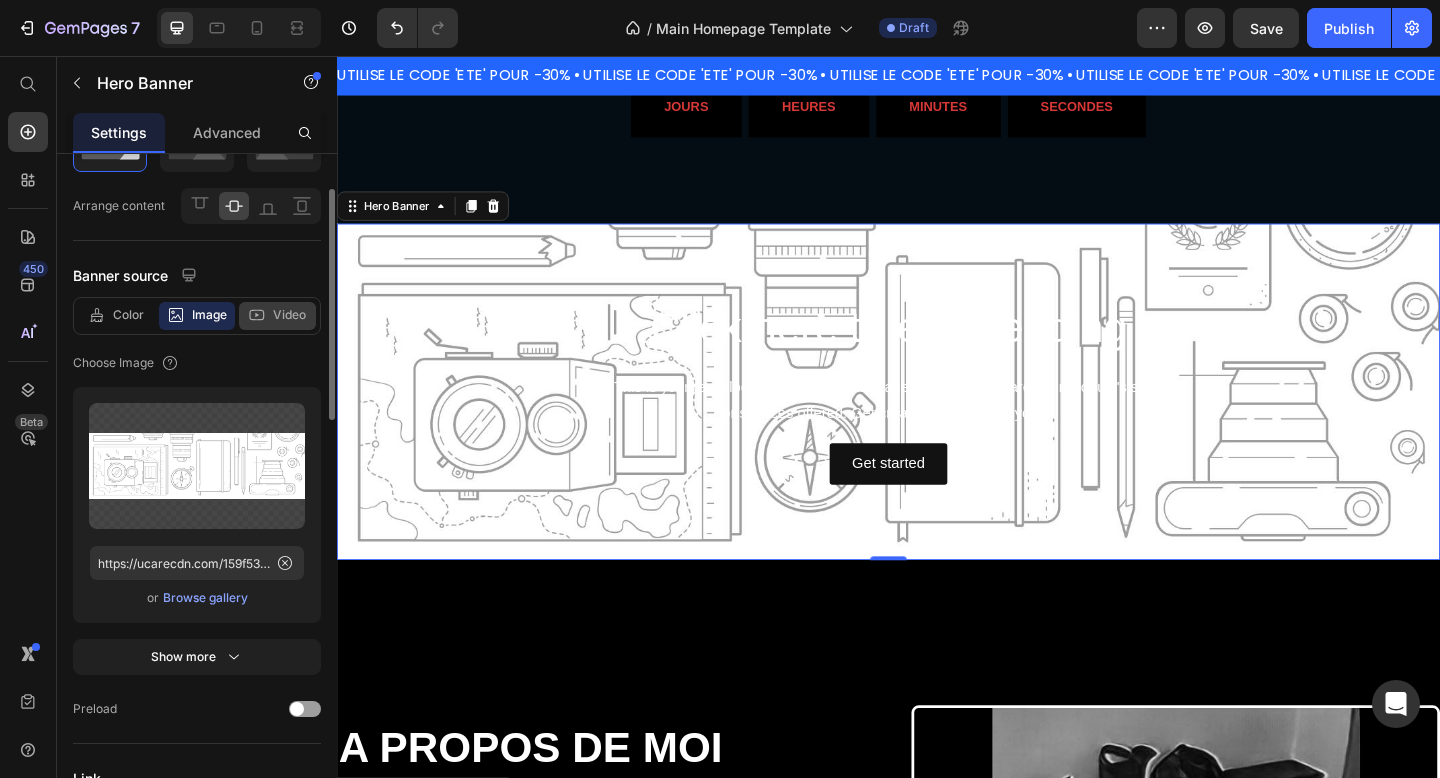 click on "Video" 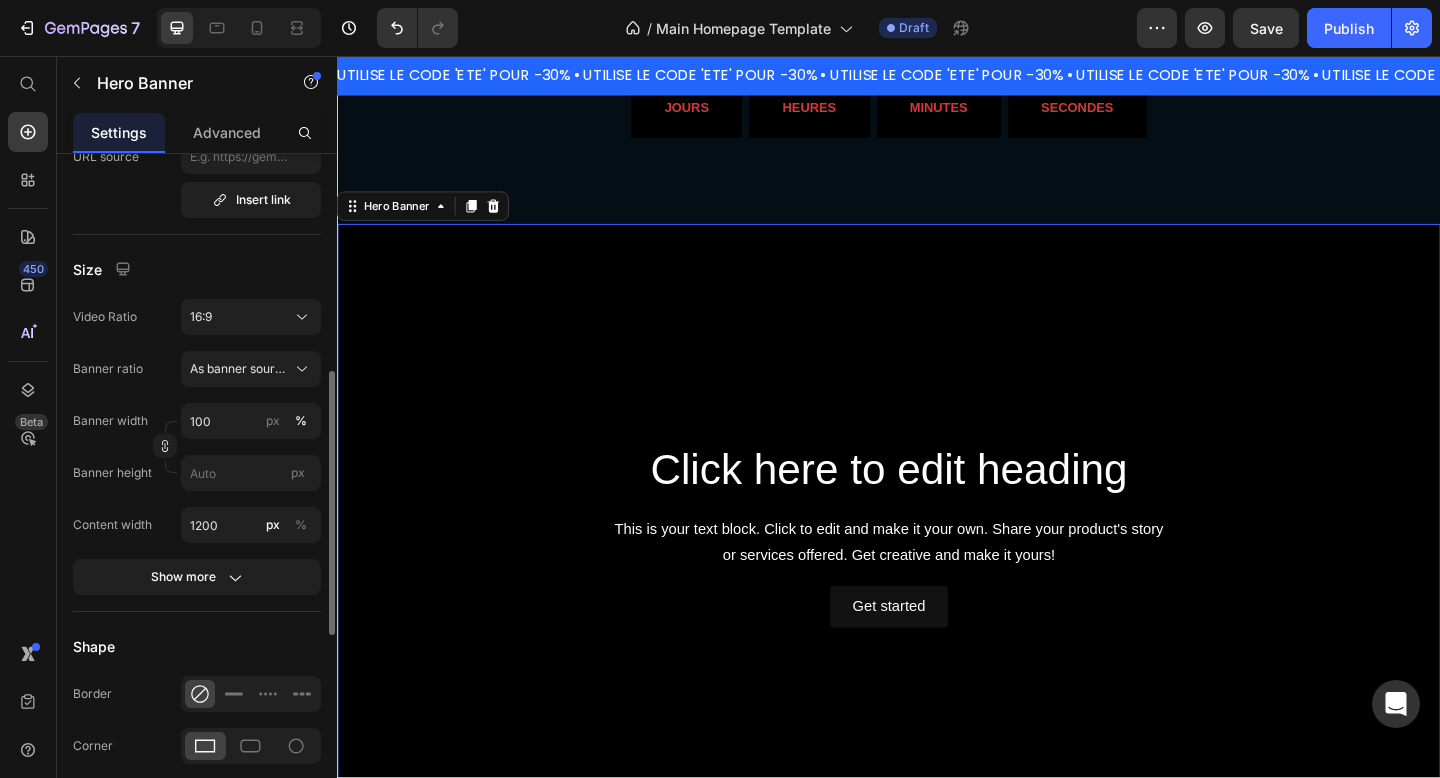 scroll, scrollTop: 544, scrollLeft: 0, axis: vertical 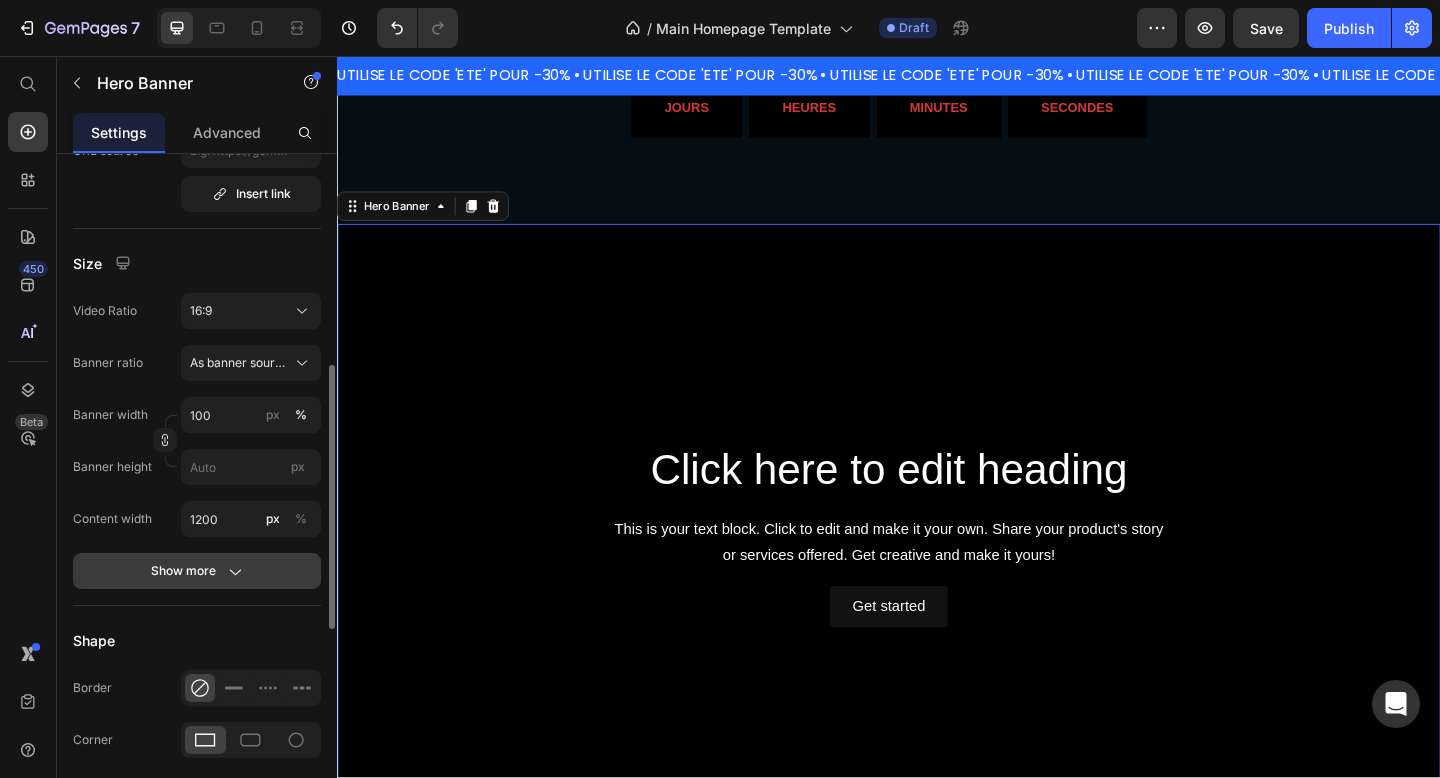 click on "Show more" 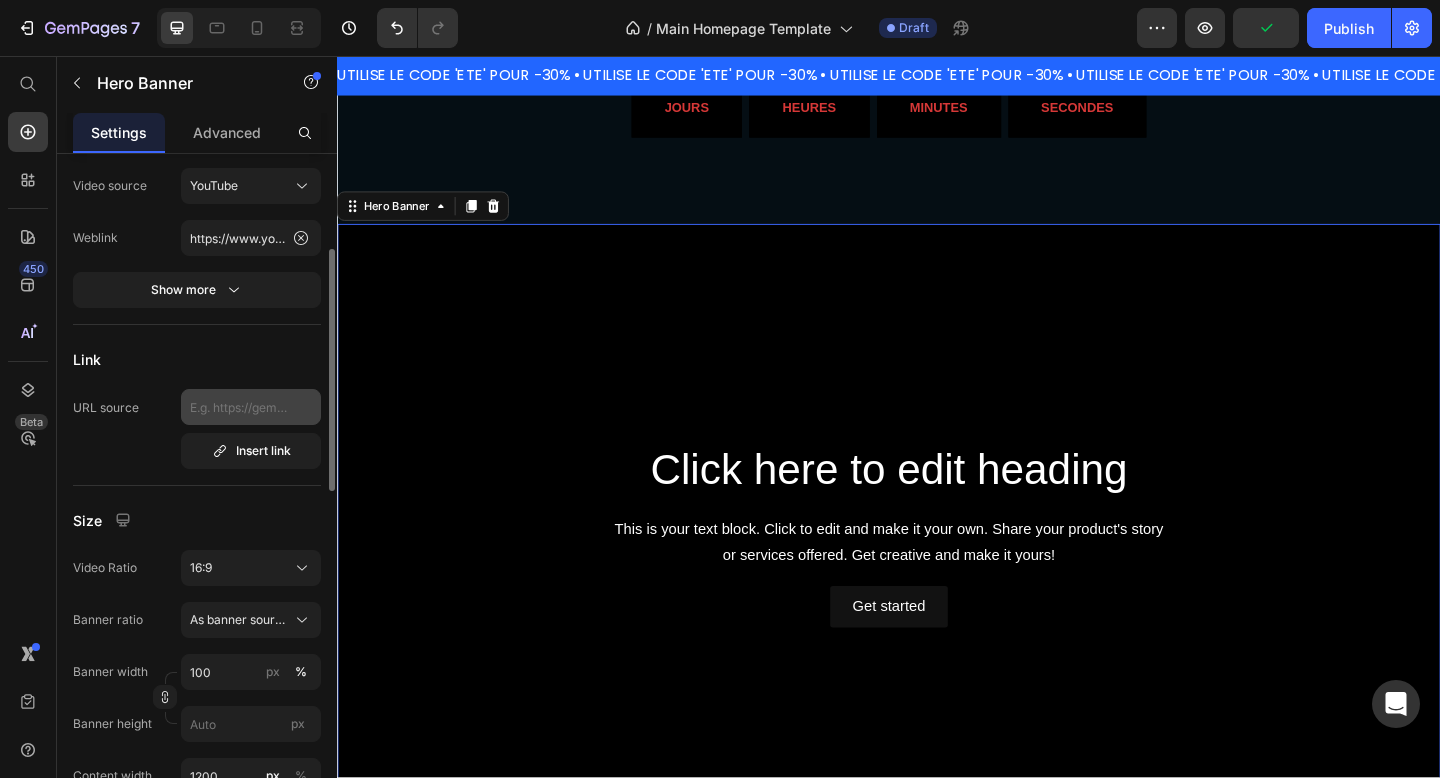 scroll, scrollTop: 282, scrollLeft: 0, axis: vertical 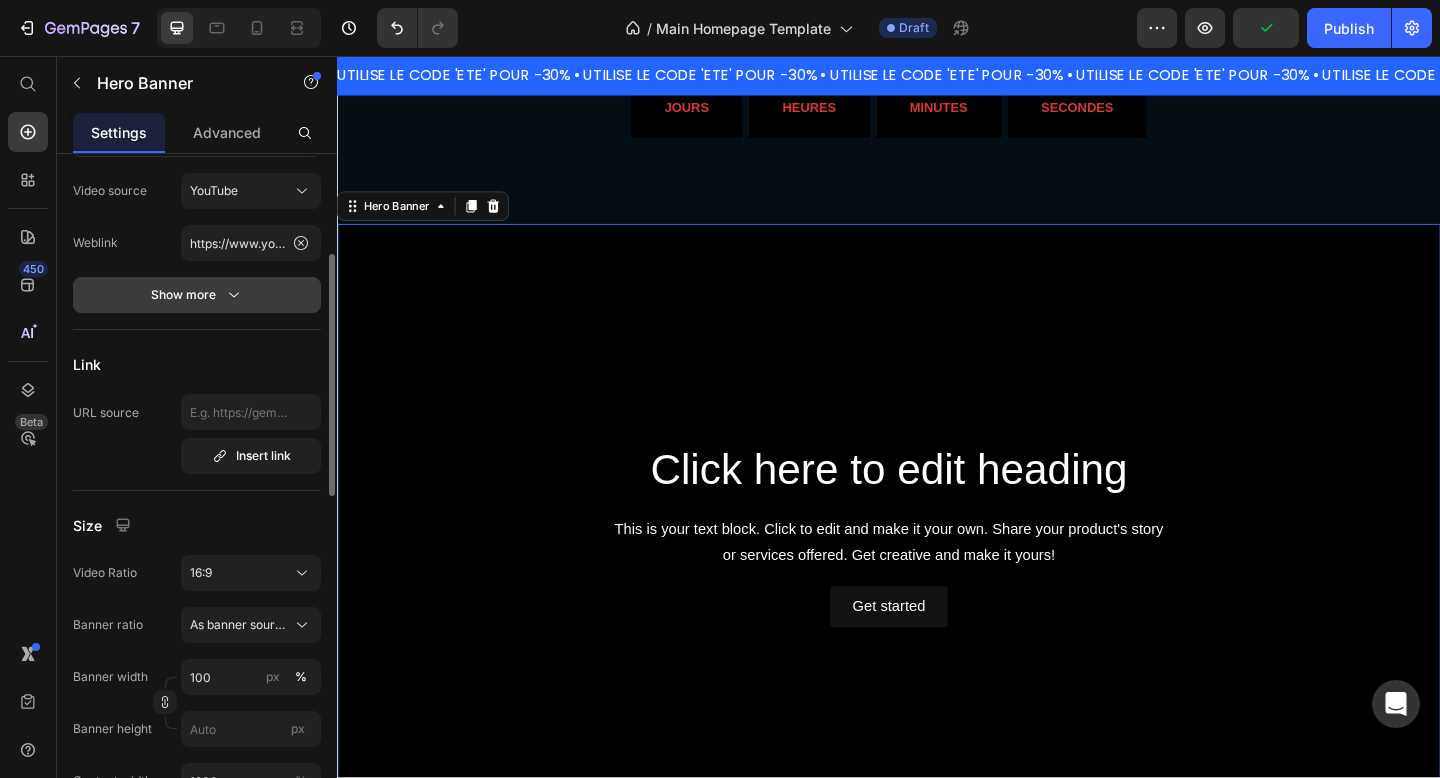 click on "Show more" at bounding box center [197, 295] 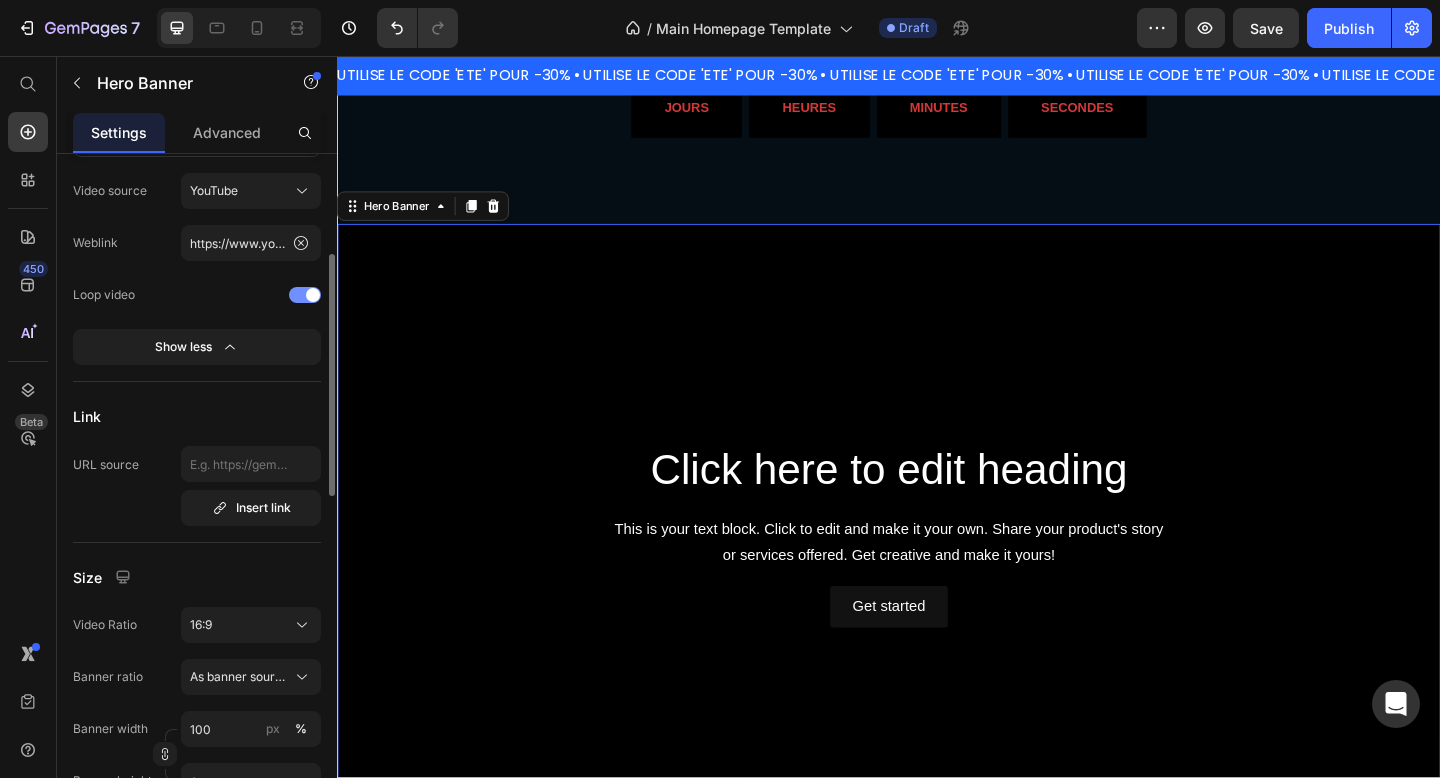 click at bounding box center [305, 295] 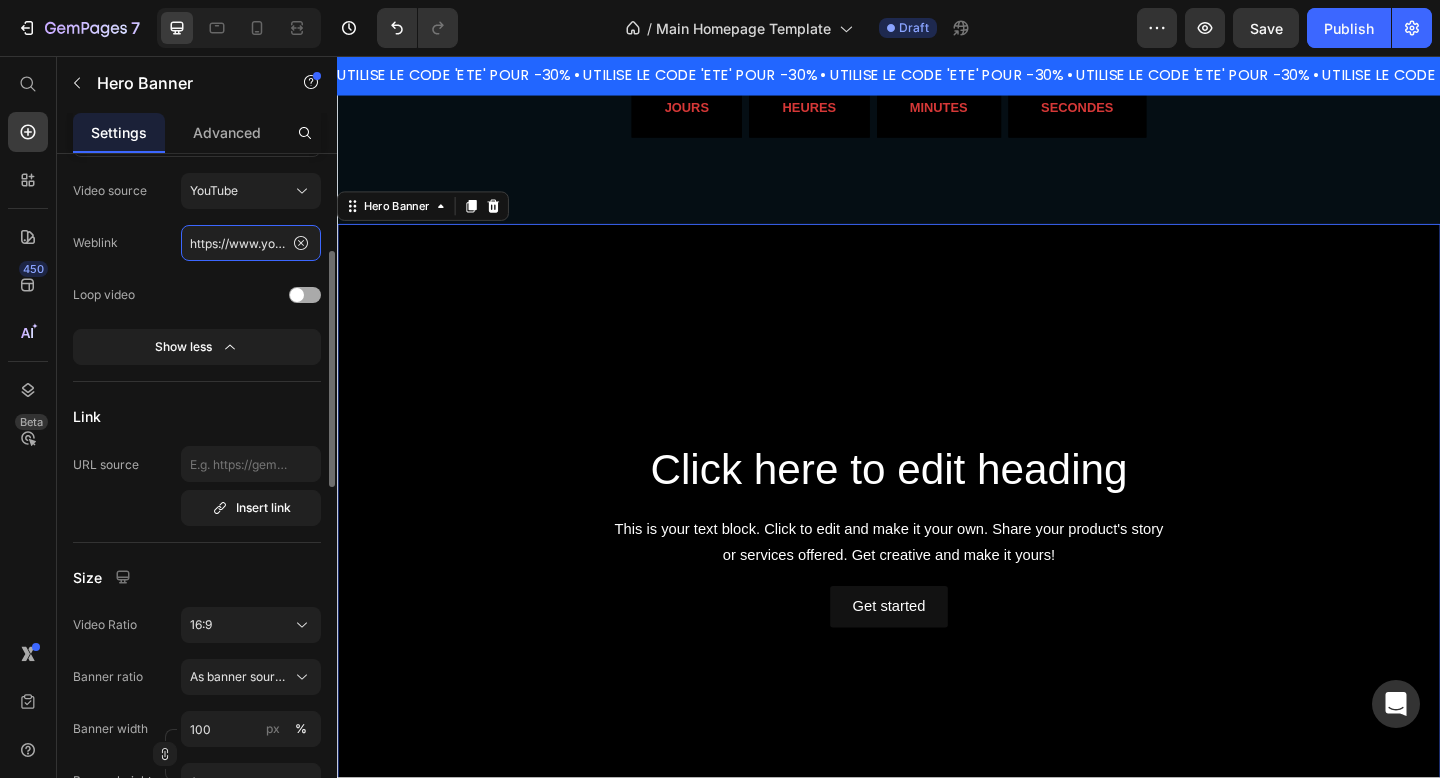 click on "https://www.youtube.com/watch?v=J-L09neD2pg" 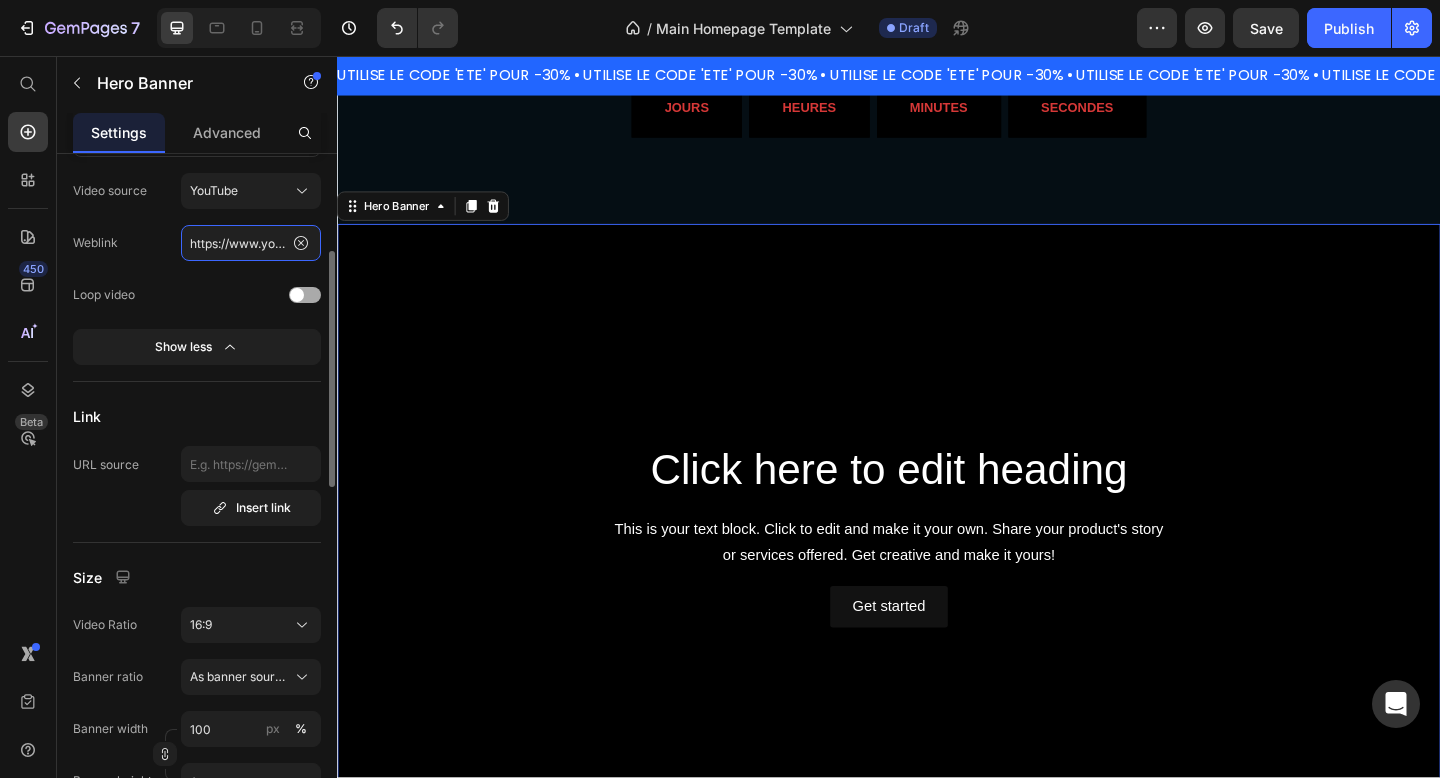scroll, scrollTop: 0, scrollLeft: 186, axis: horizontal 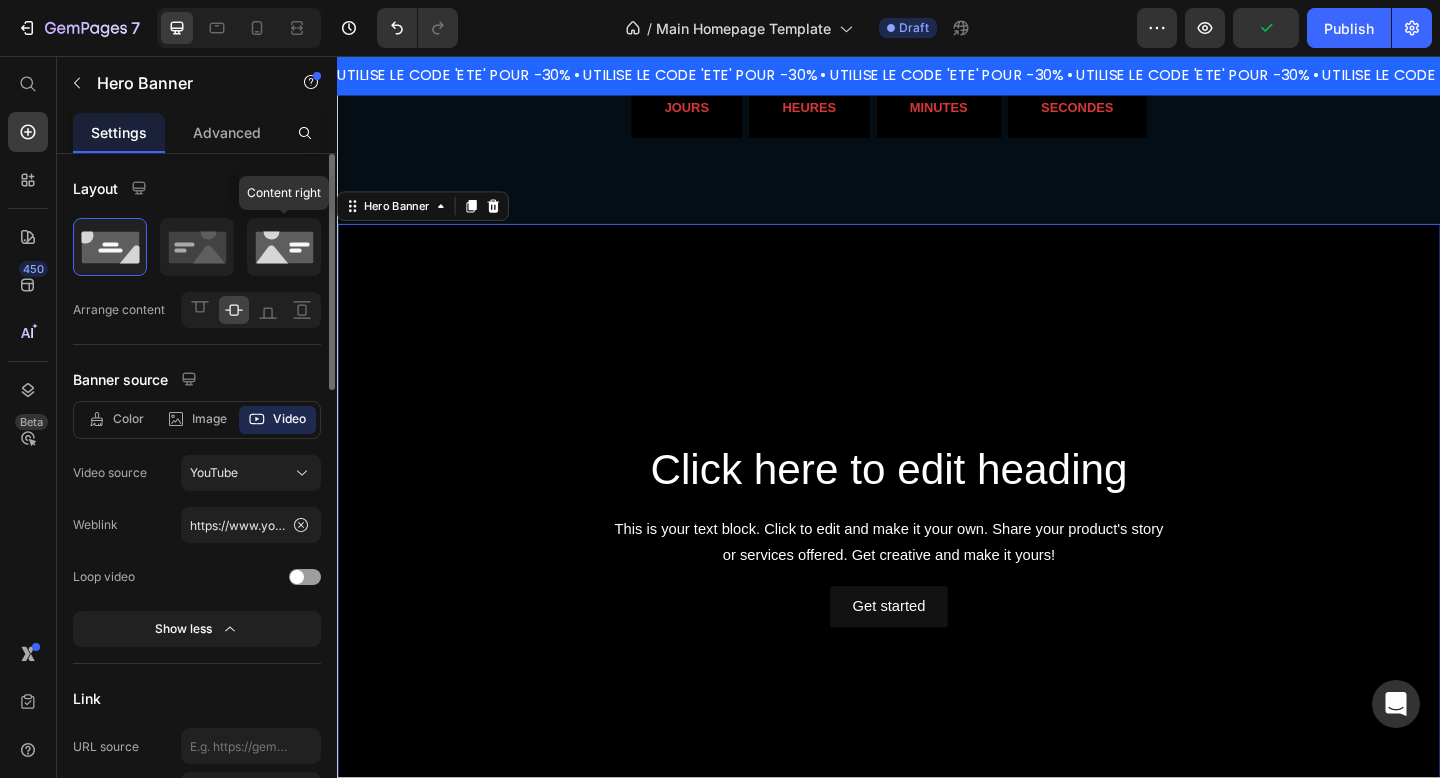 click 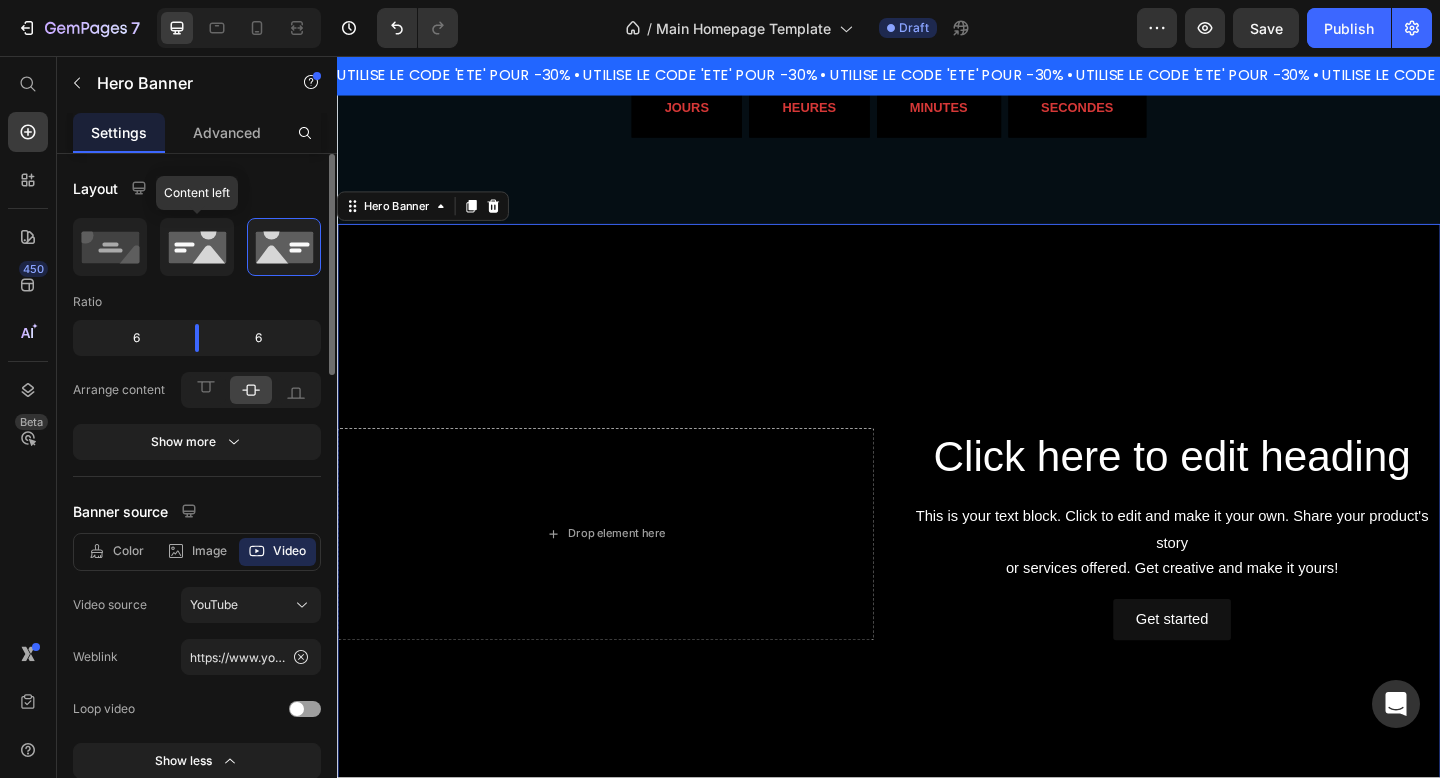 click 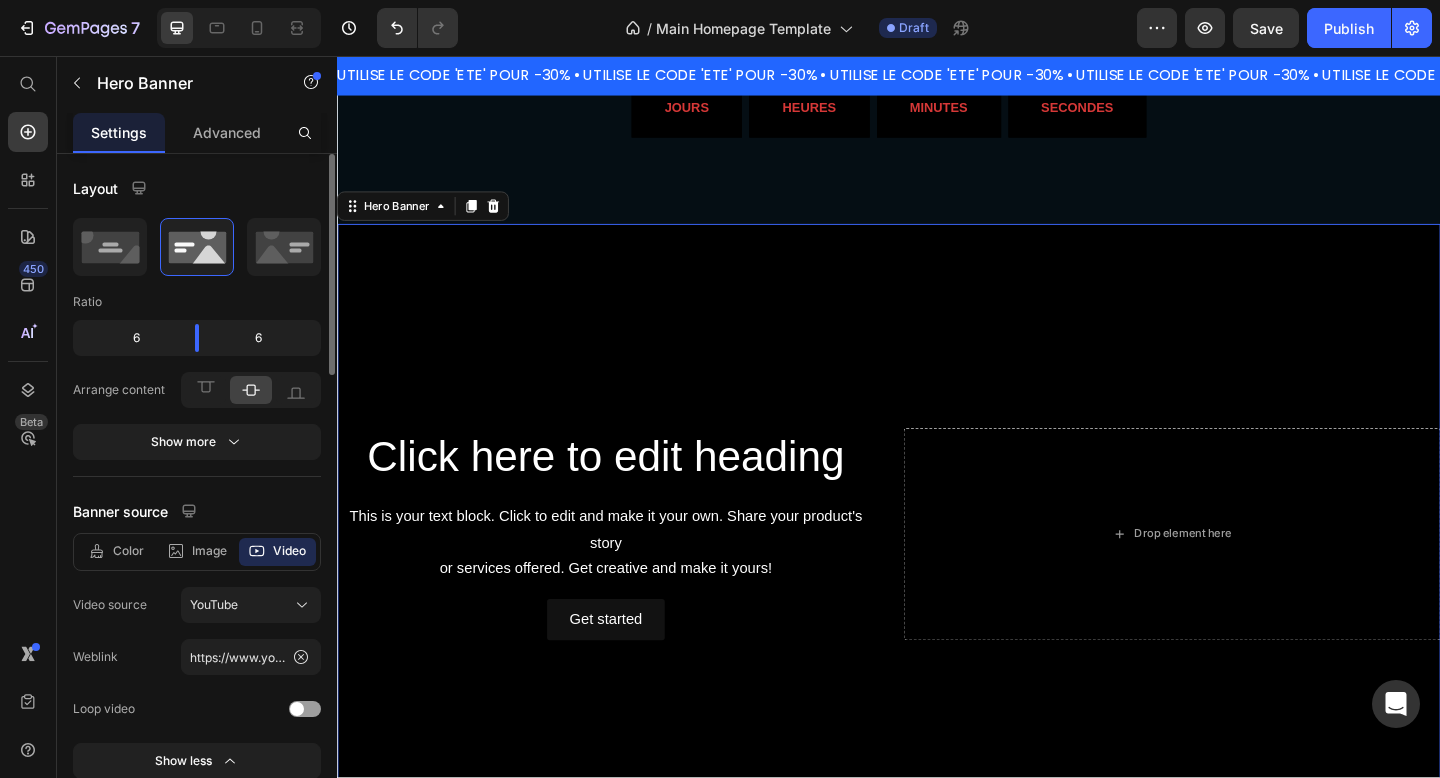 click on "Layout Ratio 6 6 Arrange content
Show more Banner source Color Image Video Video source YouTube Weblink https://www.youtube.com/watch?v=J-L09neD2pg Loop video Show less Link URL source  Insert link  Size Video Ratio 16:9 Banner ratio As banner source Banner width 100 px % Banner height px Content width 1200 px % Content padding S M L 32 0 32 0 Show less Shape Border Corner Shadow Overlay Zoom when hover SEO Alt text Image title  Delete element" at bounding box center (197, 1201) 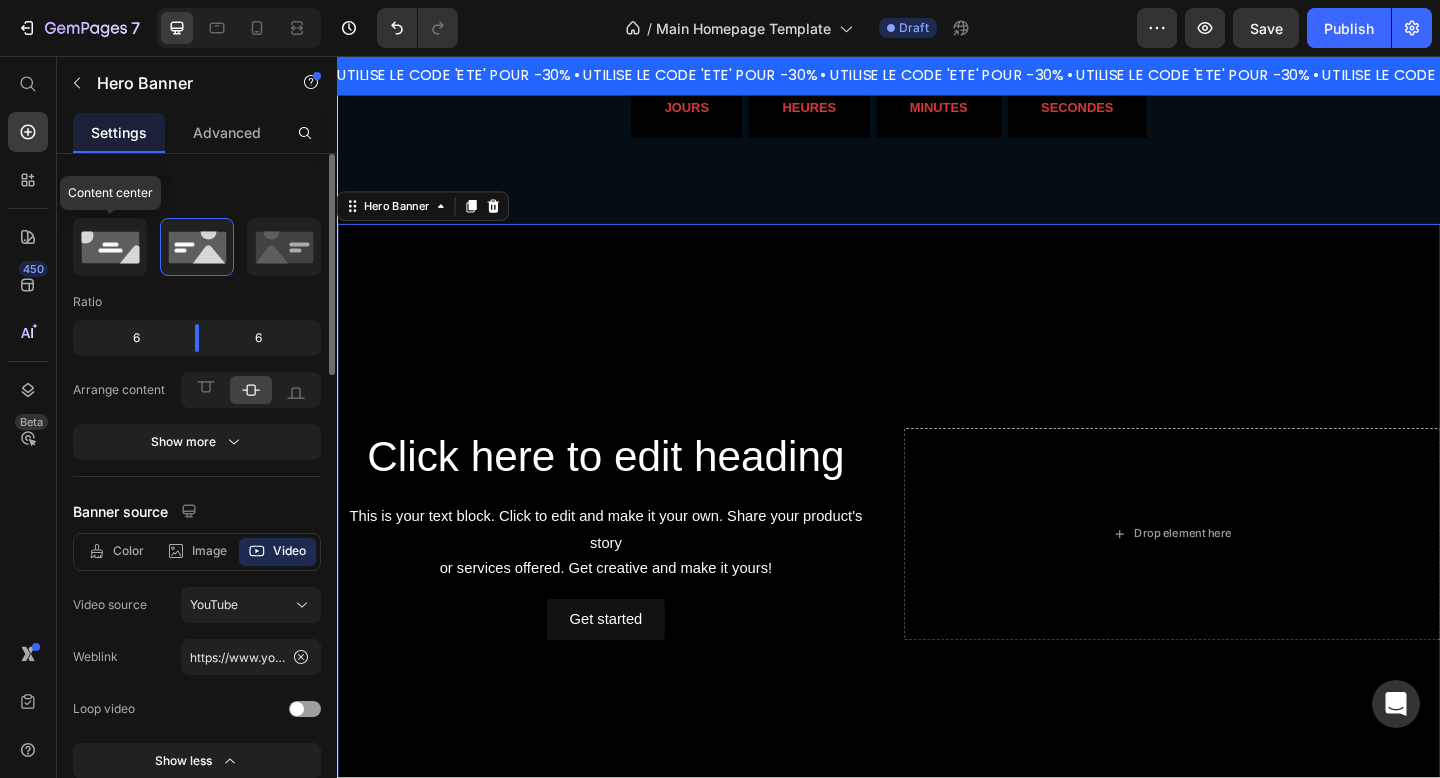 click 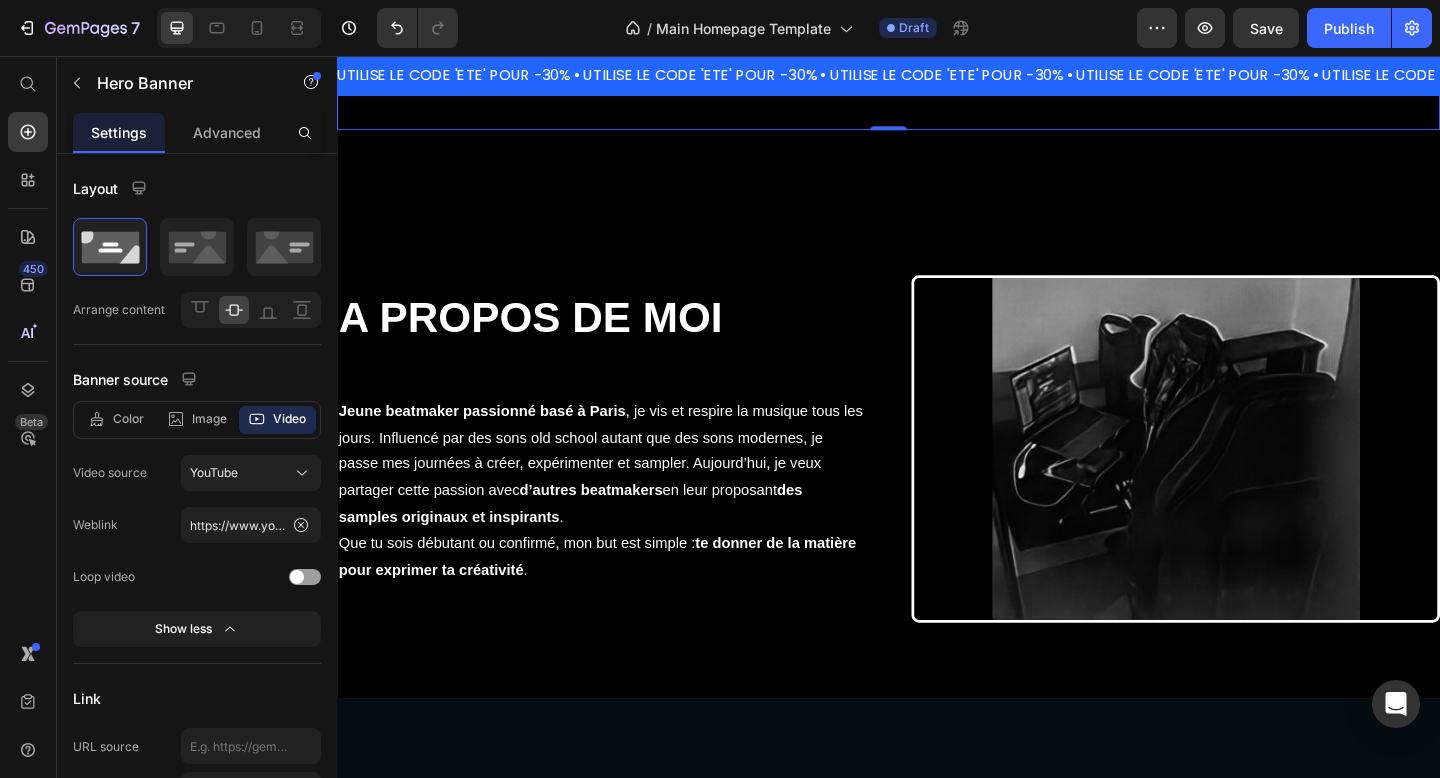 scroll, scrollTop: 3422, scrollLeft: 0, axis: vertical 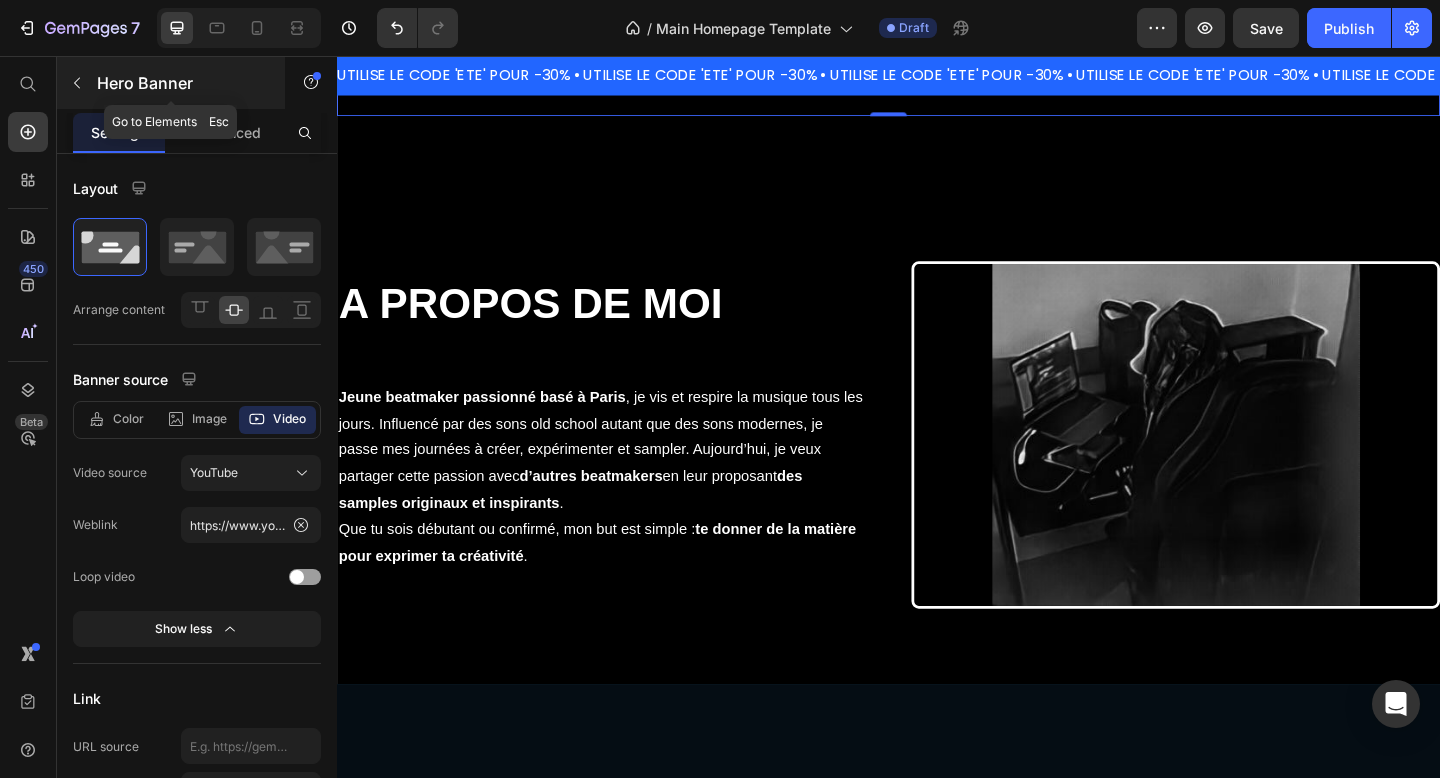 click on "Hero Banner" at bounding box center [171, 83] 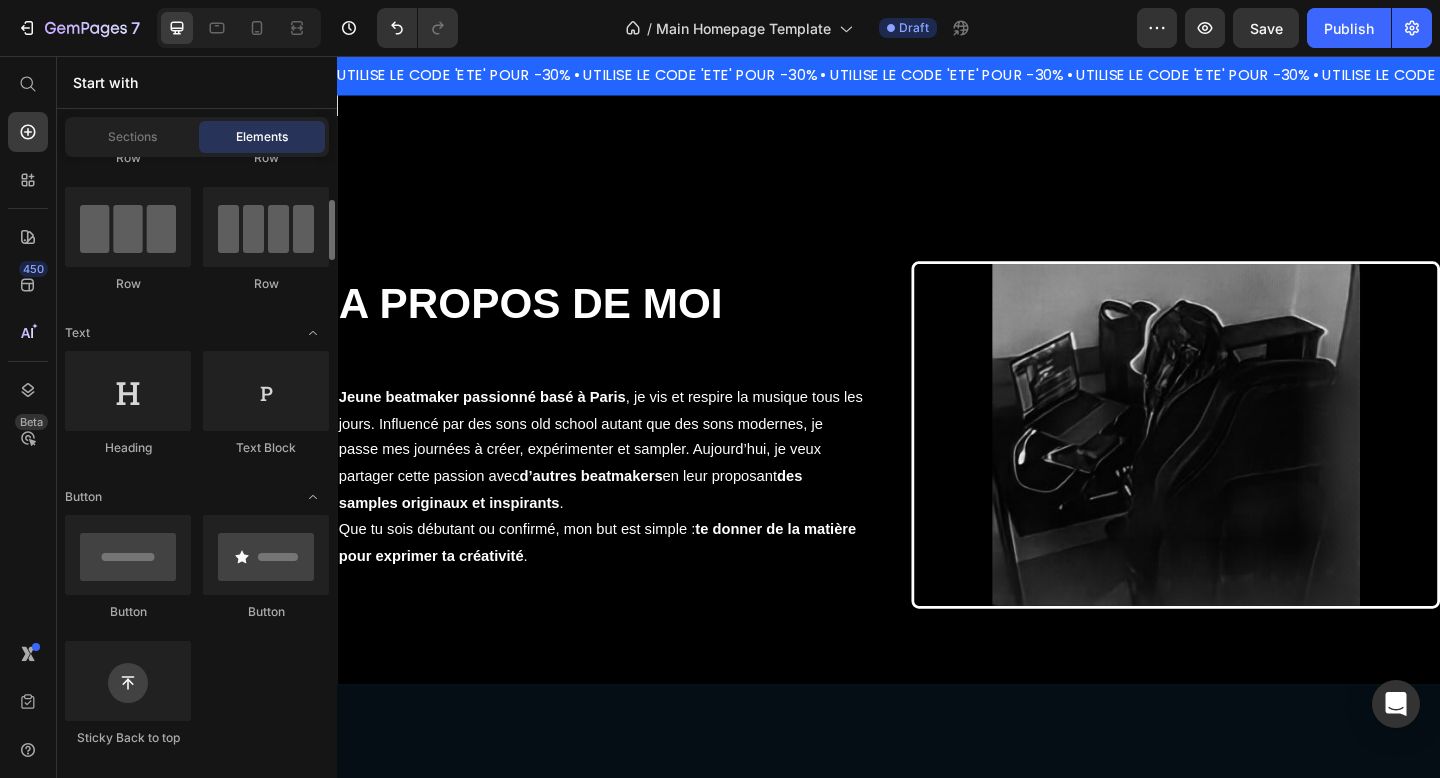 scroll, scrollTop: 0, scrollLeft: 0, axis: both 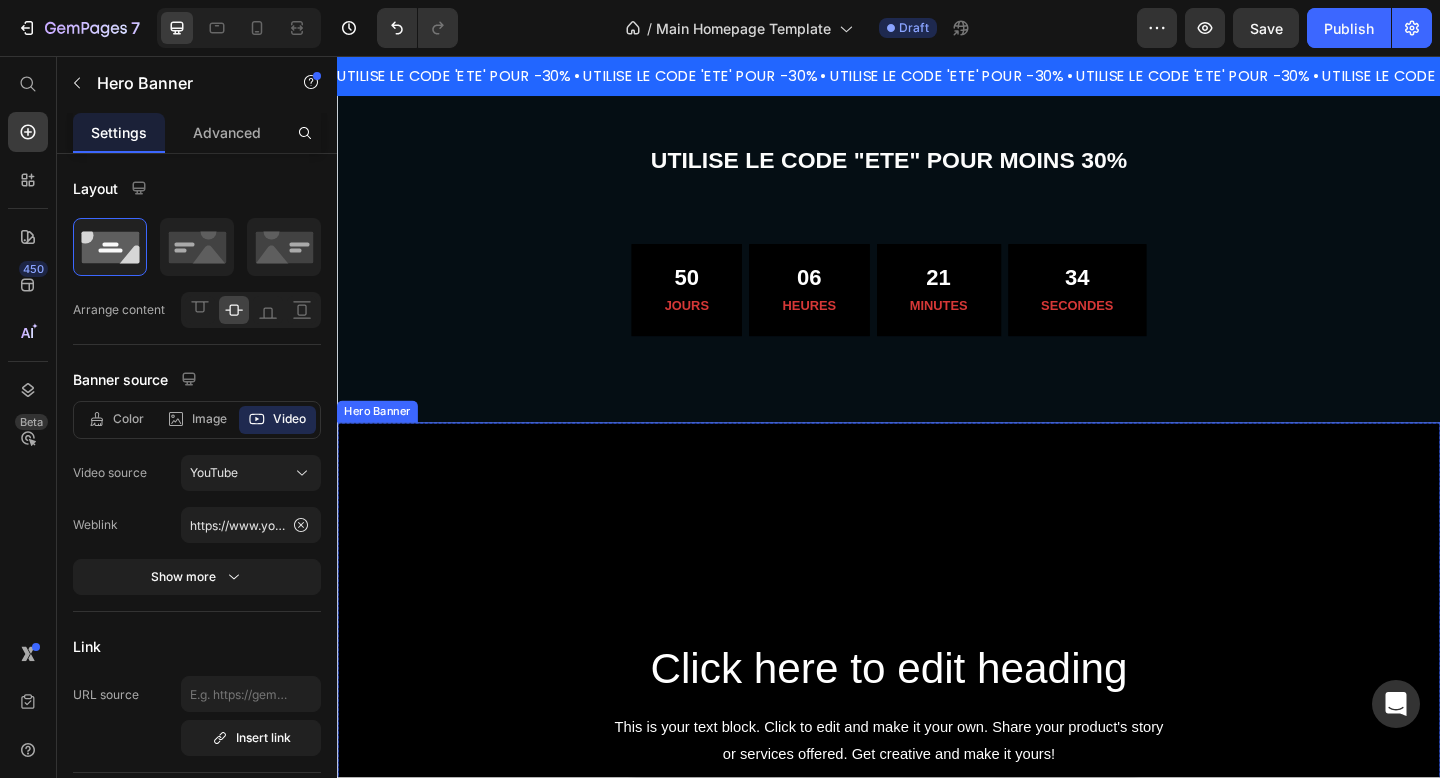 click at bounding box center (937, 792) 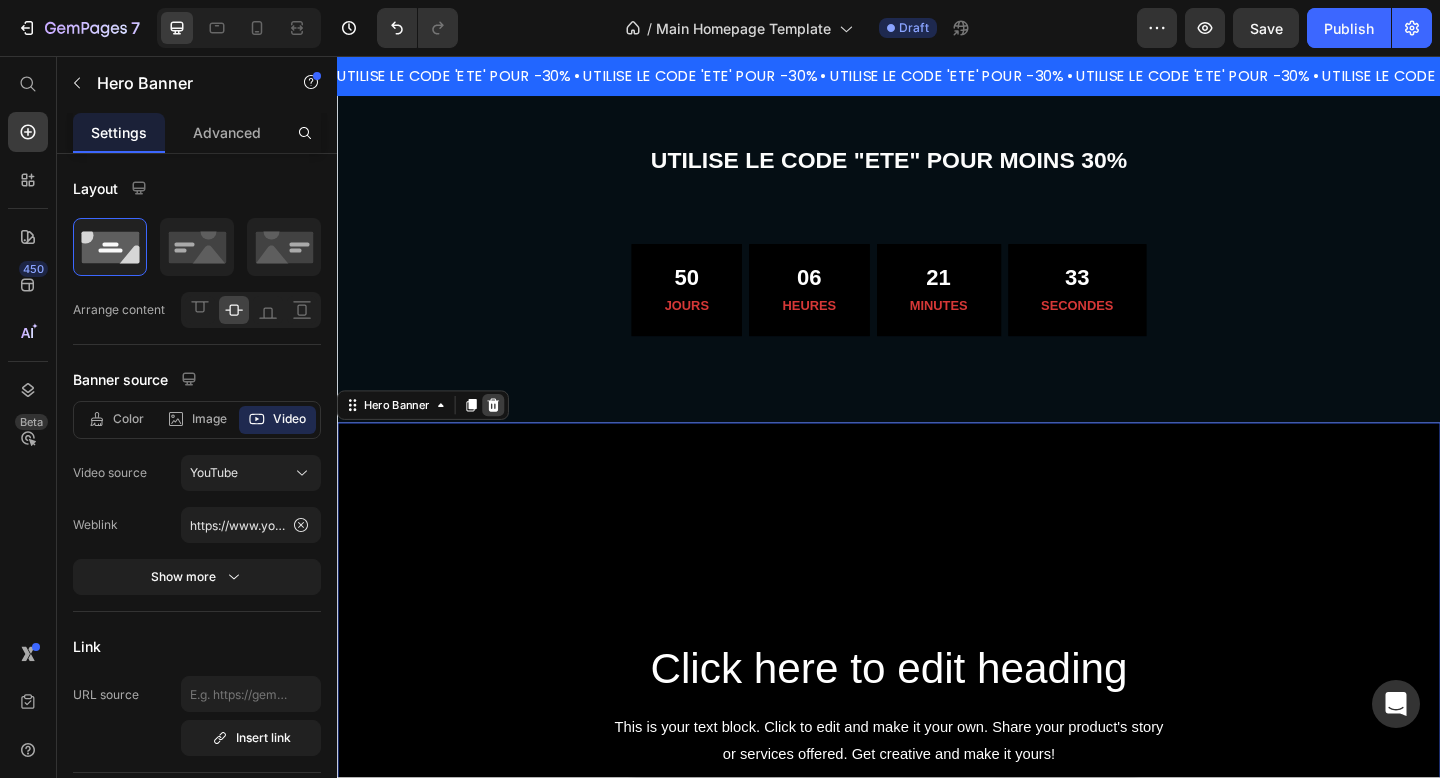 click 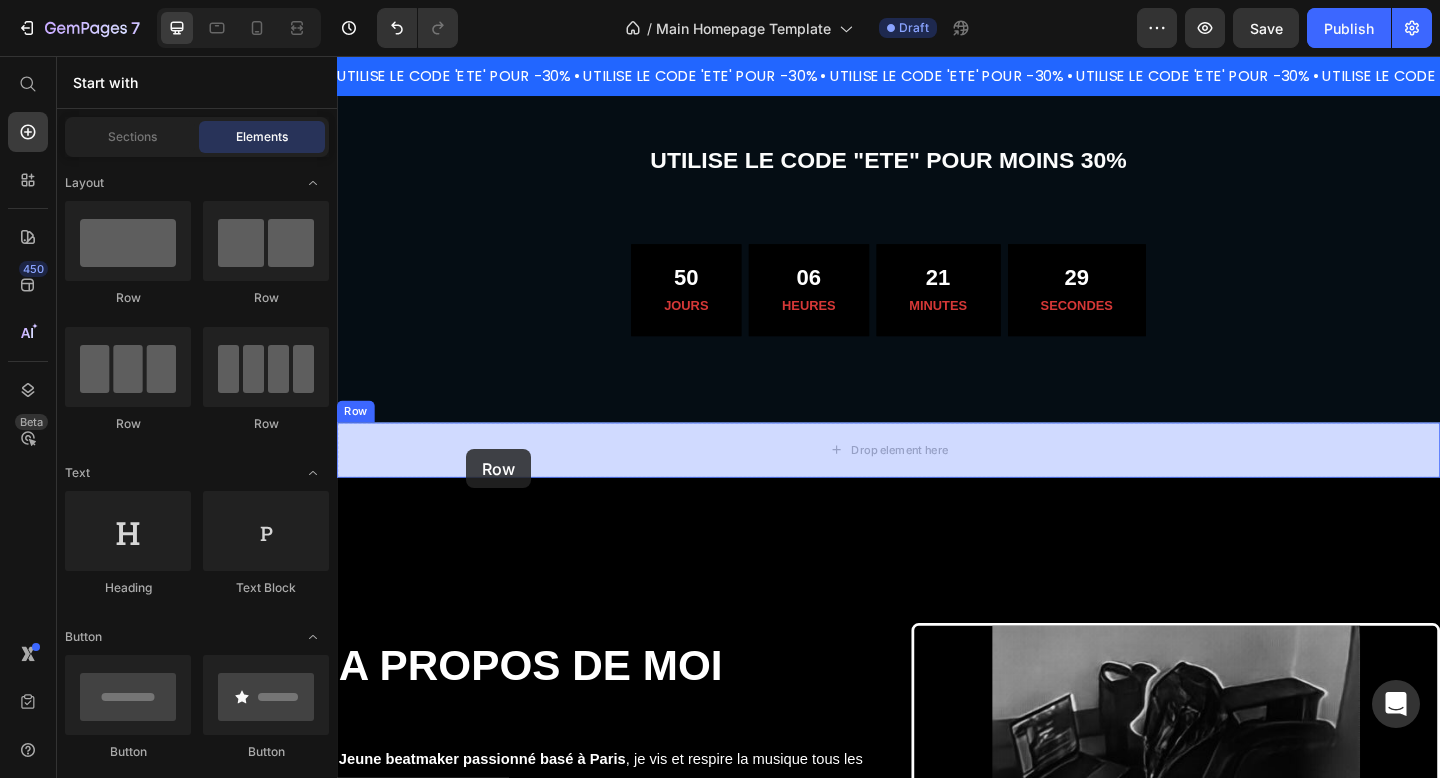 drag, startPoint x: 461, startPoint y: 323, endPoint x: 477, endPoint y: 484, distance: 161.79308 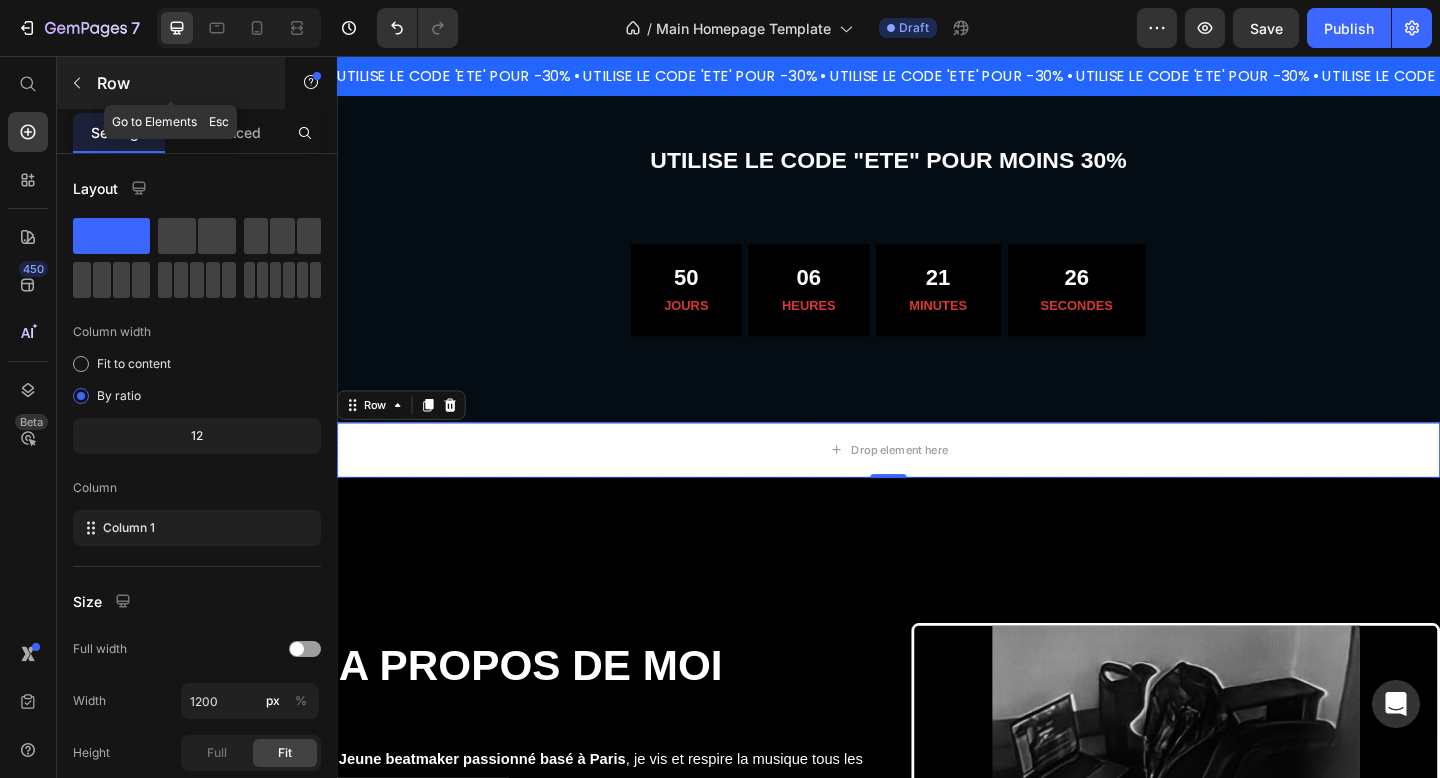 click 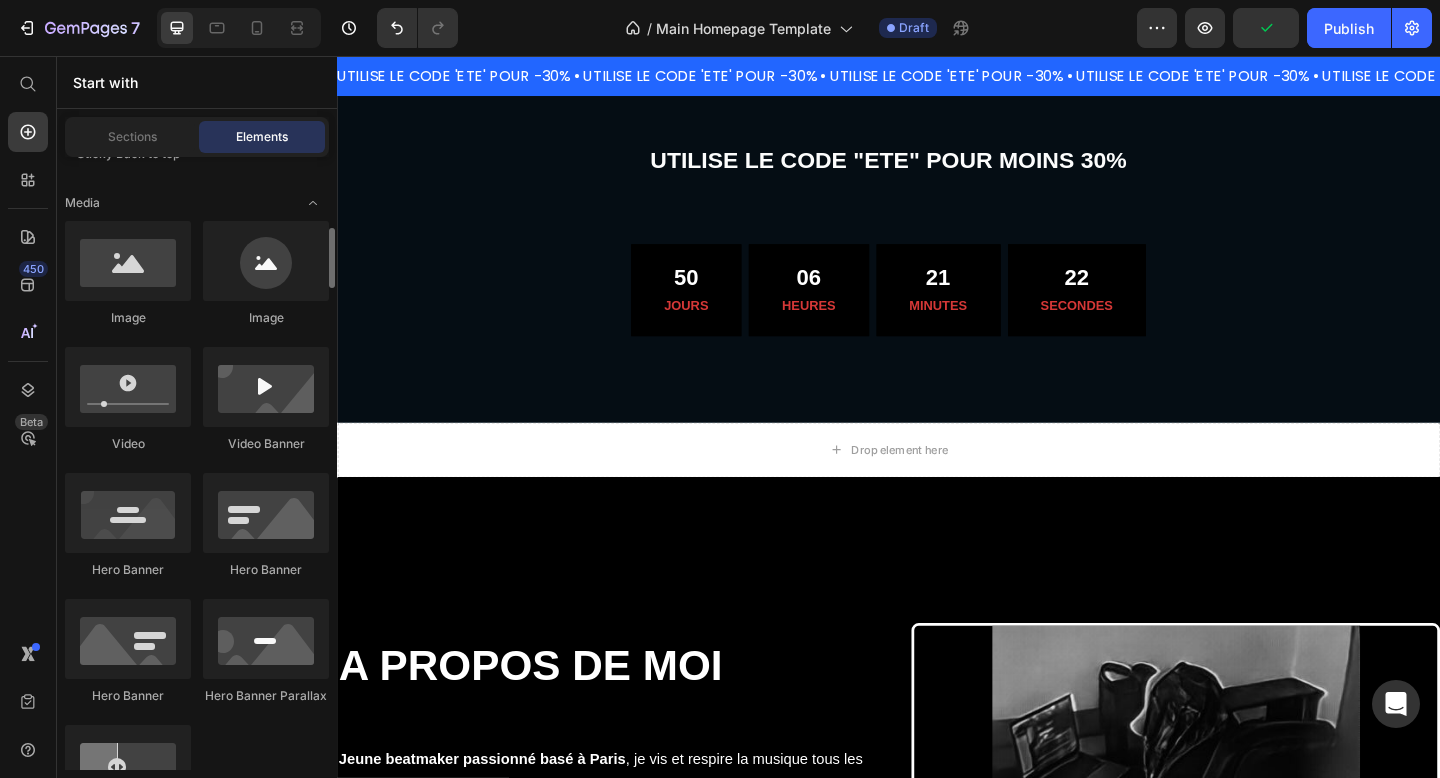 scroll, scrollTop: 746, scrollLeft: 0, axis: vertical 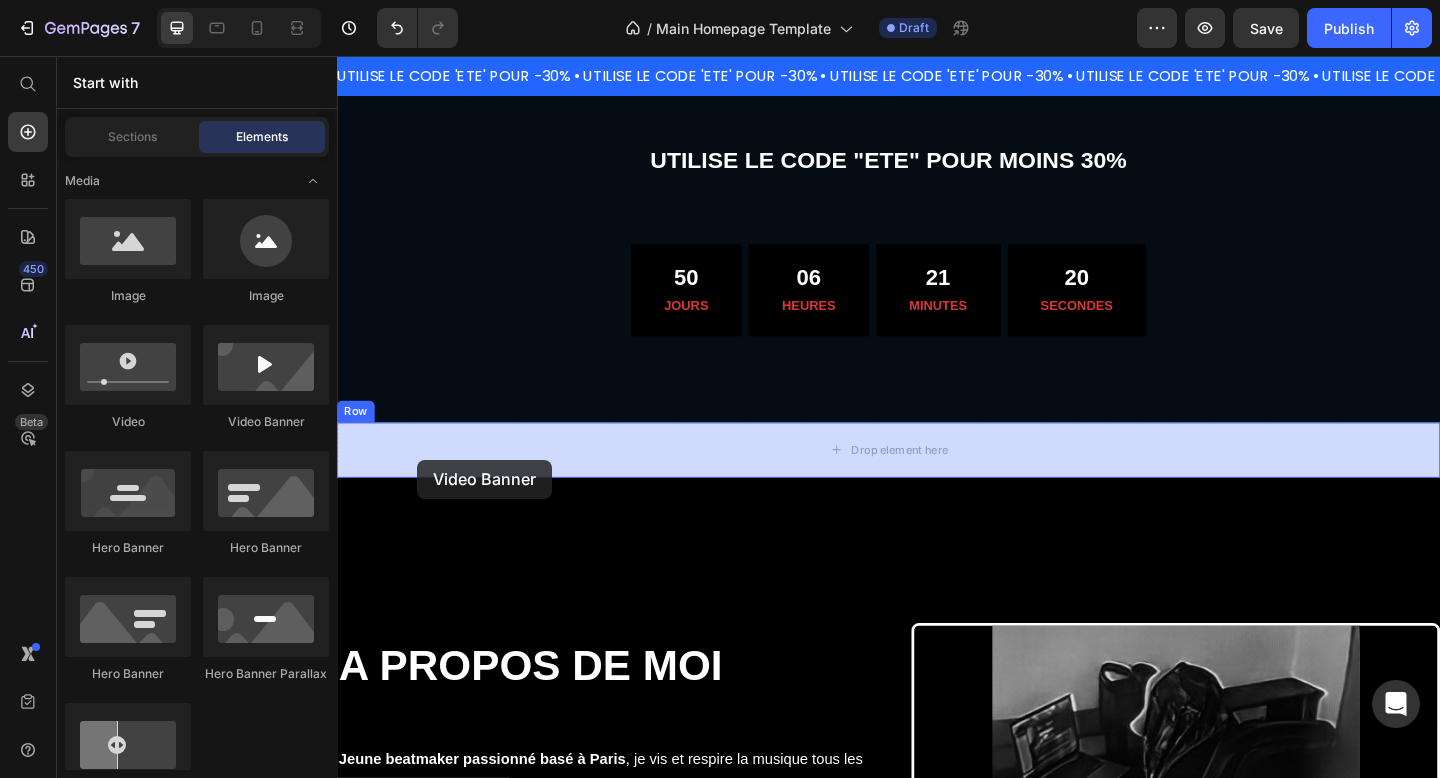 drag, startPoint x: 582, startPoint y: 449, endPoint x: 424, endPoint y: 494, distance: 164.2833 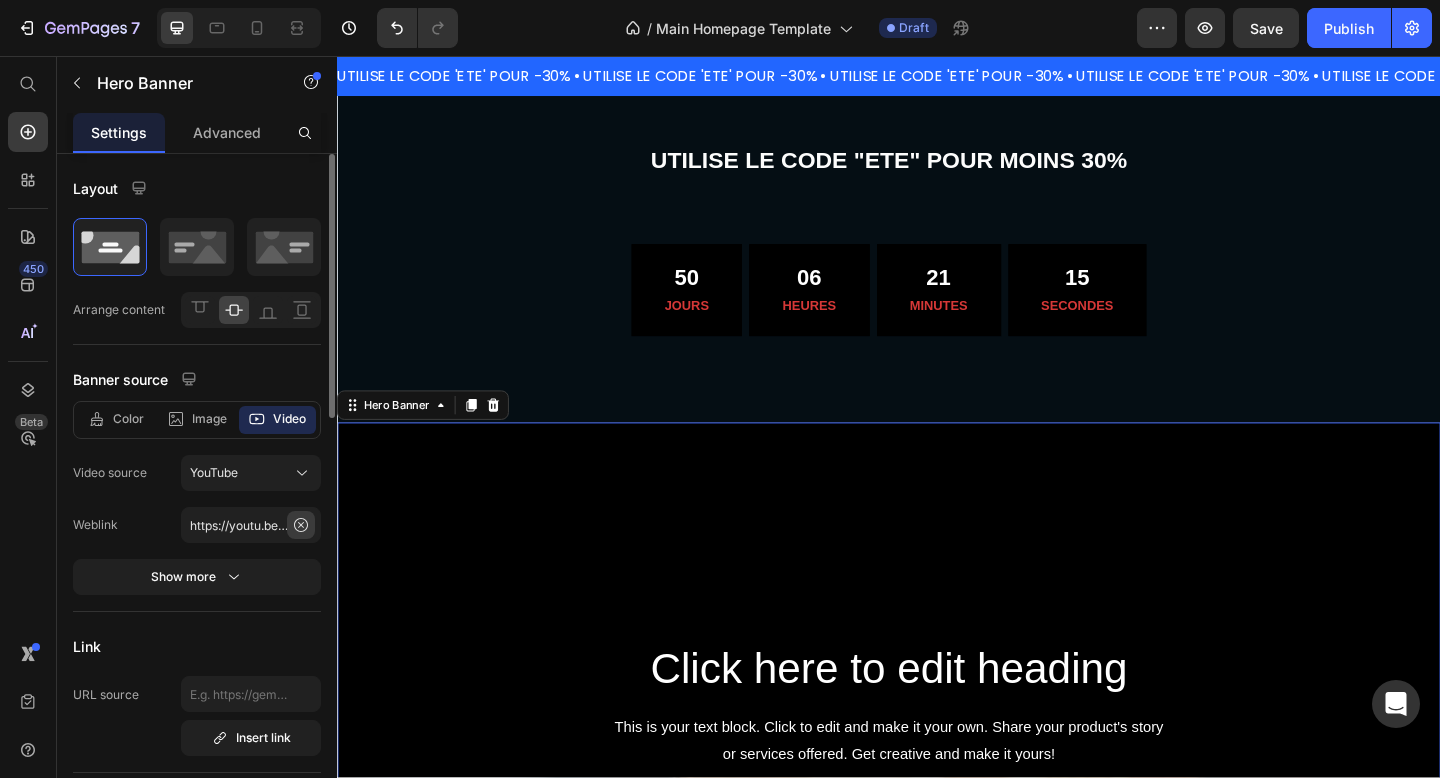 click 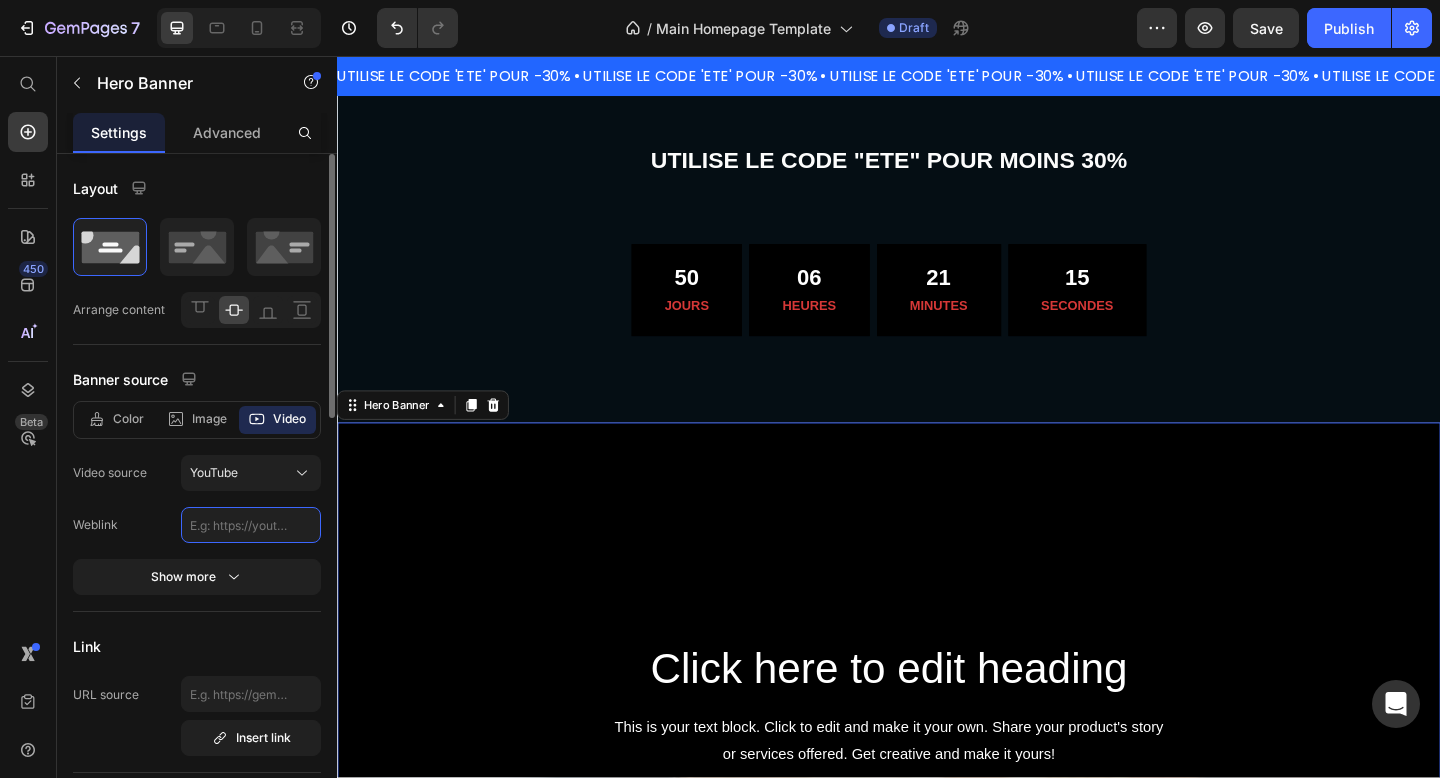 scroll, scrollTop: 0, scrollLeft: 0, axis: both 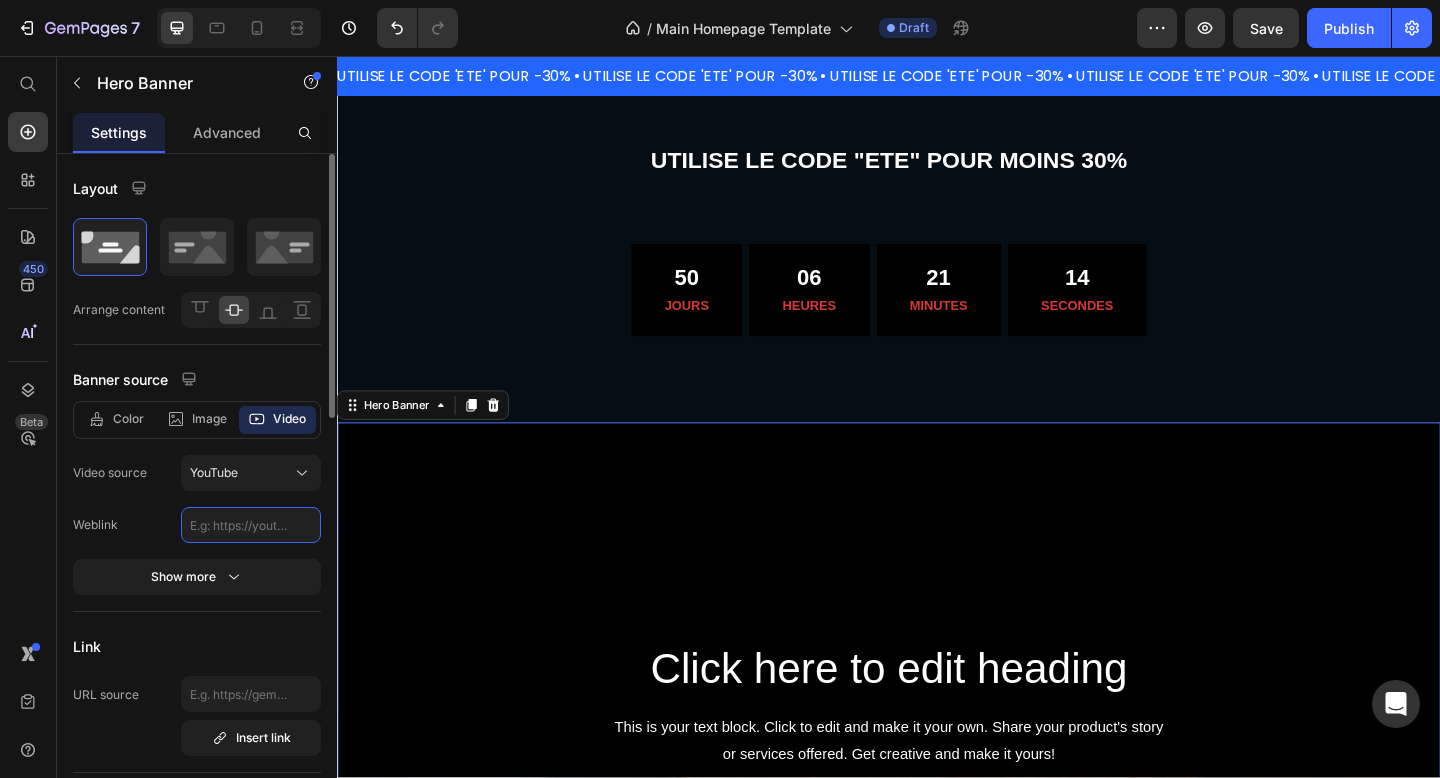 paste on "https://www.youtube.com/watch?v=J-L09neD2pg" 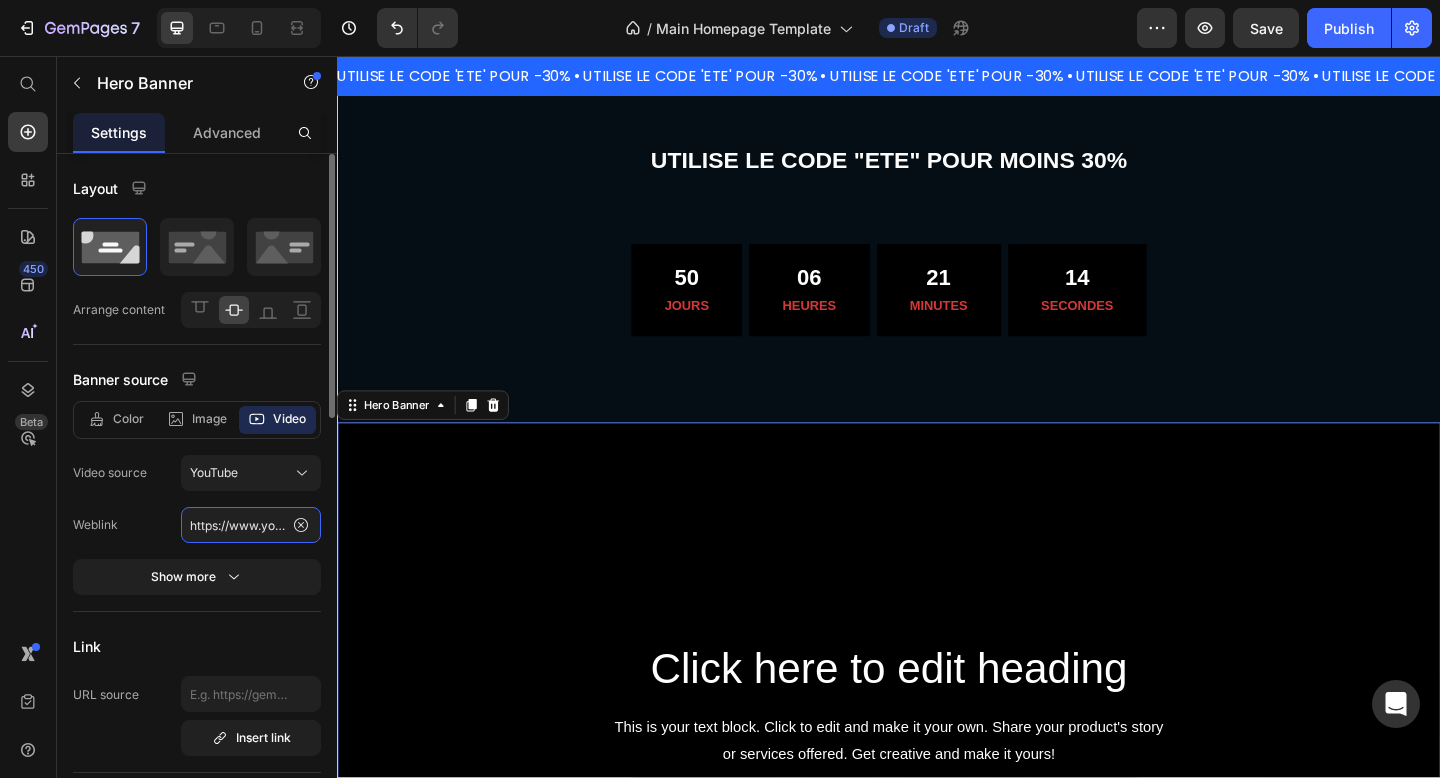 scroll, scrollTop: 0, scrollLeft: 186, axis: horizontal 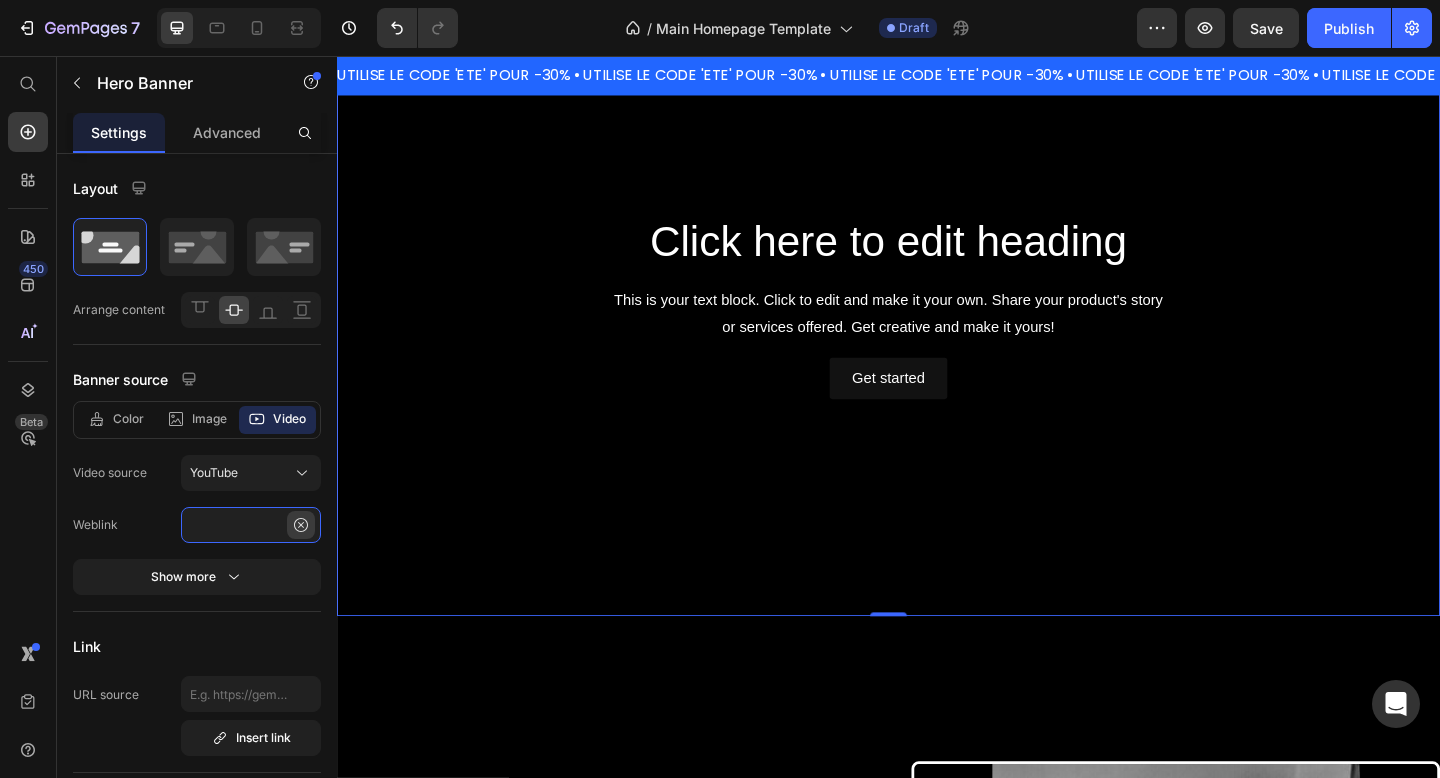type on "https://www.youtube.com/watch?v=J-L09neD2pg" 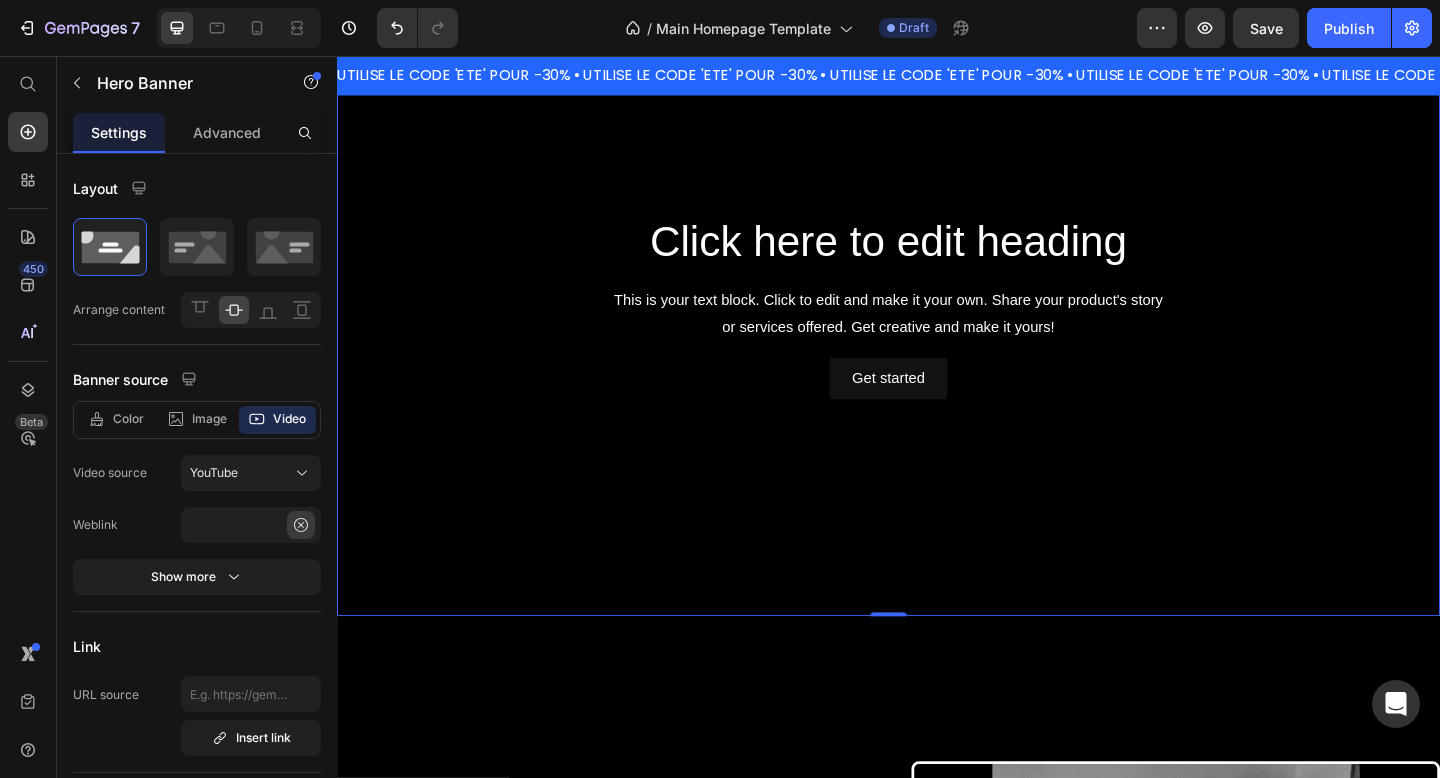 scroll, scrollTop: 0, scrollLeft: 0, axis: both 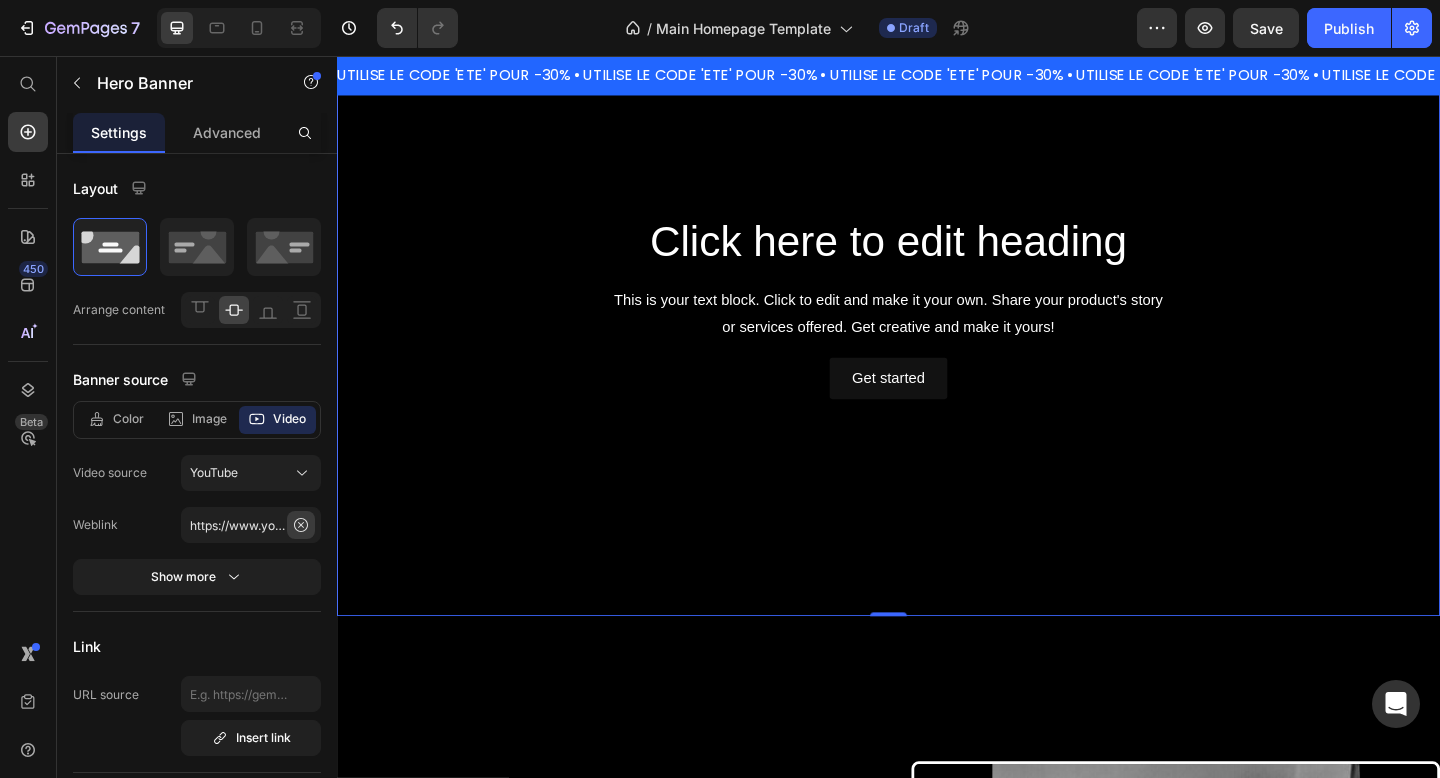 click 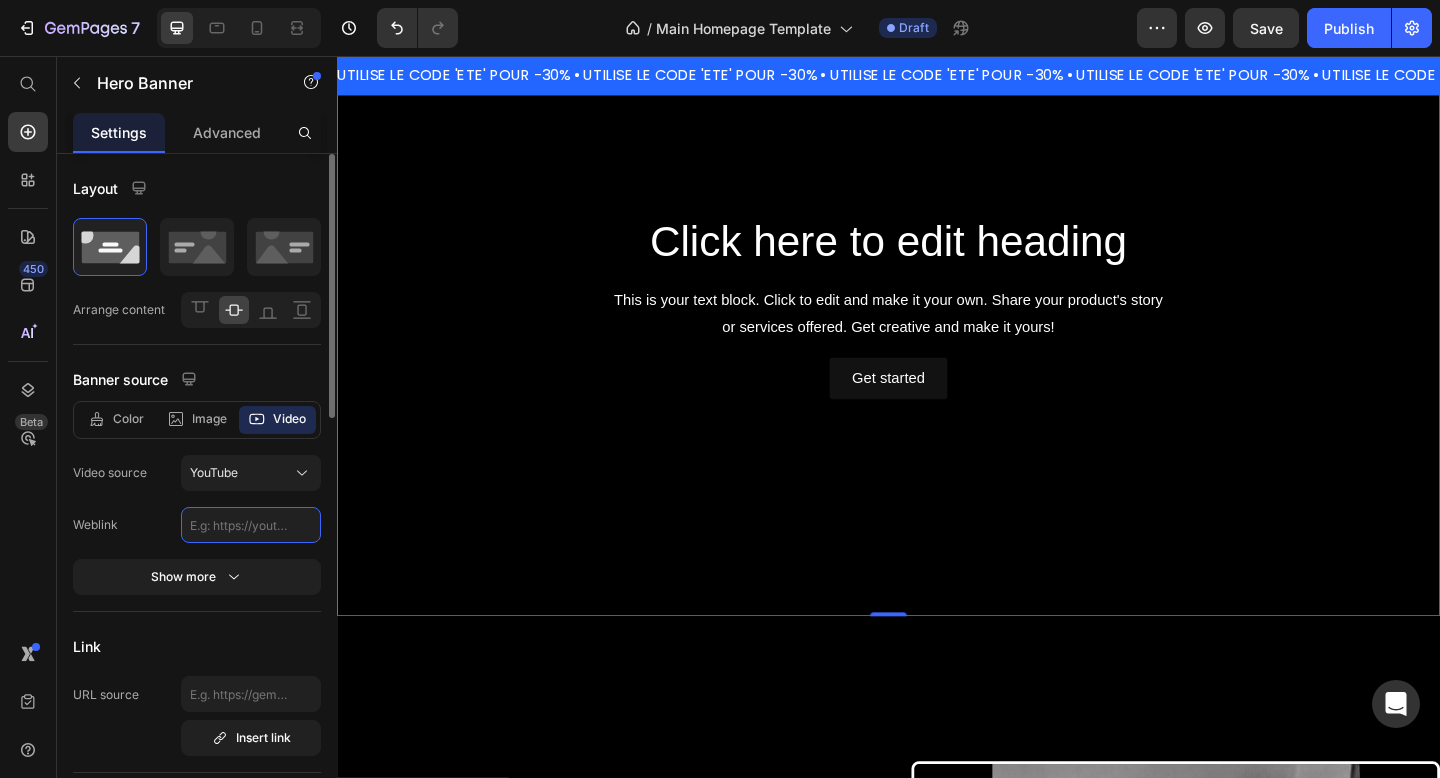 click 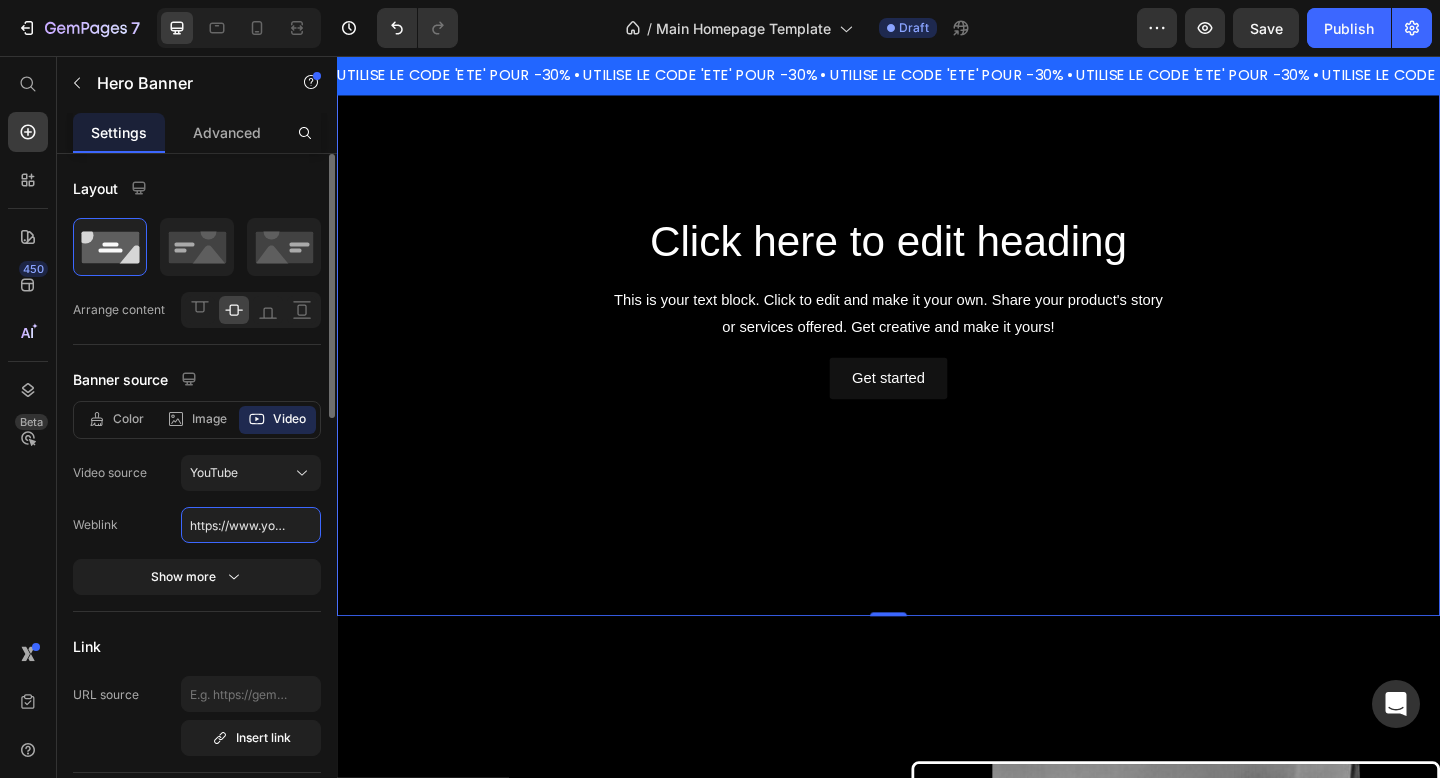 scroll, scrollTop: 0, scrollLeft: 186, axis: horizontal 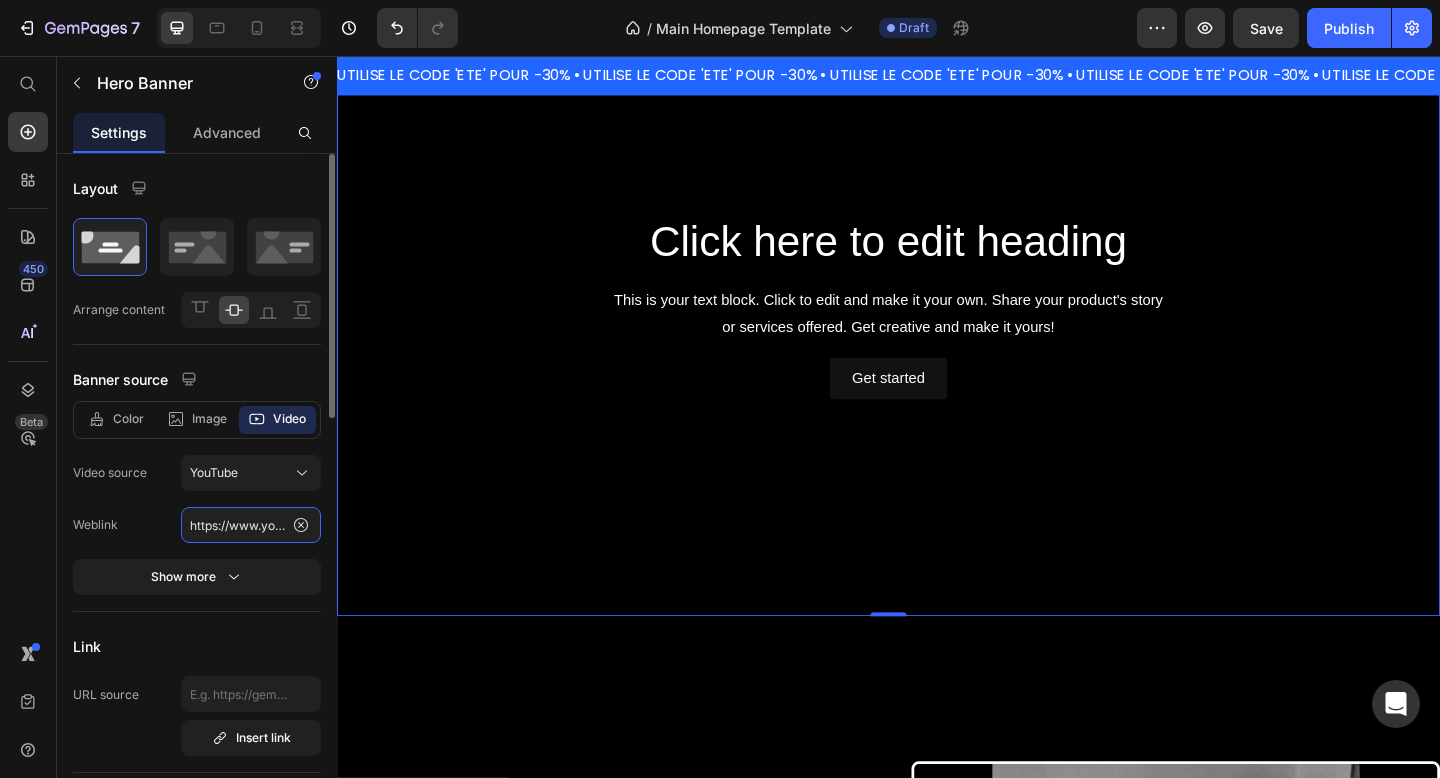 paste 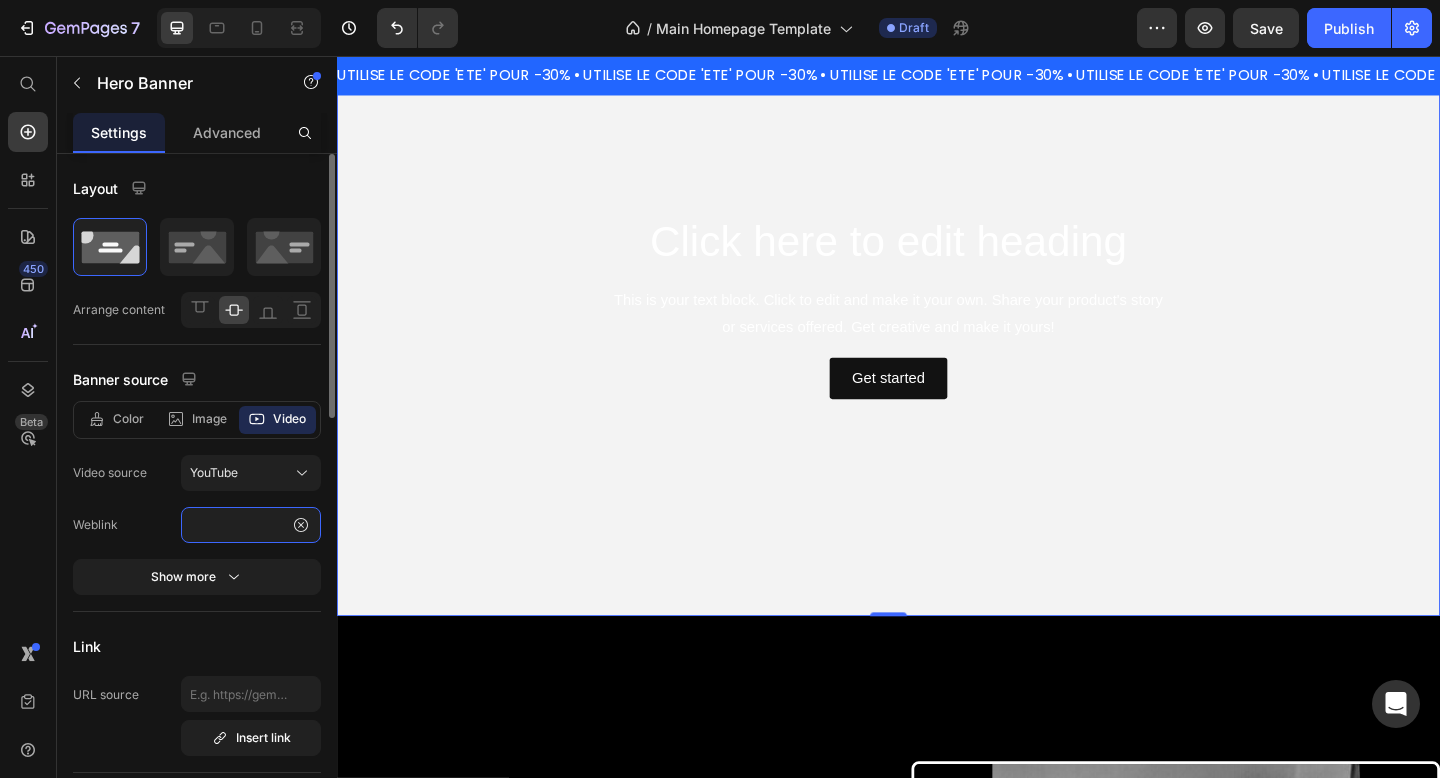 scroll, scrollTop: 0, scrollLeft: 179, axis: horizontal 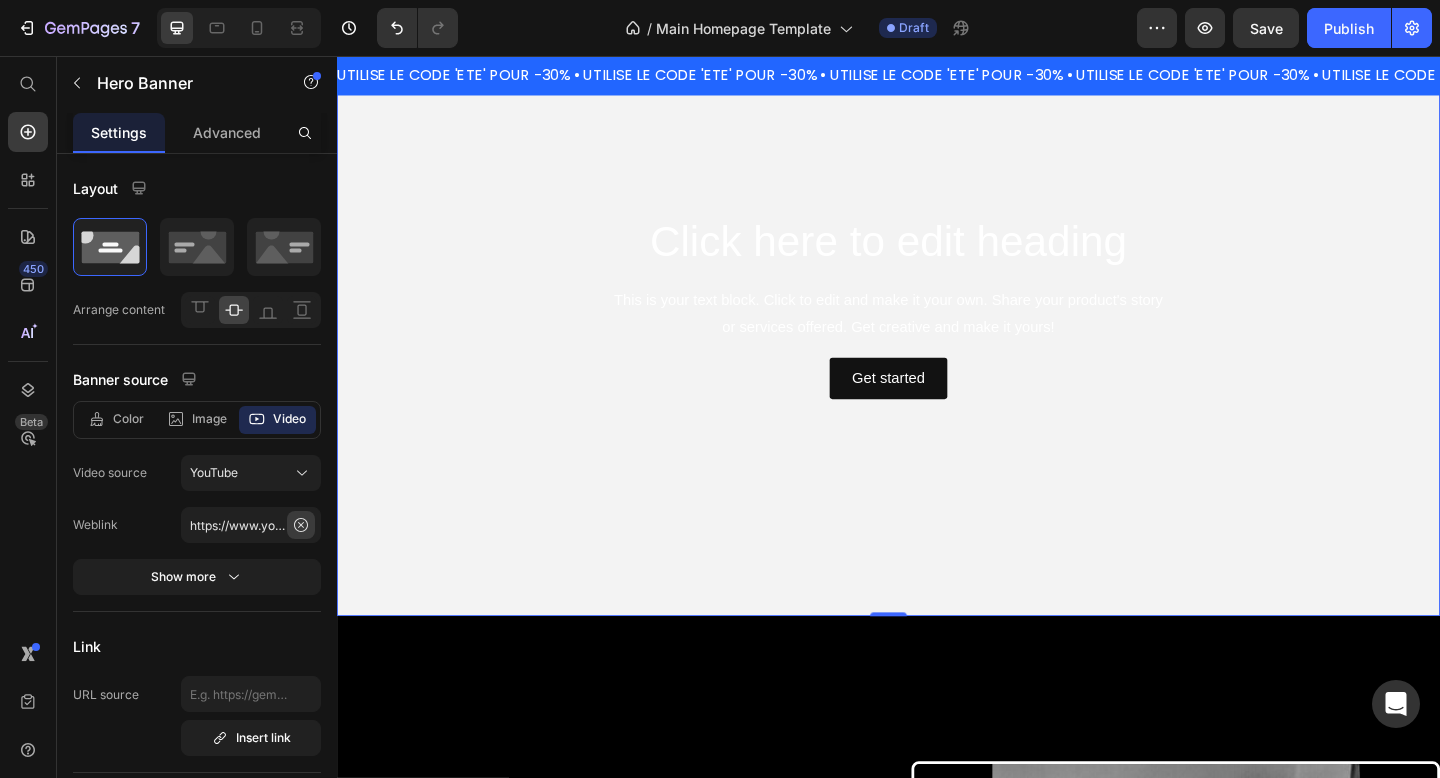 click 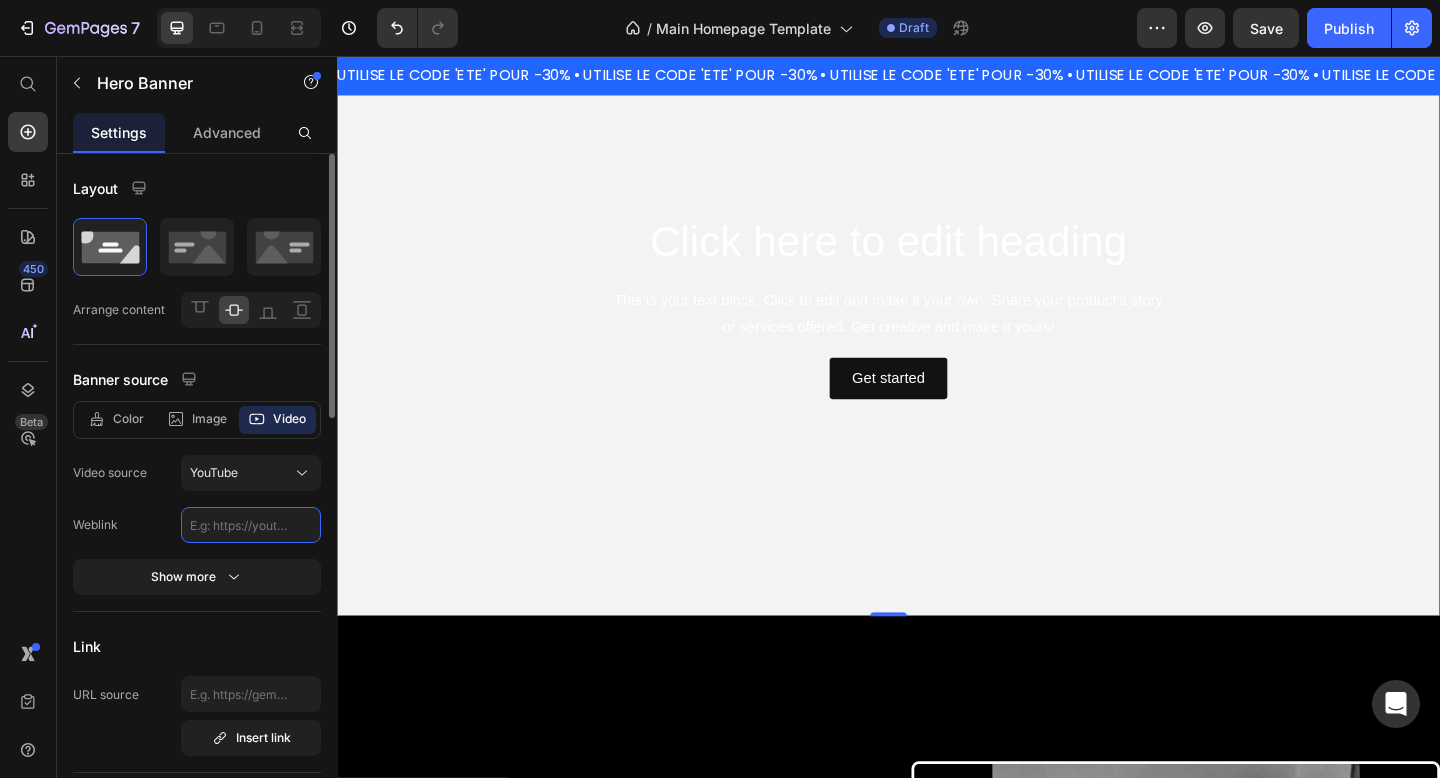 click 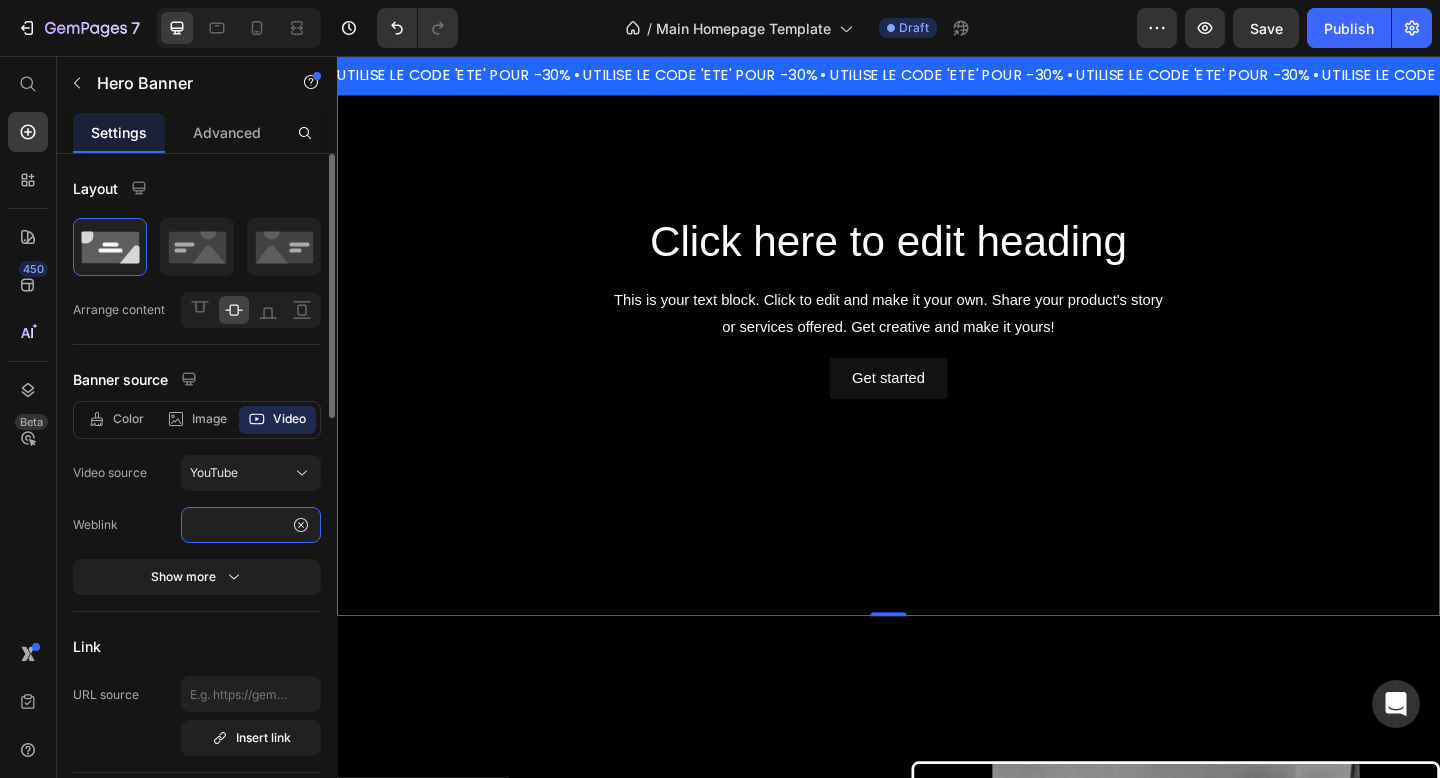 scroll, scrollTop: 0, scrollLeft: 187, axis: horizontal 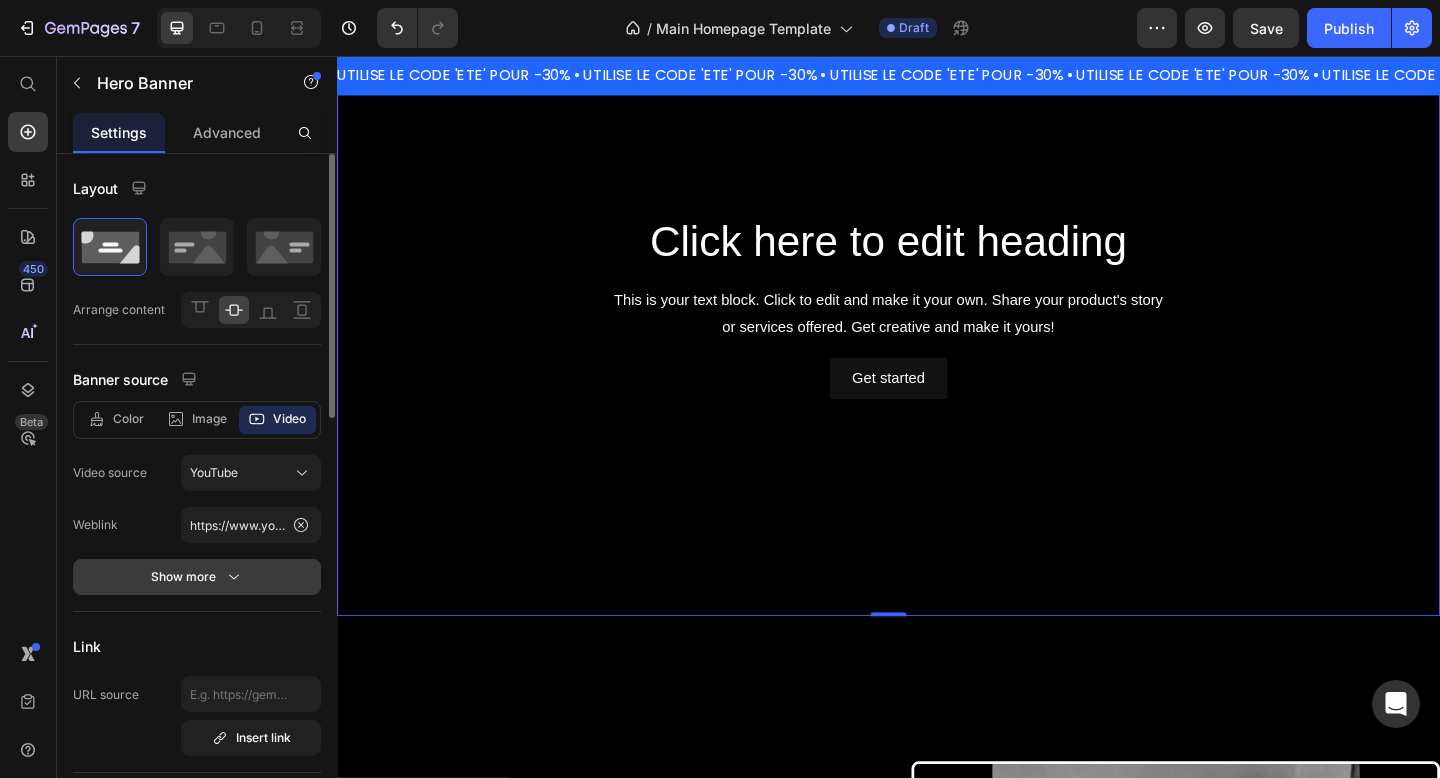 click 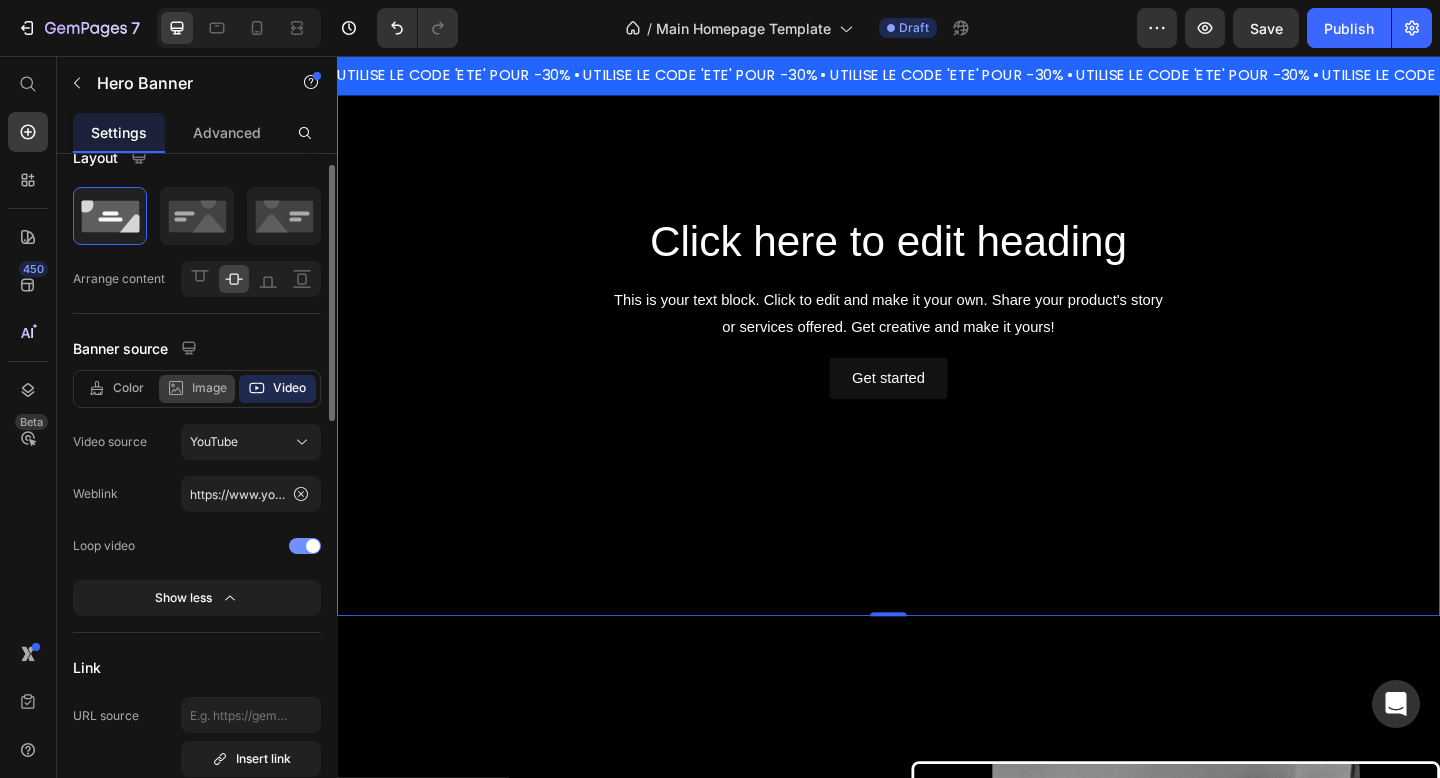scroll, scrollTop: 47, scrollLeft: 0, axis: vertical 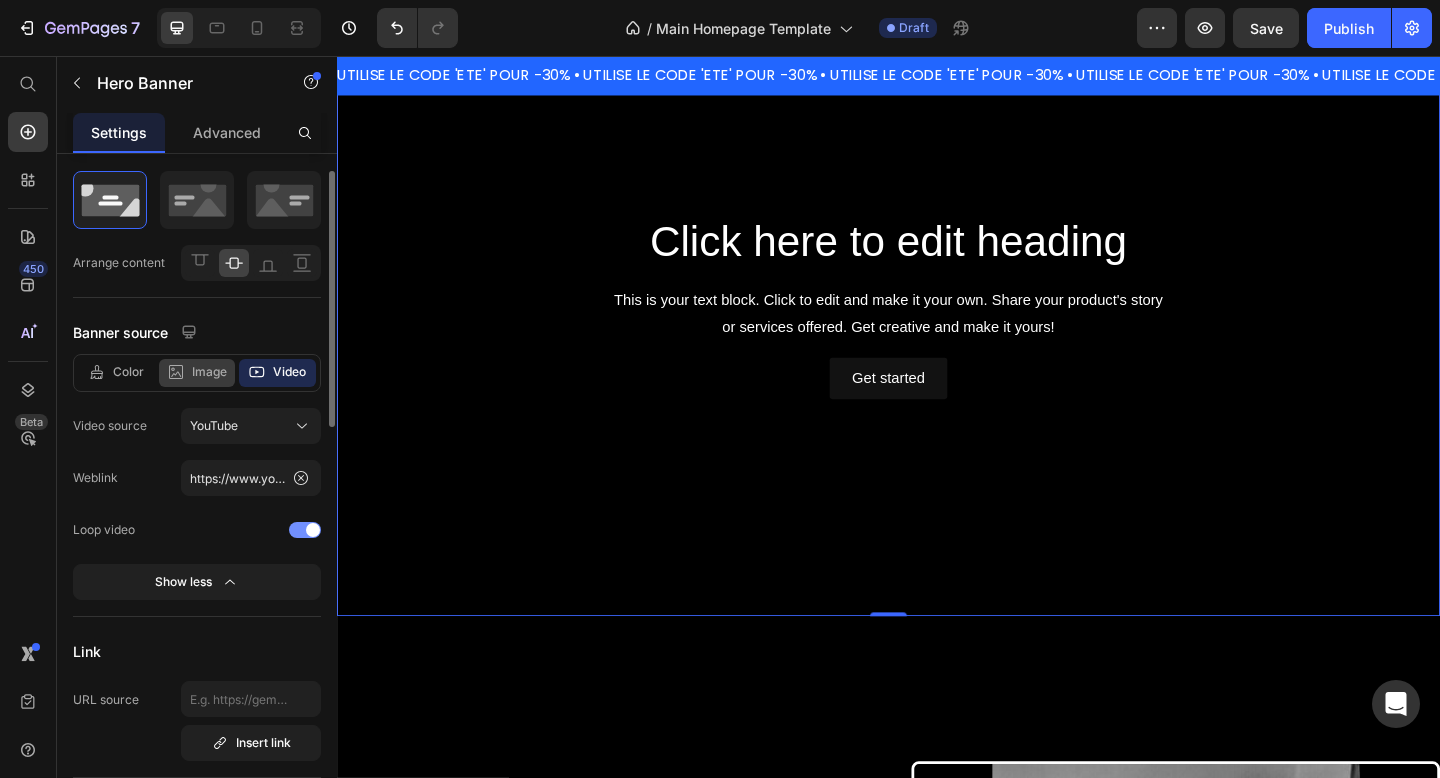 click on "YouTube" at bounding box center (214, 426) 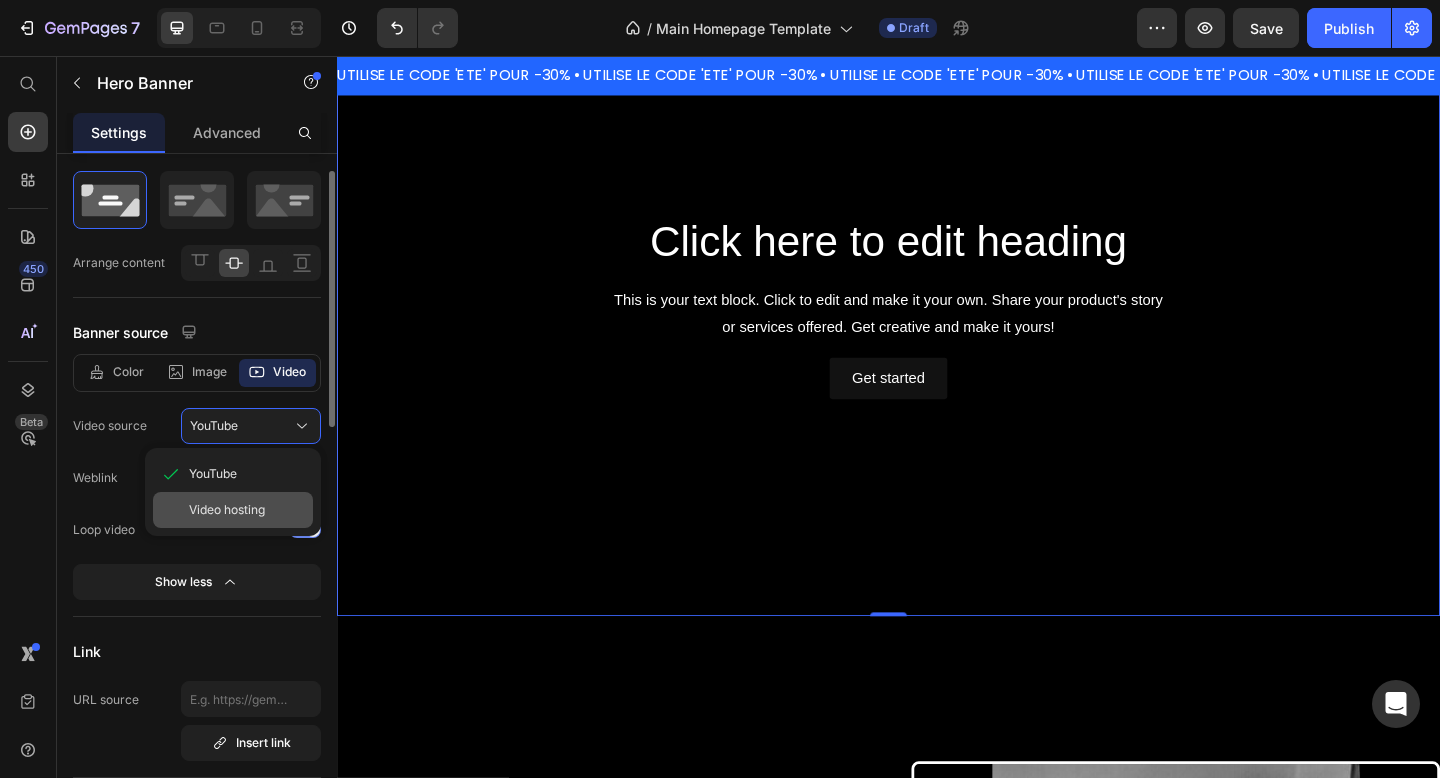click on "Video hosting" at bounding box center (227, 510) 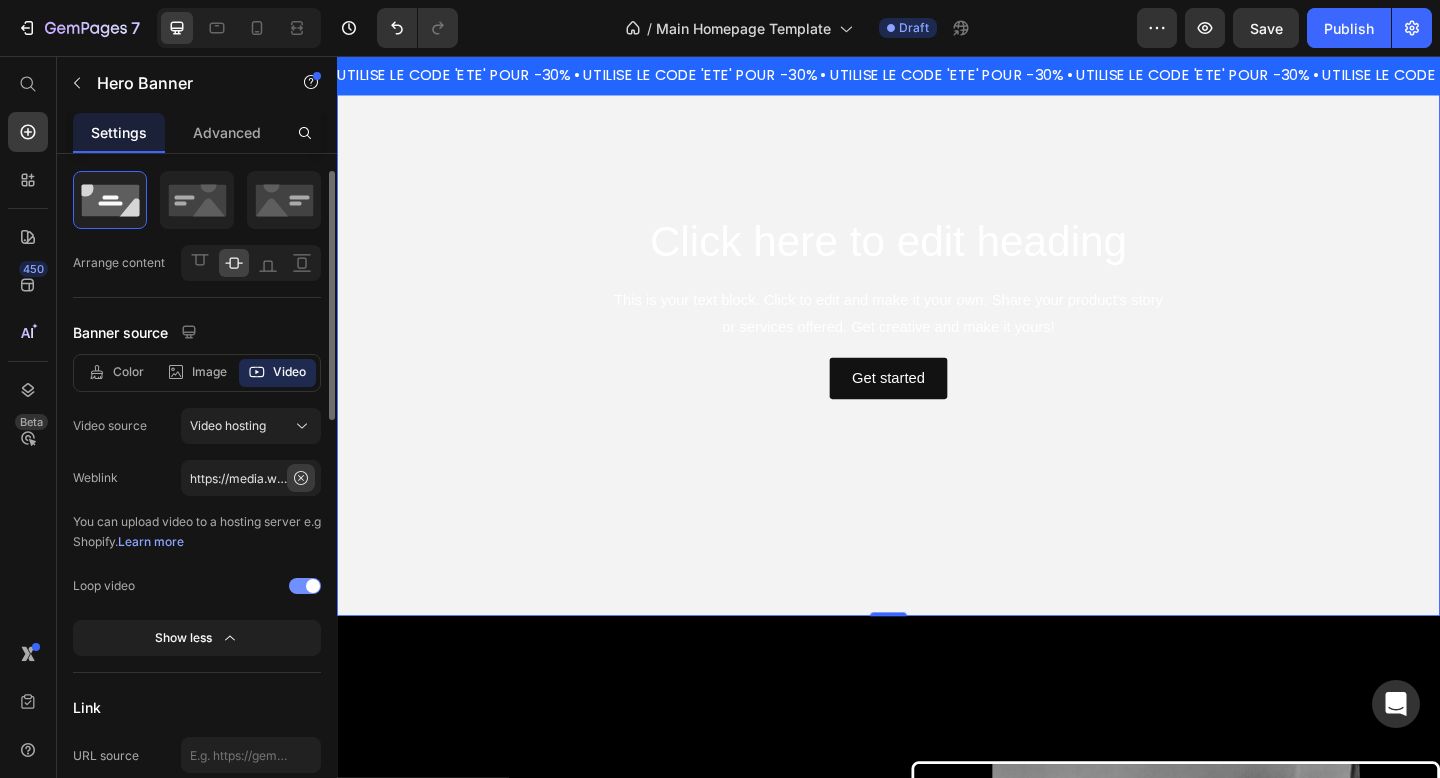 click 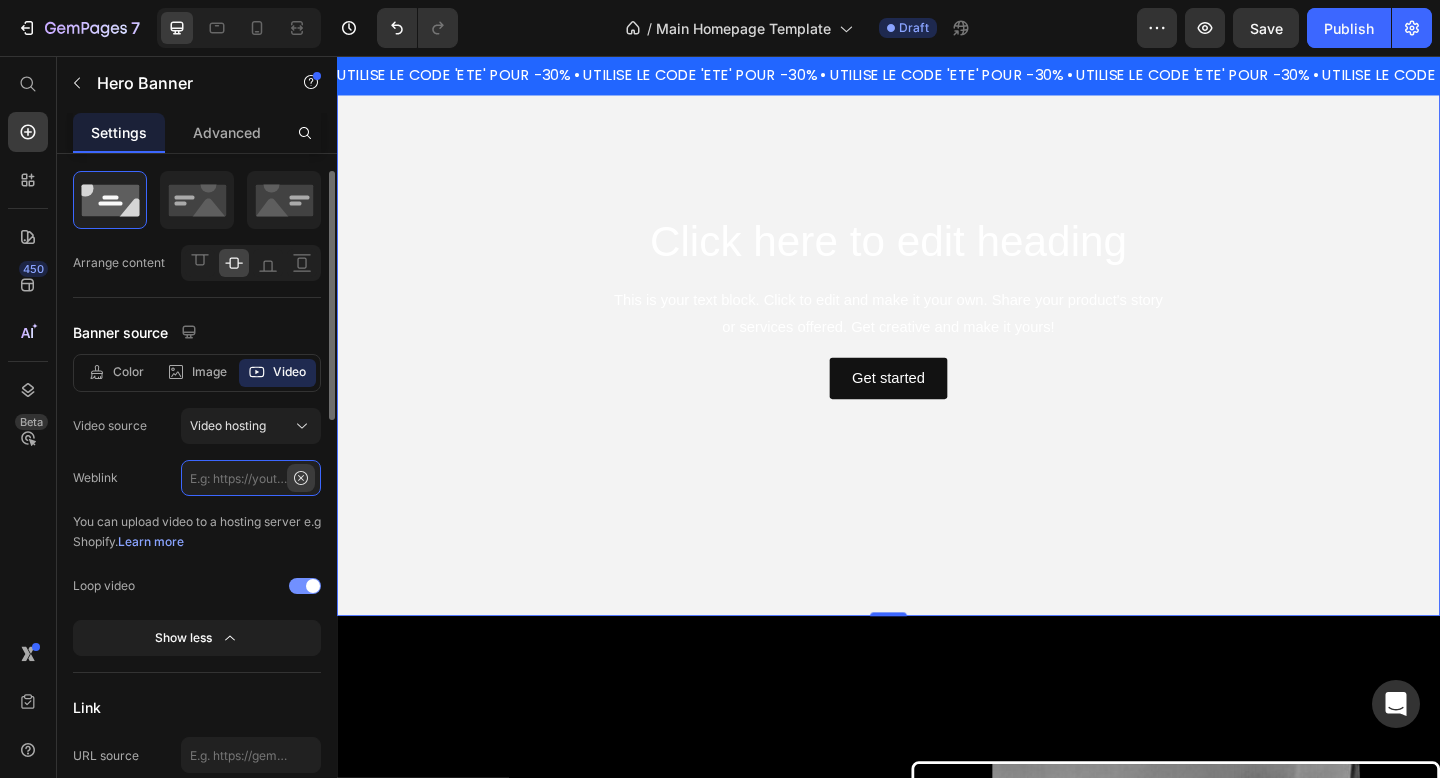 scroll, scrollTop: 0, scrollLeft: 0, axis: both 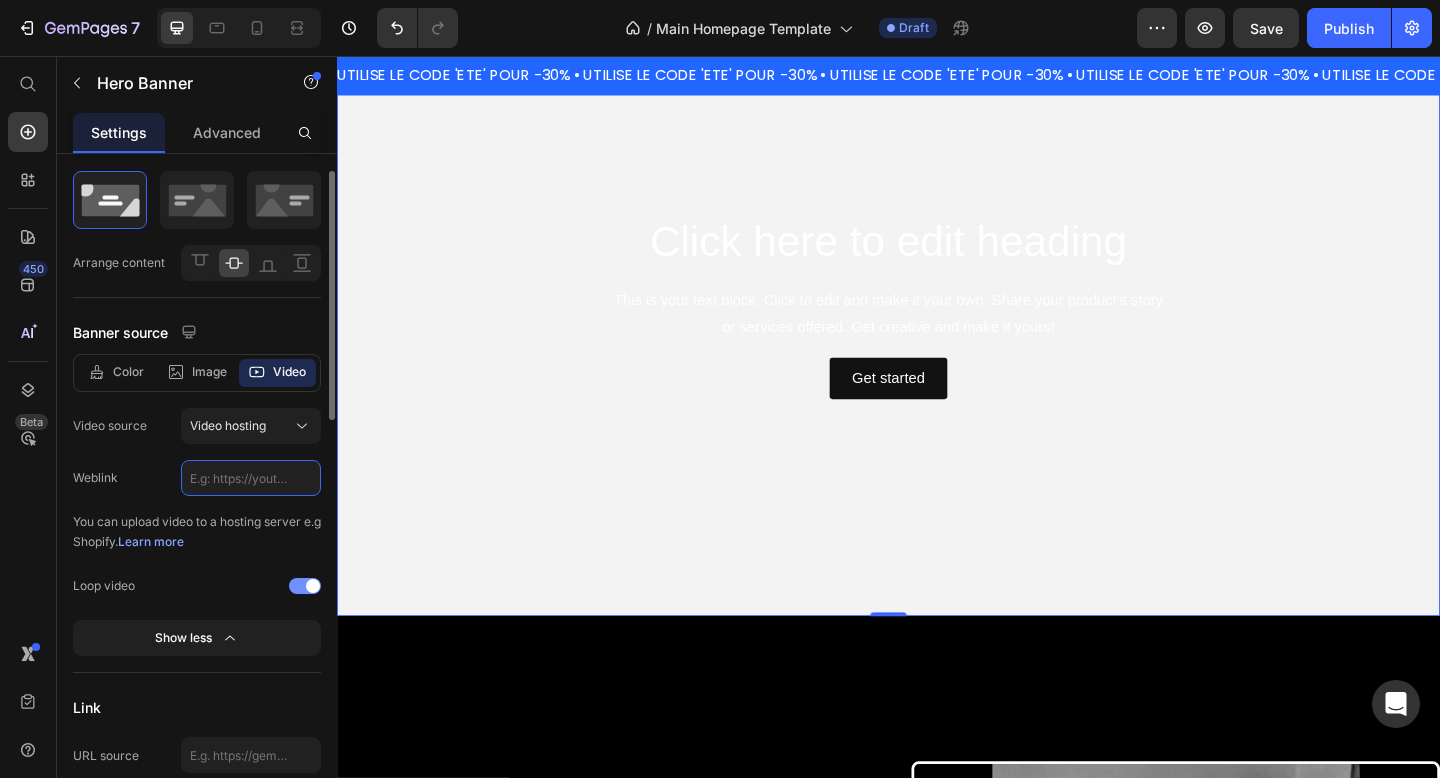 paste on "https://www.youtube.com/watch?v=J-L09neD2pg" 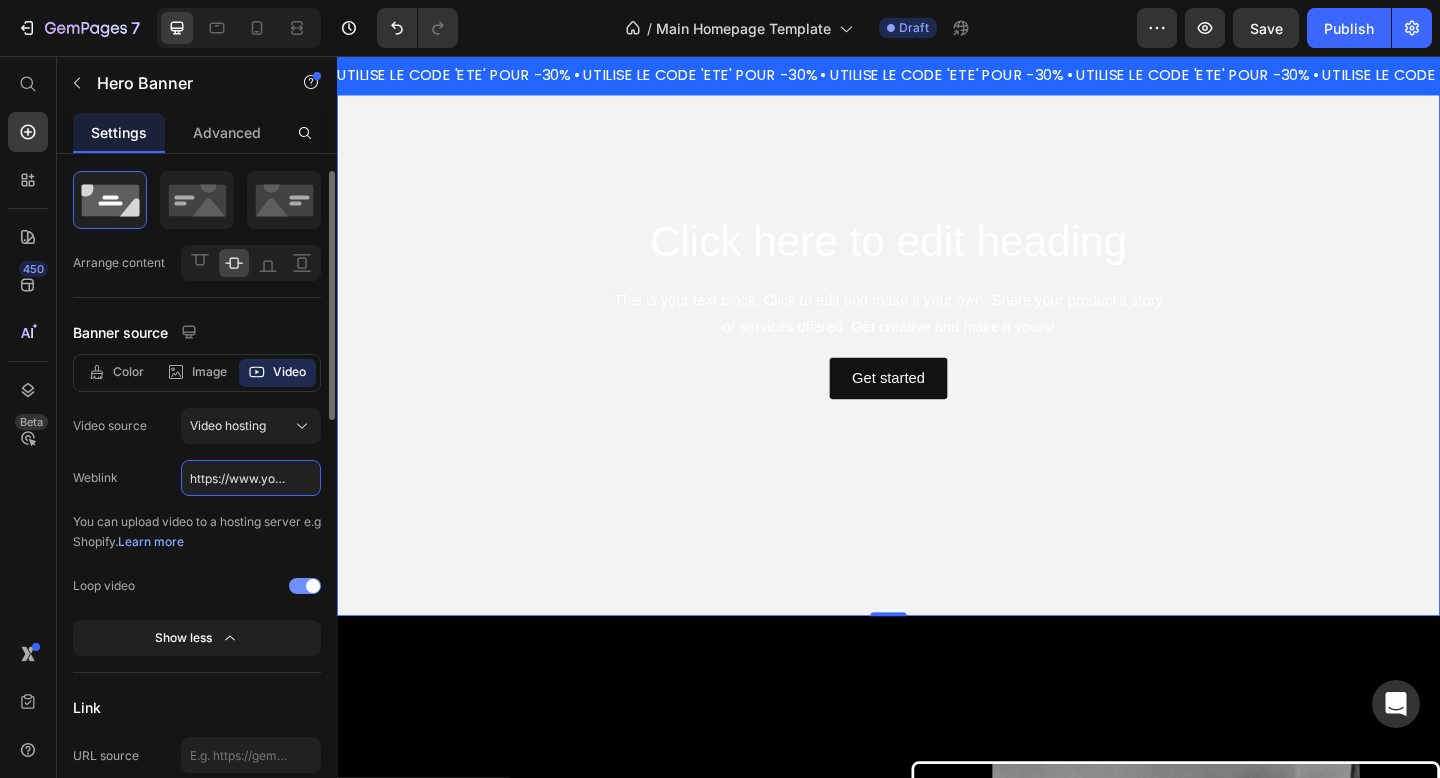 scroll, scrollTop: 0, scrollLeft: 186, axis: horizontal 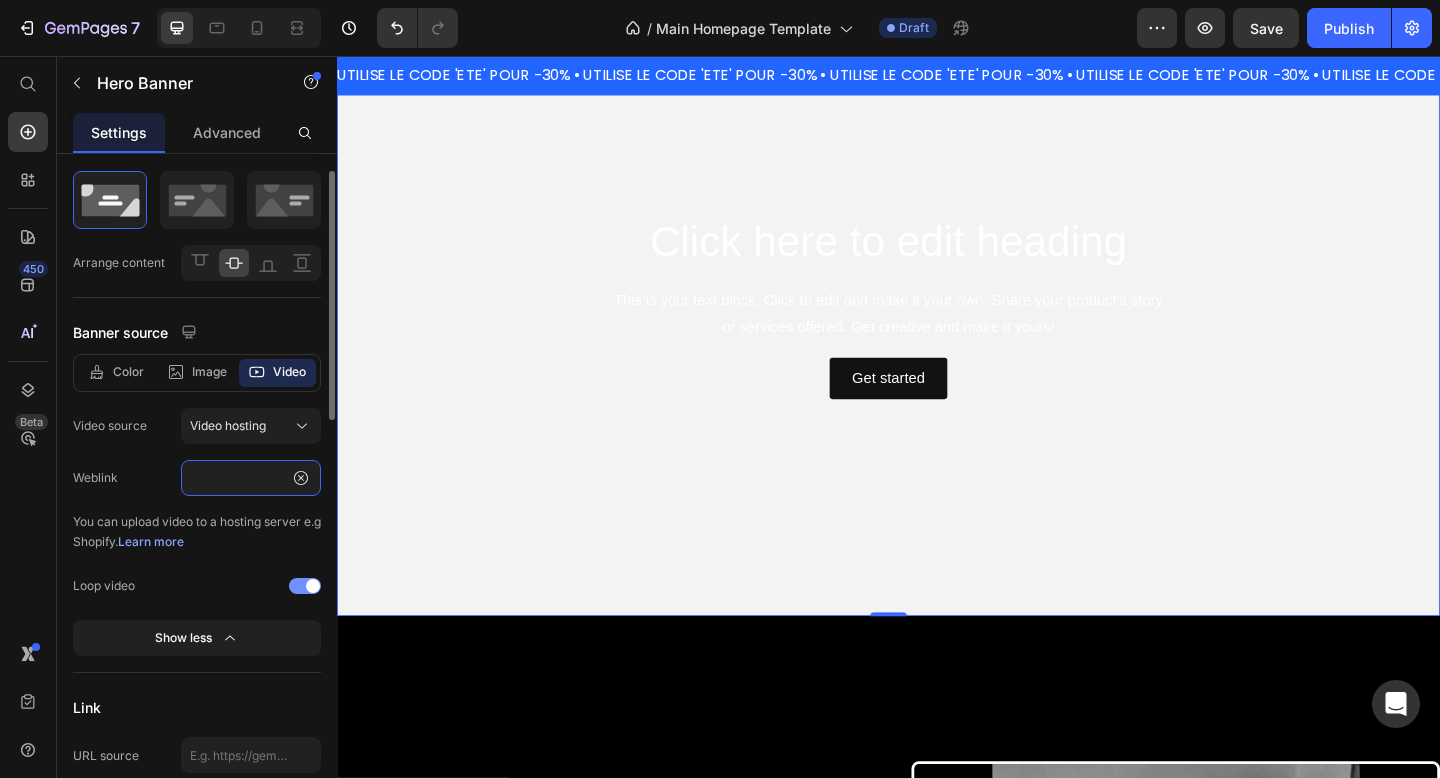 type on "https://www.youtube.com/watch?v=J-L09neD2pg" 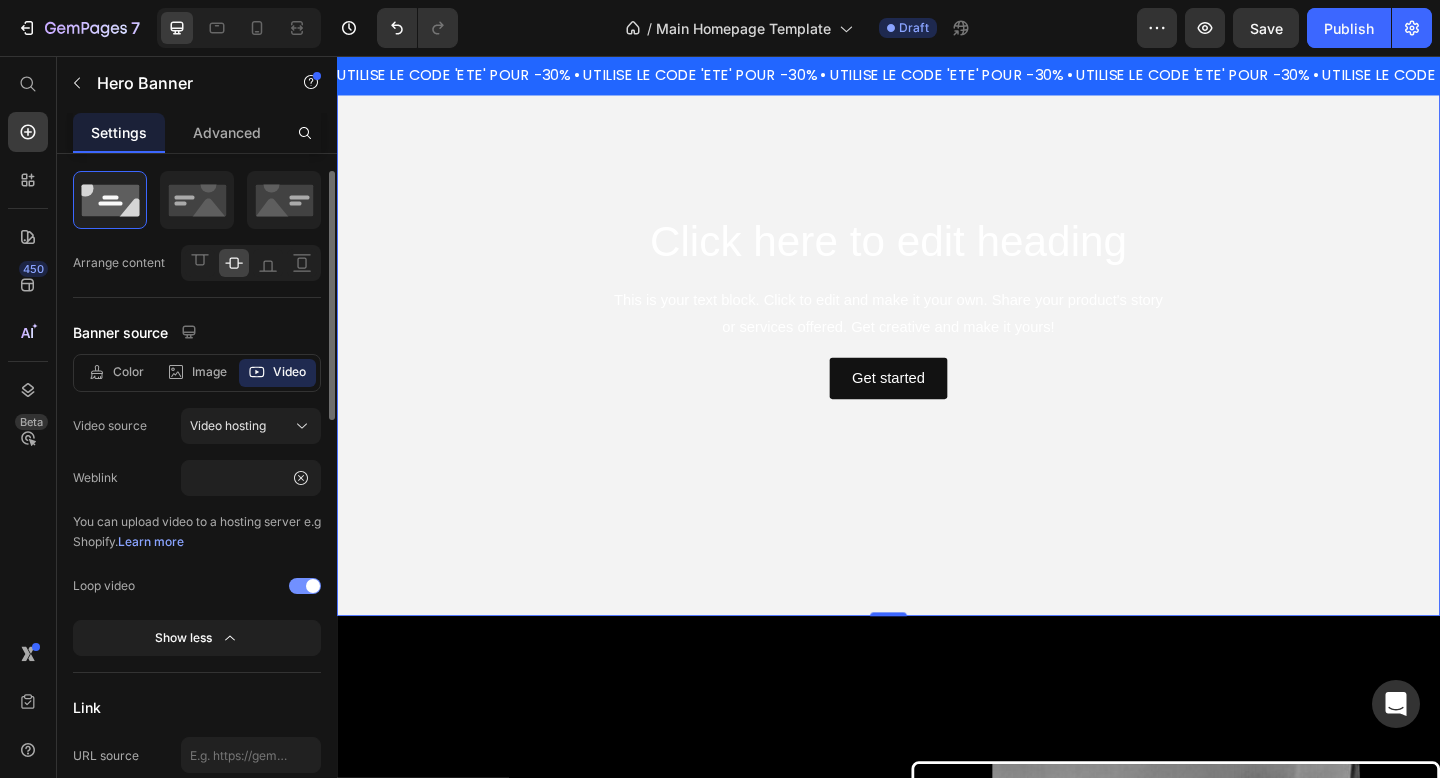click at bounding box center (937, 328) 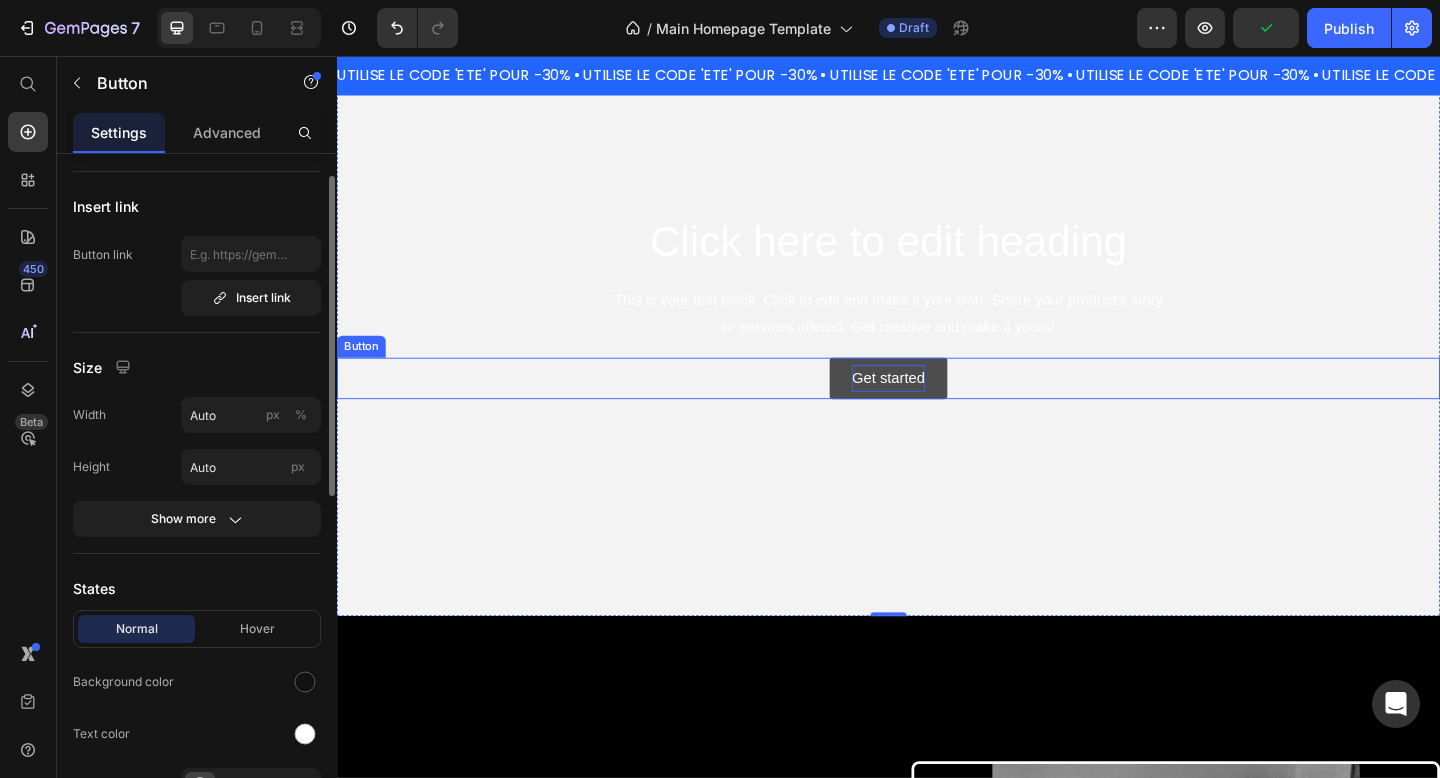 click on "Get started" at bounding box center (936, 407) 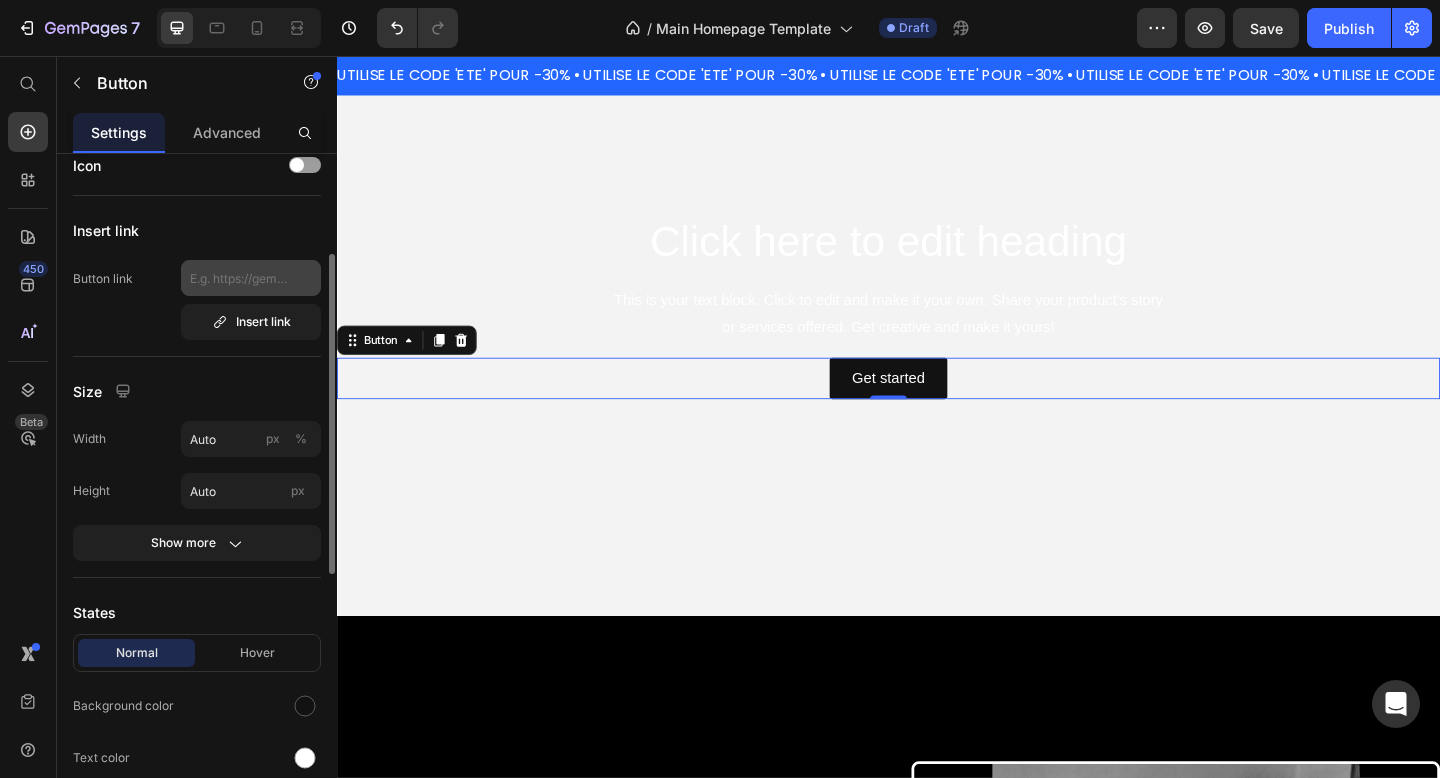 scroll, scrollTop: 0, scrollLeft: 0, axis: both 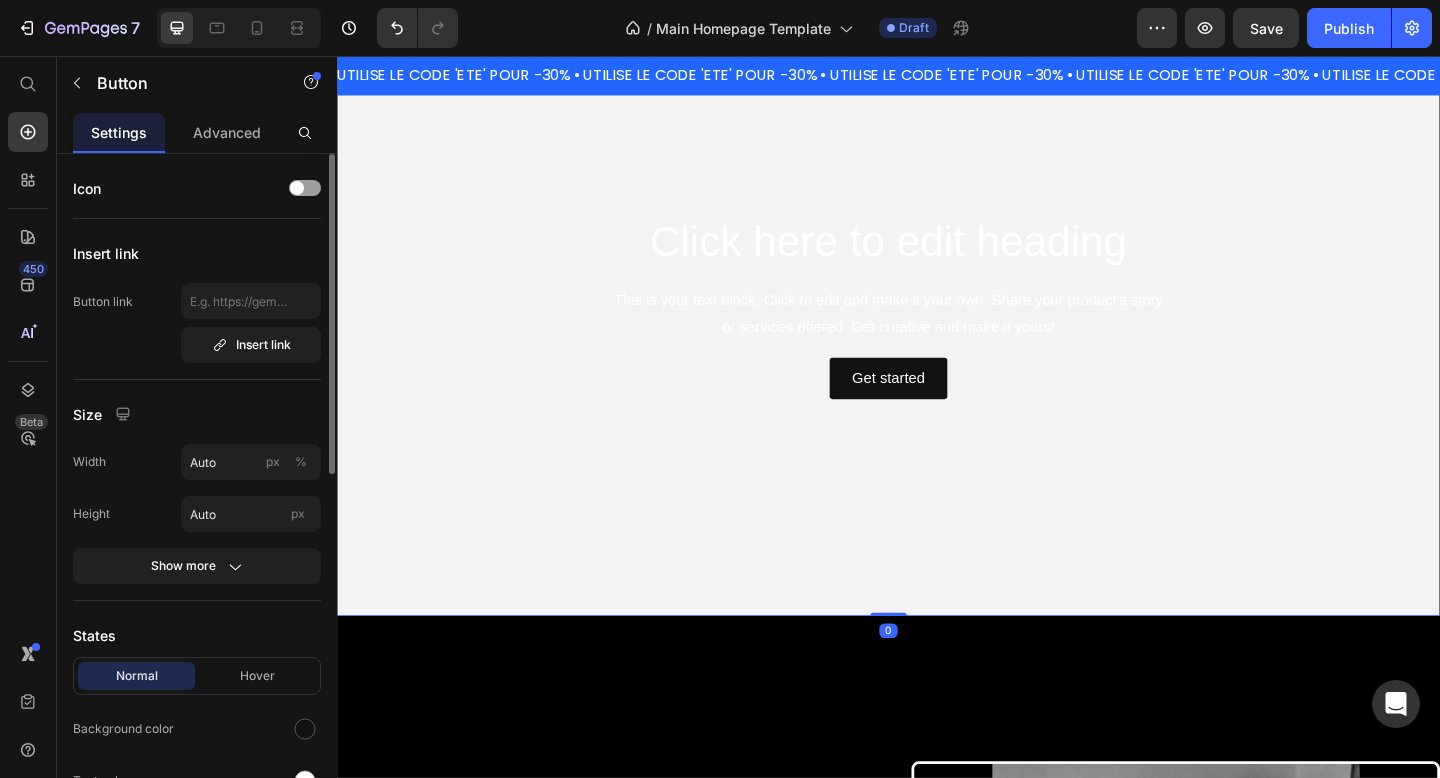 click at bounding box center (937, 328) 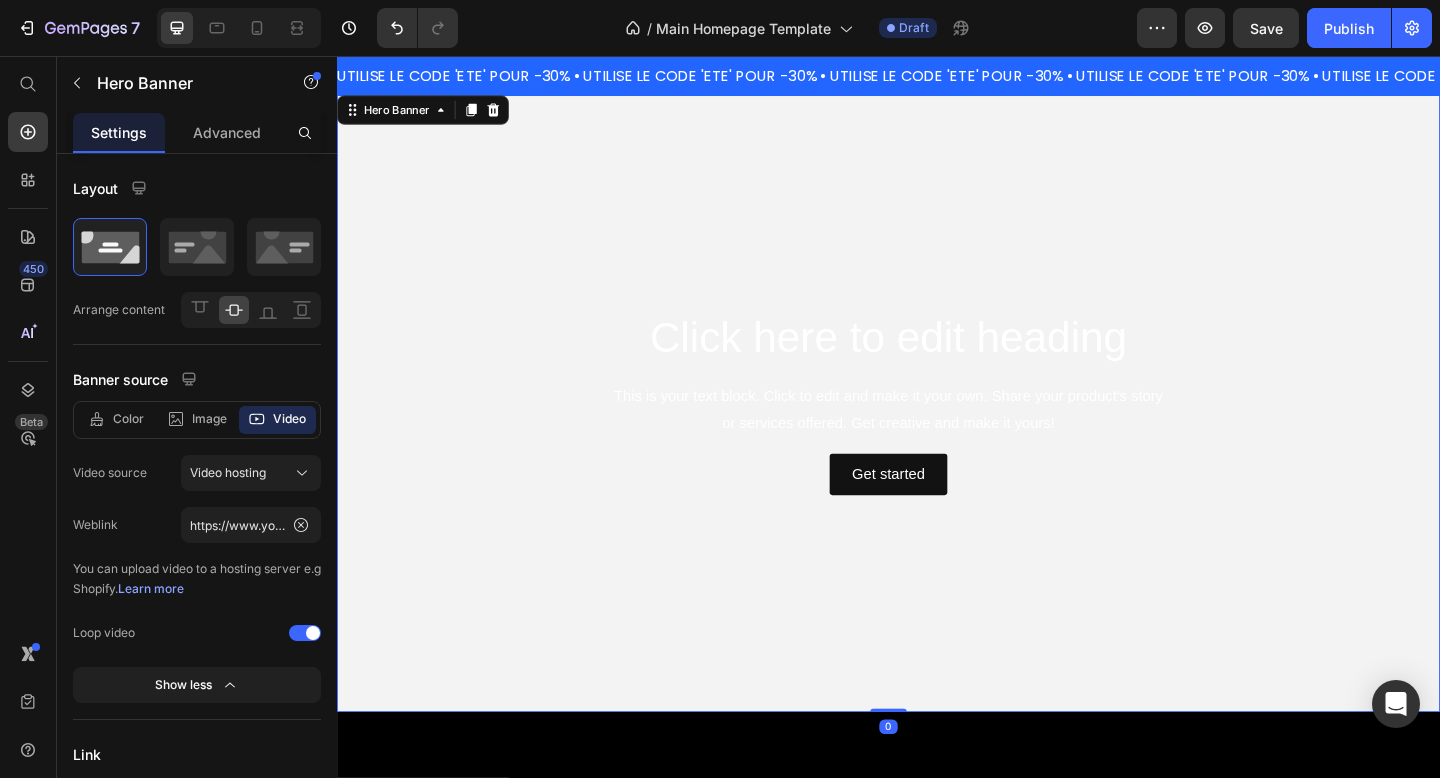 scroll, scrollTop: 2759, scrollLeft: 0, axis: vertical 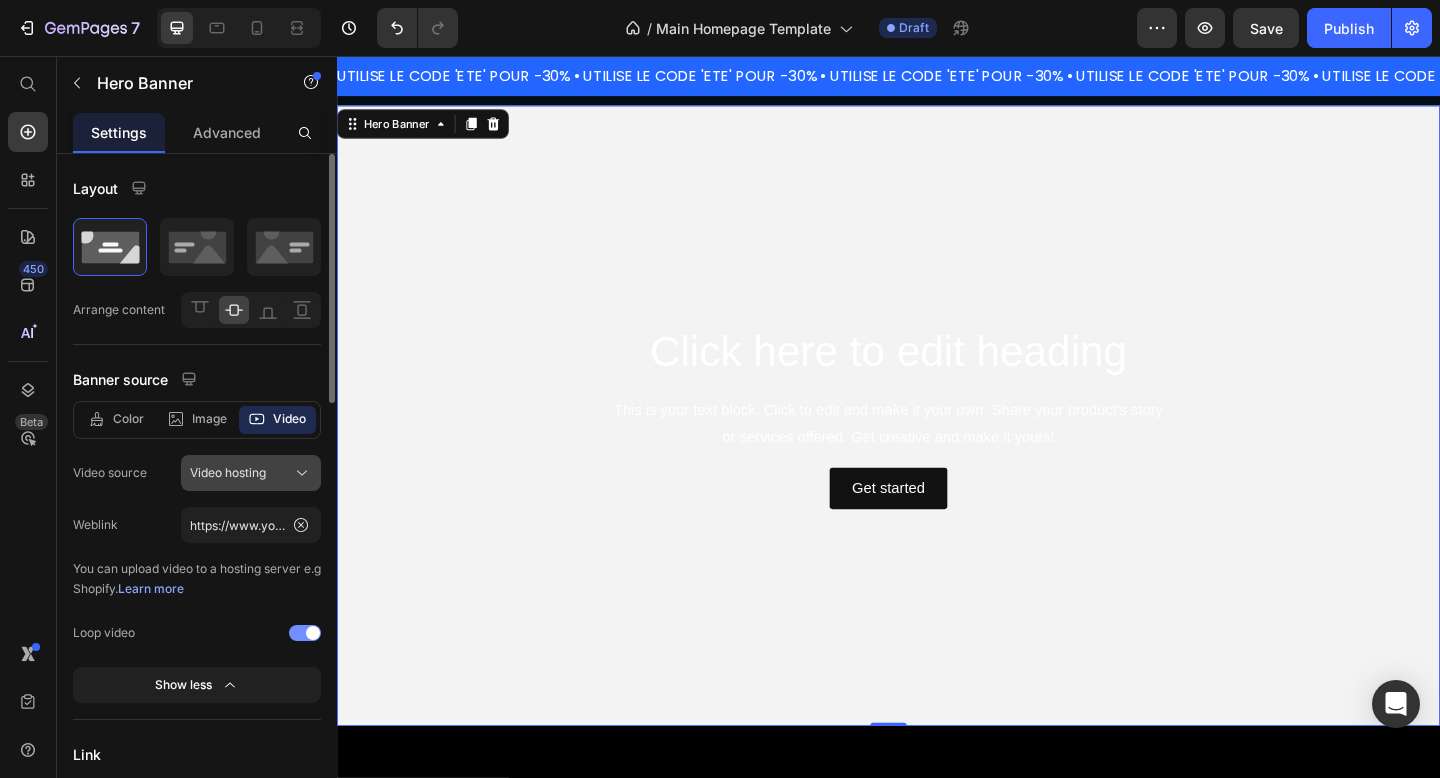 click 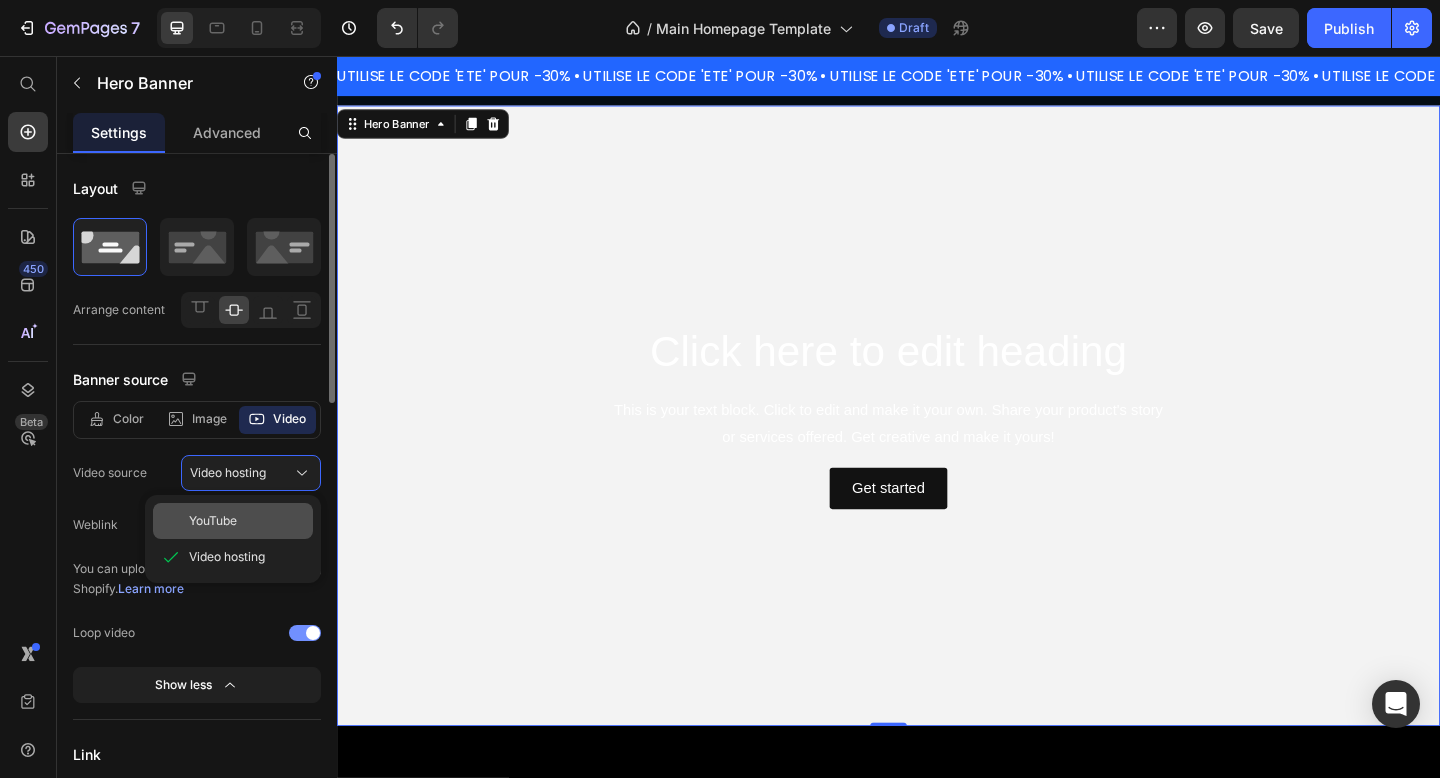 click on "YouTube" at bounding box center [247, 521] 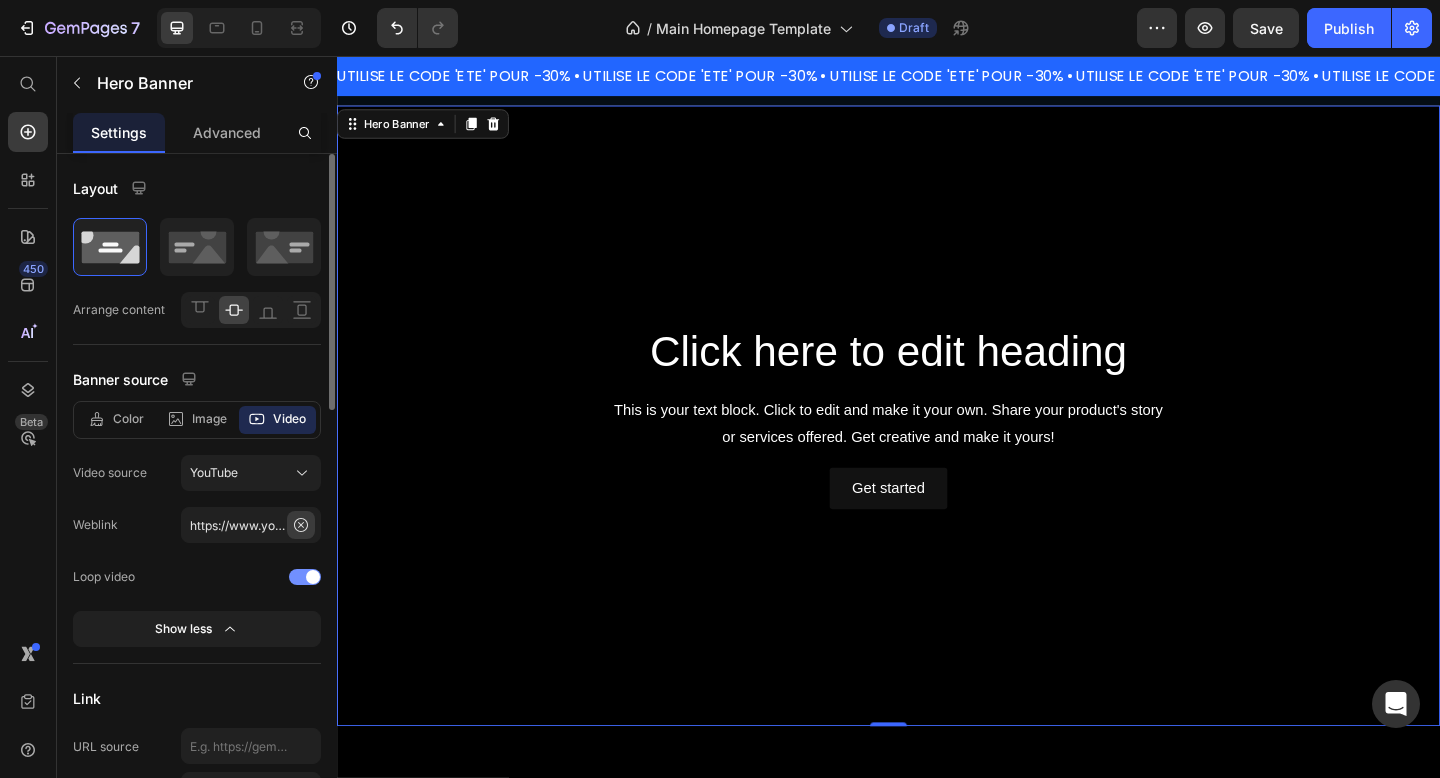 click 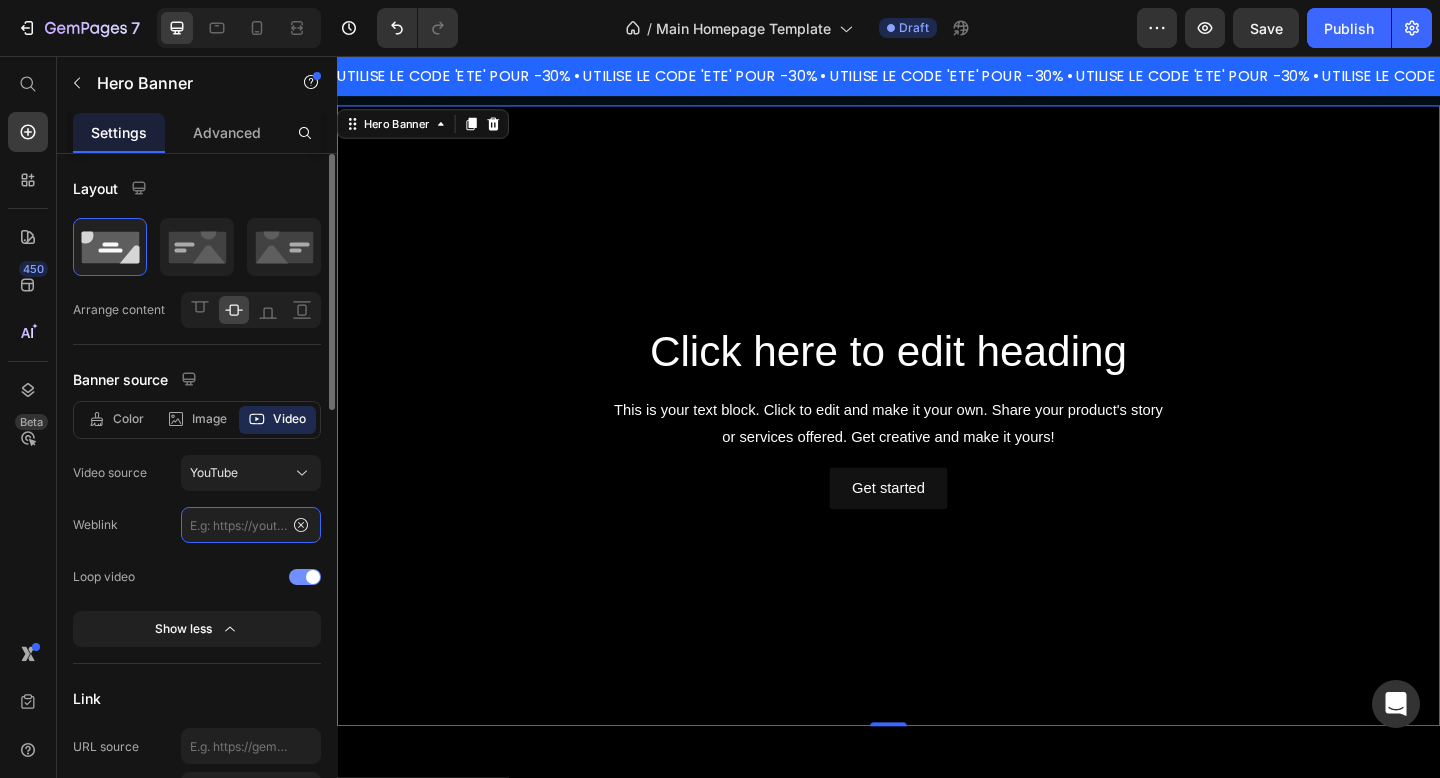 scroll, scrollTop: 0, scrollLeft: 0, axis: both 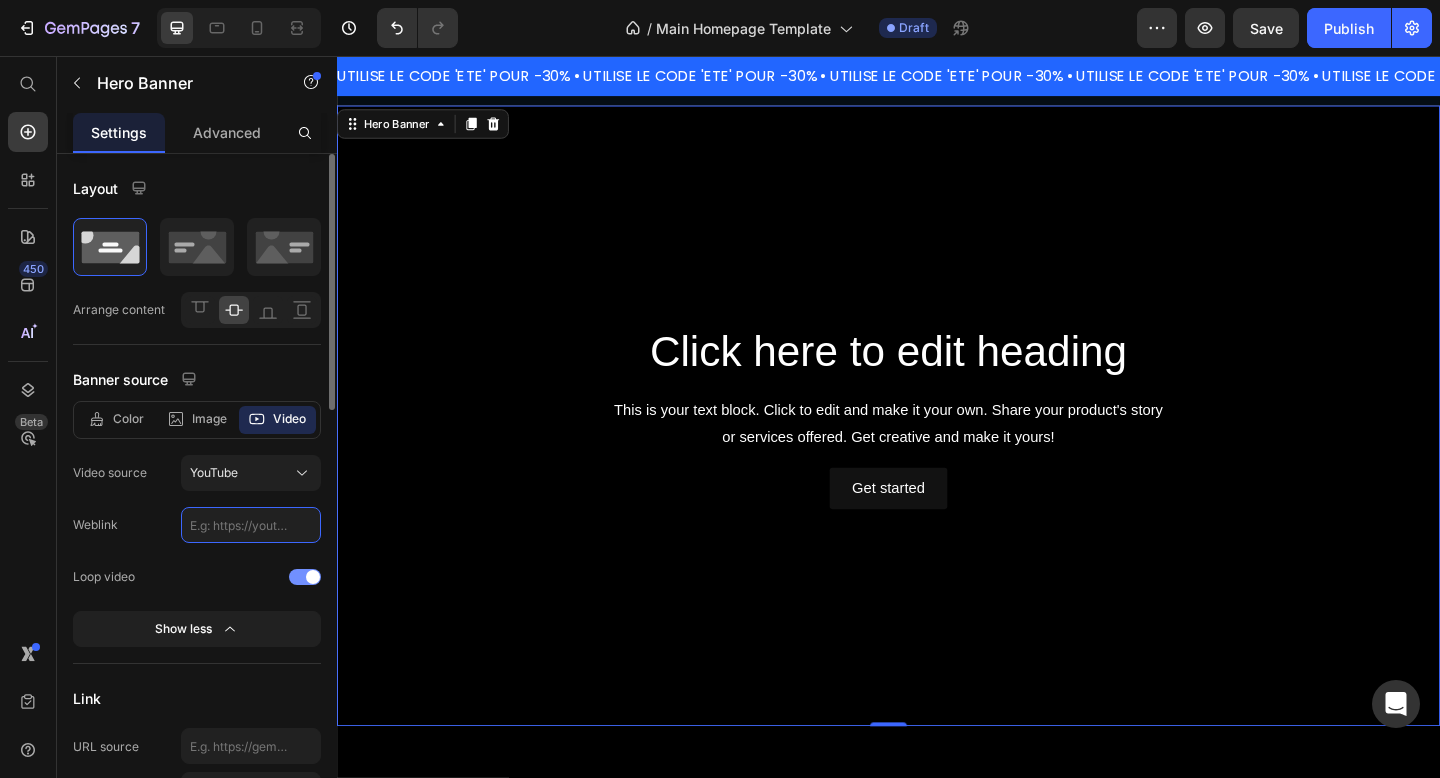 paste on "https://www.youtube.com/watch?v=J-L09neD2pg" 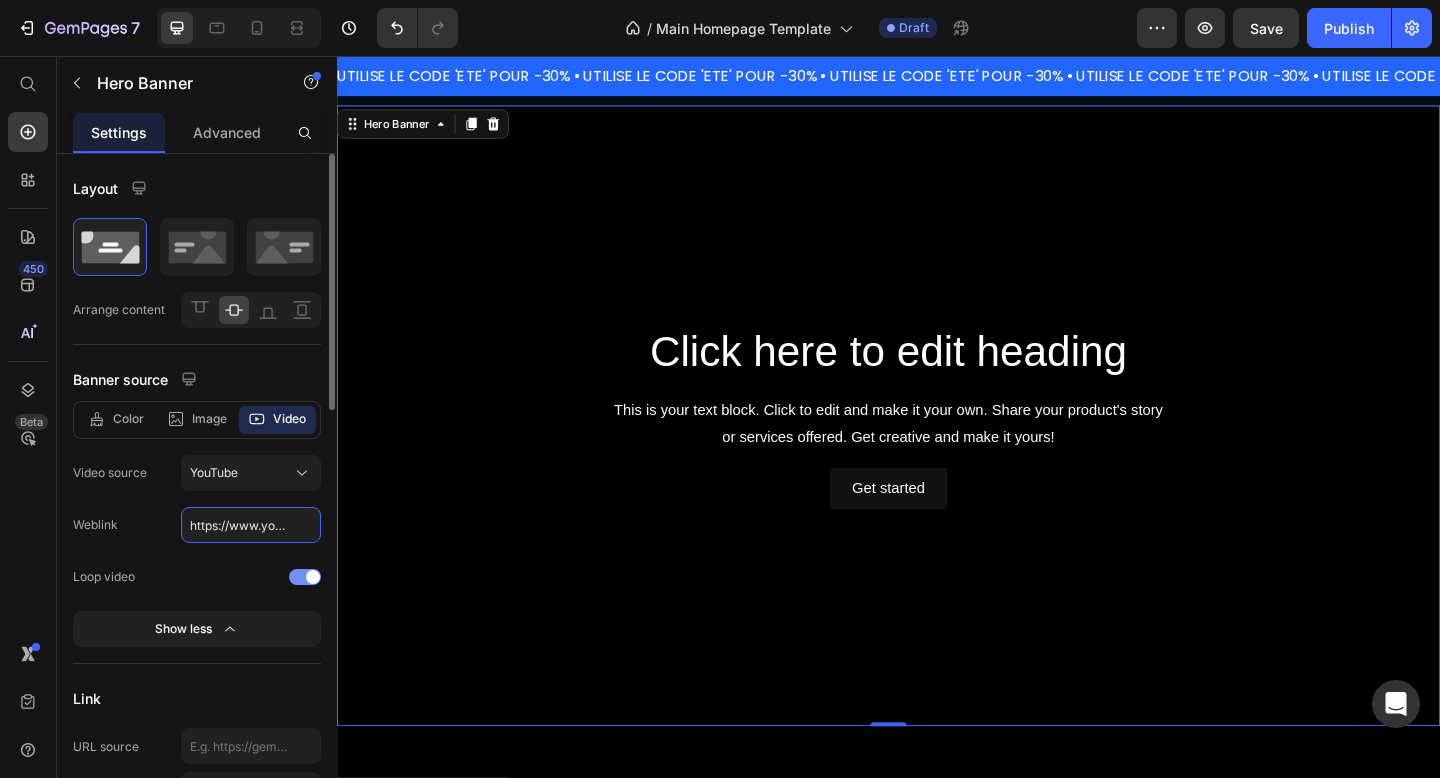 scroll, scrollTop: 0, scrollLeft: 186, axis: horizontal 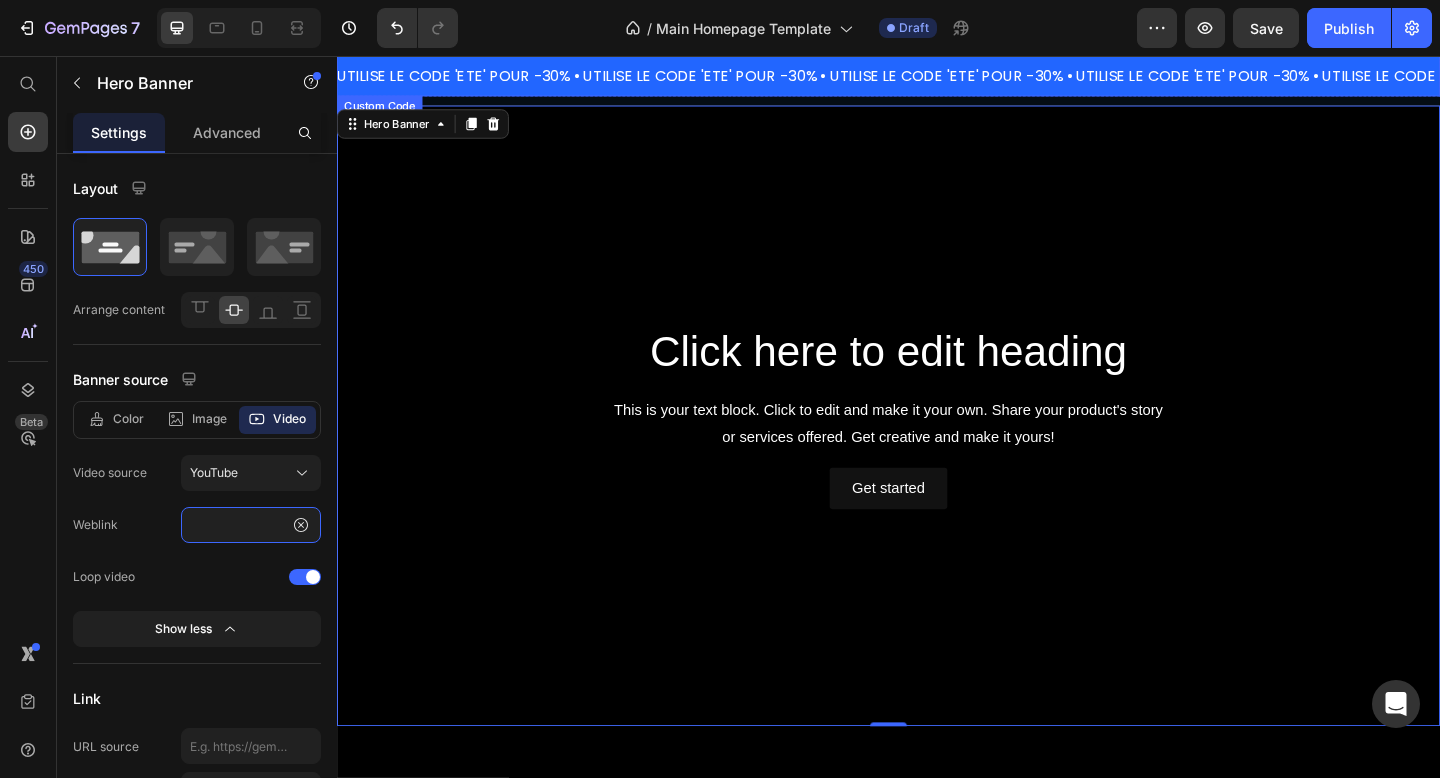 type on "https://www.youtube.com/watch?v=J-L09neD2pg" 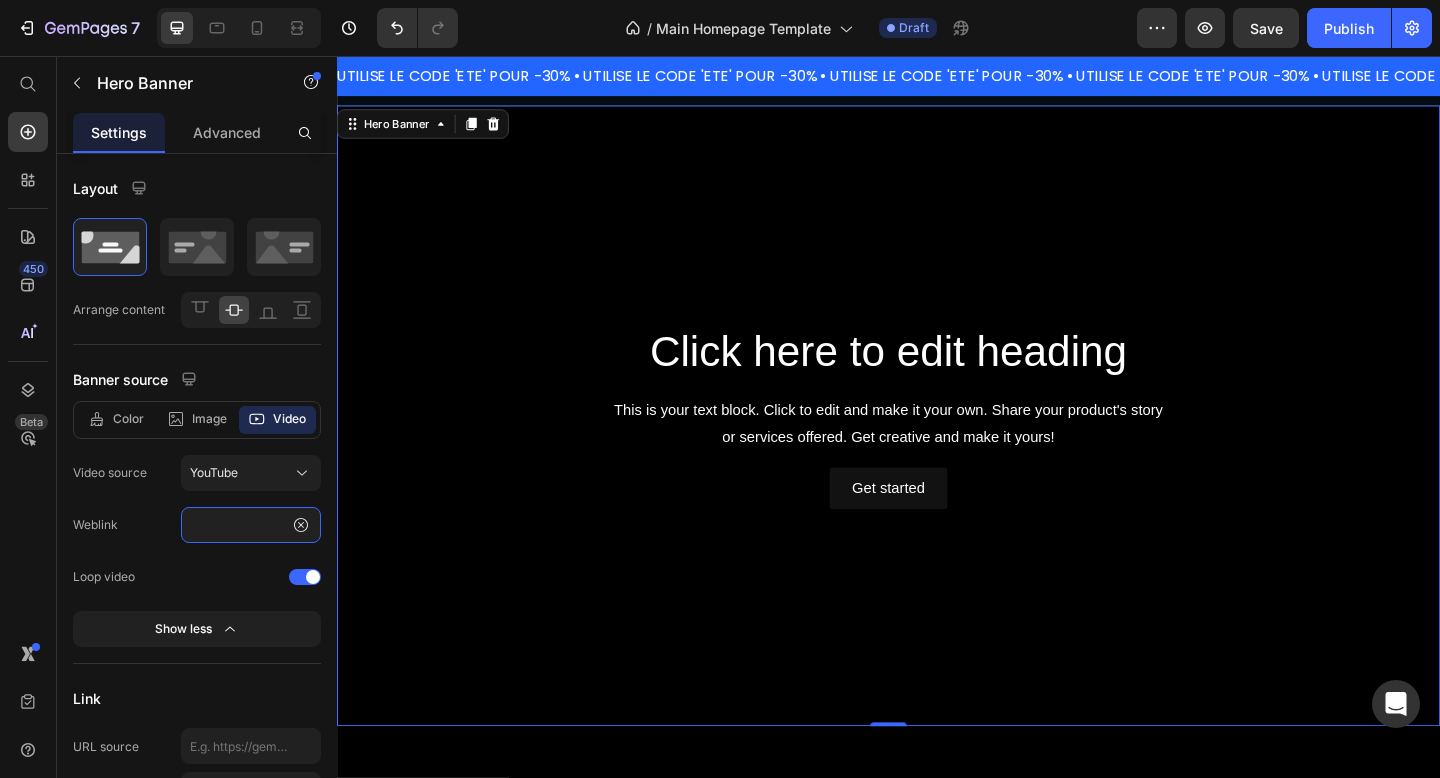 scroll, scrollTop: 0, scrollLeft: 0, axis: both 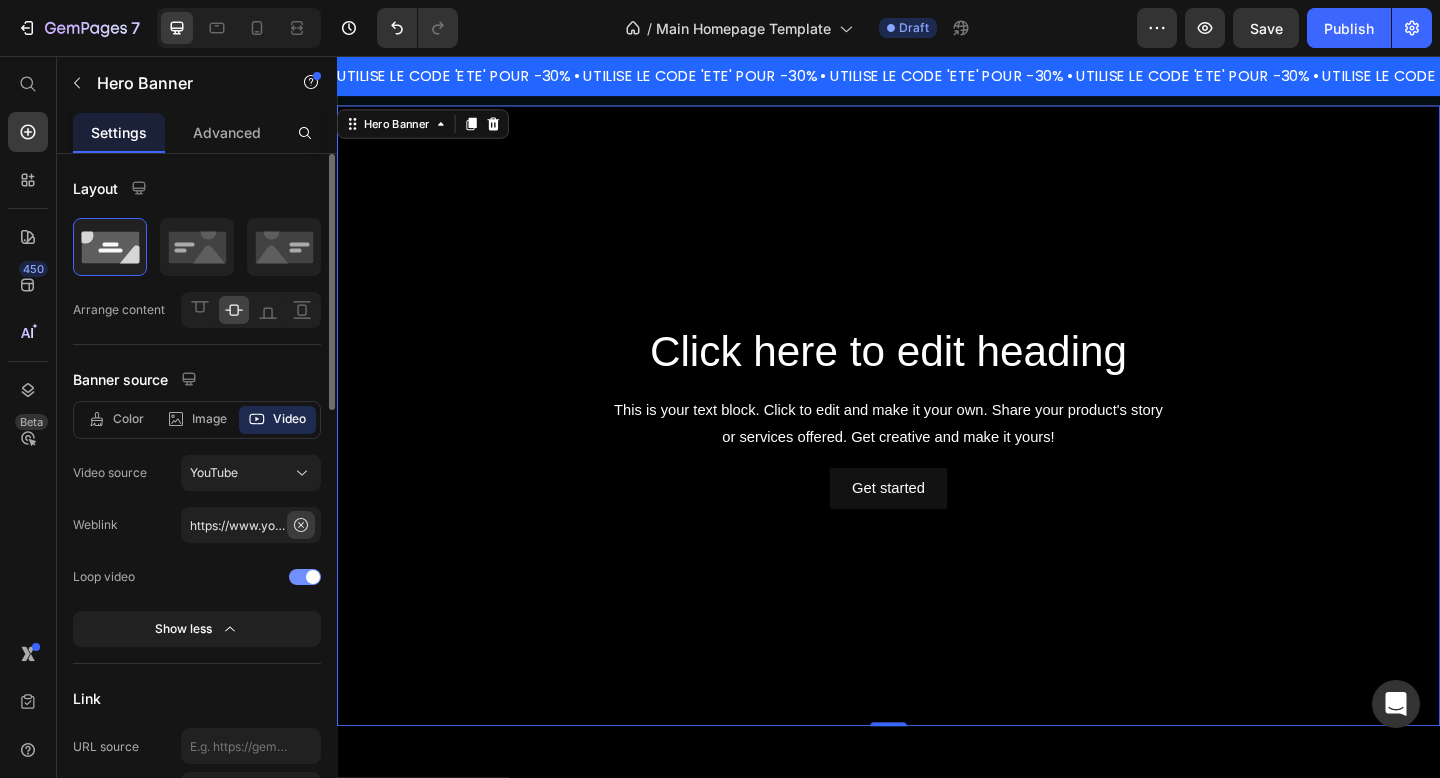 click 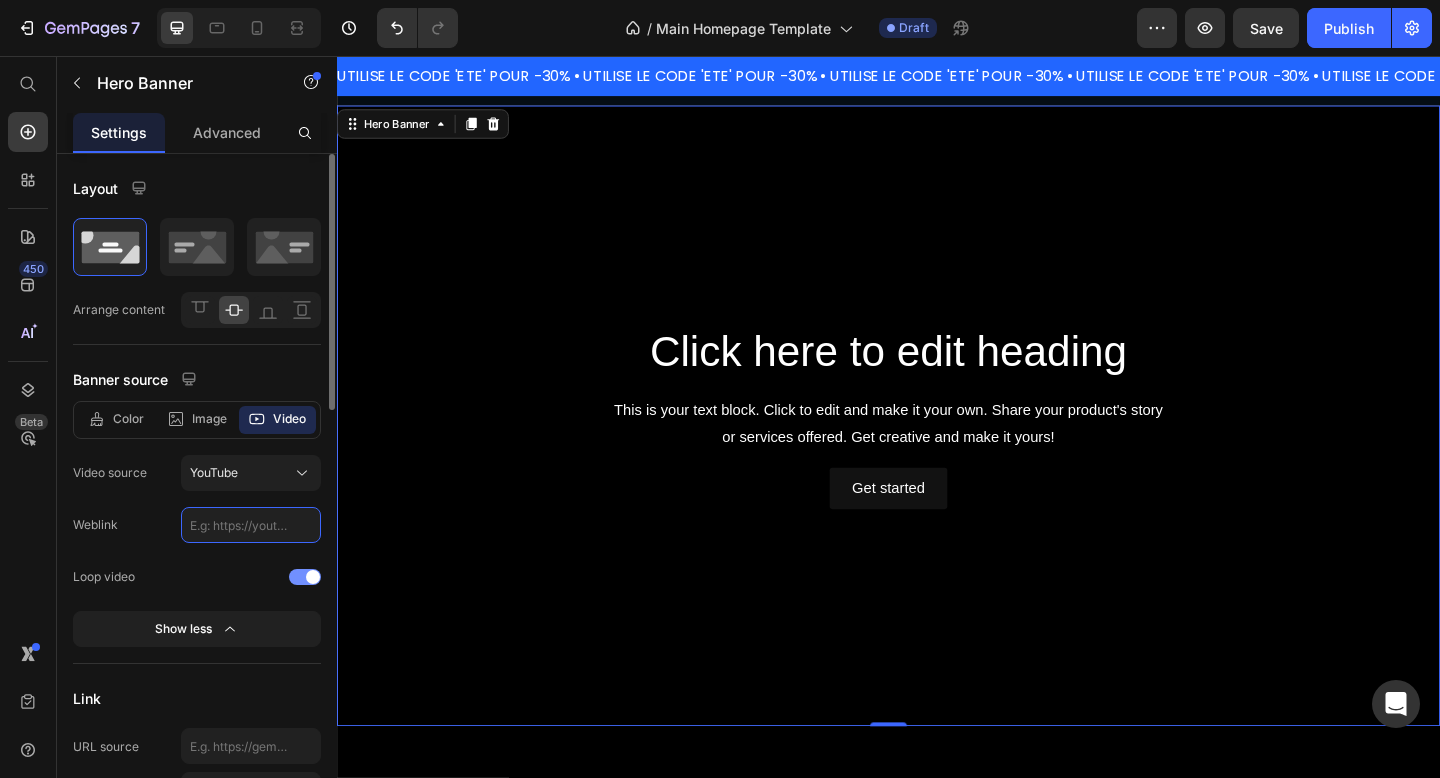 click 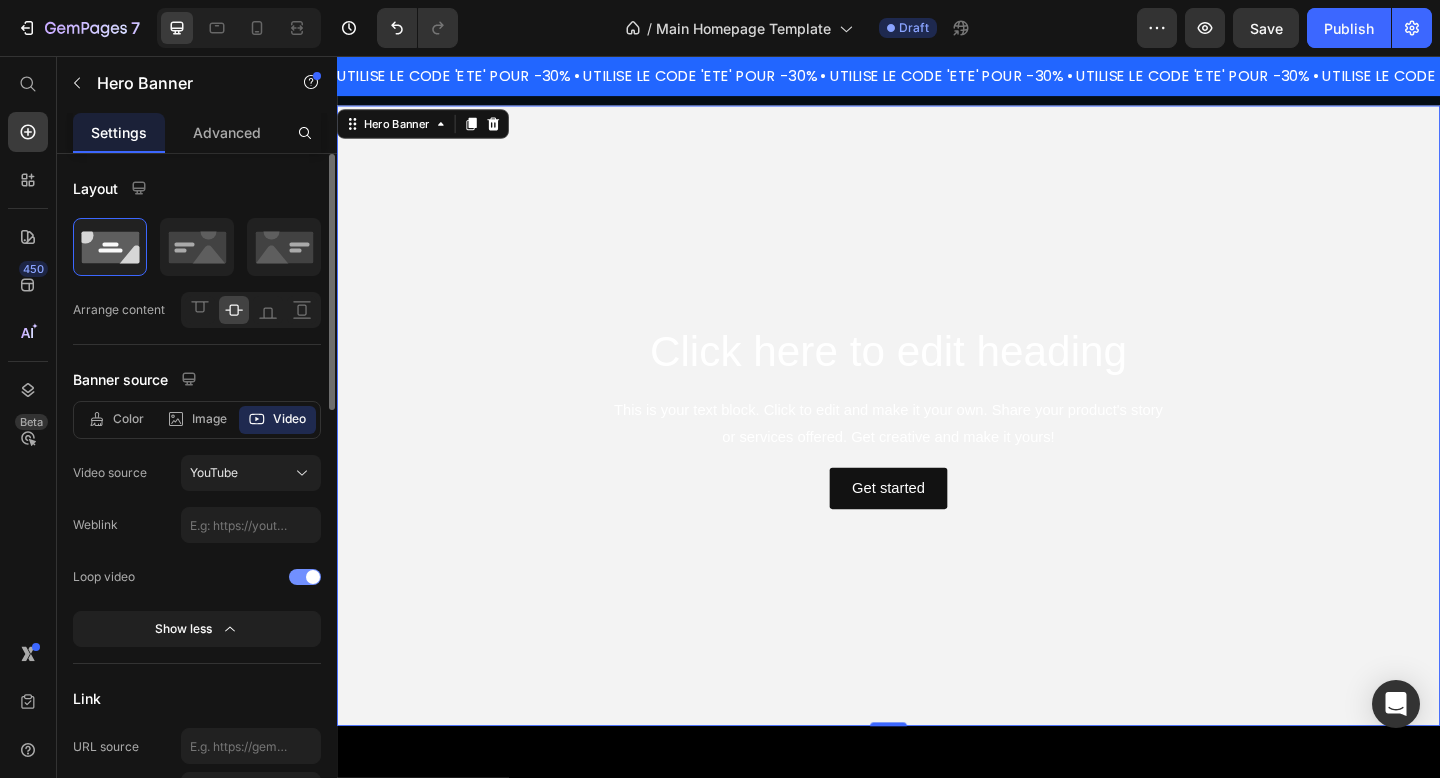 click on "Color Image Video Video source YouTube Weblink Loop video Show less" 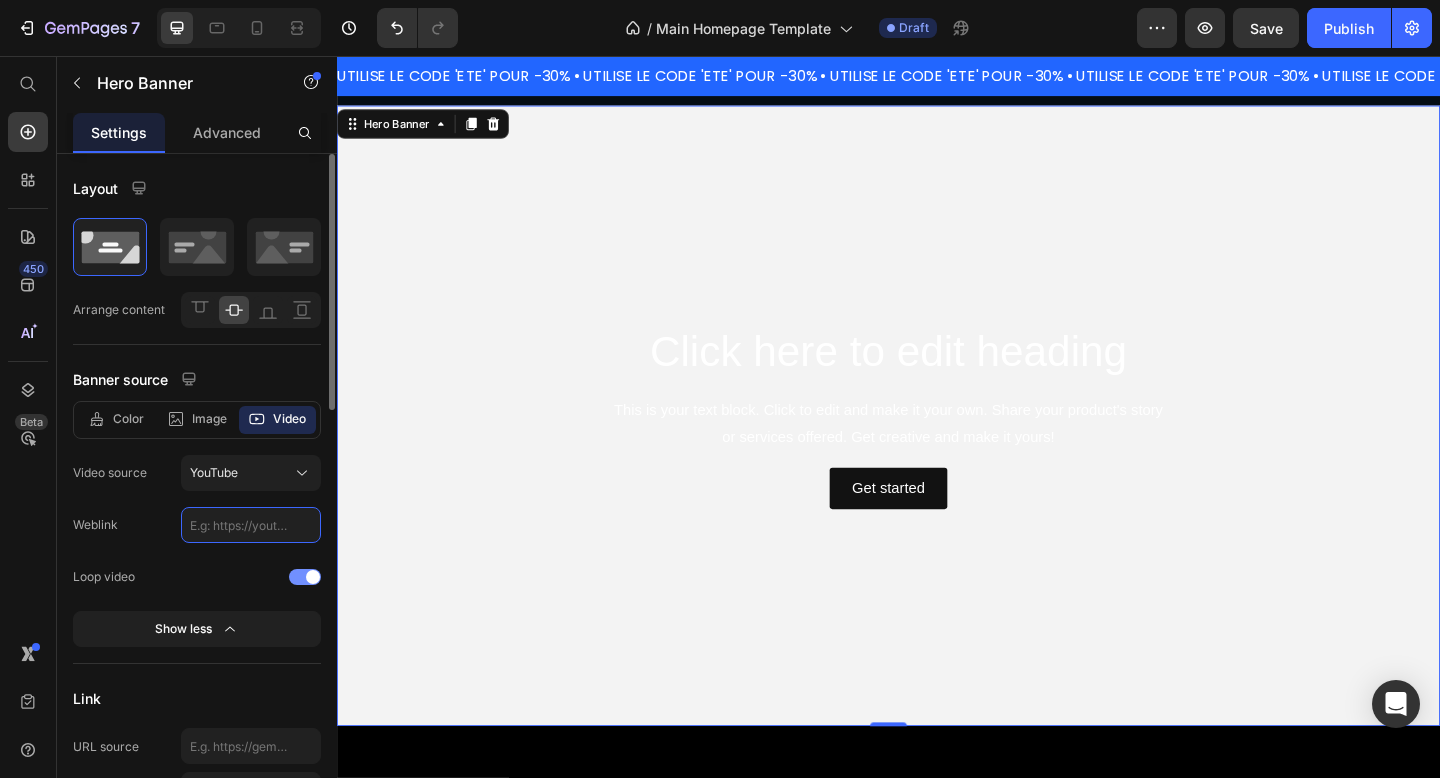 click 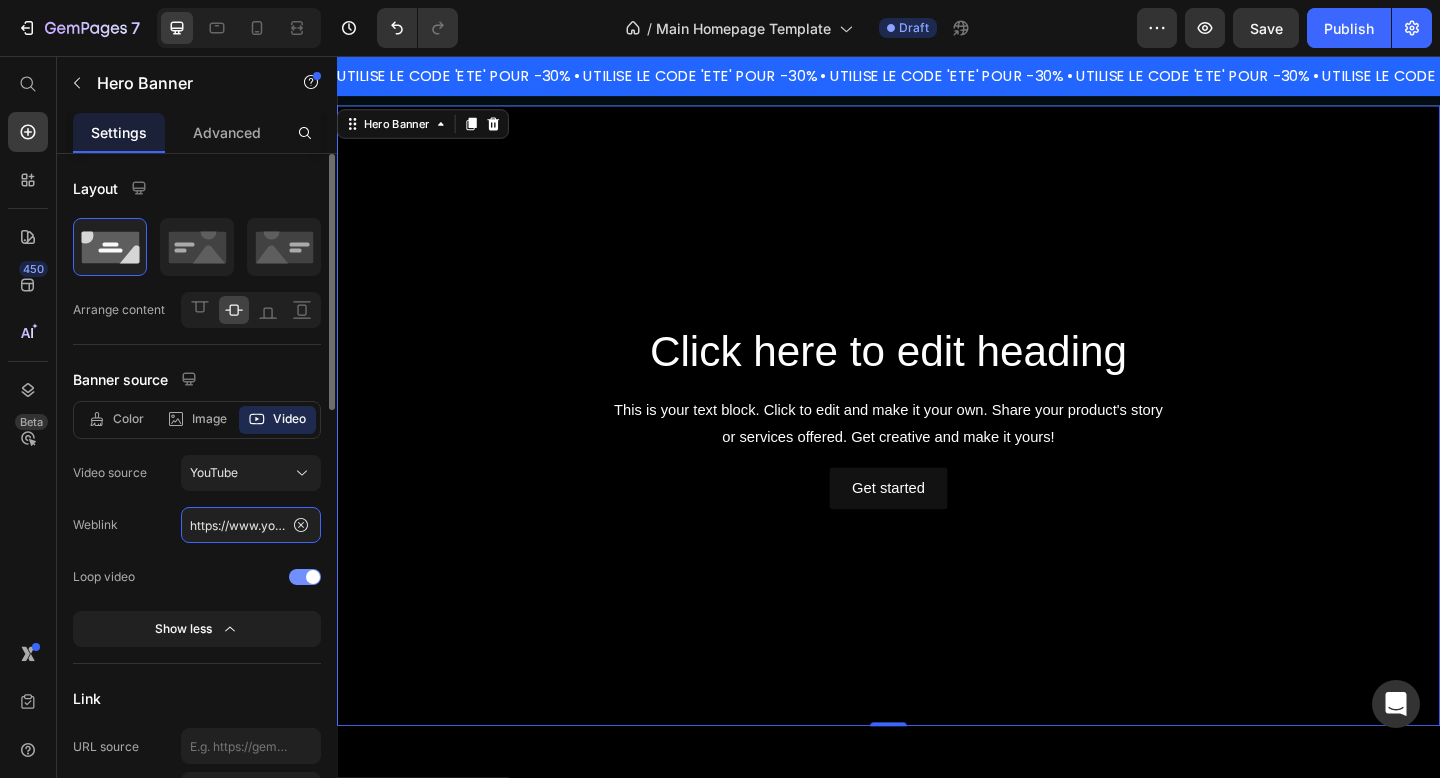 scroll, scrollTop: 0, scrollLeft: 186, axis: horizontal 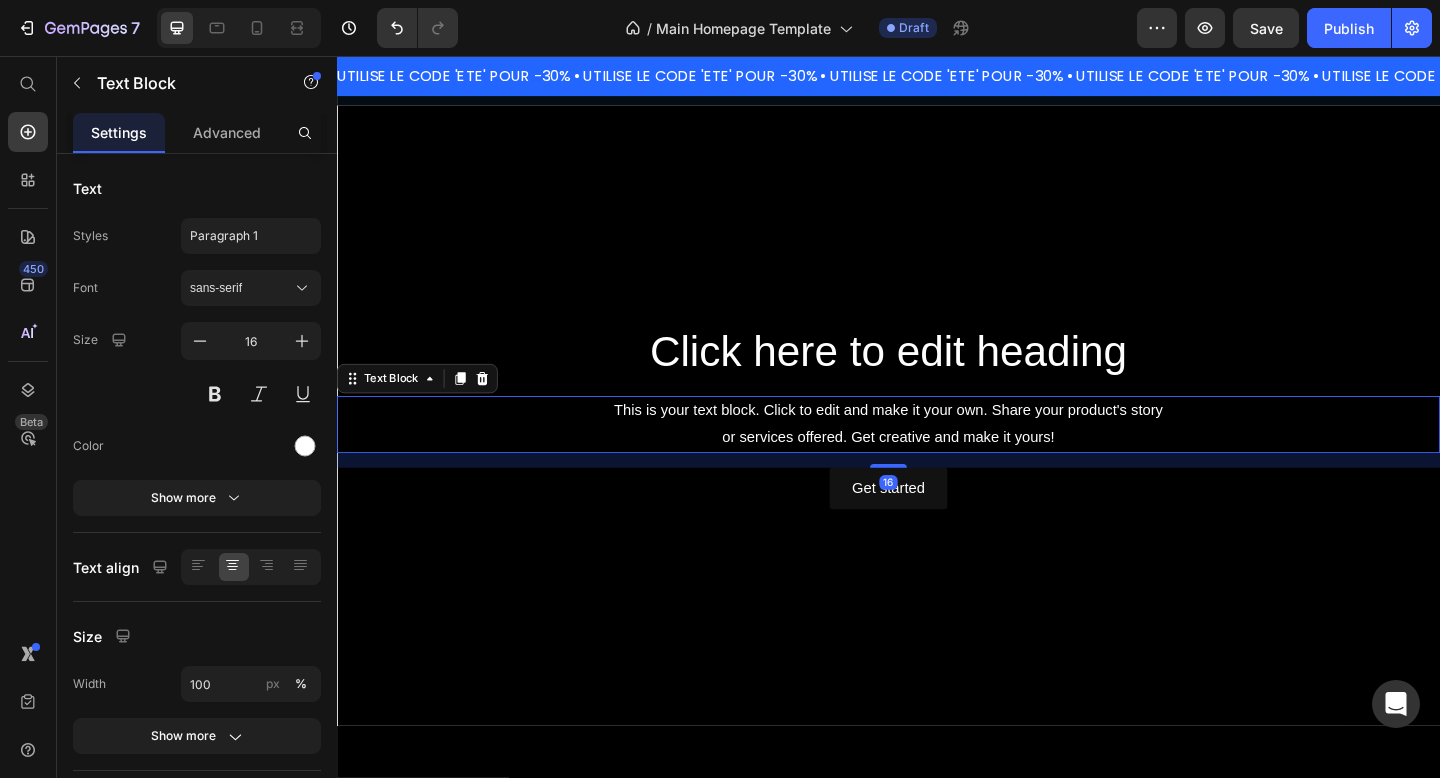 drag, startPoint x: 775, startPoint y: 476, endPoint x: 774, endPoint y: 464, distance: 12.0415945 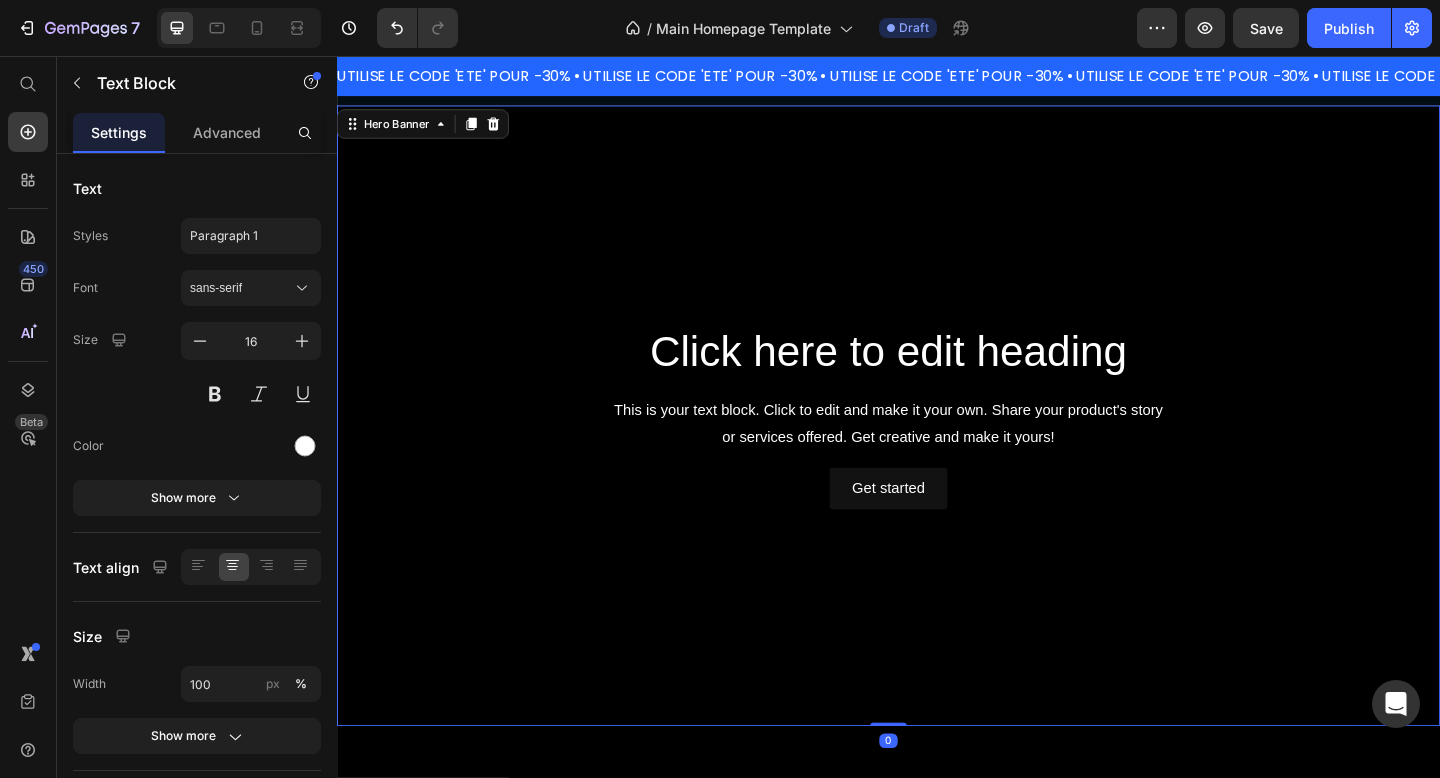 click on "Click here to edit heading Heading This is your text block. Click to edit and make it your own. Share your product's story                   or services offered. Get creative and make it yours! Text Block Get started Button" at bounding box center (937, 447) 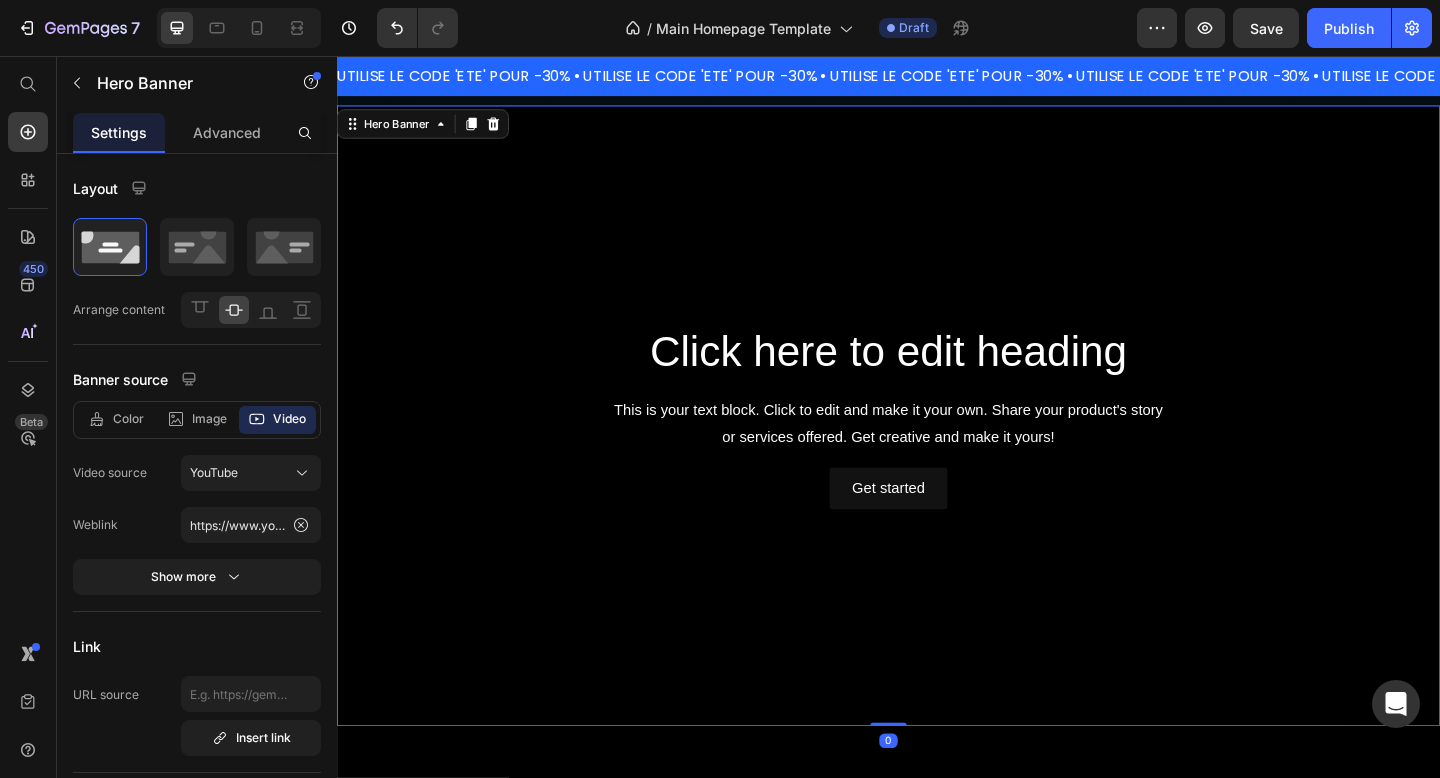 click on "Click here to edit heading Heading This is your text block. Click to edit and make it your own. Share your product's story                   or services offered. Get creative and make it yours! Text Block Get started Button" at bounding box center [937, 447] 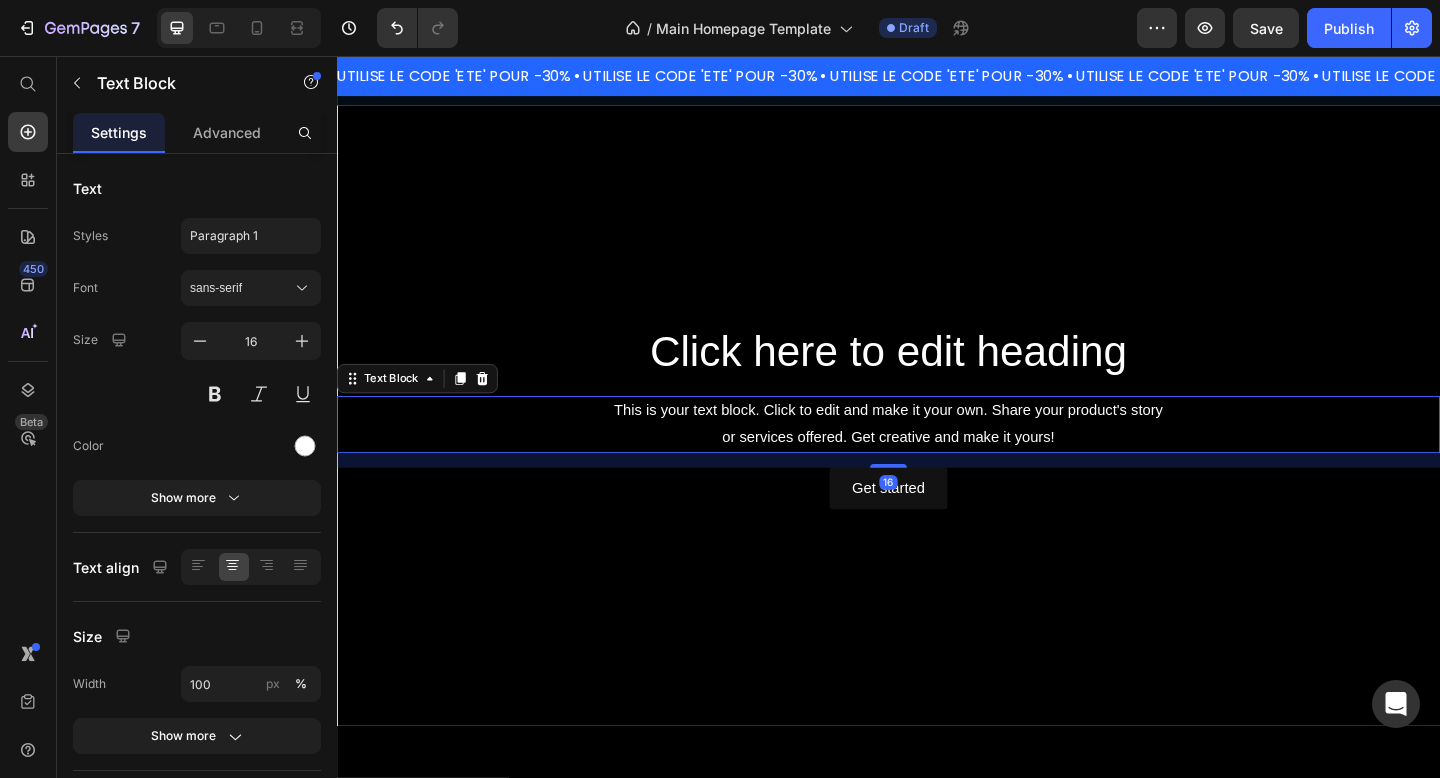 click on "This is your text block. Click to edit and make it your own. Share your product's story                   or services offered. Get creative and make it yours!" at bounding box center [937, 457] 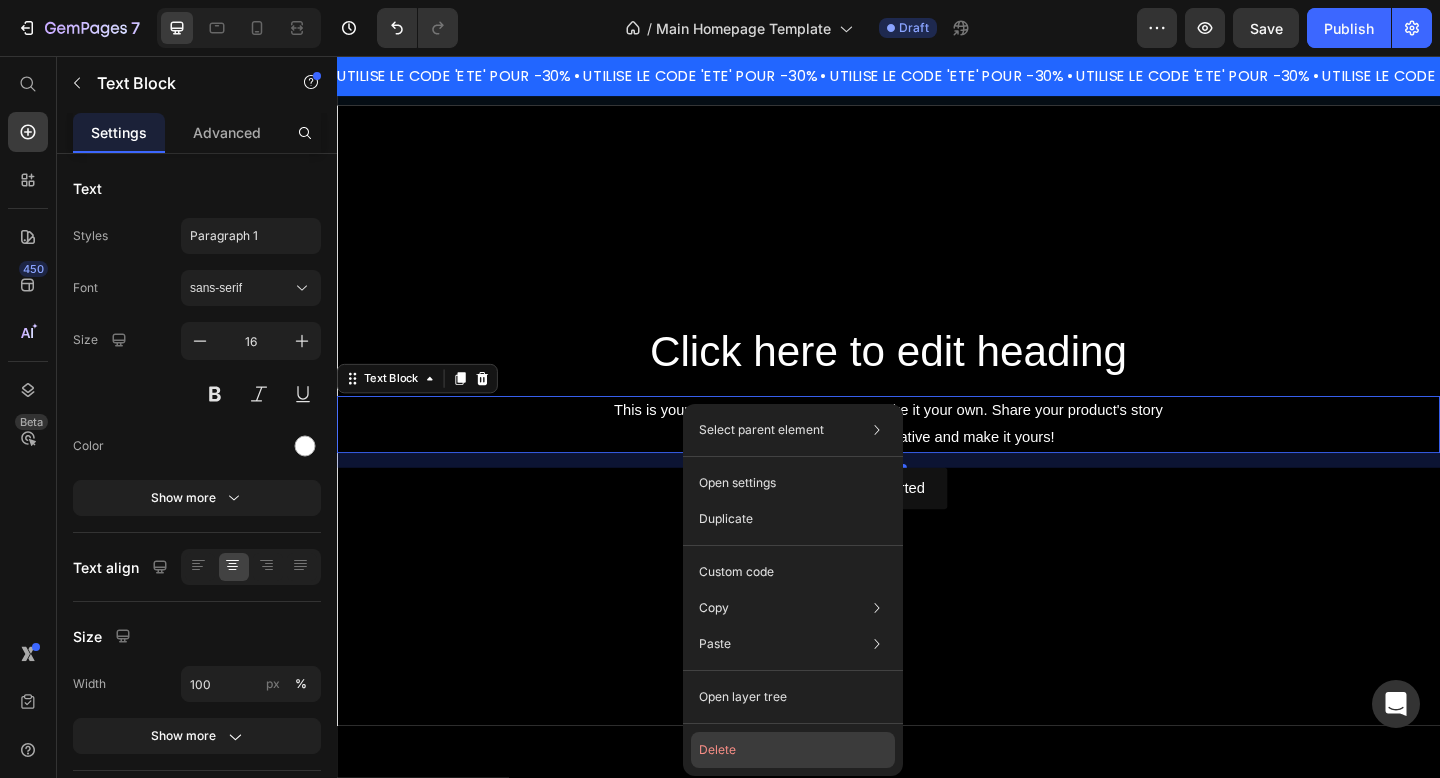 click on "Delete" 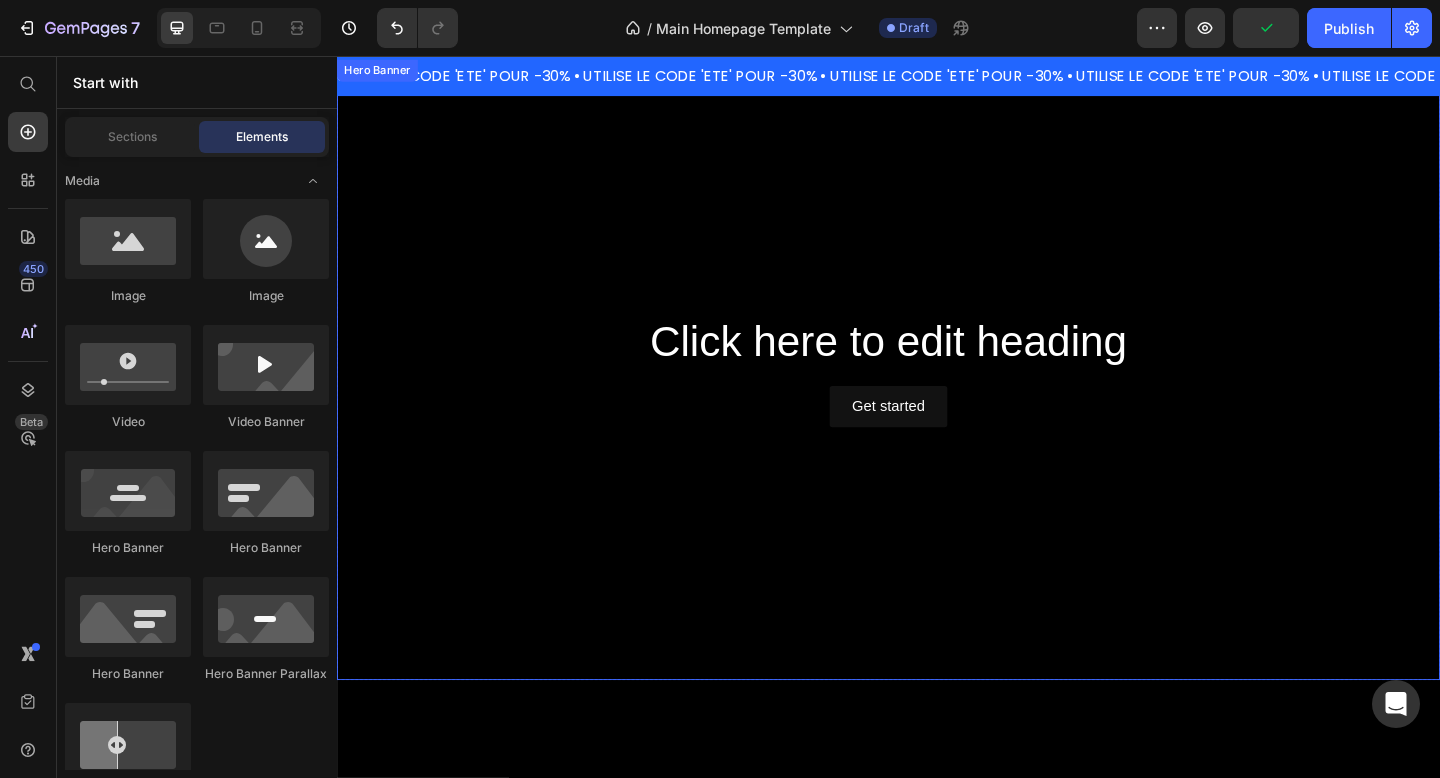 scroll, scrollTop: 2814, scrollLeft: 0, axis: vertical 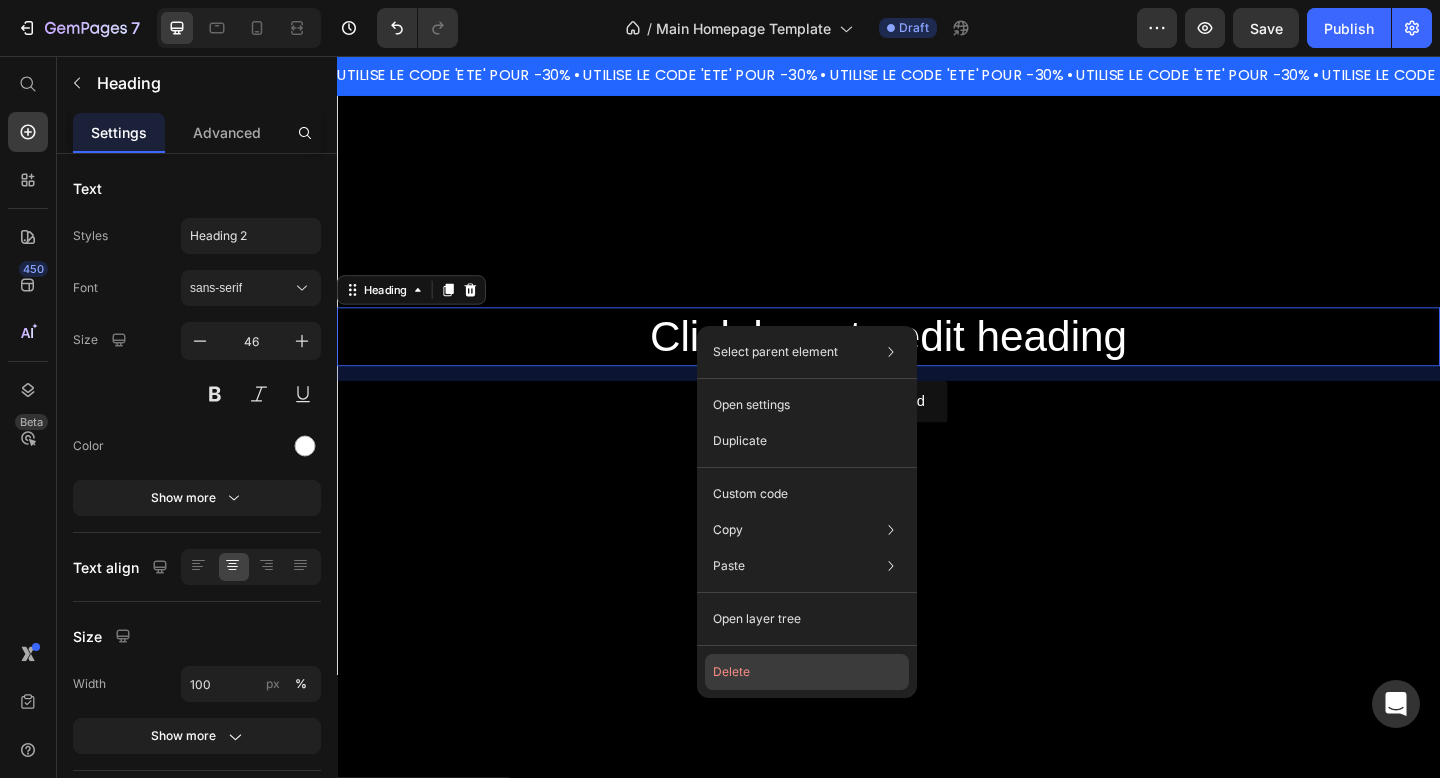 click on "Delete" 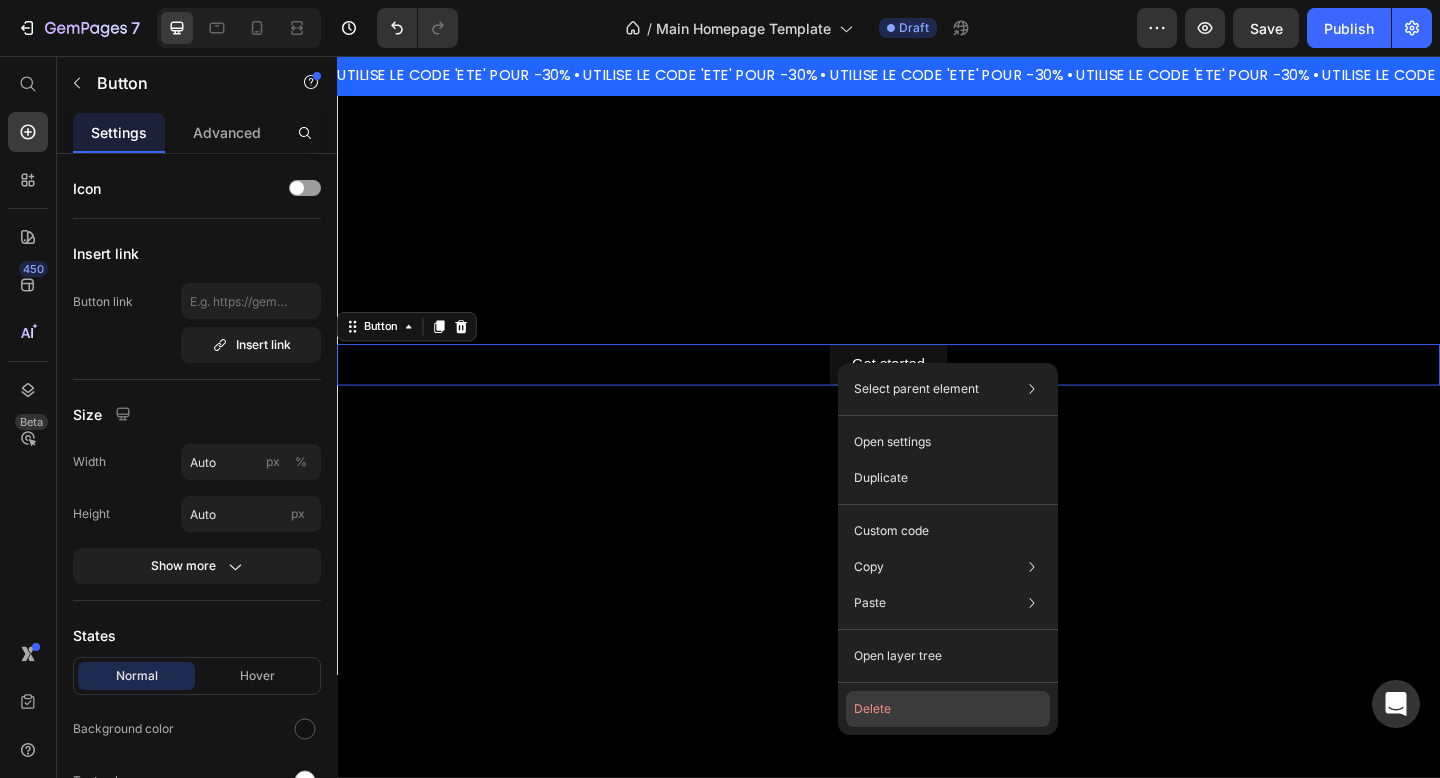 click on "Delete" 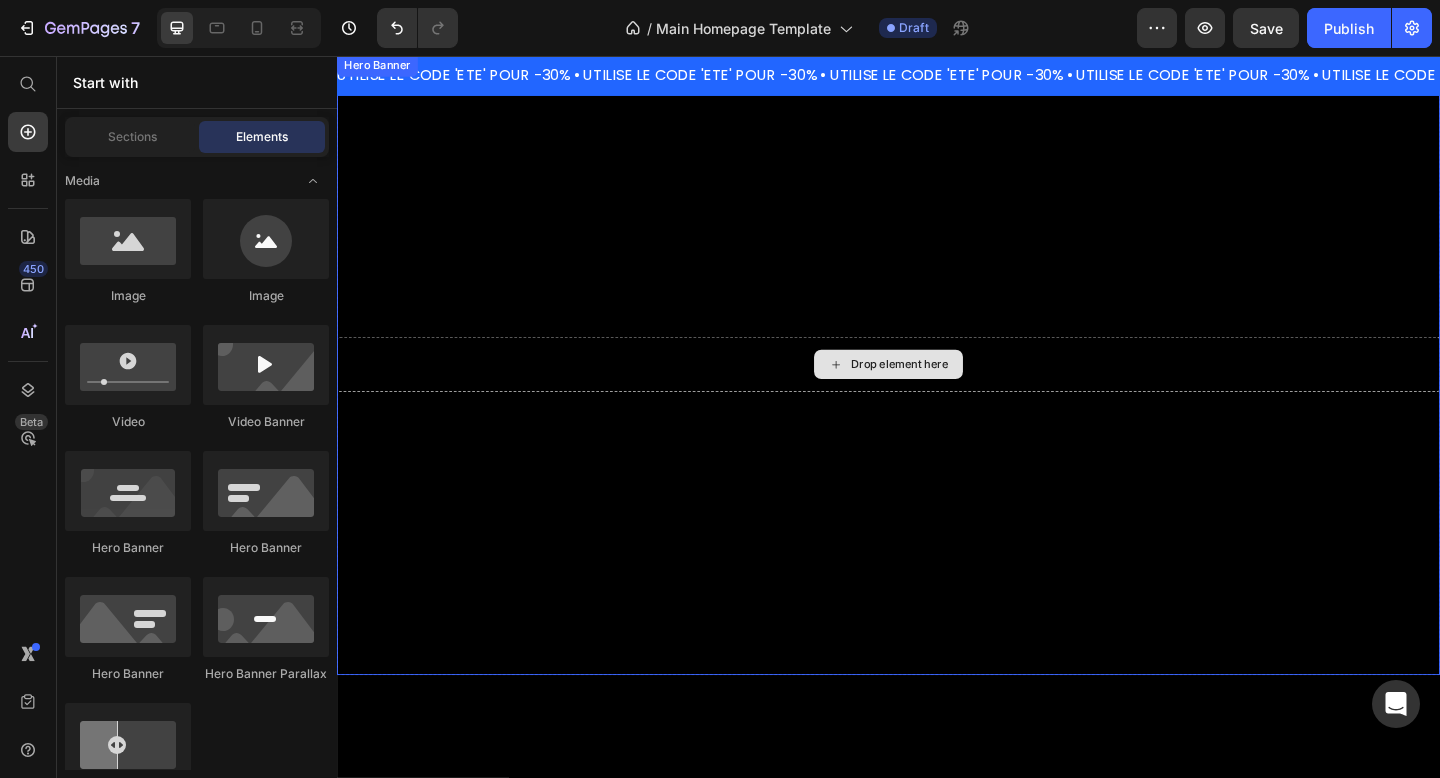 click on "Drop element here" at bounding box center [949, 392] 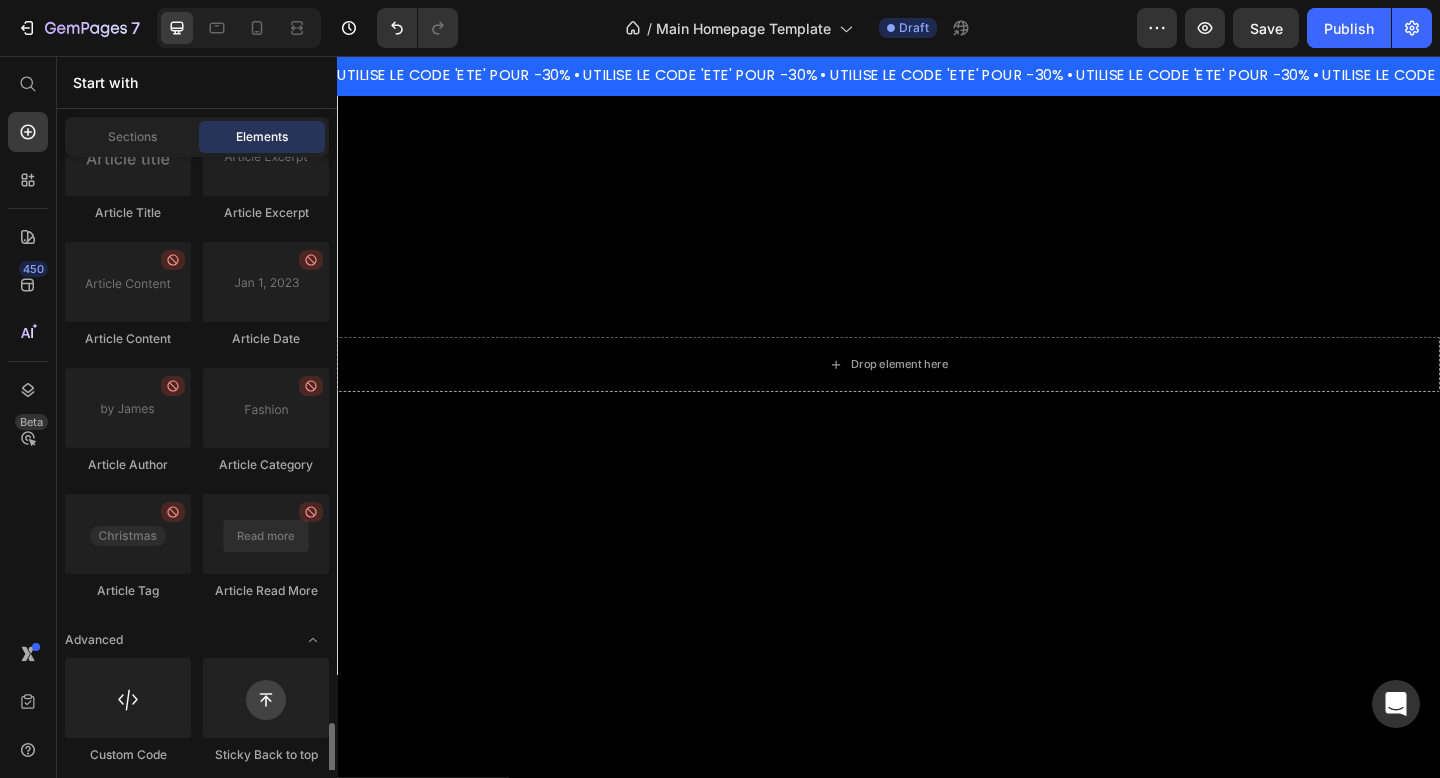 scroll, scrollTop: 5566, scrollLeft: 0, axis: vertical 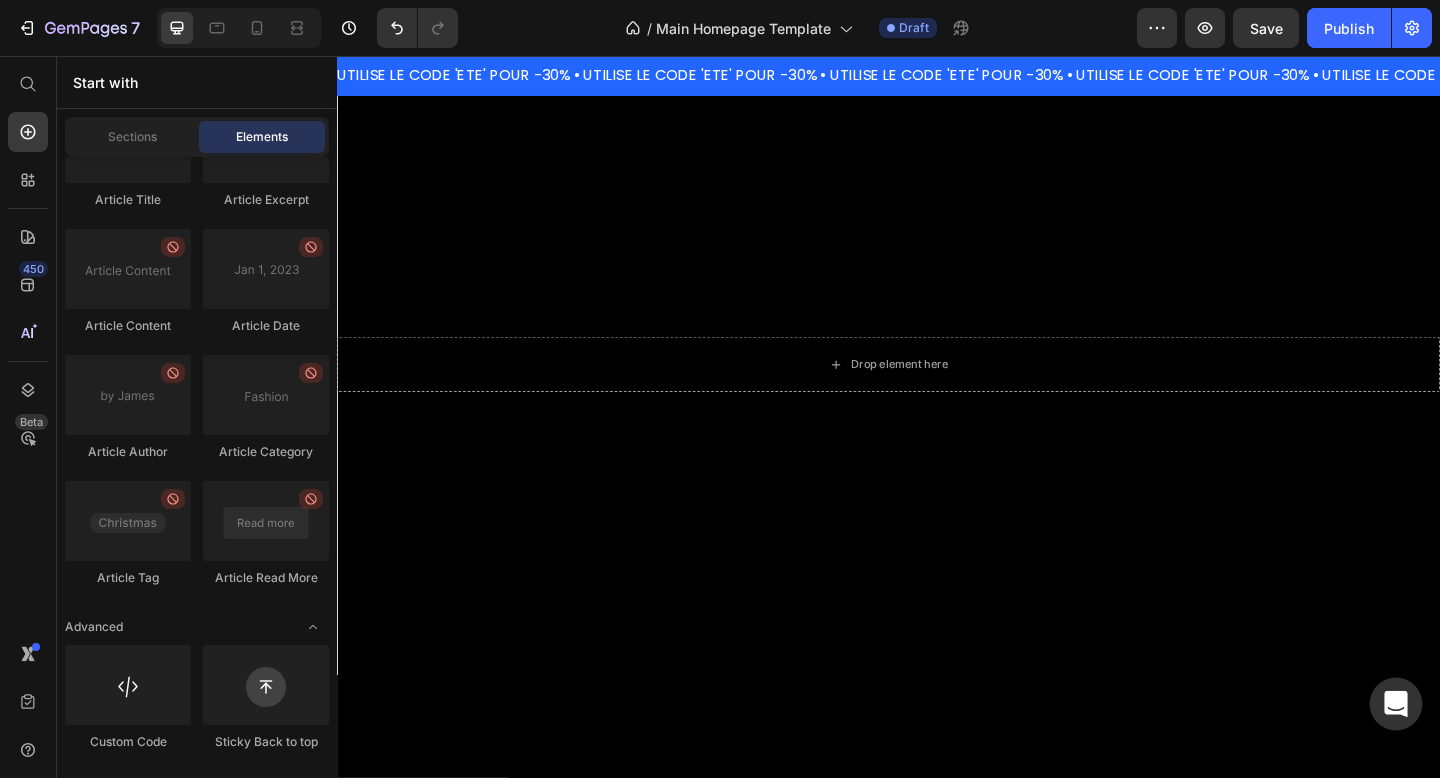 click 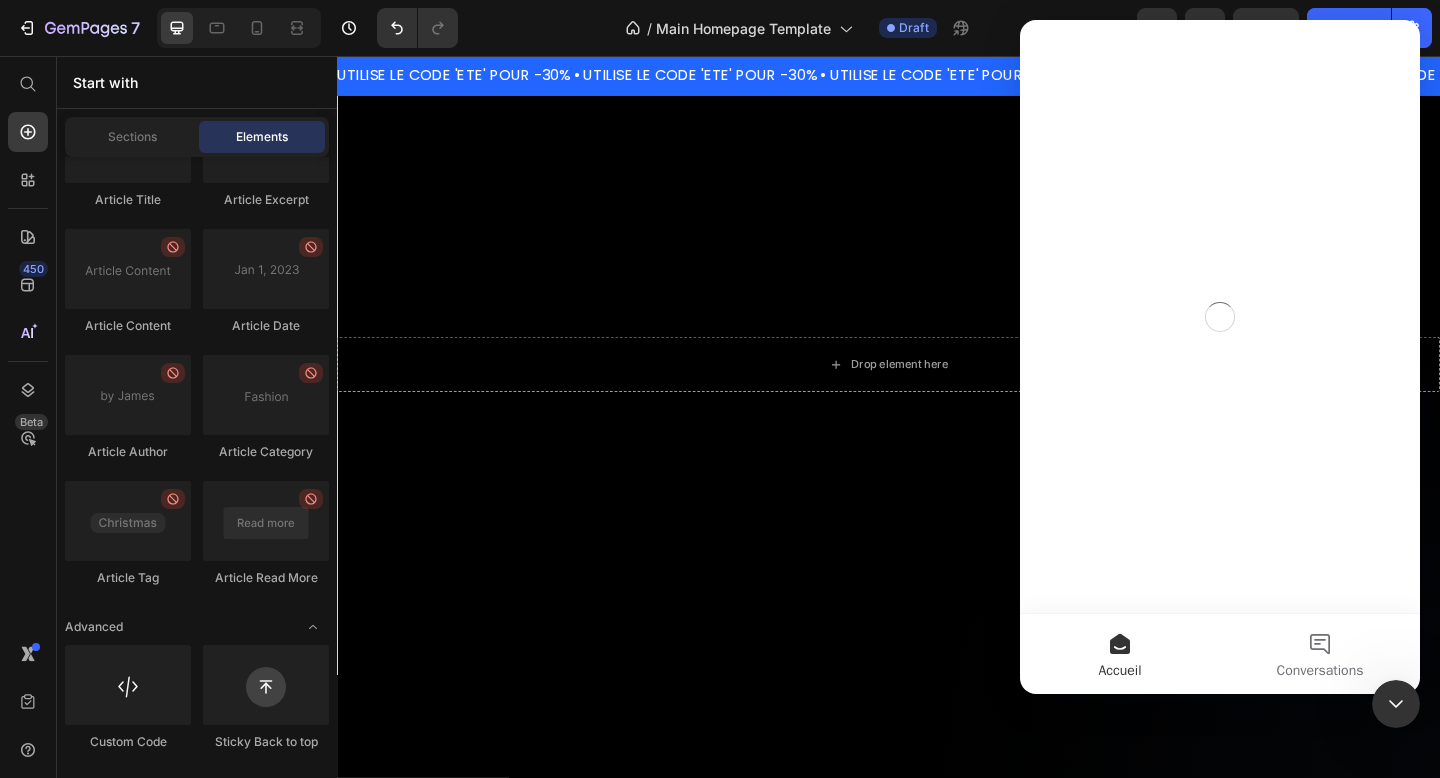 scroll, scrollTop: 0, scrollLeft: 0, axis: both 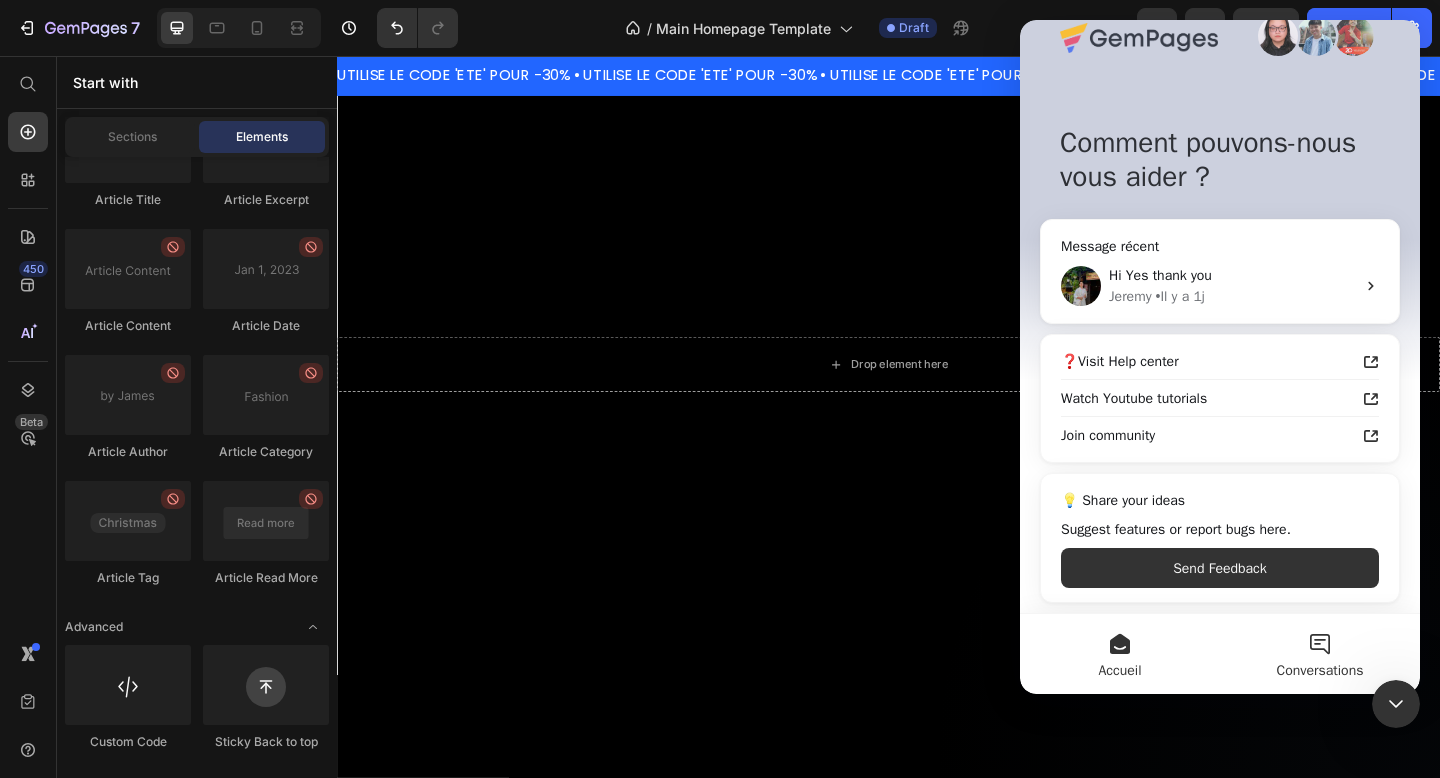 click on "Conversations" at bounding box center (1320, 654) 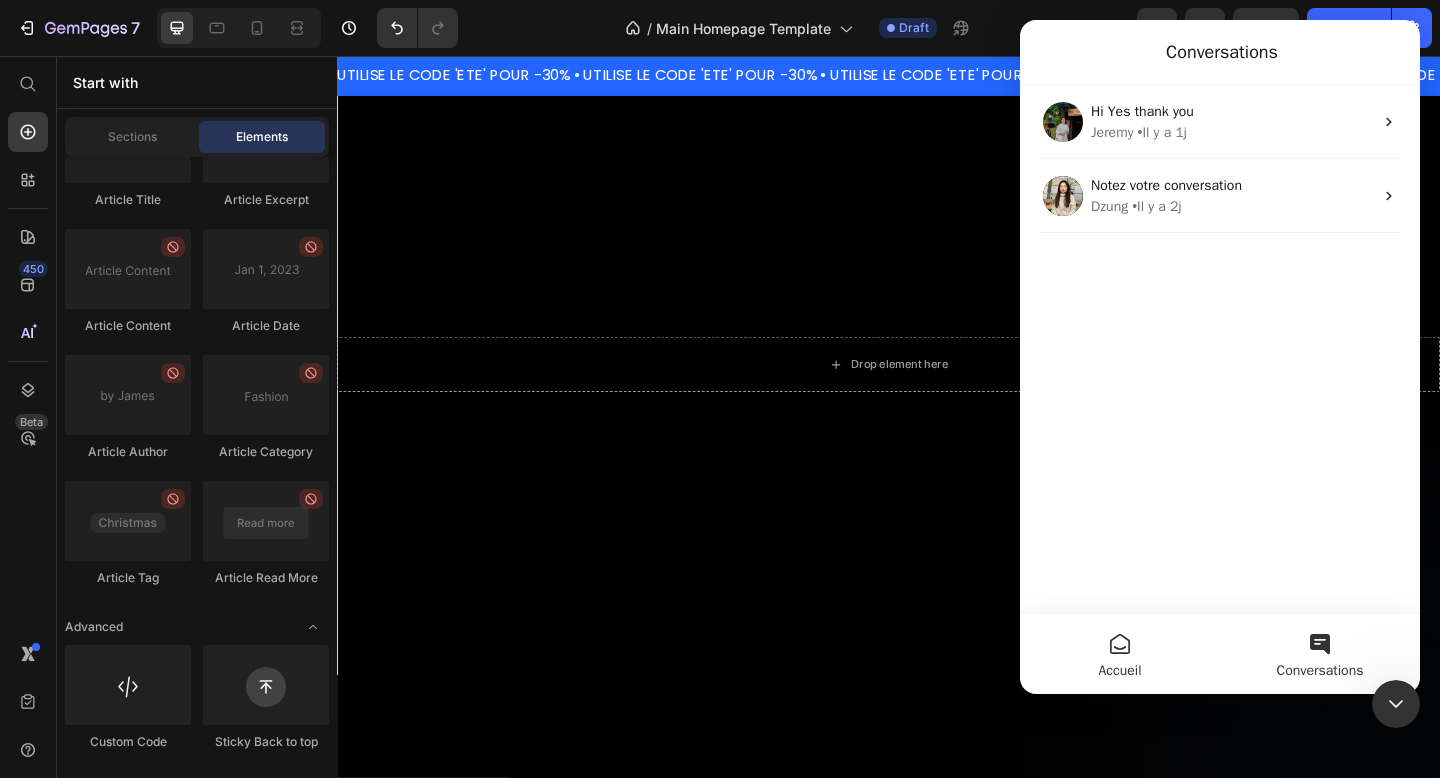 click on "Accueil" at bounding box center [1120, 654] 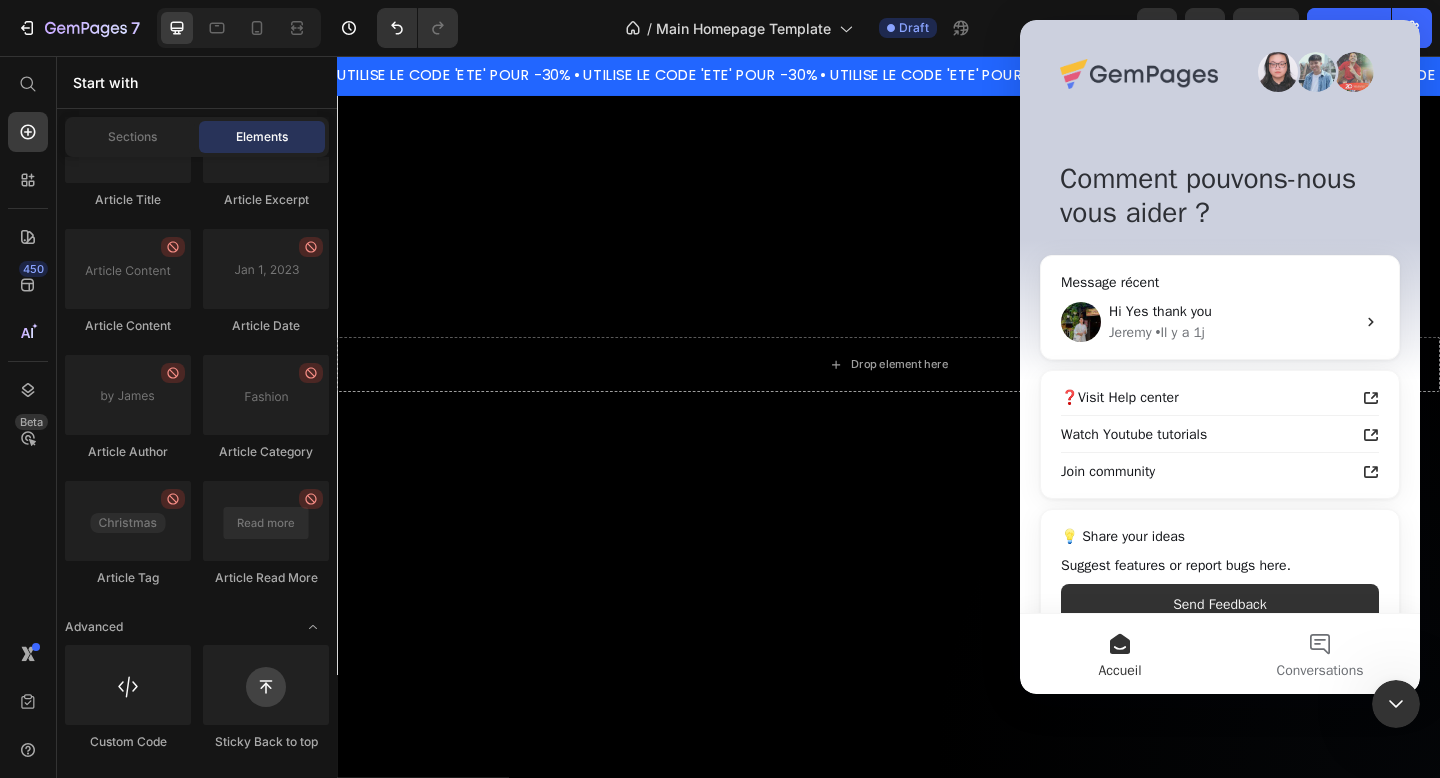 scroll, scrollTop: 36, scrollLeft: 0, axis: vertical 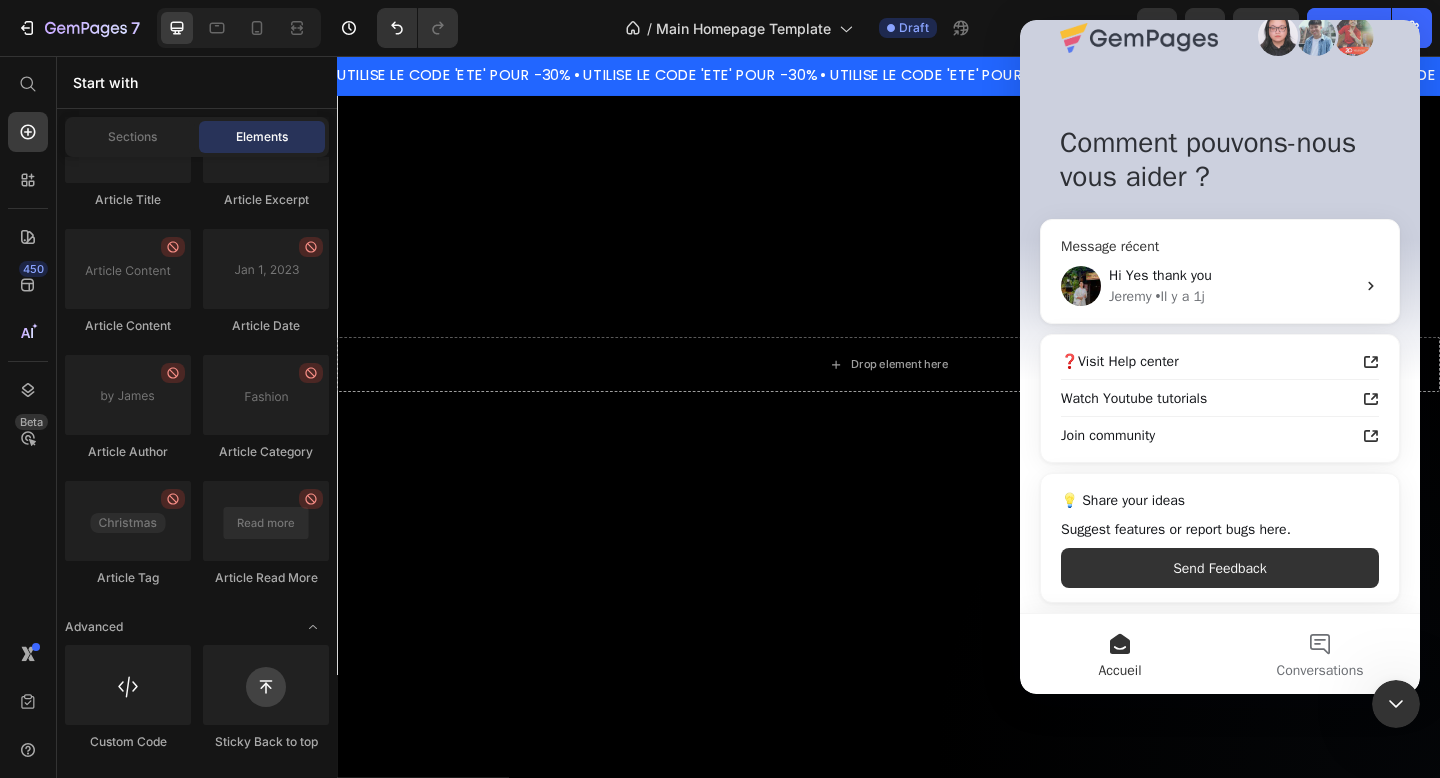 click on "Hi Yes thank you" at bounding box center [1232, 275] 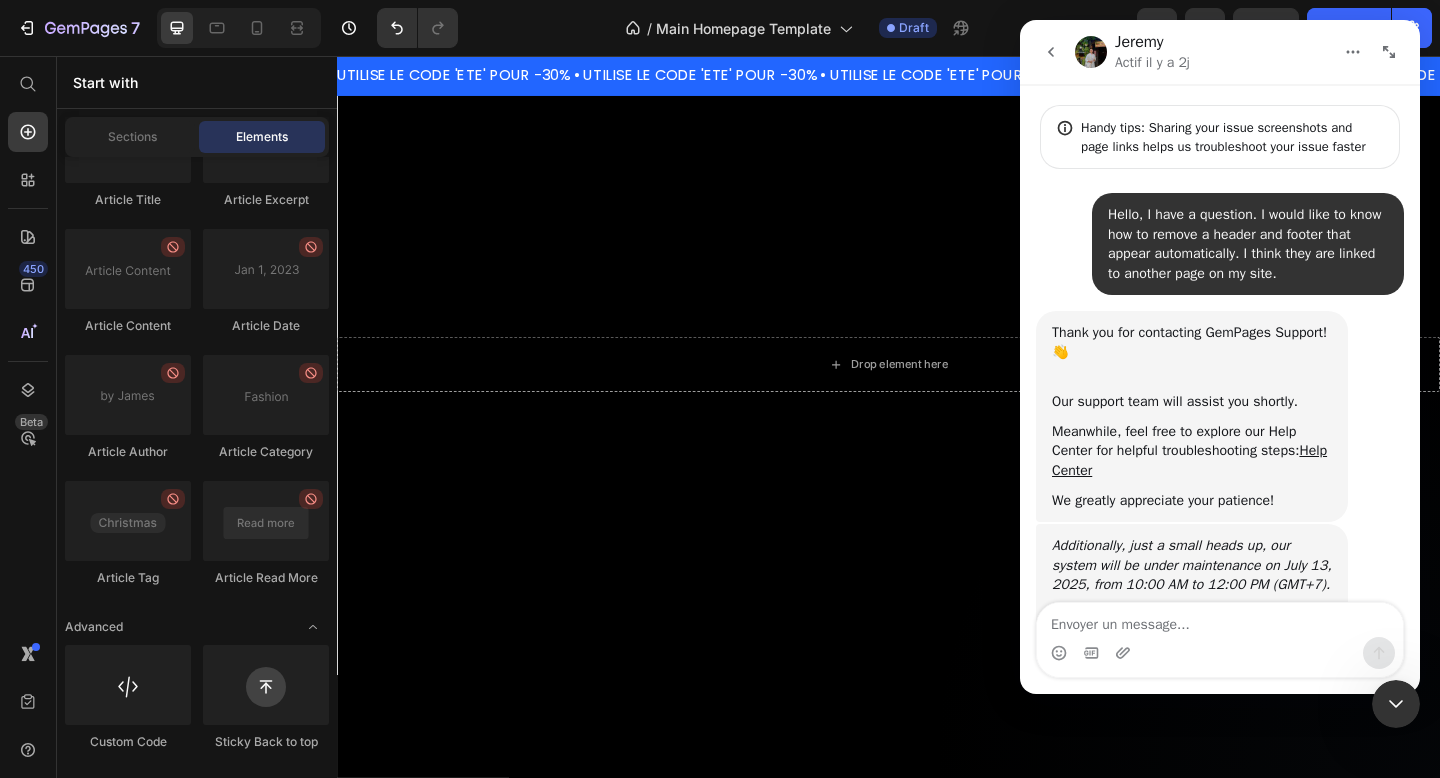 click on "Jeremy Actif il y a 2j" at bounding box center [1220, 52] 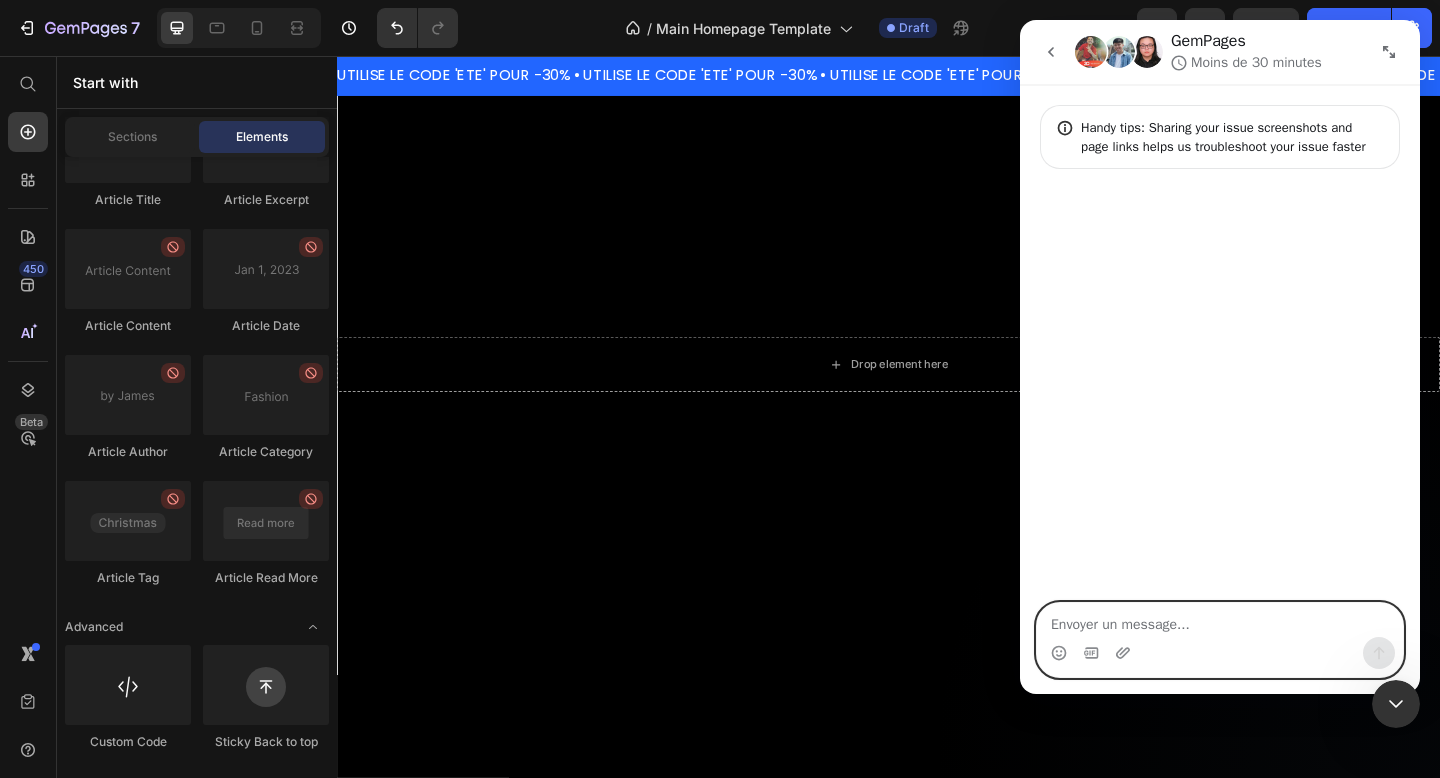 click at bounding box center (1220, 620) 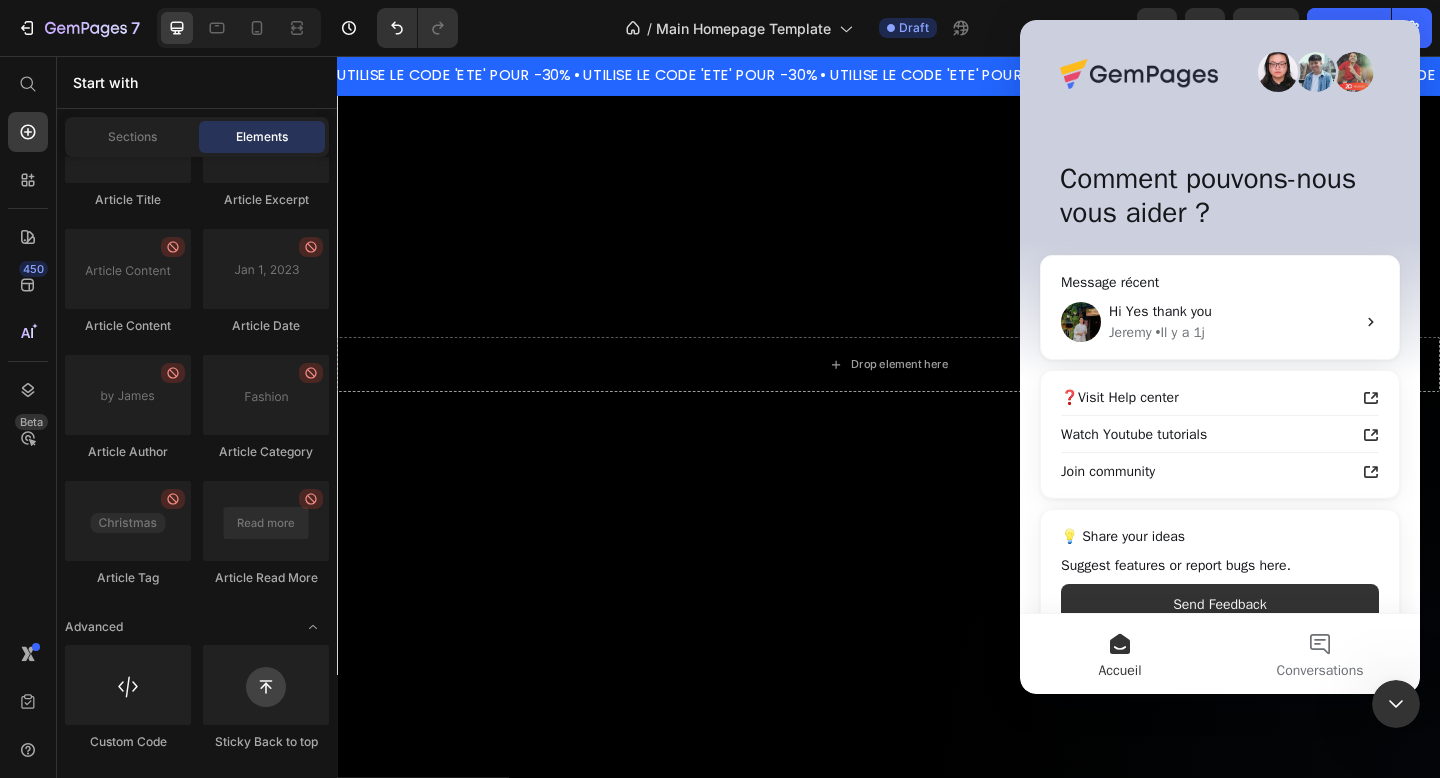 scroll, scrollTop: 36, scrollLeft: 0, axis: vertical 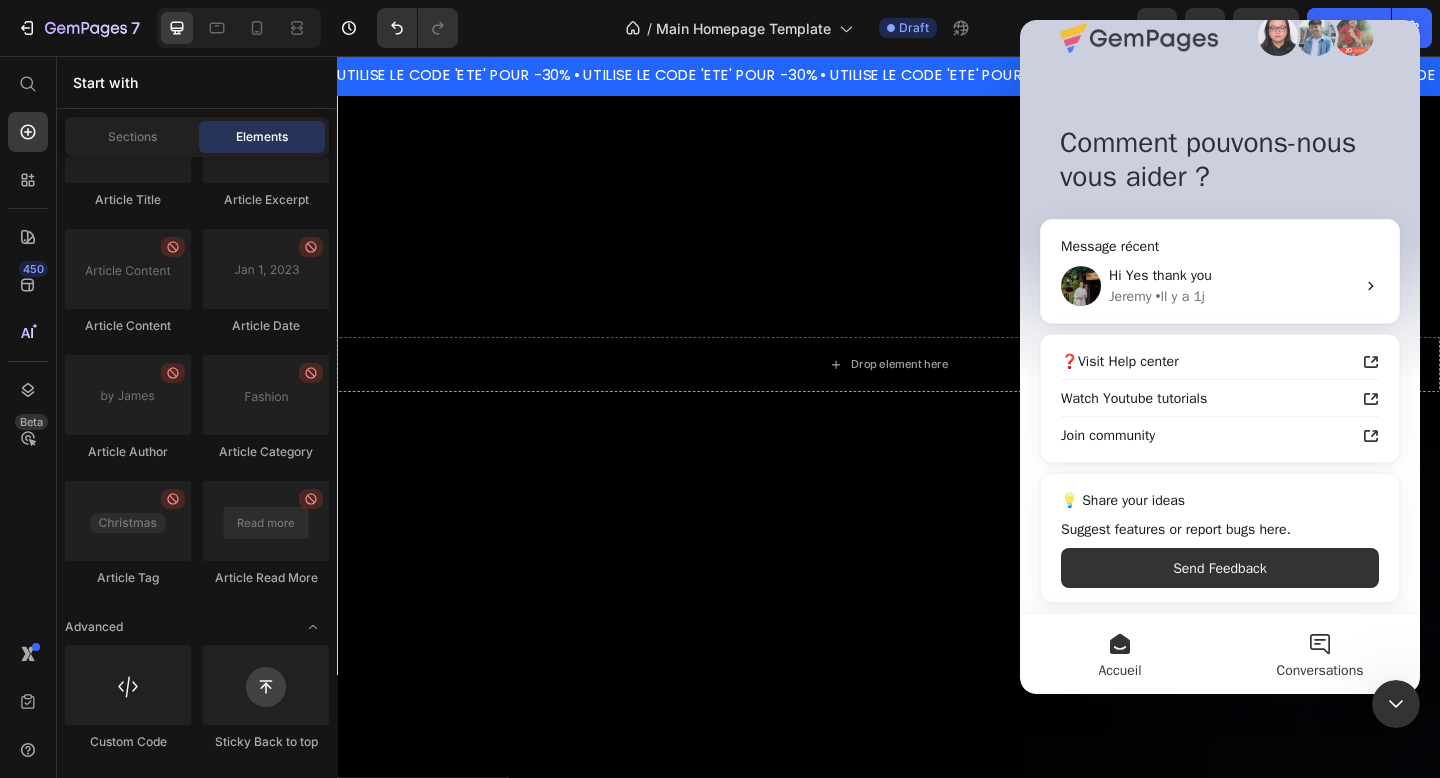 click on "Conversations" at bounding box center (1320, 654) 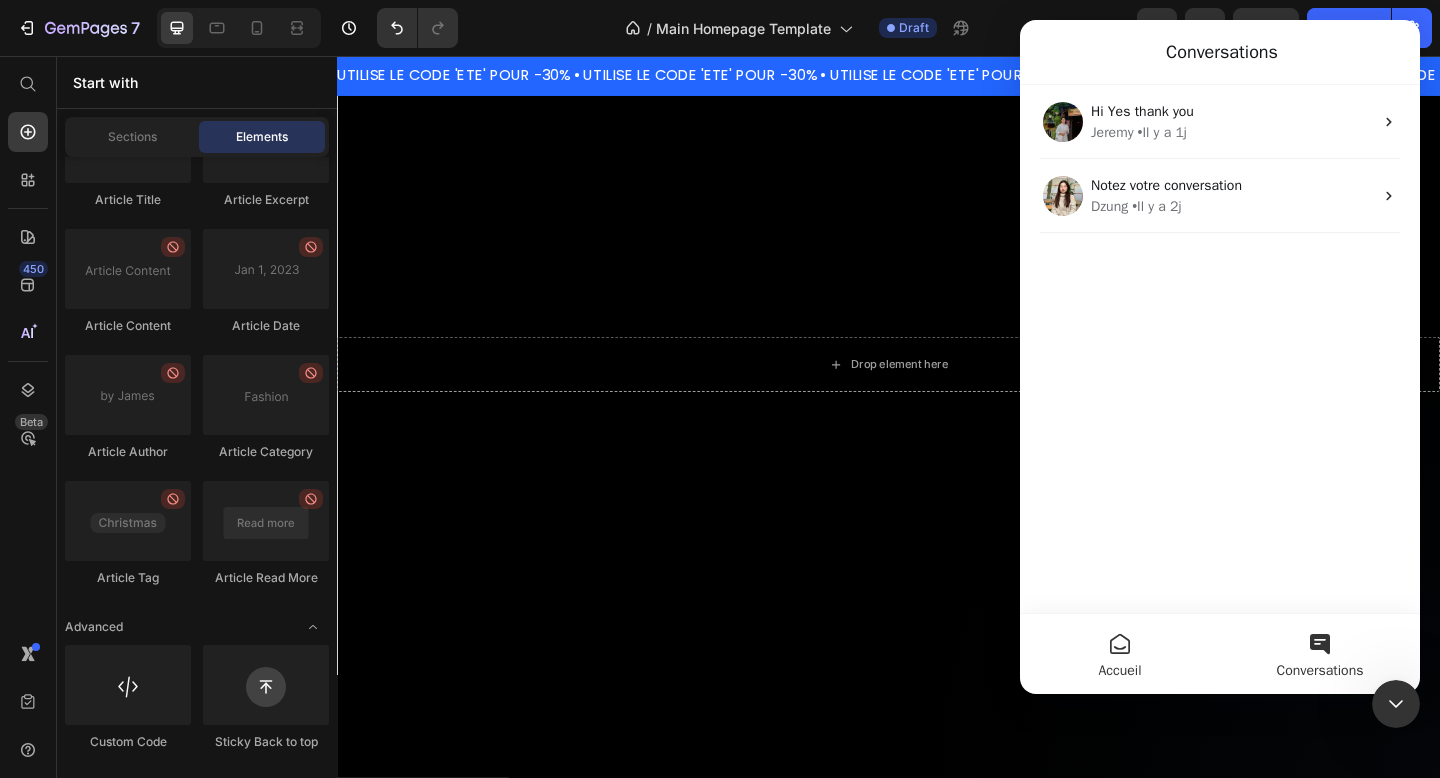 click on "Accueil" at bounding box center [1120, 654] 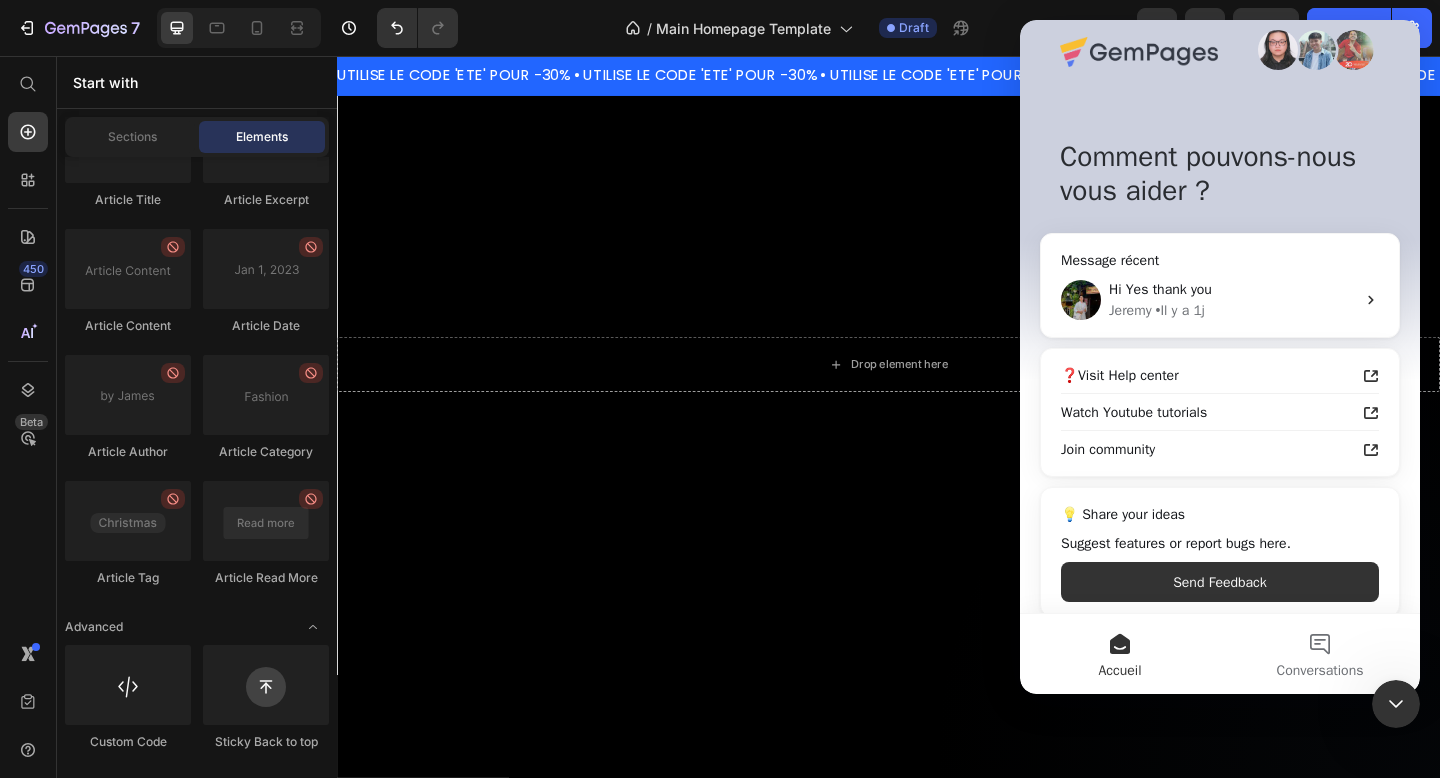 scroll, scrollTop: 36, scrollLeft: 0, axis: vertical 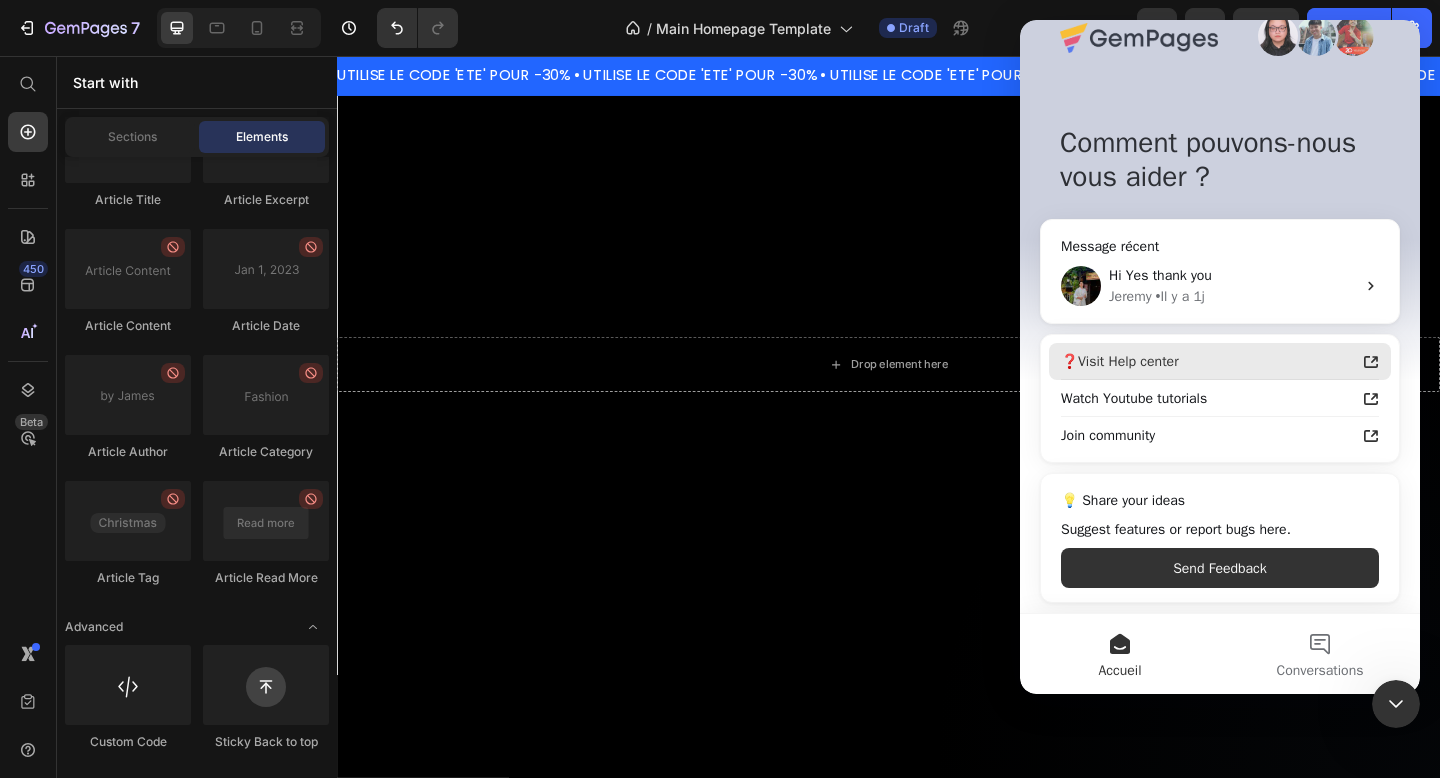 click on "❓Visit Help center" at bounding box center (1208, 361) 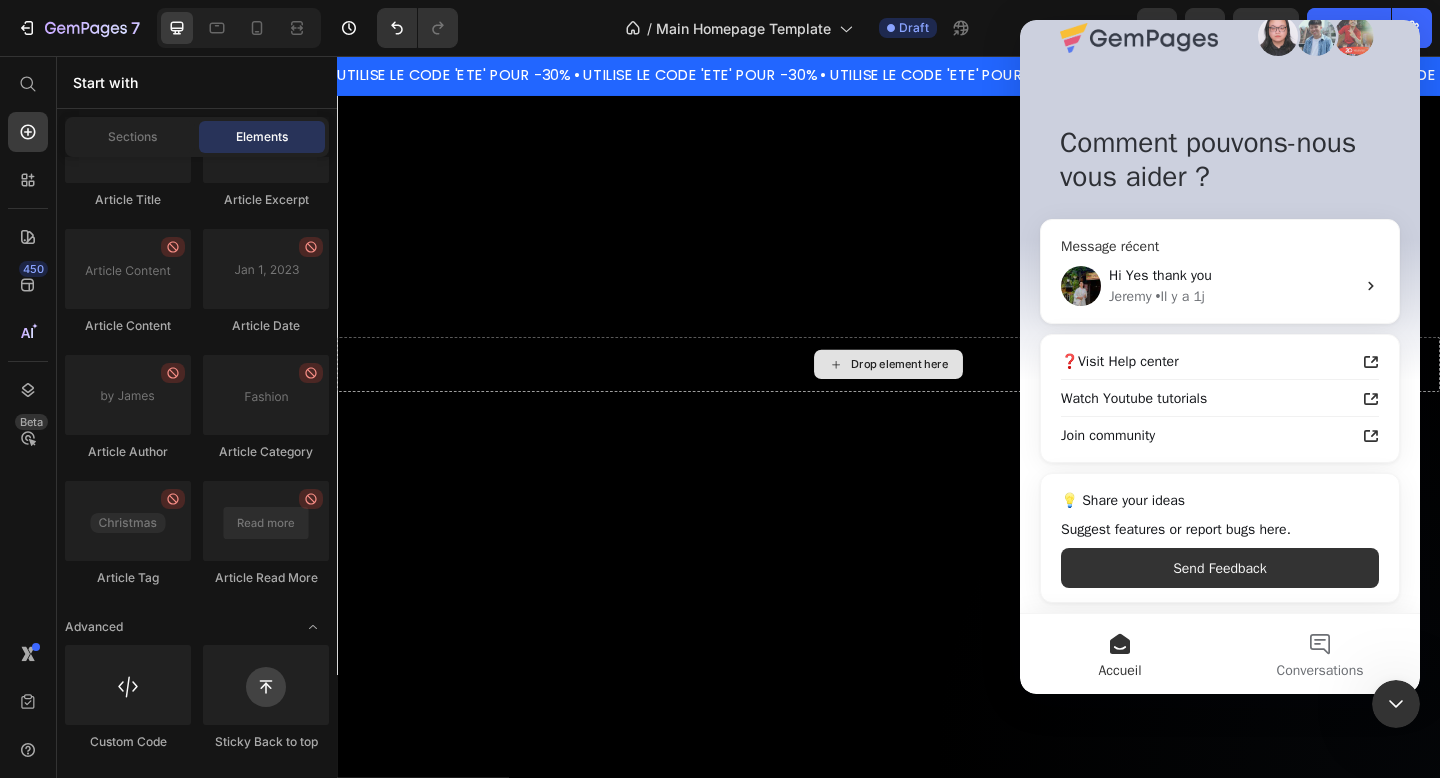 click on "Hi Yes thank you Jeremy •  Il y a 1j" at bounding box center (1220, 286) 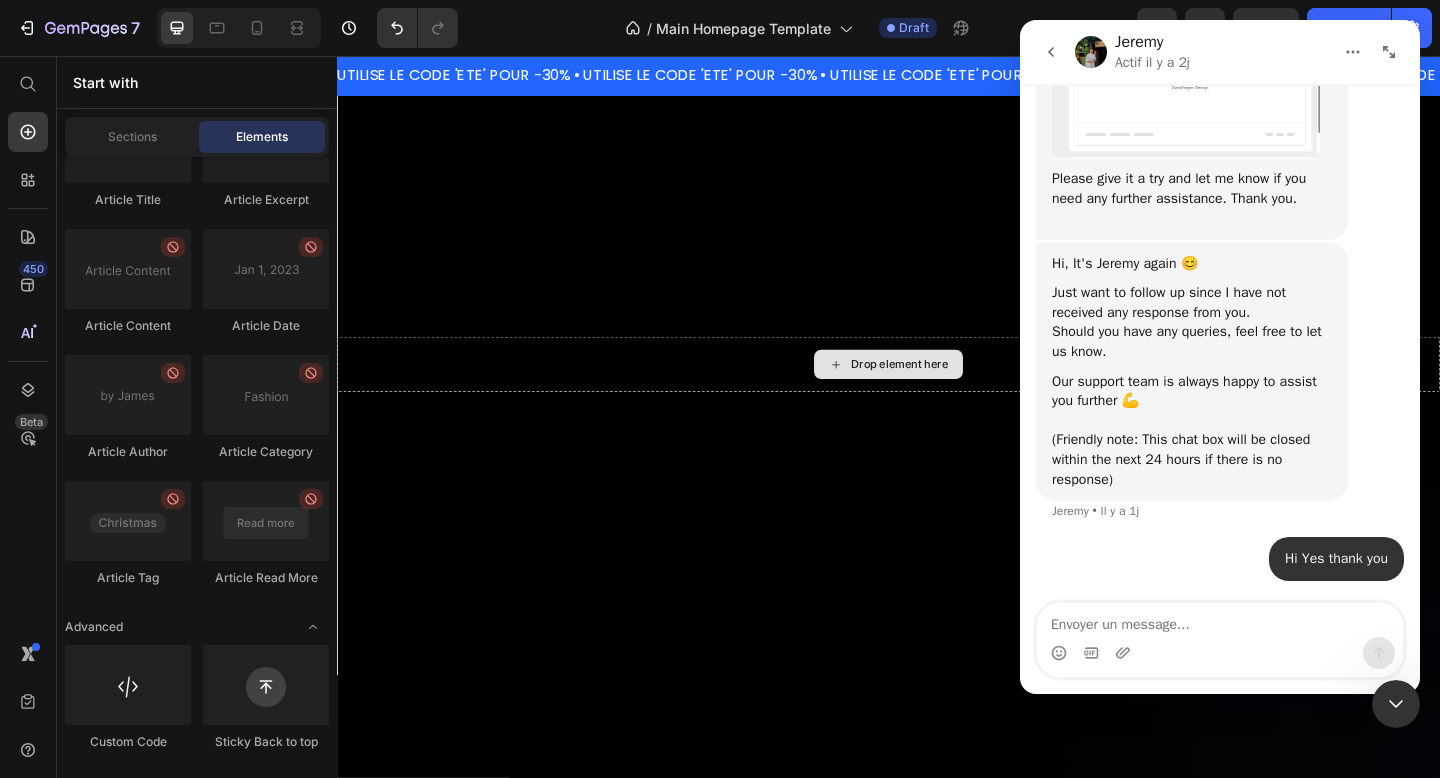 scroll, scrollTop: 1069, scrollLeft: 0, axis: vertical 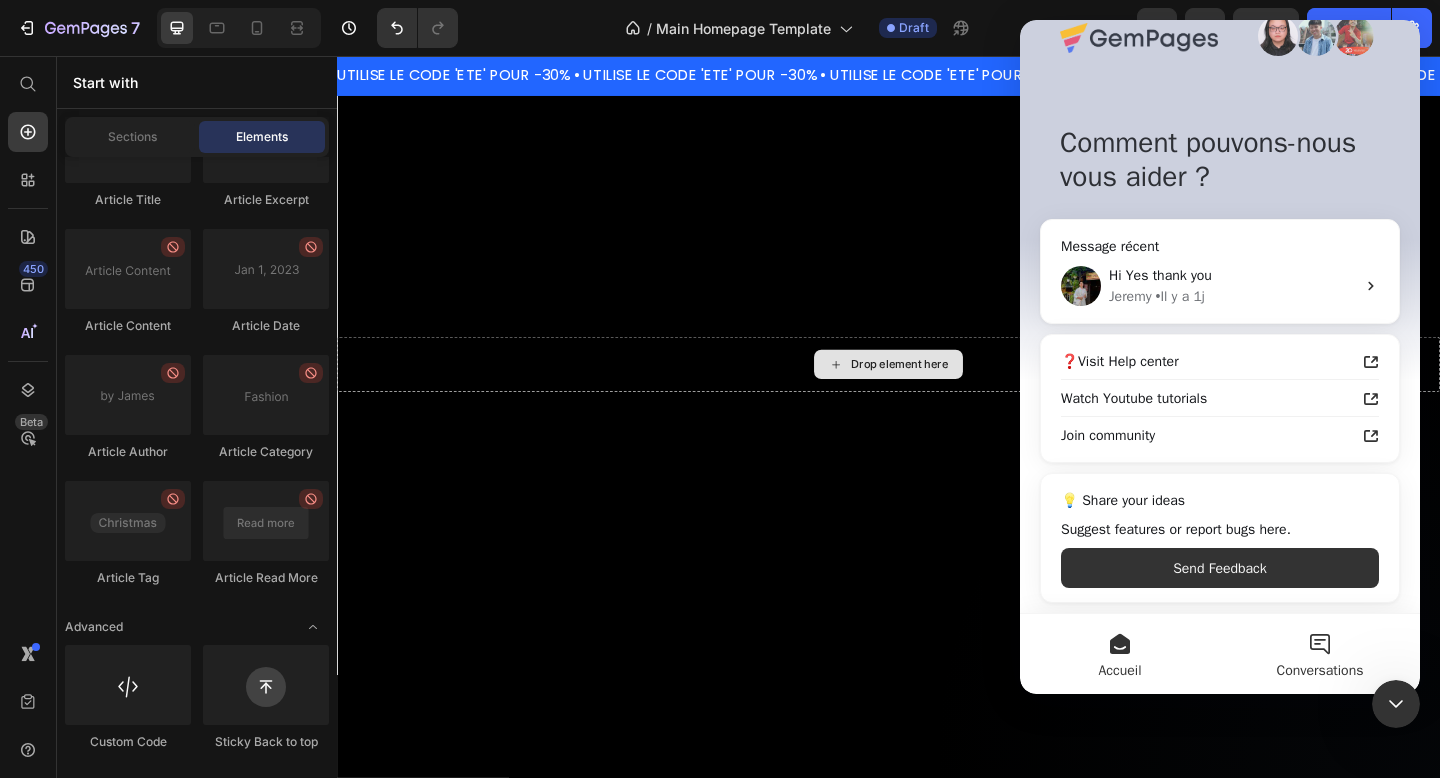 click on "Conversations" at bounding box center [1320, 654] 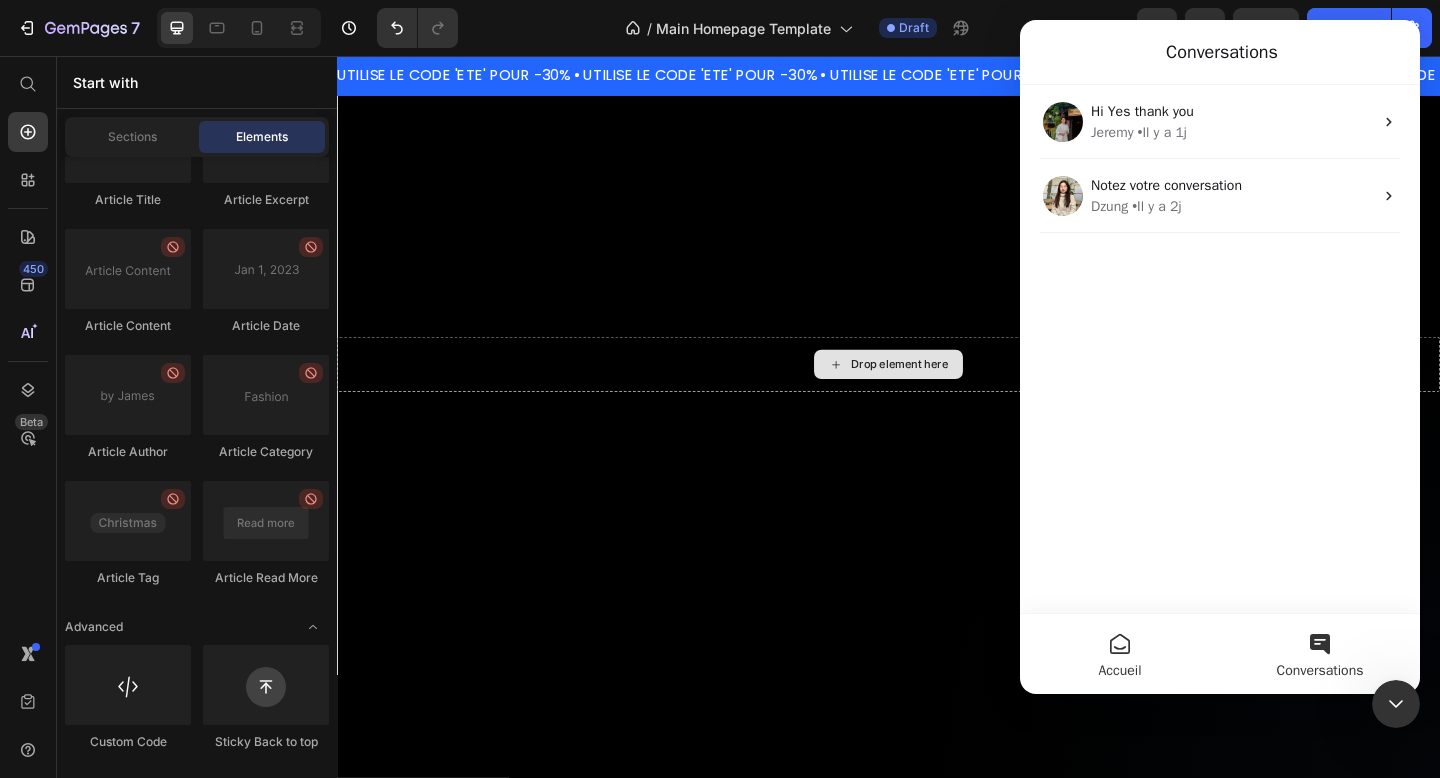 click on "Accueil" at bounding box center [1120, 654] 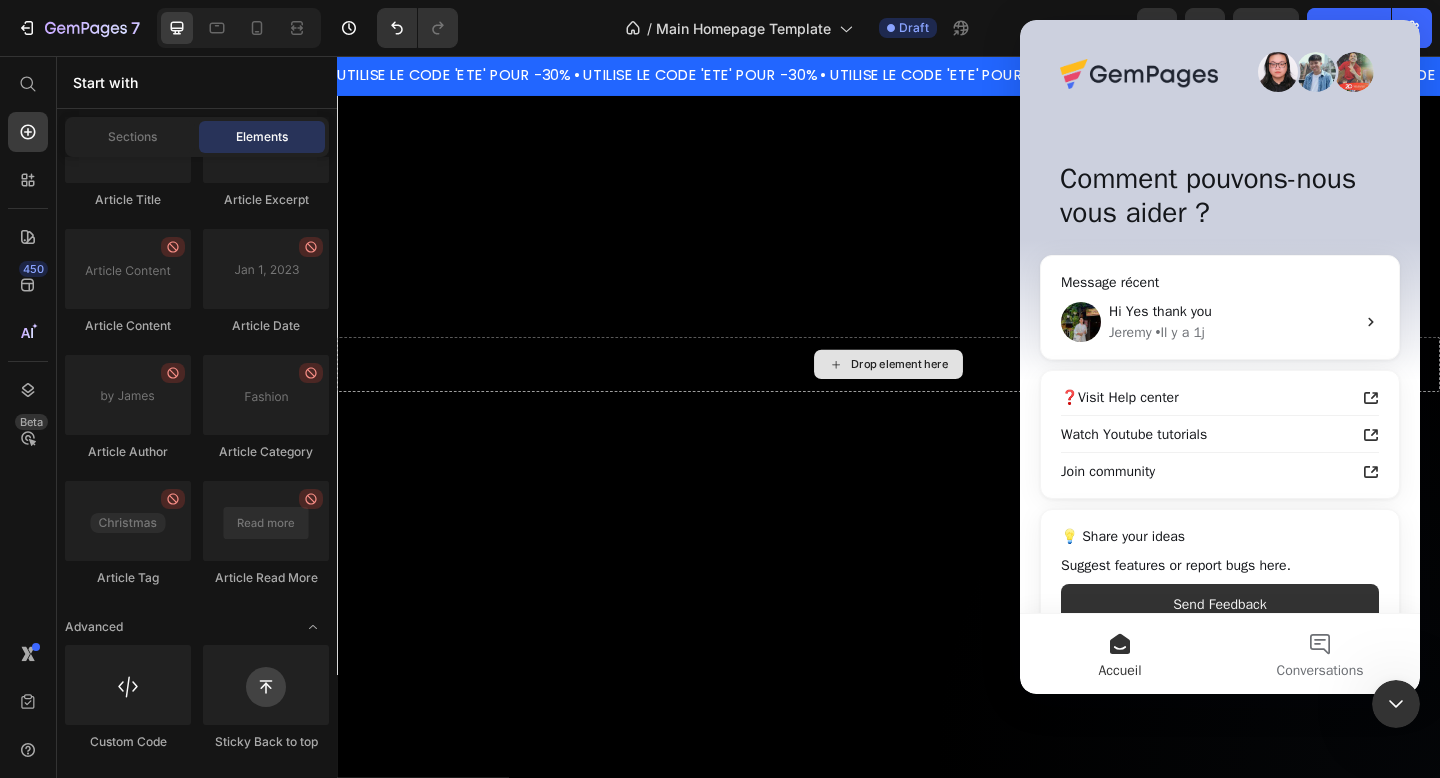 click on "💡 Share your ideas Suggest features or report bugs here. Send Feedback" at bounding box center [1220, 575] 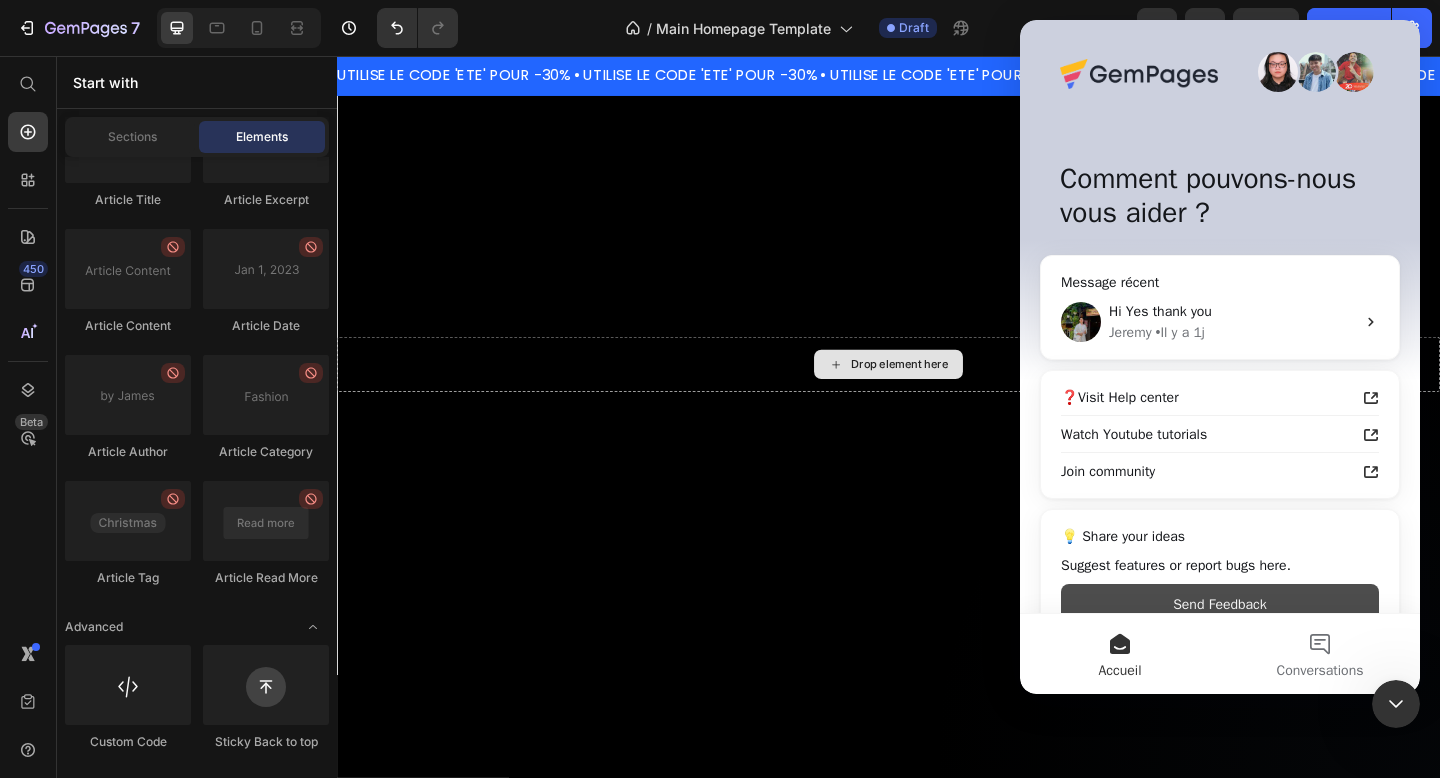 click on "Send Feedback" at bounding box center [1220, 604] 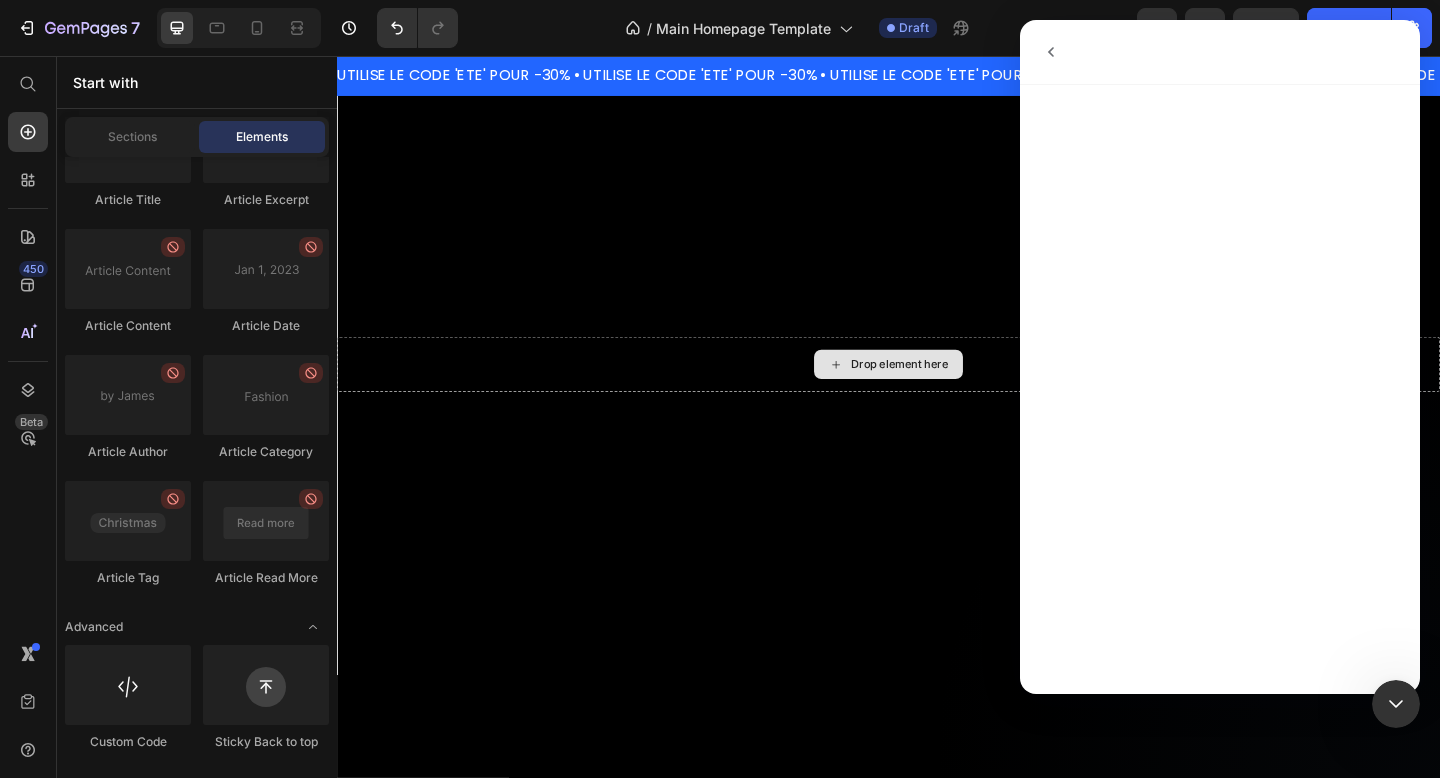 click at bounding box center (1051, 52) 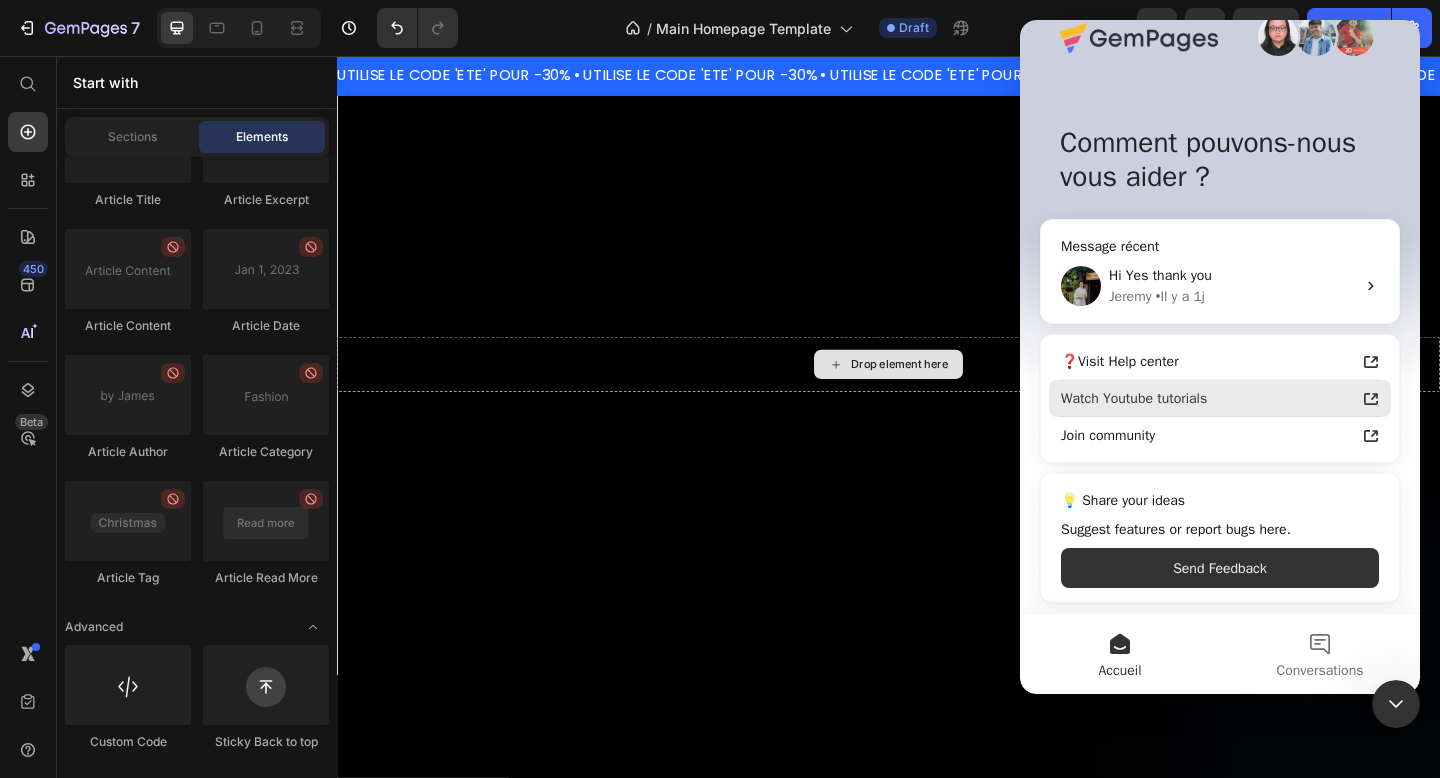 scroll, scrollTop: 0, scrollLeft: 0, axis: both 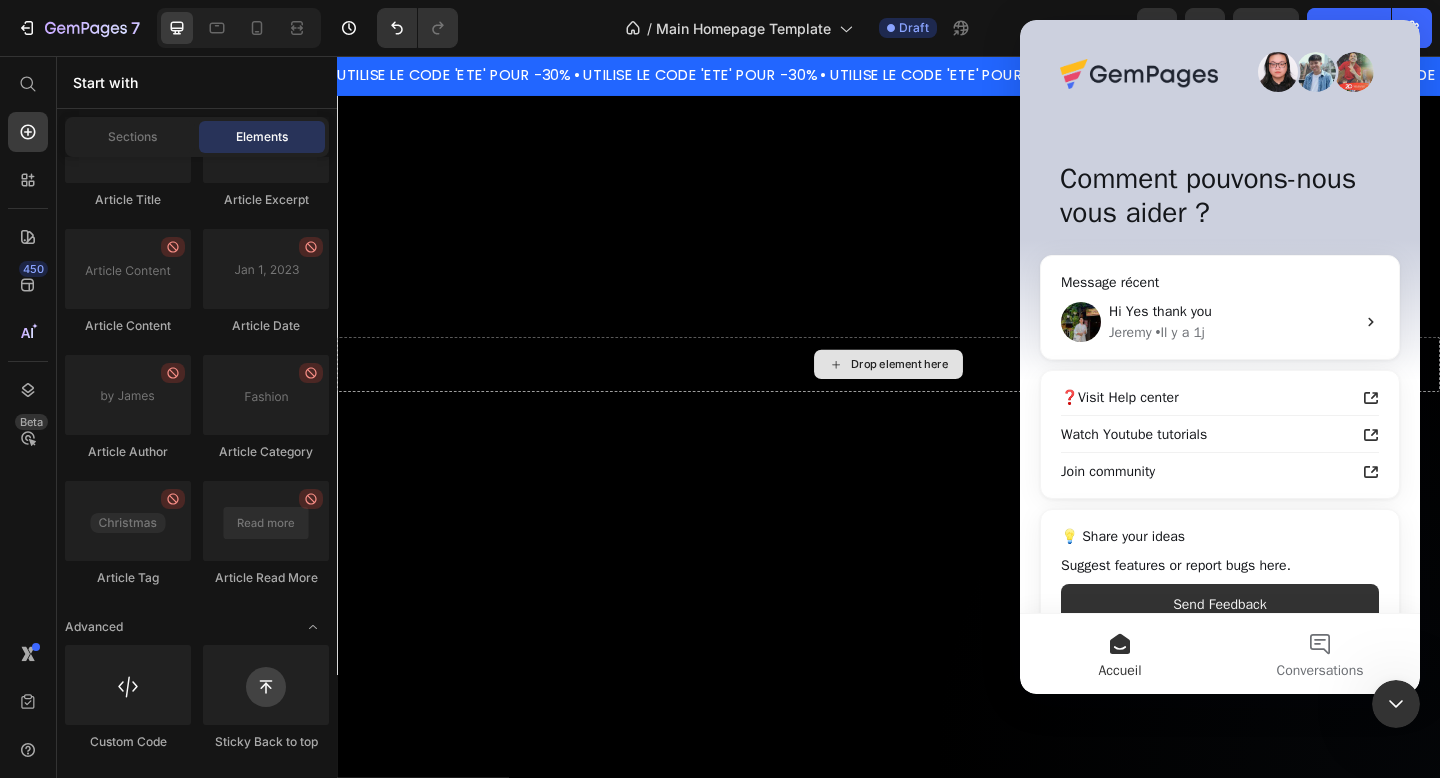 click on "Comment pouvons-nous vous aider ?" at bounding box center (1220, 200) 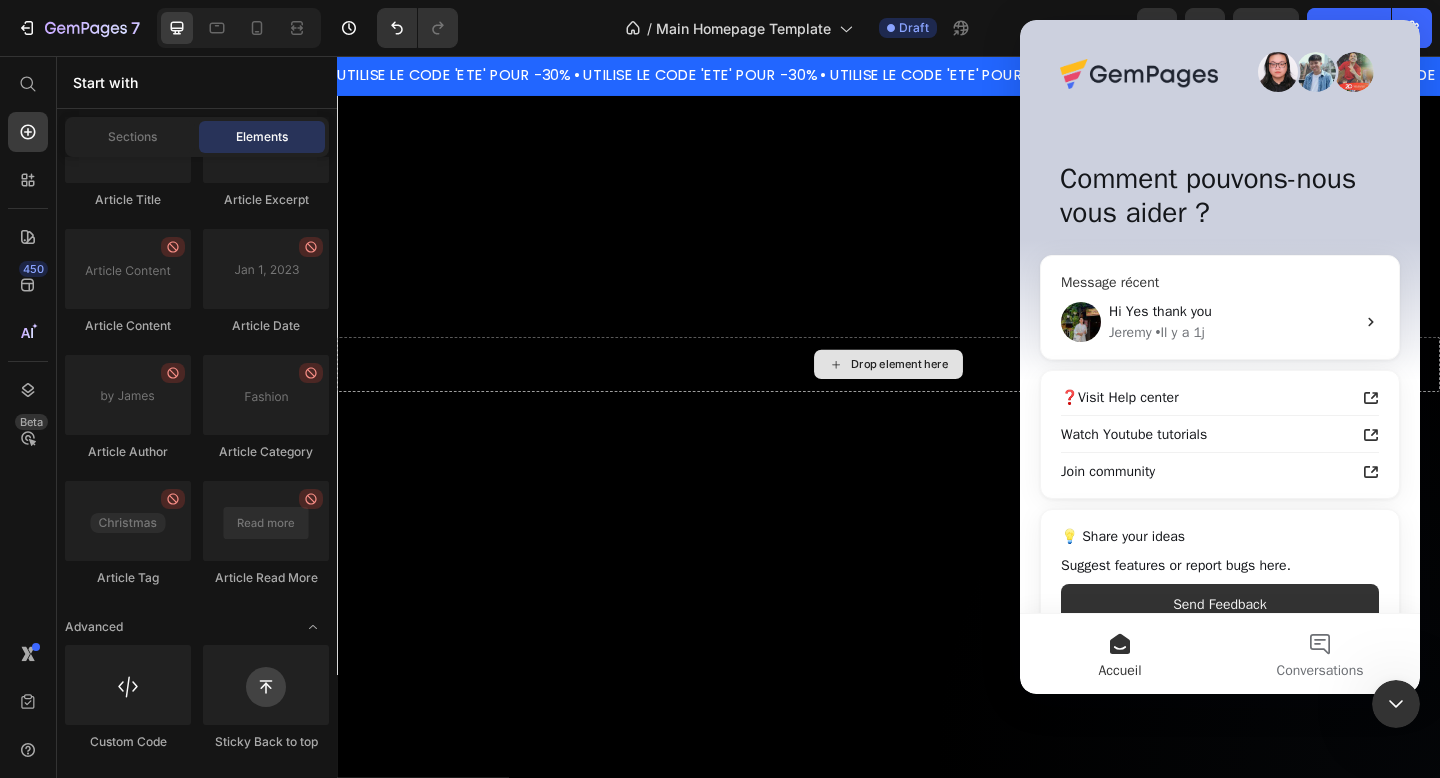 click on "Hi Yes thank you Jeremy •  Il y a 1j" at bounding box center [1220, 322] 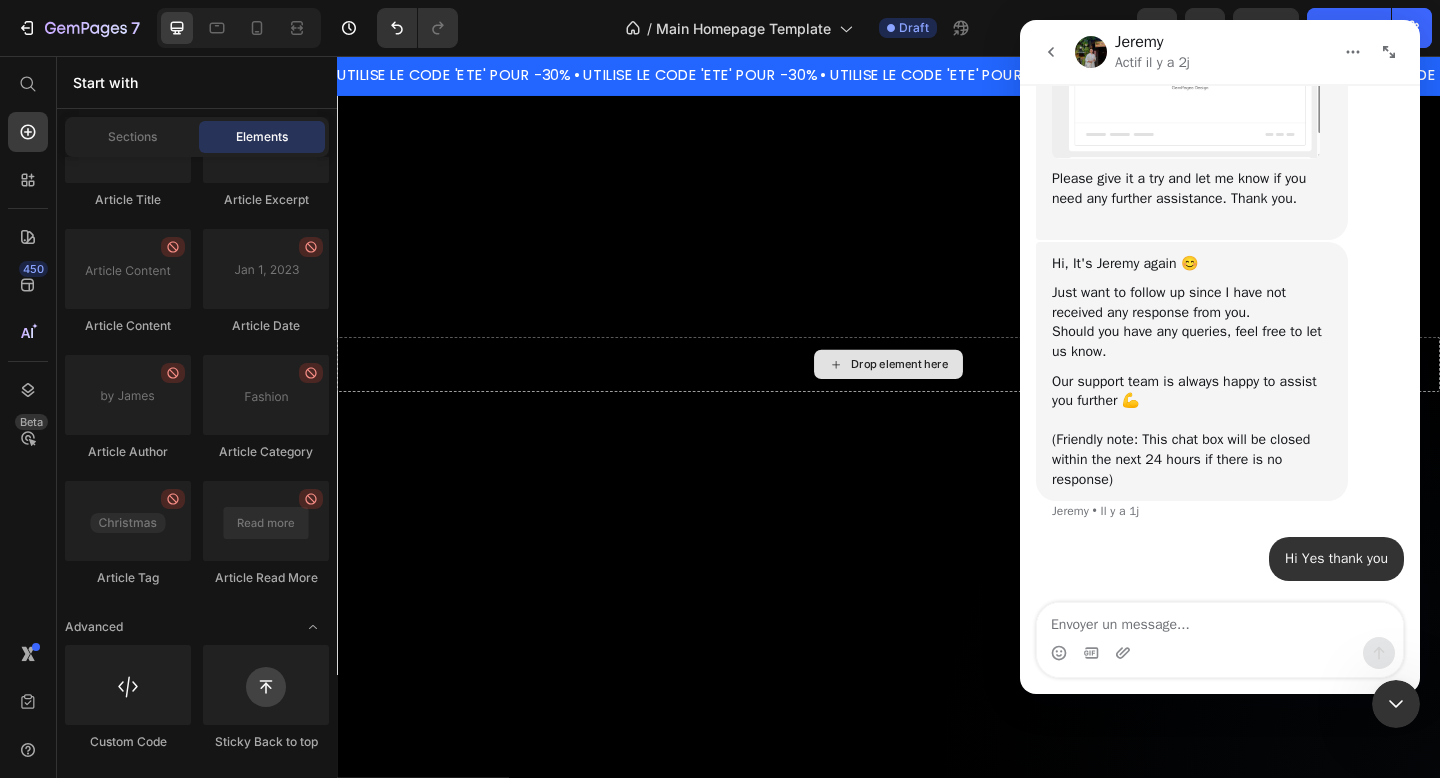 scroll, scrollTop: 1069, scrollLeft: 0, axis: vertical 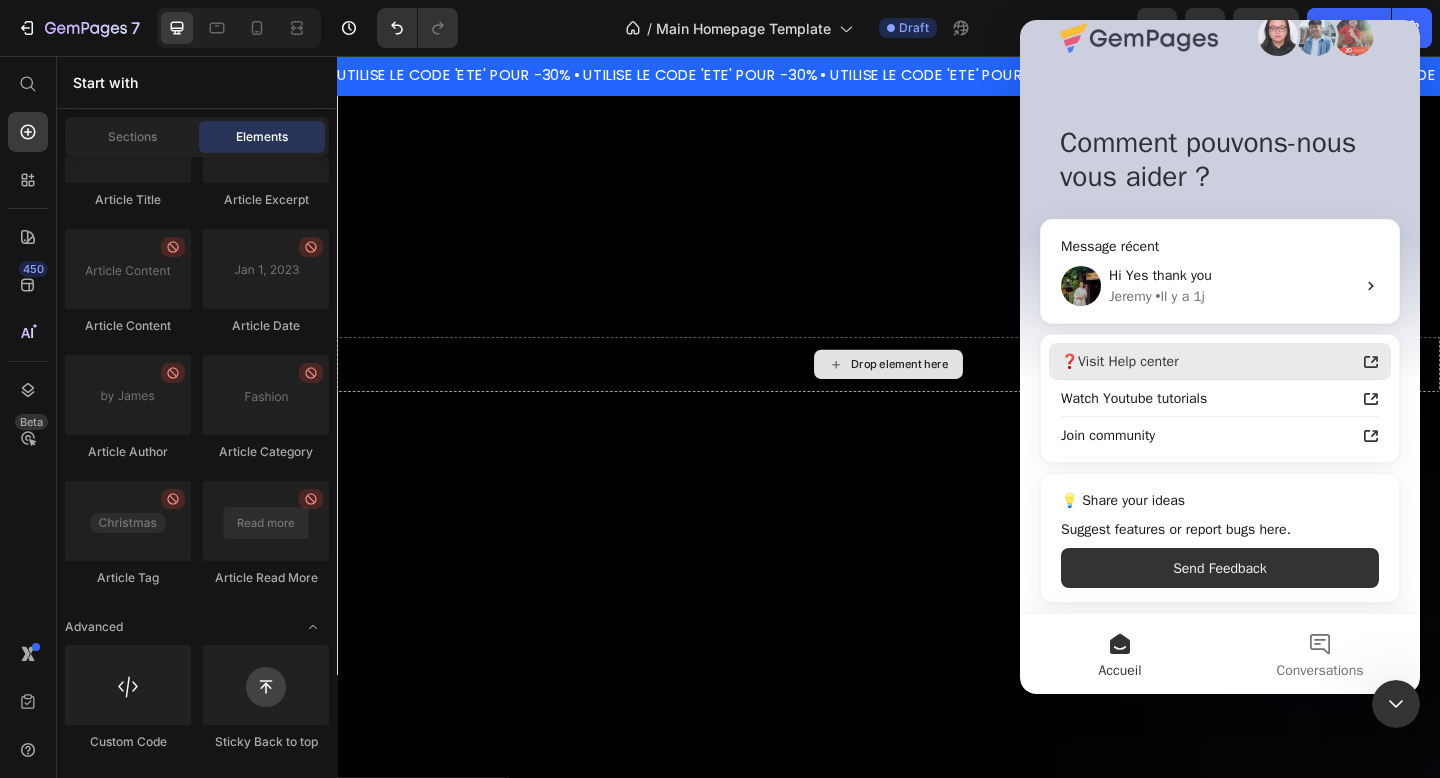 click on "❓Visit Help center" at bounding box center (1208, 361) 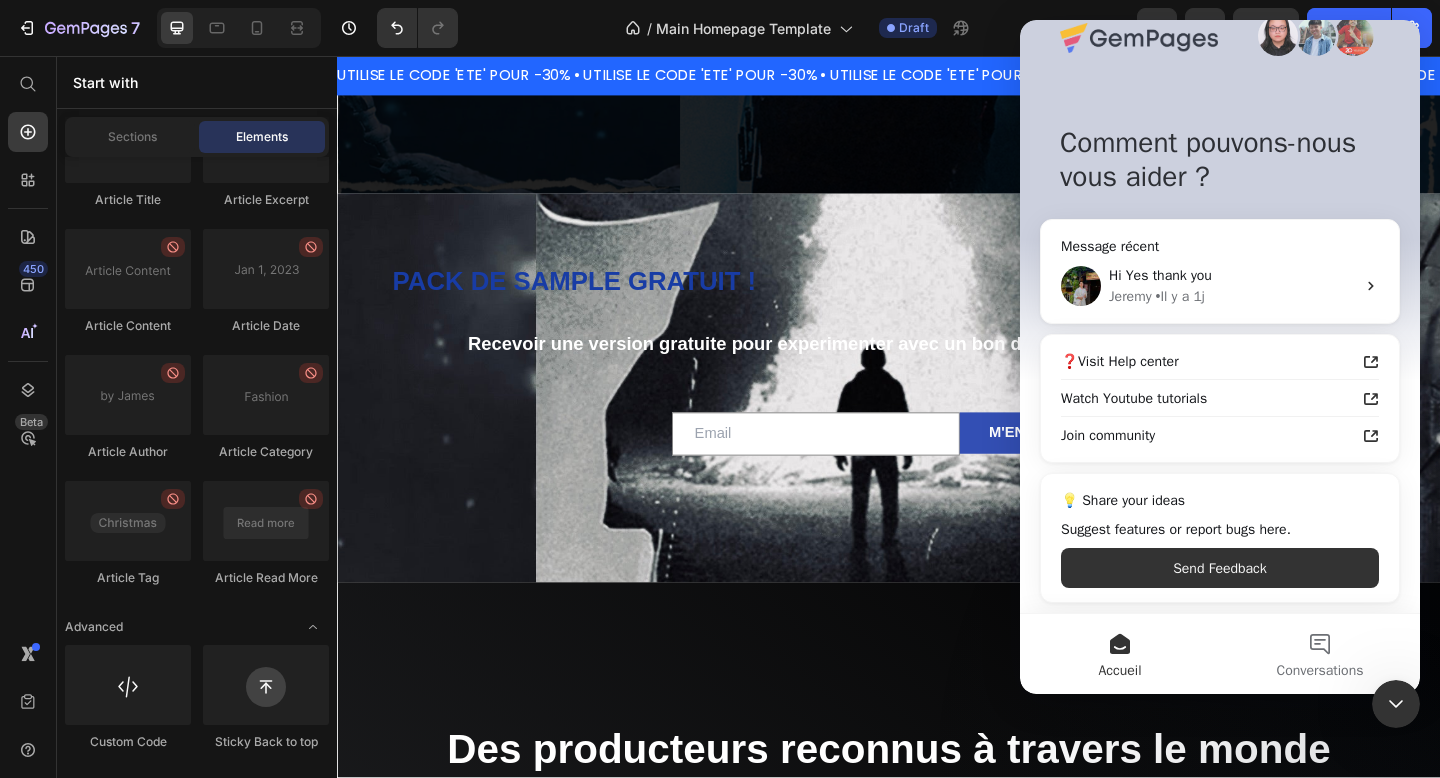scroll, scrollTop: 828, scrollLeft: 0, axis: vertical 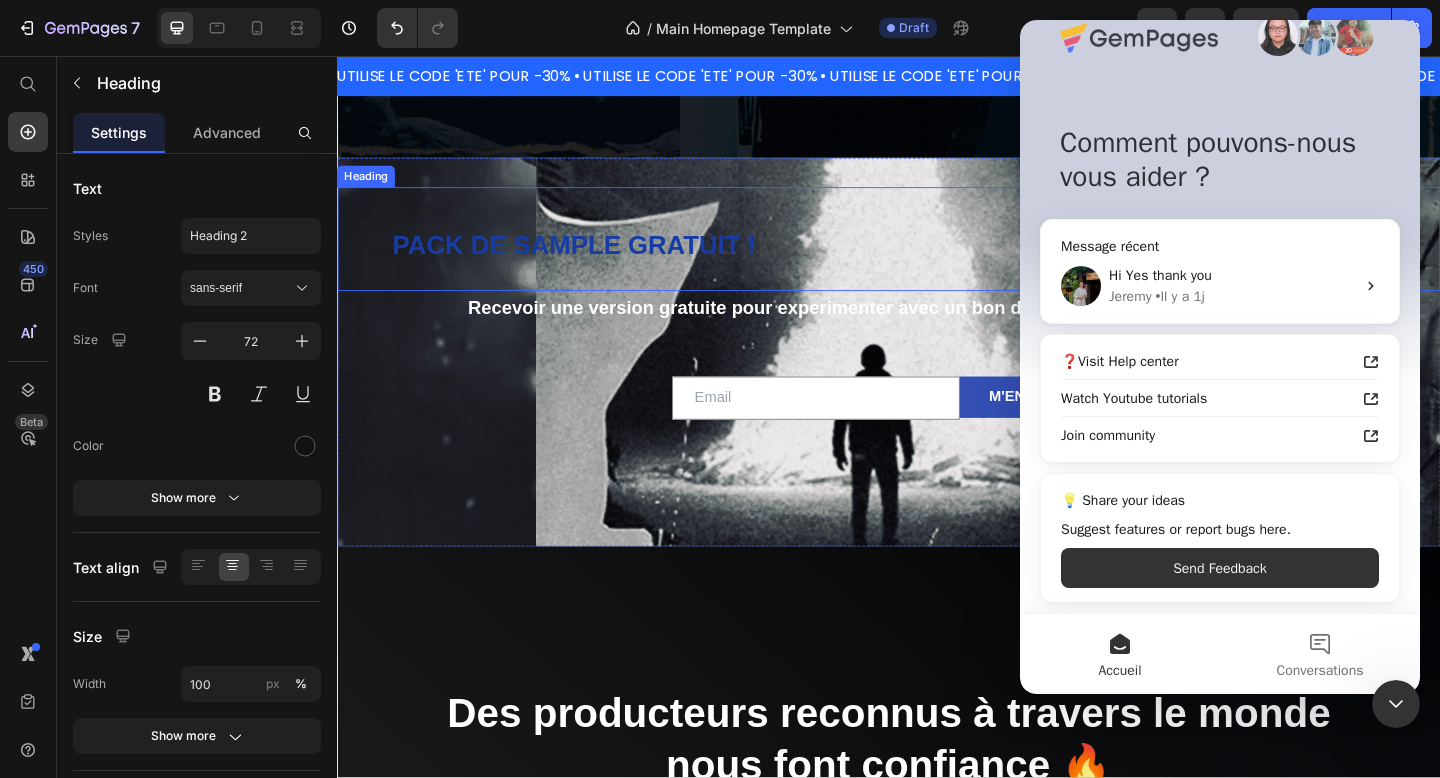 click on "PACK DE SAMPLE GRATUIT !" at bounding box center (937, 255) 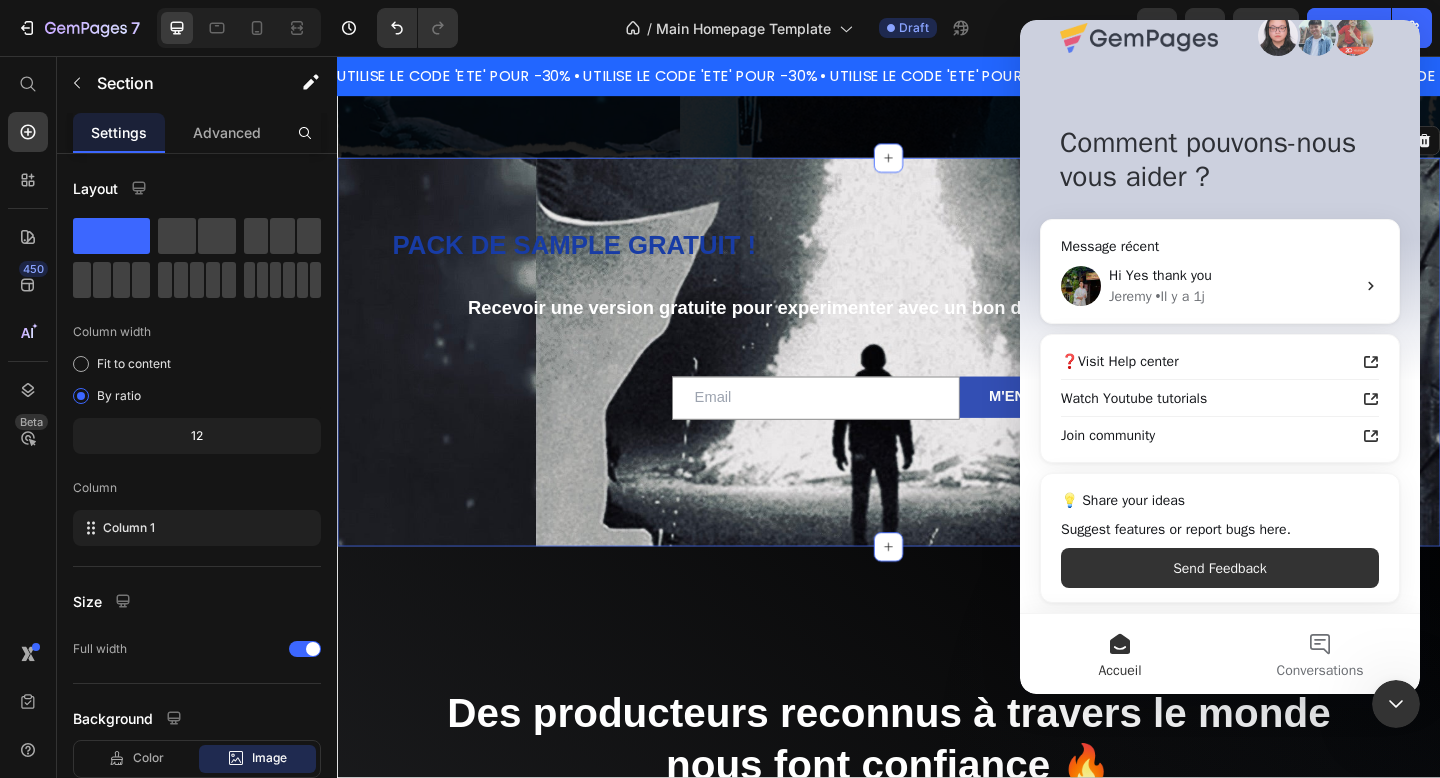 click on "PACK DE SAMPLE GRATUIT !                                                                                          Heading                              Recevoir une version gratuite pour experimenter avec un bon de reduction sur la version payante   Text Block Email Field M'ENVOYER Submit Button Row Newsletter Section 3   You can create reusable sections Create Theme Section AI Content Write with GemAI What would you like to describe here? Tone and Voice Persuasive Product YURI - DARK SYNTH SAMPLE PACK VOL. 1 Show more Generate" at bounding box center (937, 378) 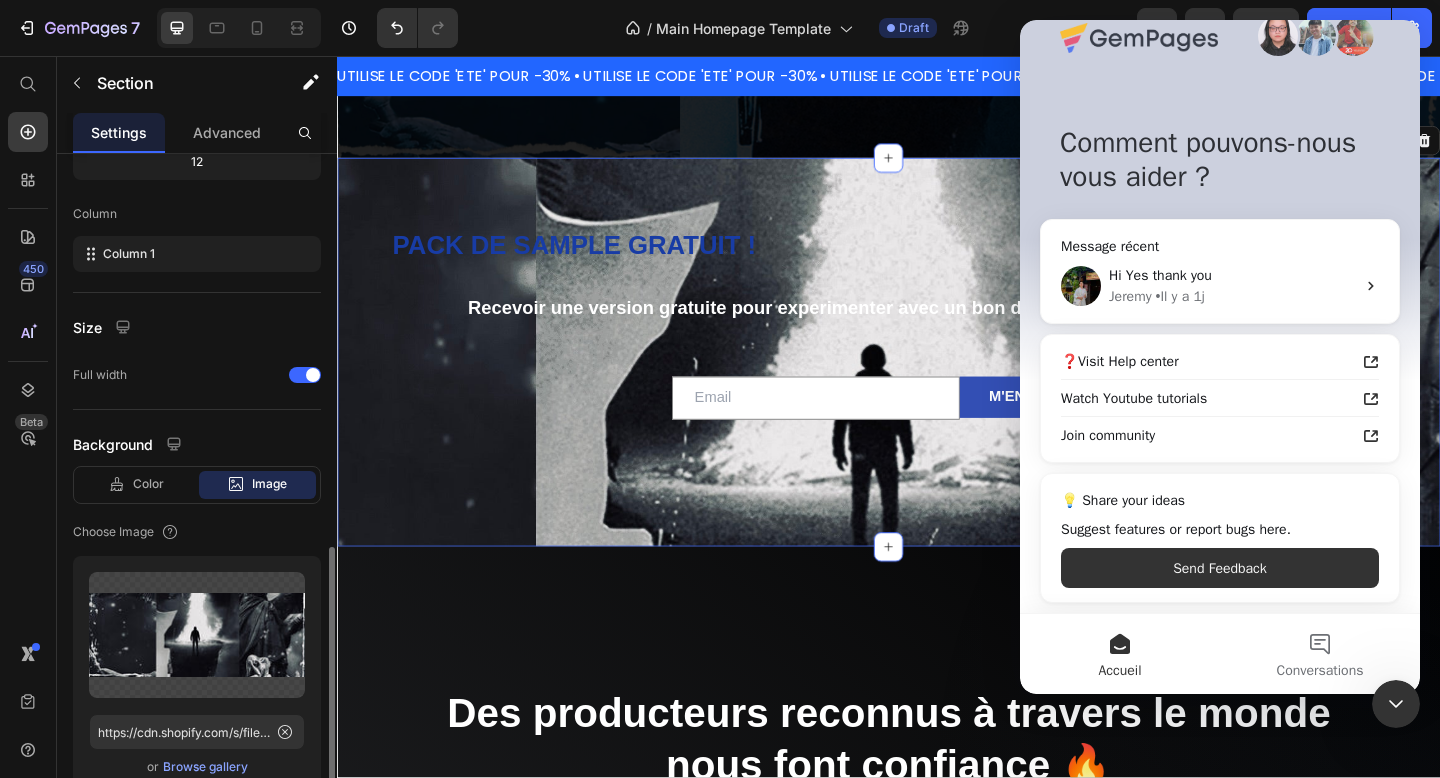 scroll, scrollTop: 483, scrollLeft: 0, axis: vertical 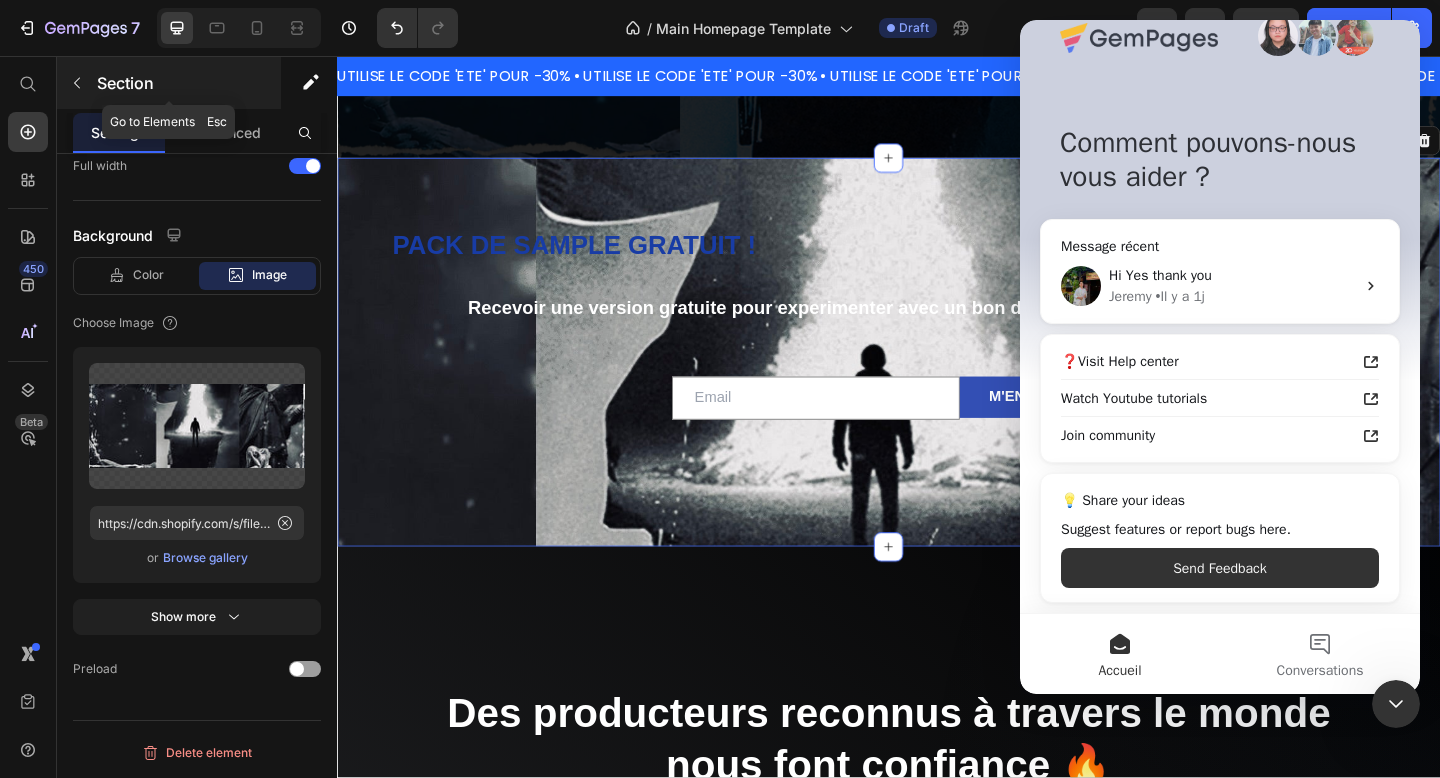 click 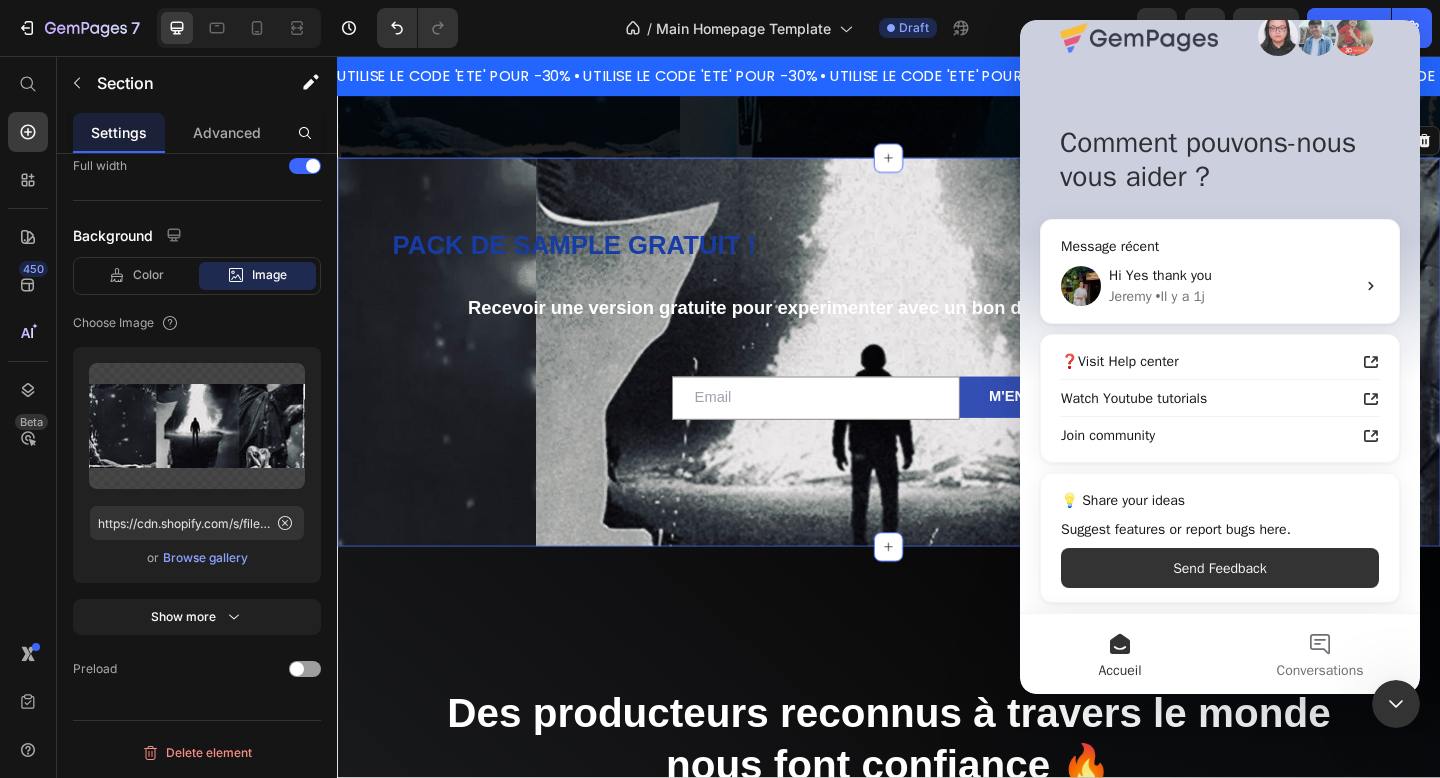 click on "PACK DE SAMPLE GRATUIT !                                                                                          Heading                              Recevoir une version gratuite pour experimenter avec un bon de reduction sur la version payante   Text Block Email Field M'ENVOYER Submit Button Row Newsletter Section 3   You can create reusable sections Create Theme Section AI Content Write with GemAI What would you like to describe here? Tone and Voice Persuasive Product YURI - DARK SYNTH SAMPLE PACK VOL. 1 Show more Generate" at bounding box center (937, 378) 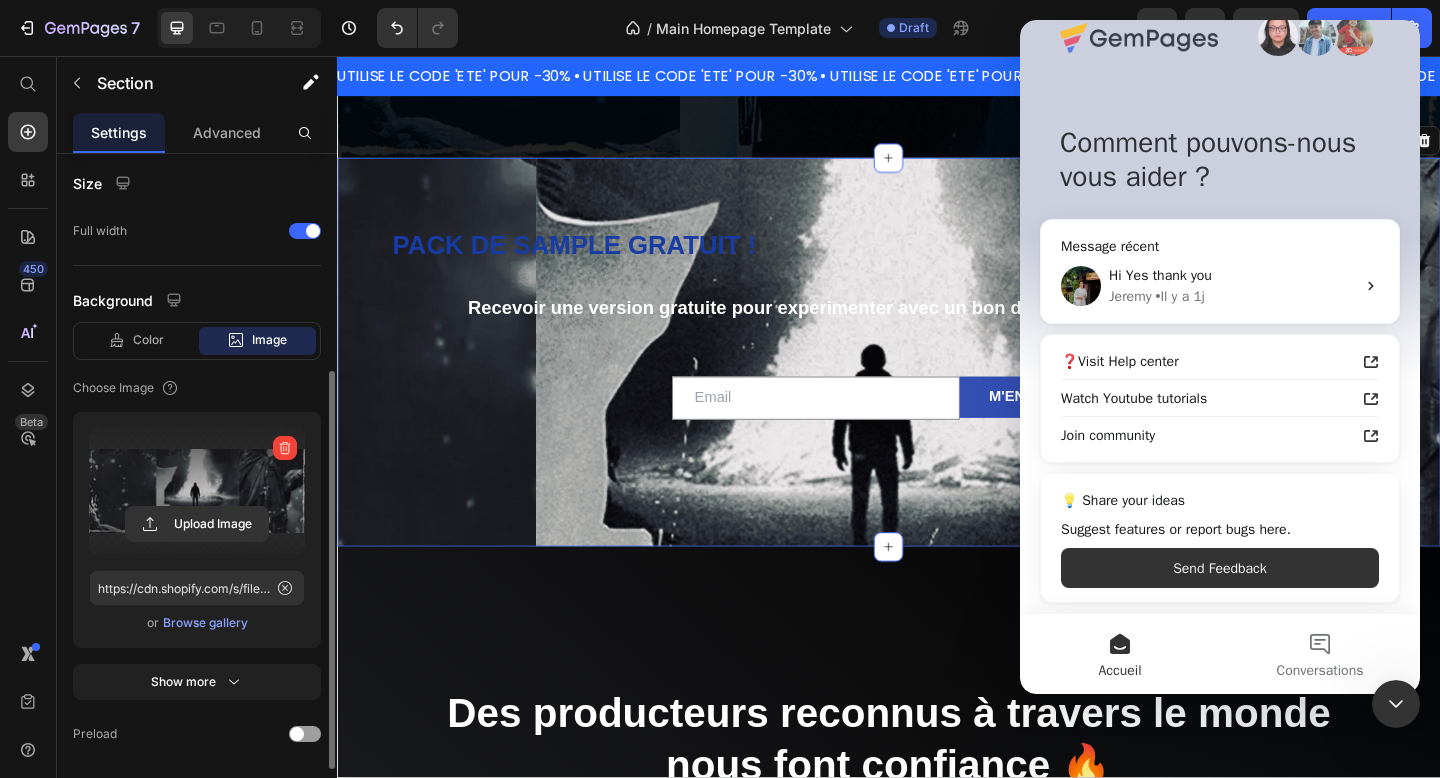 scroll, scrollTop: 324, scrollLeft: 0, axis: vertical 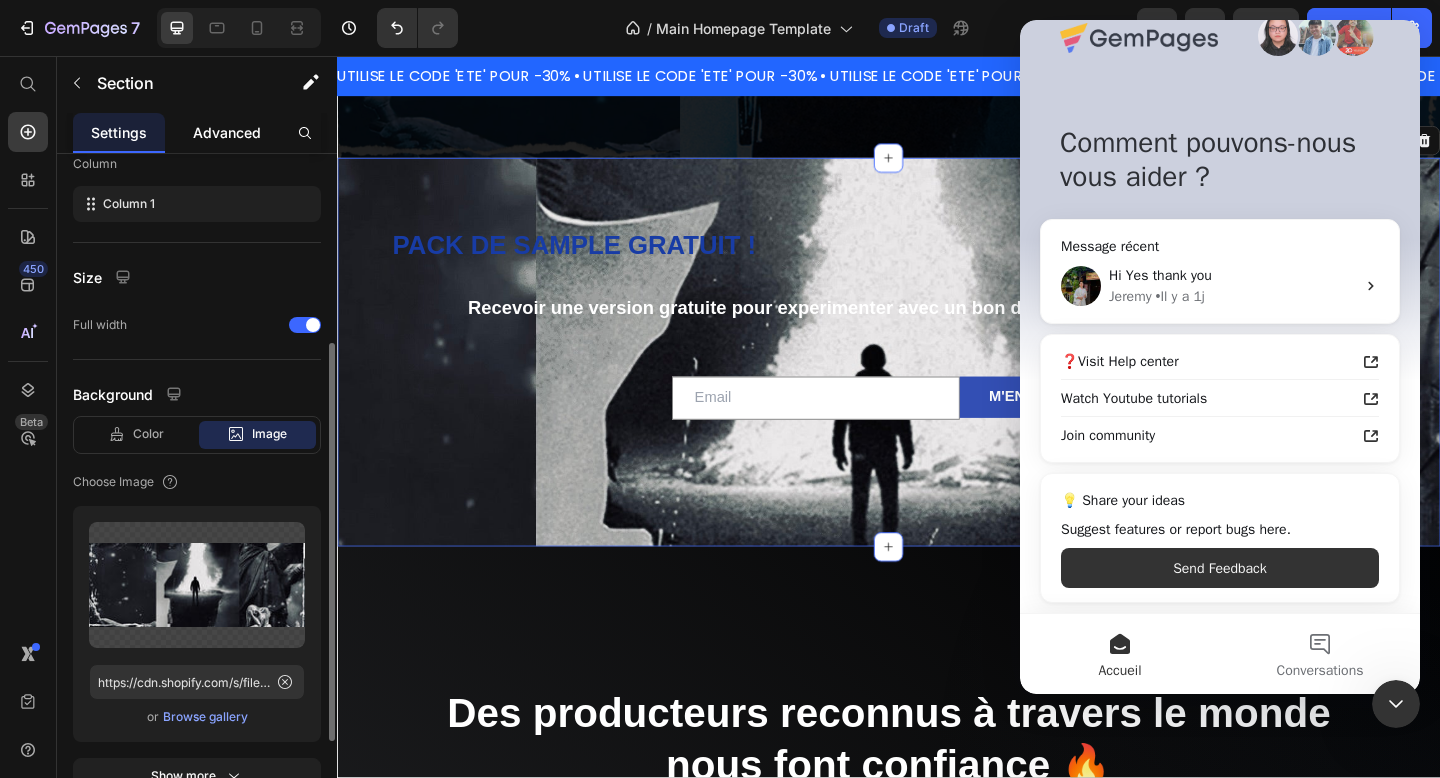 click on "Advanced" 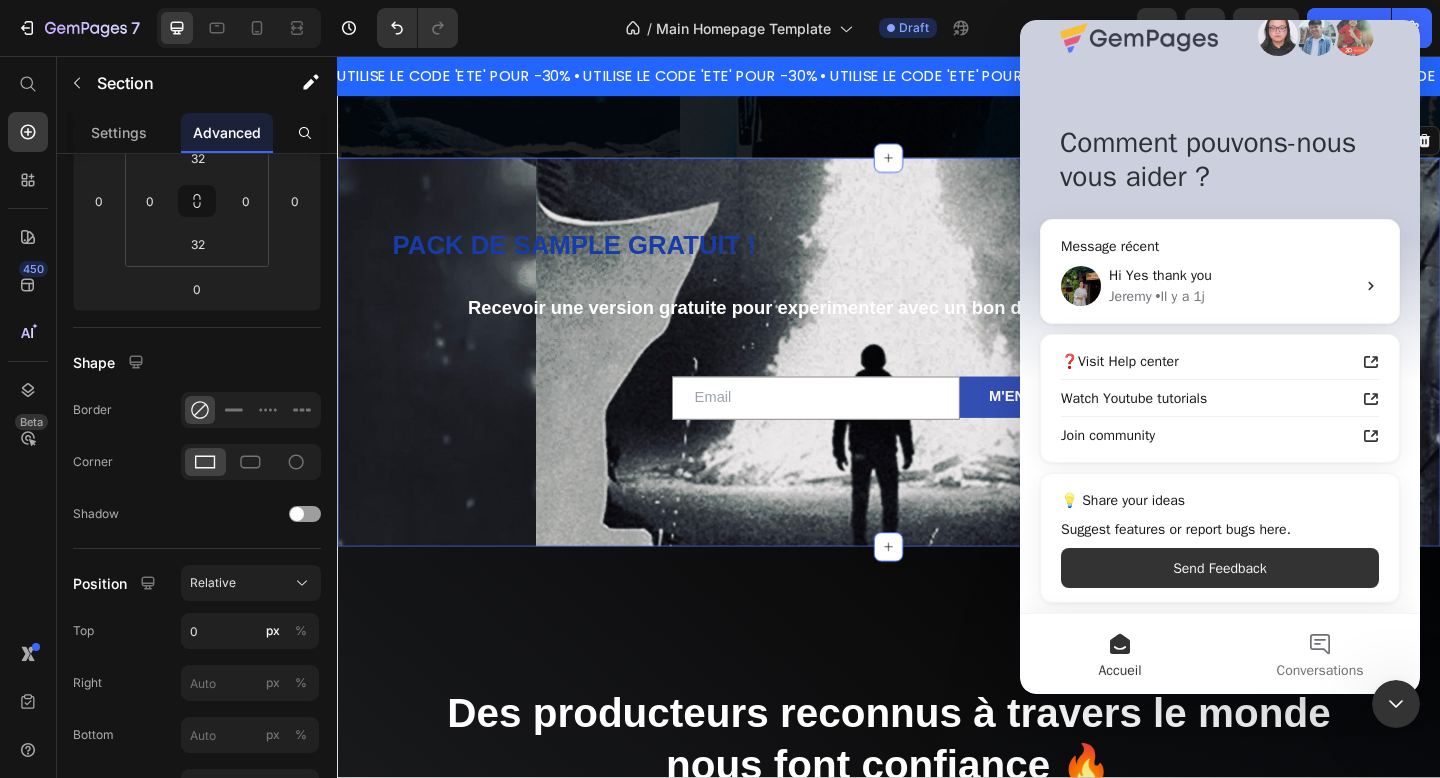 scroll, scrollTop: 0, scrollLeft: 0, axis: both 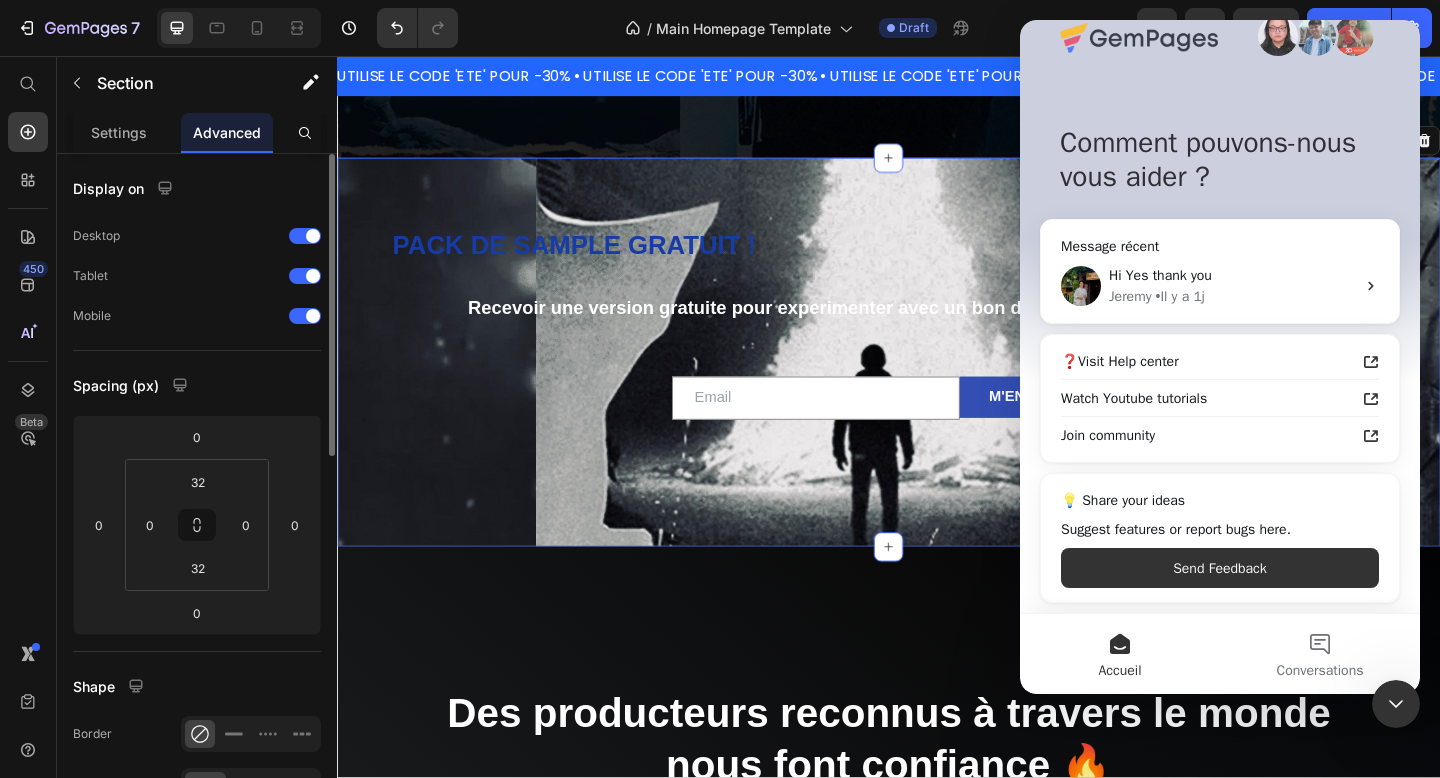 click on "Advanced" at bounding box center (227, 132) 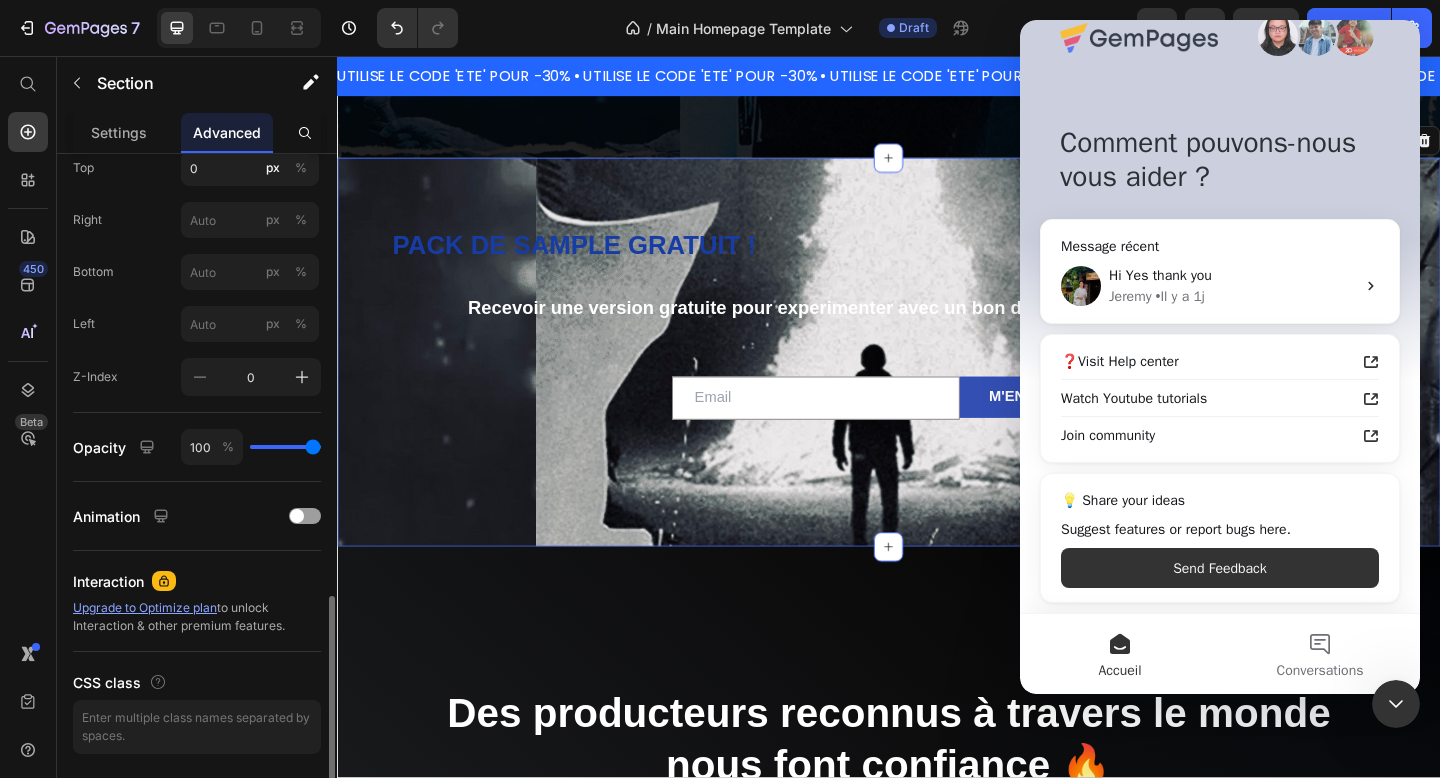 scroll, scrollTop: 850, scrollLeft: 0, axis: vertical 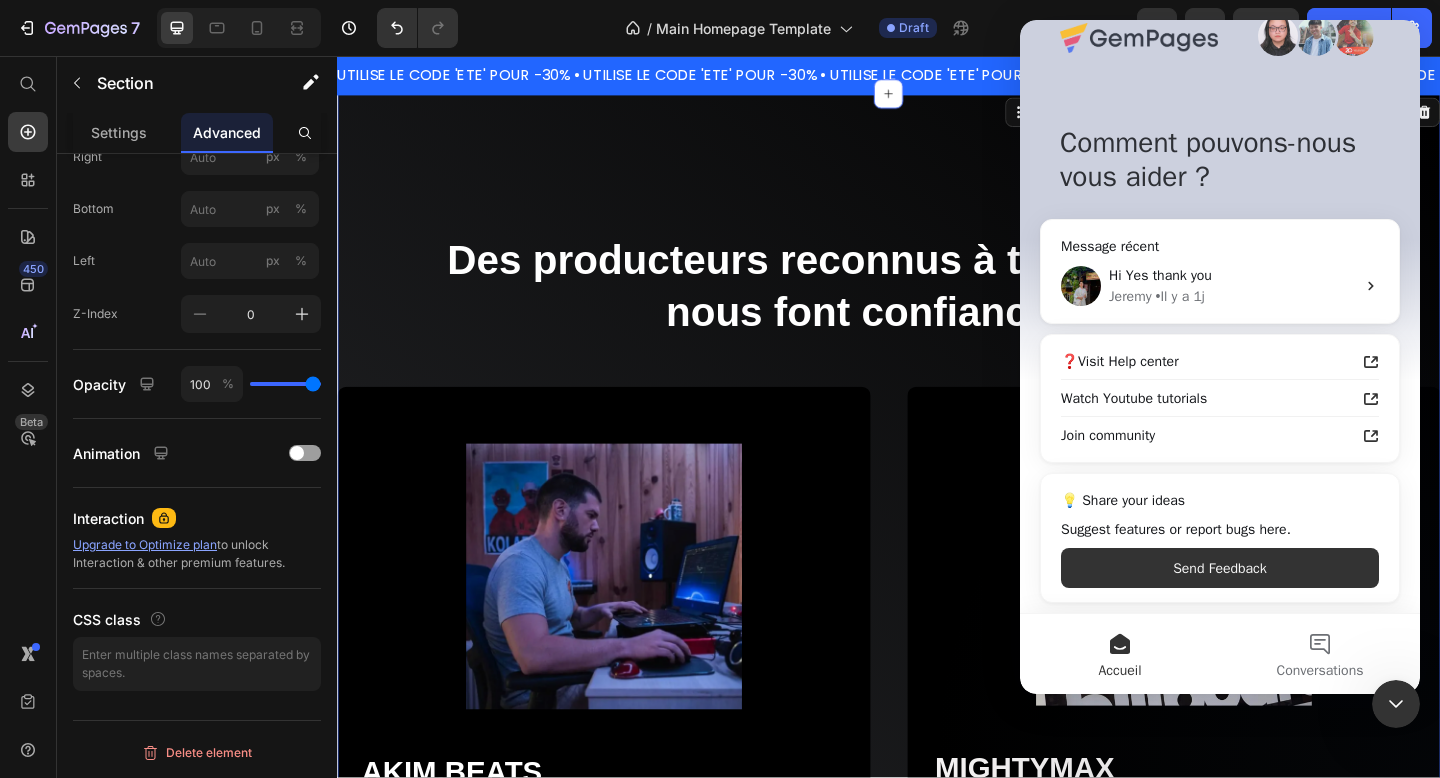 click on "Des producteurs reconnus à travers le monde  nous font confiance 🔥  Heading Image Akim.BEATS Heading Icon Icon Icon Icon
Icon Icon List CREDIT : LA FEVE, KOBA LAD, HASH24 Text Block Row Image MIGHTYMAX Heading Icon Icon Icon Icon
Icon Icon List CREDIT : LA FEVE, DOSSEH, EMINEM Text Block Row Row Row Section gytaPI3Ek8   You can create reusable sections Create Theme Section AI Content Write with GemAI What would you like to describe here? Tone and Voice Persuasive Product YURI - DARK SYNTH SAMPLE PACK VOL. 1 Show more Generate" at bounding box center [937, 604] 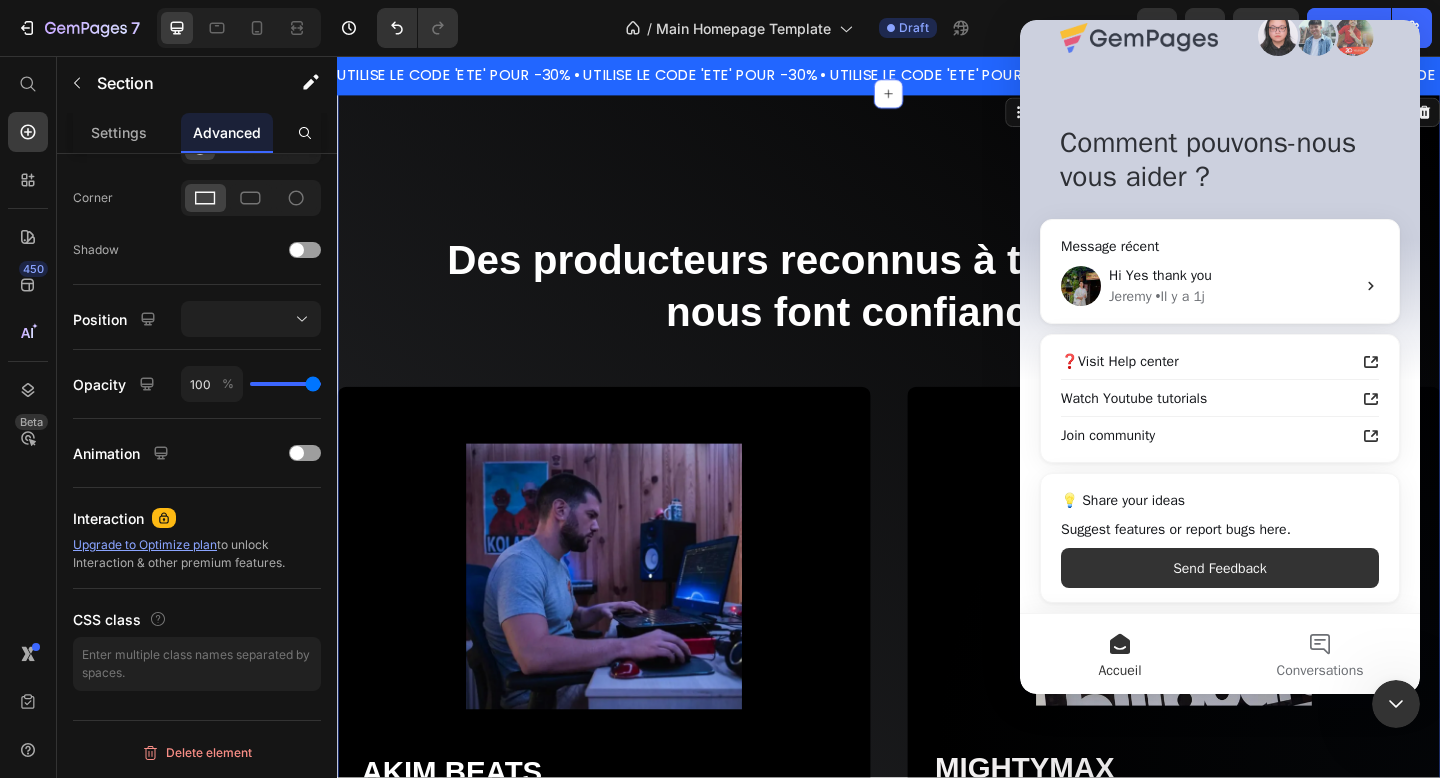 drag, startPoint x: 1387, startPoint y: 683, endPoint x: 2759, endPoint y: 1360, distance: 1529.9388 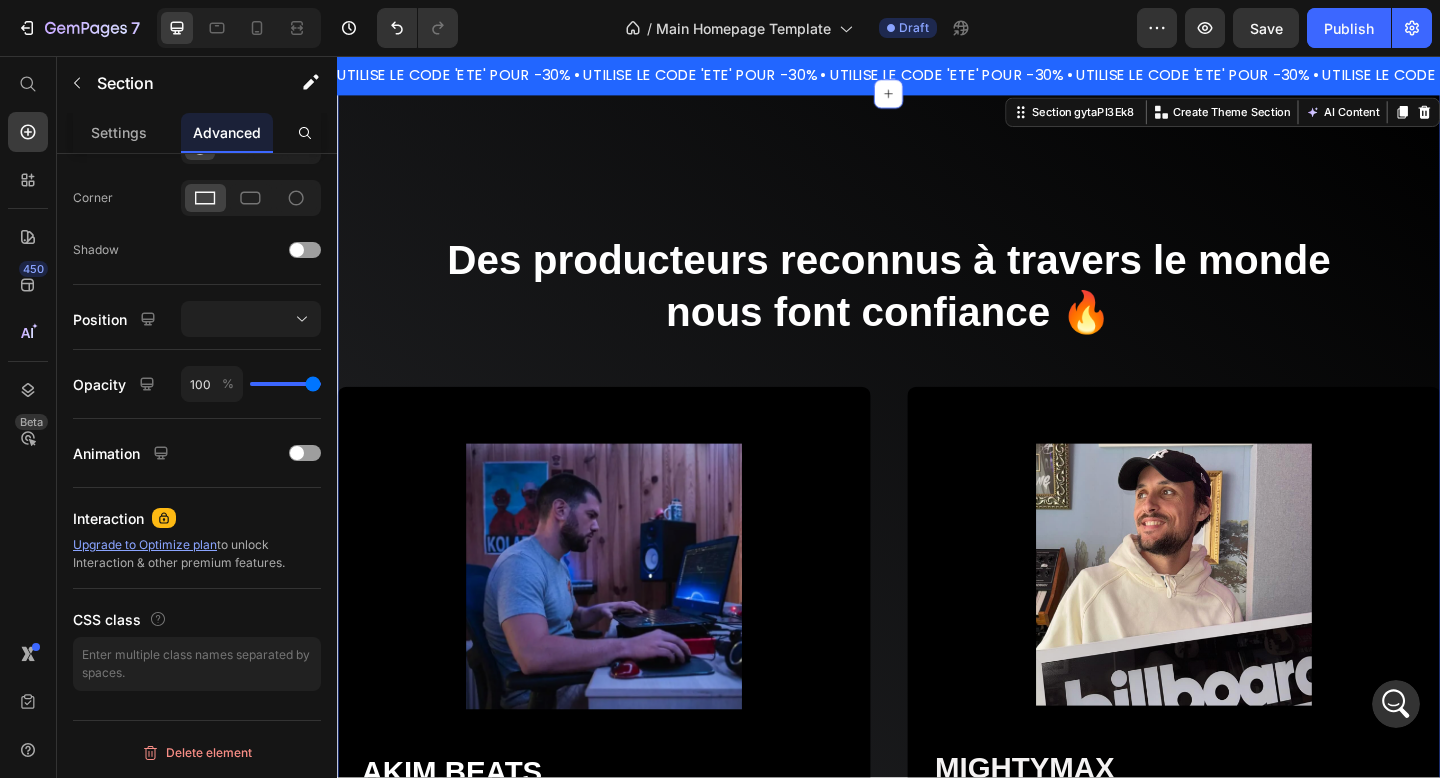 scroll, scrollTop: 0, scrollLeft: 0, axis: both 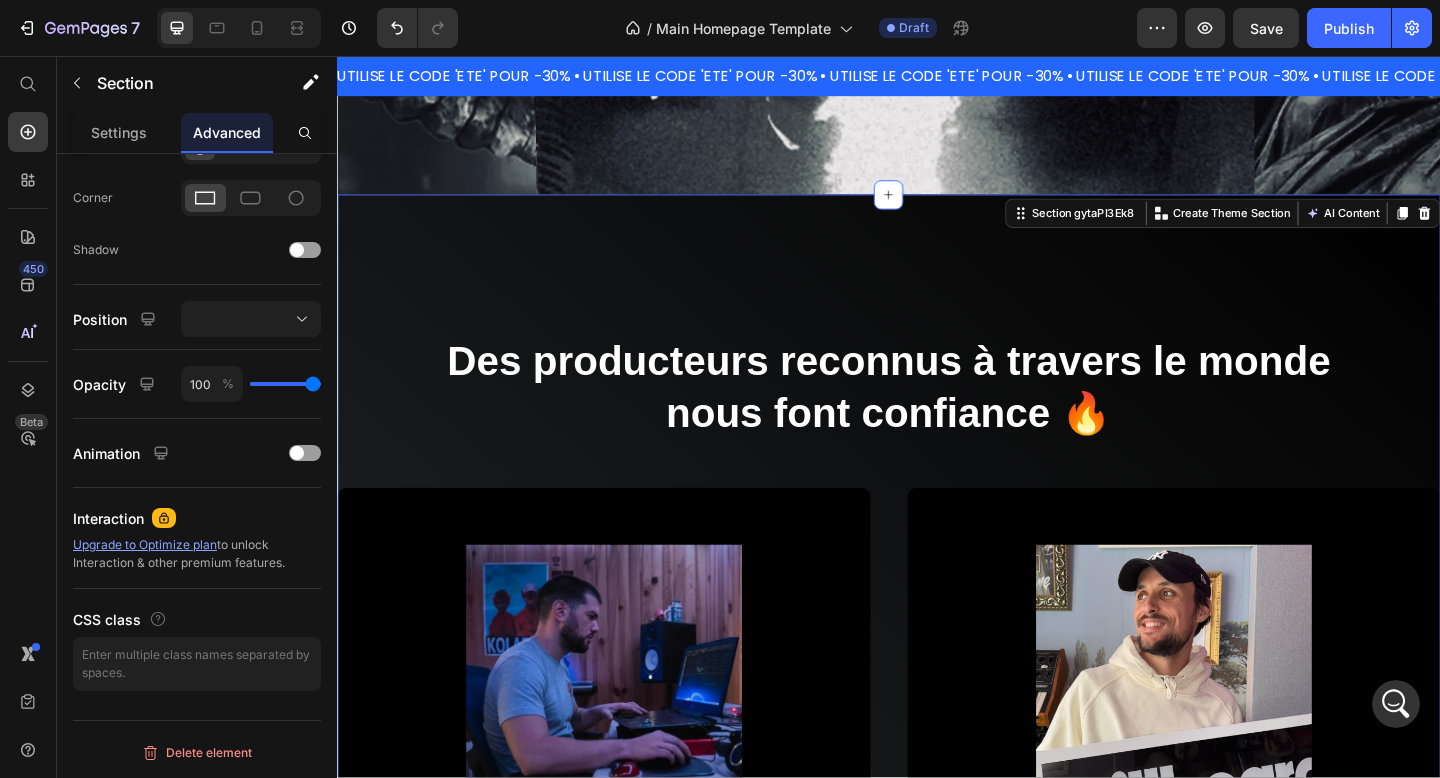 click on "Des producteurs reconnus à travers le monde  nous font confiance 🔥  Heading Image Akim.BEATS Heading Icon Icon Icon Icon
Icon Icon List CREDIT : LA FEVE, KOBA LAD, HASH24 Text Block Row Image MIGHTYMAX Heading Icon Icon Icon Icon
Icon Icon List CREDIT : LA FEVE, DOSSEH, EMINEM Text Block Row Row Row Section gytaPI3Ek8   You can create reusable sections Create Theme Section AI Content Write with GemAI What would you like to describe here? Tone and Voice Persuasive Product YURI - DARK SYNTH SAMPLE PACK VOL. 1 Show more Generate" at bounding box center [937, 714] 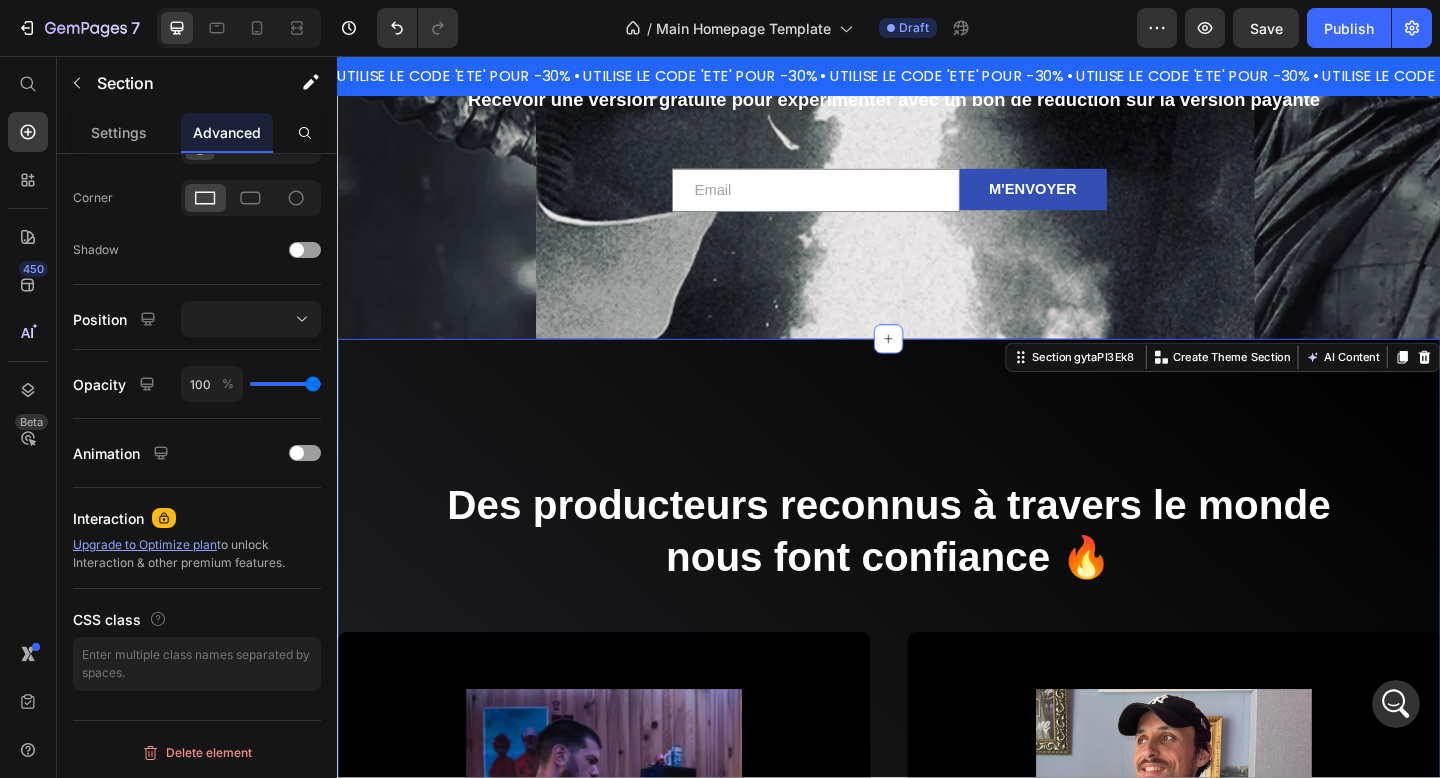 scroll, scrollTop: 1143, scrollLeft: 0, axis: vertical 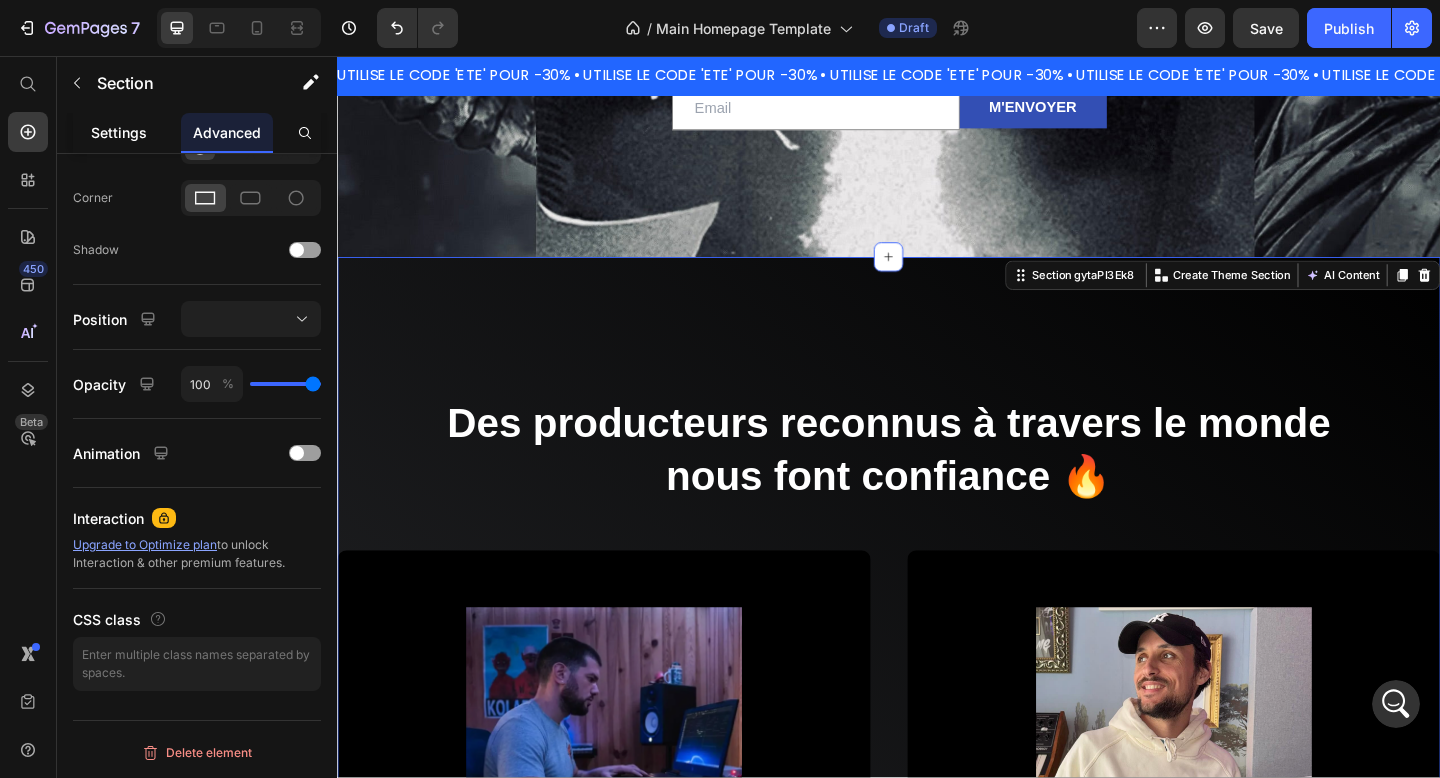 click on "Settings" at bounding box center [119, 132] 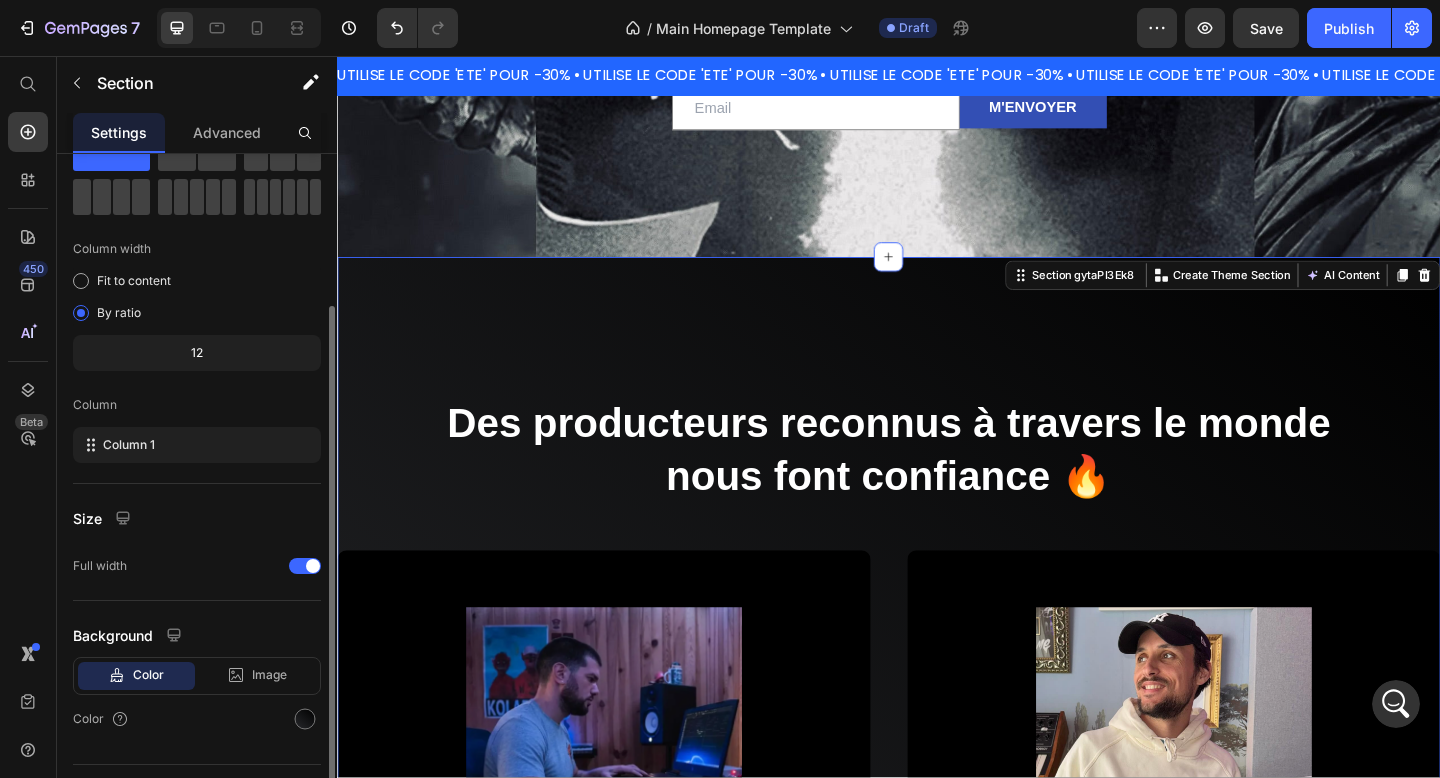 scroll, scrollTop: 127, scrollLeft: 0, axis: vertical 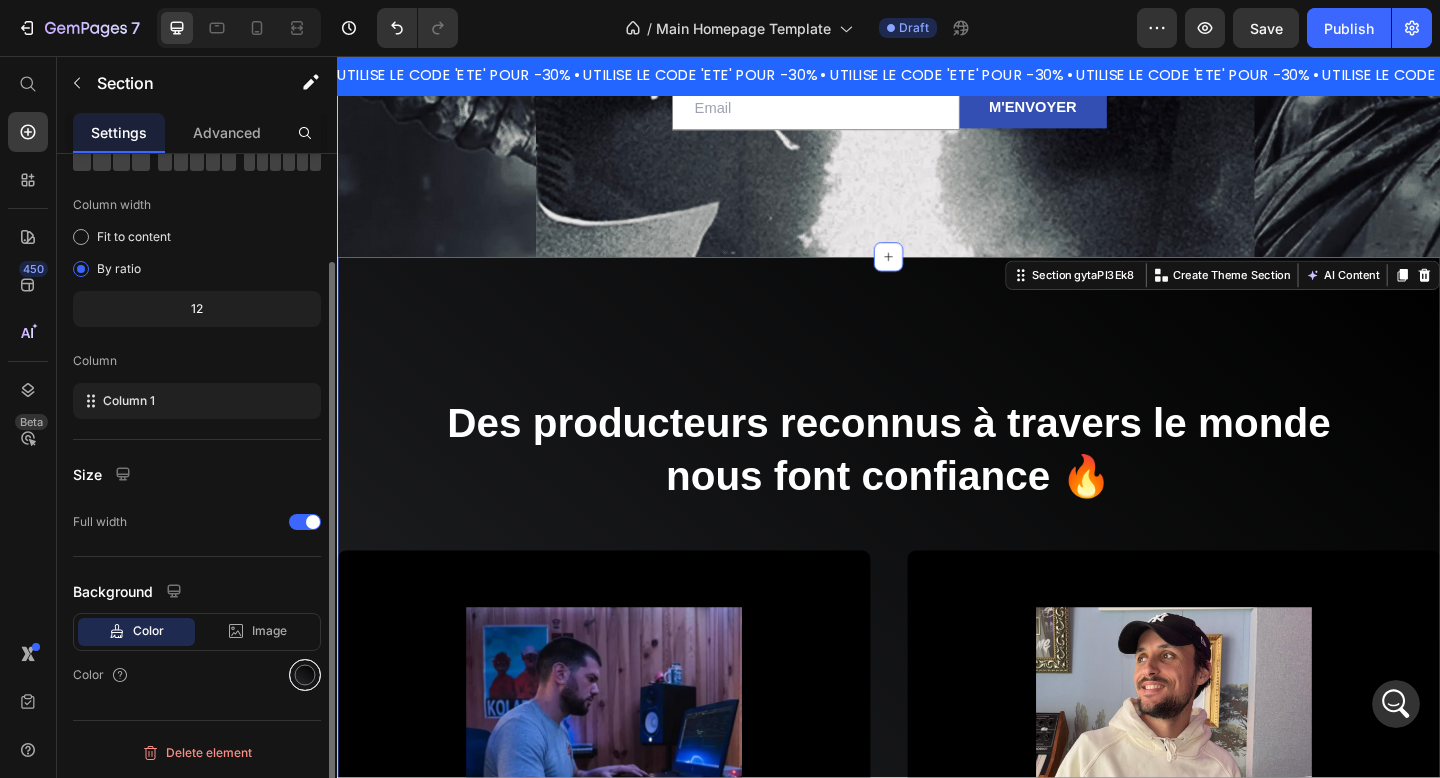 click at bounding box center [305, 675] 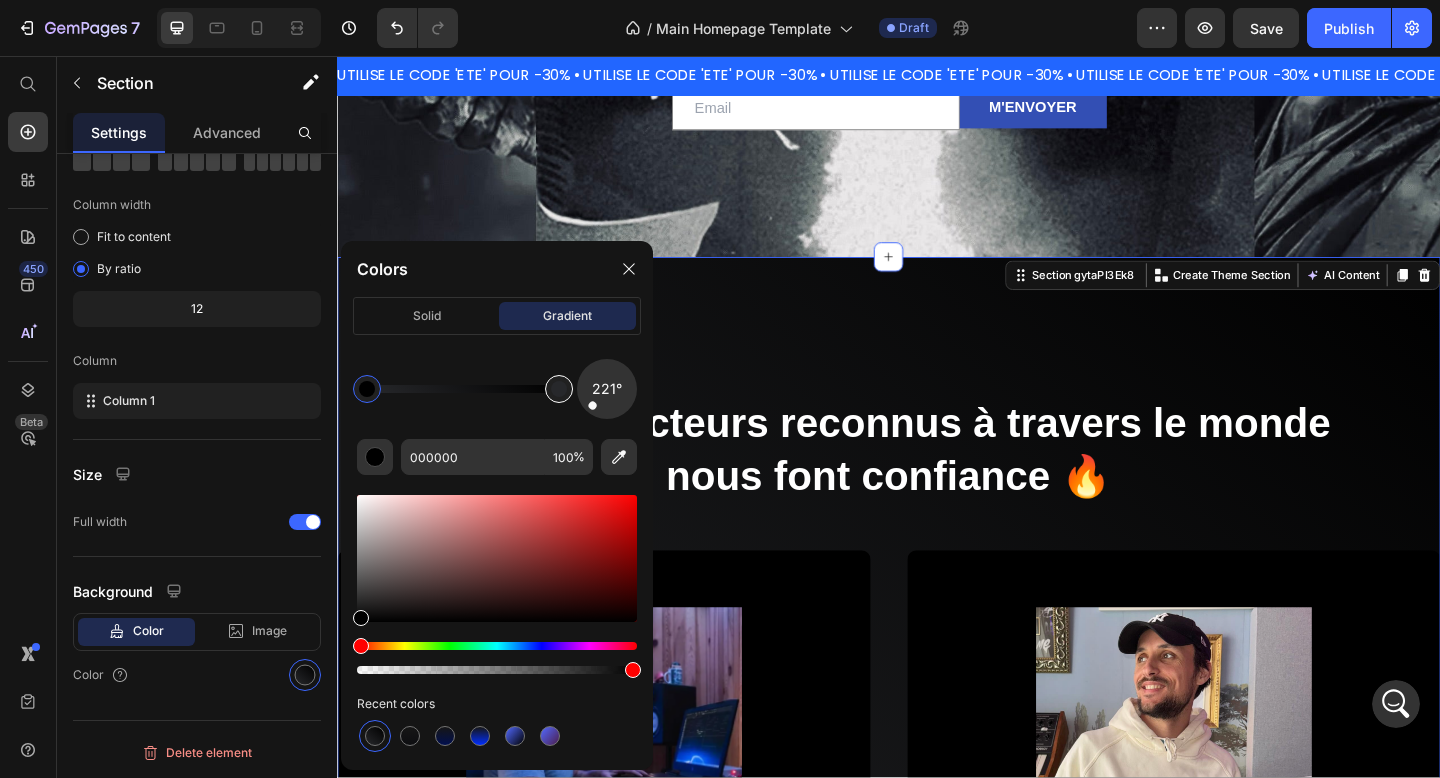 type on "27282B" 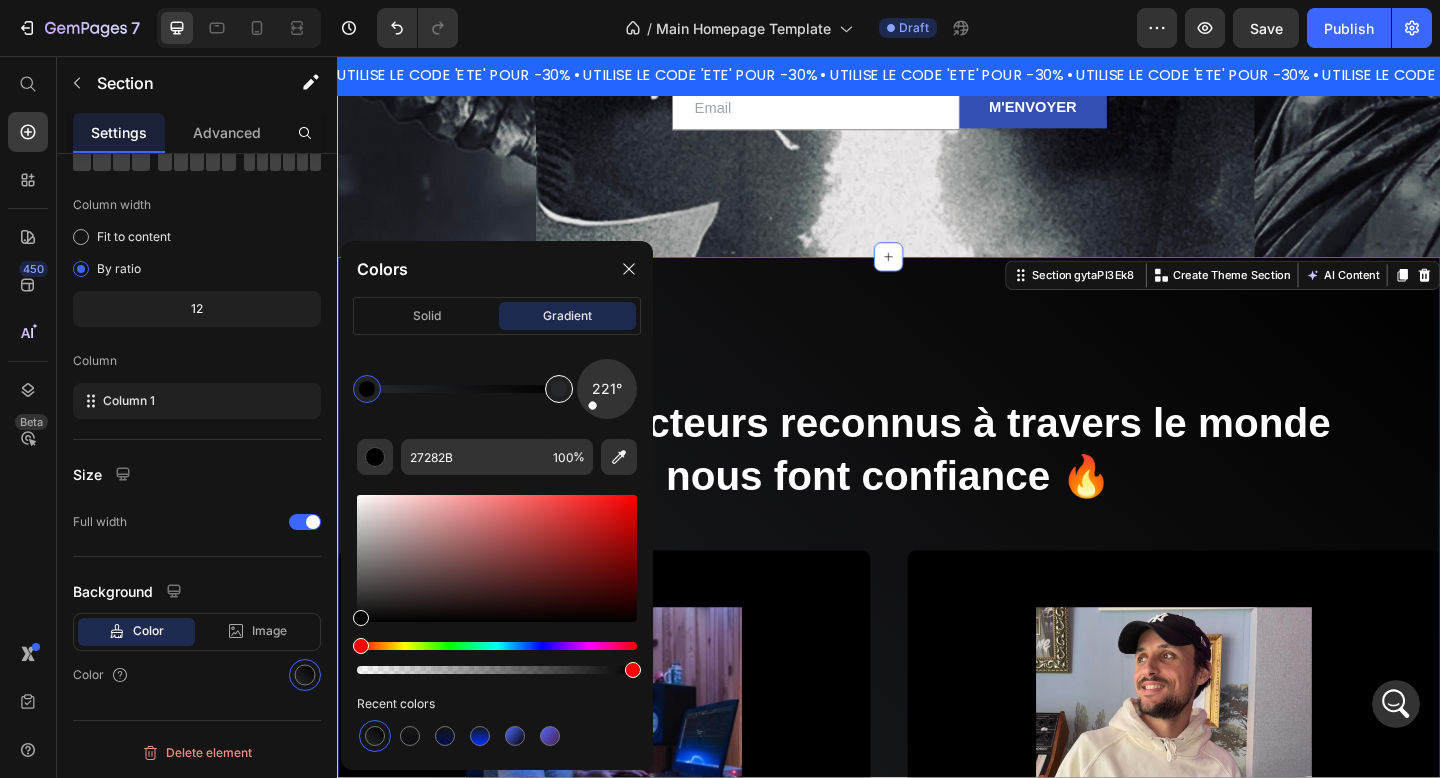 click at bounding box center (559, 389) 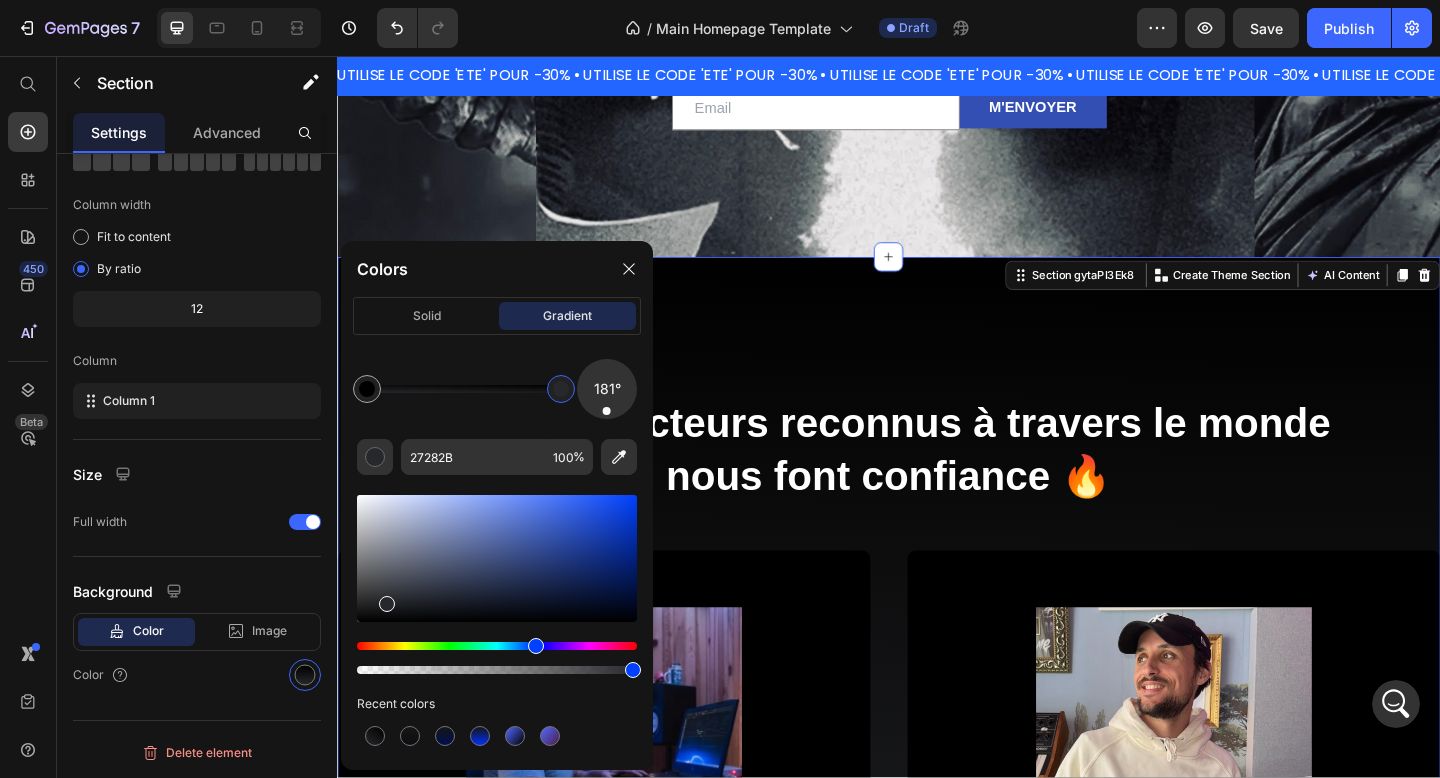 drag, startPoint x: 598, startPoint y: 408, endPoint x: 606, endPoint y: 429, distance: 22.472204 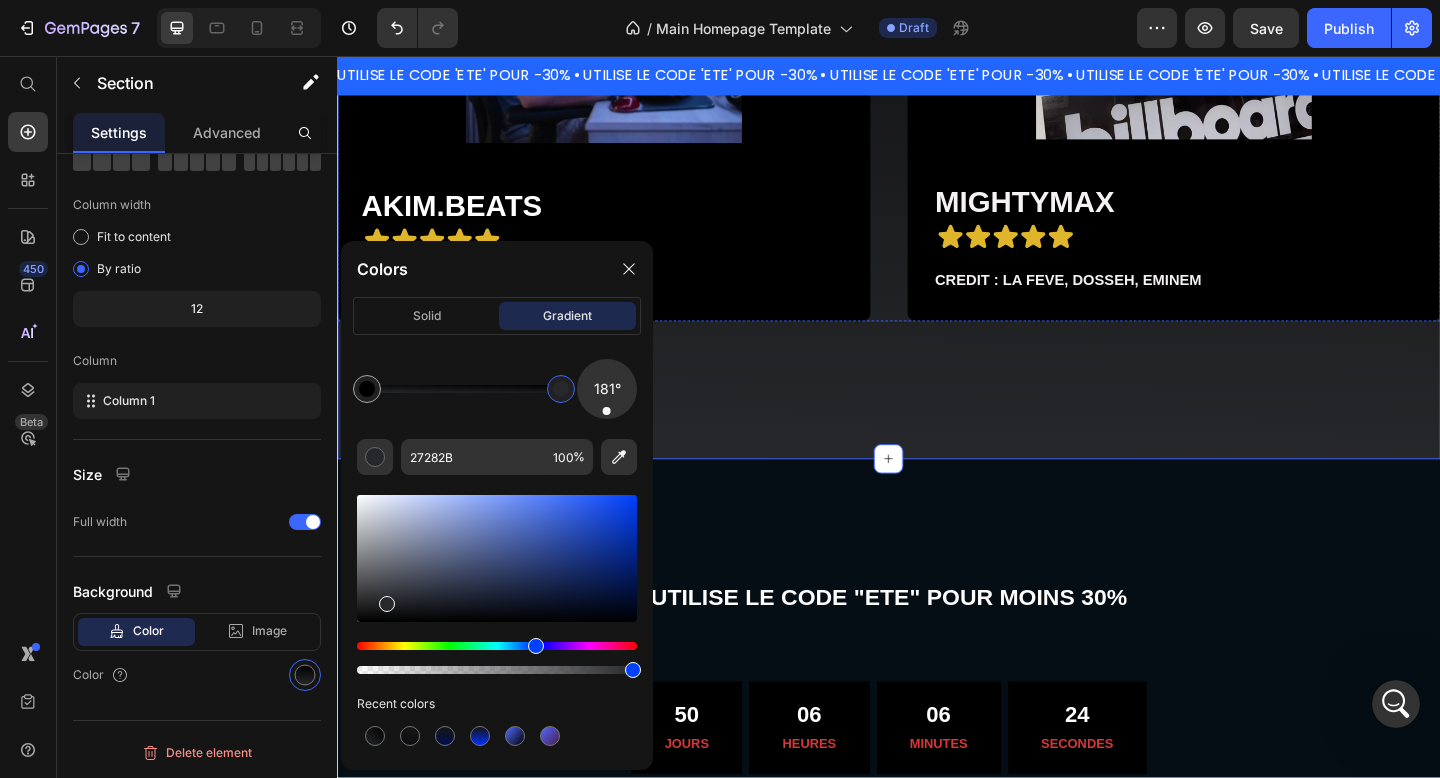 scroll, scrollTop: 1933, scrollLeft: 0, axis: vertical 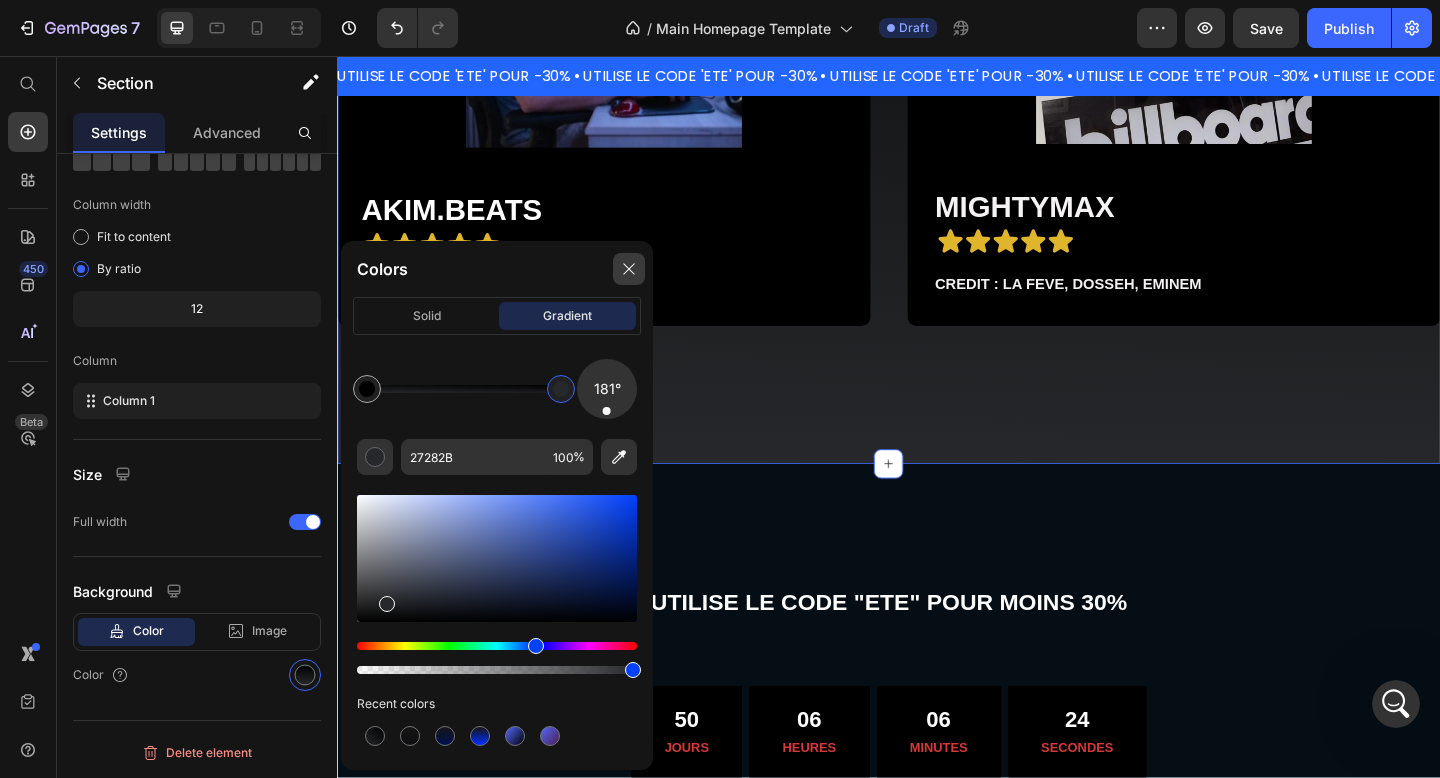 click 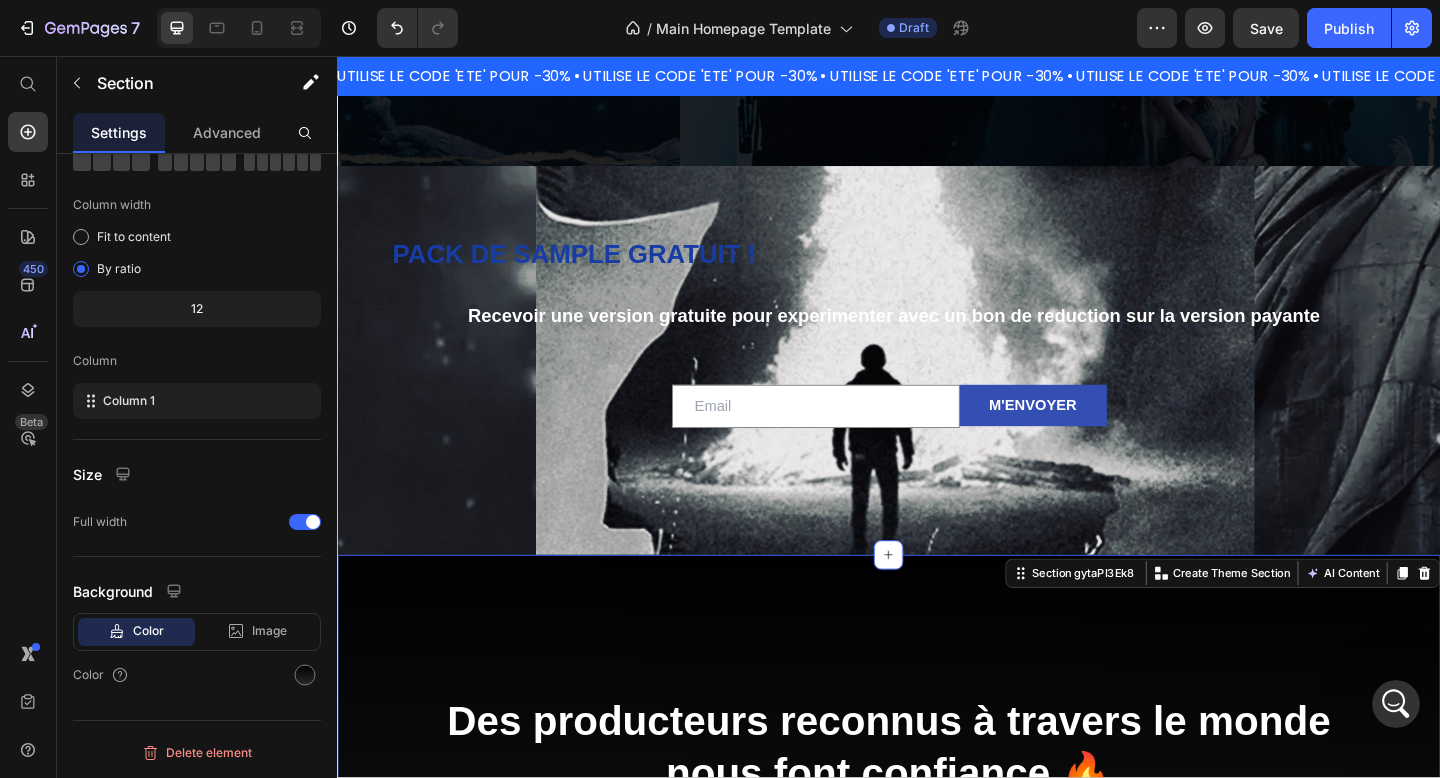 scroll, scrollTop: 825, scrollLeft: 0, axis: vertical 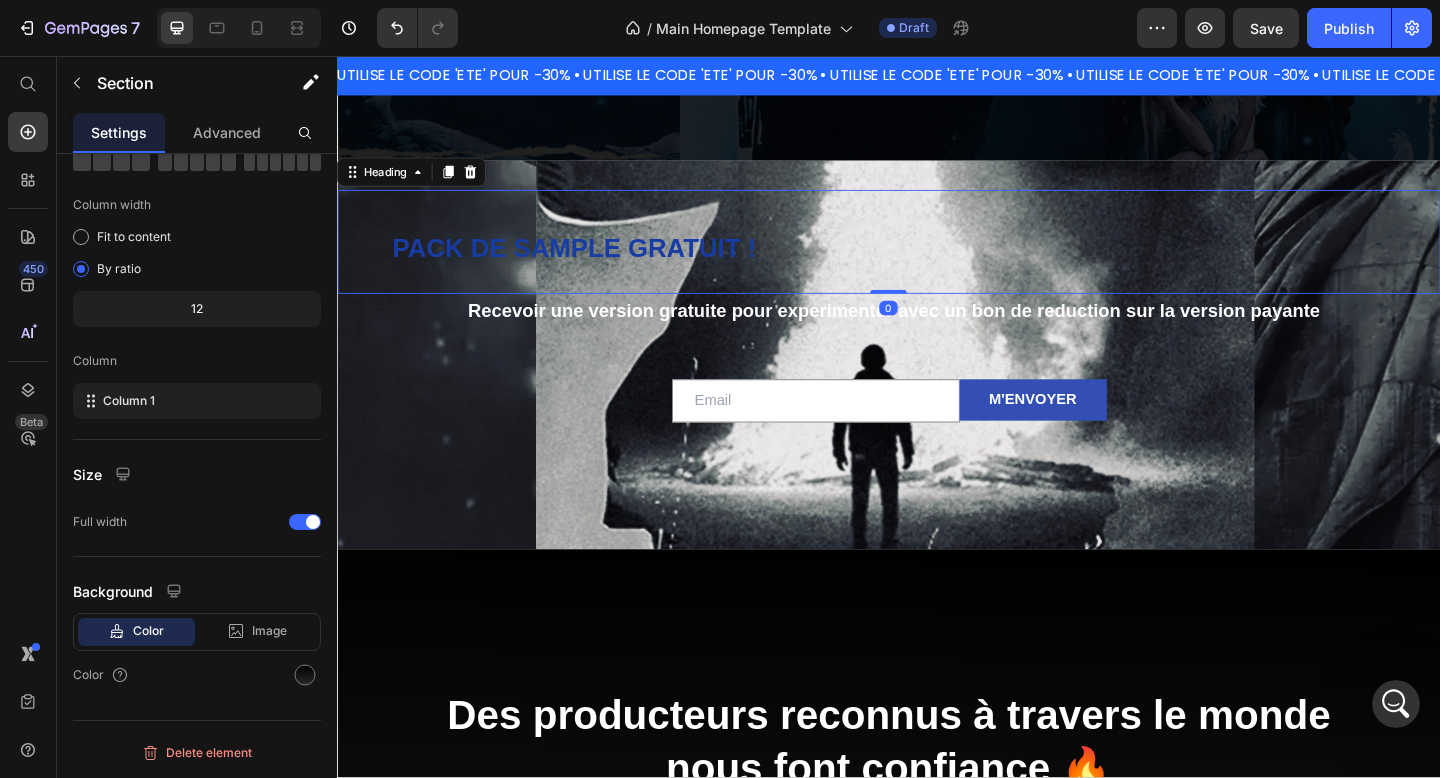 click on "PACK DE SAMPLE GRATUIT !" at bounding box center [595, 265] 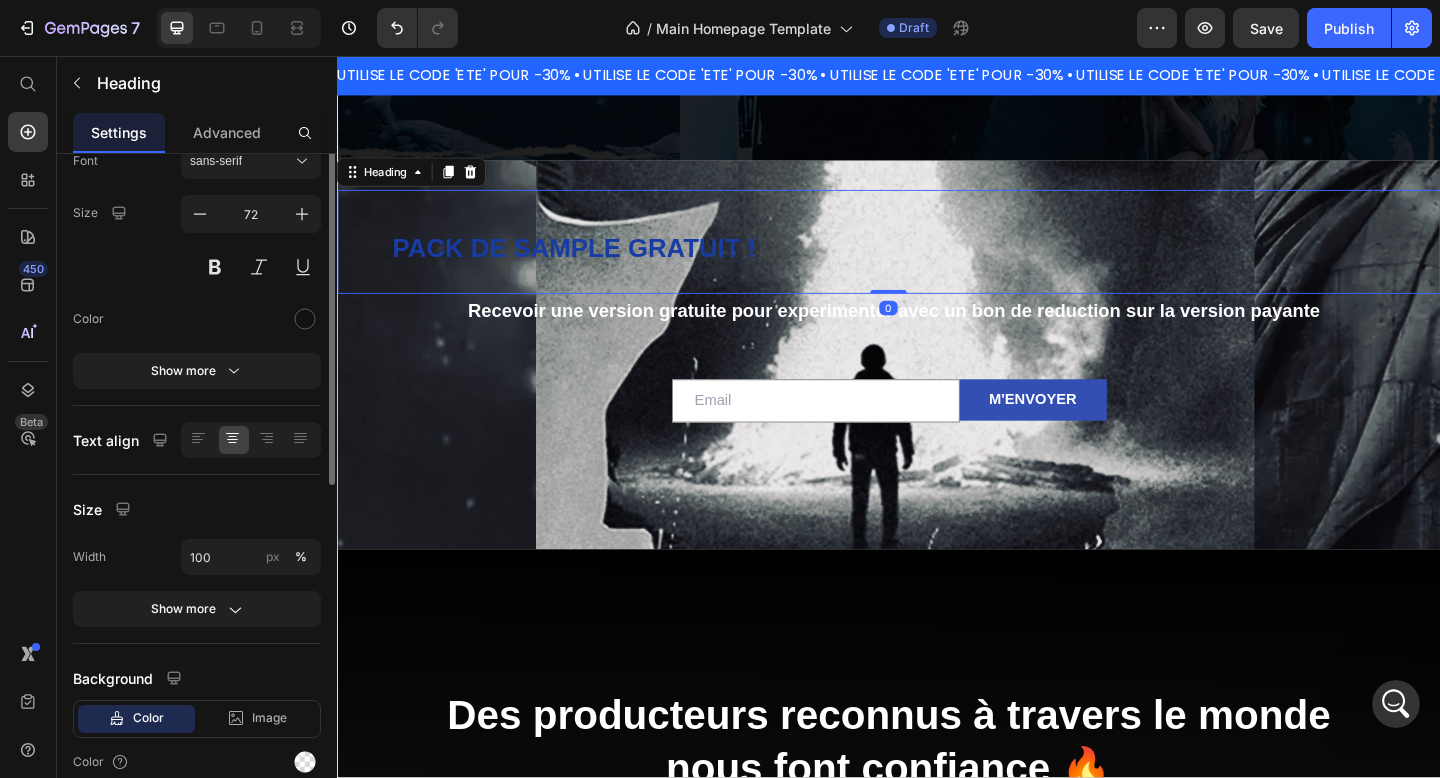 scroll, scrollTop: 0, scrollLeft: 0, axis: both 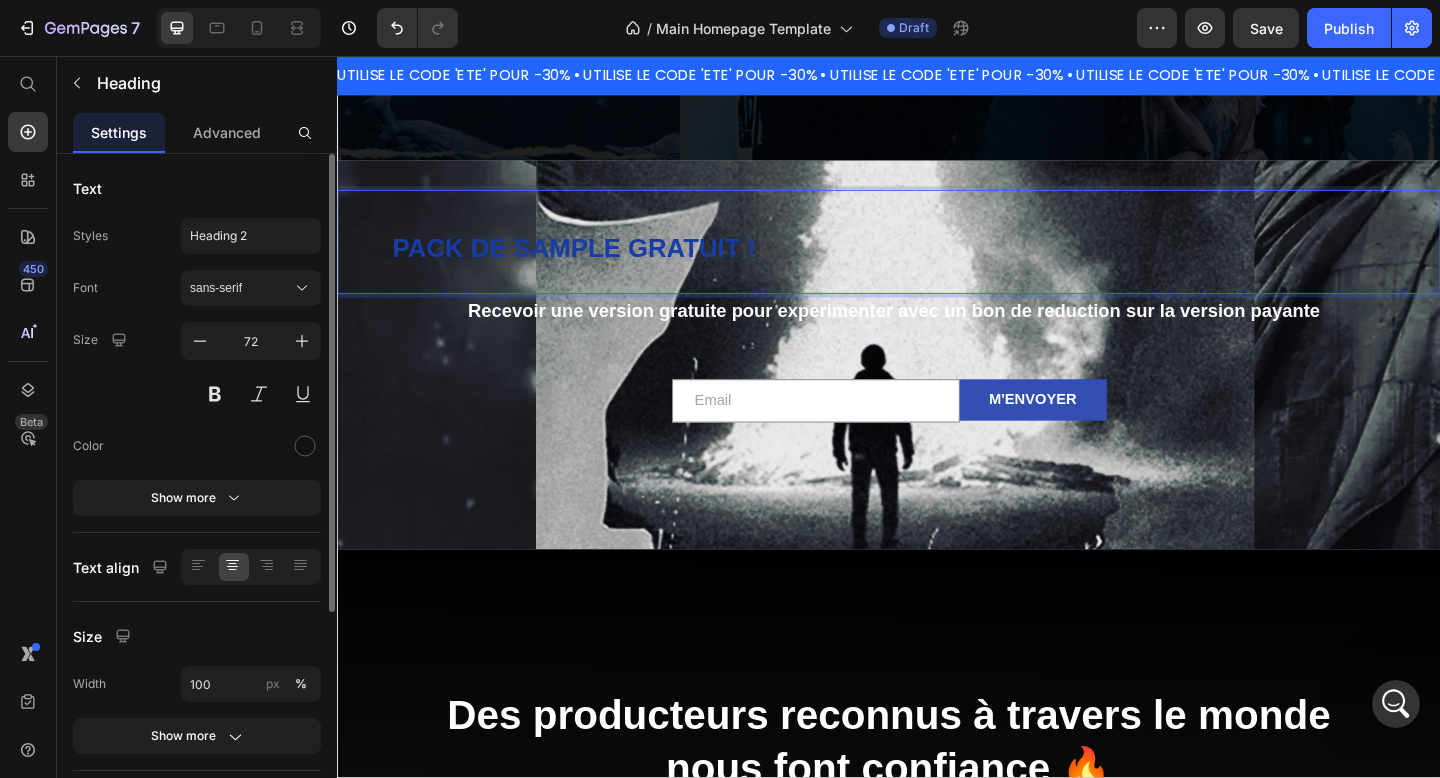 click on "PACK DE SAMPLE GRATUIT !" at bounding box center (595, 265) 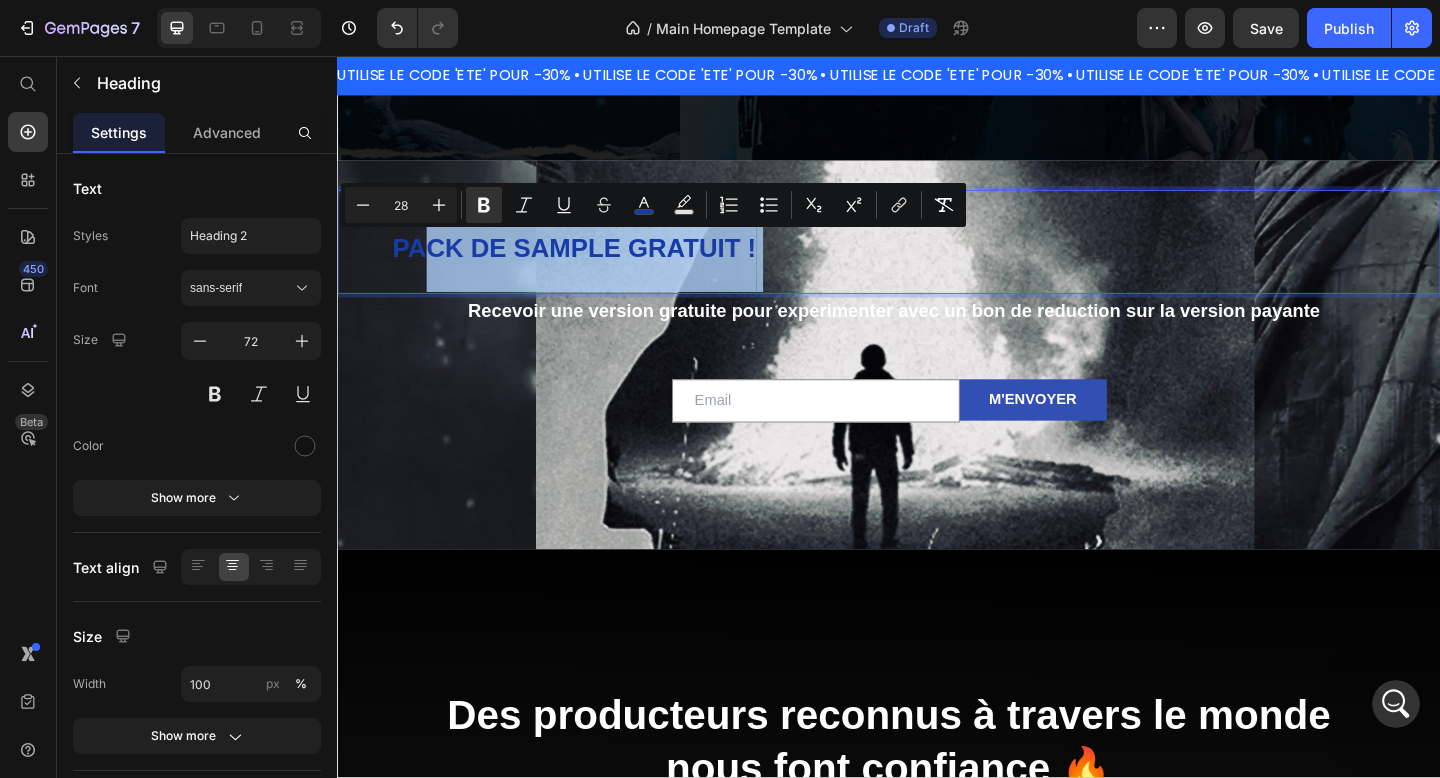 drag, startPoint x: 809, startPoint y: 267, endPoint x: 404, endPoint y: 271, distance: 405.01974 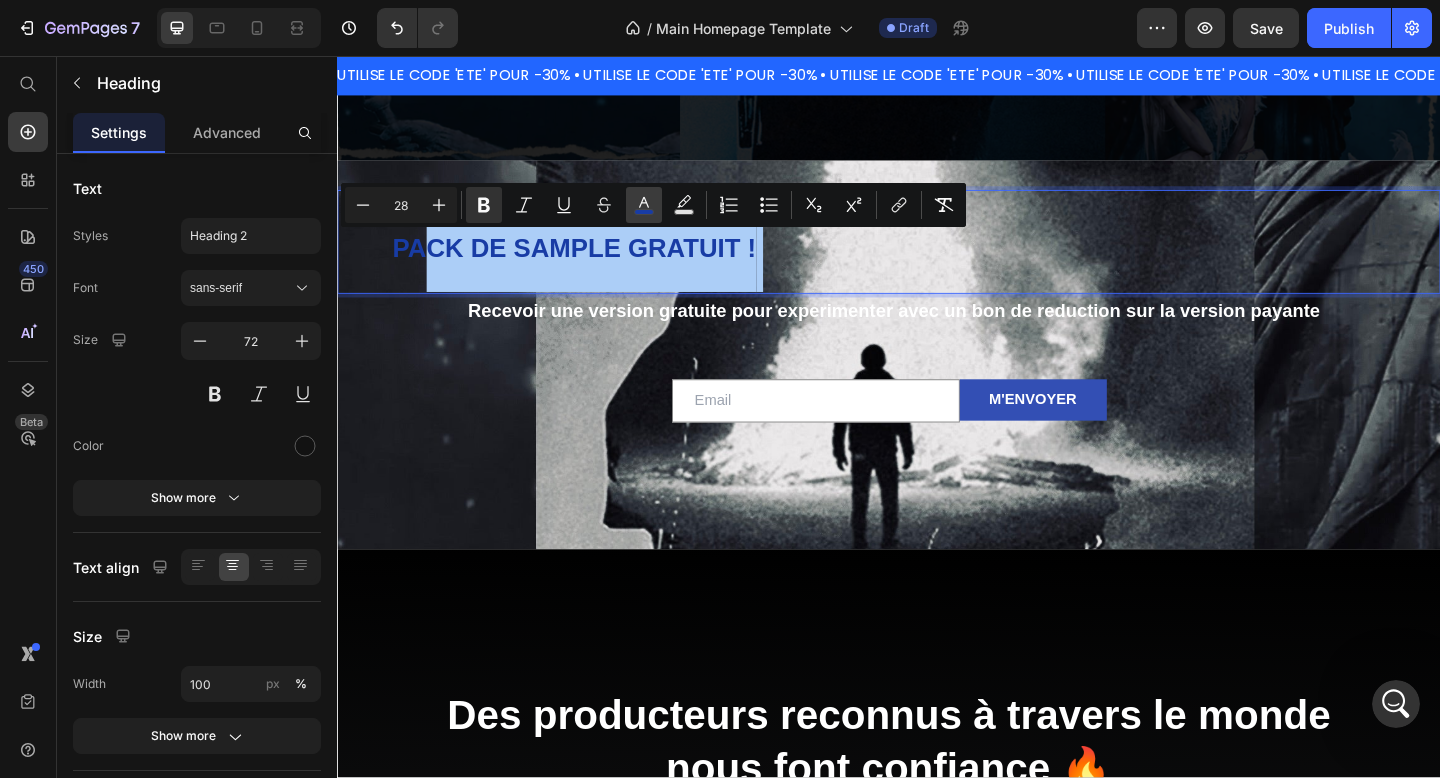 click 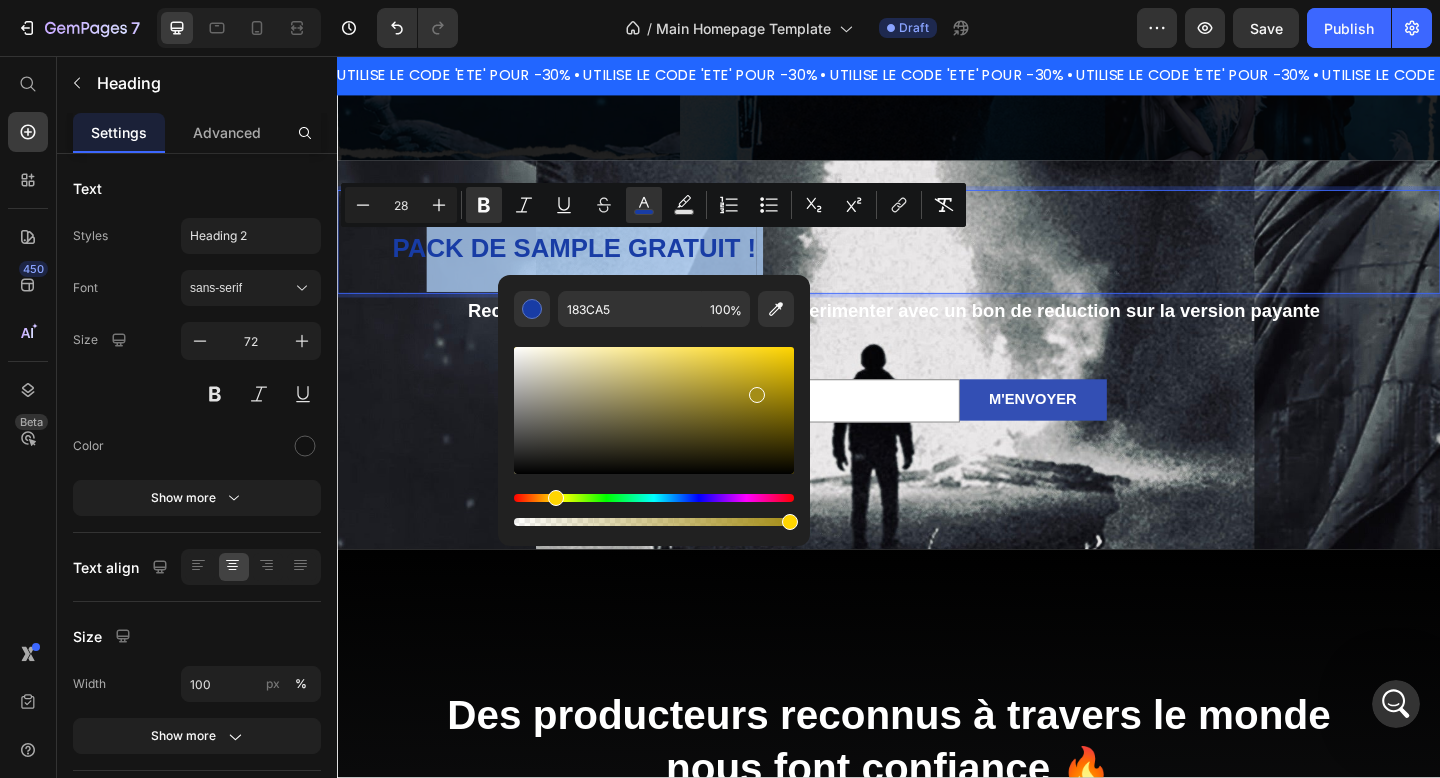 drag, startPoint x: 693, startPoint y: 497, endPoint x: 553, endPoint y: 497, distance: 140 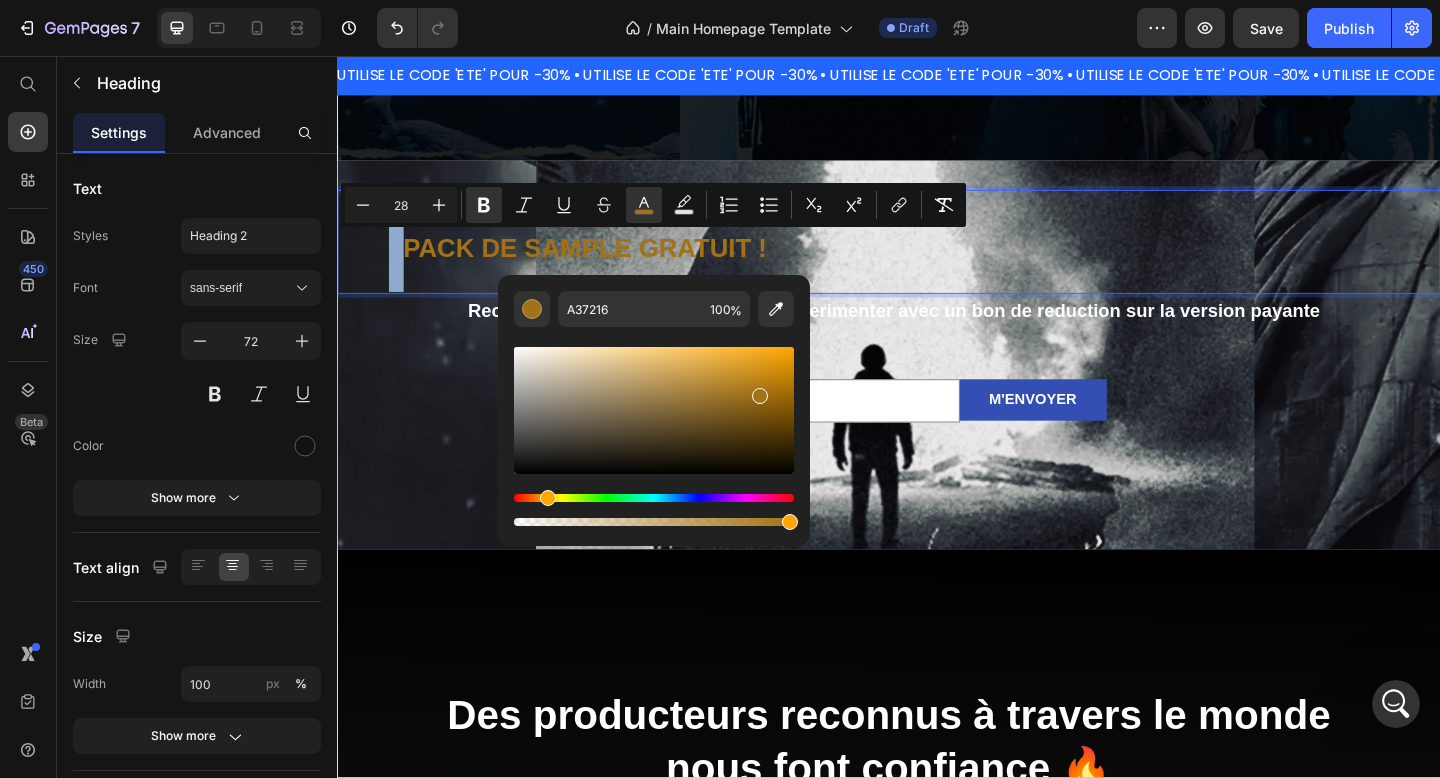 click at bounding box center (548, 498) 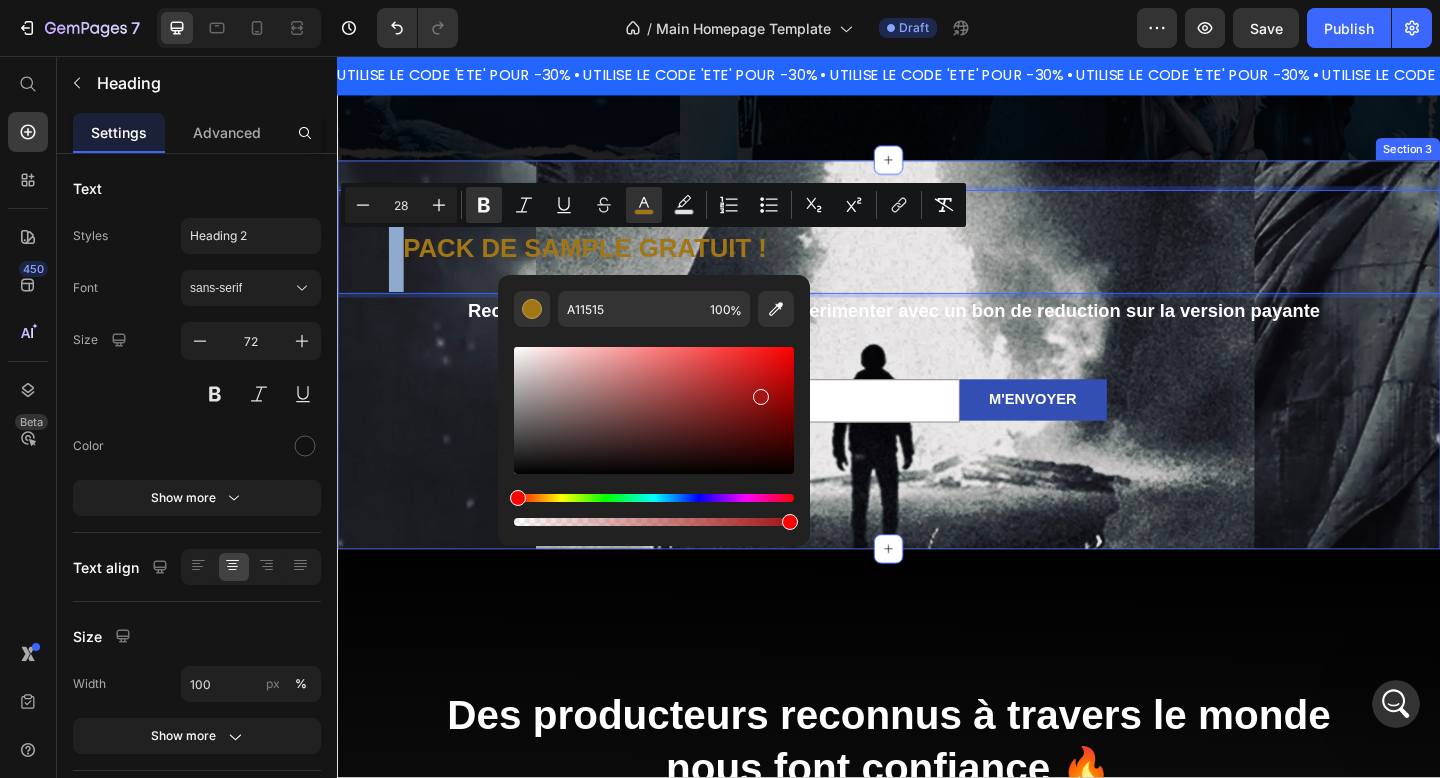 drag, startPoint x: 883, startPoint y: 552, endPoint x: 501, endPoint y: 540, distance: 382.18845 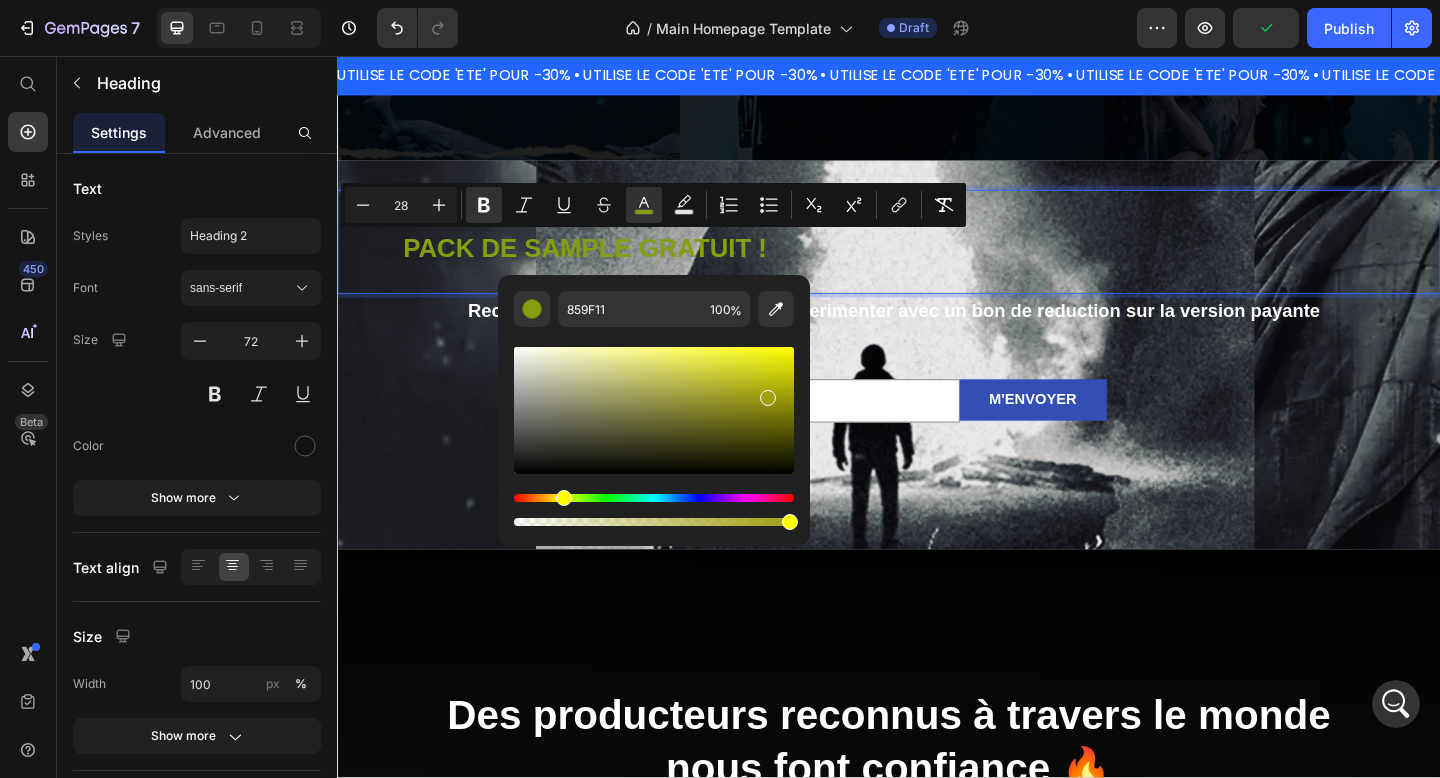 drag, startPoint x: 513, startPoint y: 491, endPoint x: 559, endPoint y: 490, distance: 46.010868 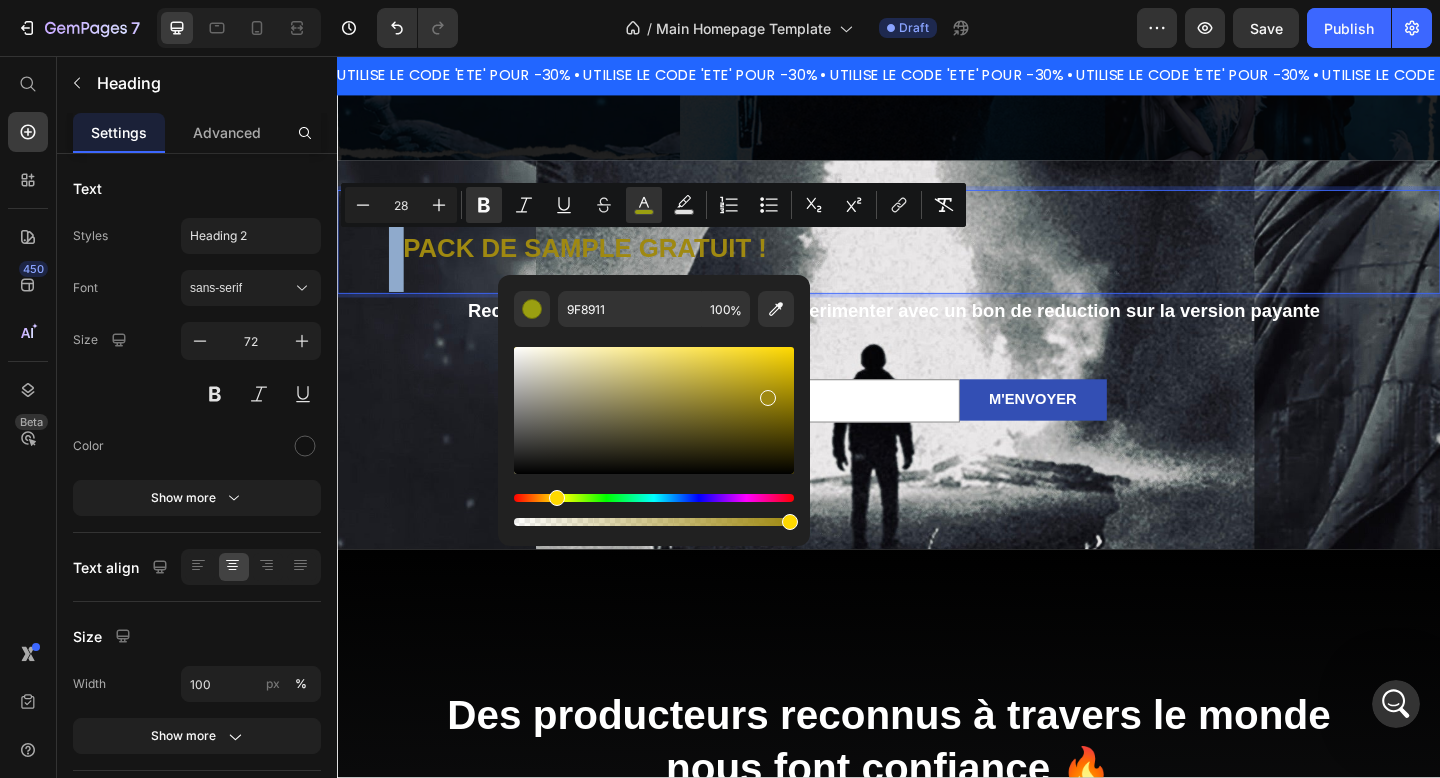 click at bounding box center [557, 498] 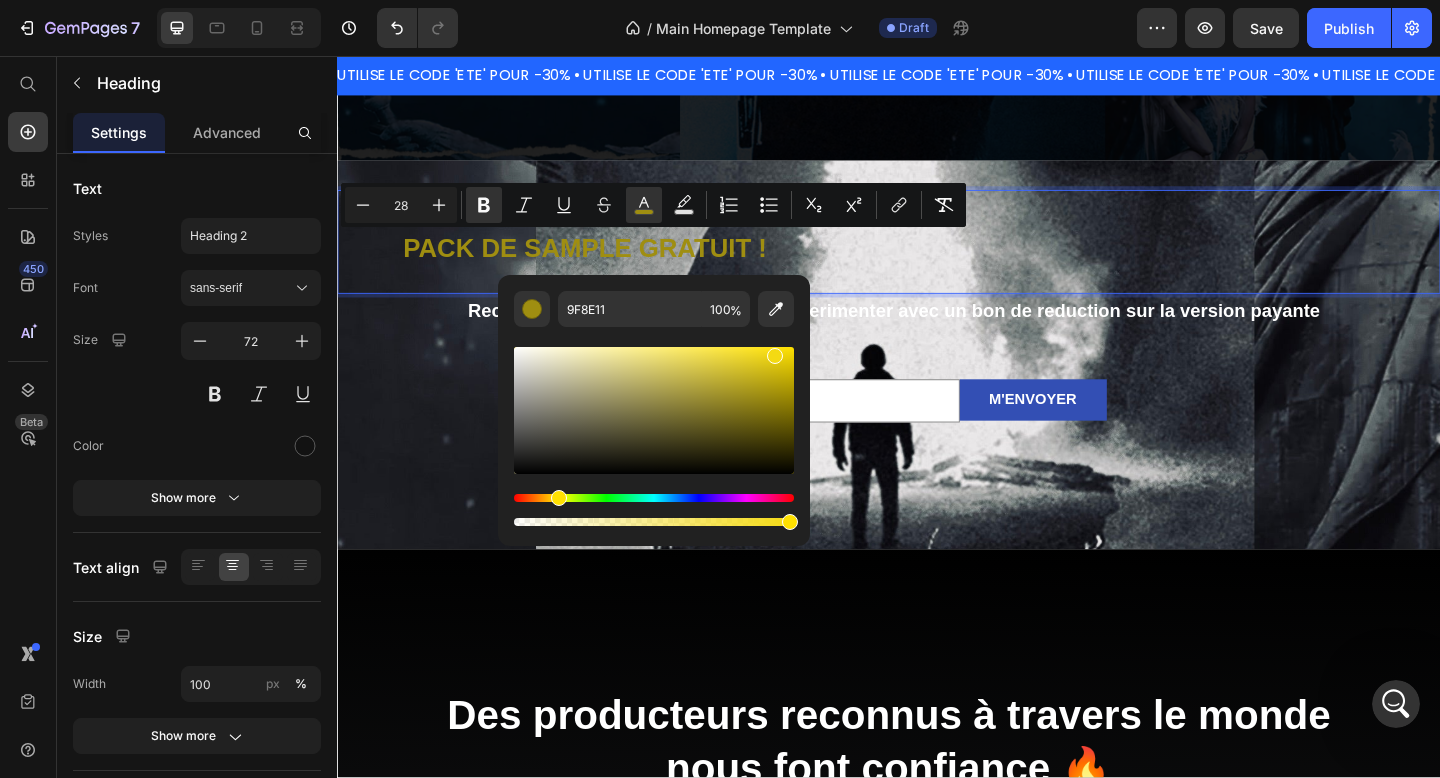 drag, startPoint x: 770, startPoint y: 404, endPoint x: 774, endPoint y: 351, distance: 53.15073 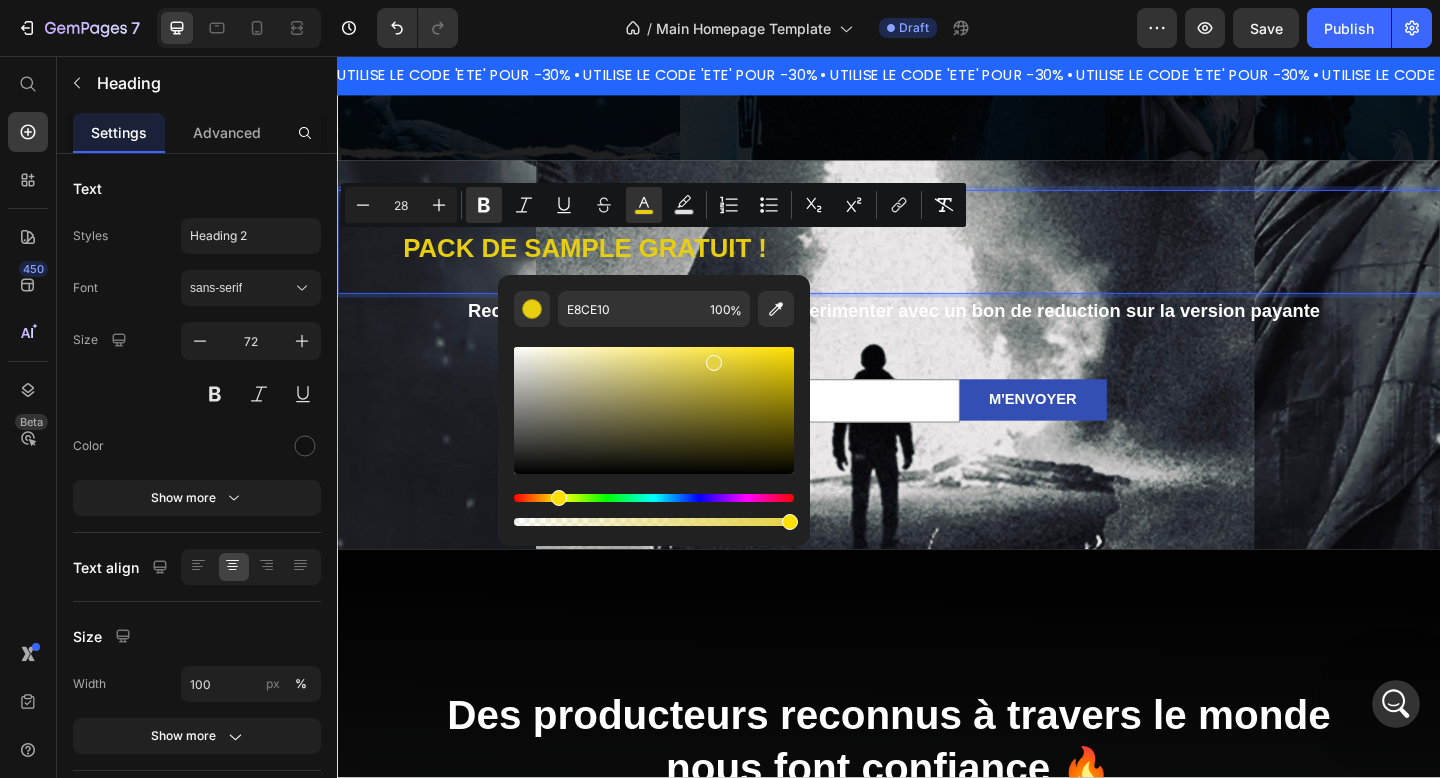 drag, startPoint x: 775, startPoint y: 358, endPoint x: 711, endPoint y: 359, distance: 64.00781 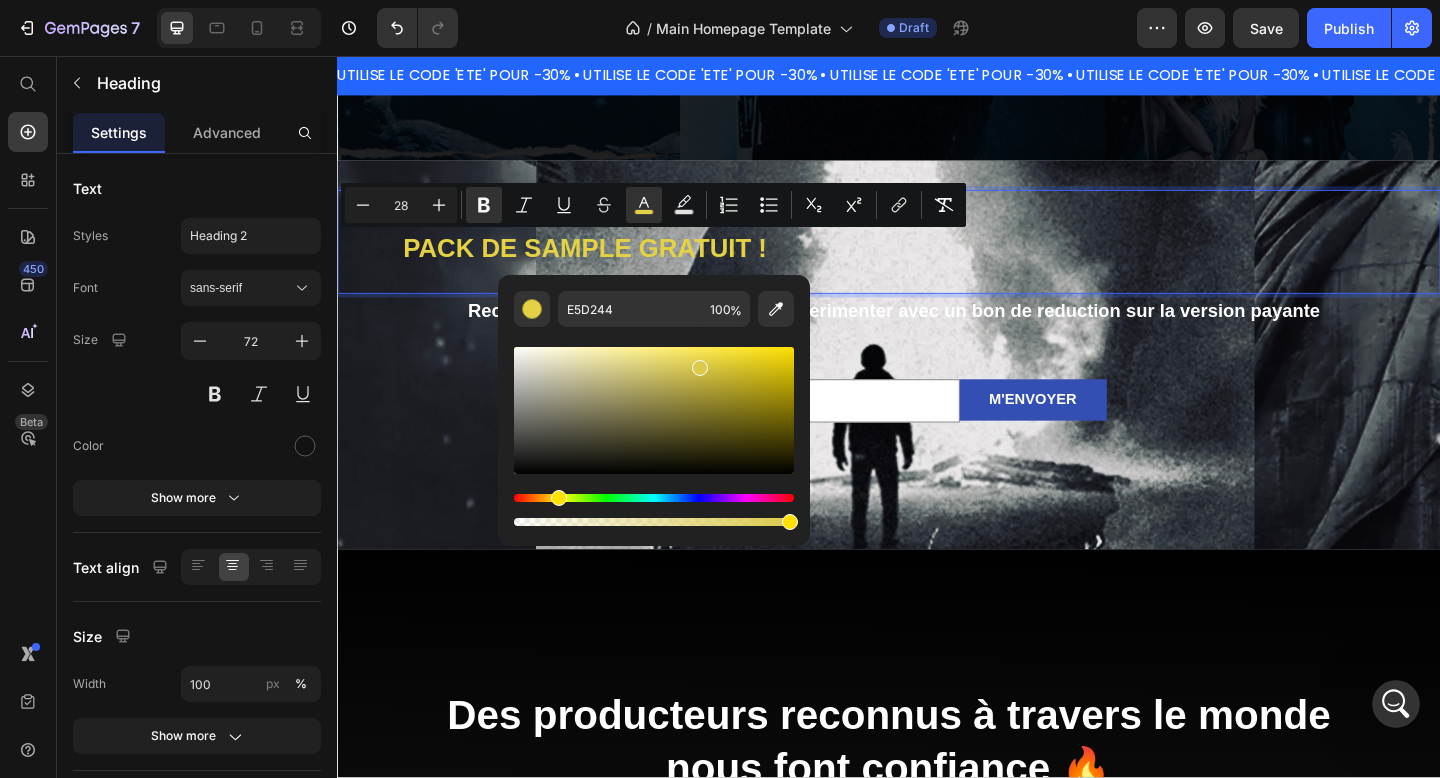 type on "DBCA4C" 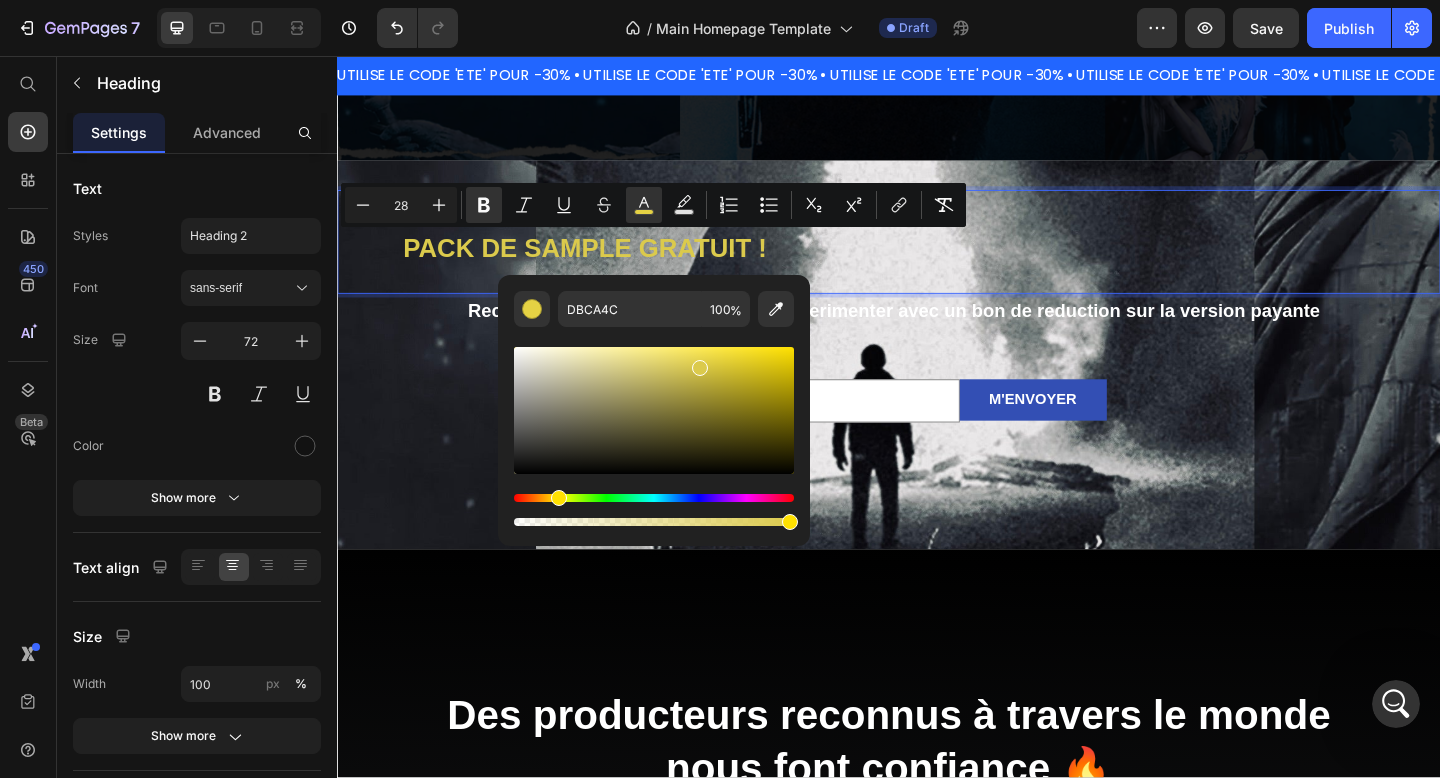 drag, startPoint x: 711, startPoint y: 359, endPoint x: 697, endPoint y: 364, distance: 14.866069 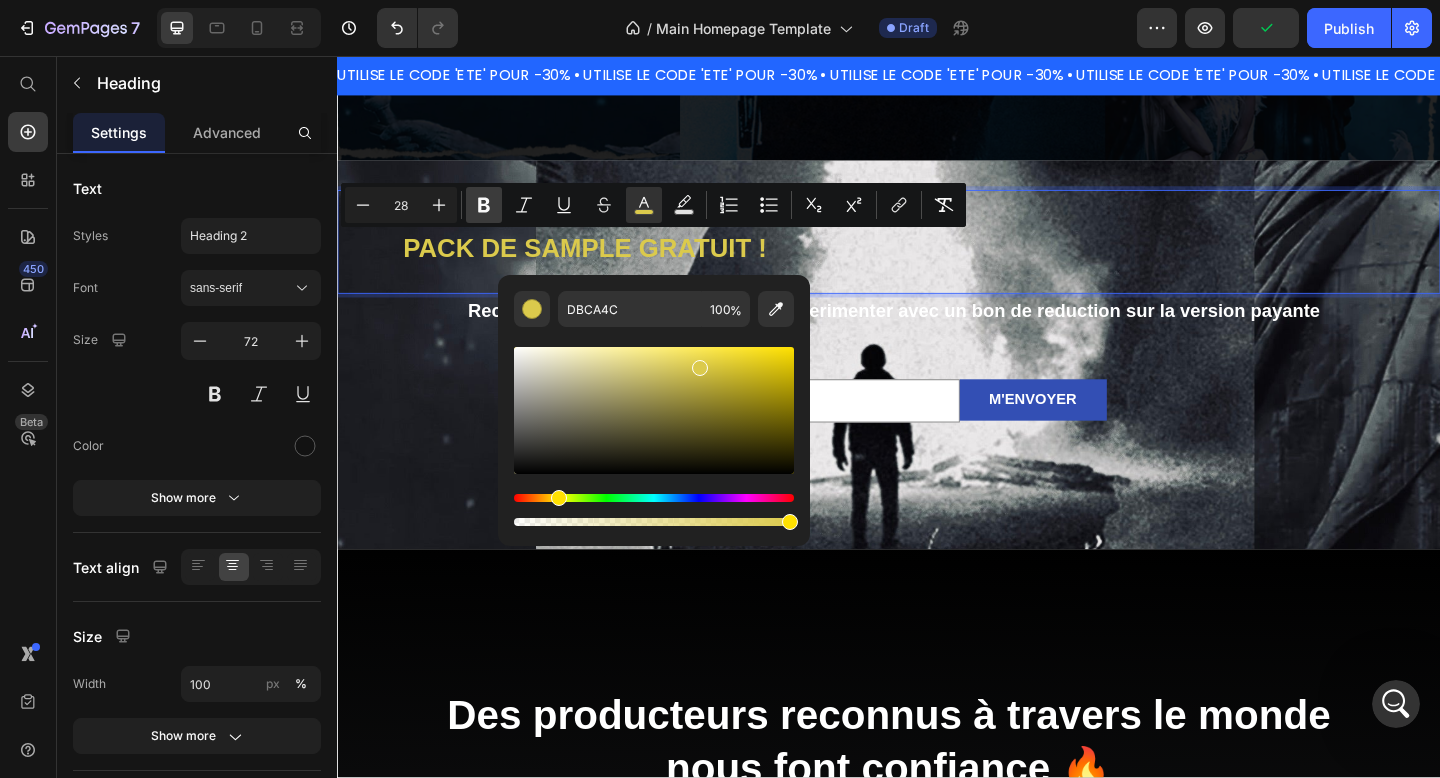 click 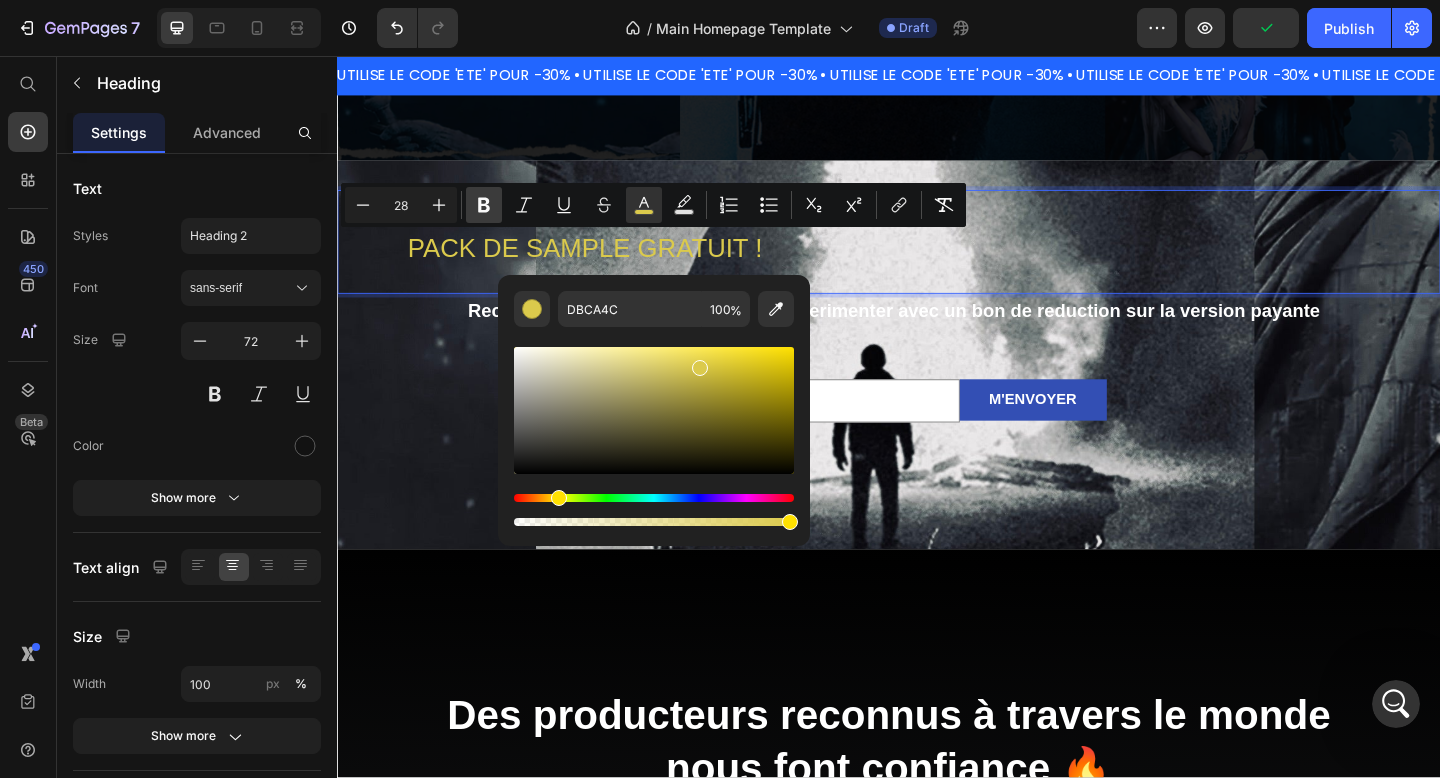click 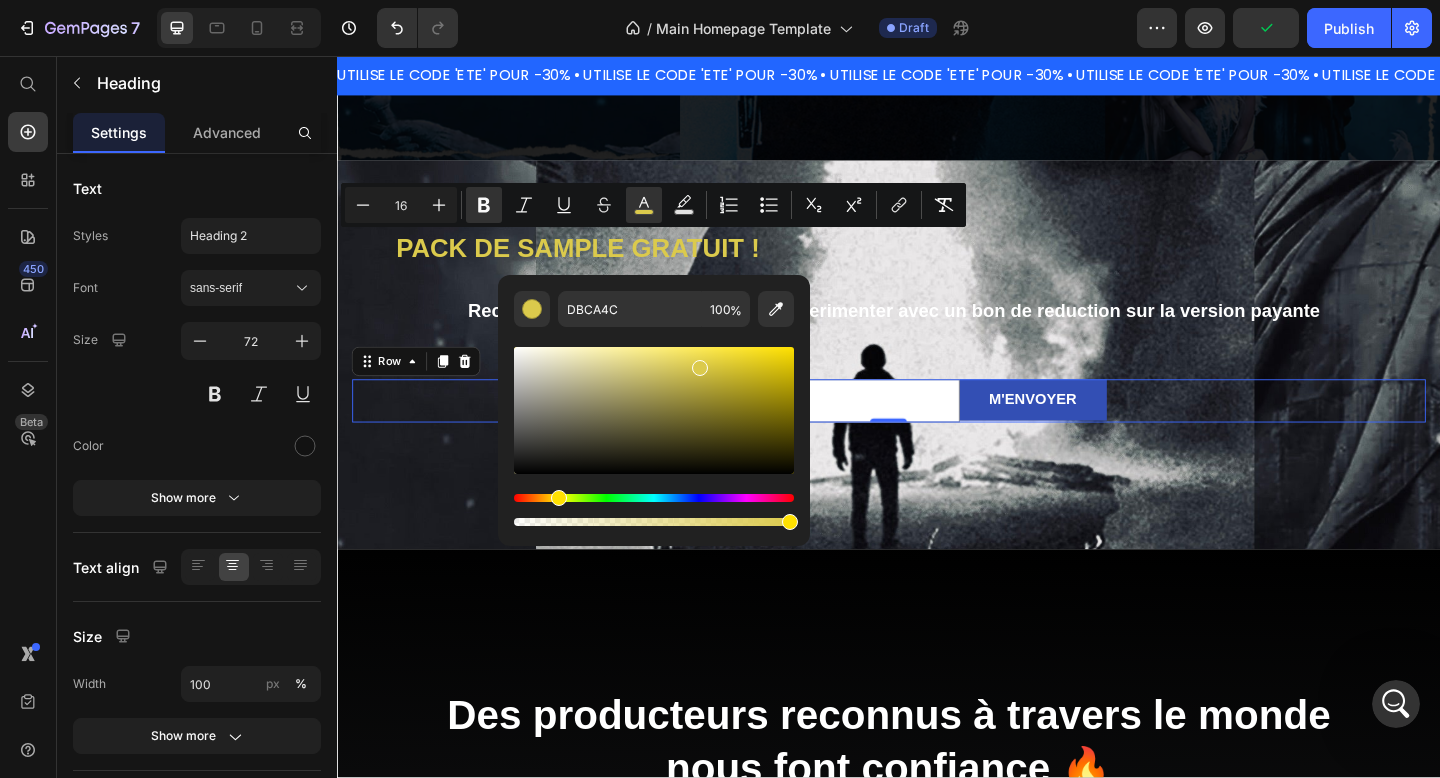 click on "Email Field M'ENVOYER Submit Button Row   0" at bounding box center (937, 431) 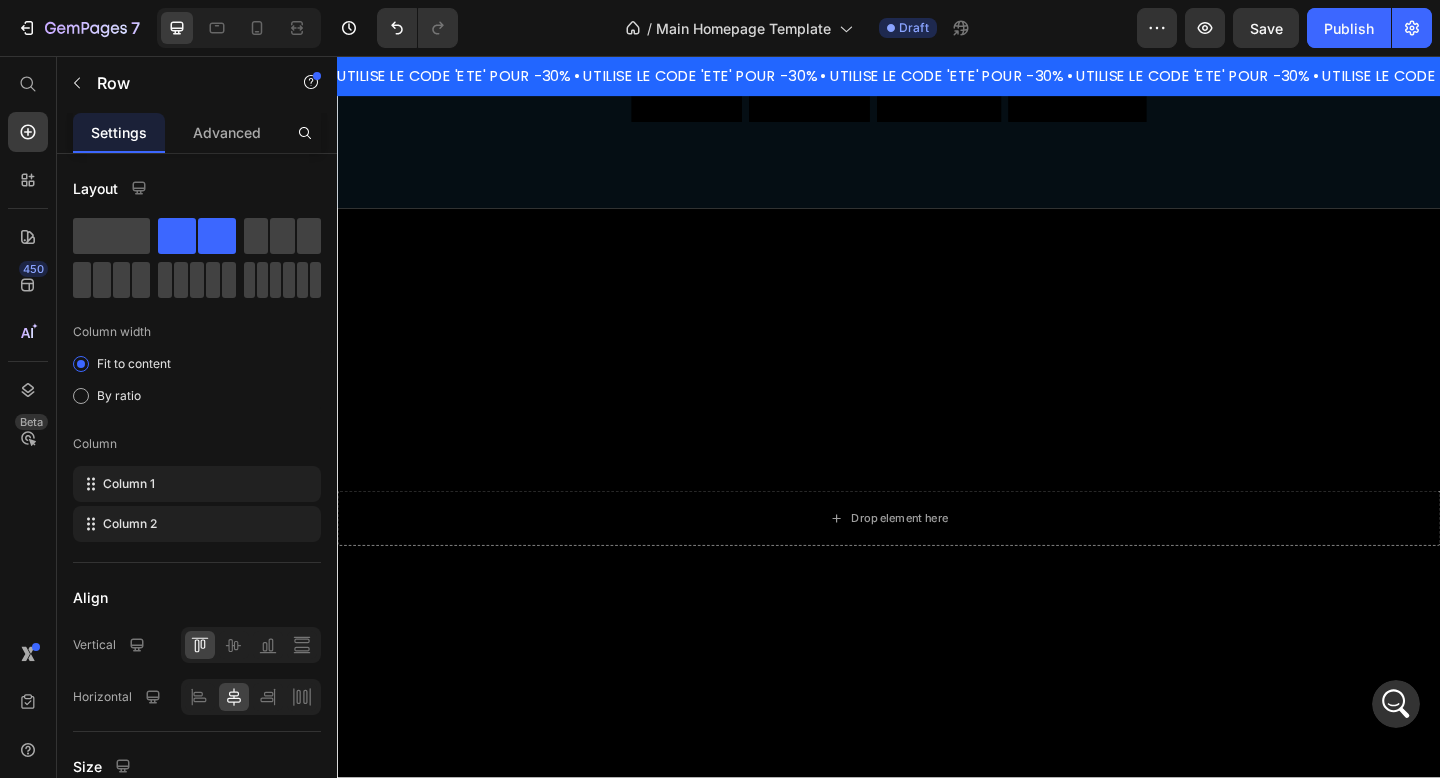 scroll, scrollTop: 2597, scrollLeft: 0, axis: vertical 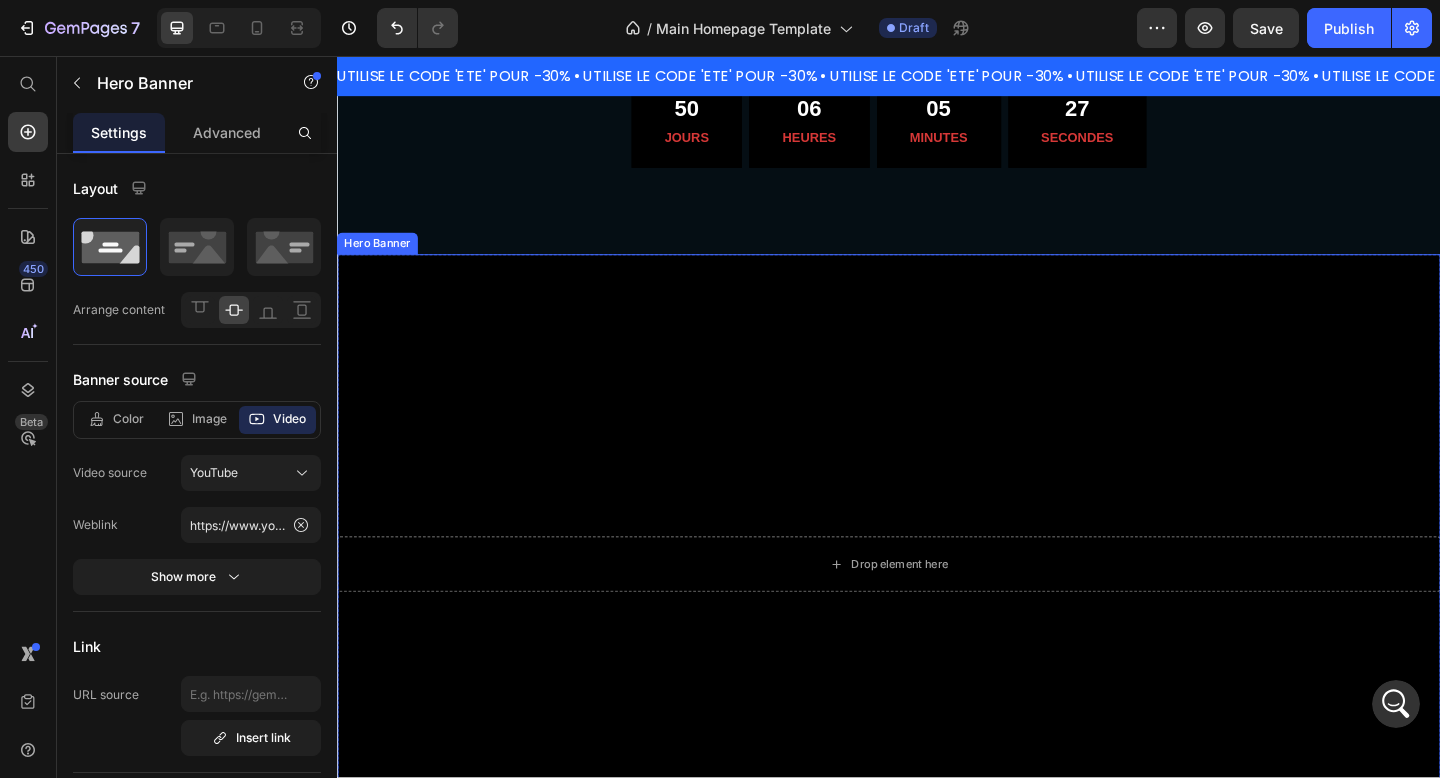 click at bounding box center (937, 609) 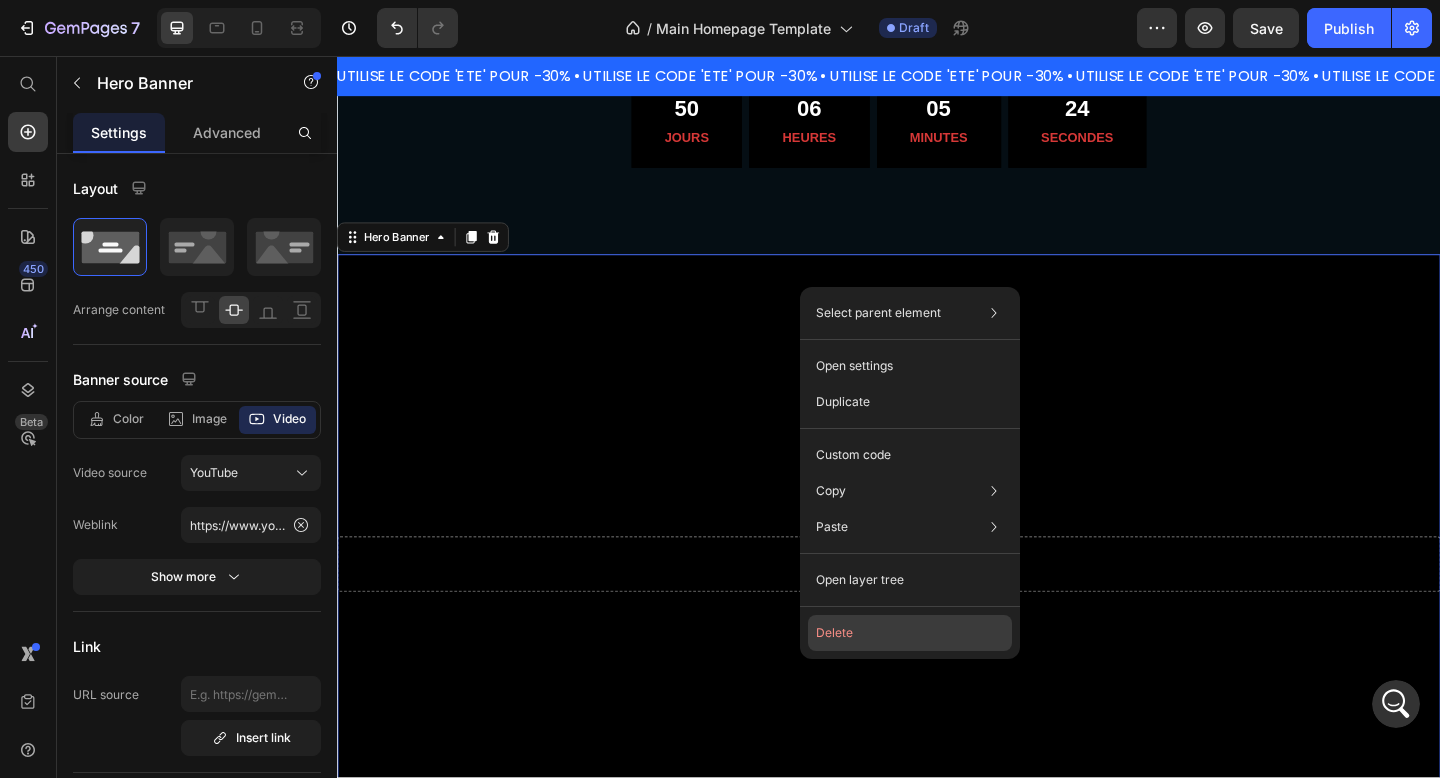 click on "Delete" 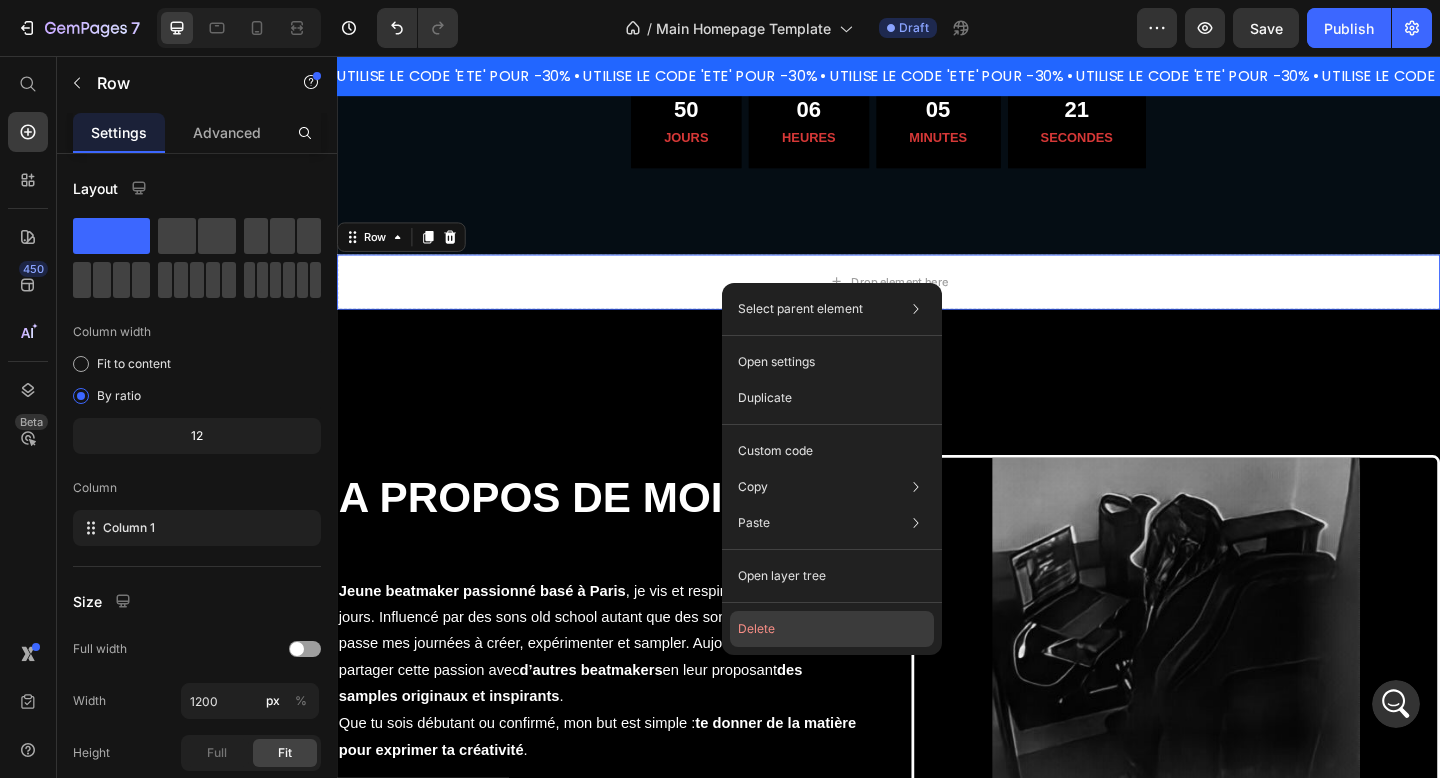 click on "Delete" 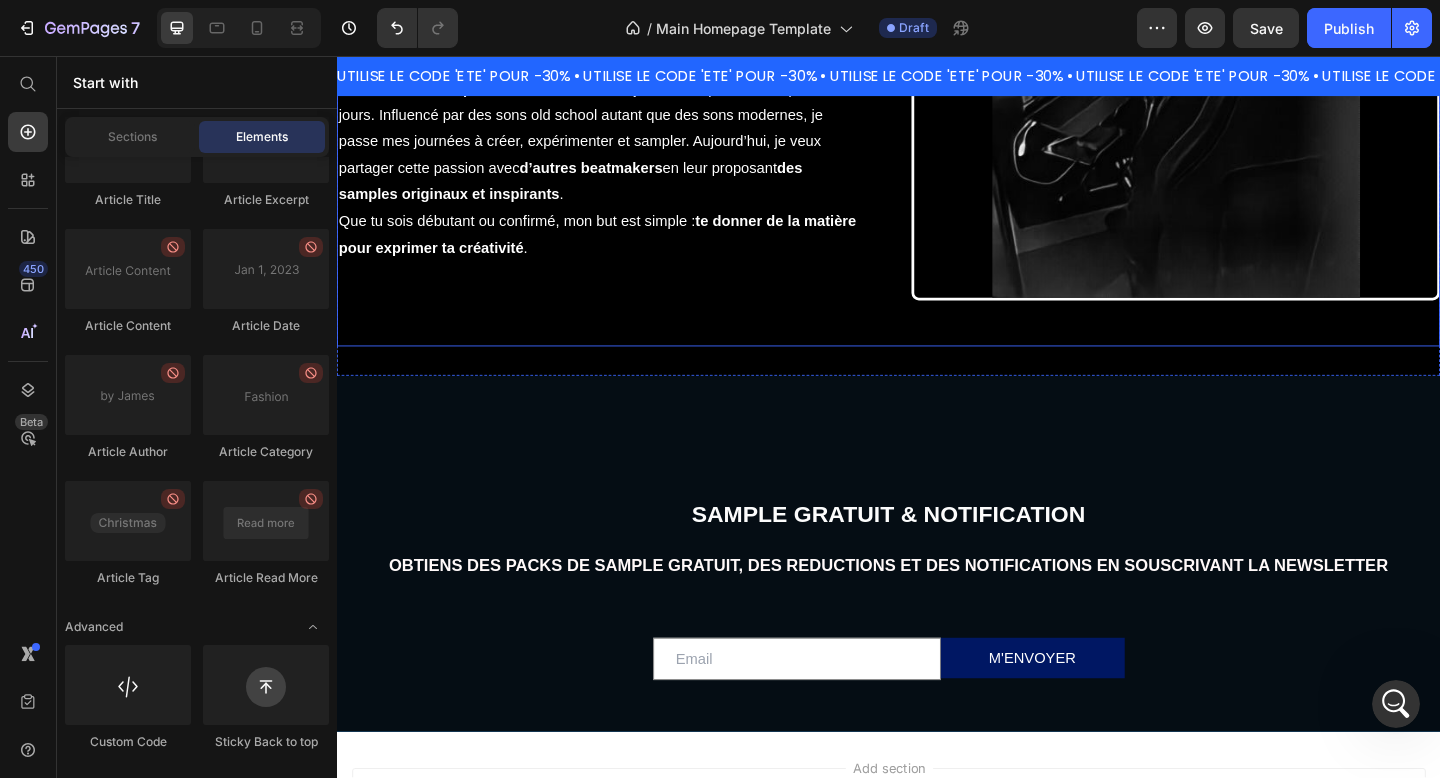 scroll, scrollTop: 3332, scrollLeft: 0, axis: vertical 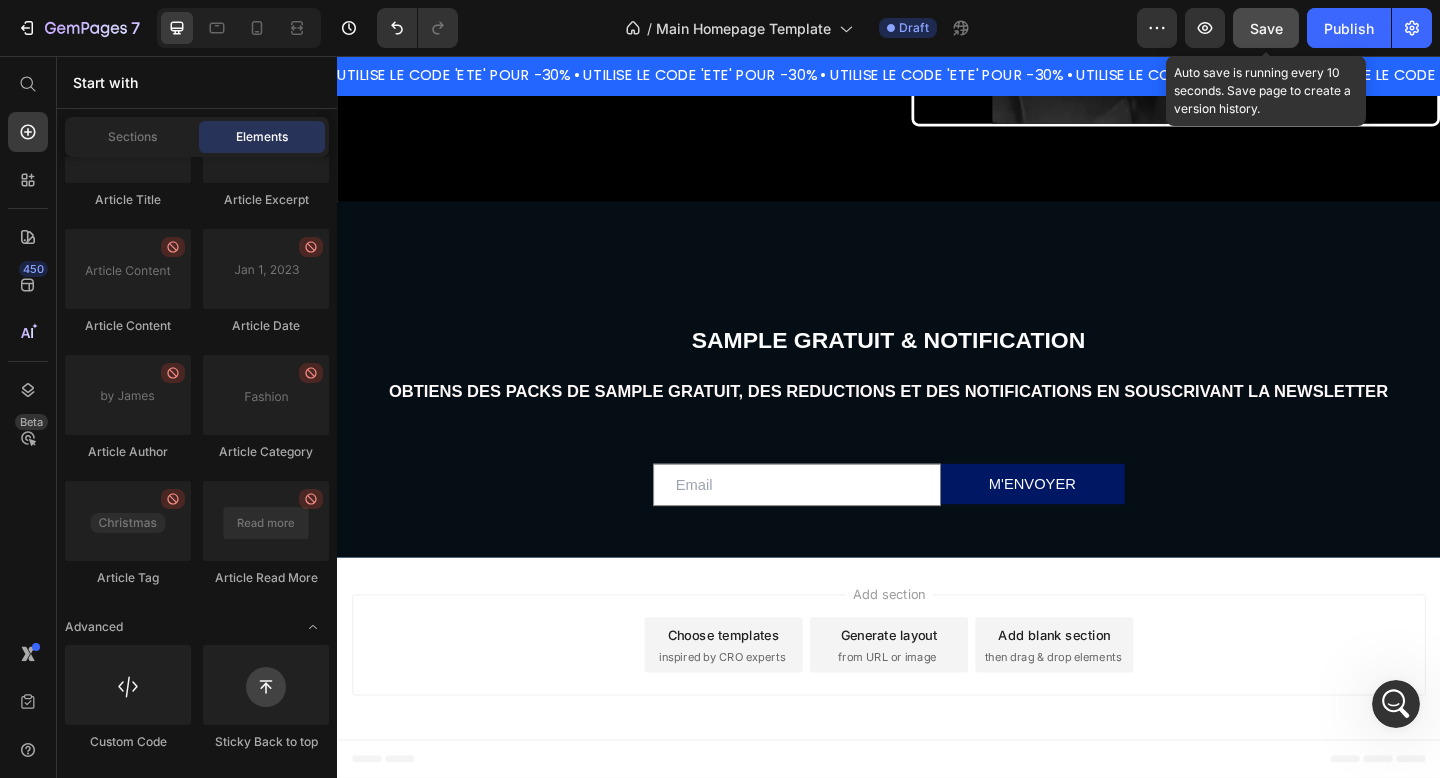 click on "Save" 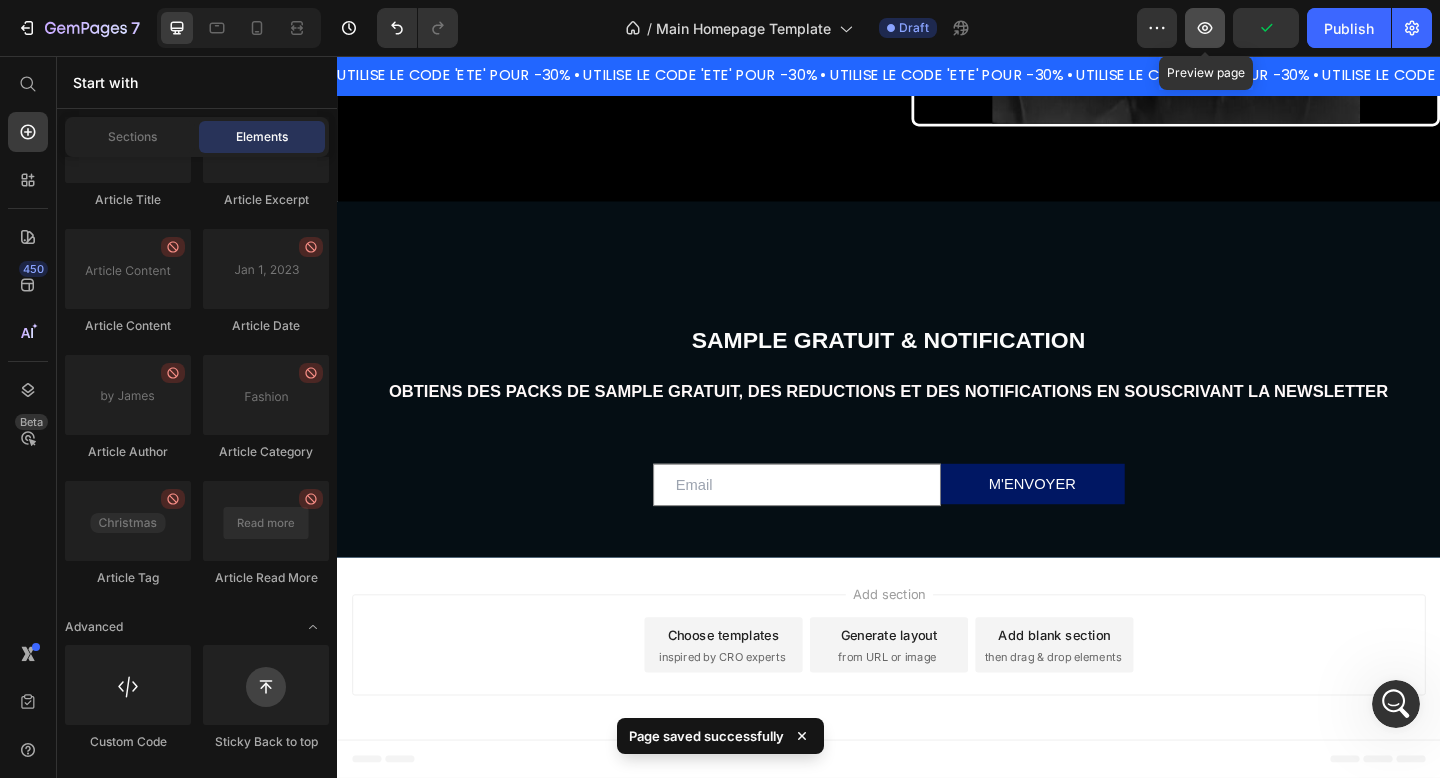 click 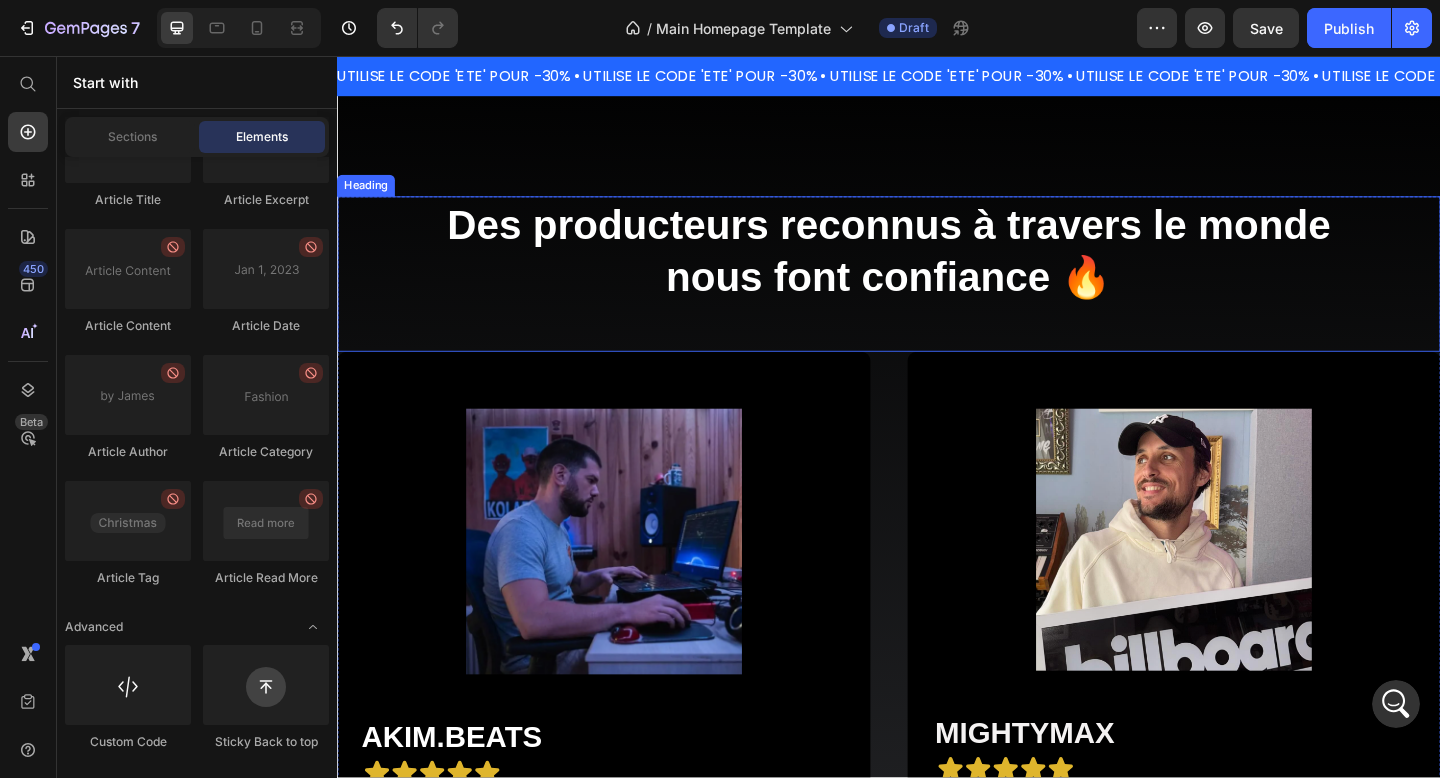 scroll, scrollTop: 1362, scrollLeft: 0, axis: vertical 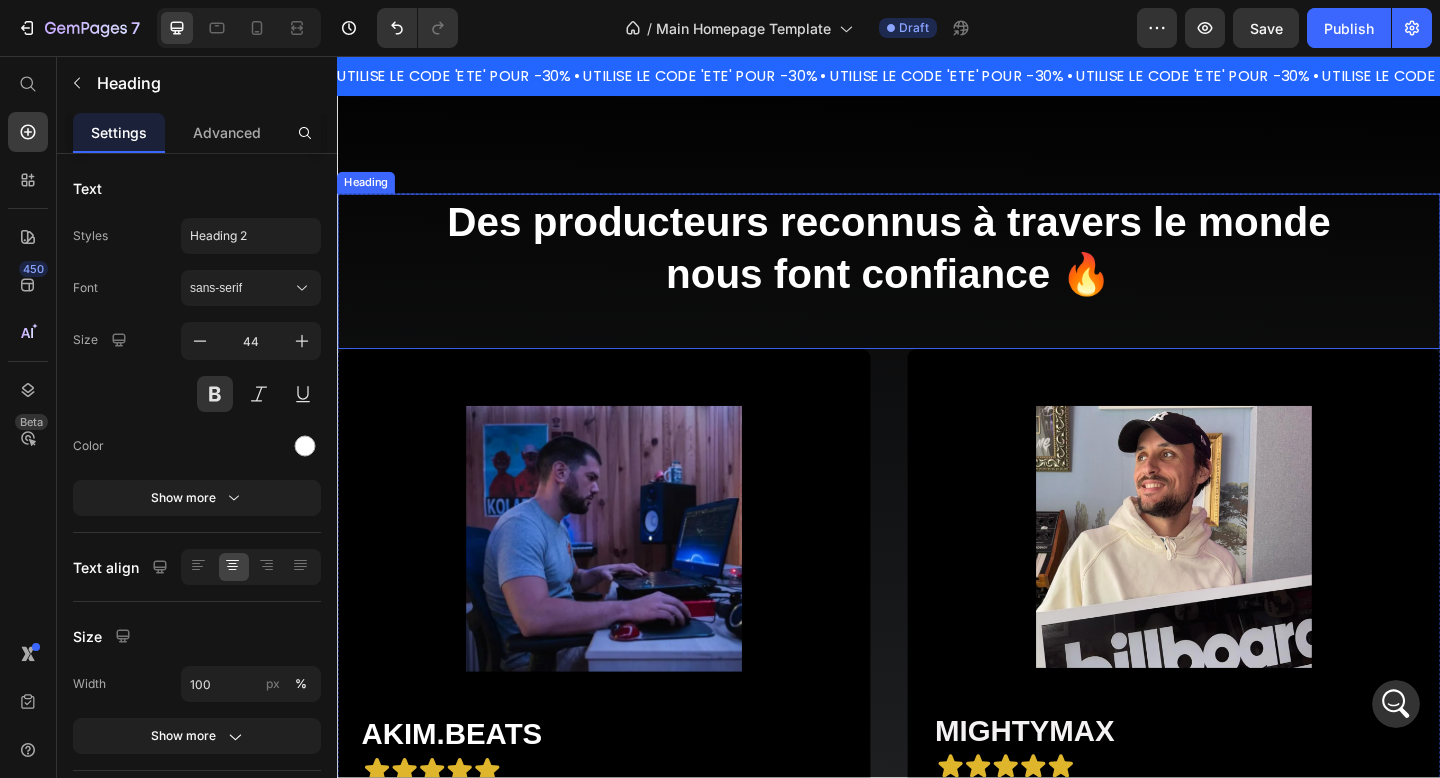 click on "Des producteurs reconnus à travers le monde  nous font confiance 🔥" at bounding box center (937, 265) 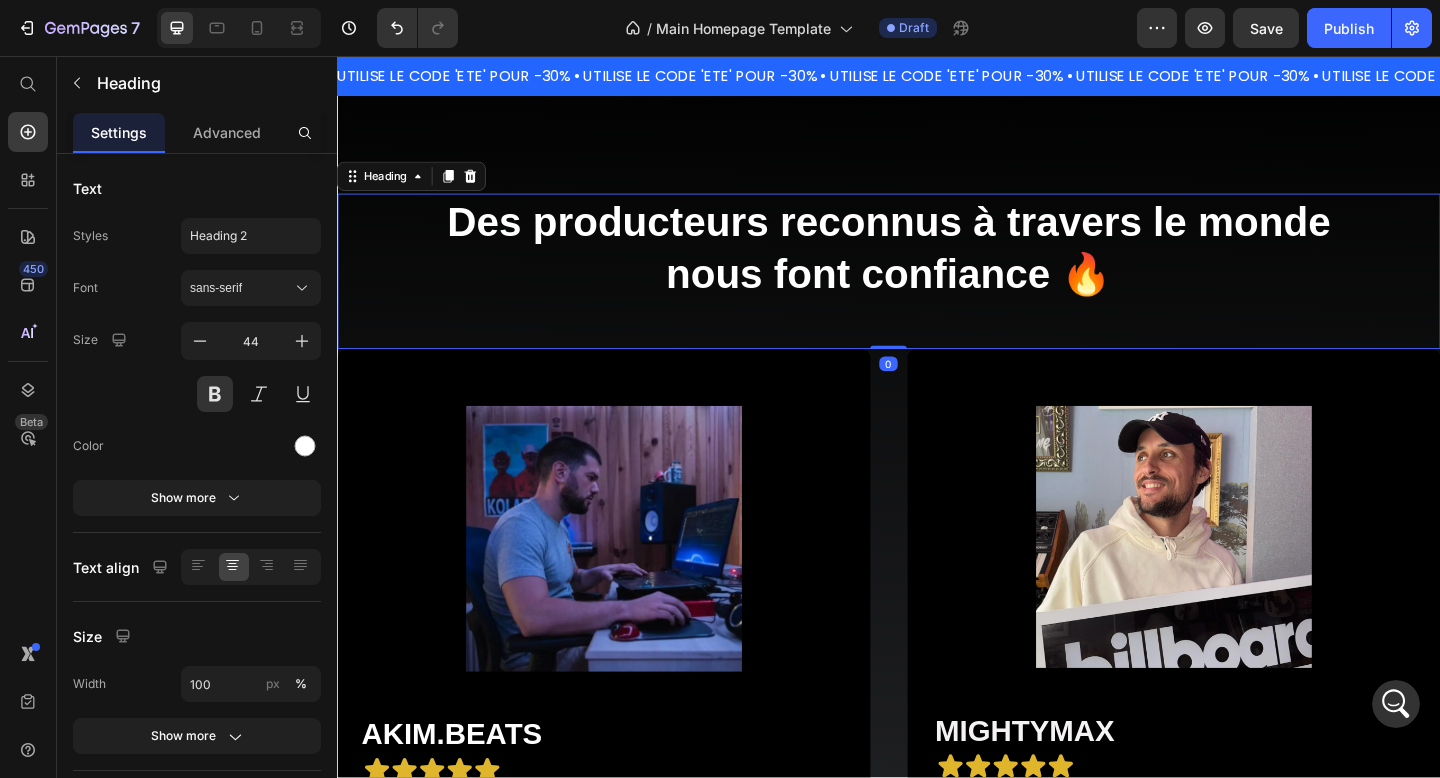 click on "Des producteurs reconnus à travers le monde  nous font confiance 🔥" at bounding box center [937, 265] 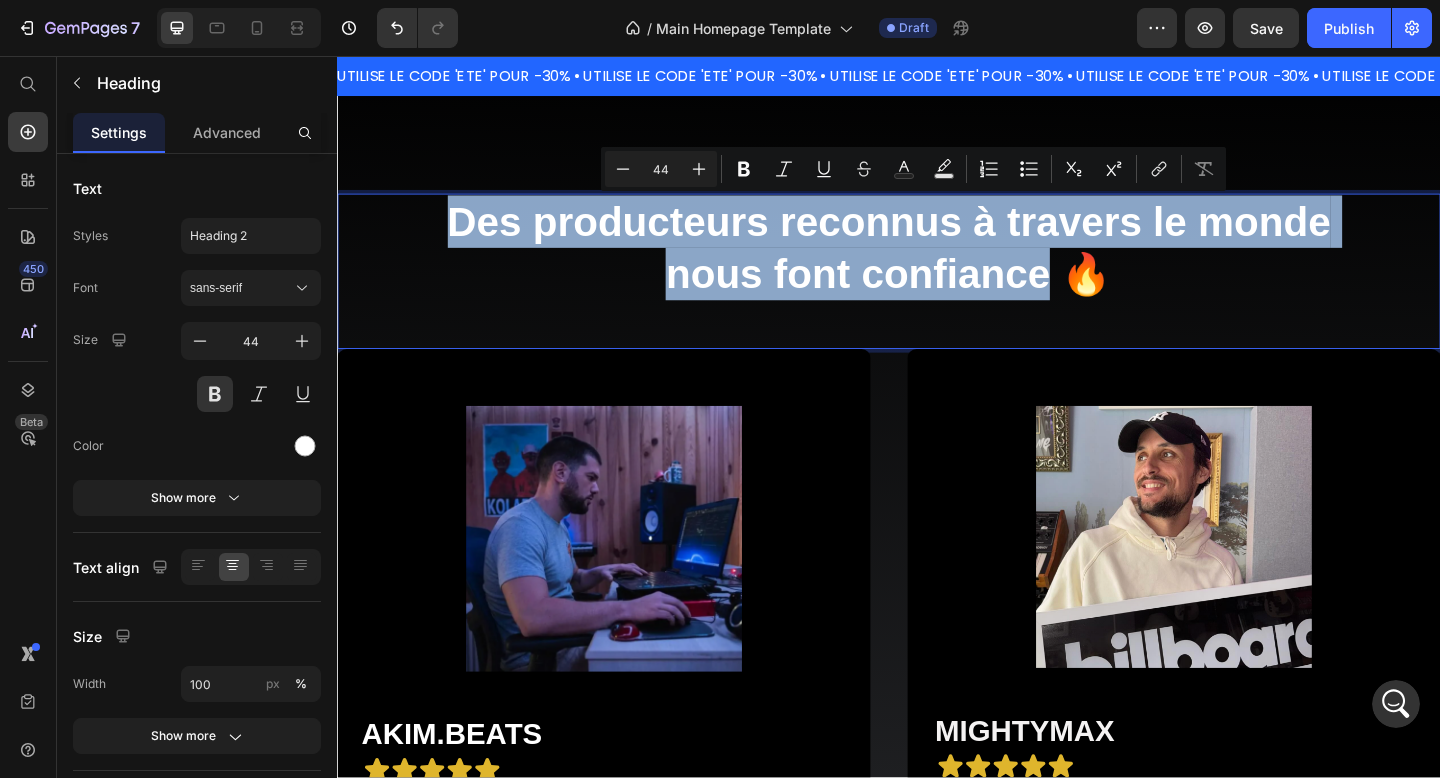 drag, startPoint x: 1111, startPoint y: 297, endPoint x: 445, endPoint y: 238, distance: 668.6083 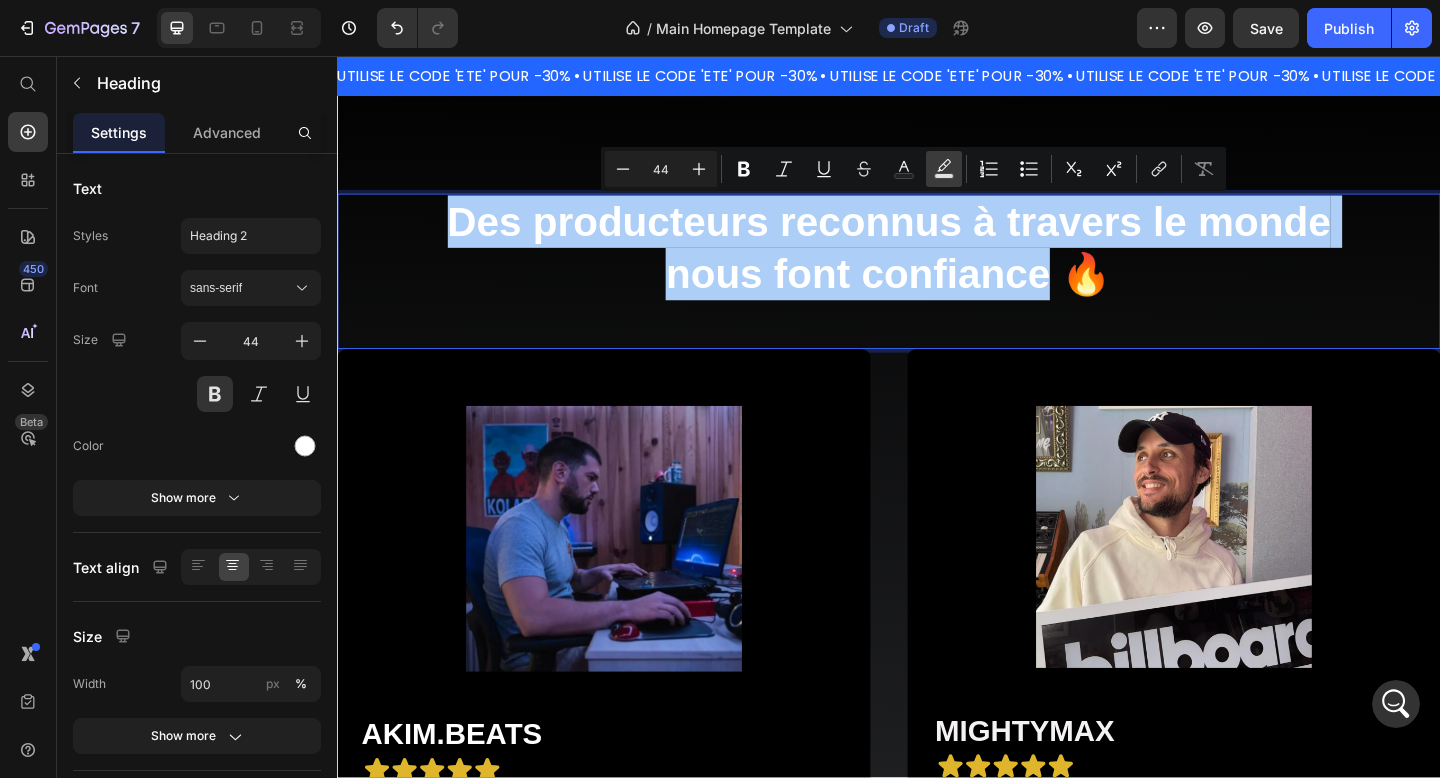 click 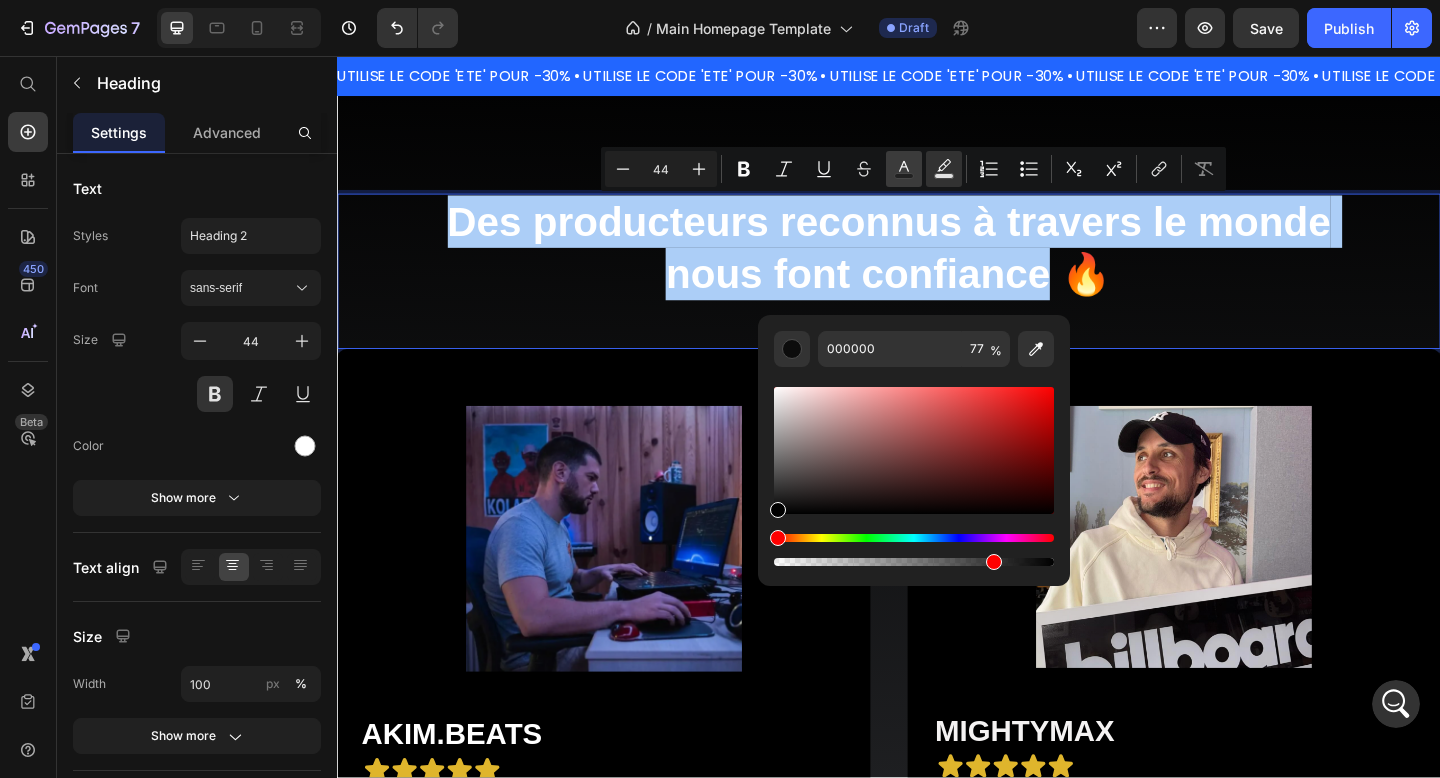 click 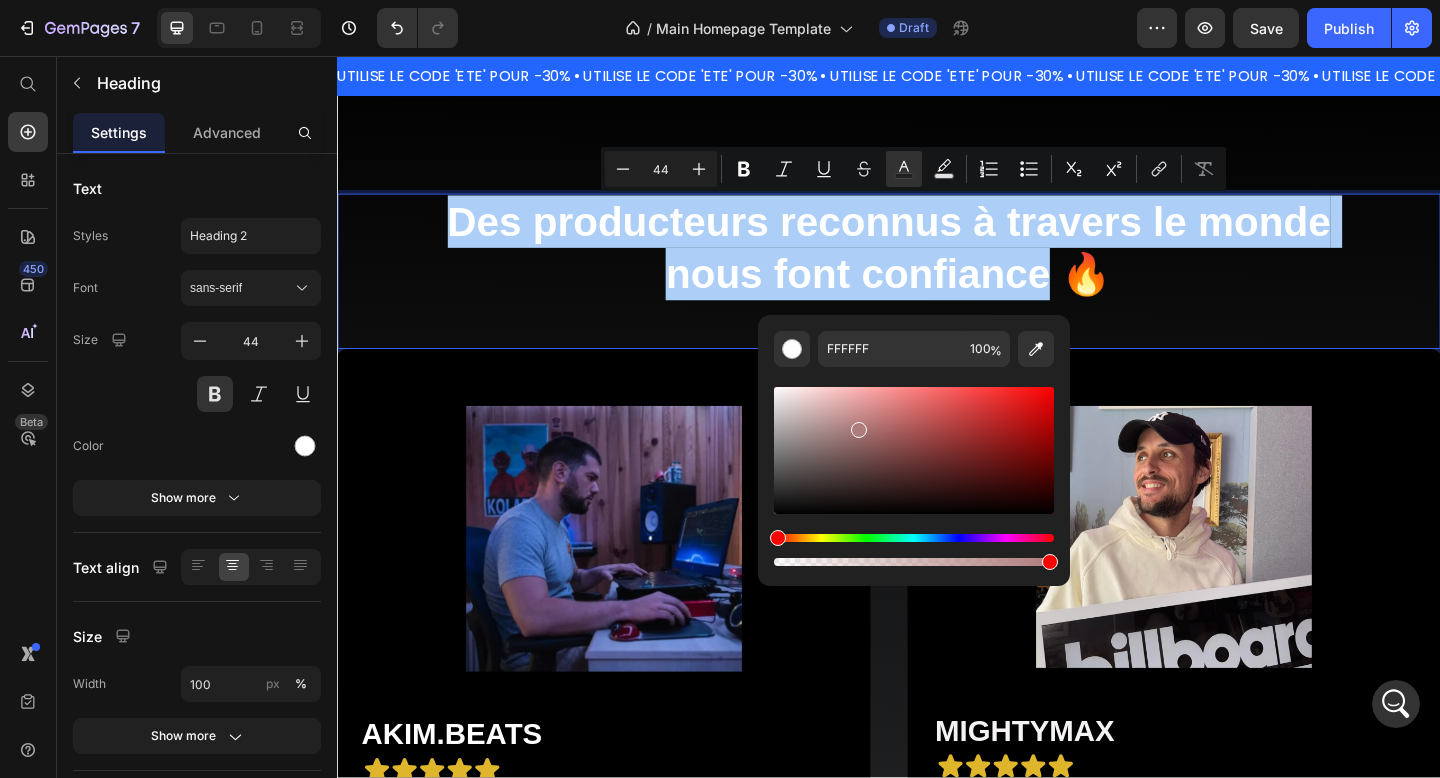 drag, startPoint x: 781, startPoint y: 387, endPoint x: 854, endPoint y: 424, distance: 81.84131 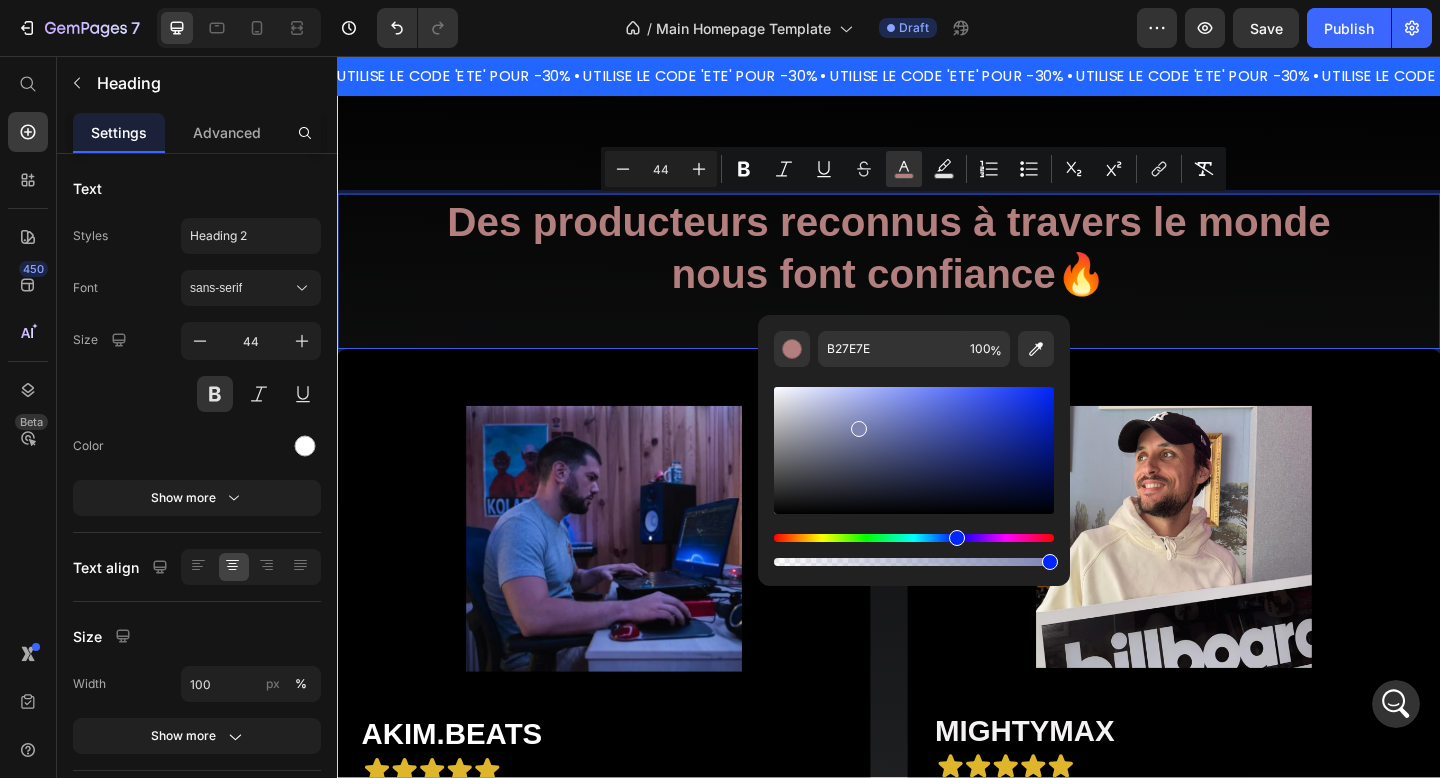 click at bounding box center [914, 538] 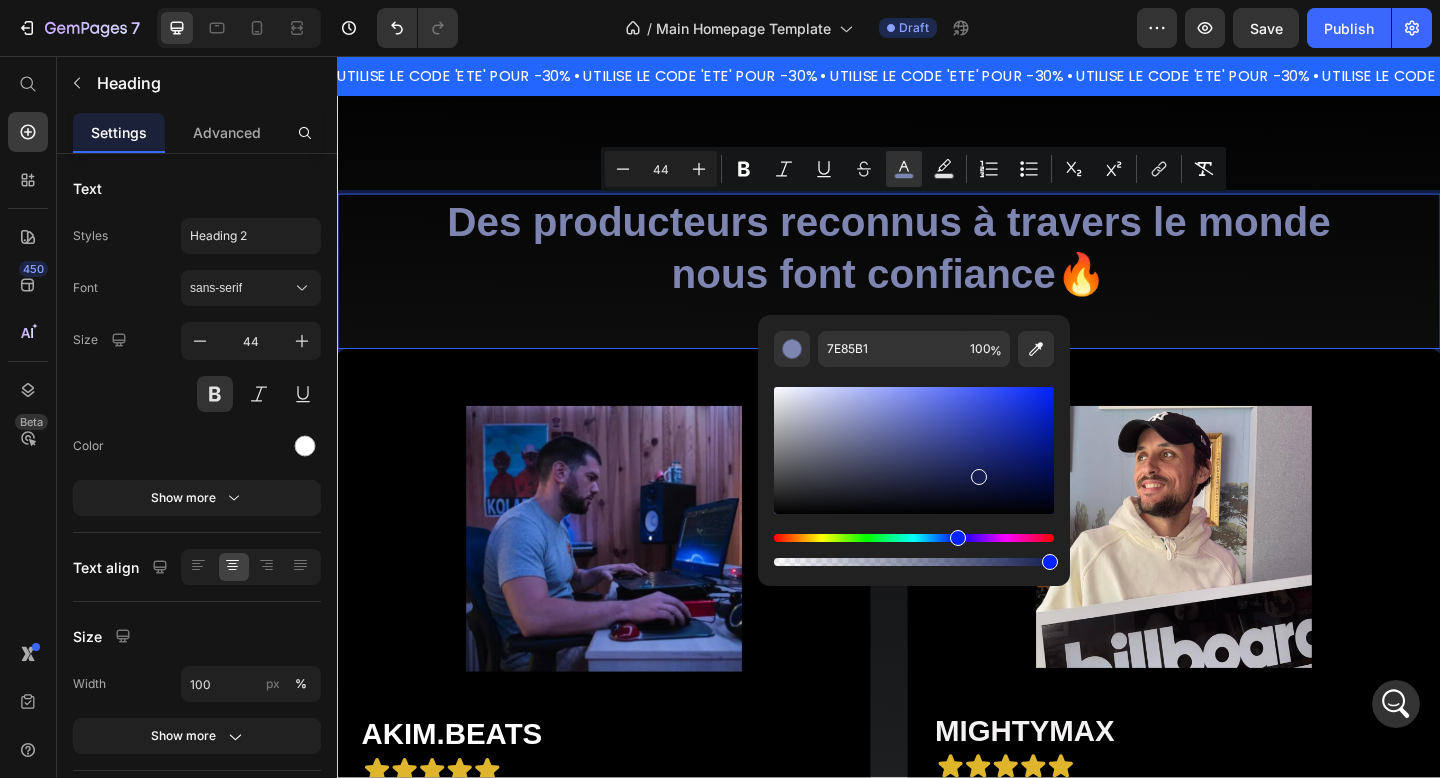 drag, startPoint x: 854, startPoint y: 416, endPoint x: 976, endPoint y: 466, distance: 131.8484 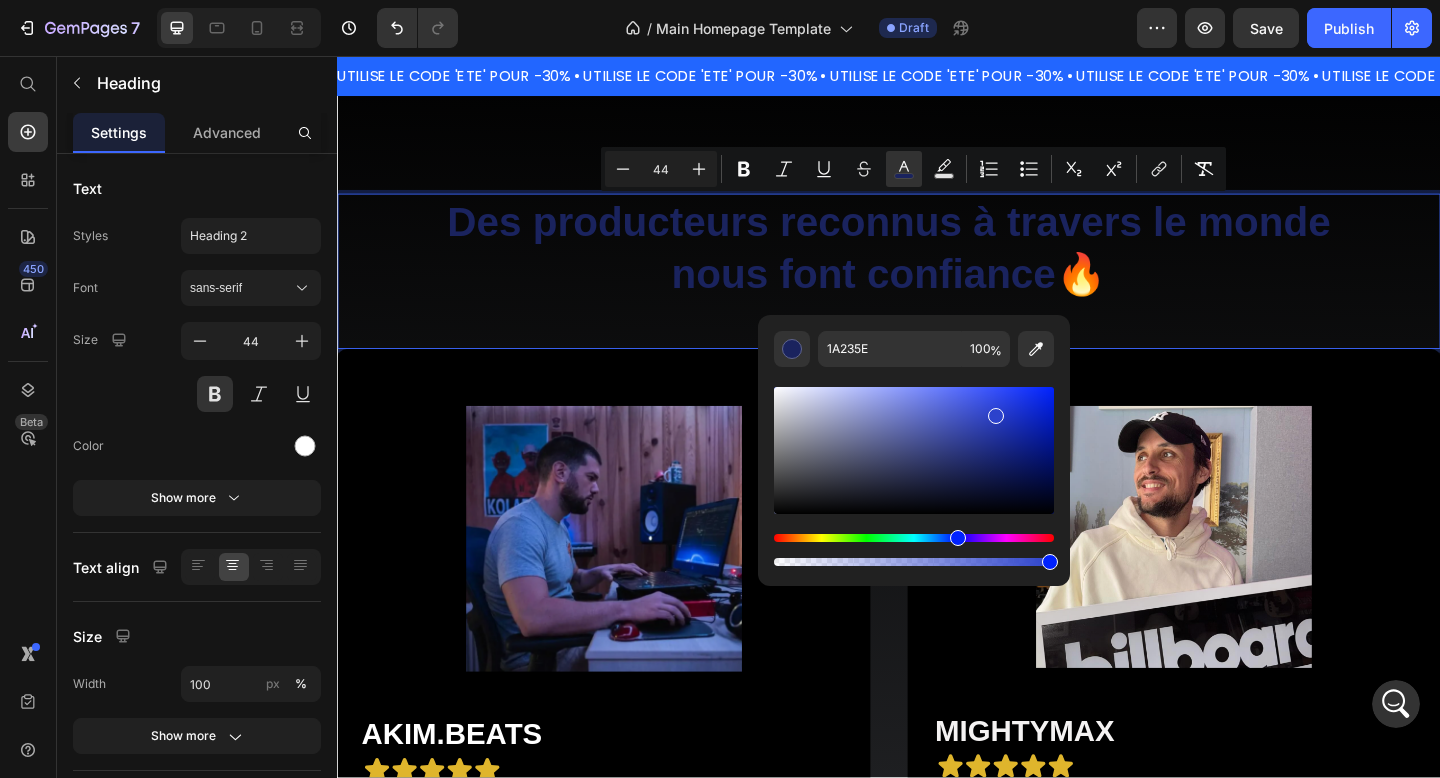drag, startPoint x: 976, startPoint y: 468, endPoint x: 1013, endPoint y: 391, distance: 85.42833 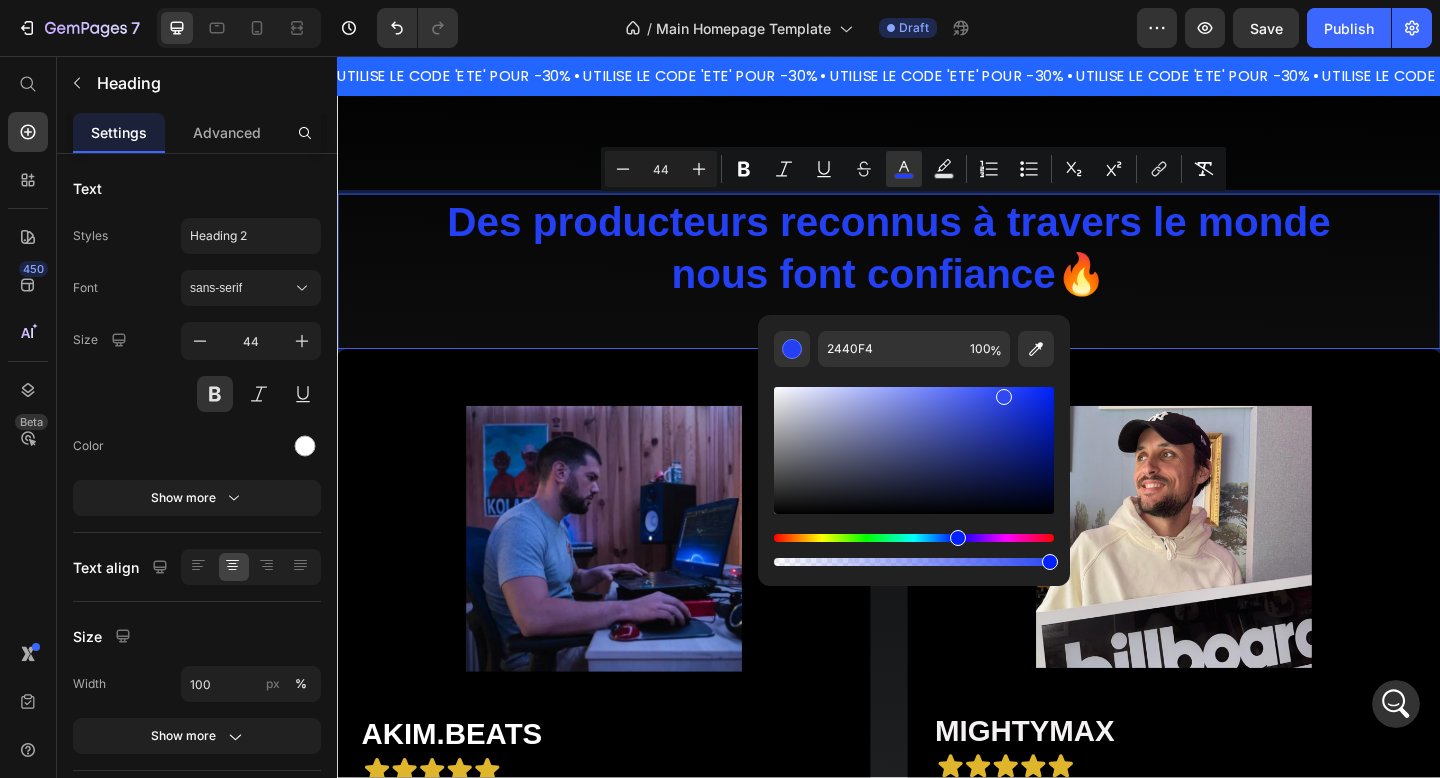 drag, startPoint x: 1019, startPoint y: 401, endPoint x: 1002, endPoint y: 393, distance: 18.788294 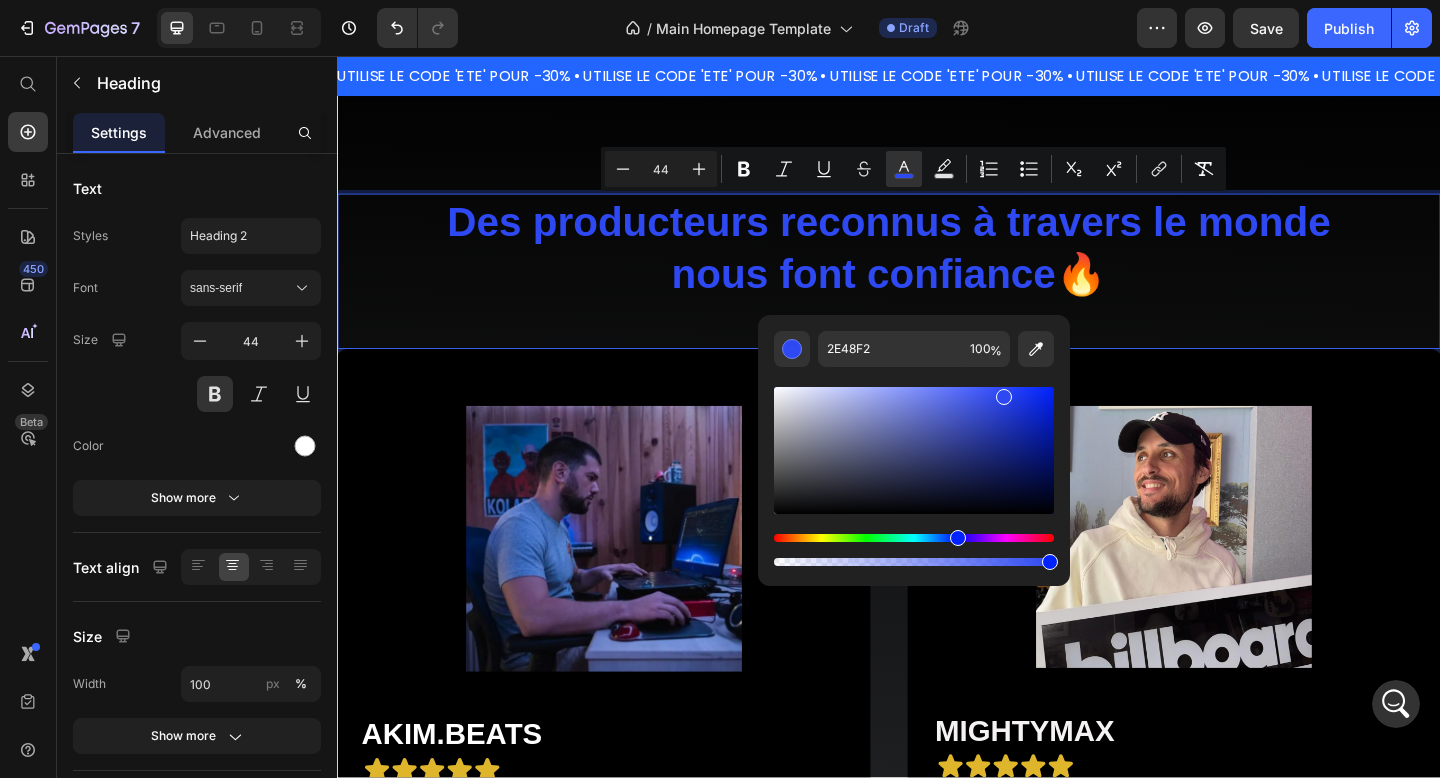 click on "Des producteurs reconnus à travers le monde  nous font confiance  🔥  Heading   0" at bounding box center [937, 290] 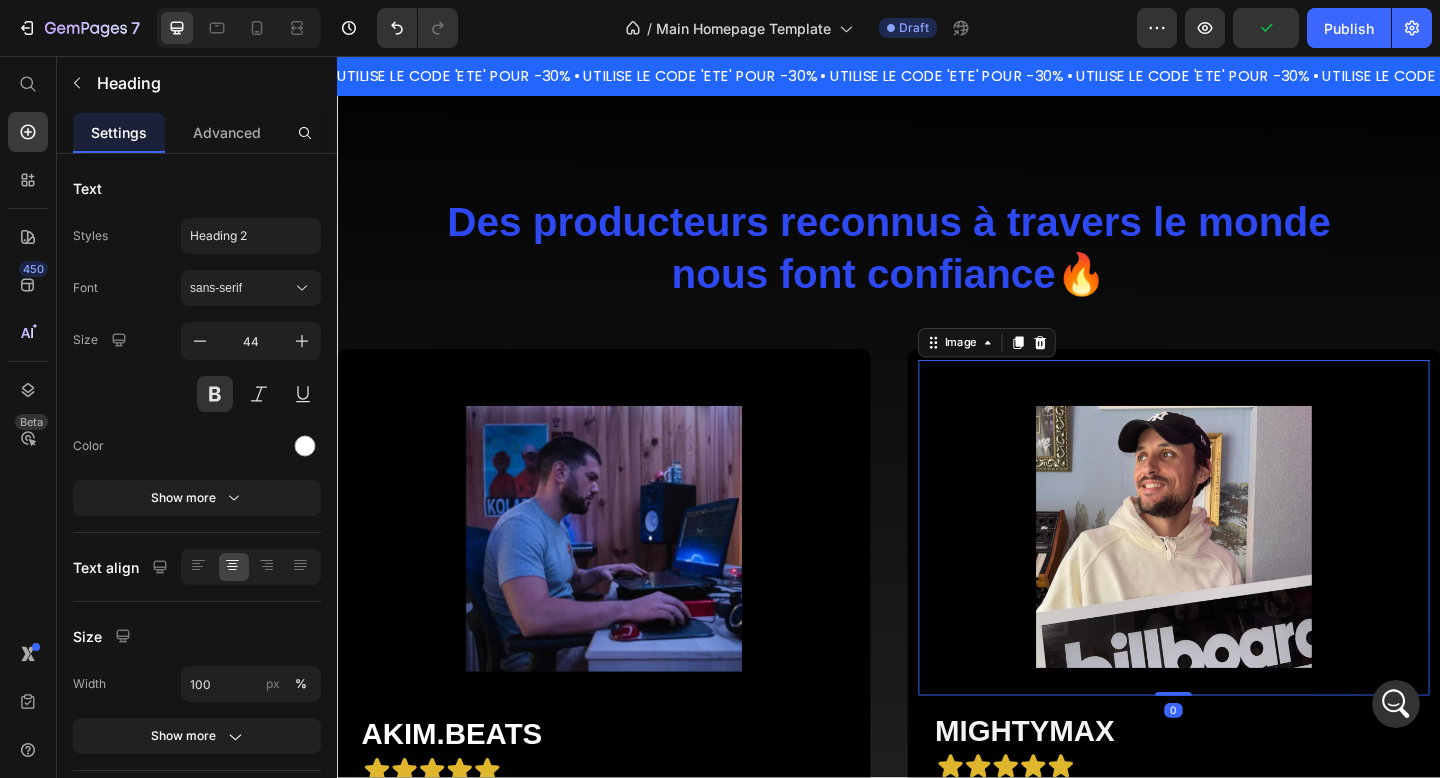 click at bounding box center (1247, 570) 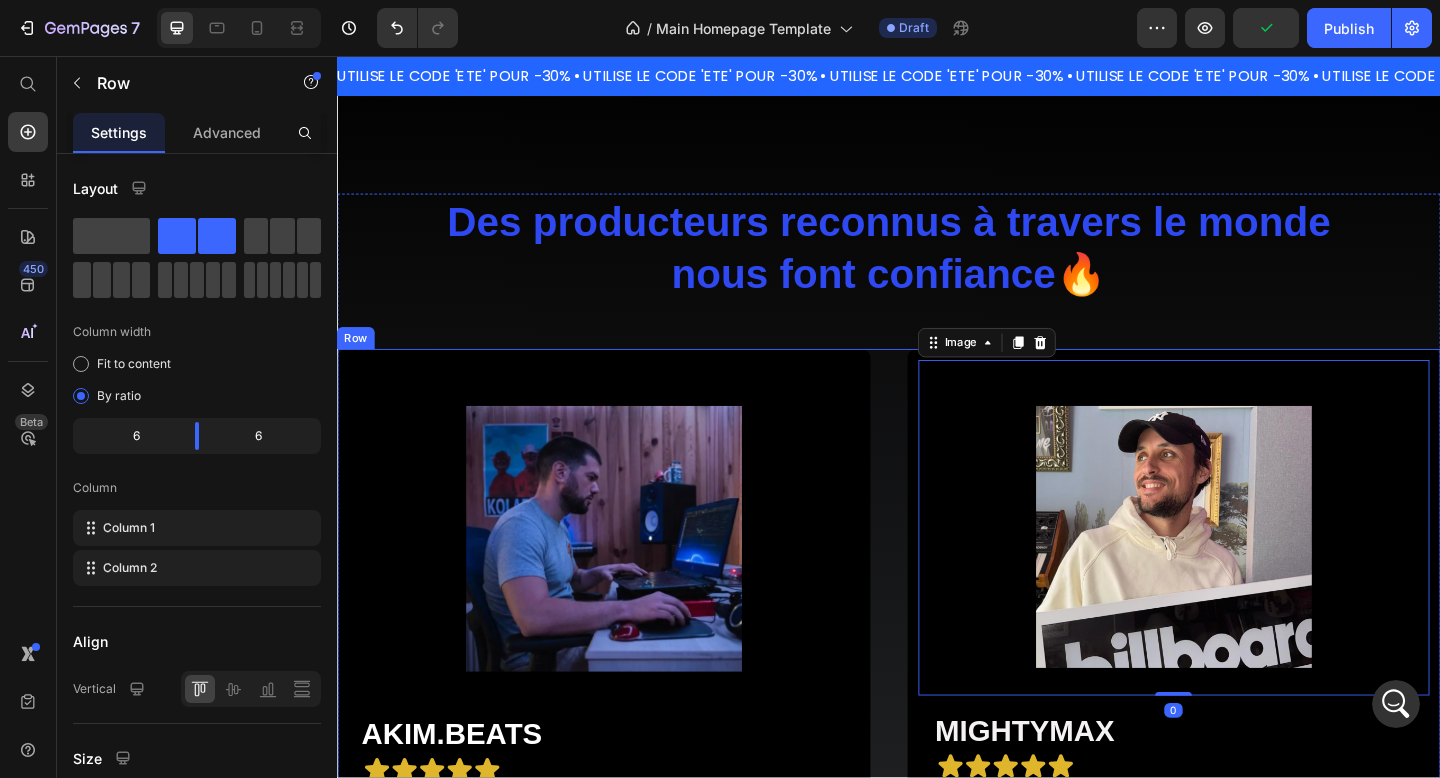 click on "Image Akim.BEATS Heading Icon Icon Icon Icon
Icon Icon List CREDIT : LA FEVE, KOBA LAD, HASH24 Text Block Row Image   0 MIGHTYMAX Heading Icon Icon Icon Icon
Icon Icon List CREDIT : LA FEVE, DOSSEH, EMINEM Text Block Row Row" at bounding box center [937, 648] 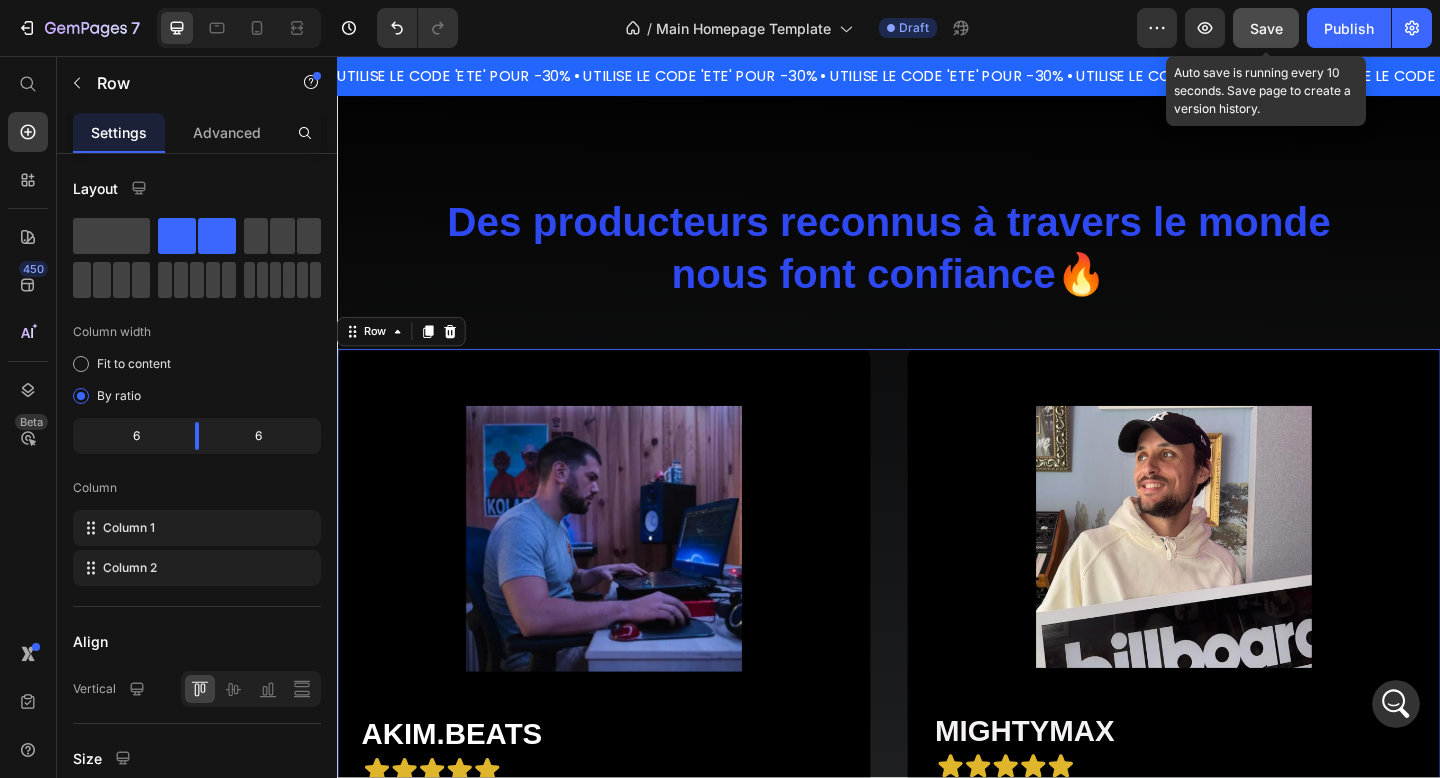 click on "Save" at bounding box center [1266, 28] 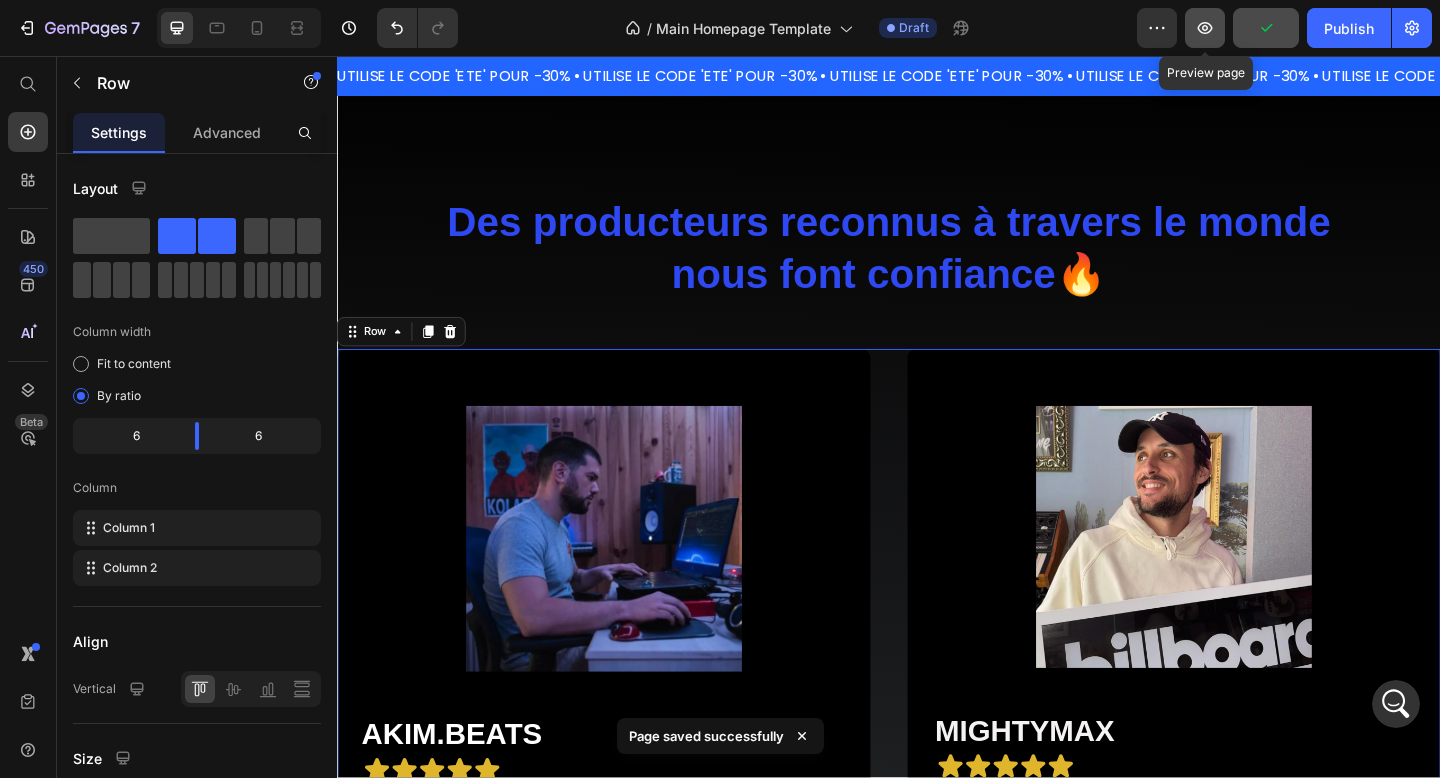 click 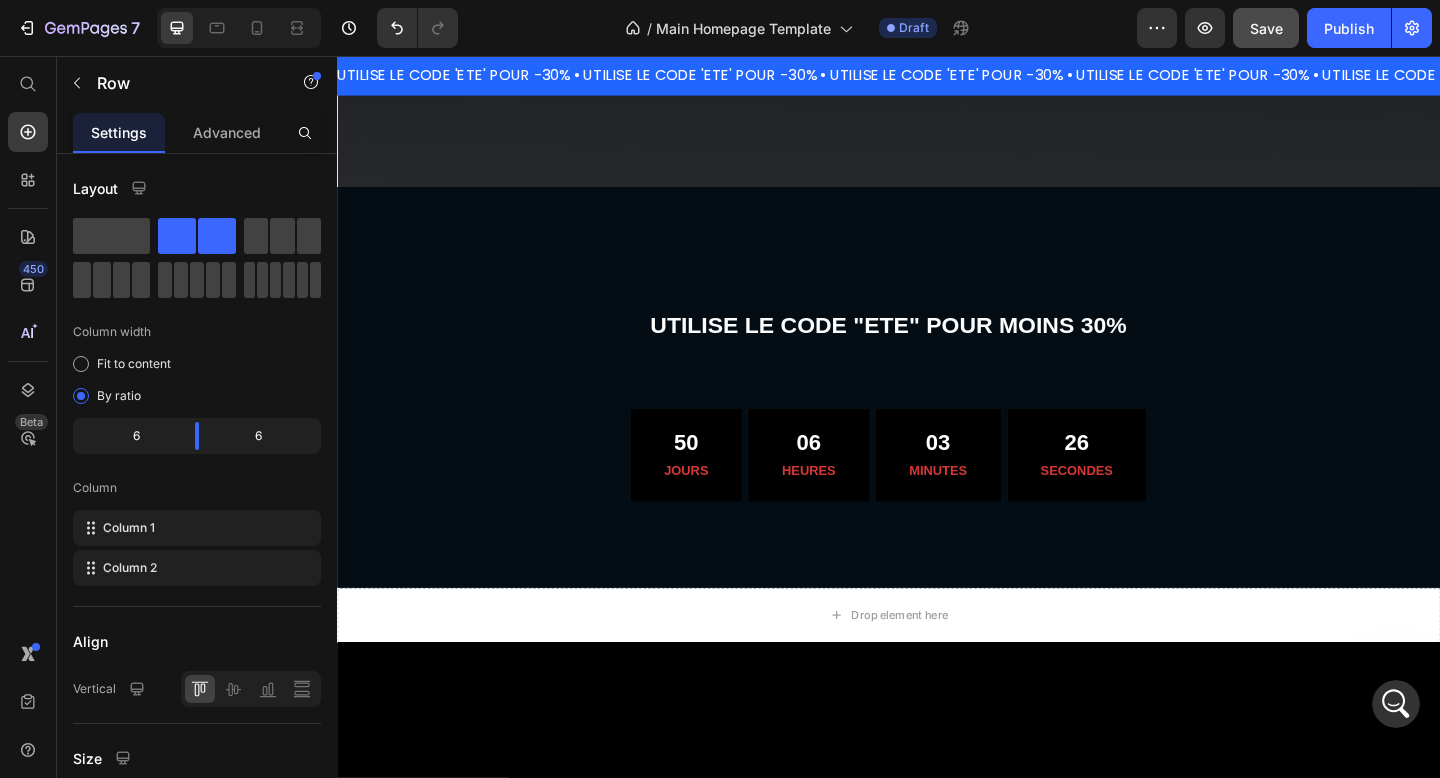 scroll, scrollTop: 2280, scrollLeft: 0, axis: vertical 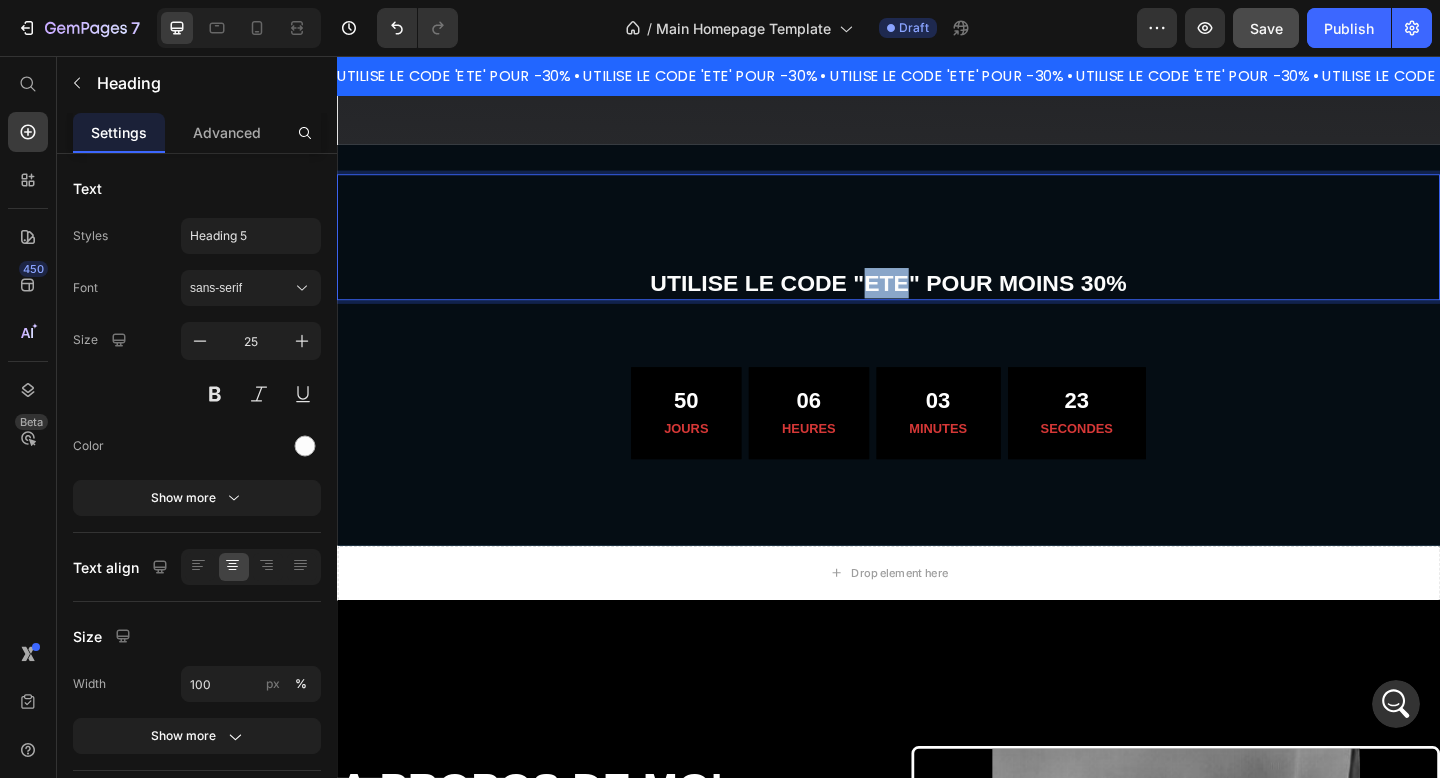 click on "Utilise le code "ete" pour moins 30%" at bounding box center (937, 303) 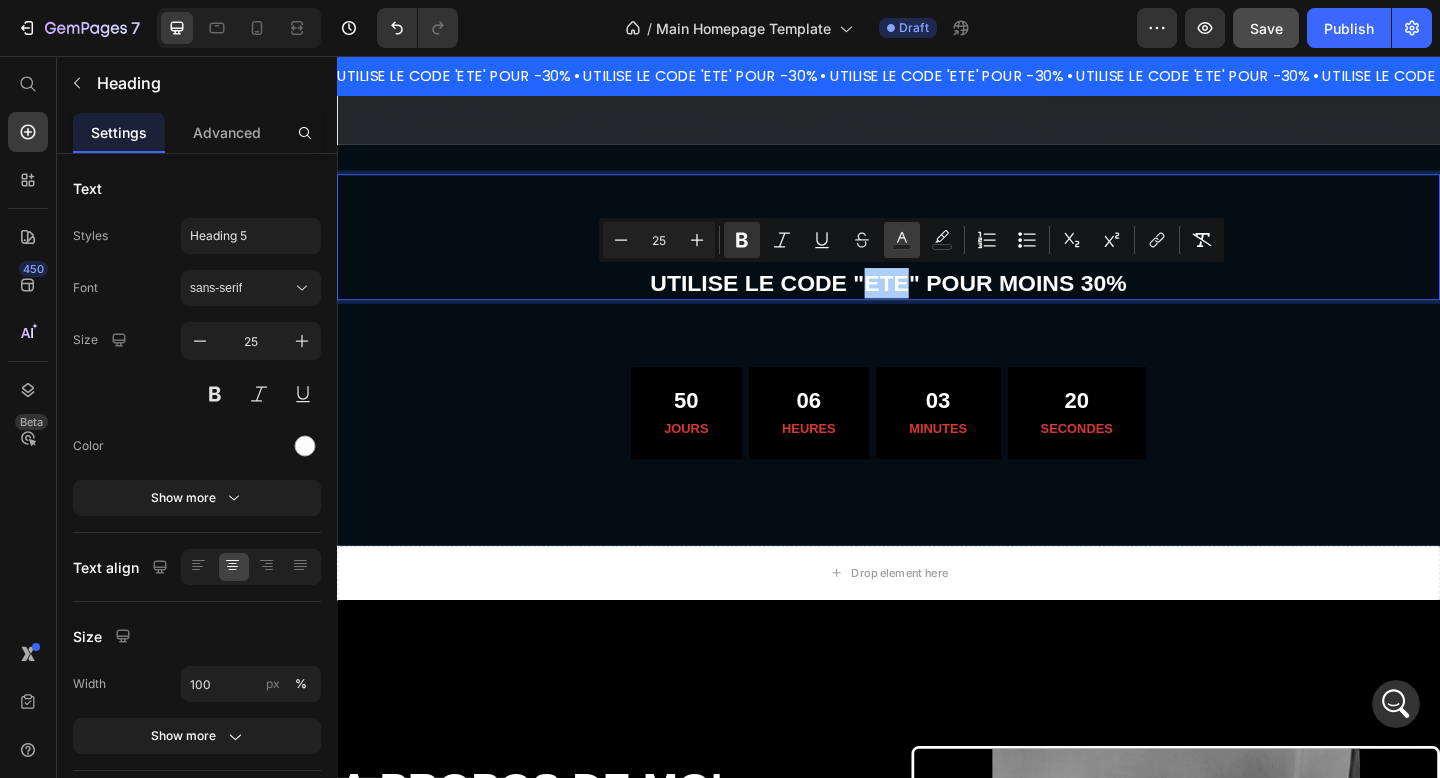 click 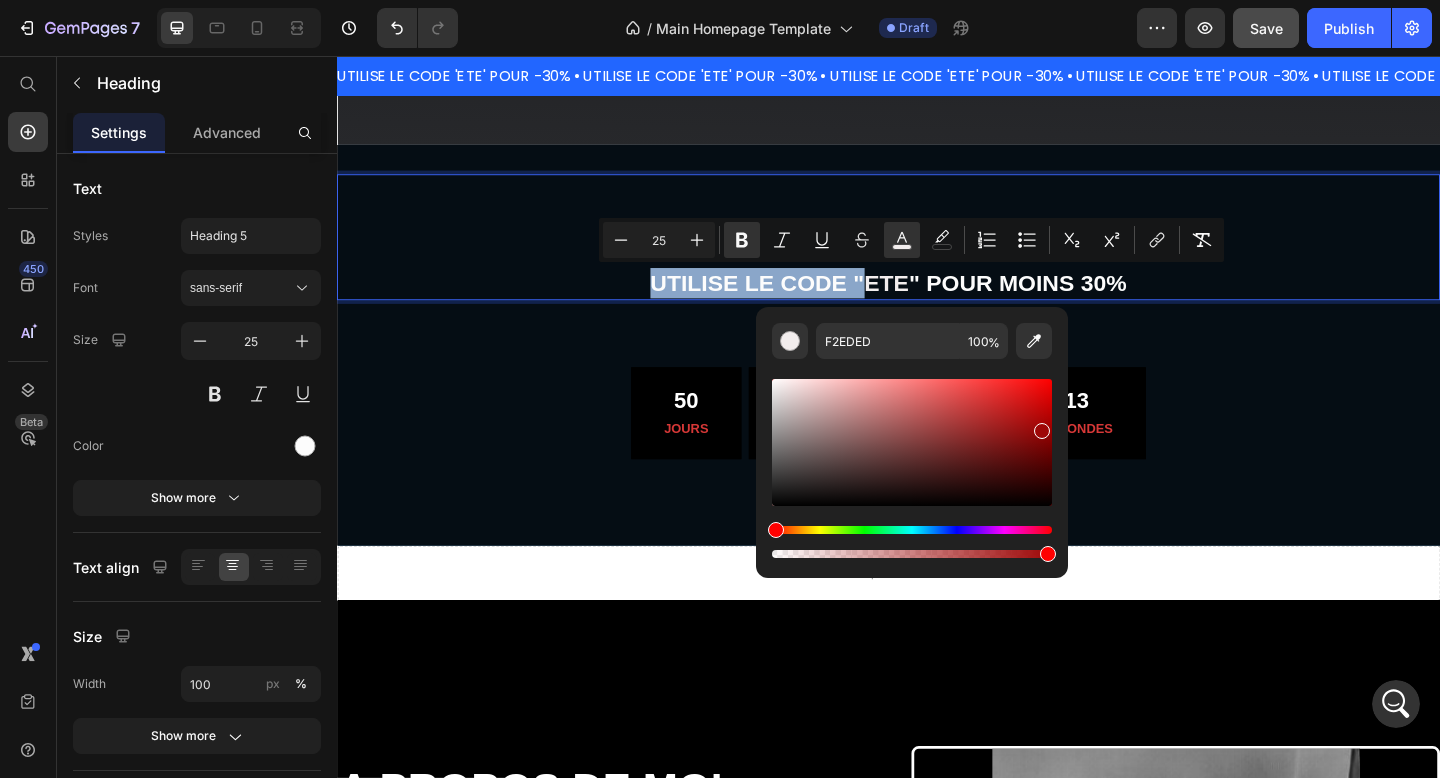 drag, startPoint x: 778, startPoint y: 385, endPoint x: 1038, endPoint y: 428, distance: 263.53177 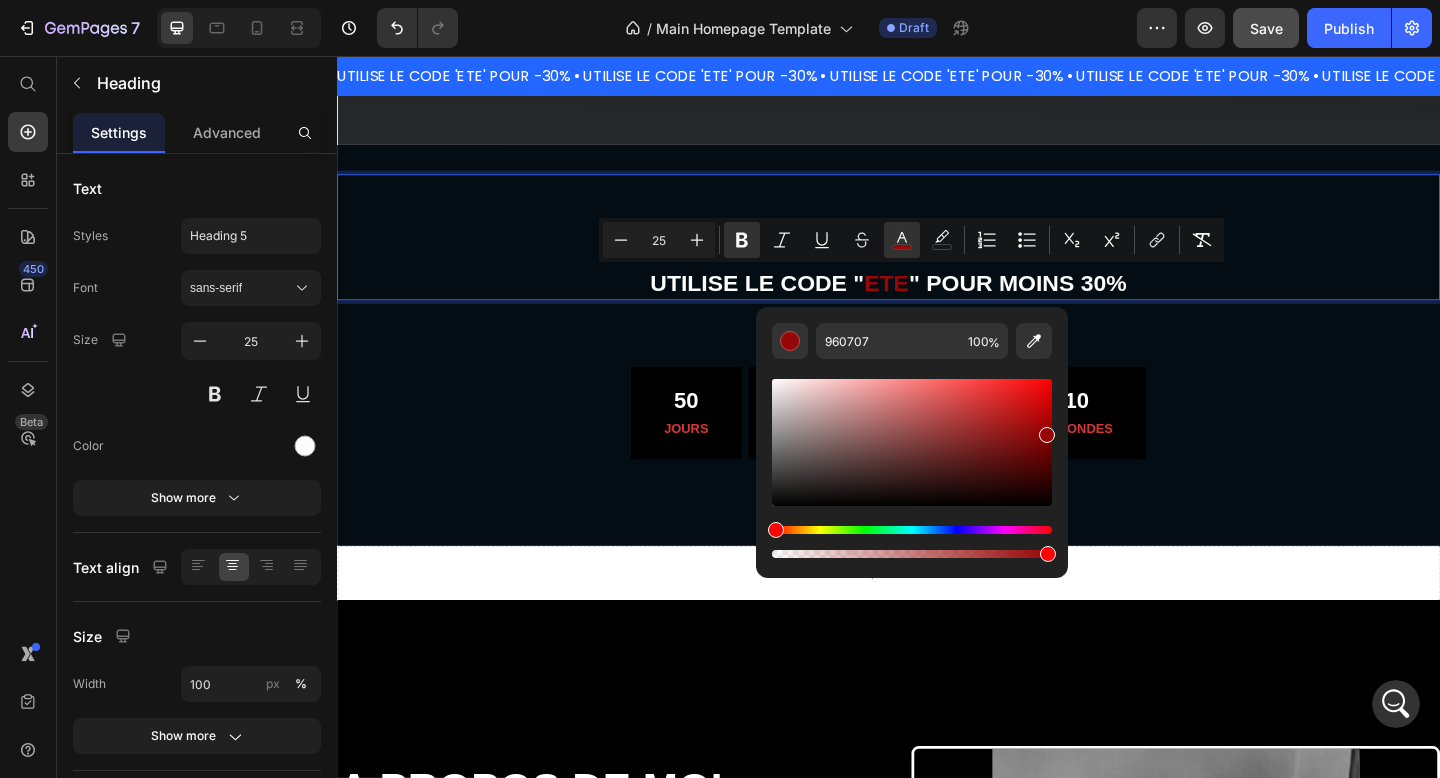 drag, startPoint x: 1039, startPoint y: 430, endPoint x: 1061, endPoint y: 431, distance: 22.022715 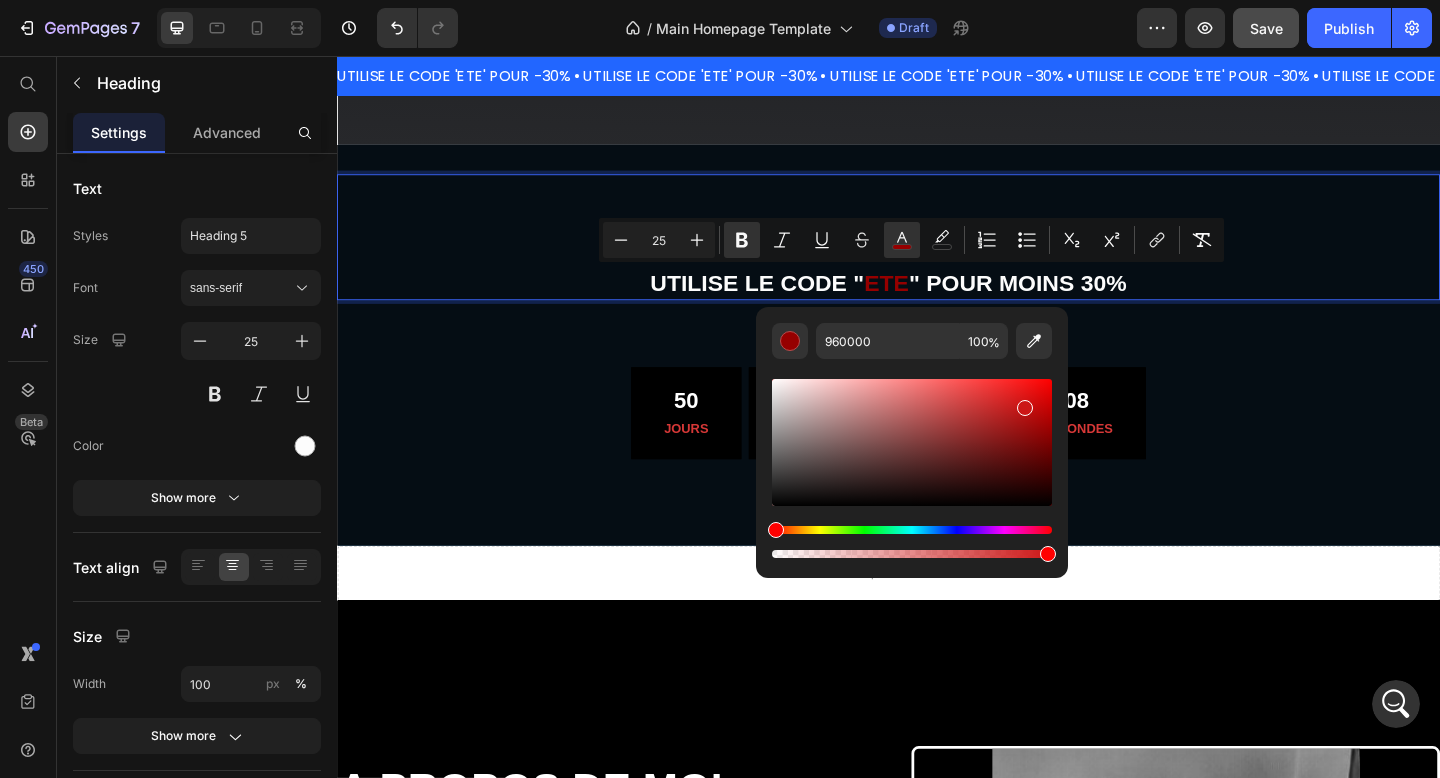 drag, startPoint x: 1042, startPoint y: 434, endPoint x: 1015, endPoint y: 398, distance: 45 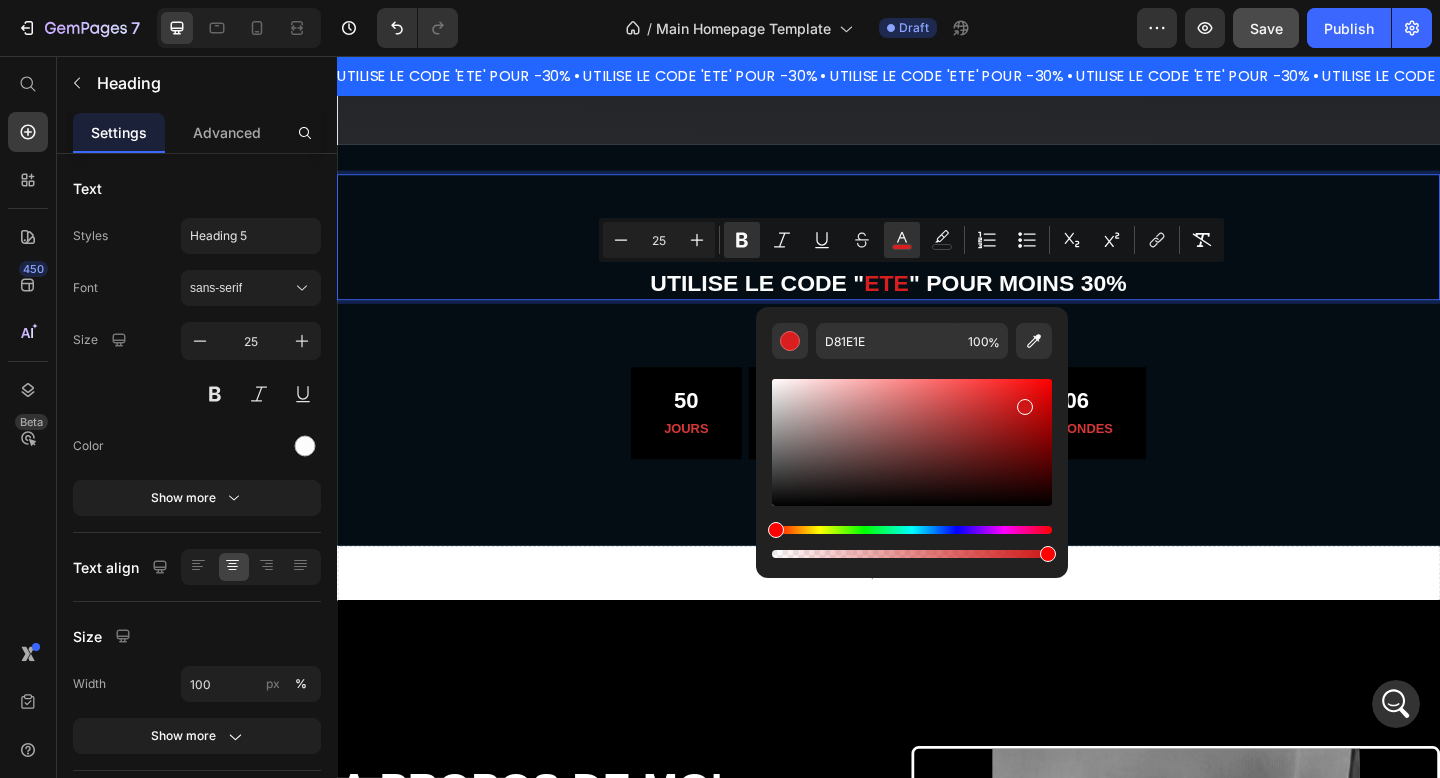 click at bounding box center [1025, 407] 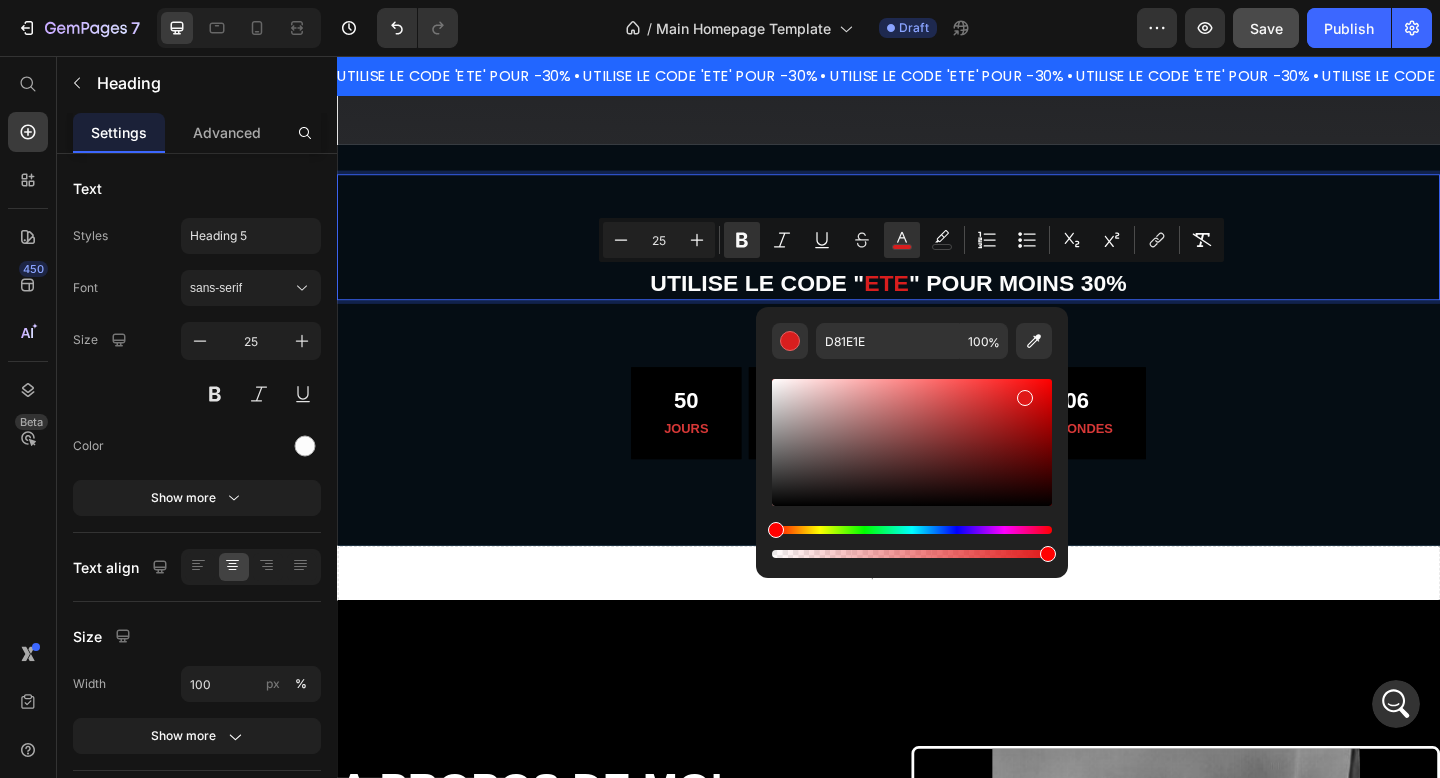type on "E01818" 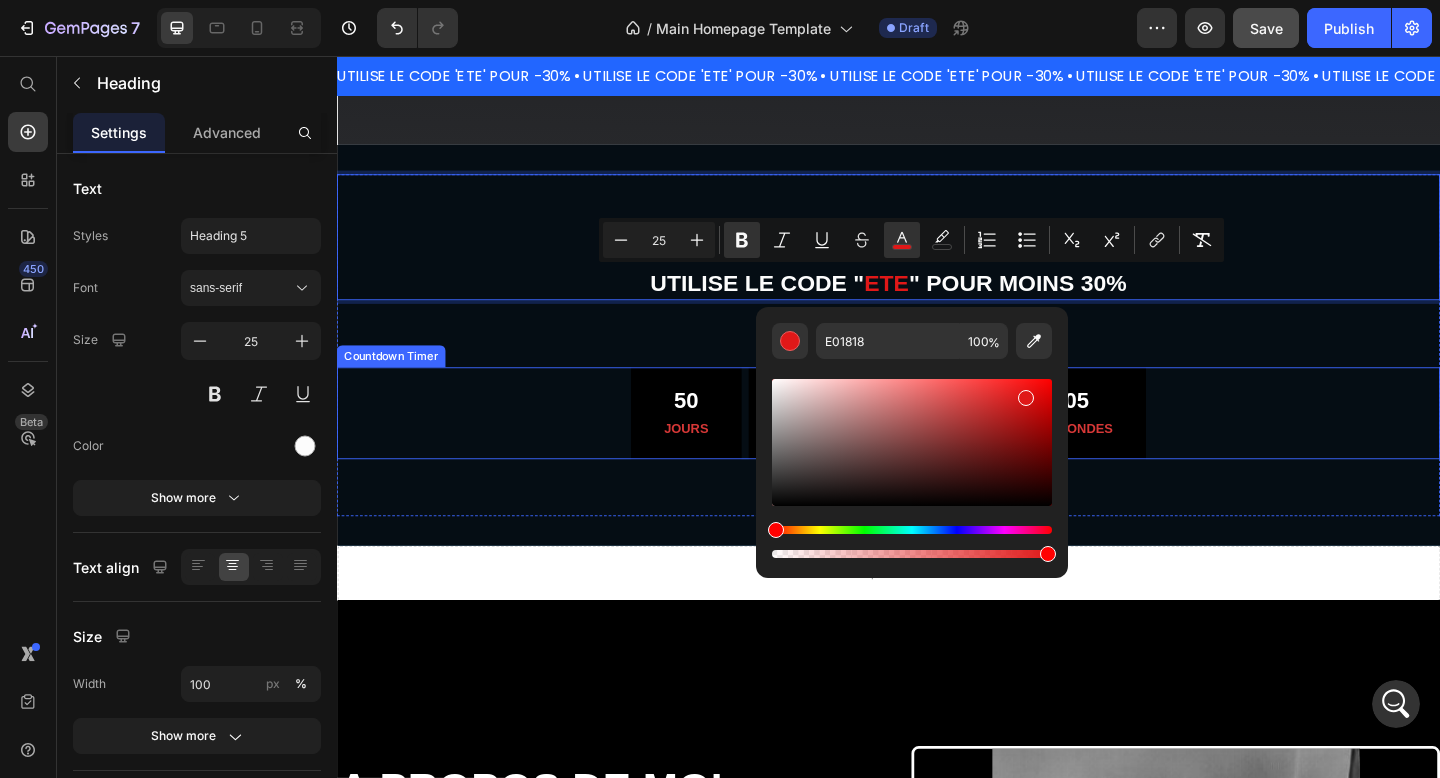 click on "50 JOURS 06 HEURES 03 MINUTES 05 SECONDES" at bounding box center [937, 445] 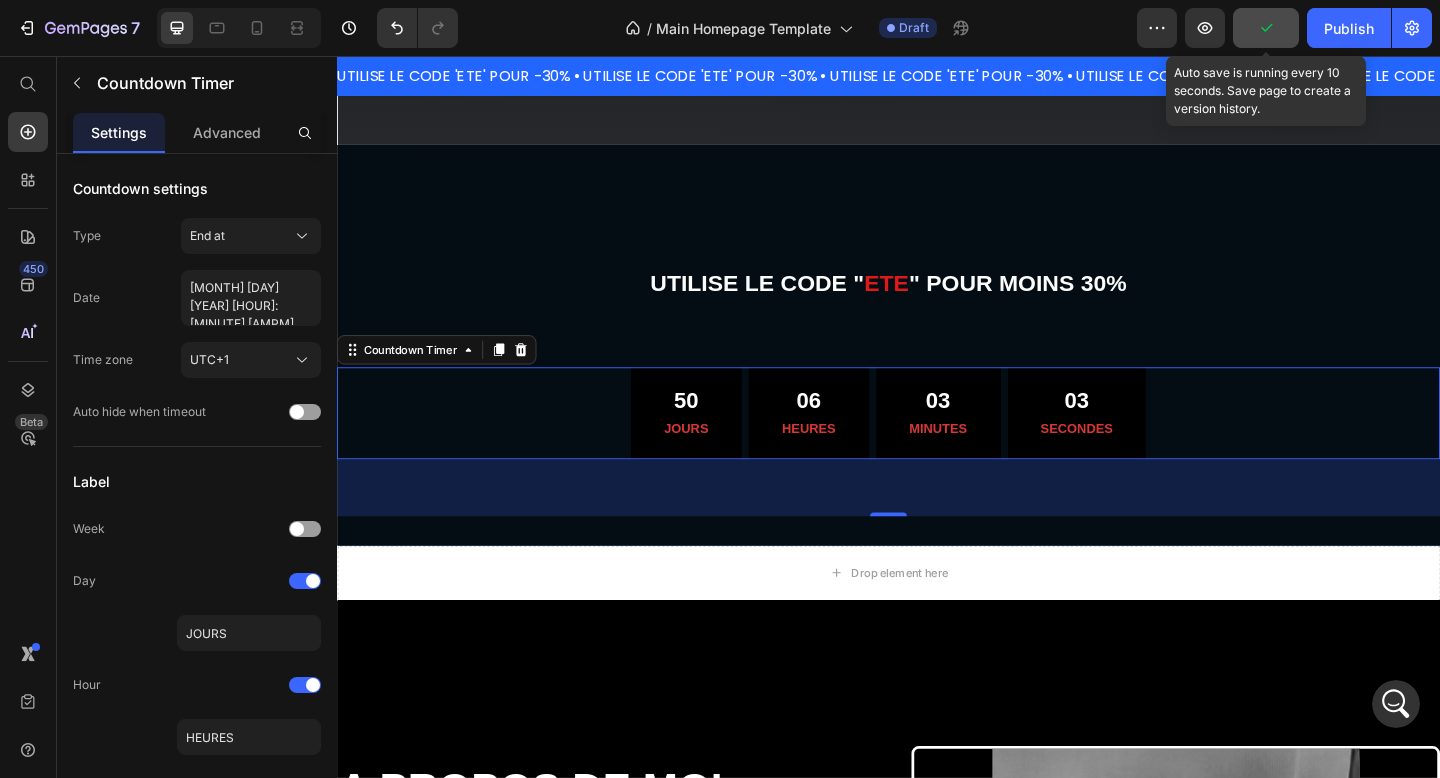 click 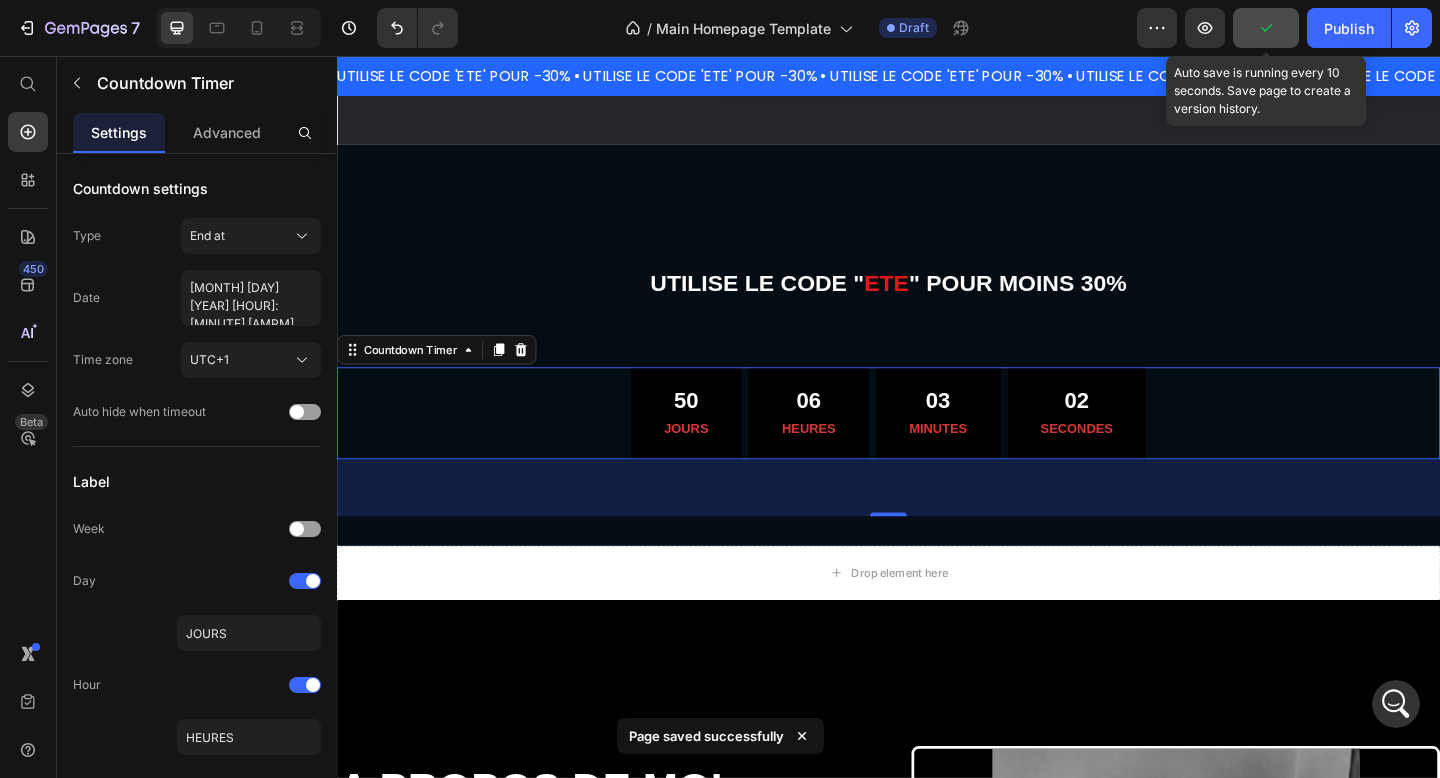 click 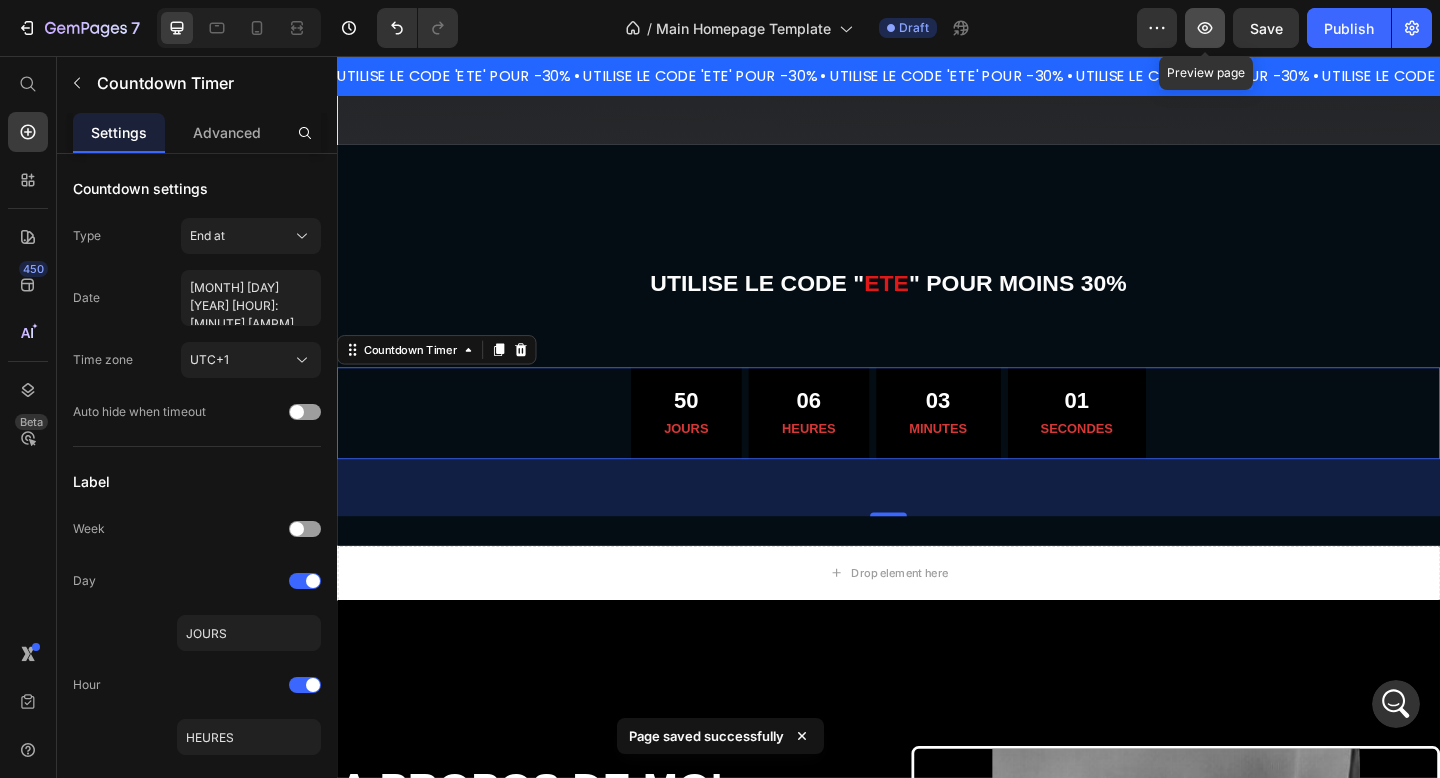 click 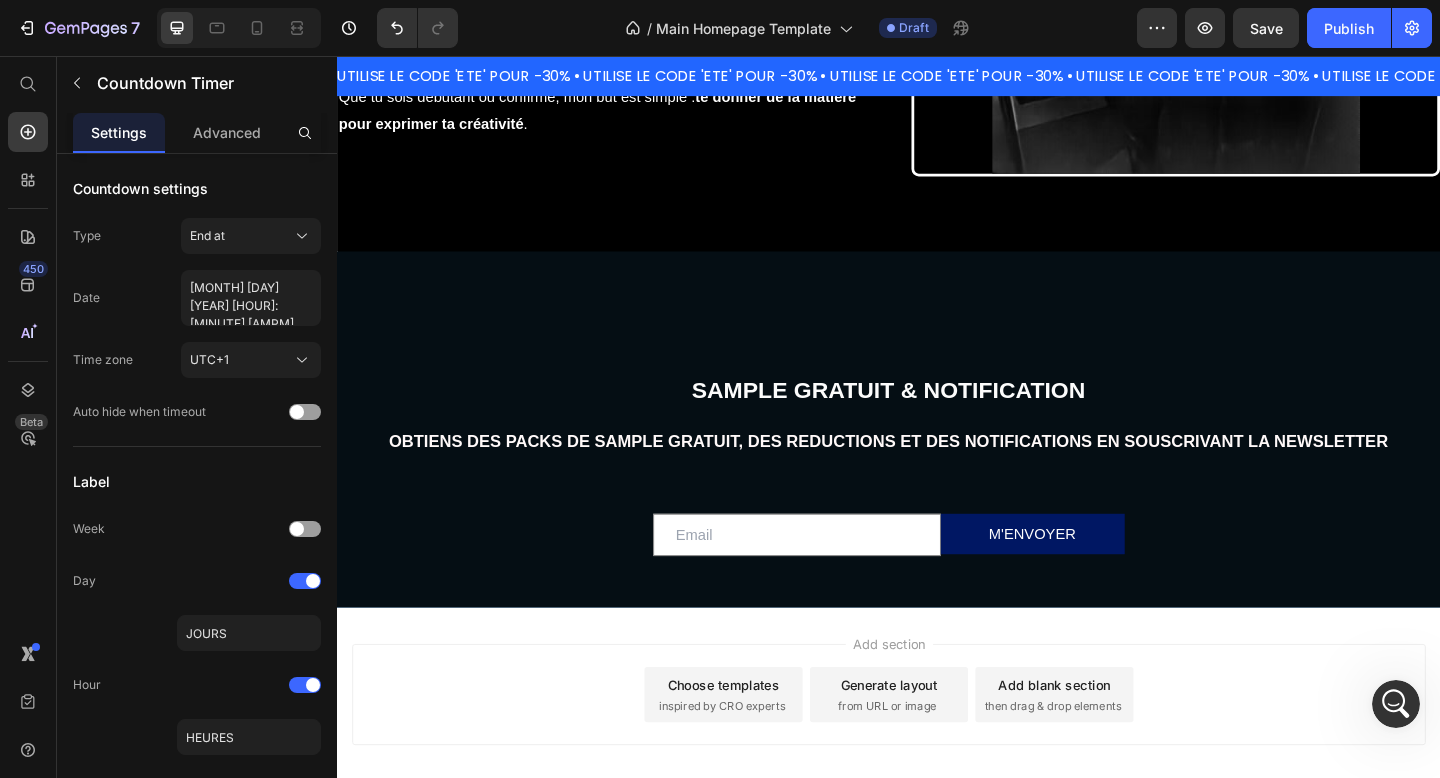scroll, scrollTop: 3332, scrollLeft: 0, axis: vertical 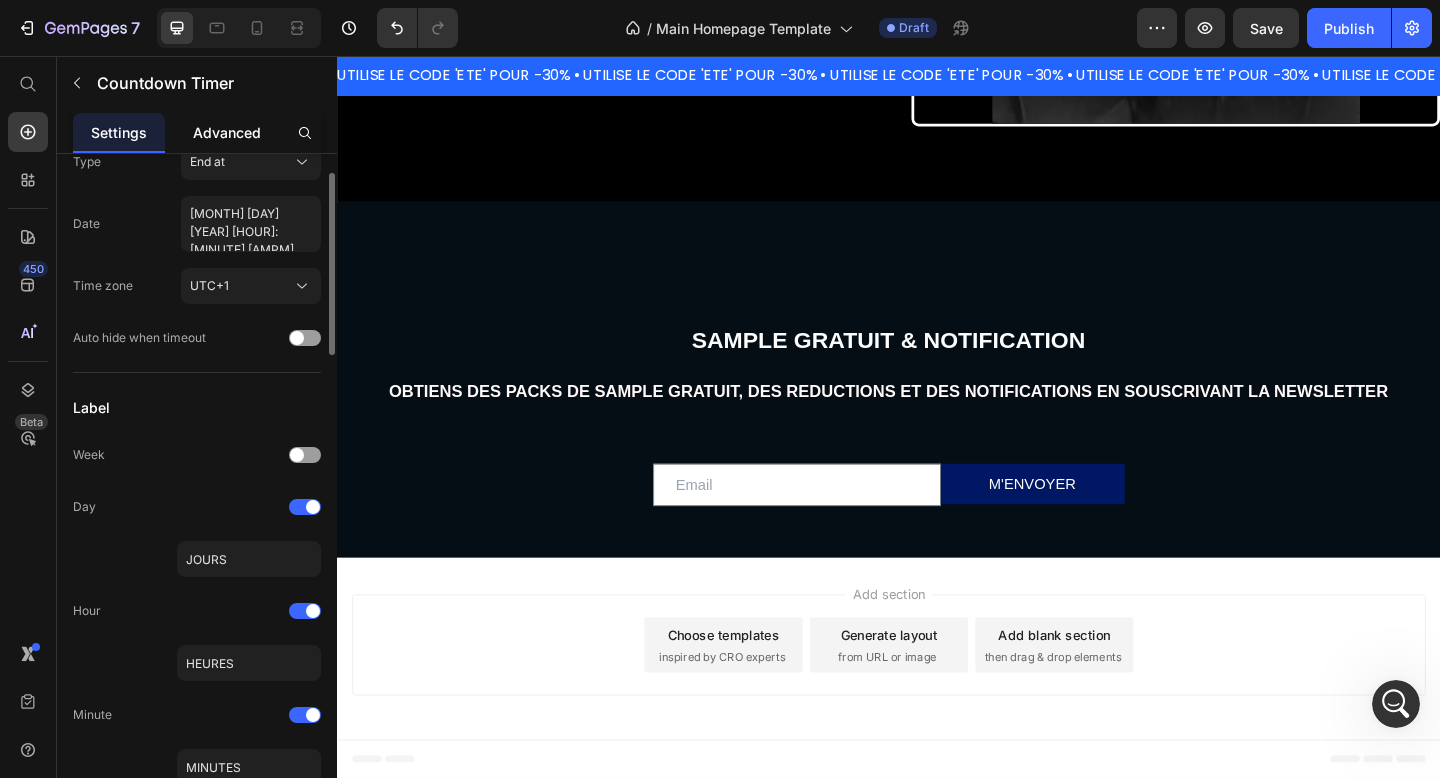 click on "Advanced" at bounding box center (227, 132) 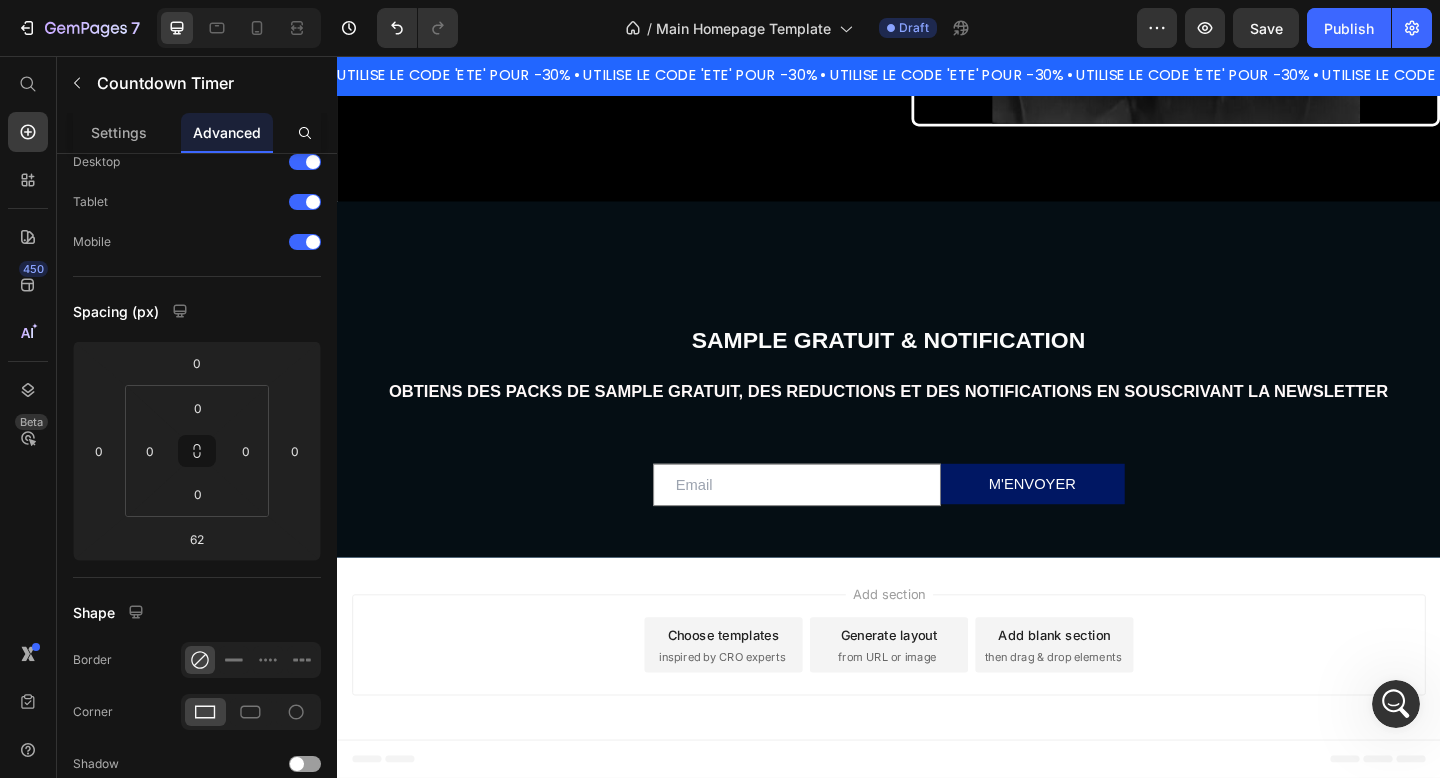 scroll, scrollTop: 0, scrollLeft: 0, axis: both 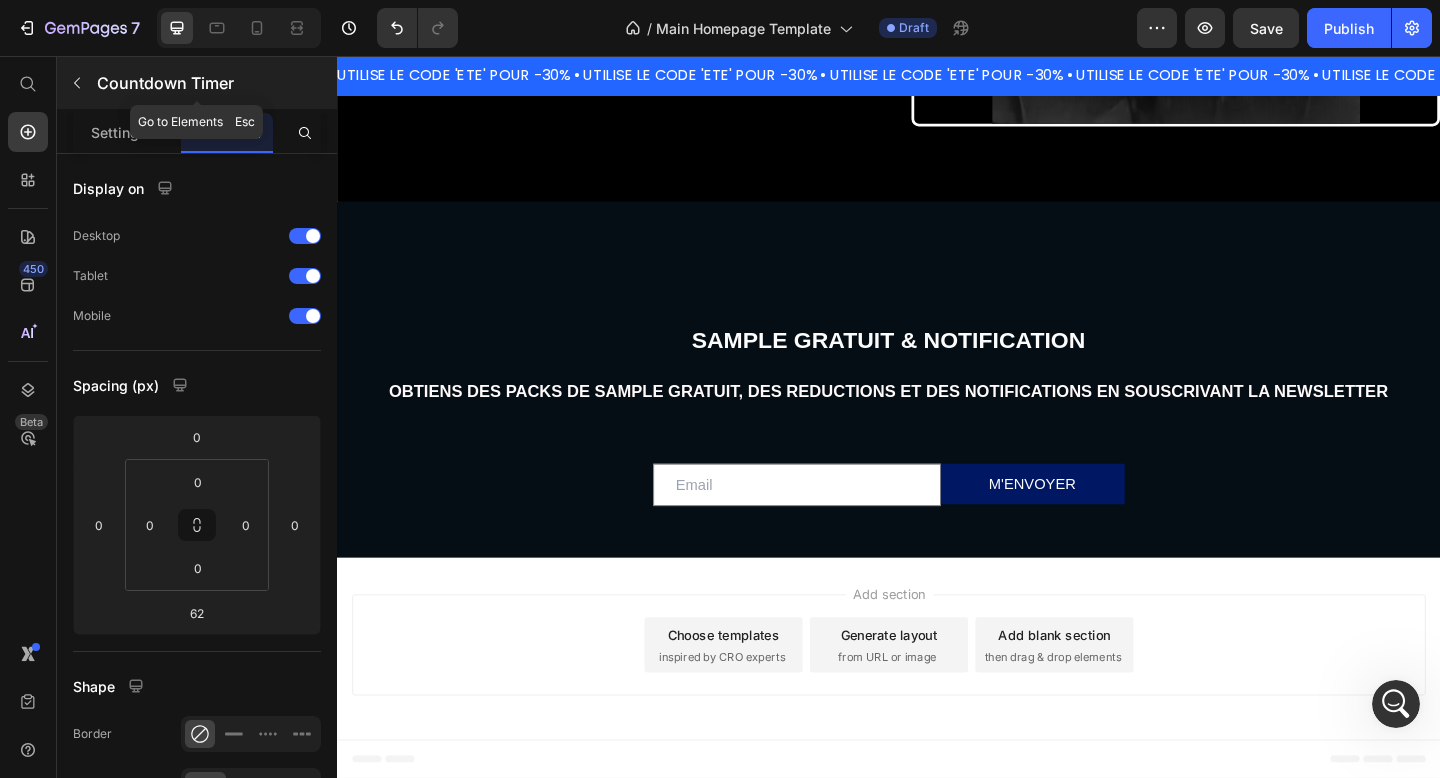 click at bounding box center (77, 83) 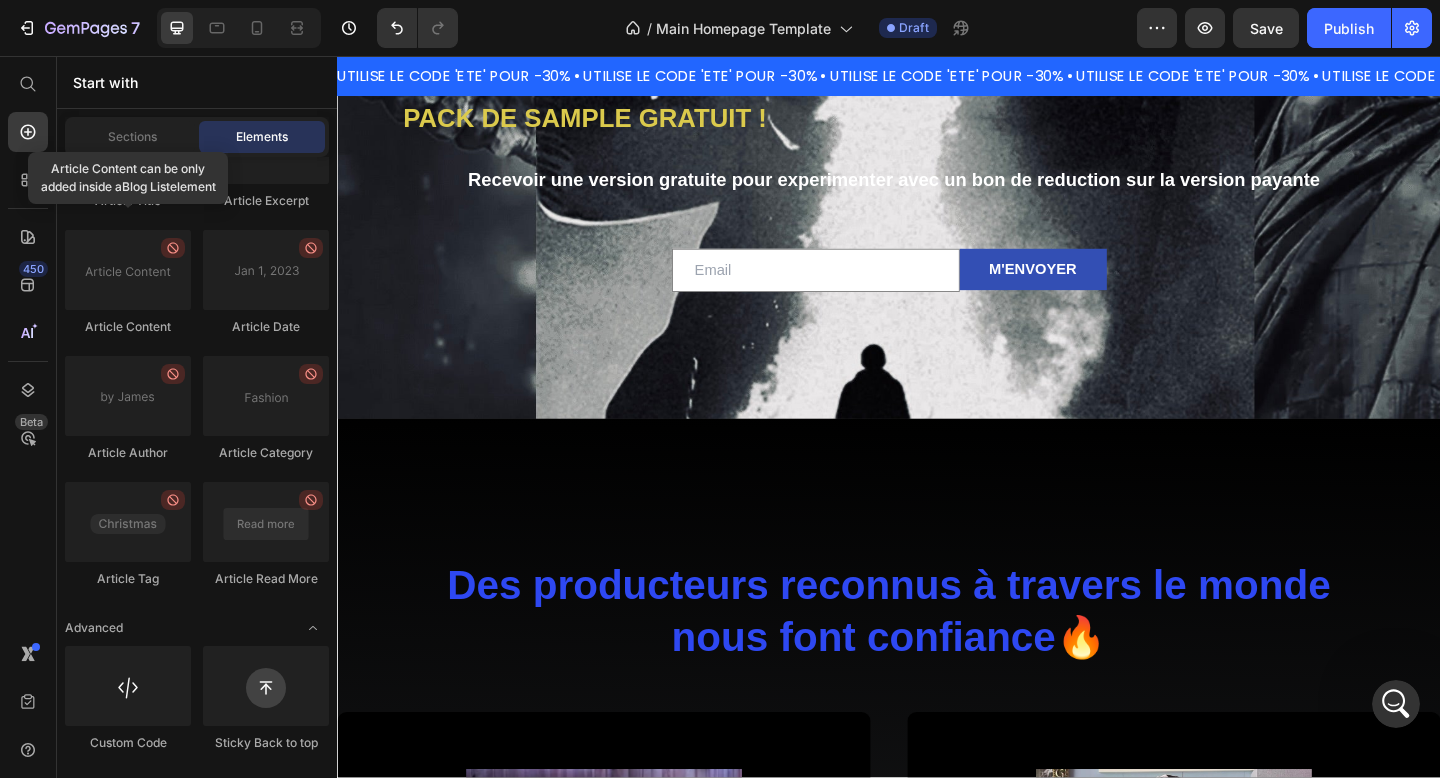 scroll, scrollTop: 1265, scrollLeft: 0, axis: vertical 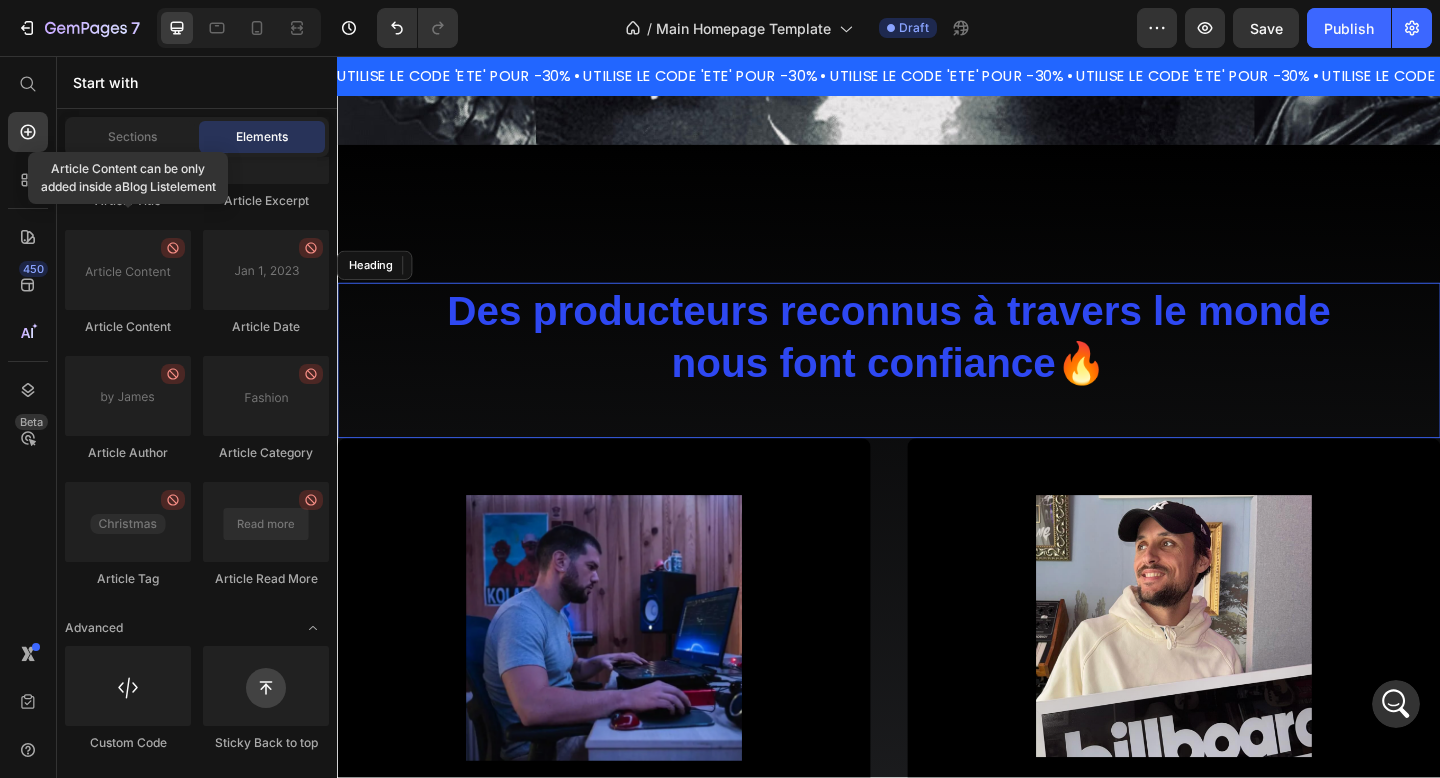 click on "Des producteurs reconnus à travers le monde  nous font confiance  🔥" at bounding box center [937, 362] 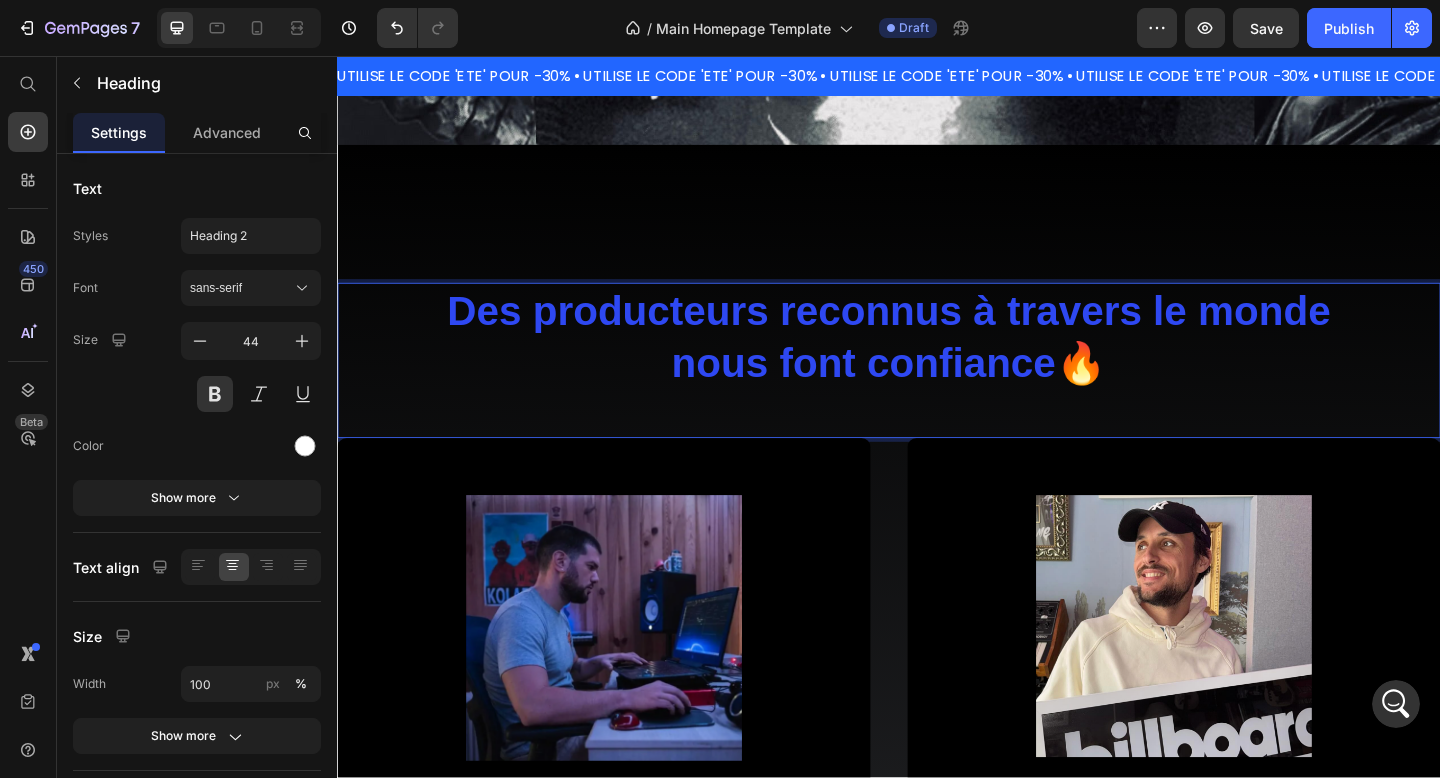click on "nous font confiance" at bounding box center [910, 390] 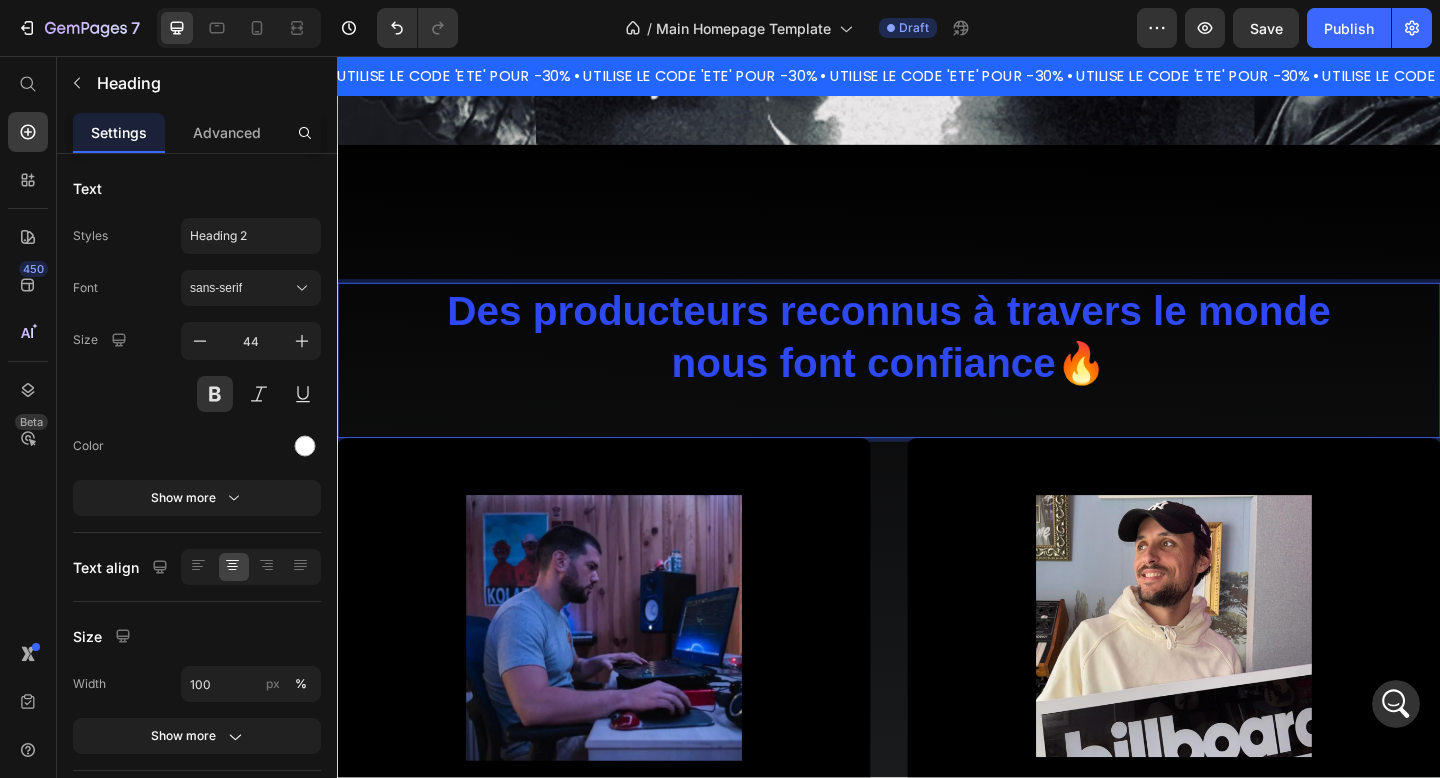 drag, startPoint x: 694, startPoint y: 398, endPoint x: 722, endPoint y: 382, distance: 32.24903 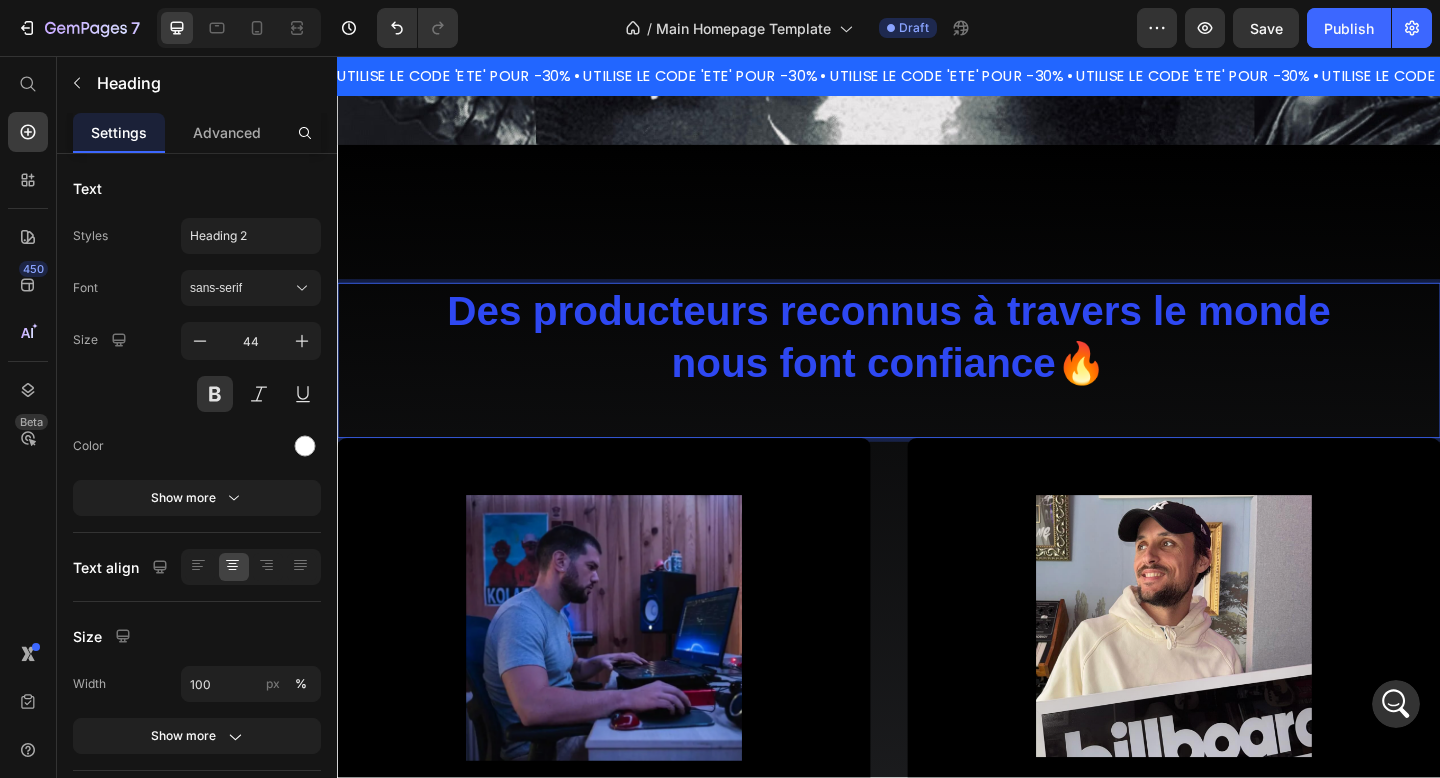 click on "nous font confiance" at bounding box center (910, 390) 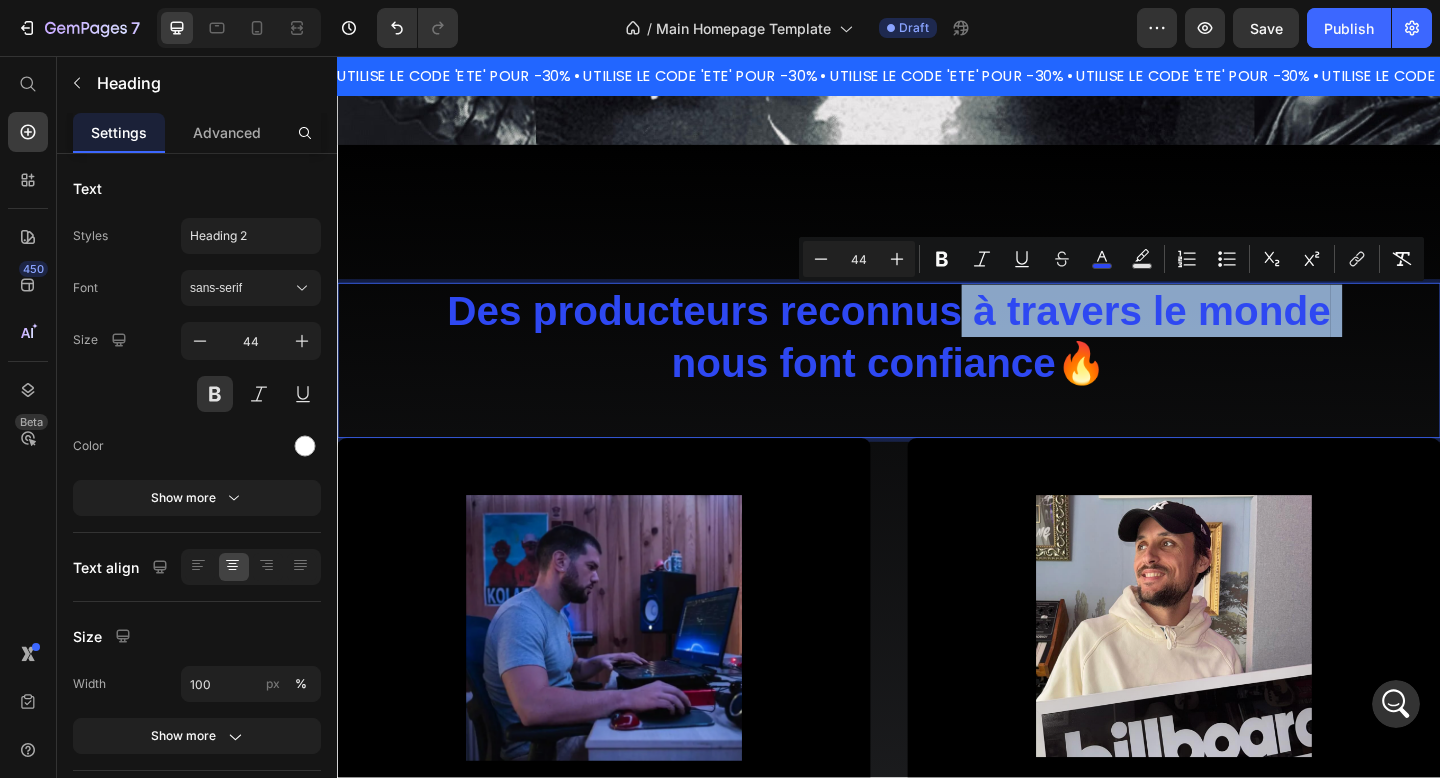 drag, startPoint x: 690, startPoint y: 397, endPoint x: 1013, endPoint y: 344, distance: 327.31943 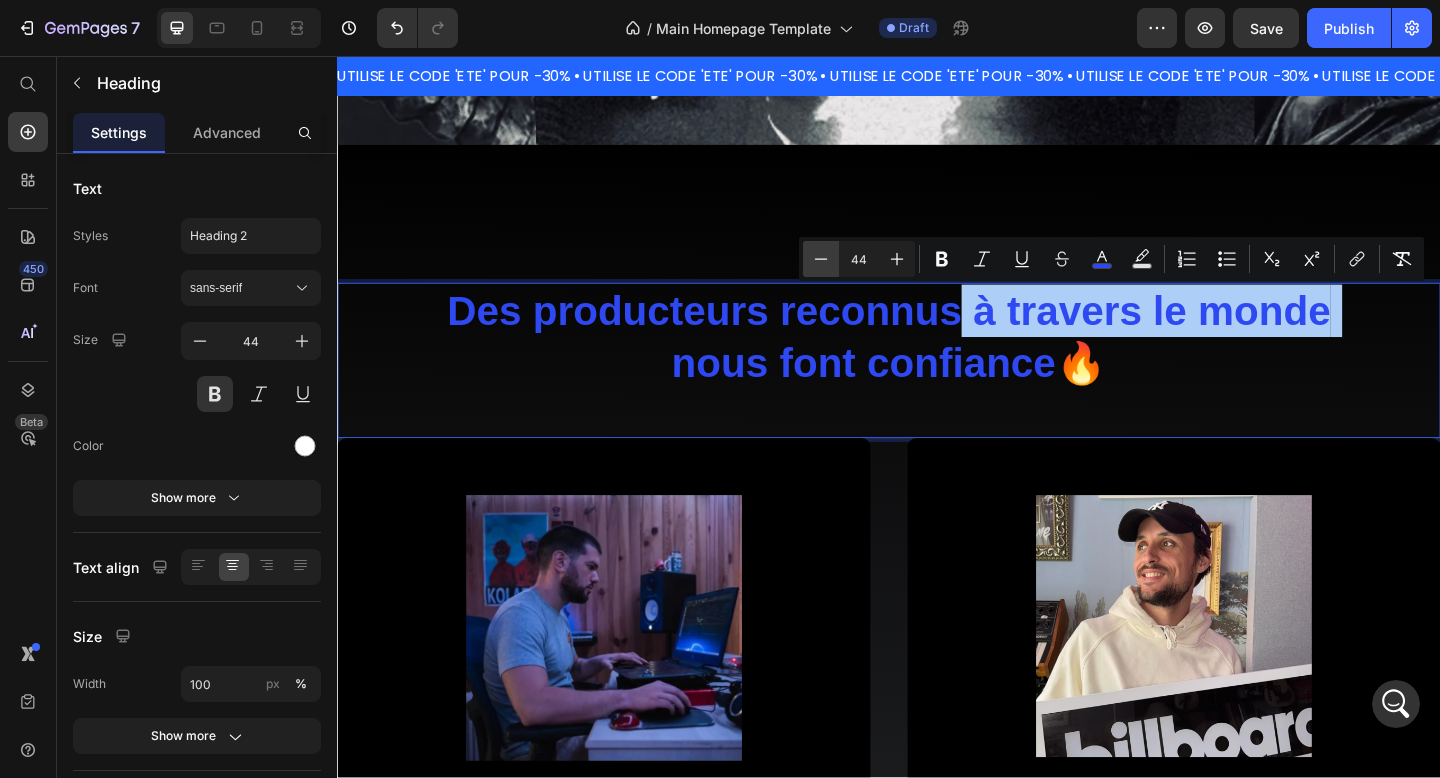 click 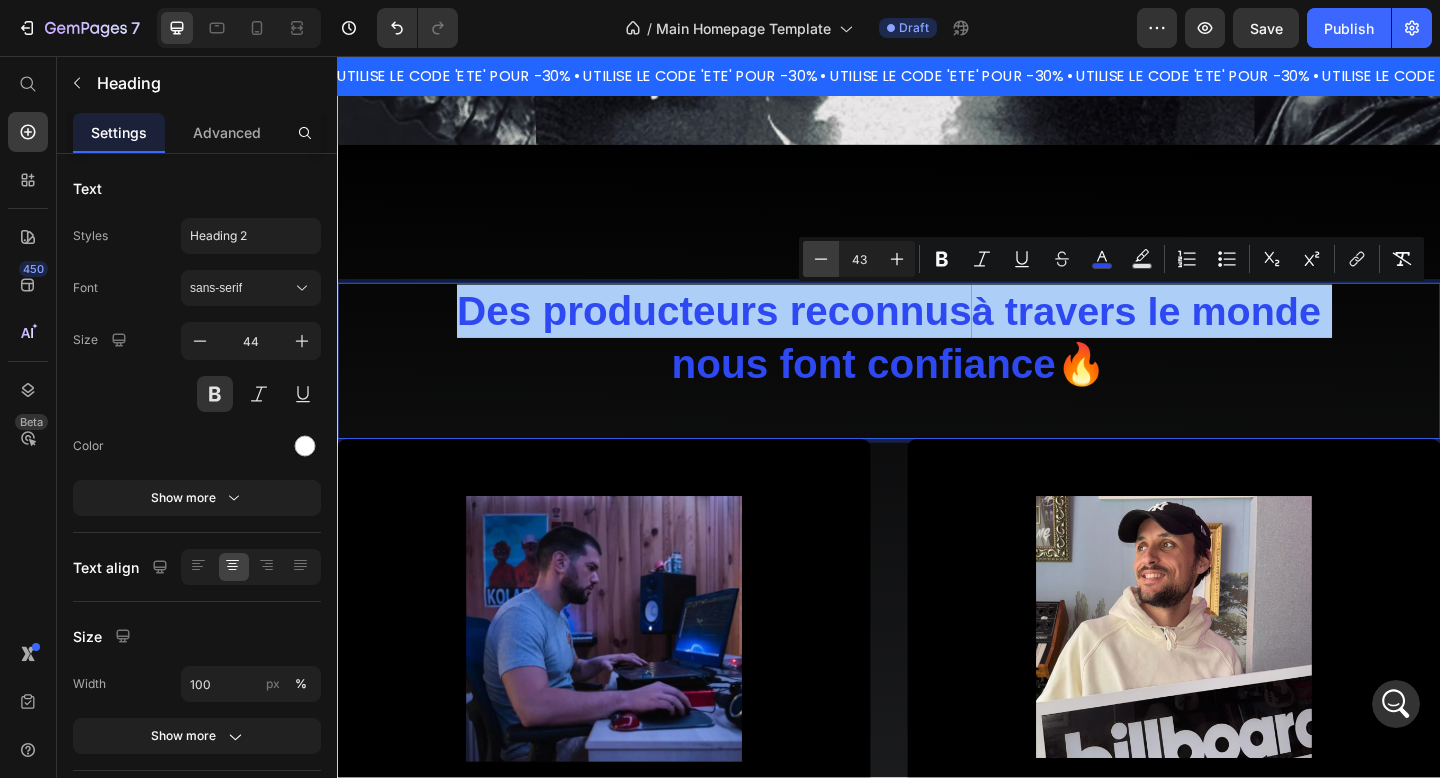 click 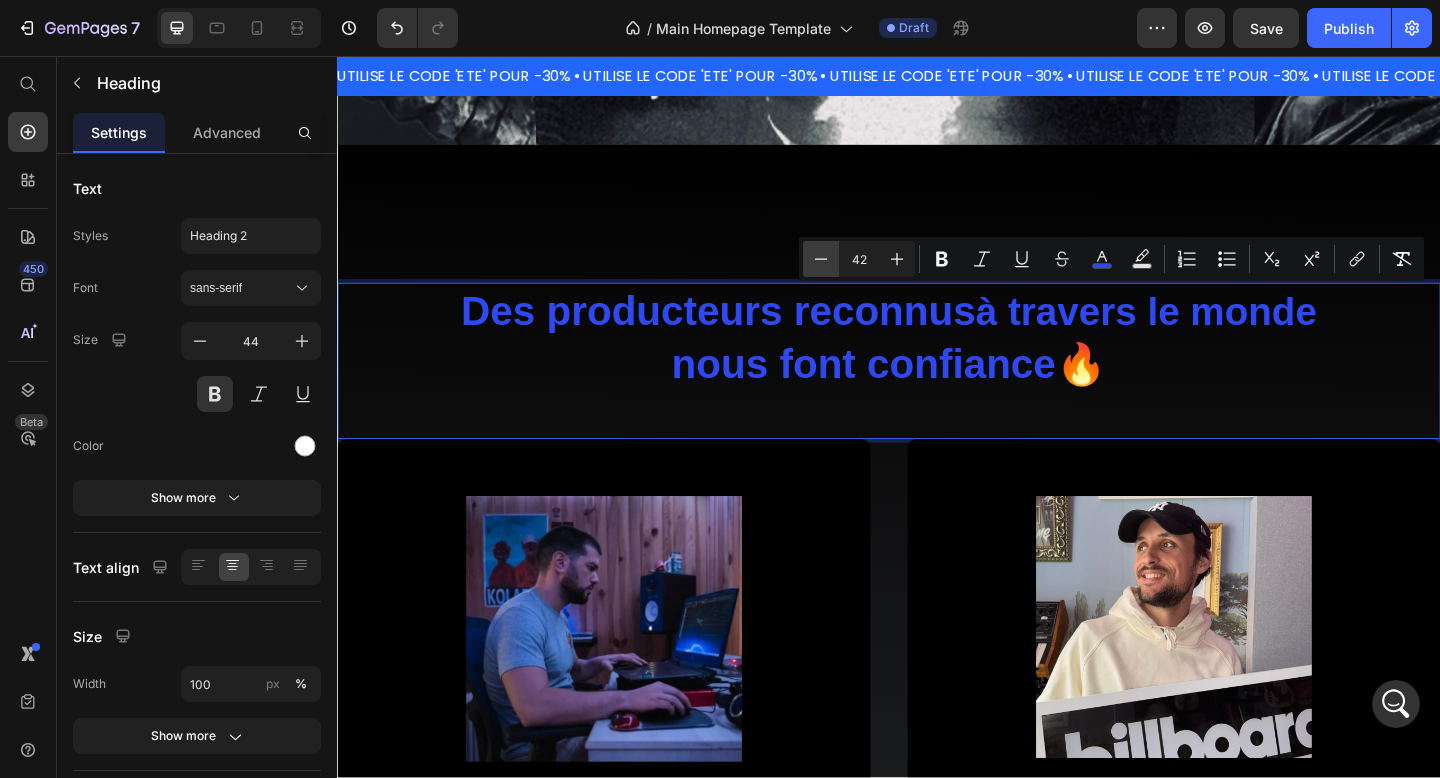click 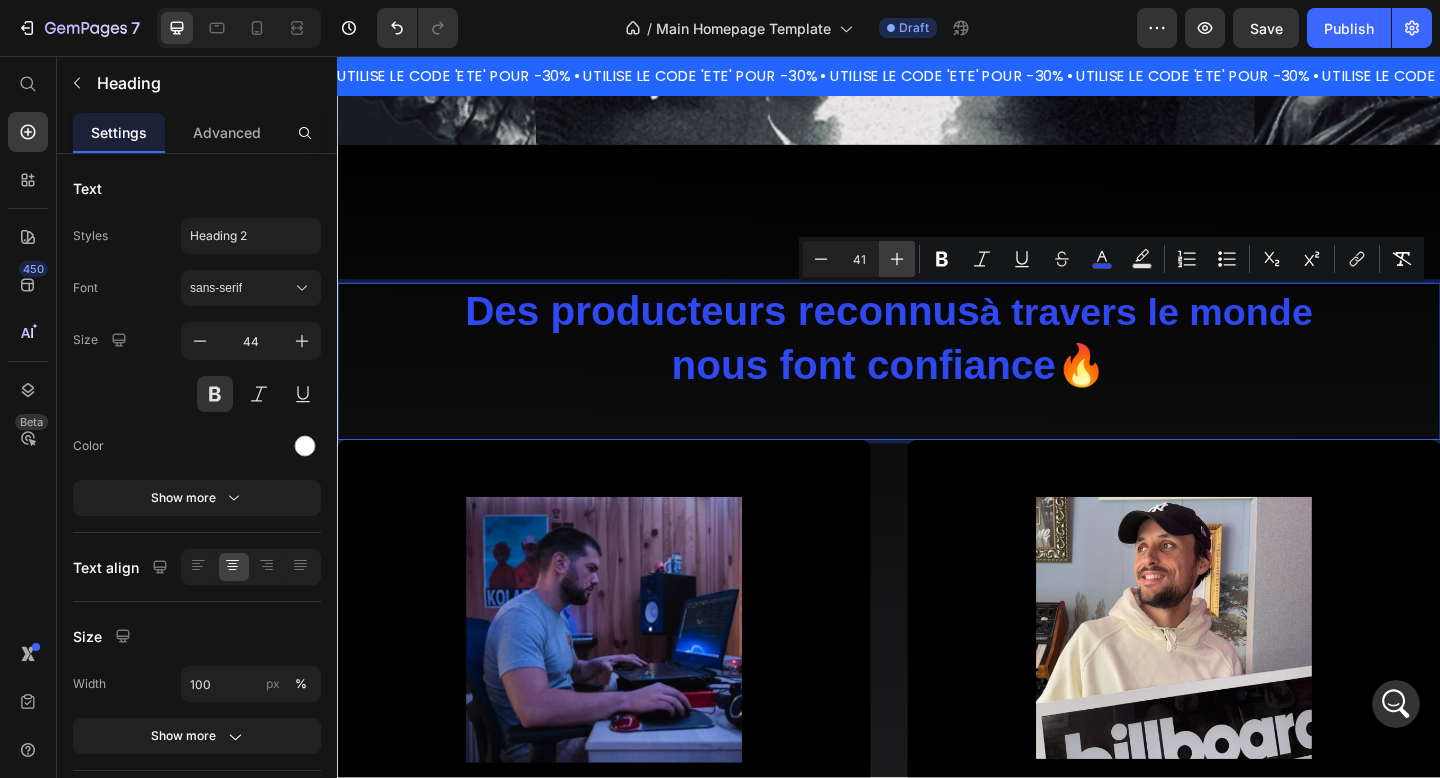 click 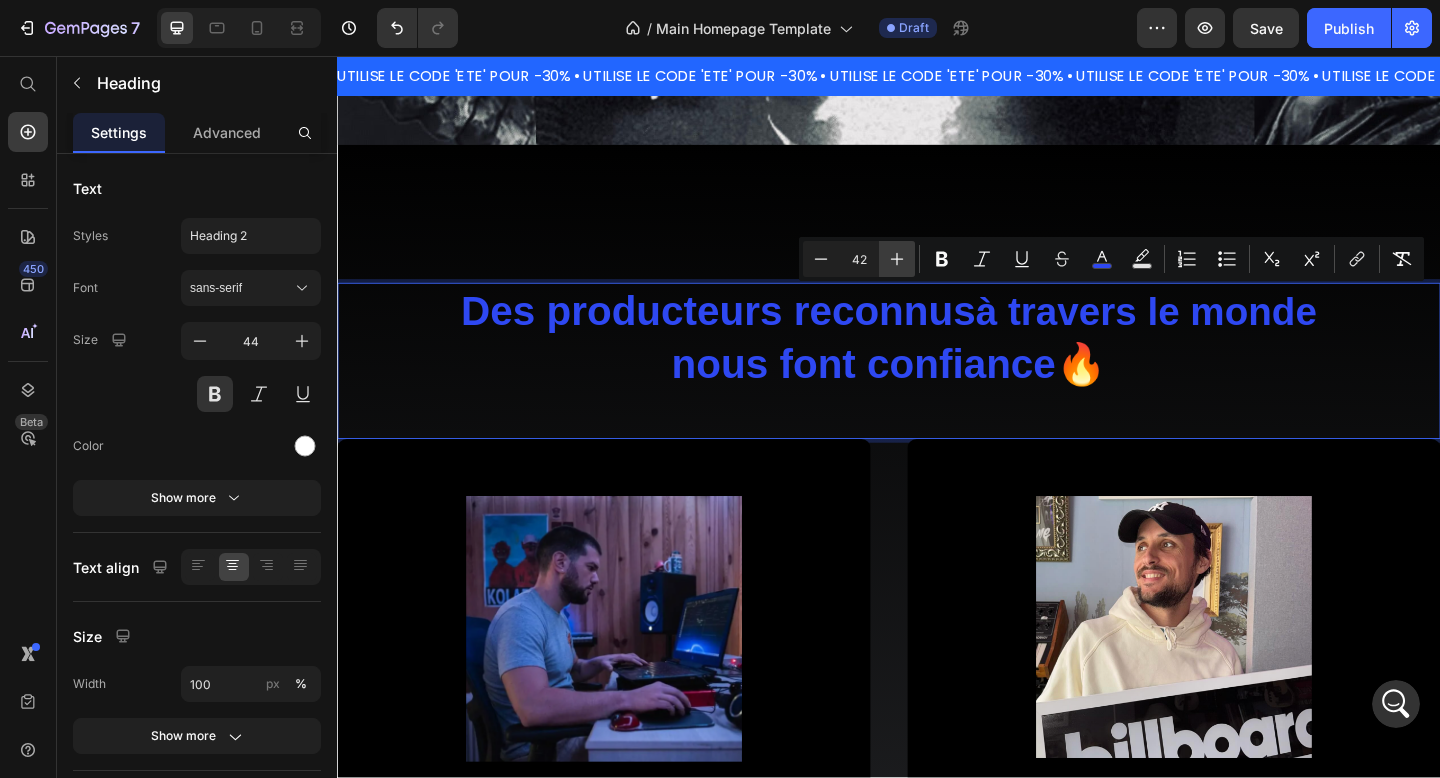 click 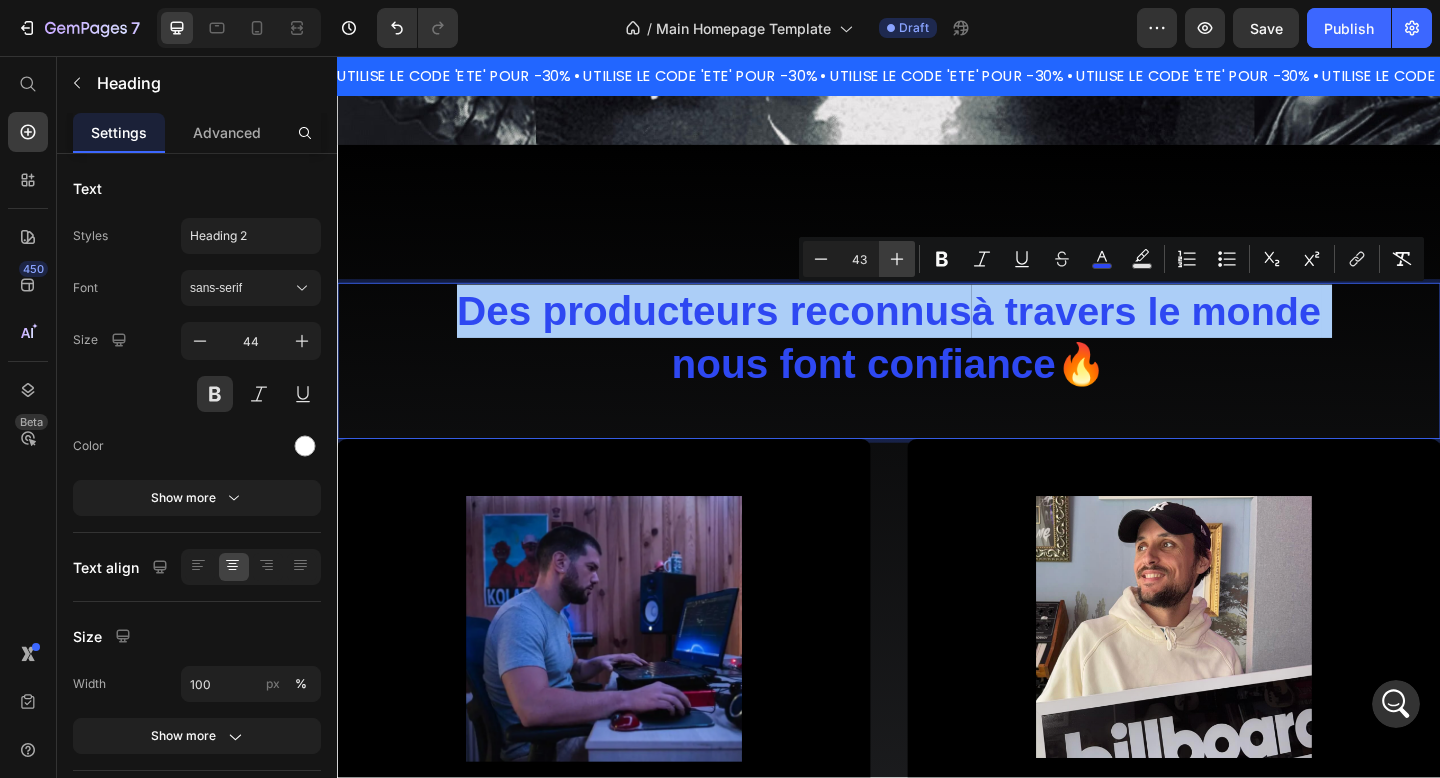 click 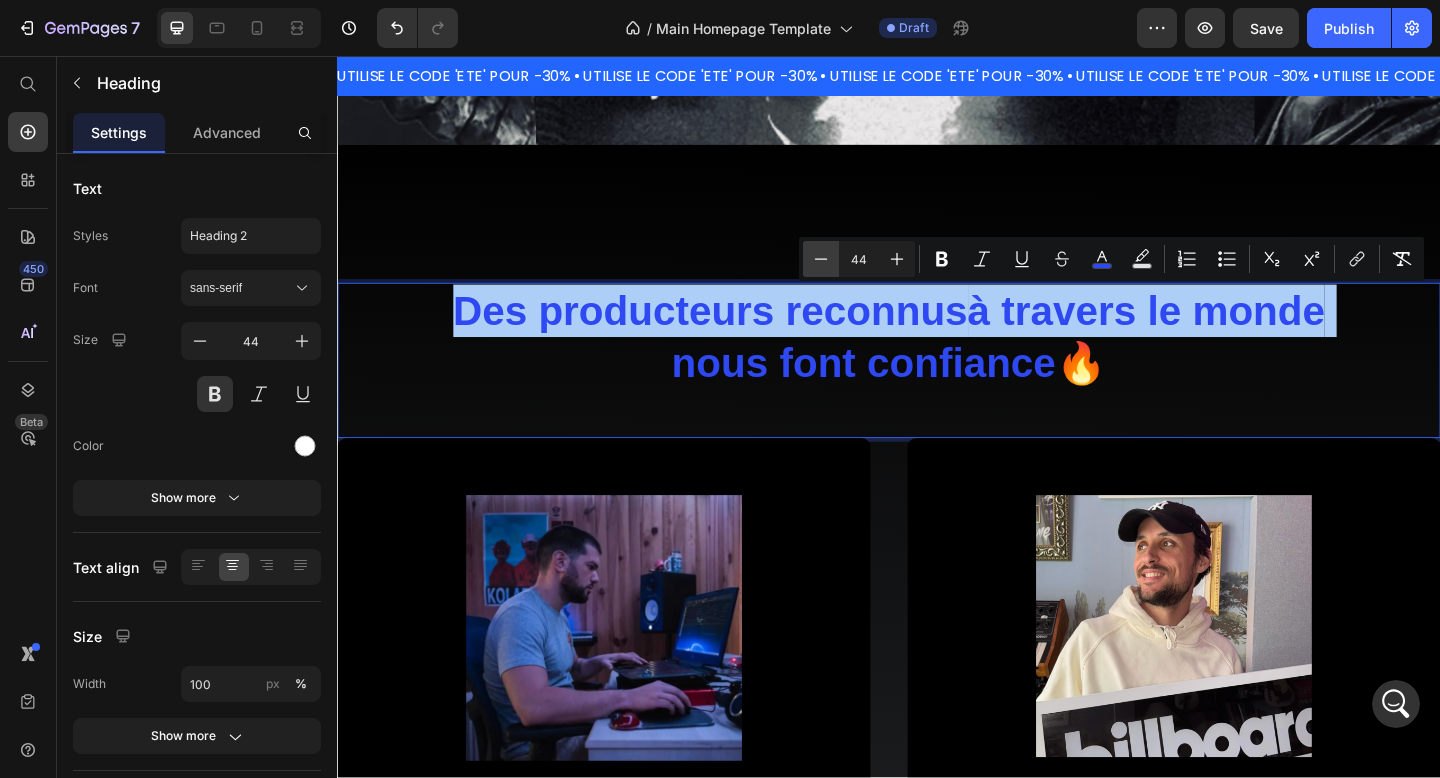 click 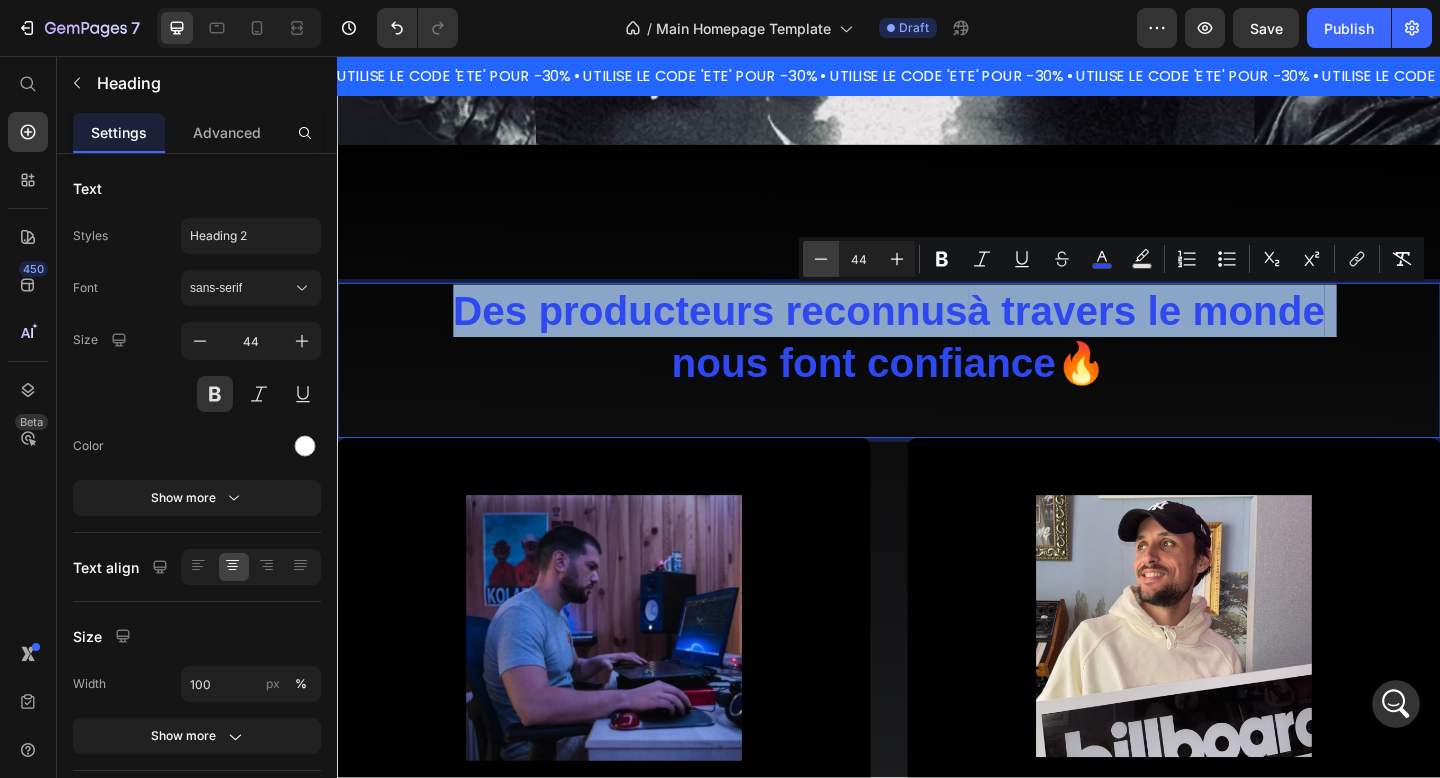 type on "43" 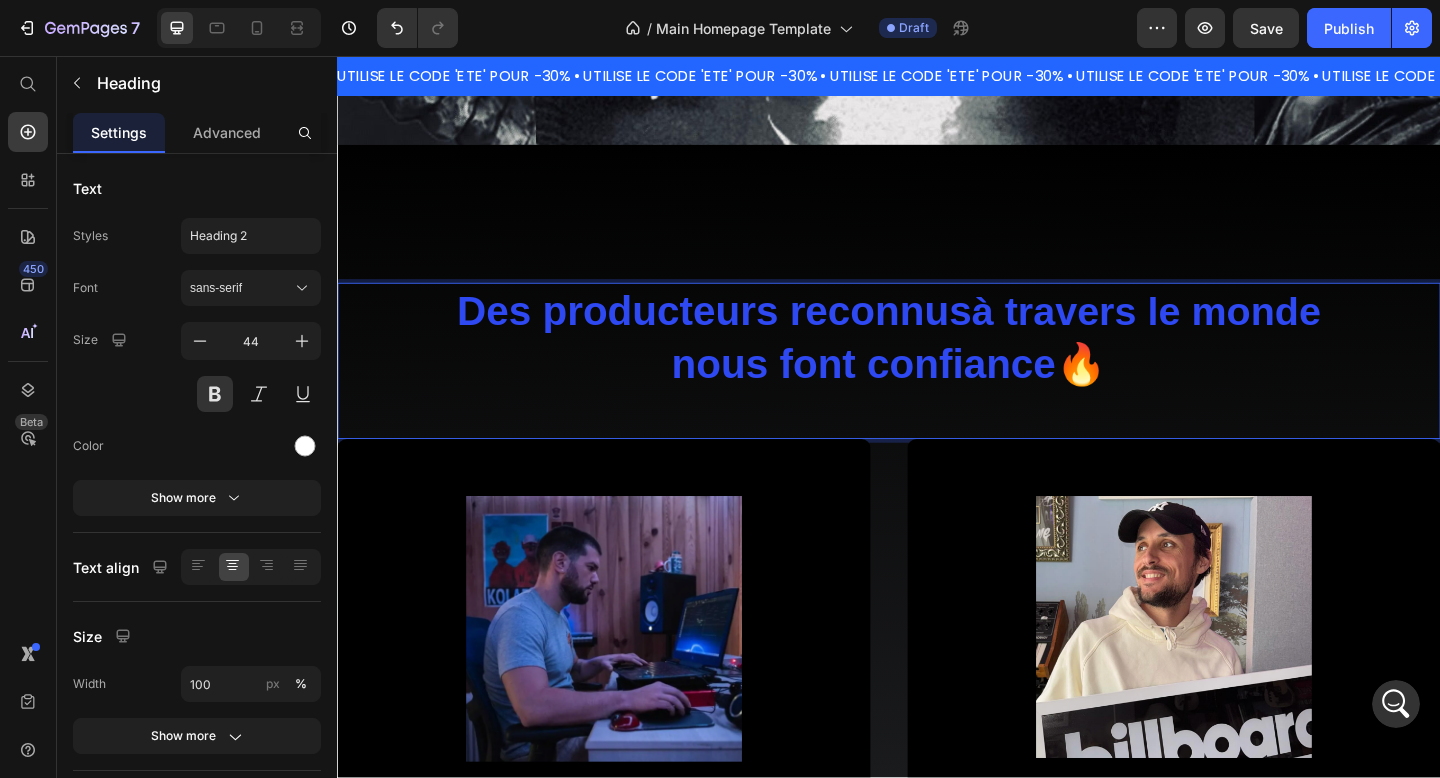 click on "Des producteurs reconnus" at bounding box center (747, 333) 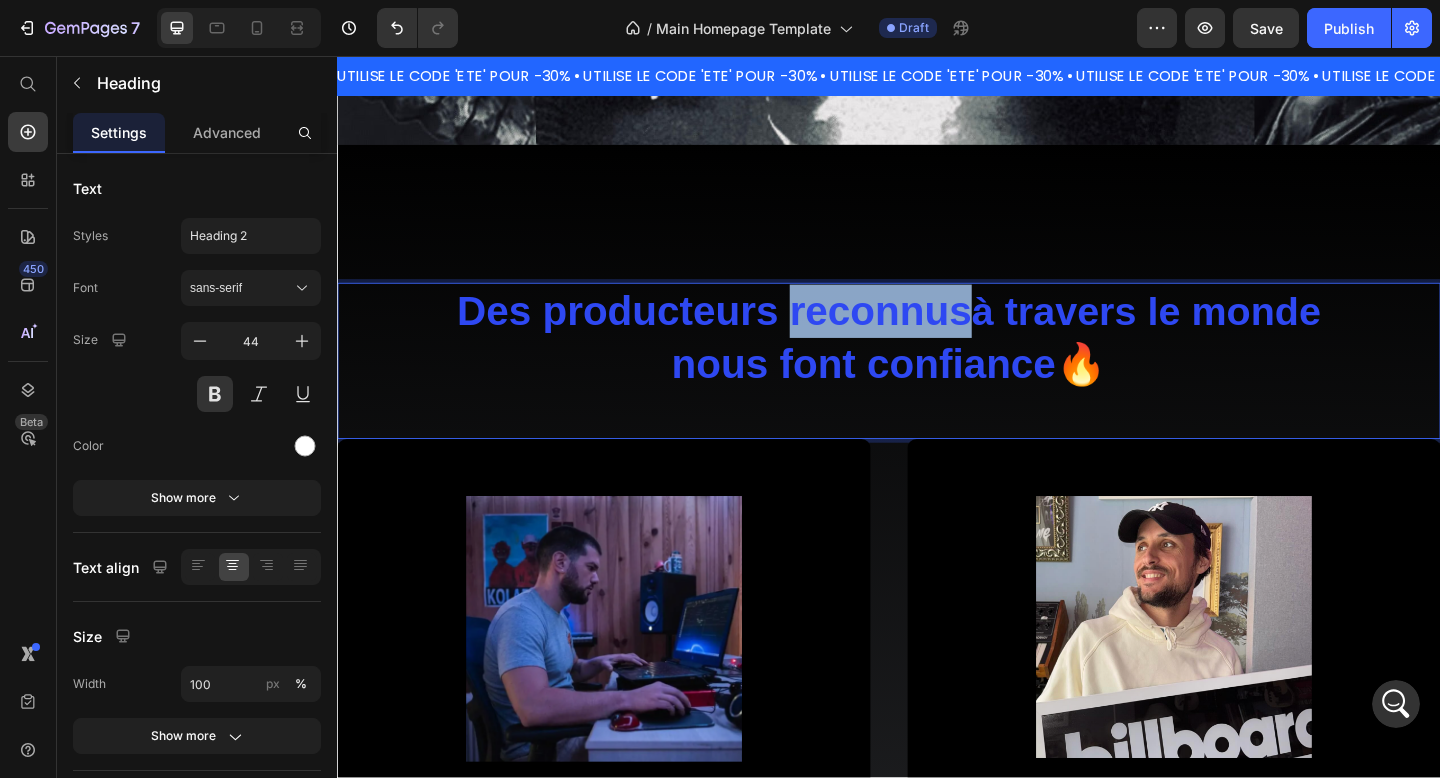 click on "Des producteurs reconnus" at bounding box center [747, 333] 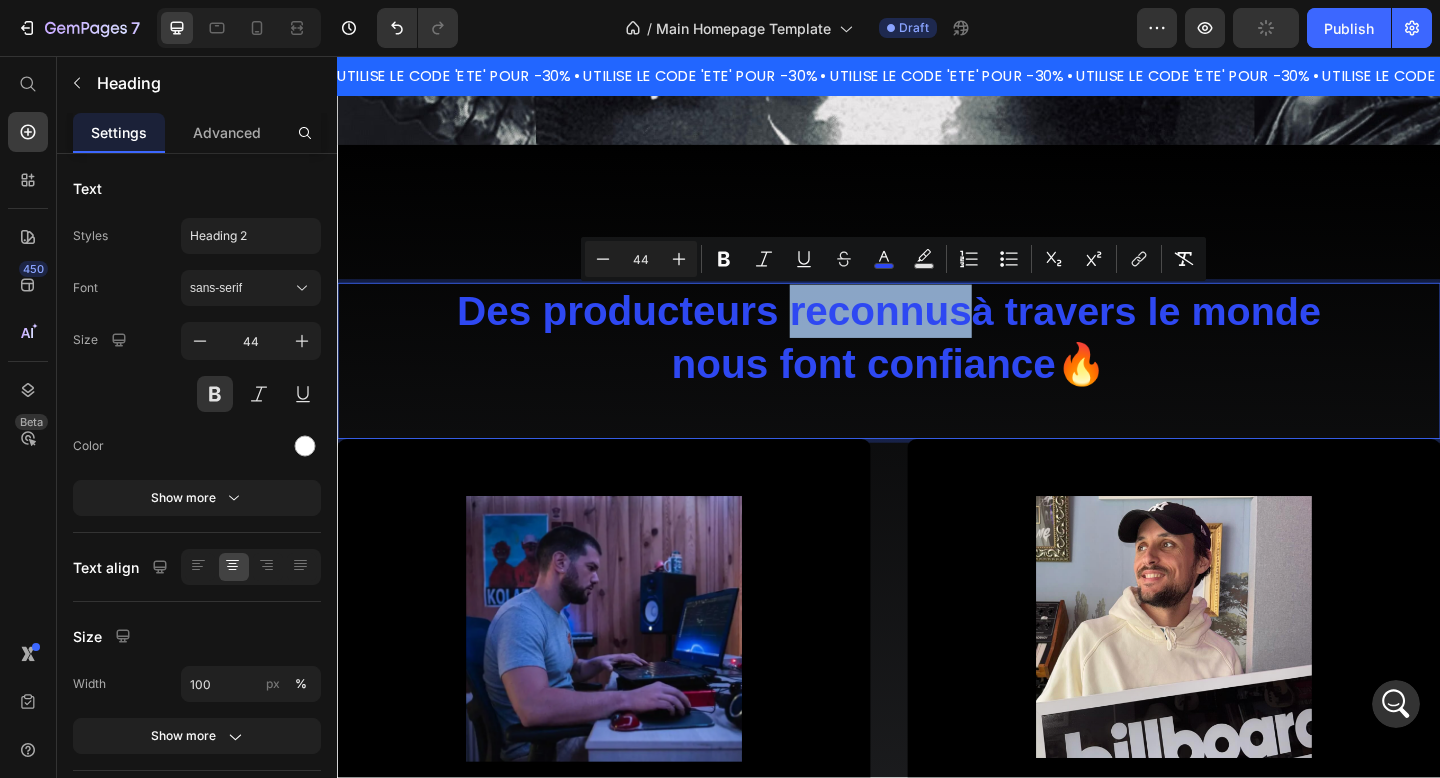 type on "43" 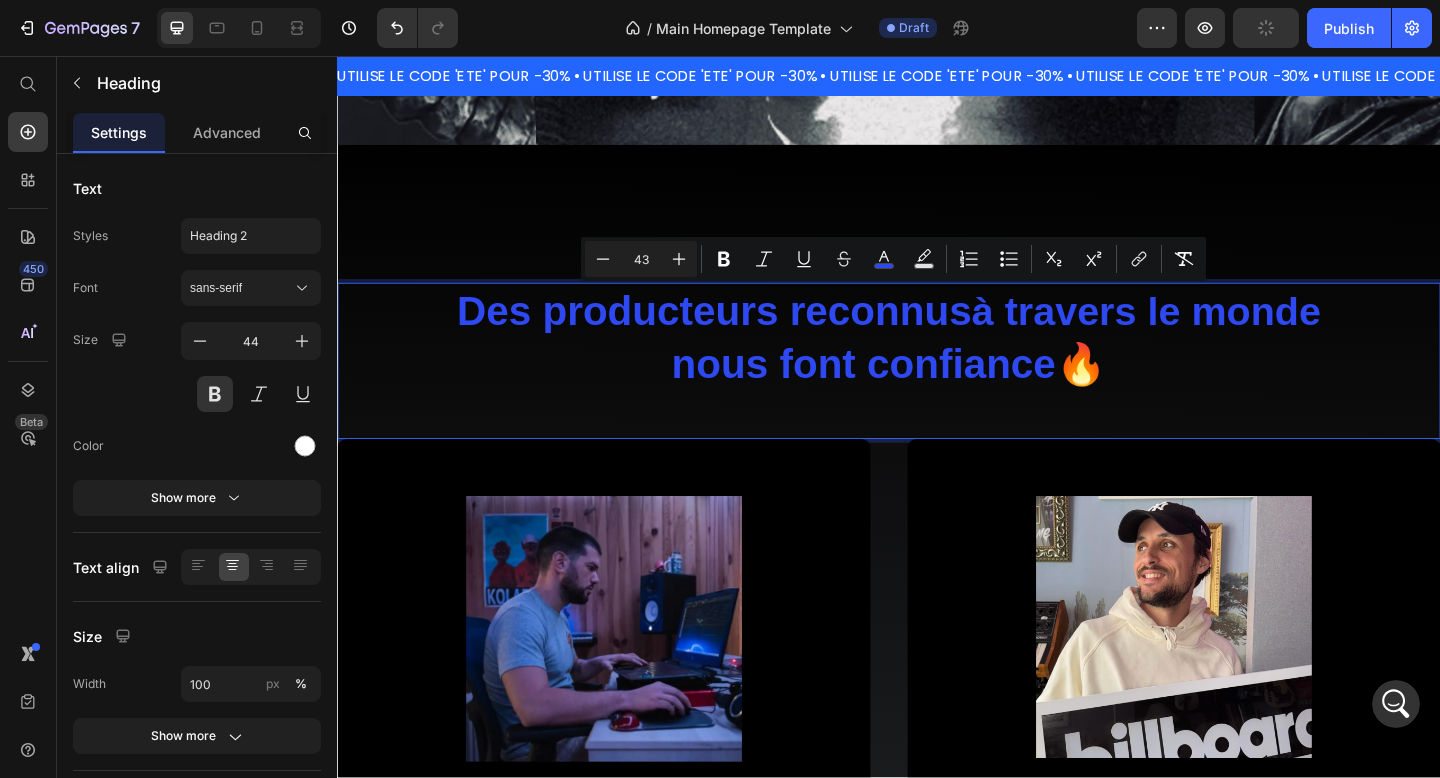 click on "à travers le monde" at bounding box center [1217, 334] 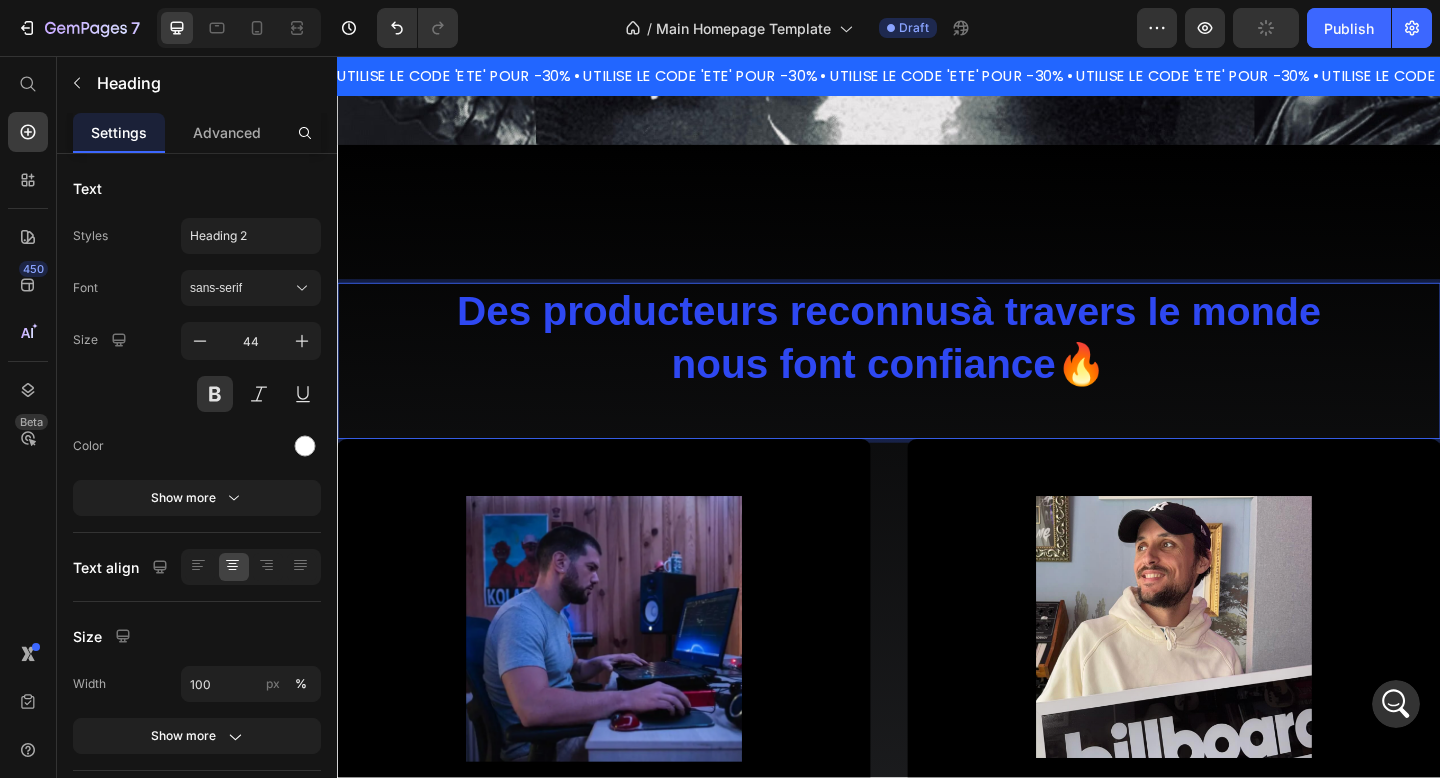 click on "à travers le monde" at bounding box center [1217, 334] 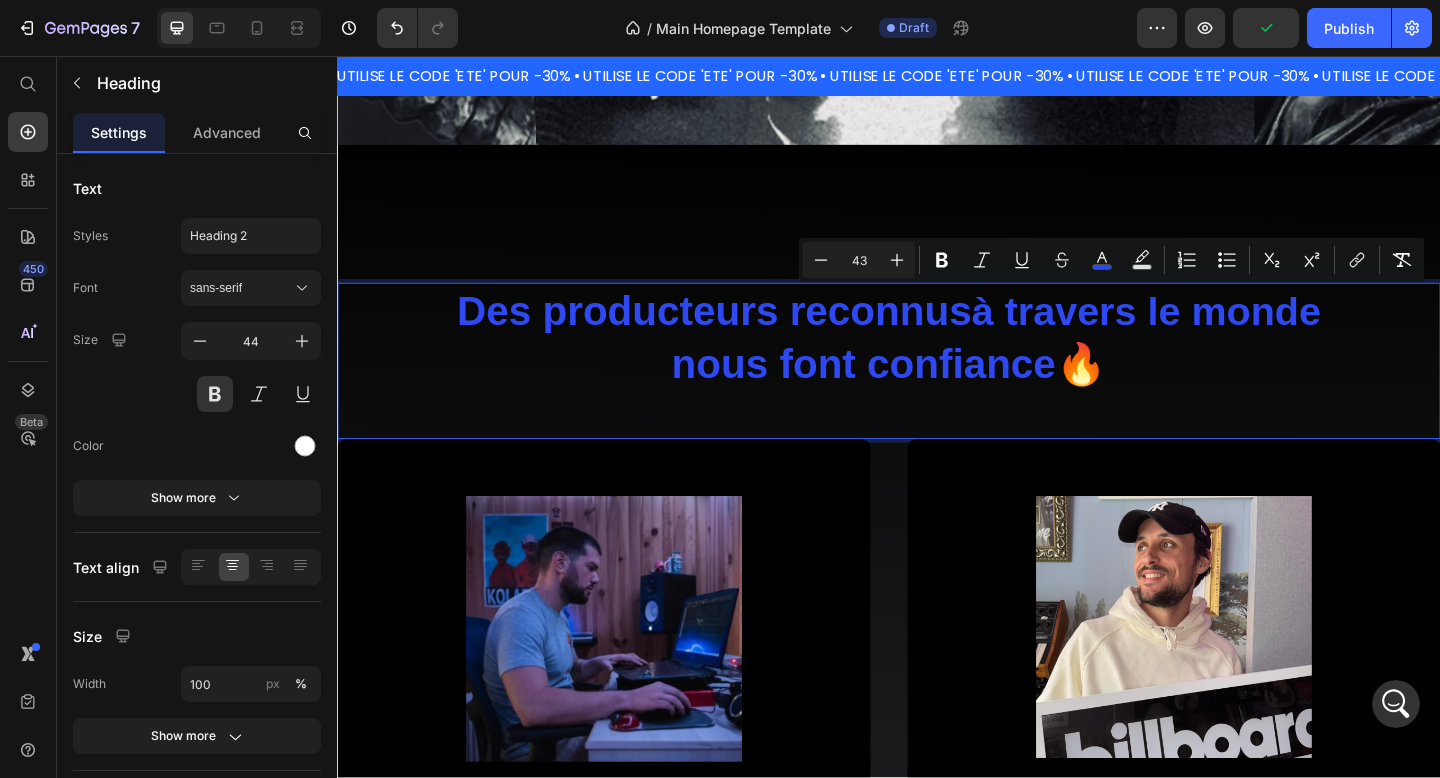 drag, startPoint x: 1033, startPoint y: 334, endPoint x: 1400, endPoint y: 340, distance: 367.04904 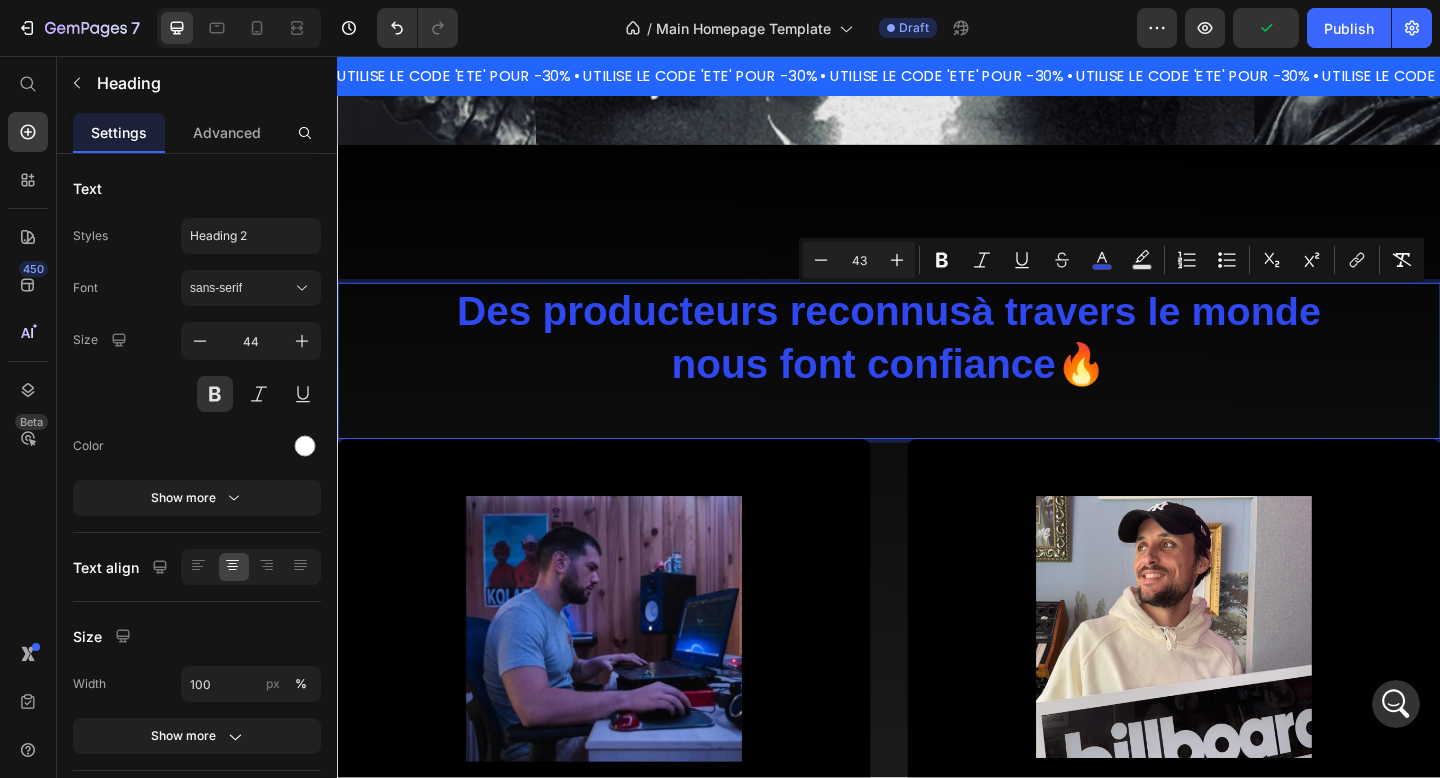 click on "à travers le monde" at bounding box center (1217, 334) 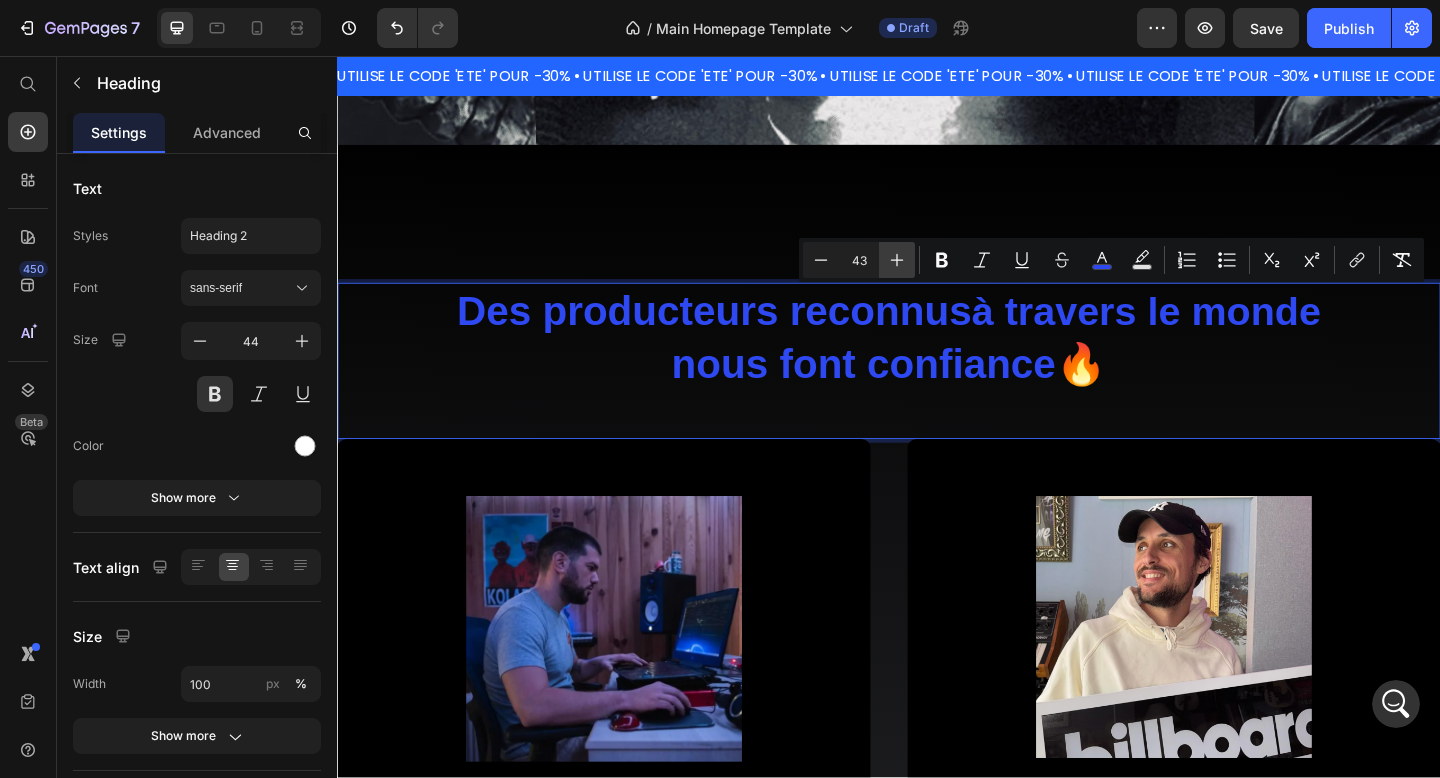 click 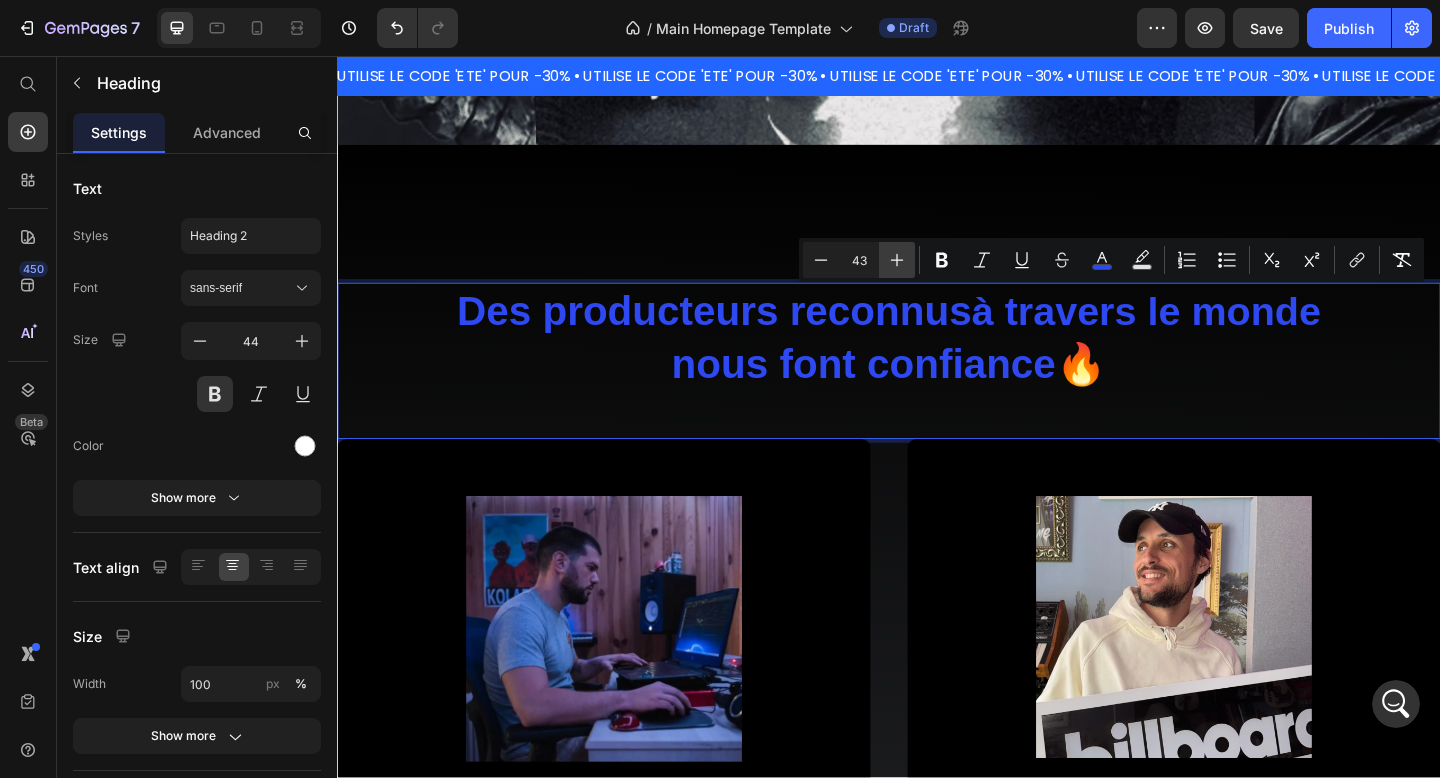type on "44" 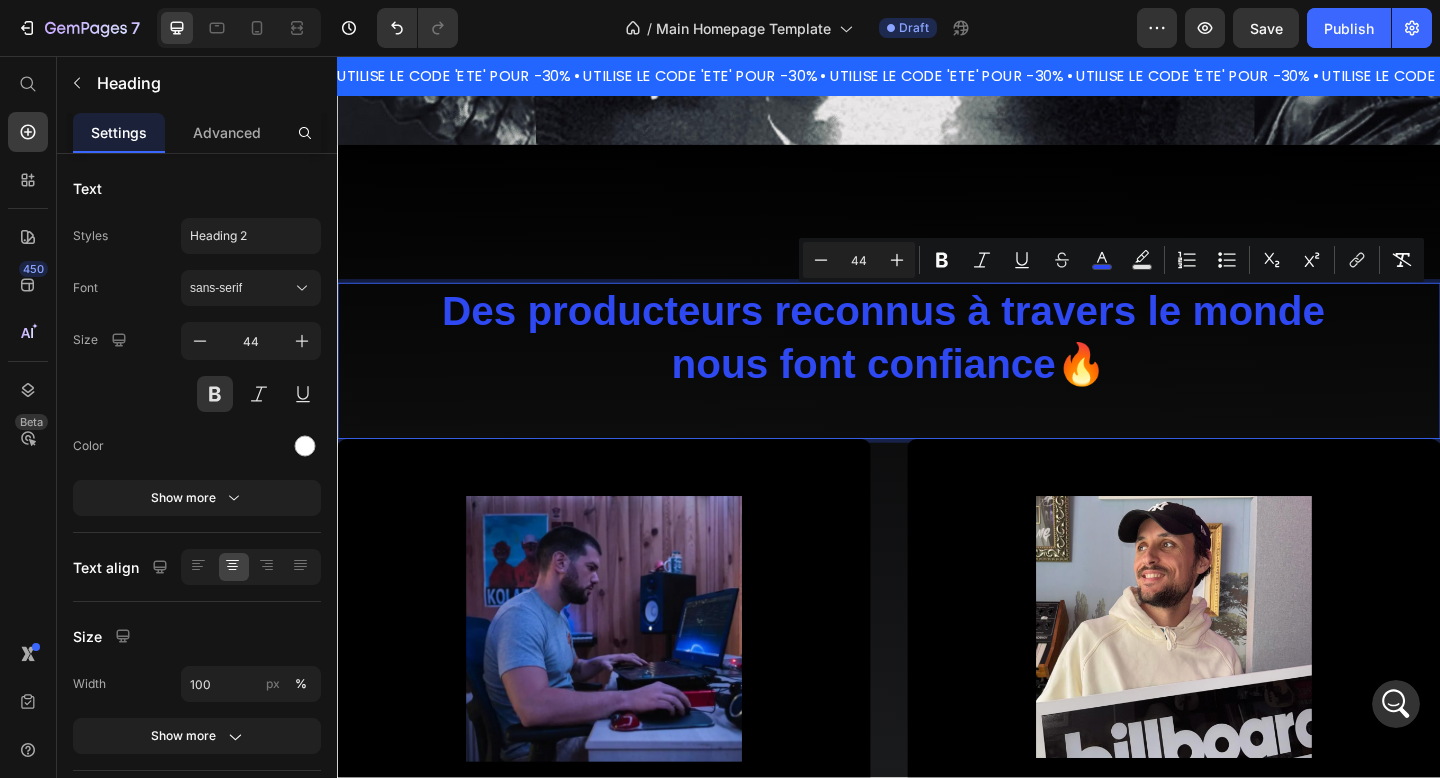 click on "Des producteurs reconnus   à travers le monde   nous font confiance  🔥" at bounding box center [937, 362] 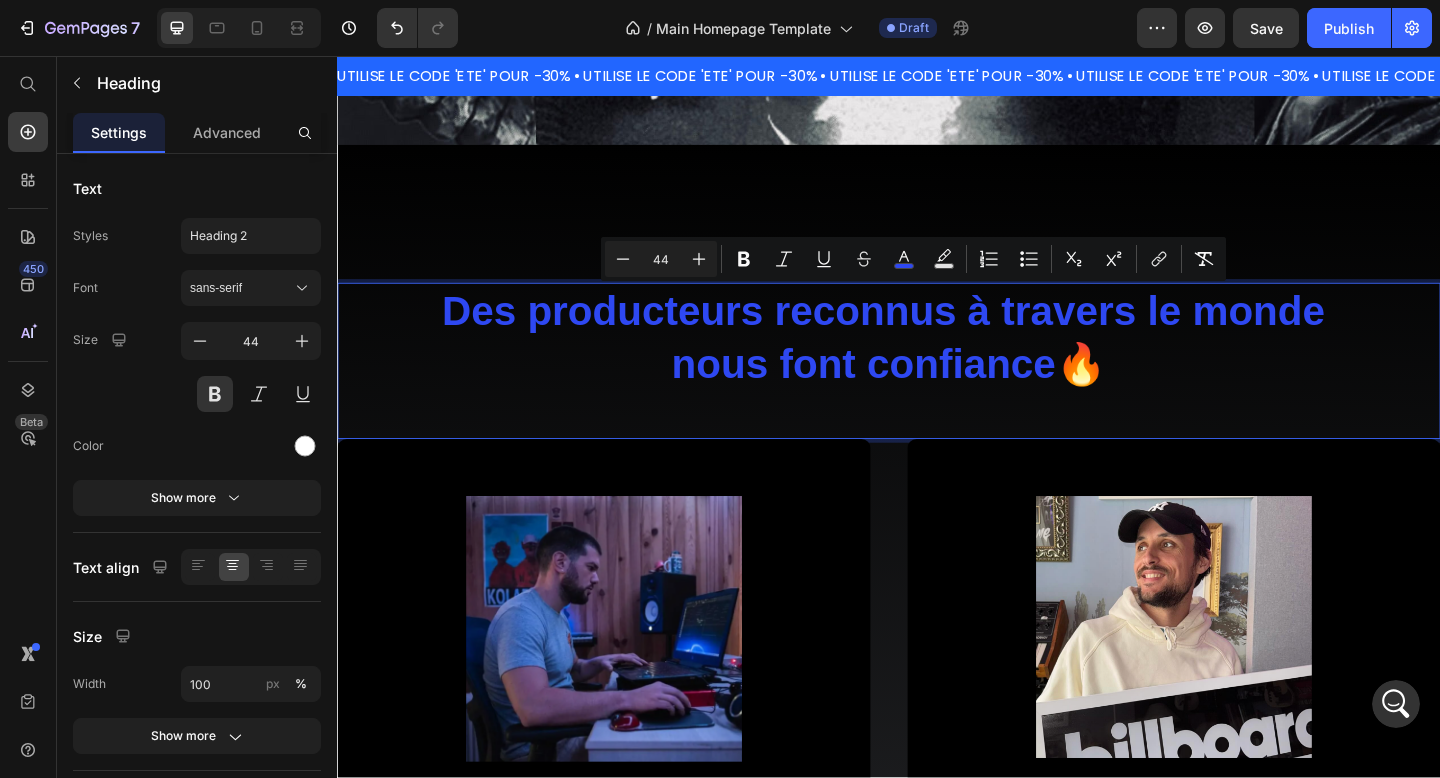 drag, startPoint x: 1182, startPoint y: 414, endPoint x: 458, endPoint y: 334, distance: 728.4065 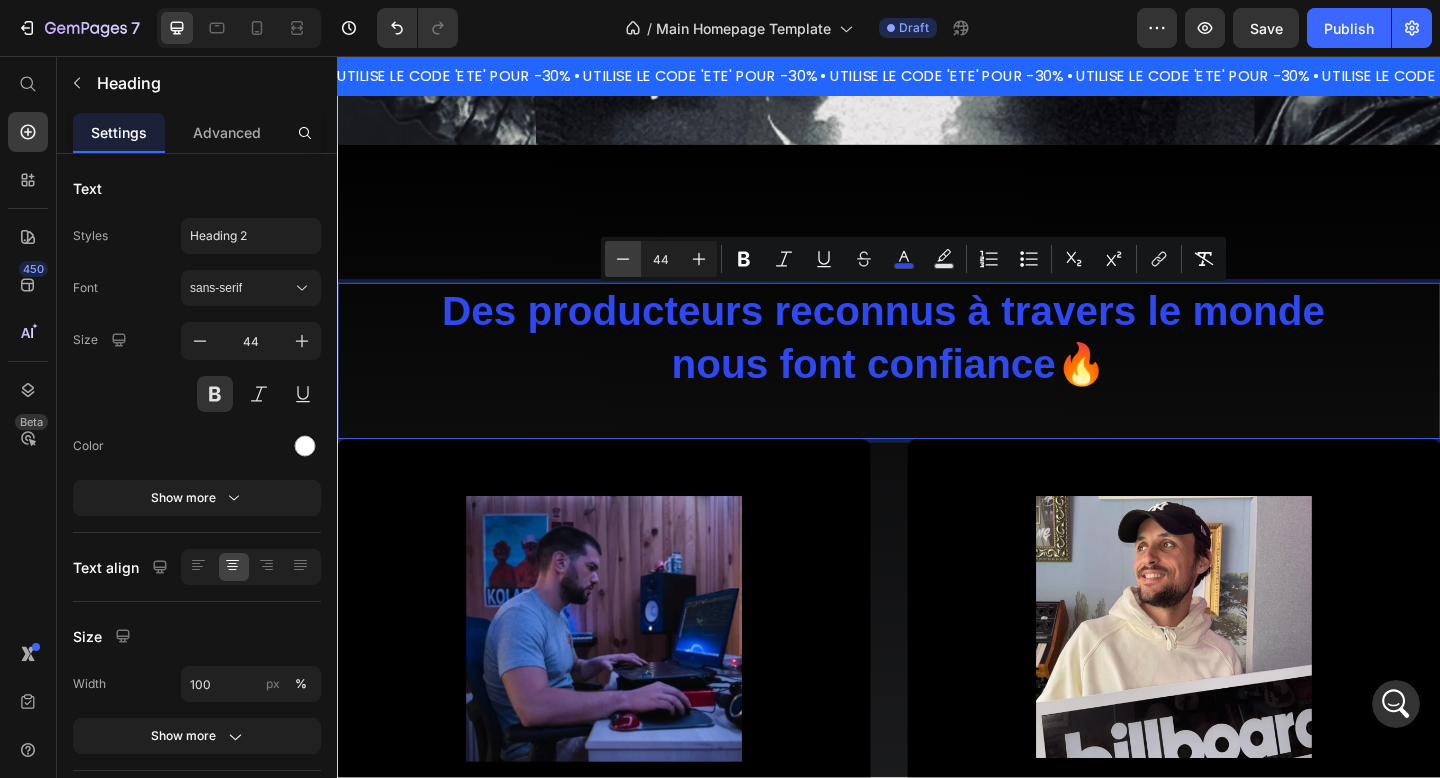 click 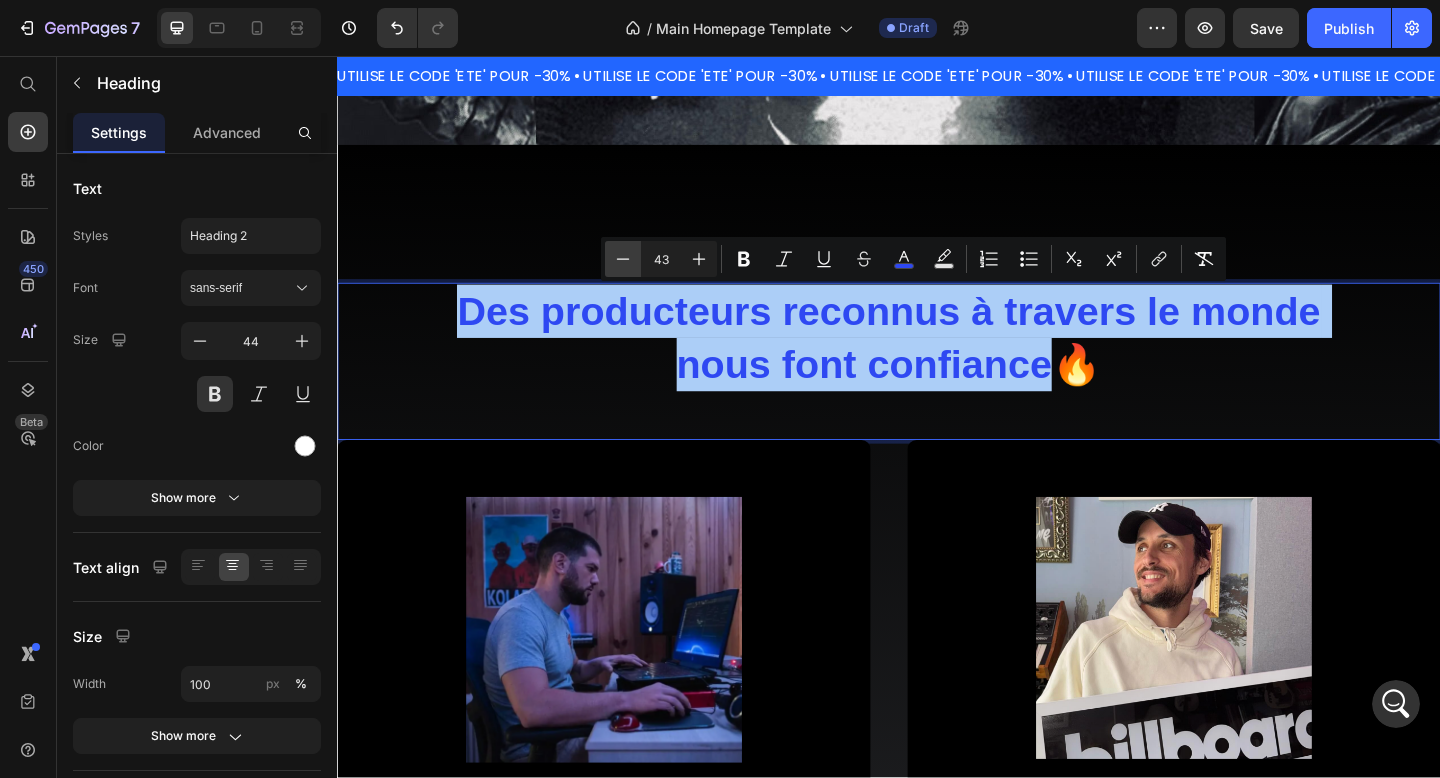 click 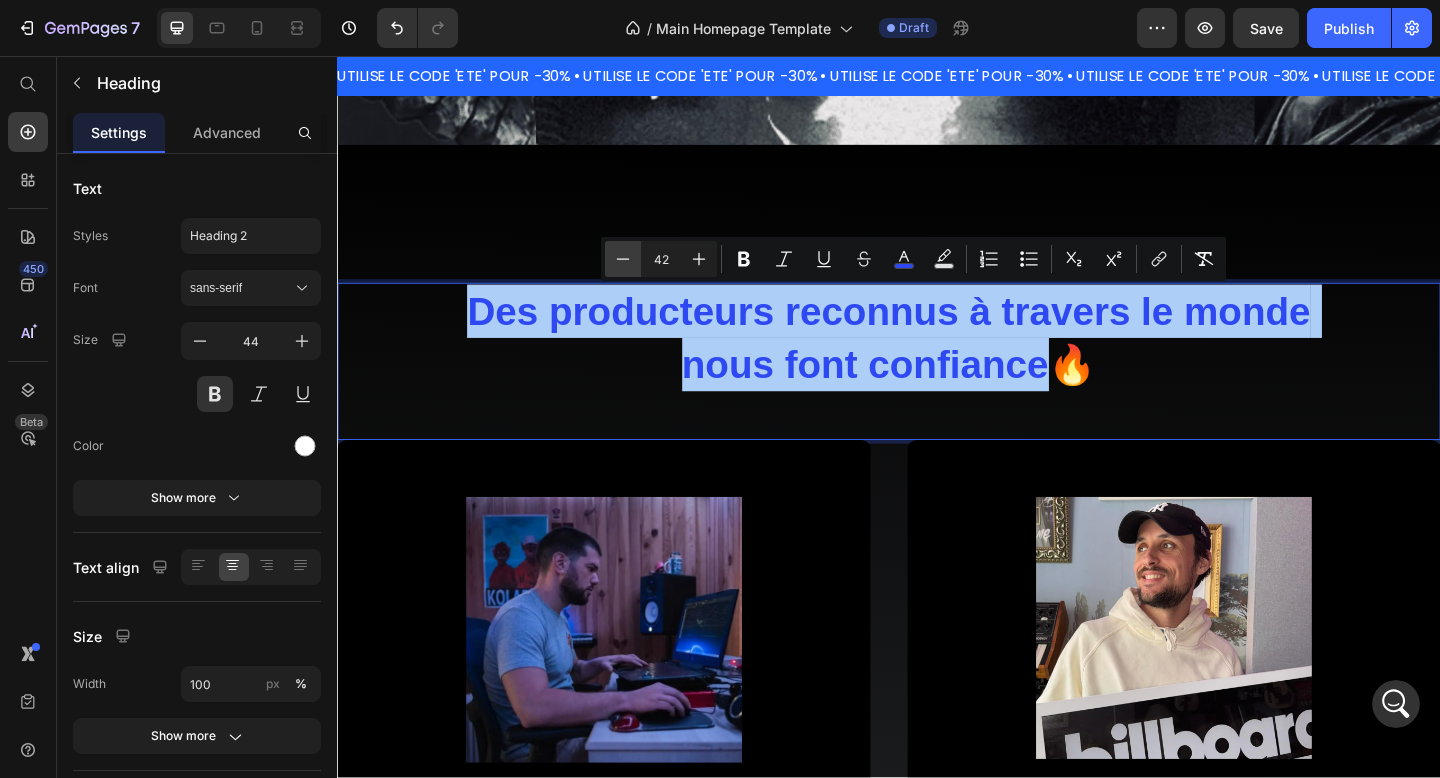 click 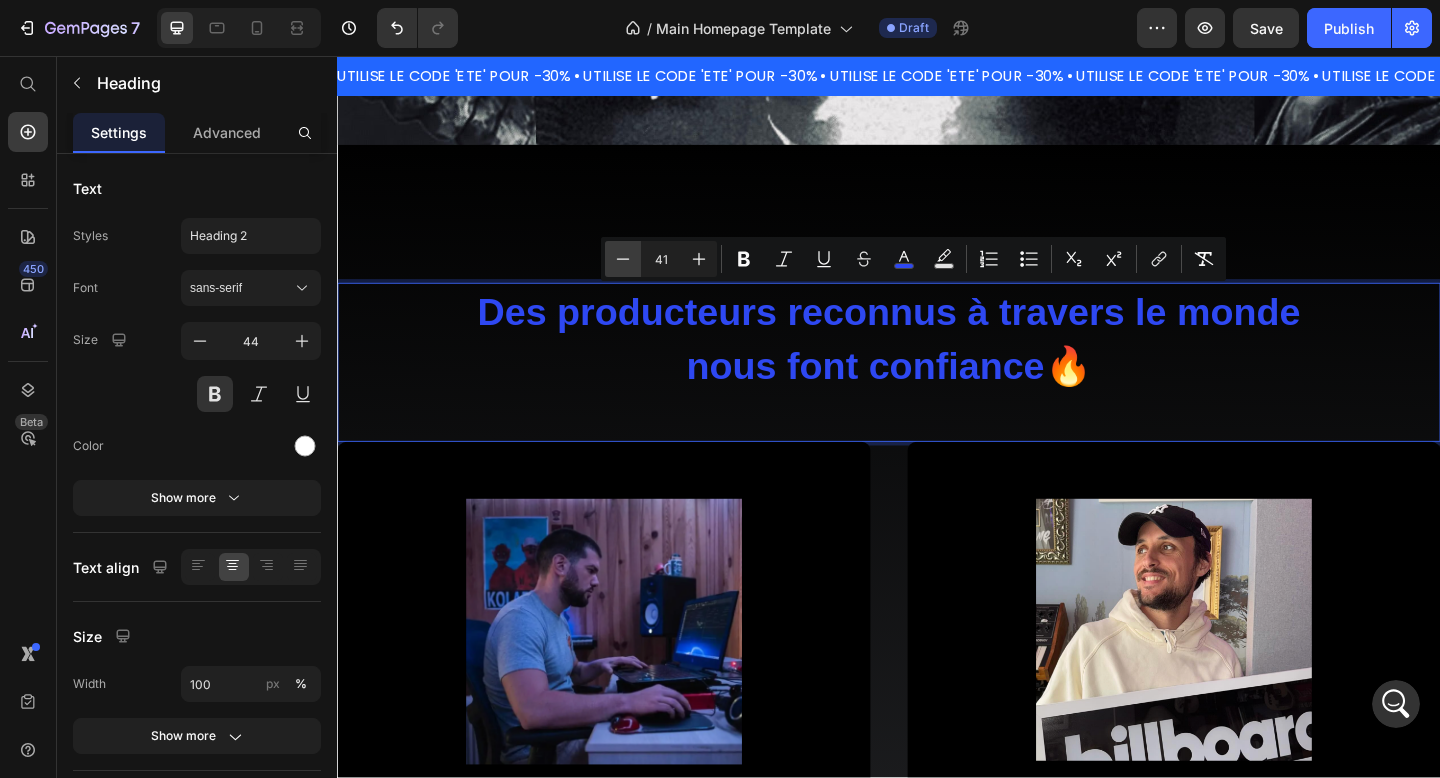 click 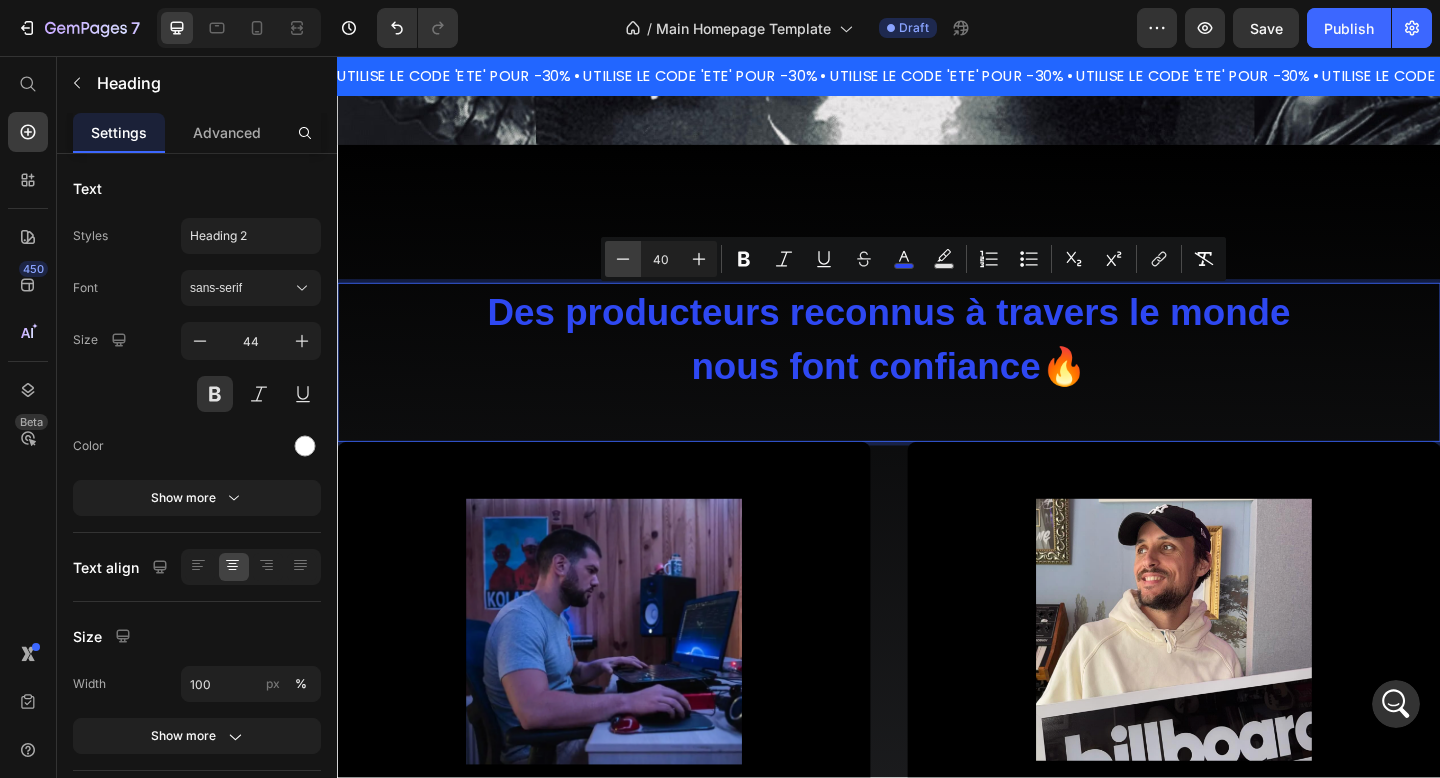 click 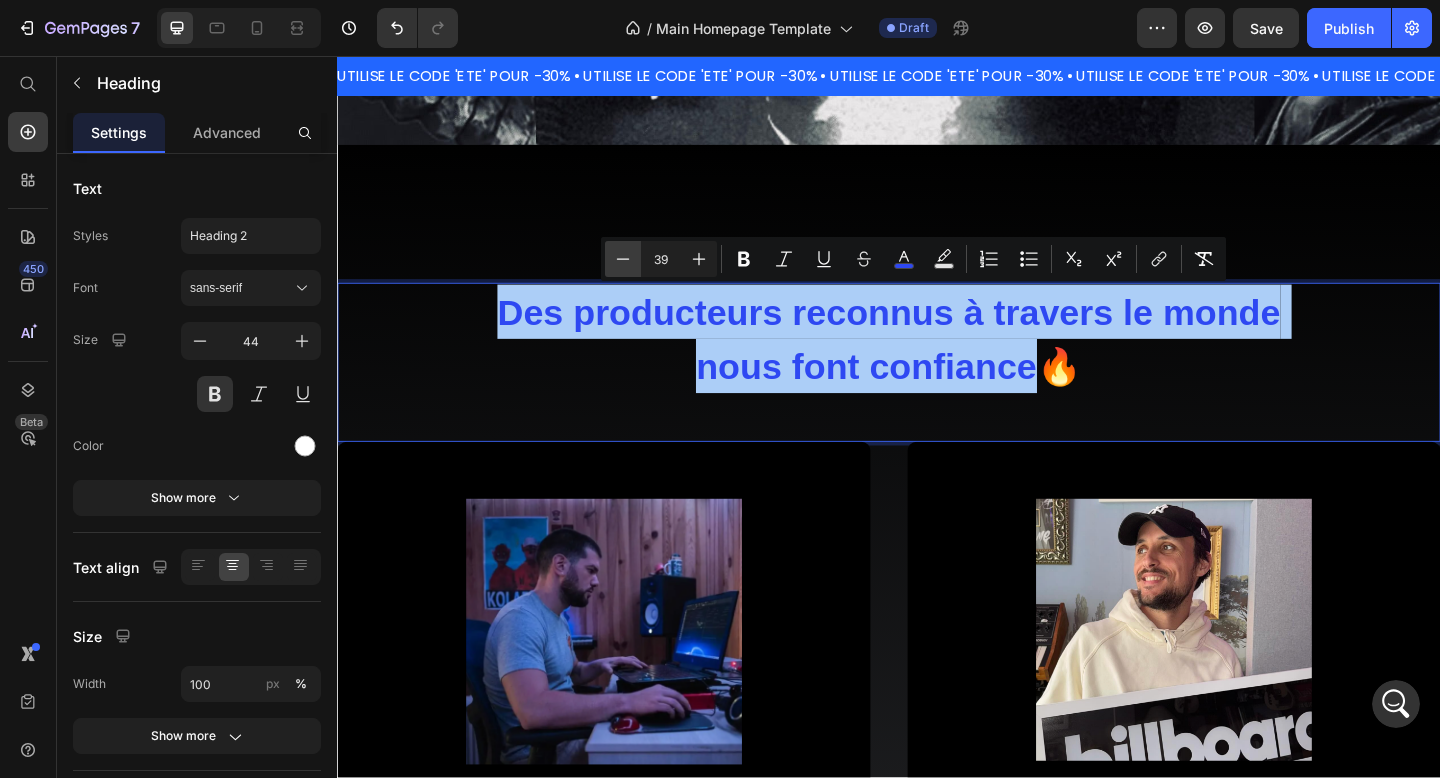 click 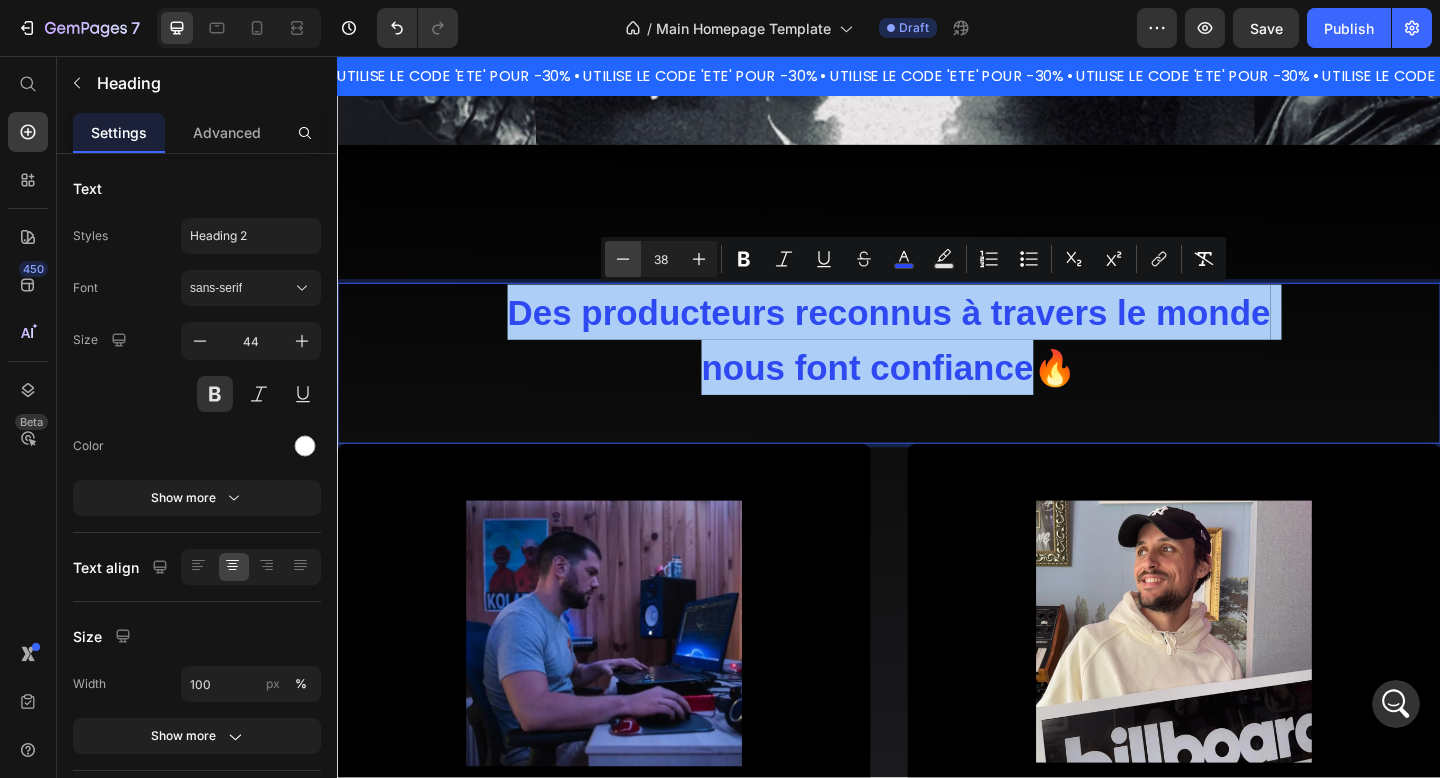 click 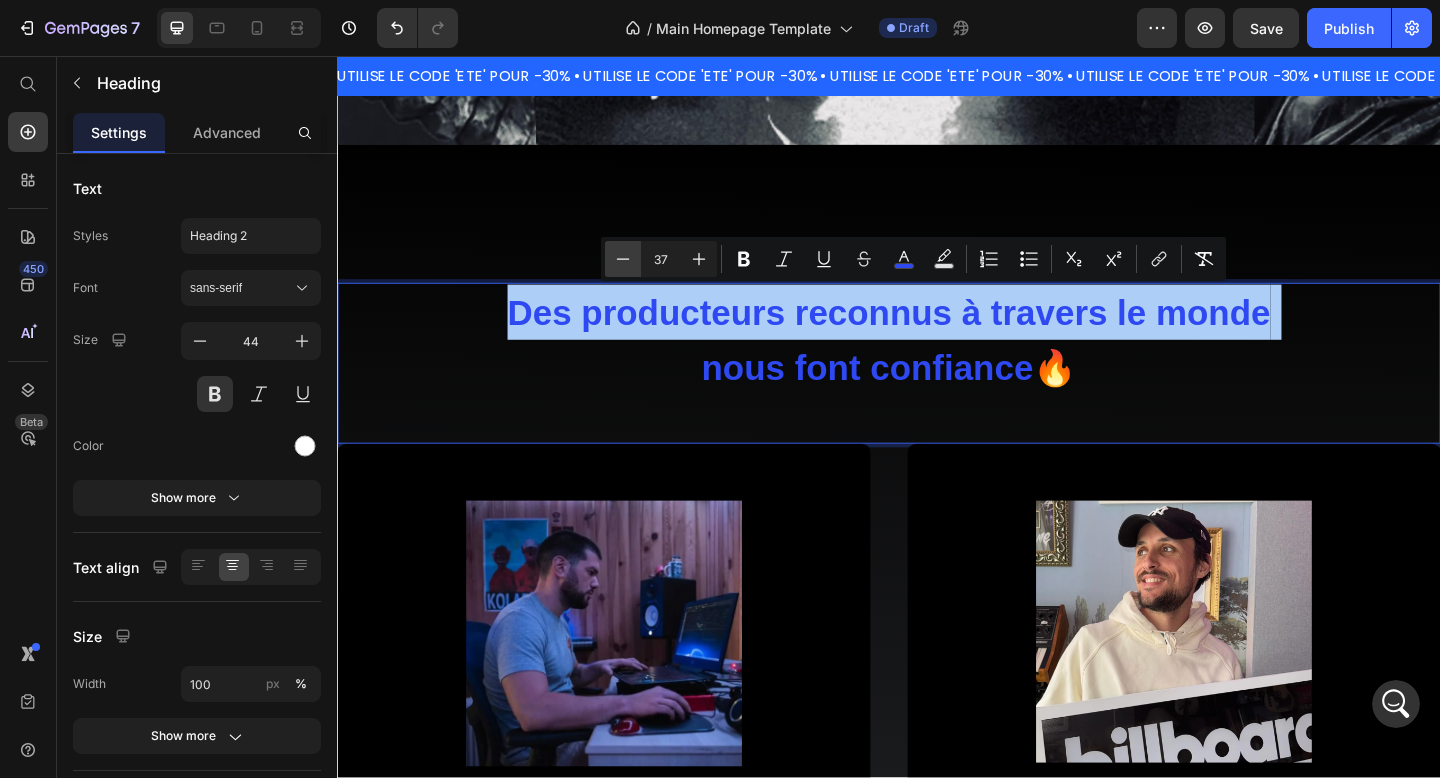 click 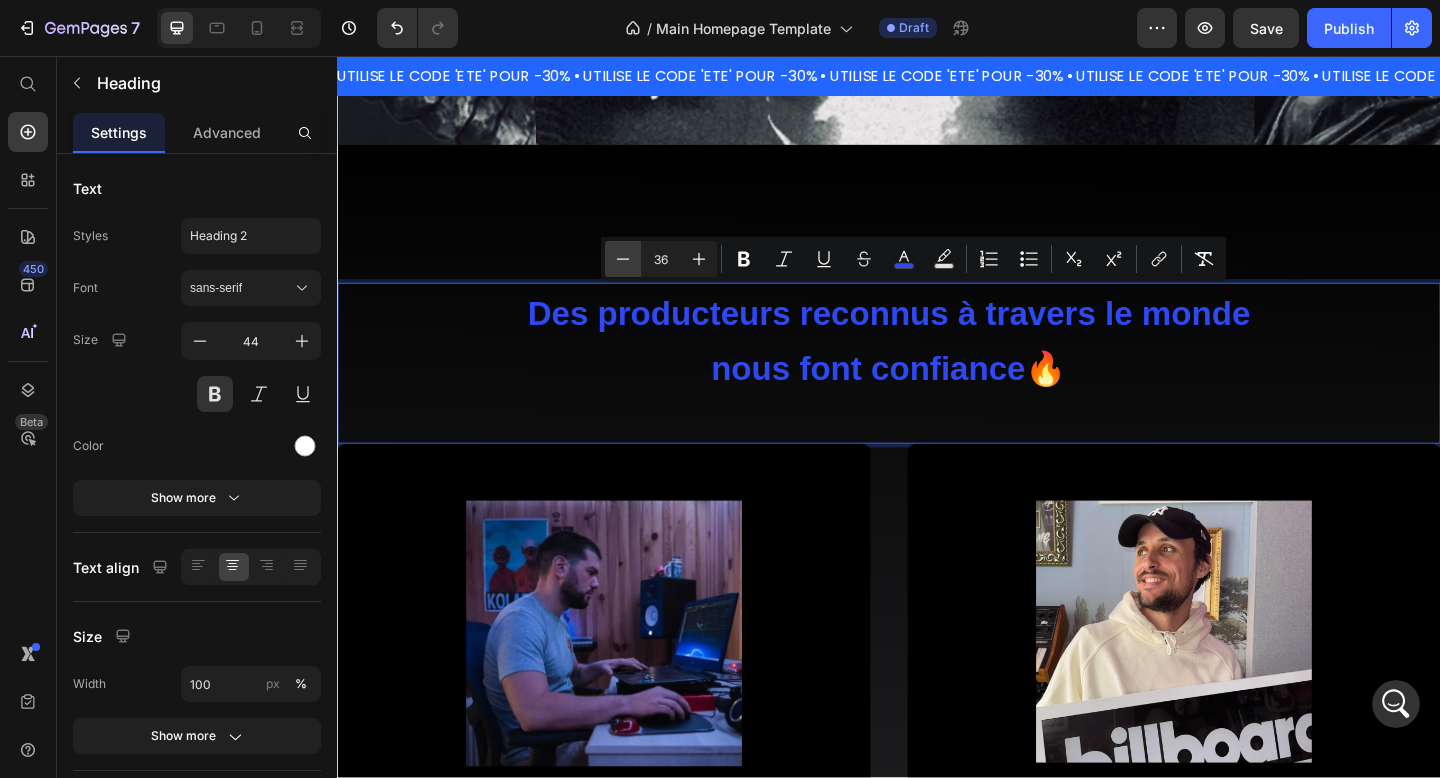 click 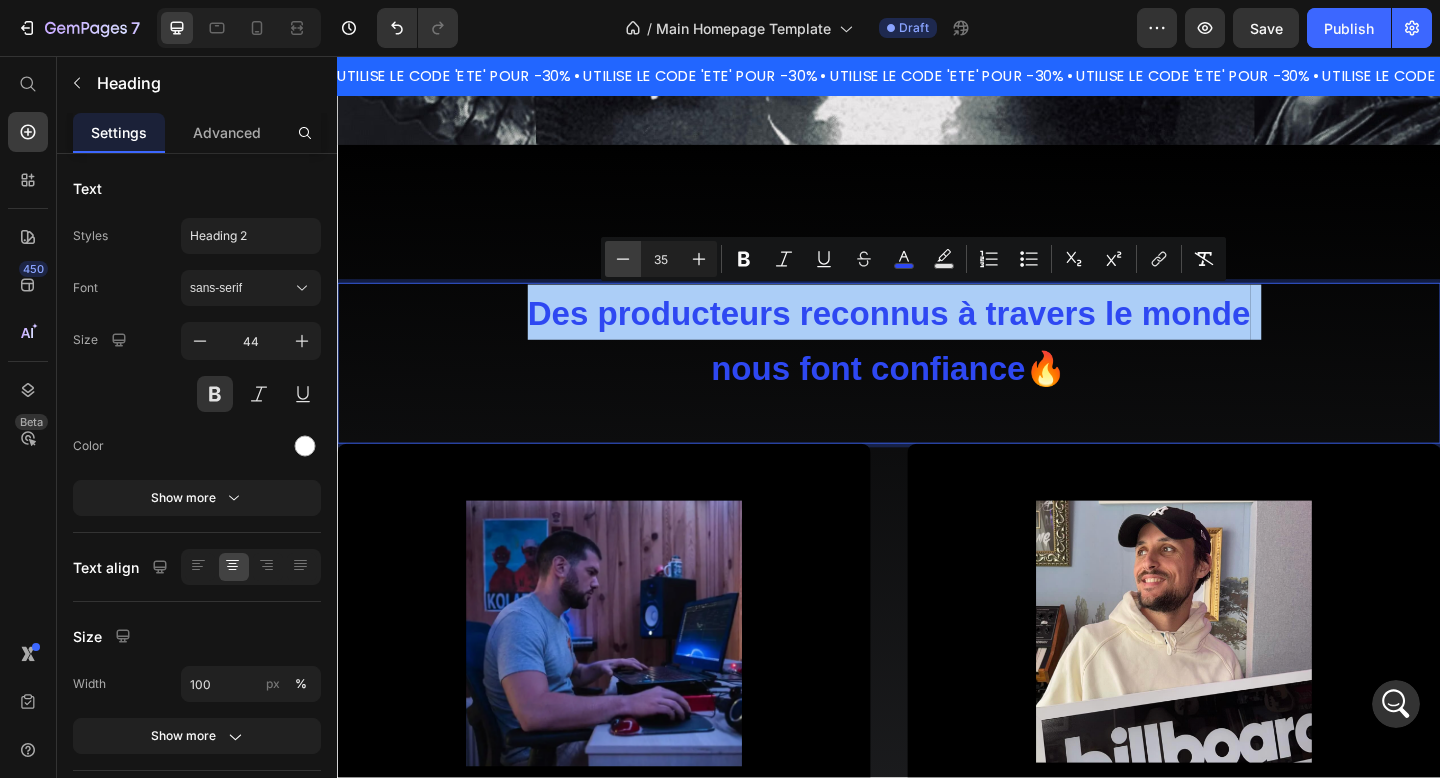 click 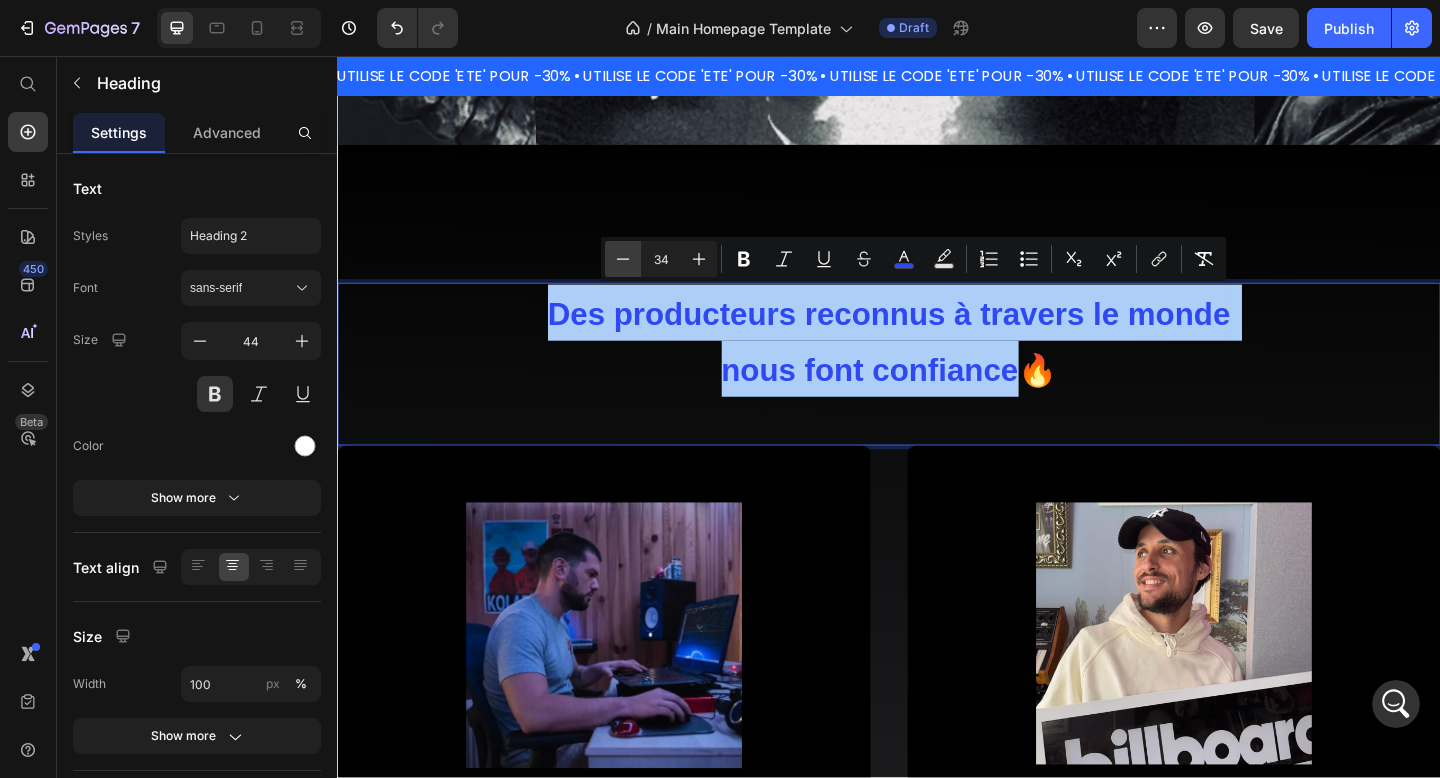 click 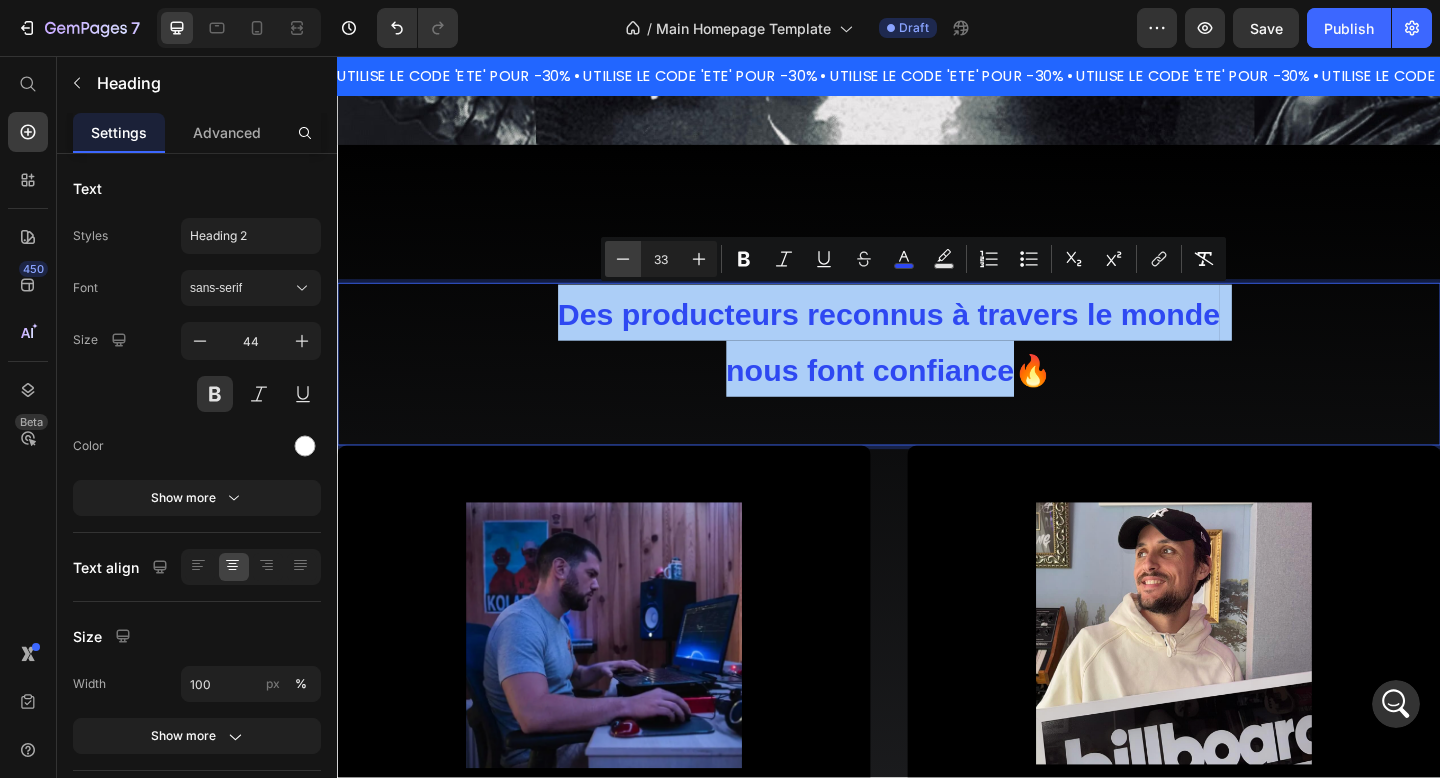 click 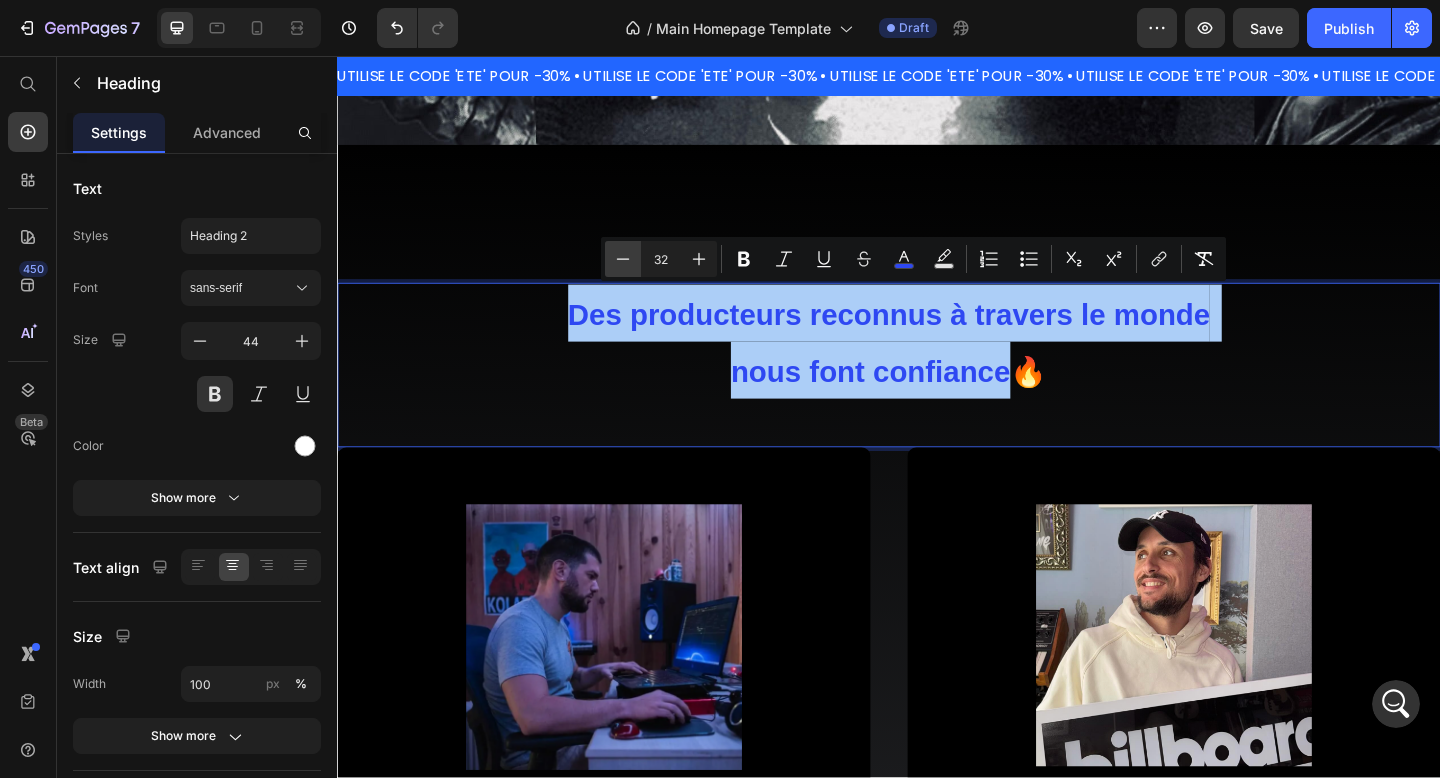 click 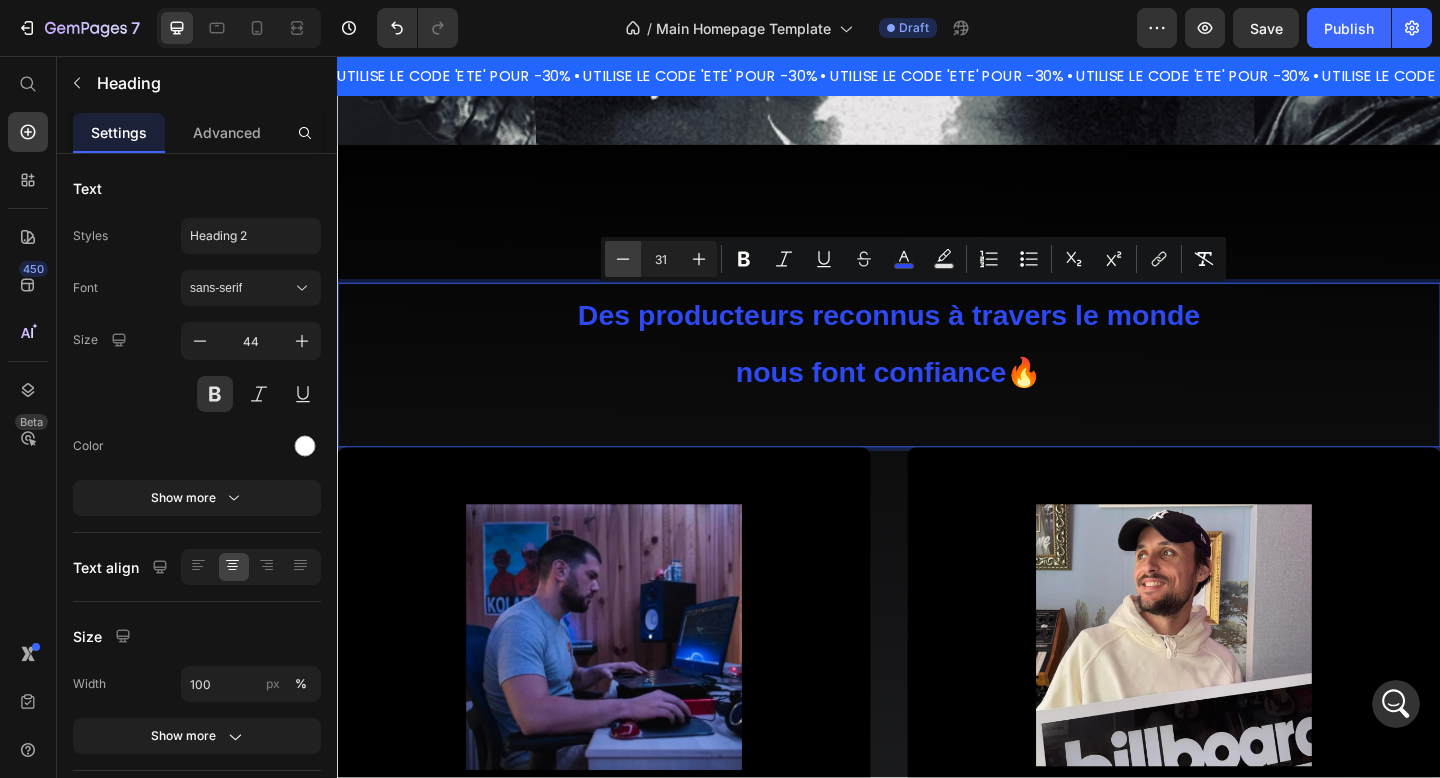 click 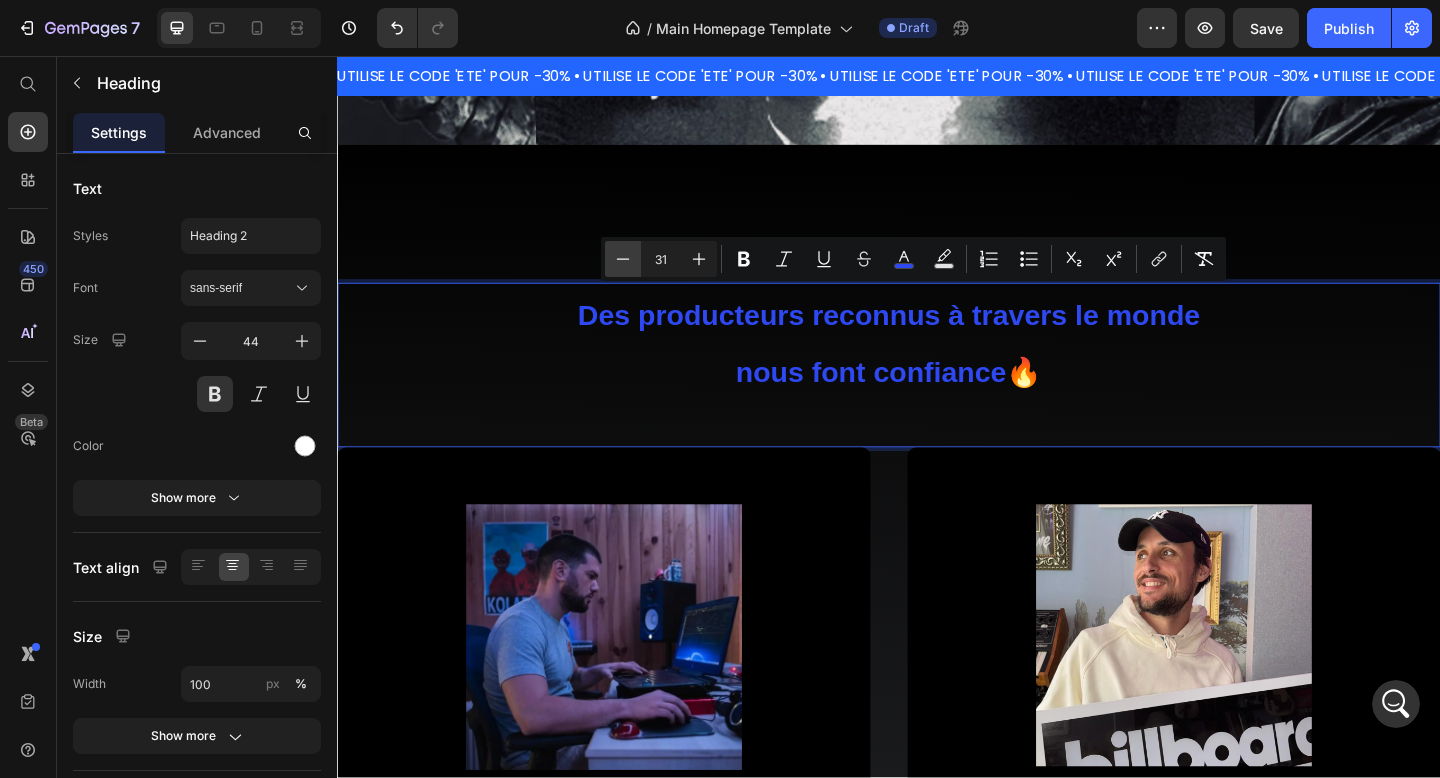 type on "30" 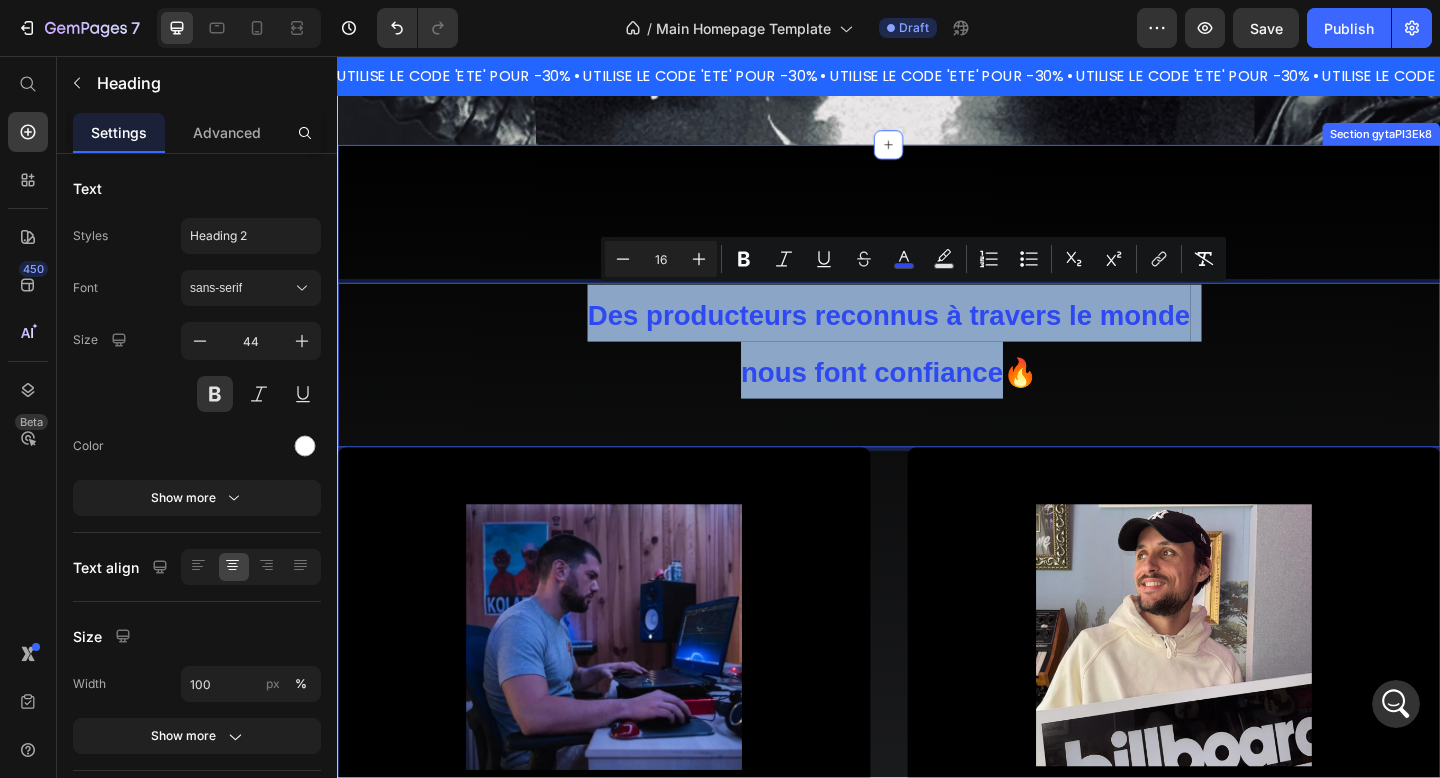 click on "Des producteurs reconnus à travers le monde  nous font confiance  🔥  Heading   0 Image Akim.BEATS Heading Icon Icon Icon Icon
Icon Icon List CREDIT : LA FEVE, KOBA LAD, HASH24 Text Block Row Image MIGHTYMAX Heading Icon Icon Icon Icon
Icon Icon List CREDIT : LA FEVE, DOSSEH, EMINEM Text Block Row Row Row Section gytaPI3Ek8" at bounding box center (937, 665) 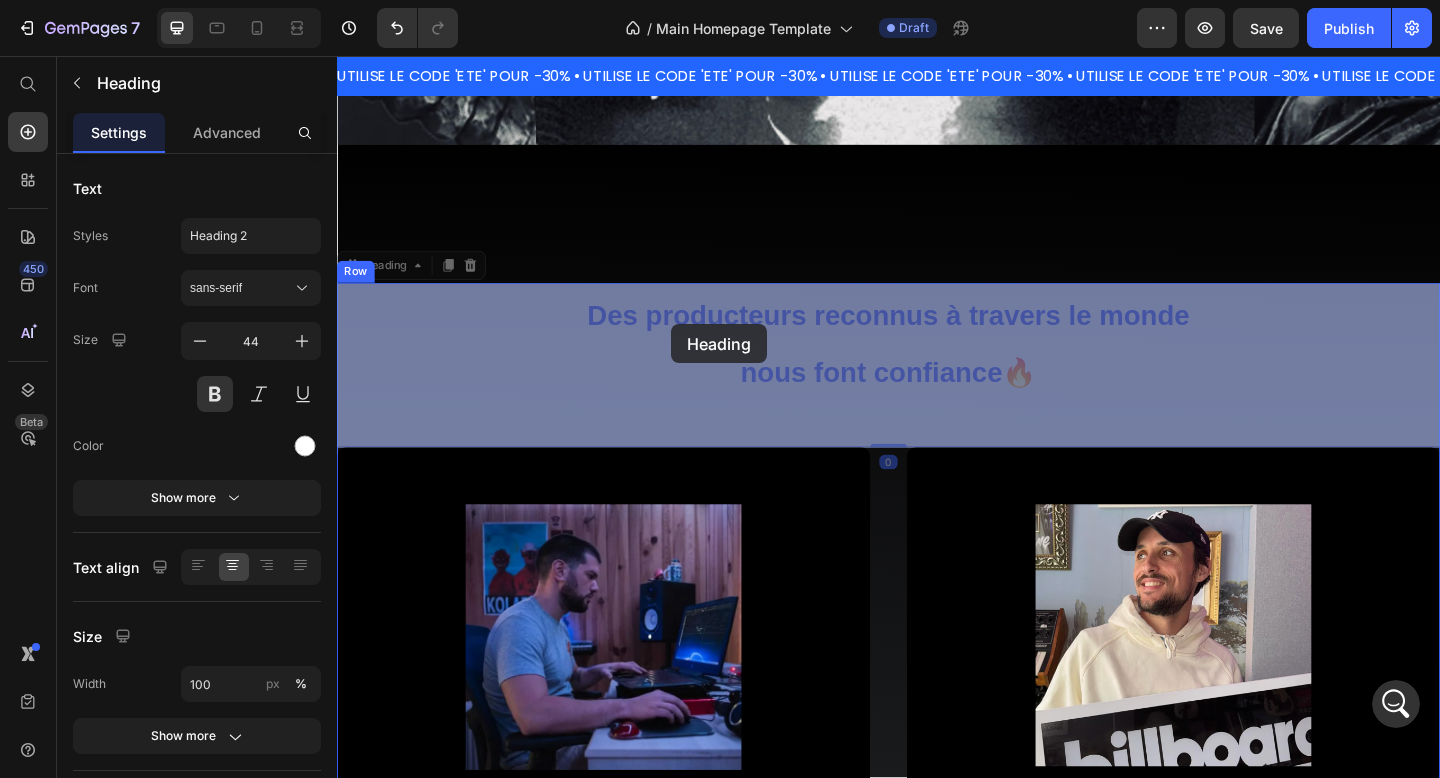 drag, startPoint x: 1130, startPoint y: 408, endPoint x: 780, endPoint y: 363, distance: 352.881 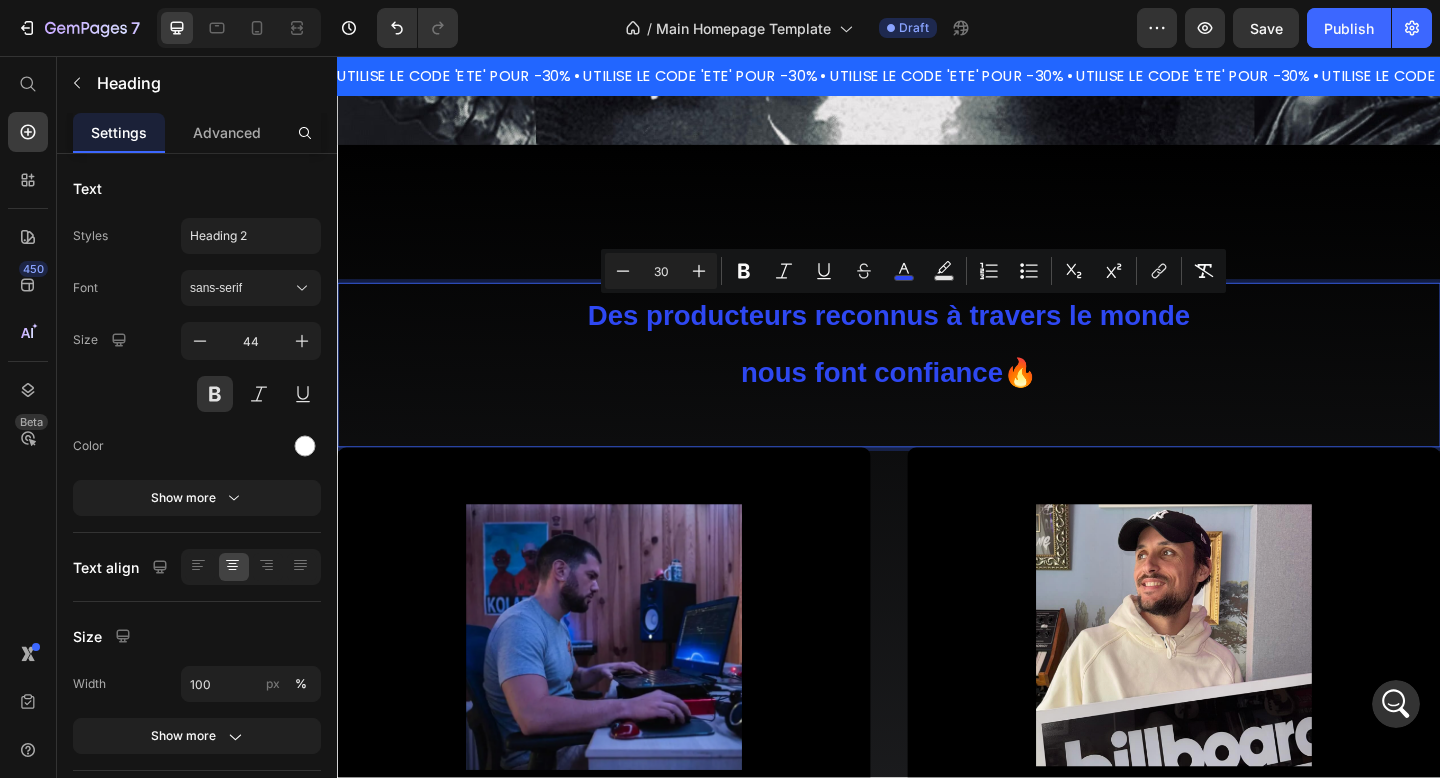 drag, startPoint x: 1105, startPoint y: 404, endPoint x: 543, endPoint y: 321, distance: 568.09595 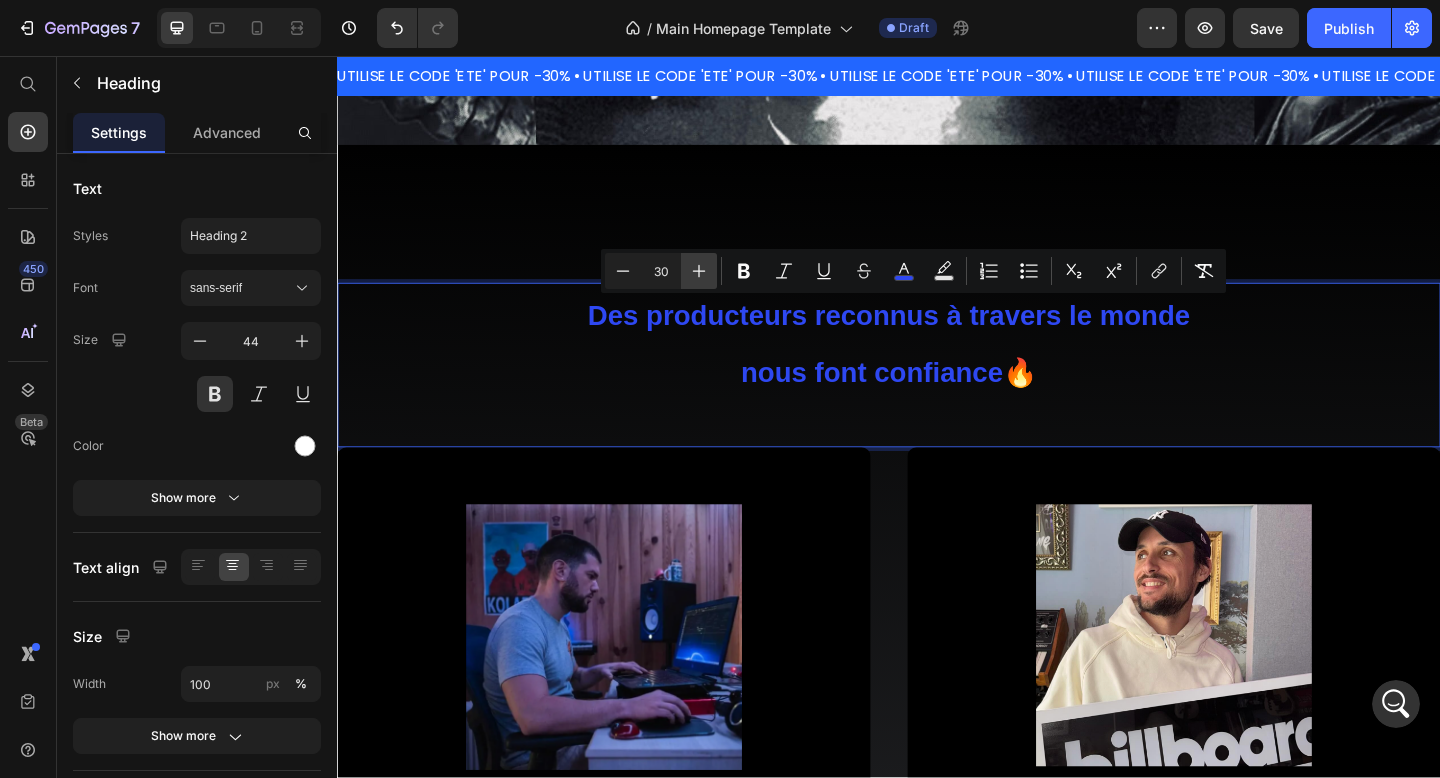 click 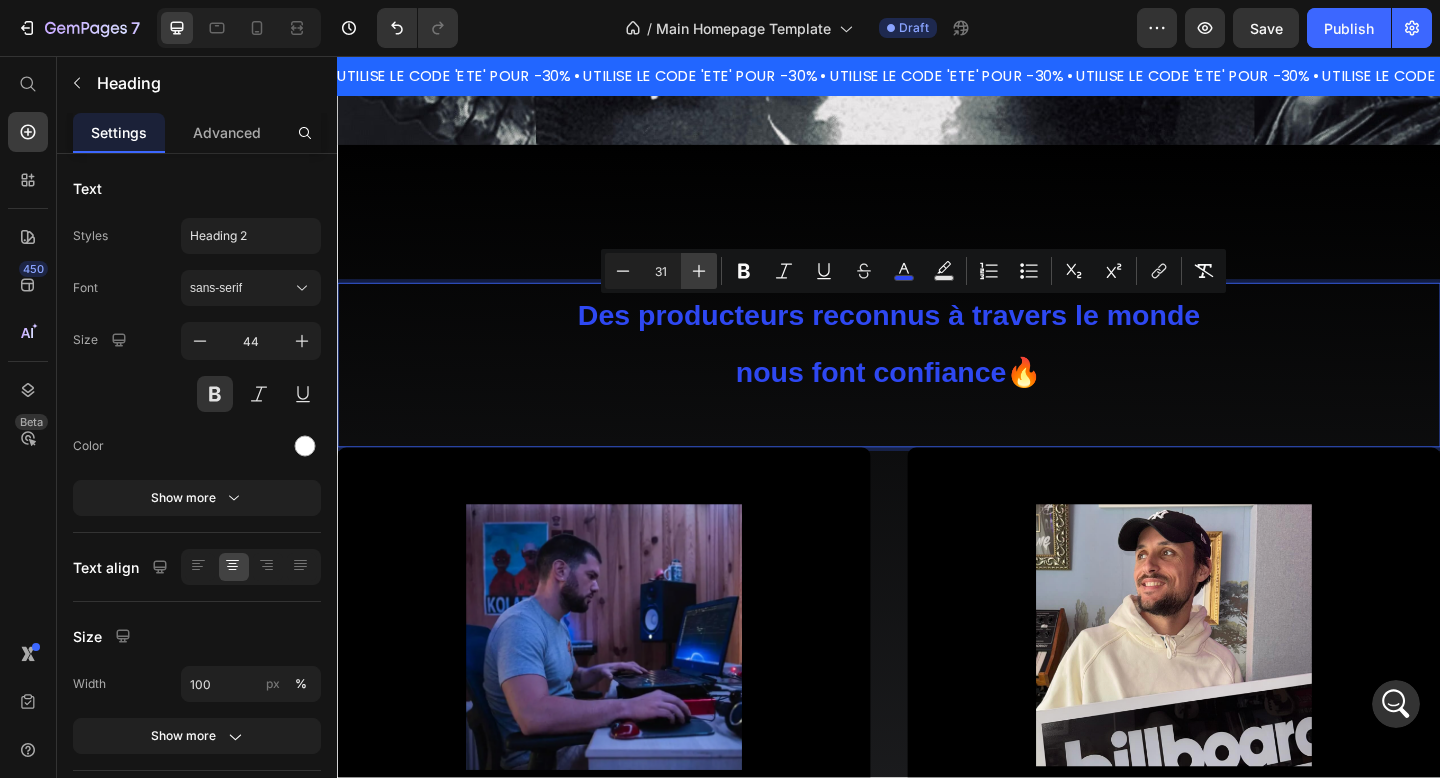 click 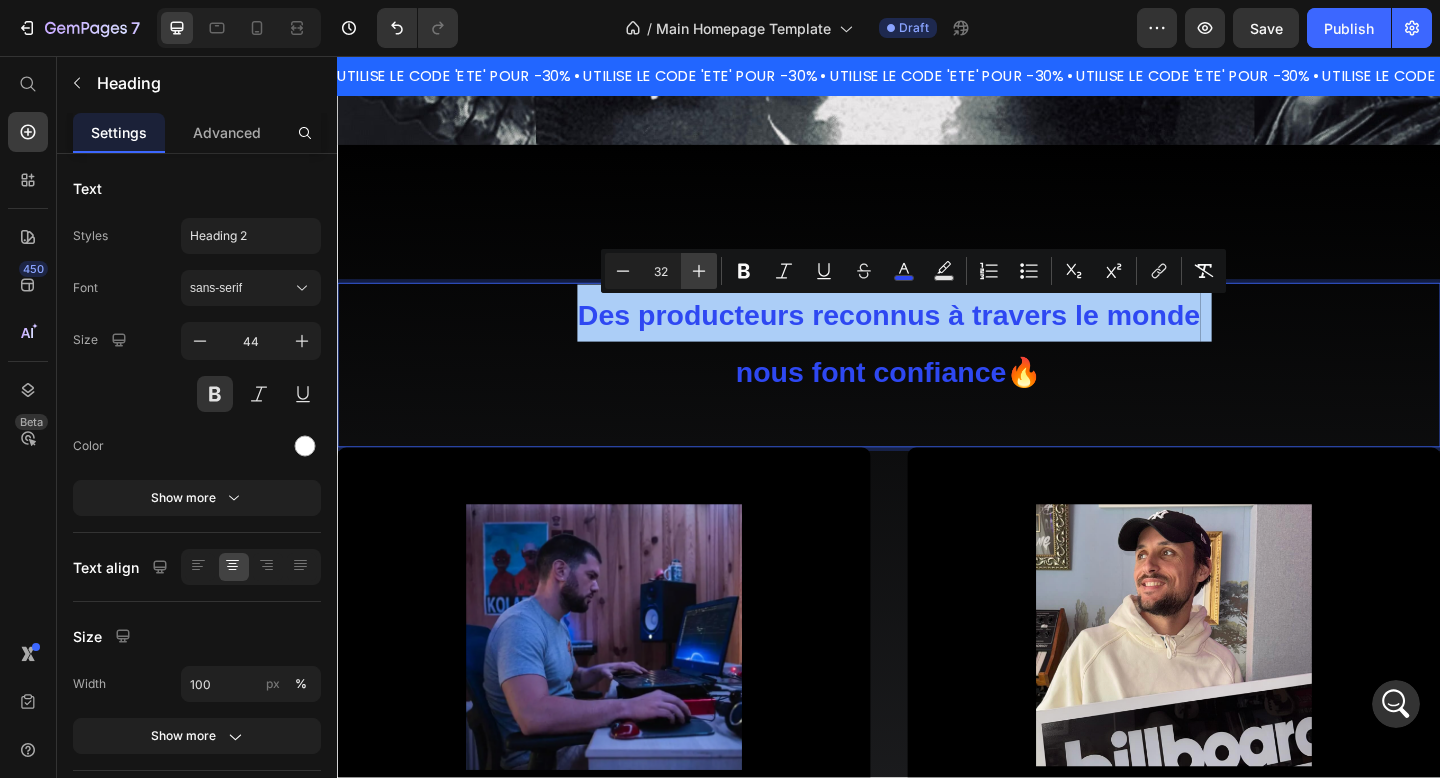 click 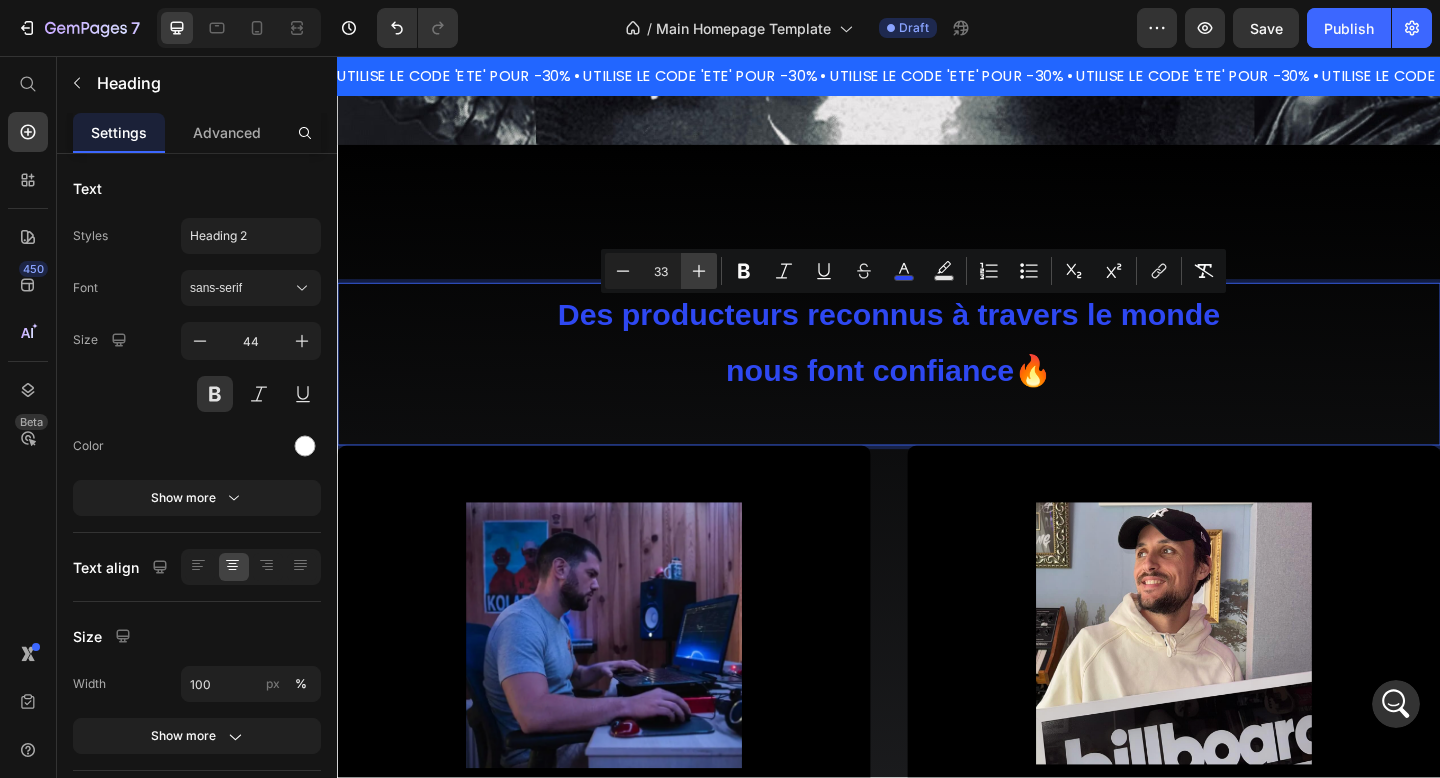 click 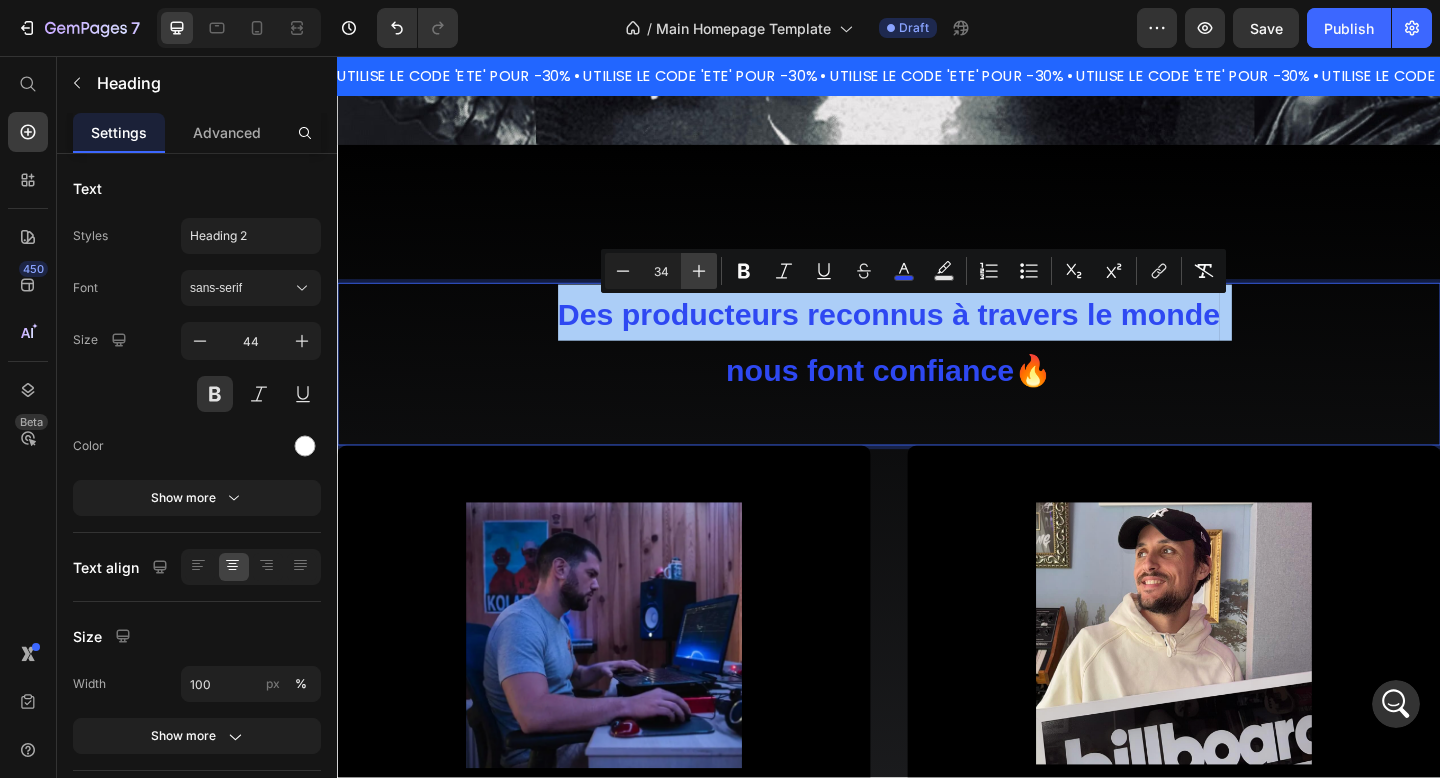 click 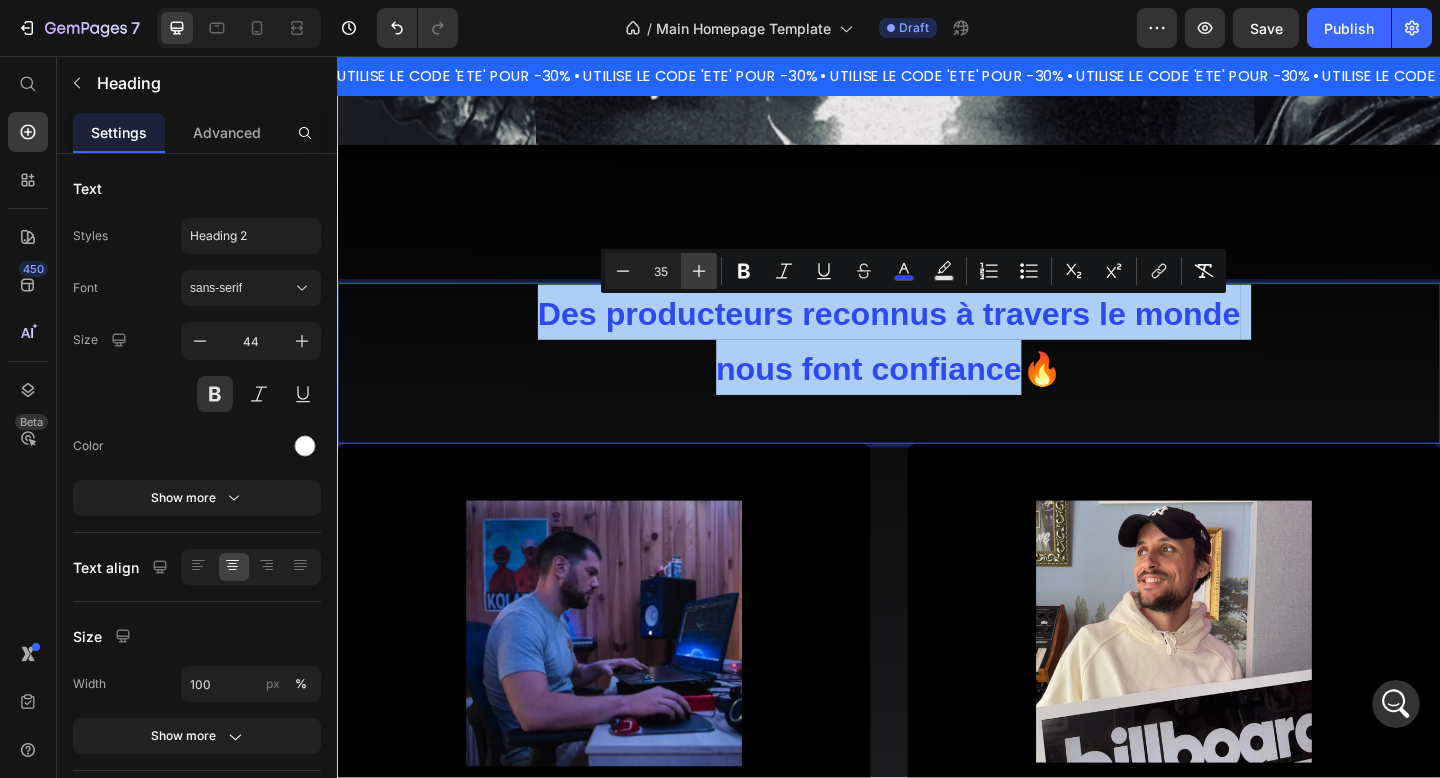 click 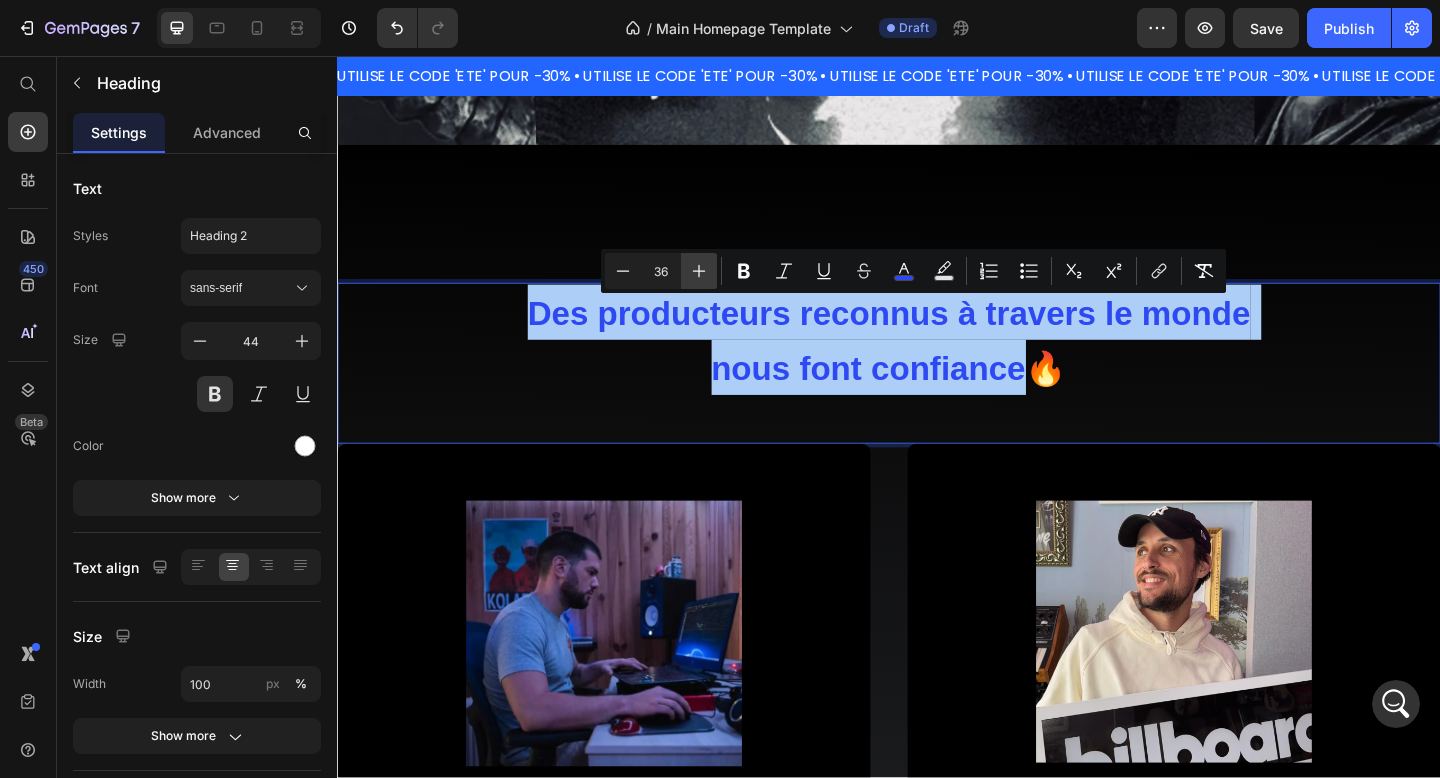 click 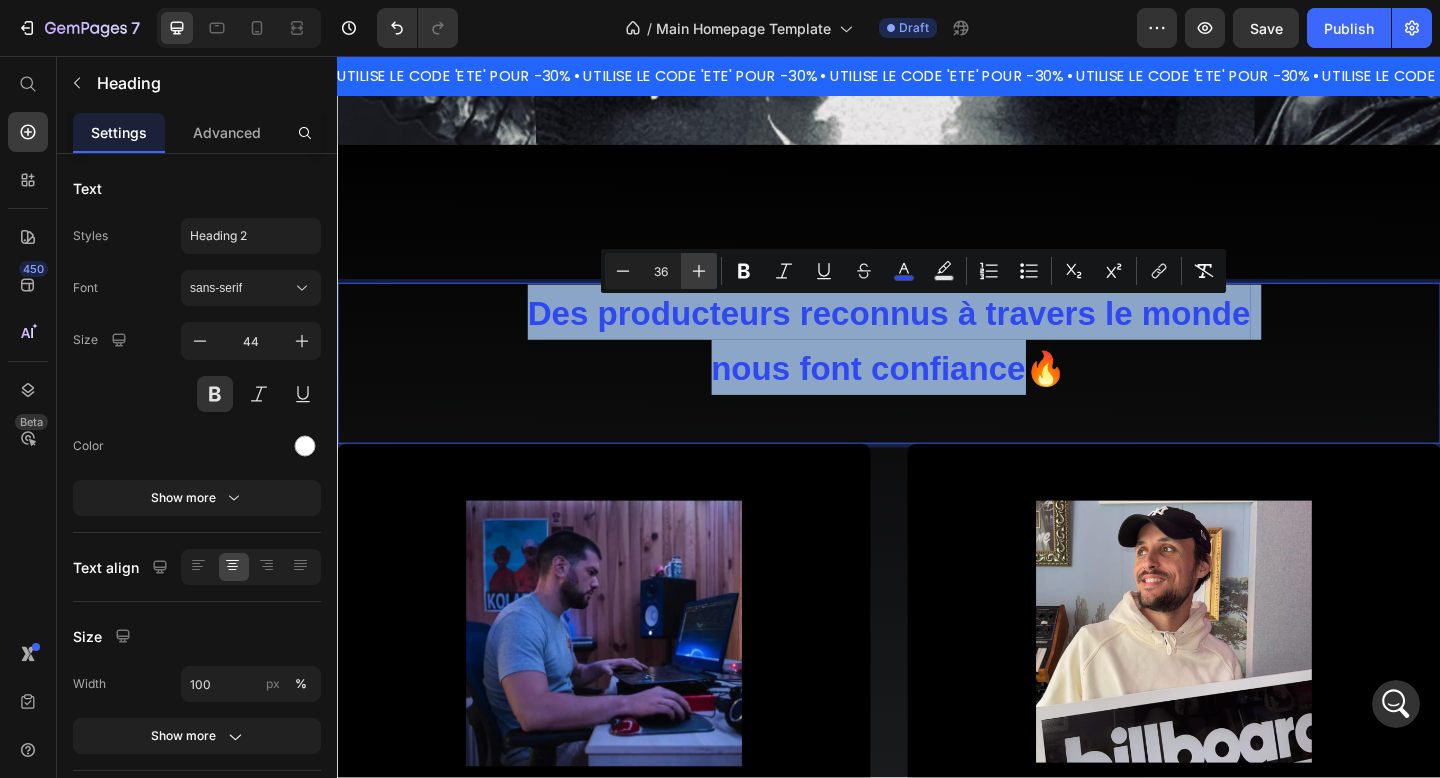 type on "37" 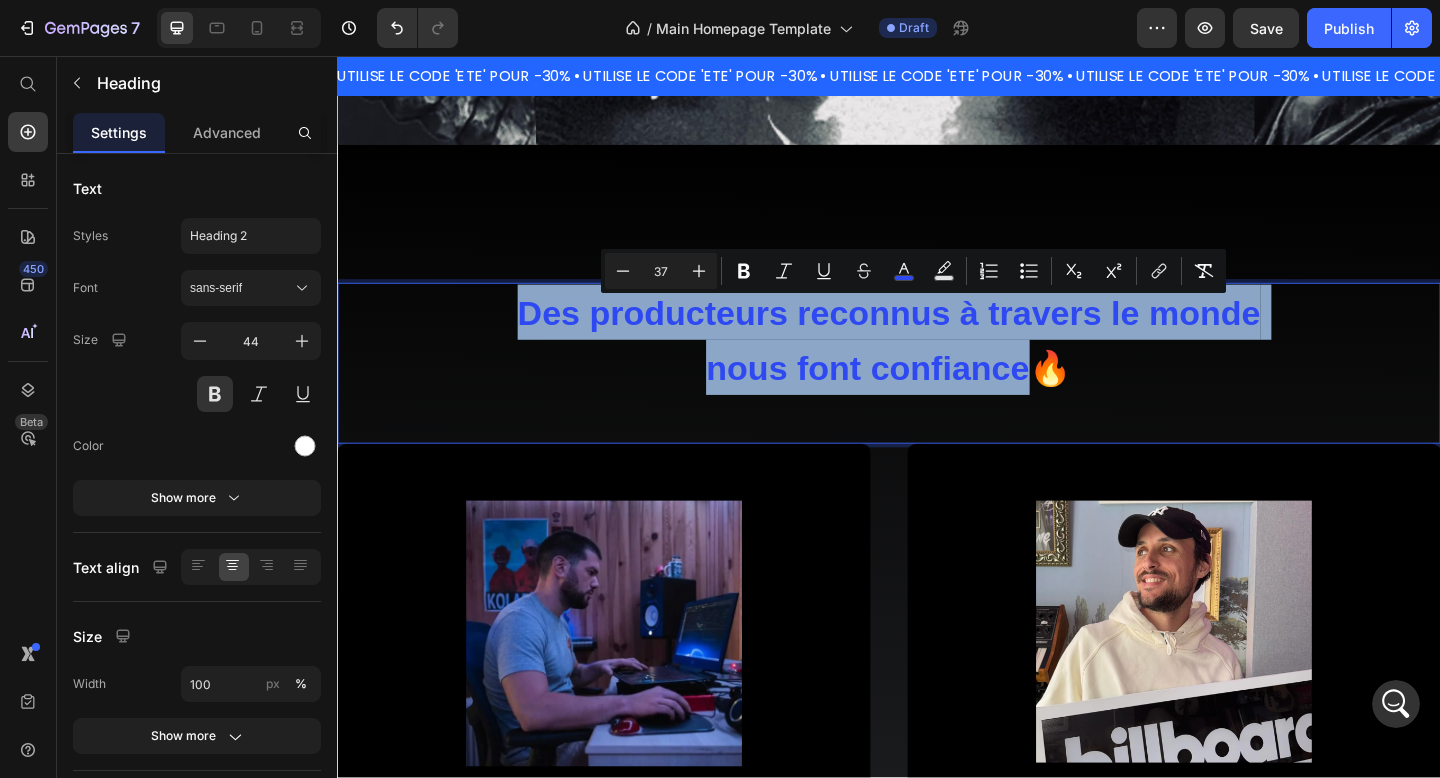 click on "Des producteurs reconnus à travers le monde  nous font confiance  🔥  Heading   0" at bounding box center (937, 390) 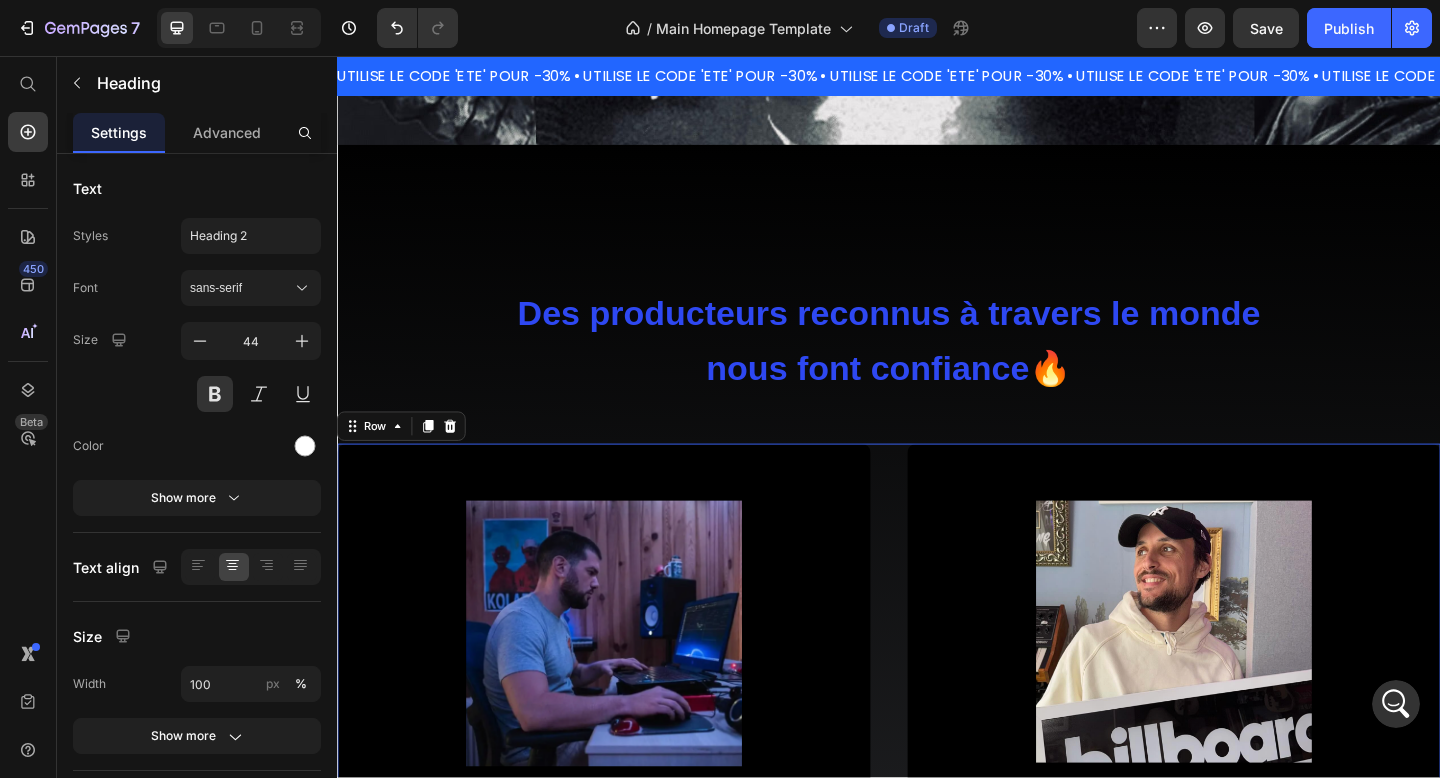 click on "Image Akim.BEATS Heading Icon Icon Icon Icon
Icon Icon List CREDIT : LA FEVE, KOBA LAD, HASH24 Text Block Row Image MIGHTYMAX Heading Icon Icon Icon Icon
Icon Icon List CREDIT : LA FEVE, DOSSEH, EMINEM Text Block Row Row   0" at bounding box center [937, 751] 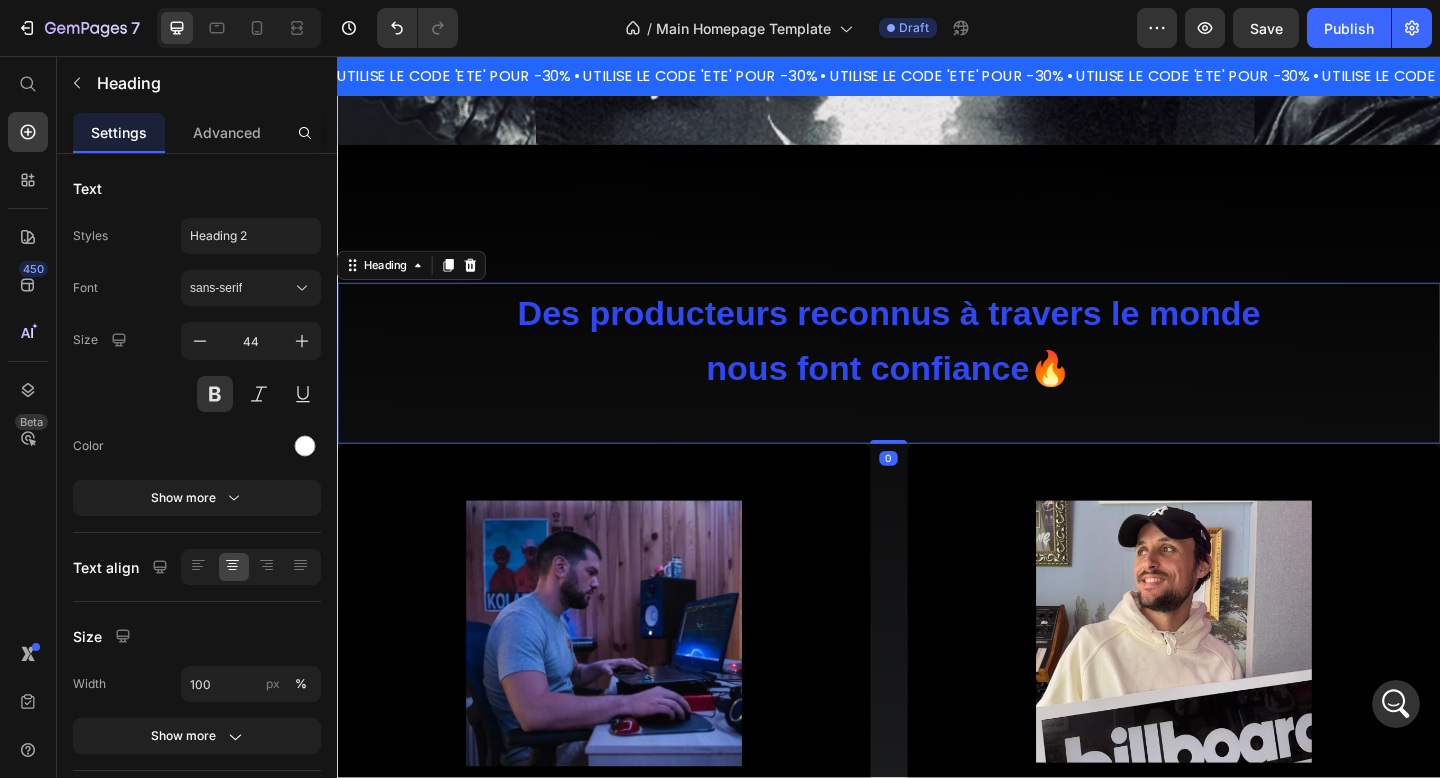 click on "⁠⁠⁠⁠⁠⁠⁠ Des producteurs reconnus à travers le monde  nous font confiance  🔥" at bounding box center (937, 365) 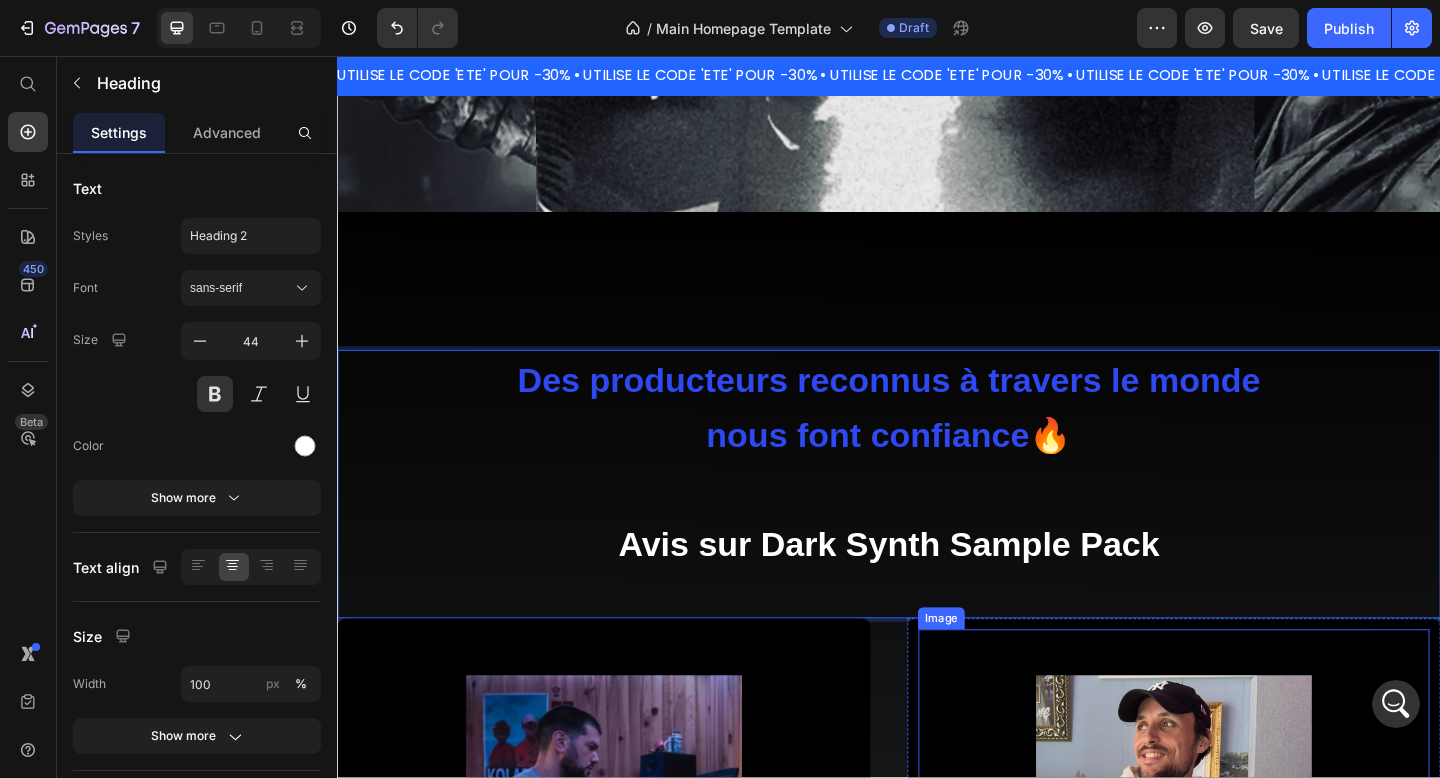 scroll, scrollTop: 1243, scrollLeft: 0, axis: vertical 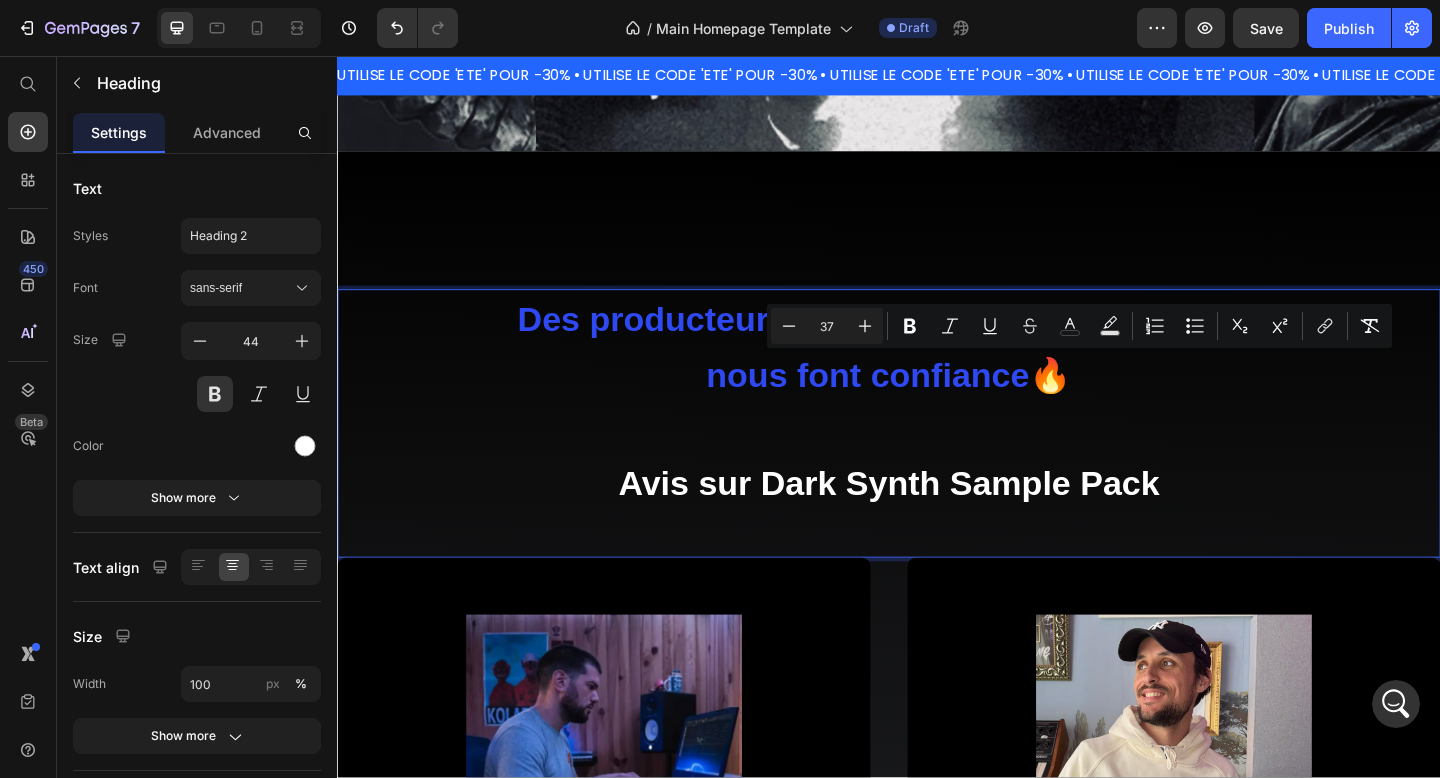 drag, startPoint x: 1143, startPoint y: 400, endPoint x: 1092, endPoint y: 406, distance: 51.351727 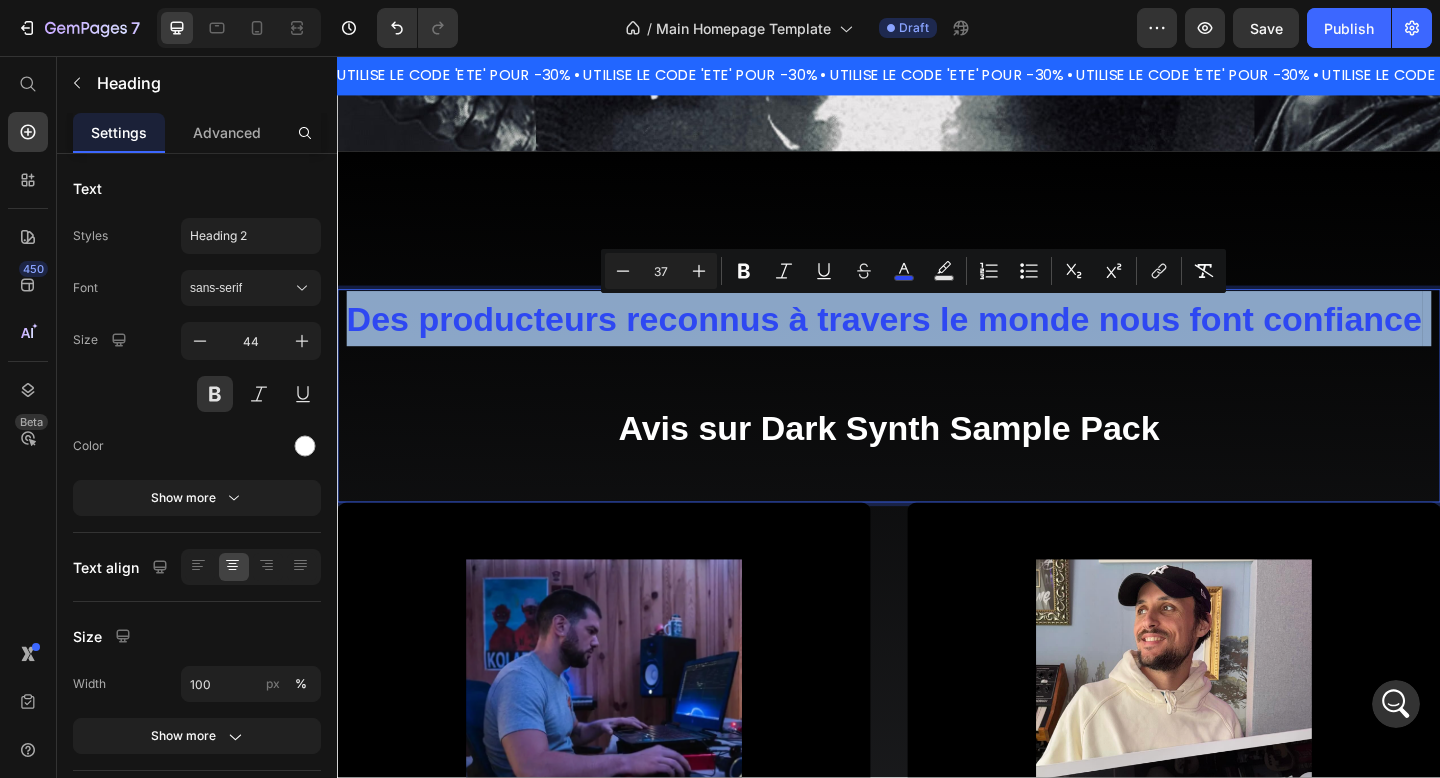 drag, startPoint x: 1522, startPoint y: 331, endPoint x: 350, endPoint y: 361, distance: 1172.3839 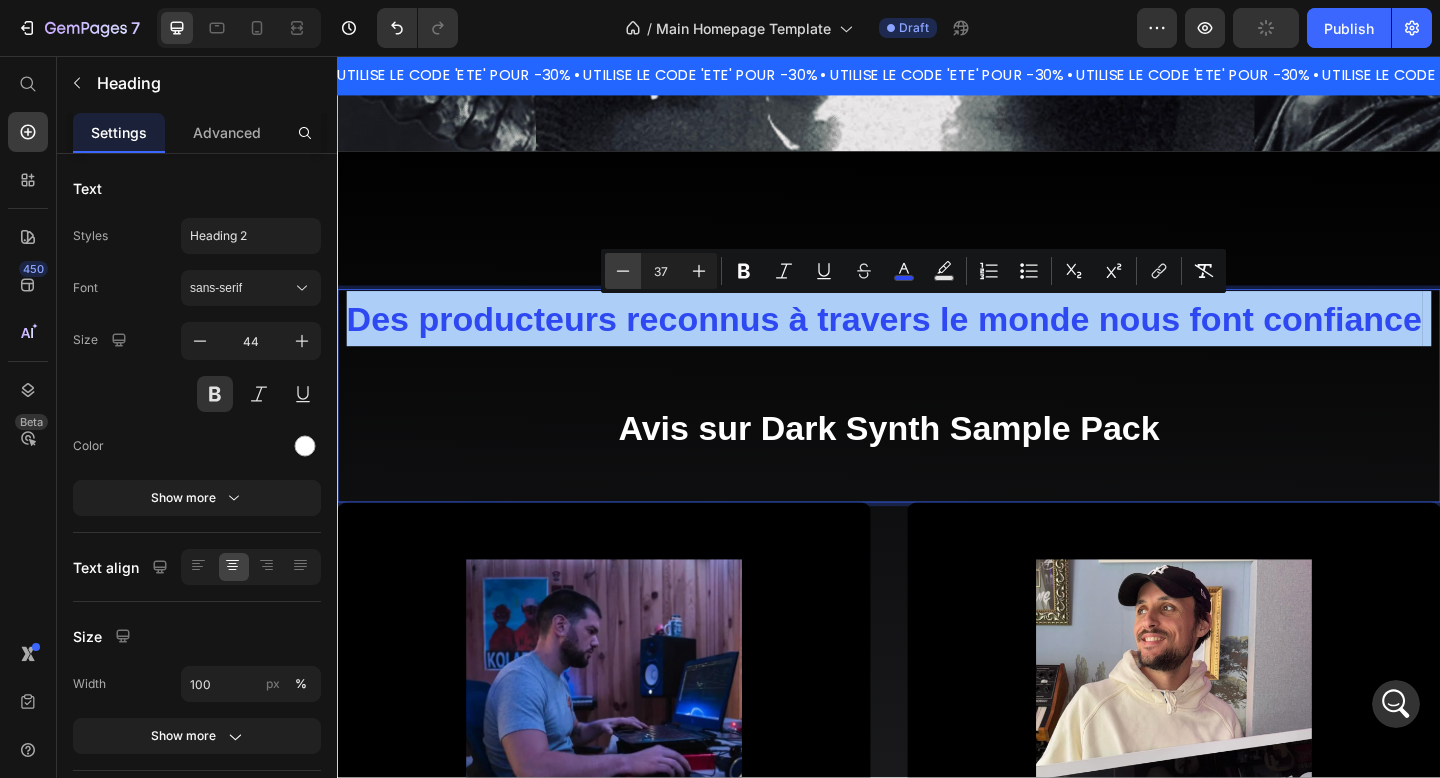 click 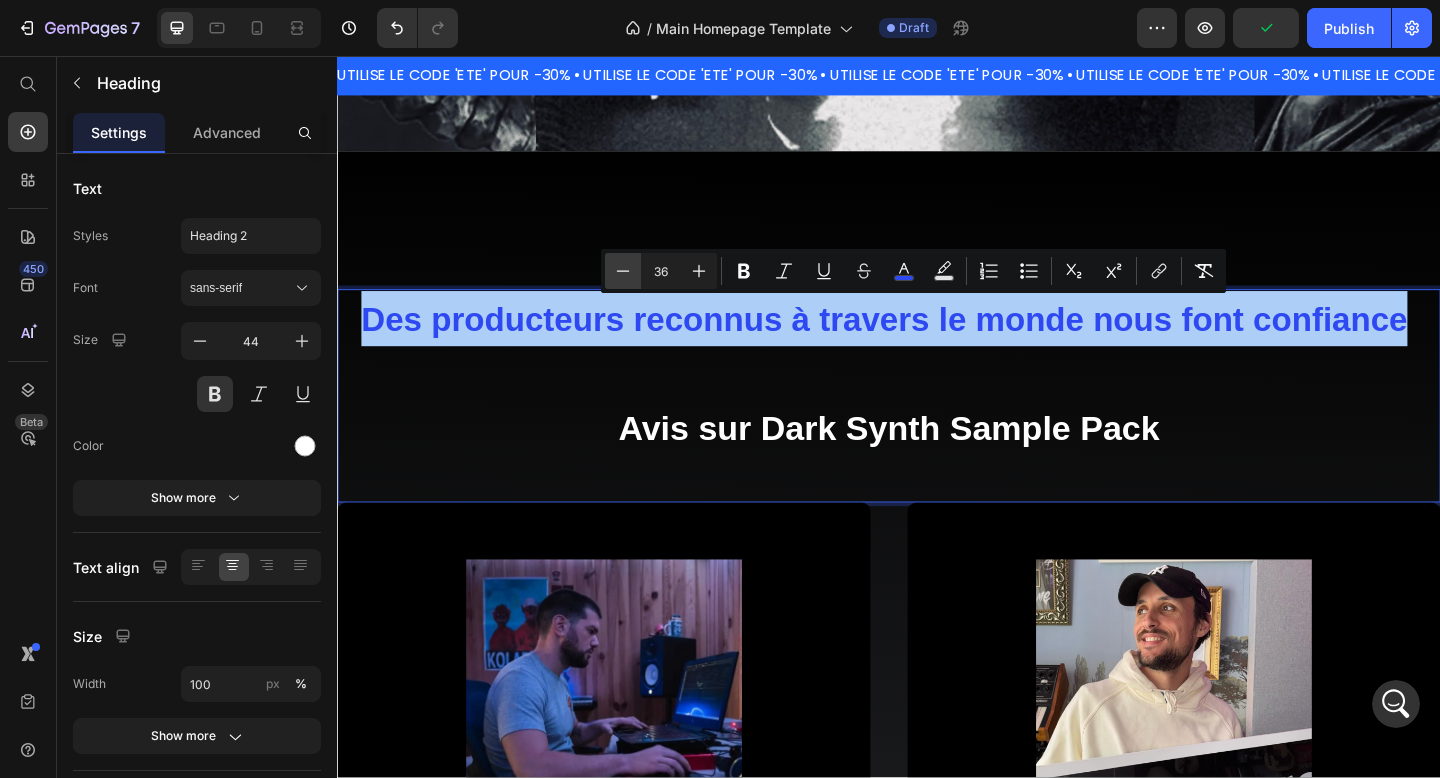 click 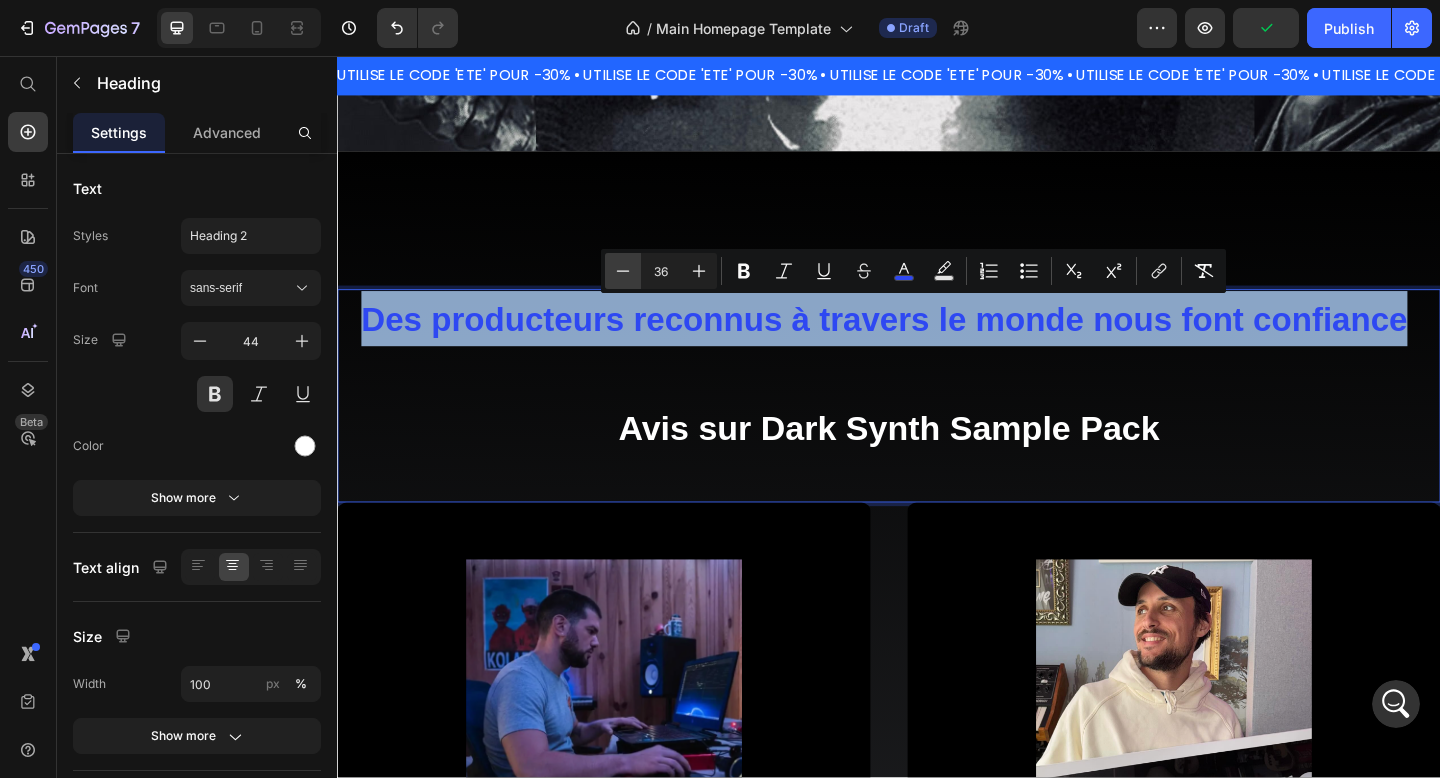 type on "35" 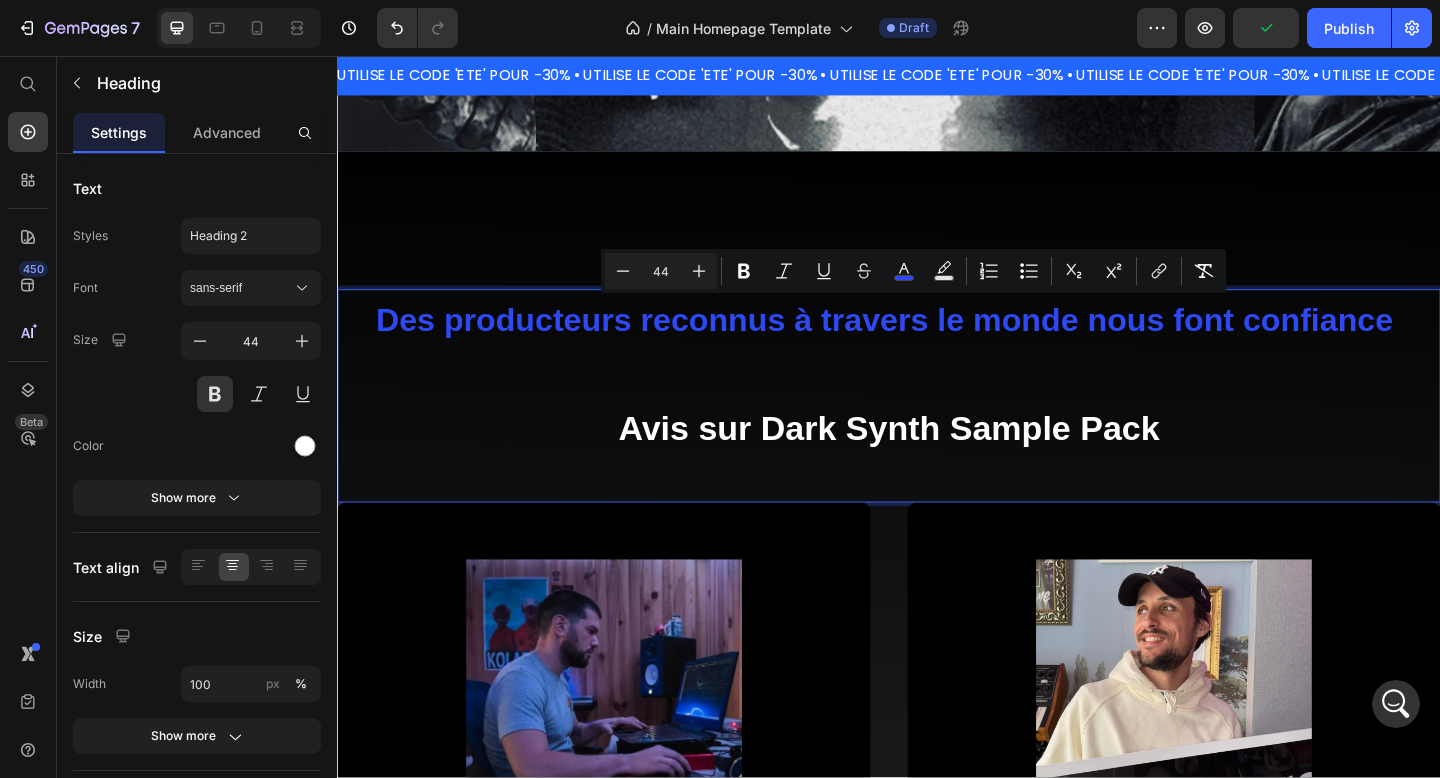 click on "Des producteurs reconnus à travers le monde nous font confiance   Avis sur Dark Synth Sample Pack" at bounding box center [937, 401] 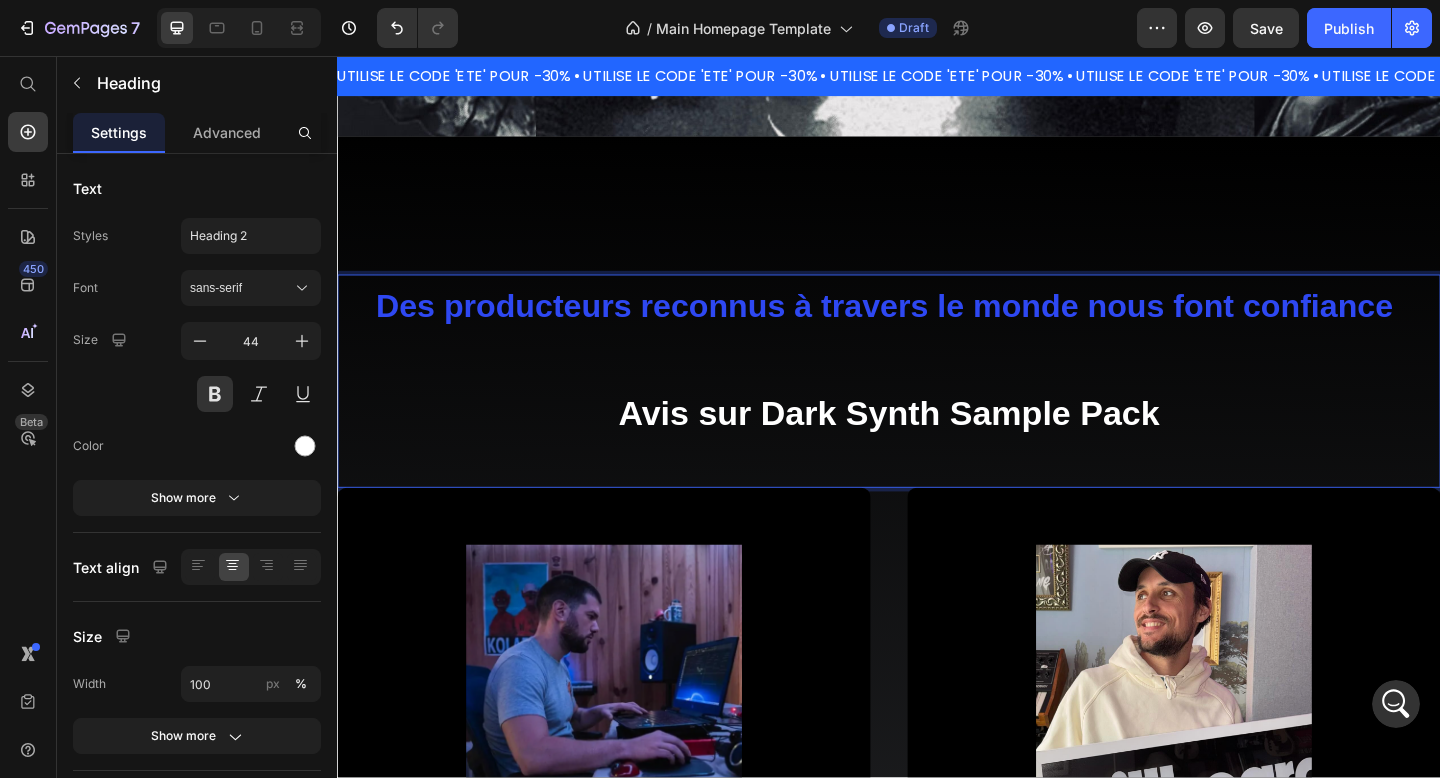 scroll, scrollTop: 1285, scrollLeft: 0, axis: vertical 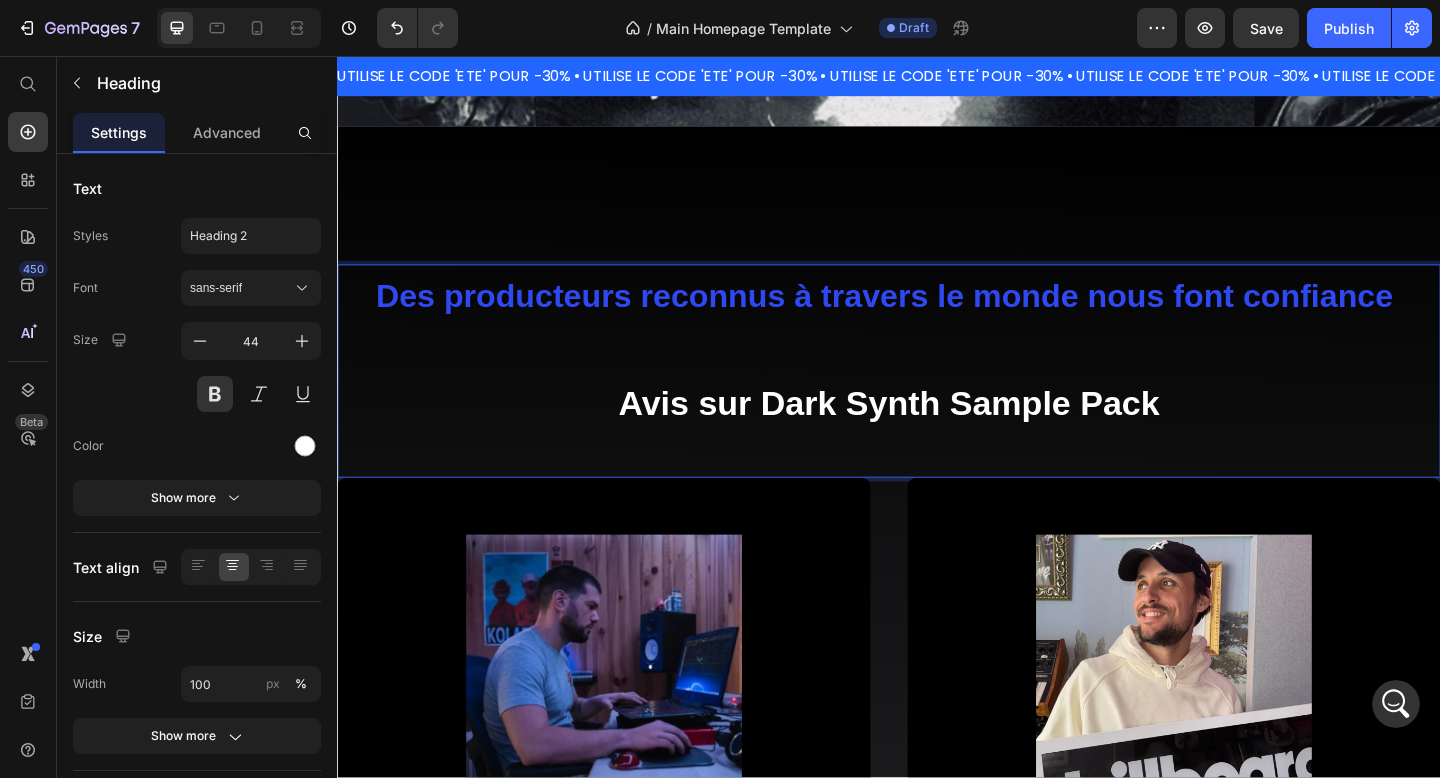 click on "Des producteurs reconnus à travers le monde nous font confiance   ⁠⁠⁠⁠⁠⁠⁠ Avis sur Dark Synth Sample Pack" at bounding box center (937, 374) 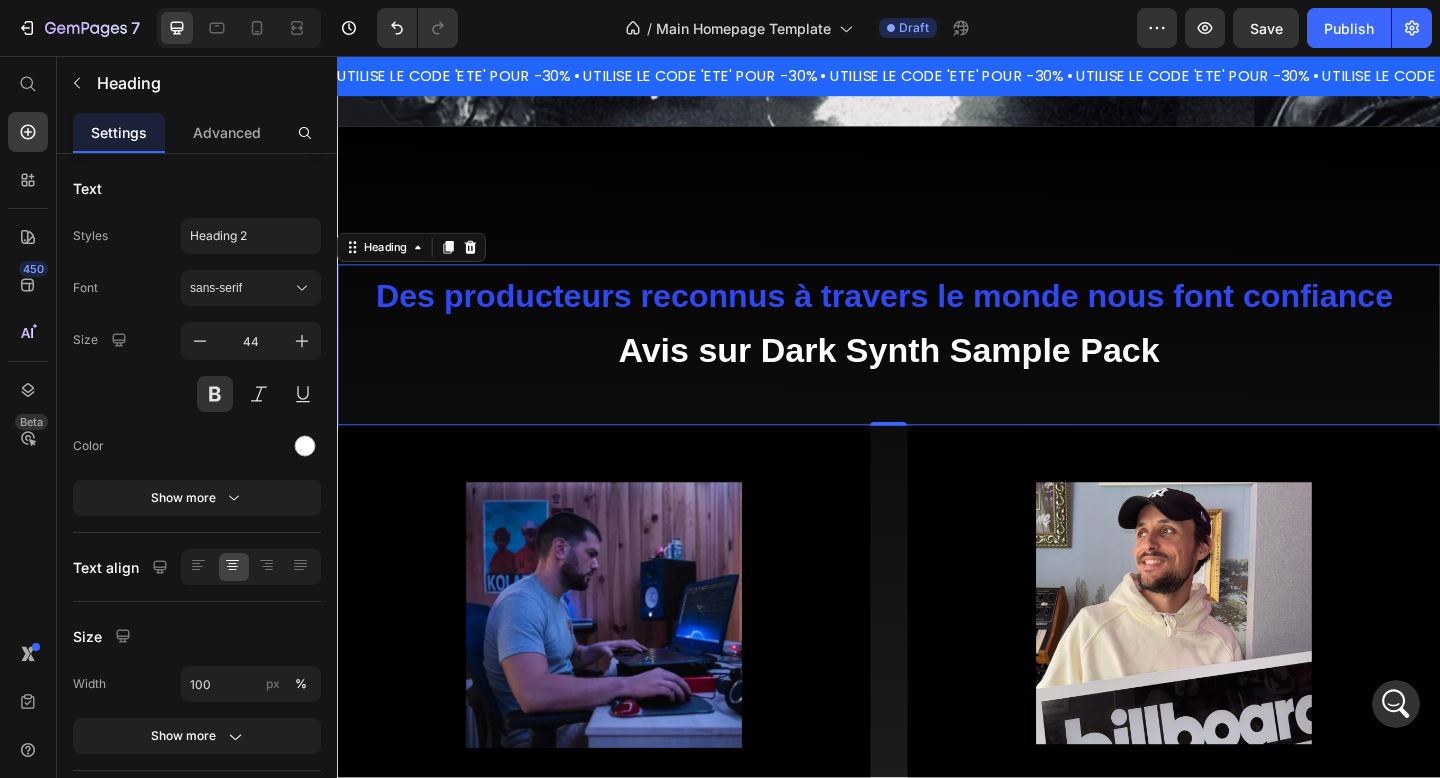 click on "Des producteurs reconnus à travers le monde nous font confiance   Avis sur Dark Synth Sample Pack Heading   0" at bounding box center [937, 370] 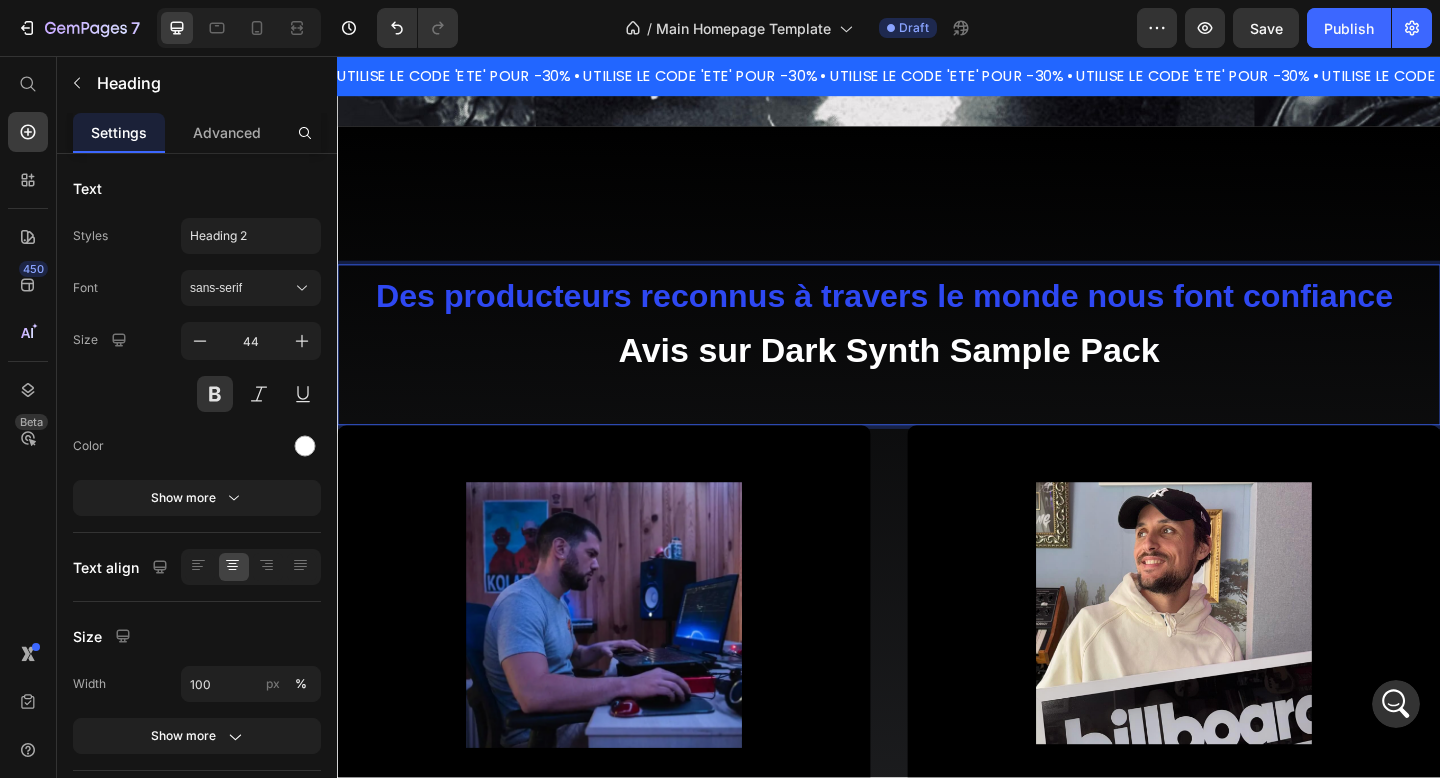 click on "Avis sur Dark Synth Sample Pack" at bounding box center (937, 376) 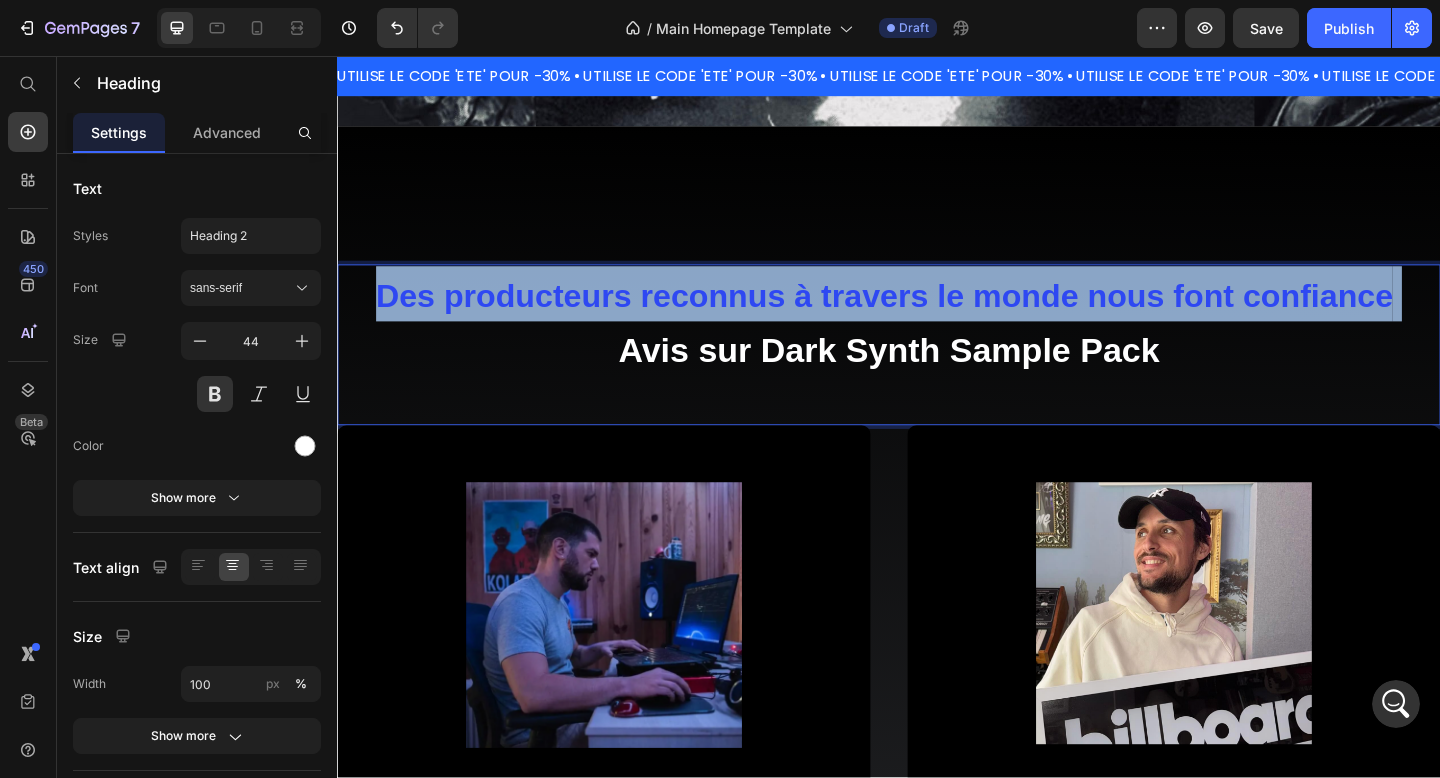 drag, startPoint x: 1487, startPoint y: 313, endPoint x: 383, endPoint y: 326, distance: 1104.0765 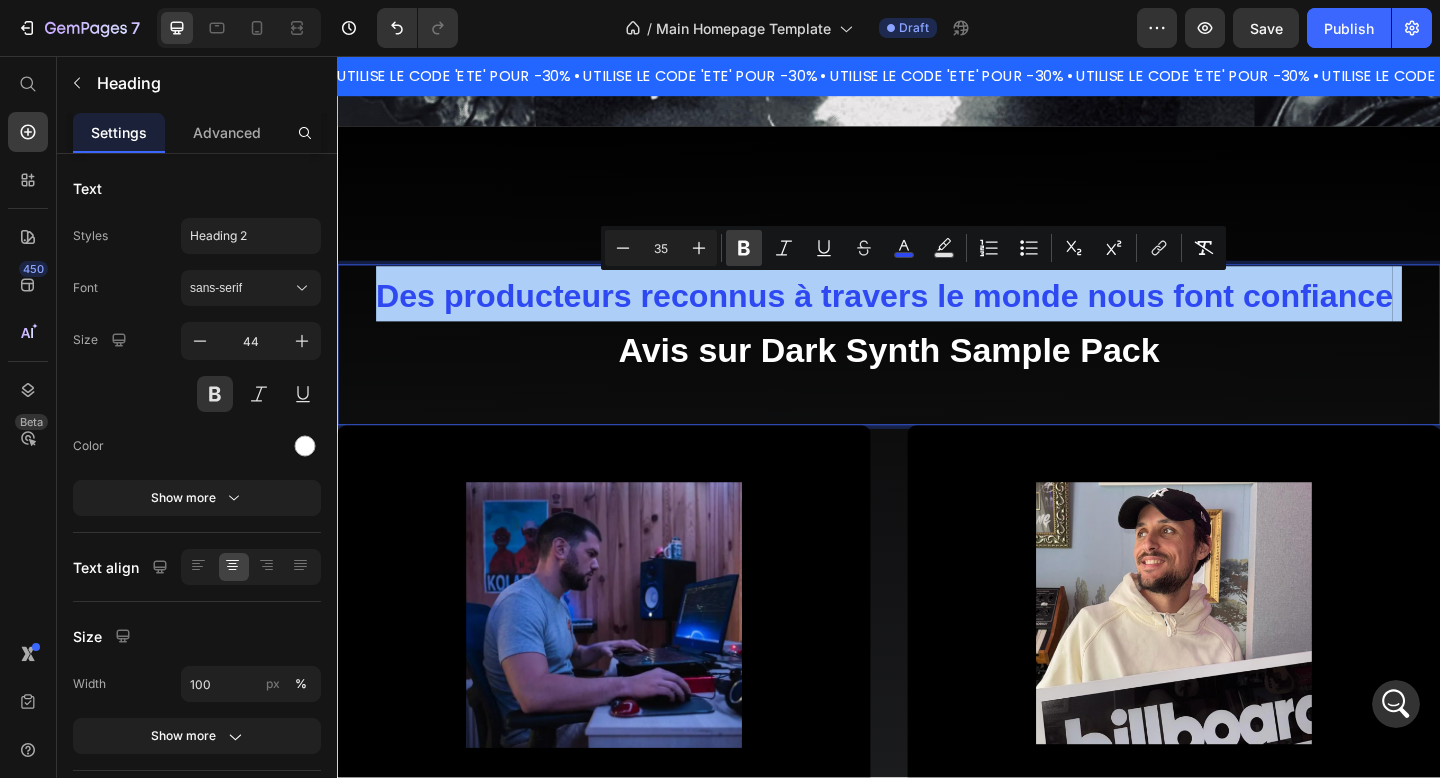 click on "Bold" at bounding box center [744, 248] 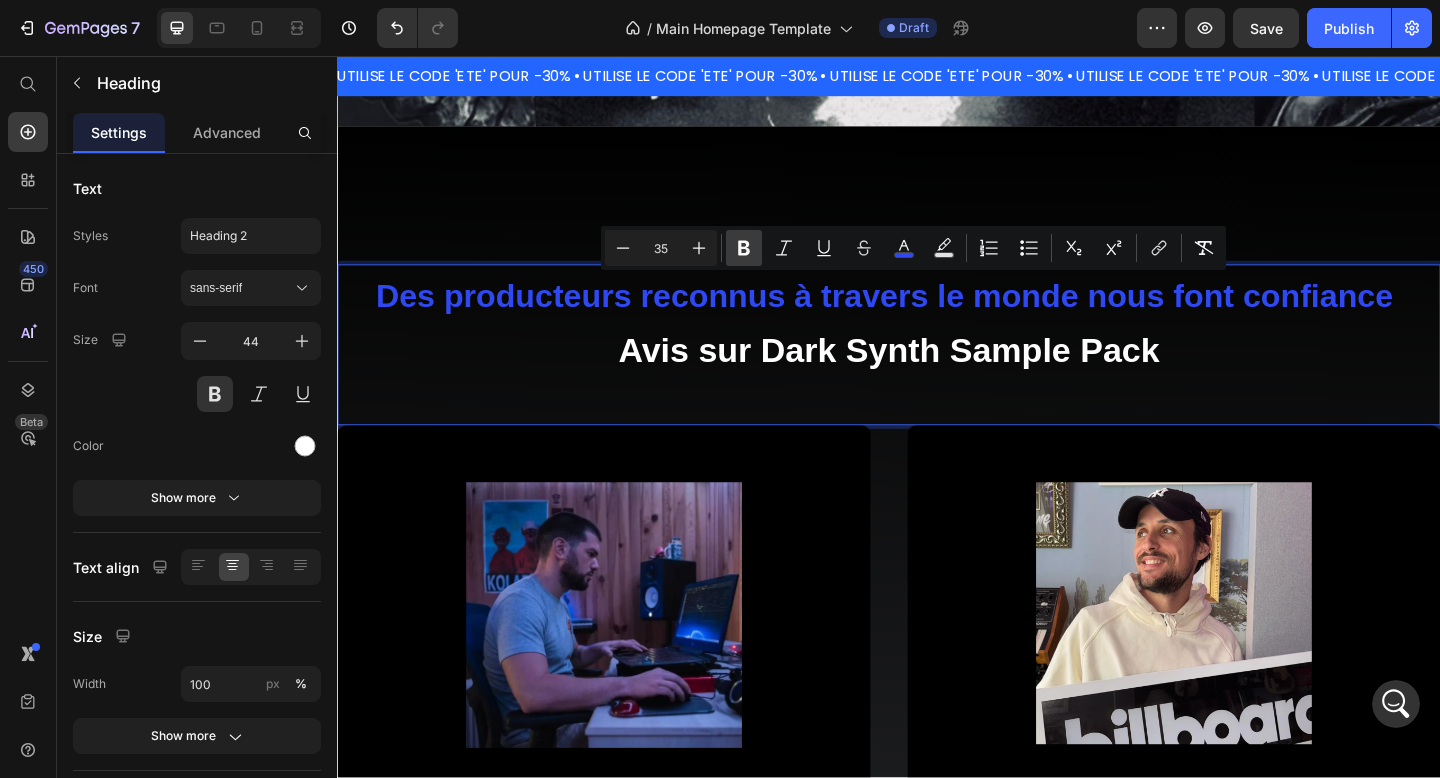 click 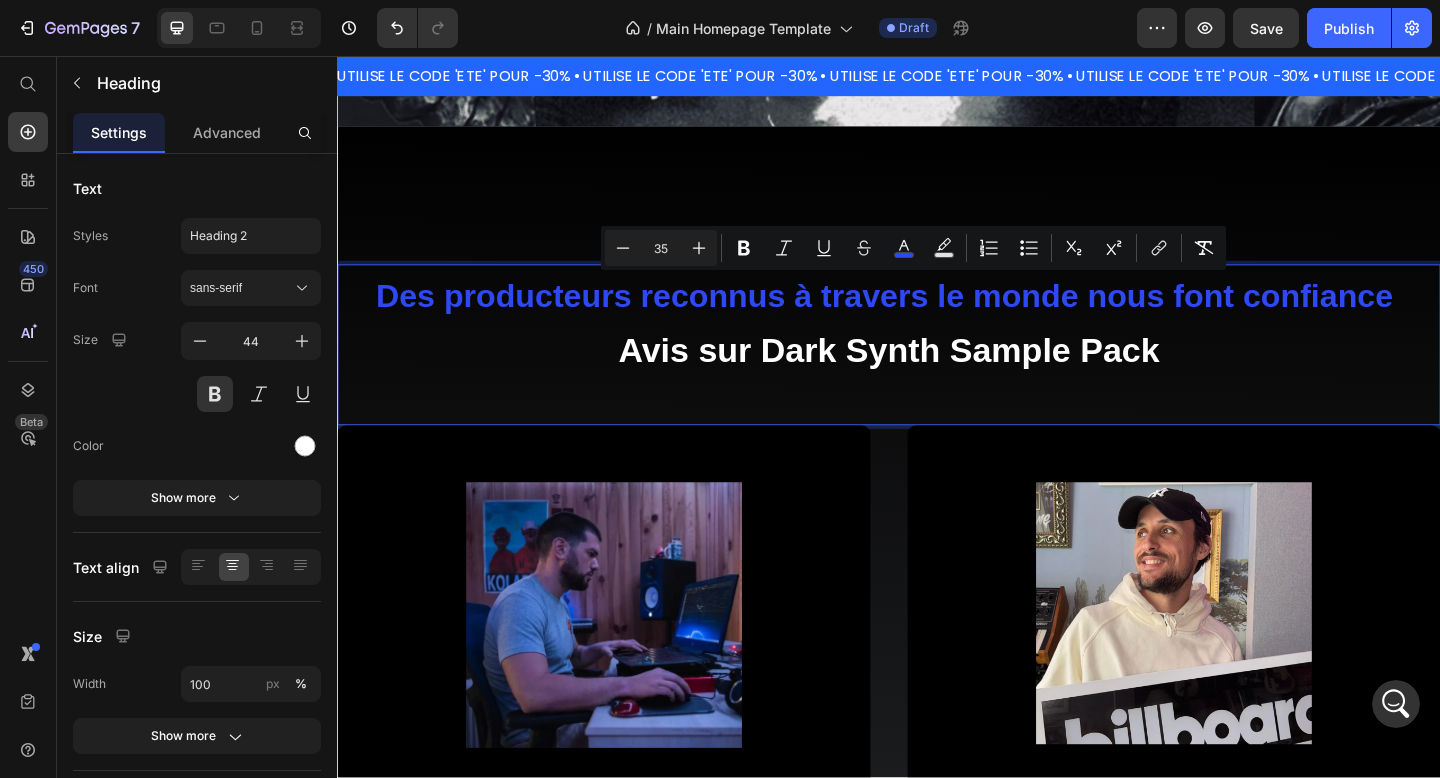 click on "Des producteurs reconnus à travers le monde nous font confiance" at bounding box center (932, 316) 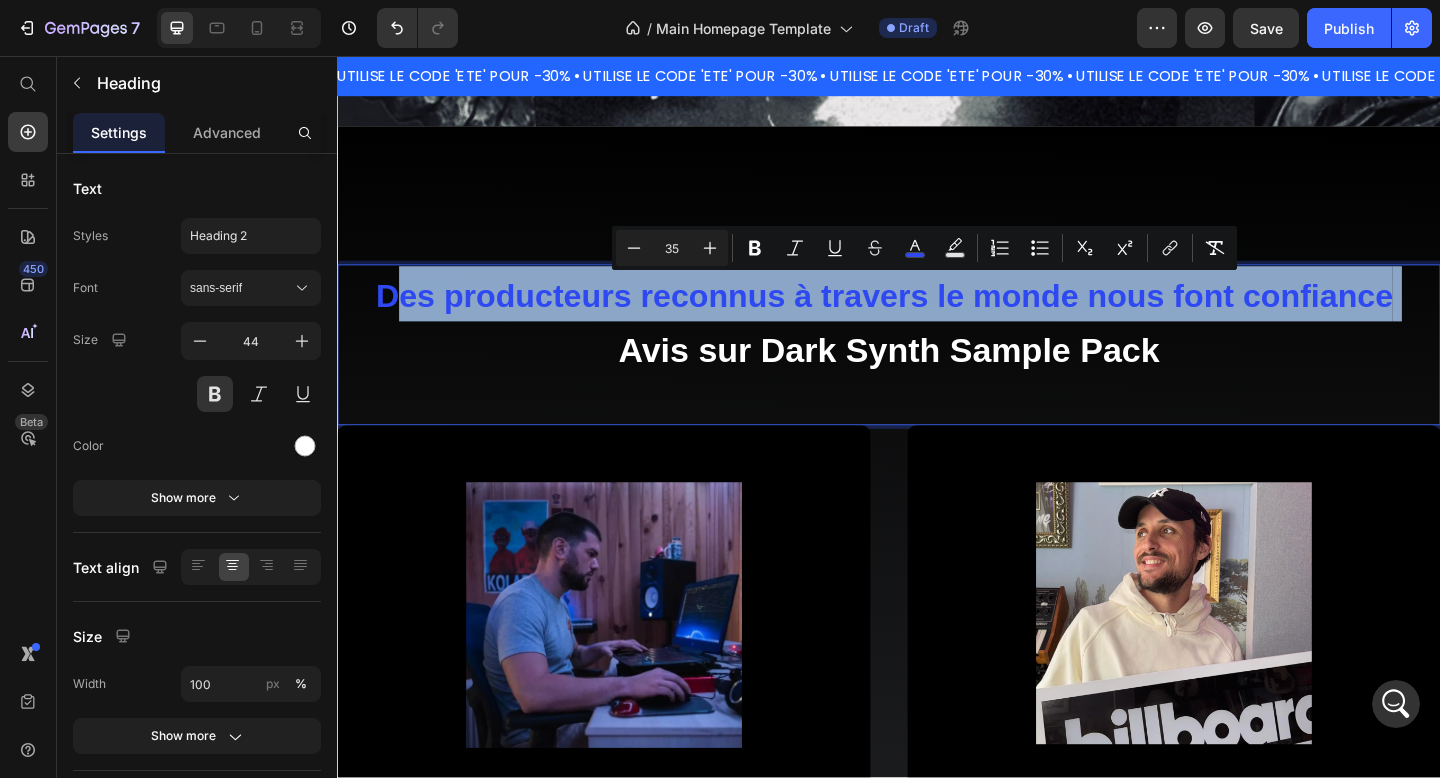 drag, startPoint x: 410, startPoint y: 323, endPoint x: 1495, endPoint y: 329, distance: 1085.0166 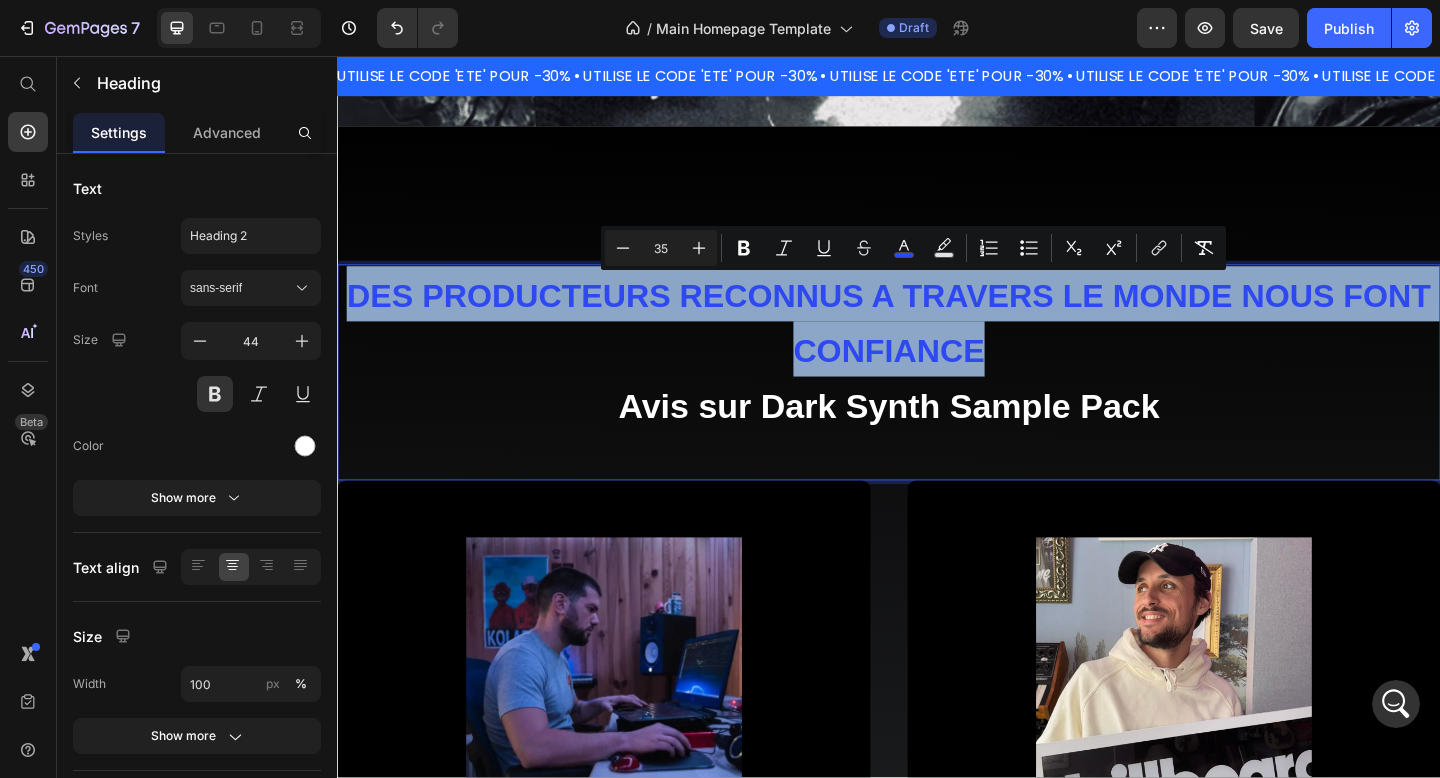 drag, startPoint x: 1100, startPoint y: 350, endPoint x: 353, endPoint y: 317, distance: 747.7286 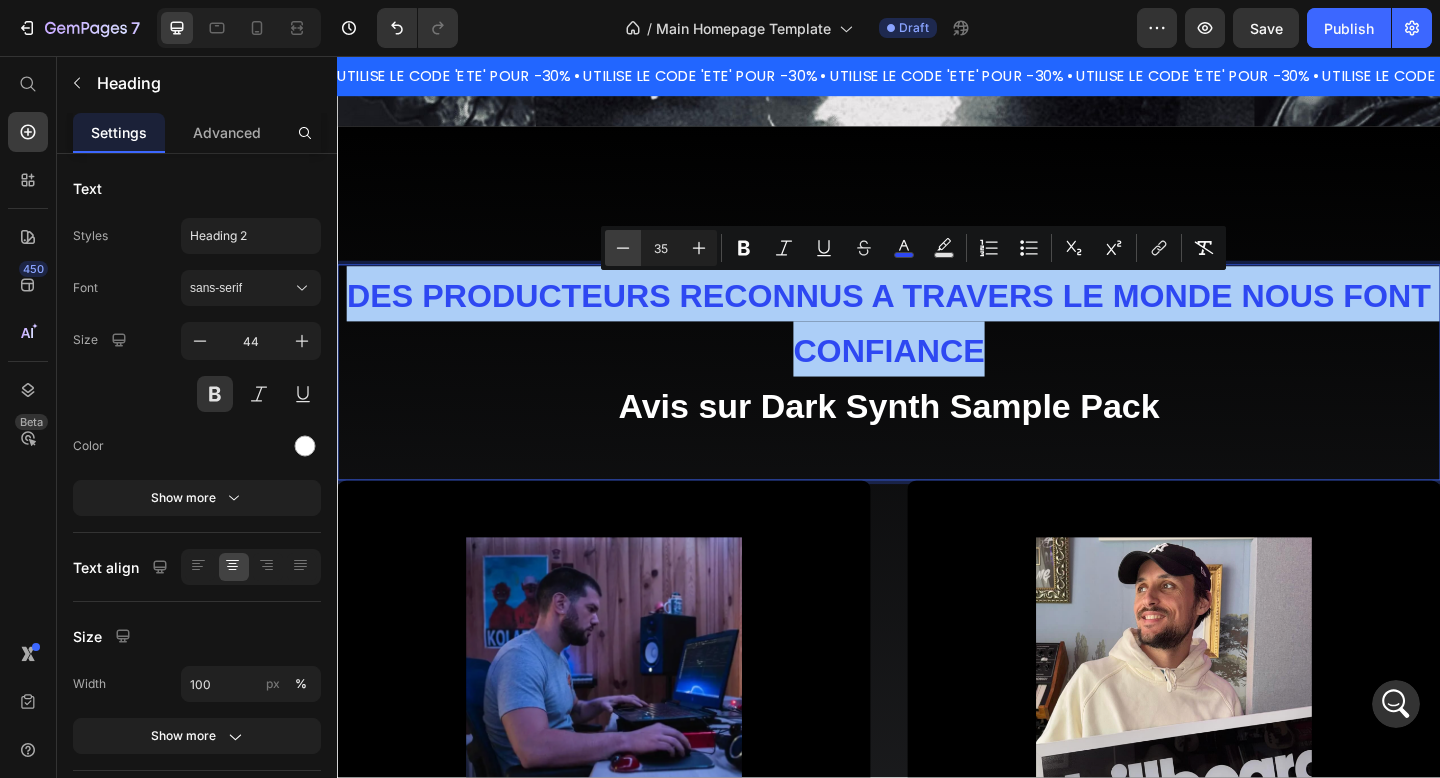 click 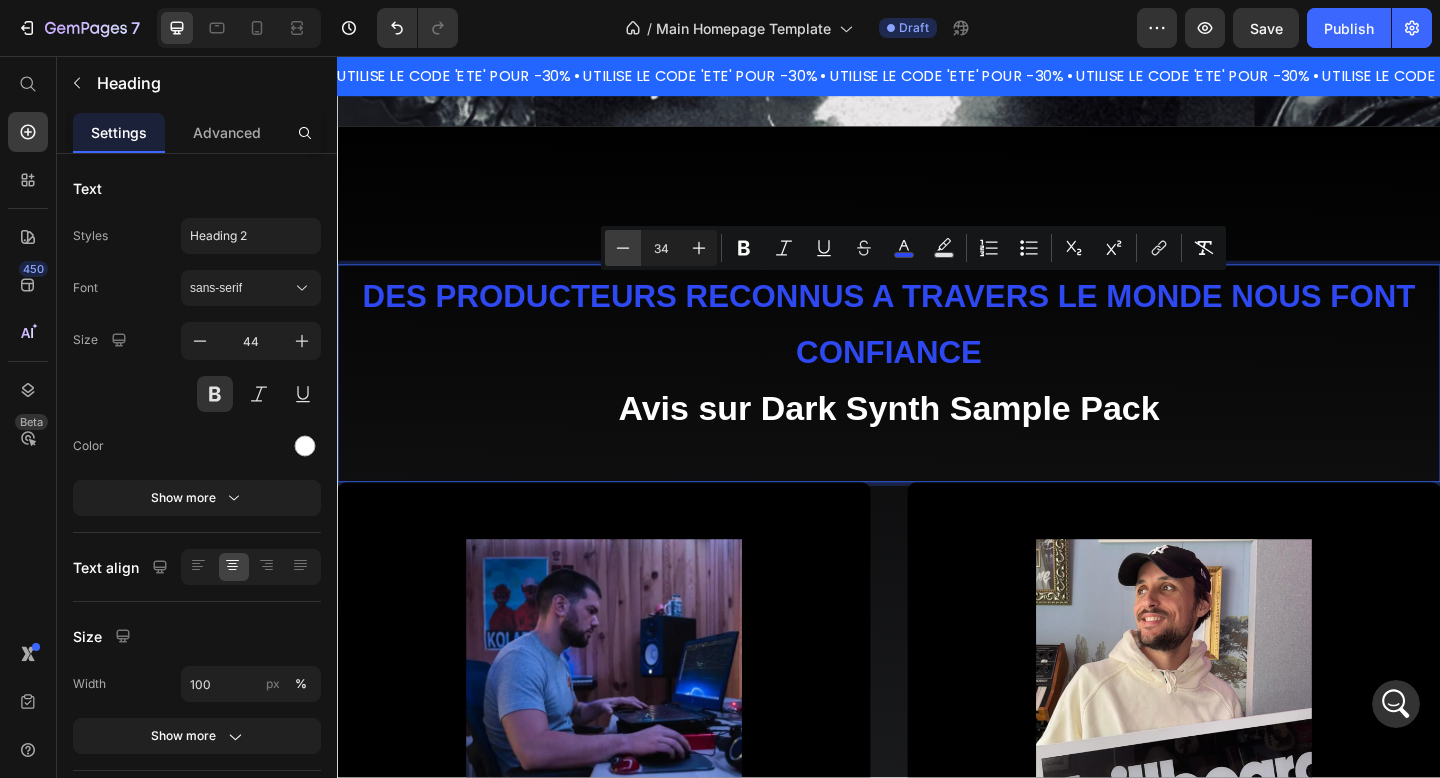 click 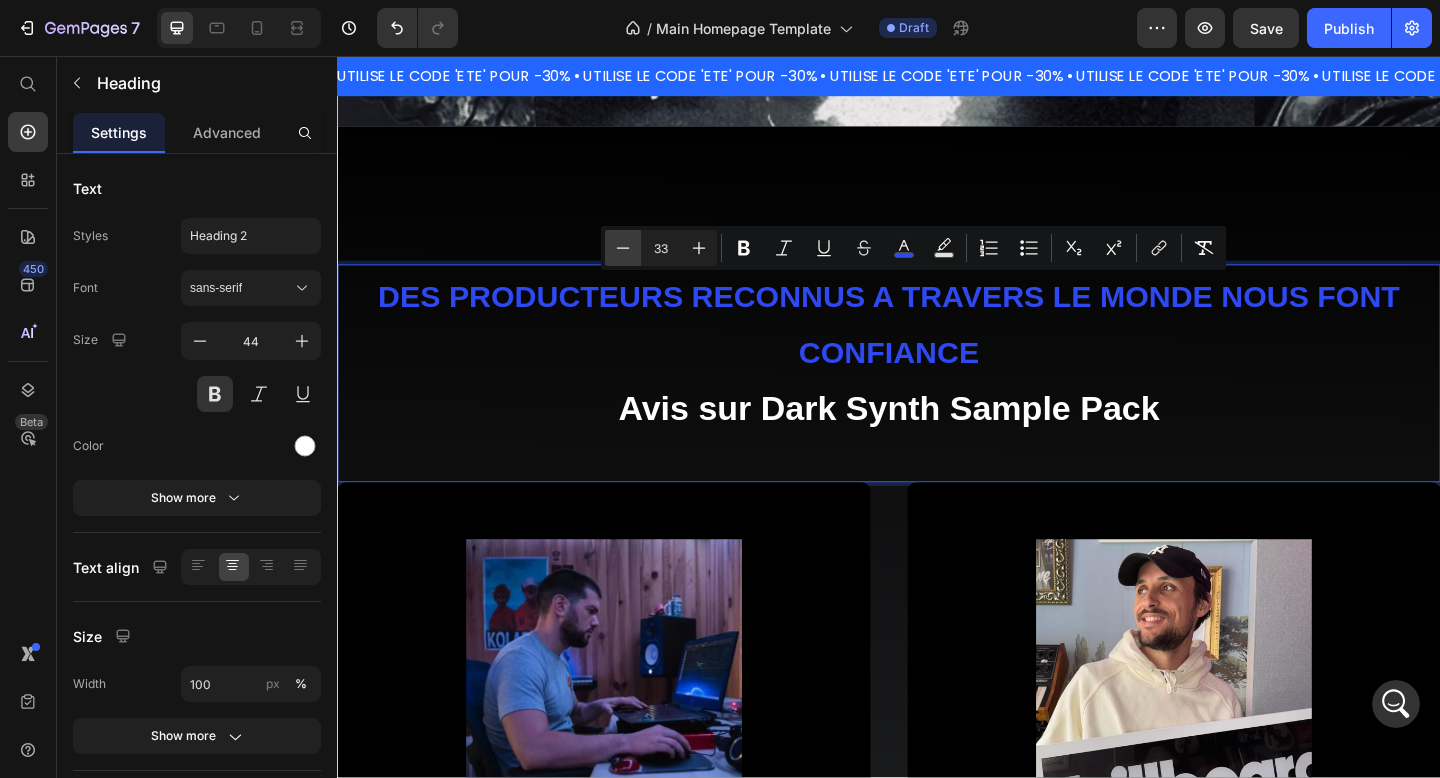 click 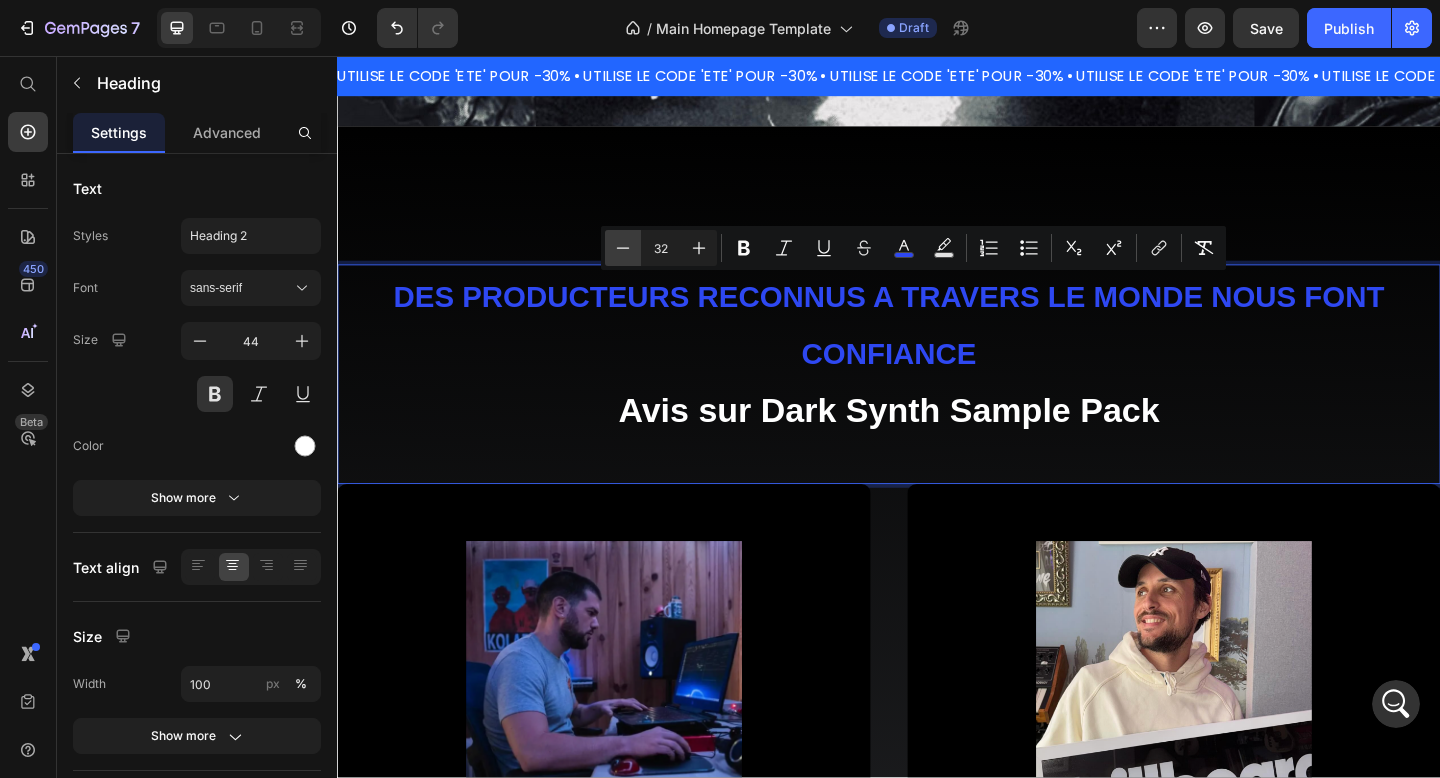 click 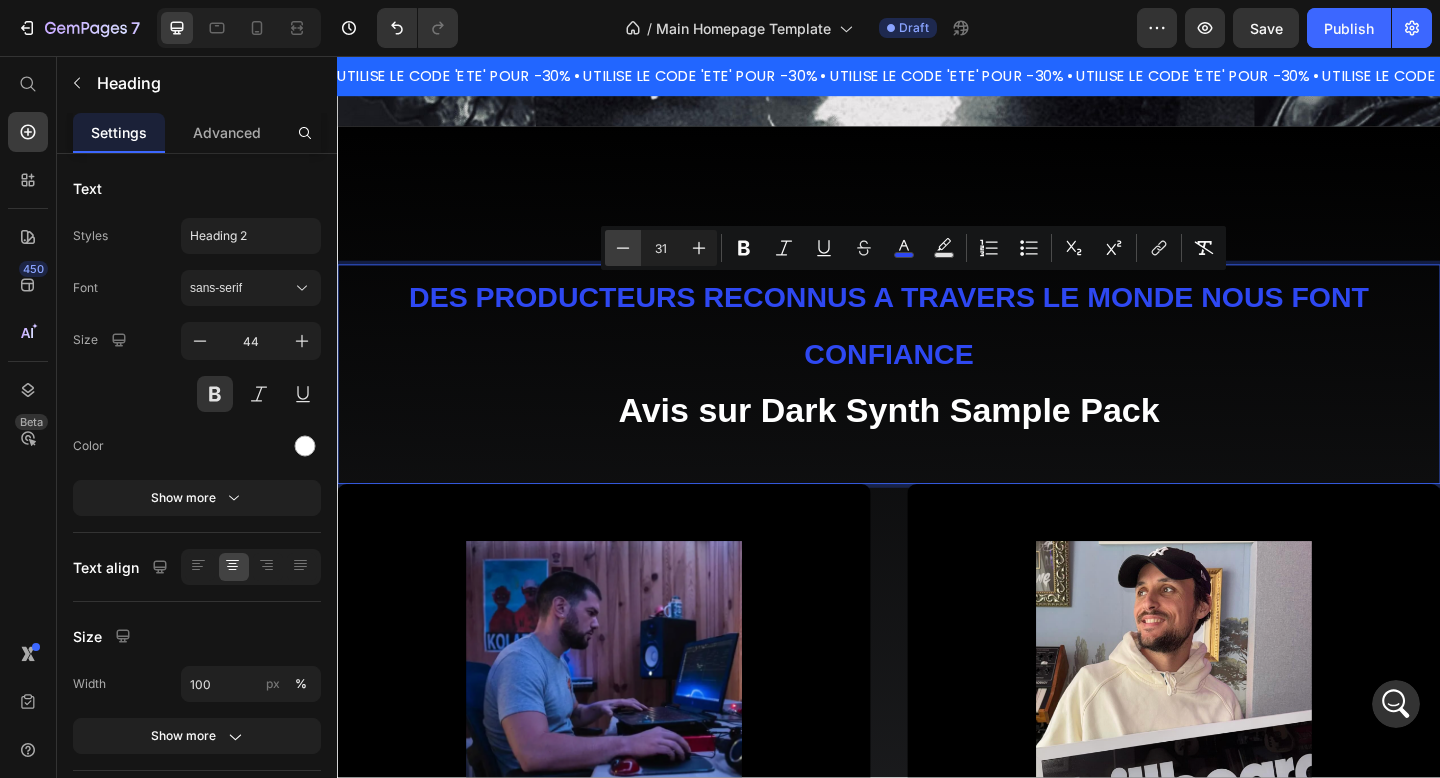 click 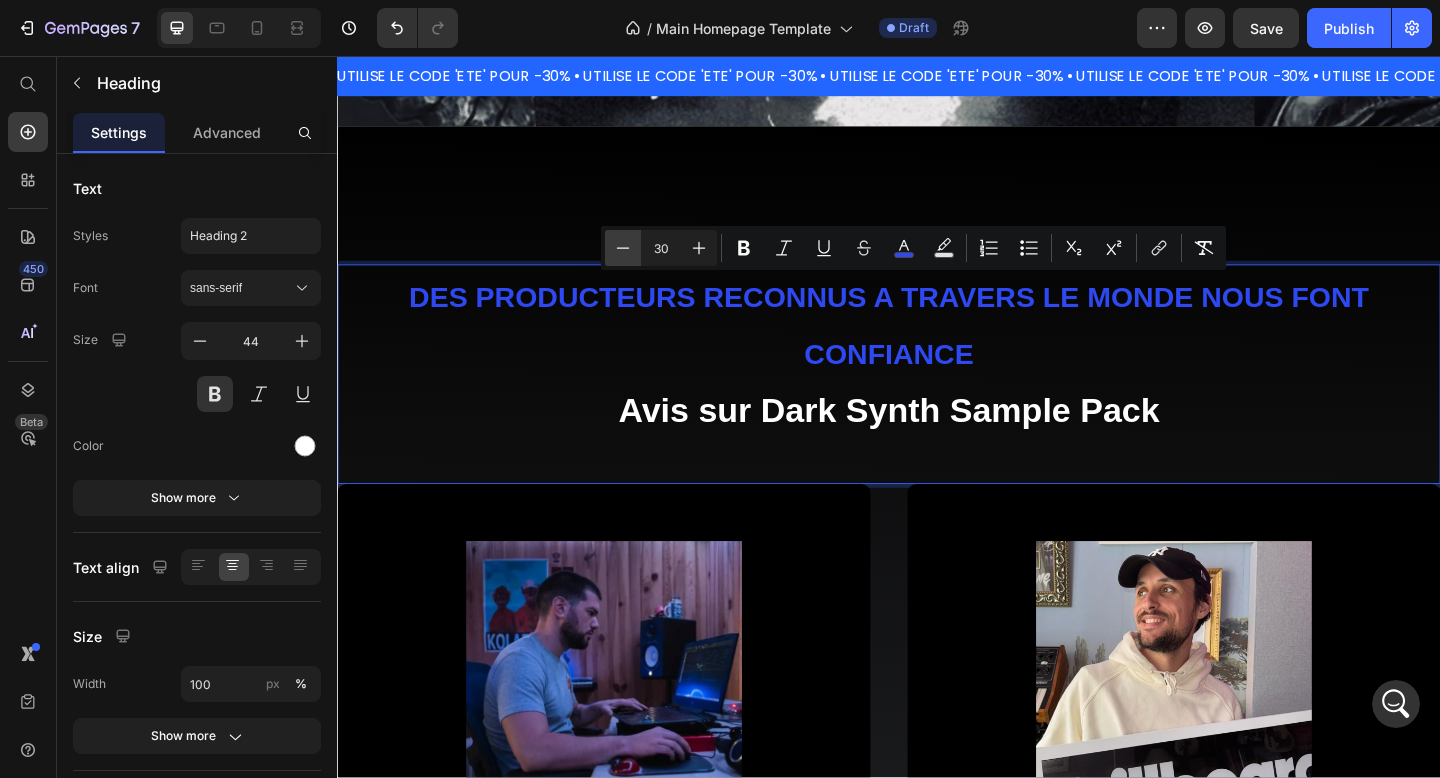 click 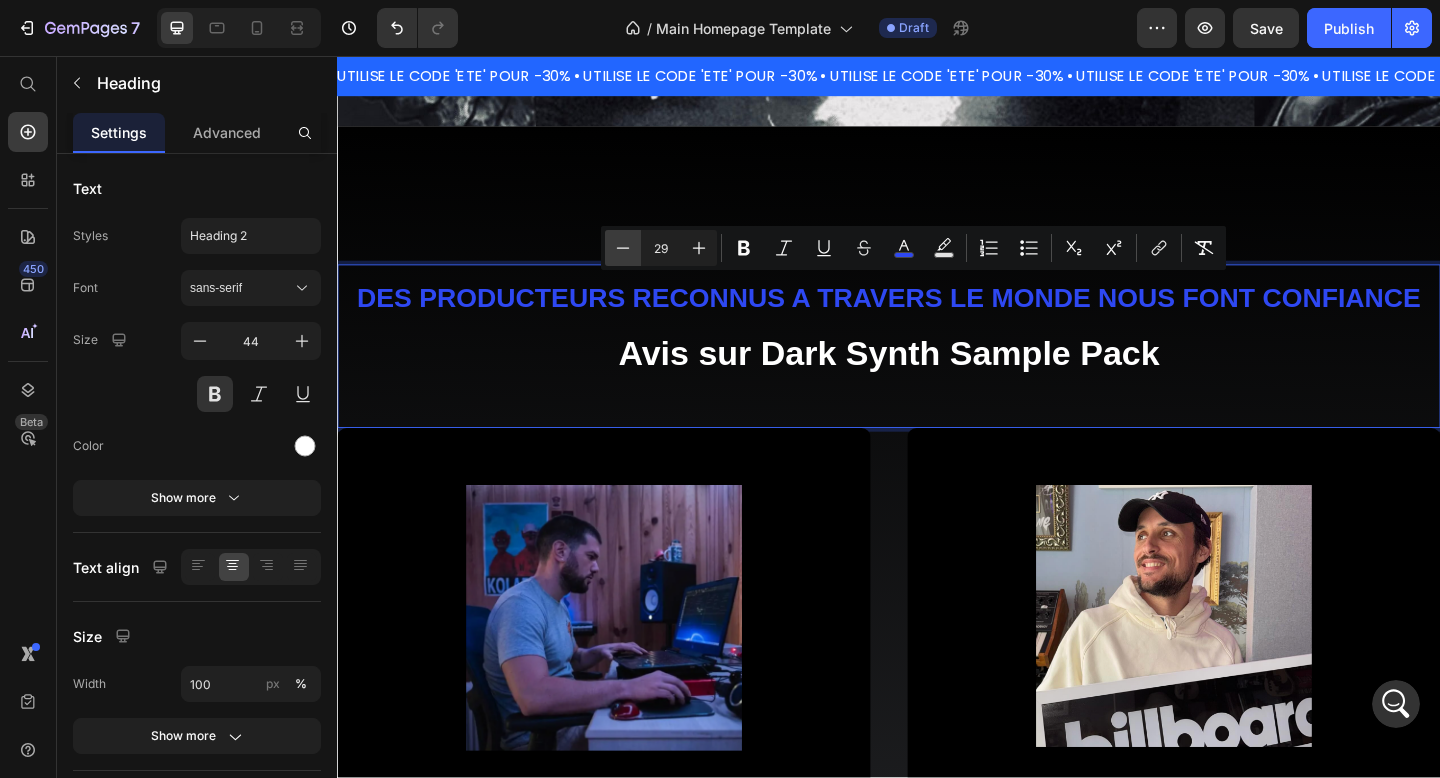 click 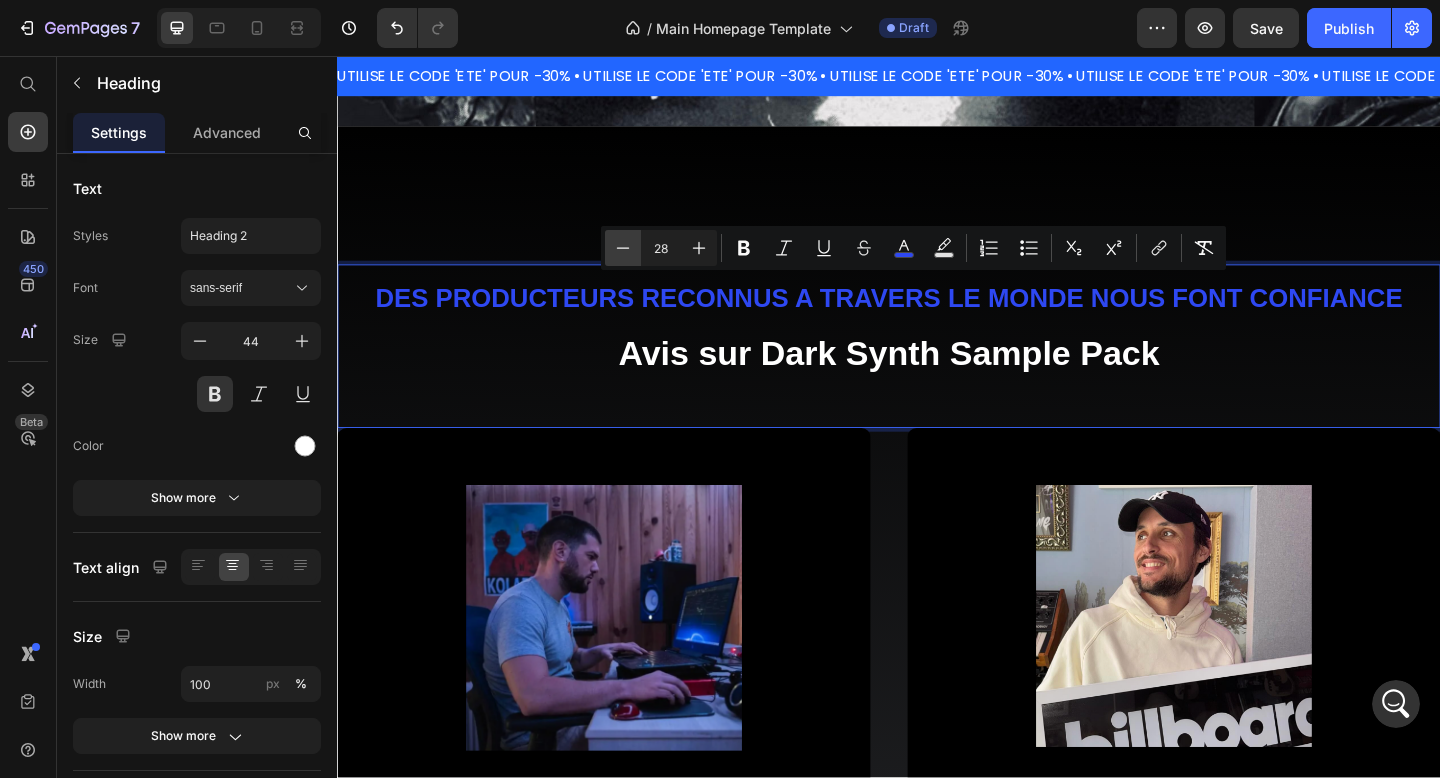 click 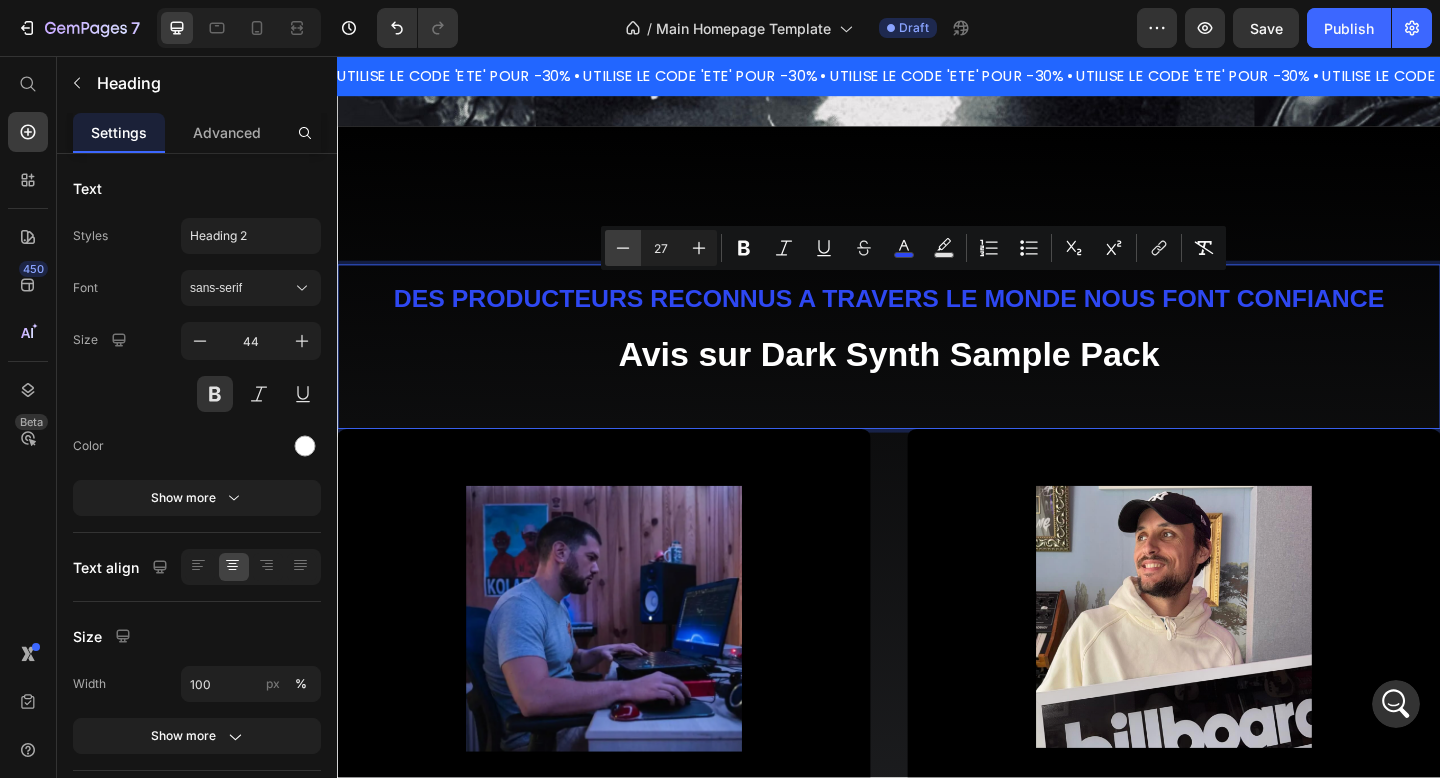 click 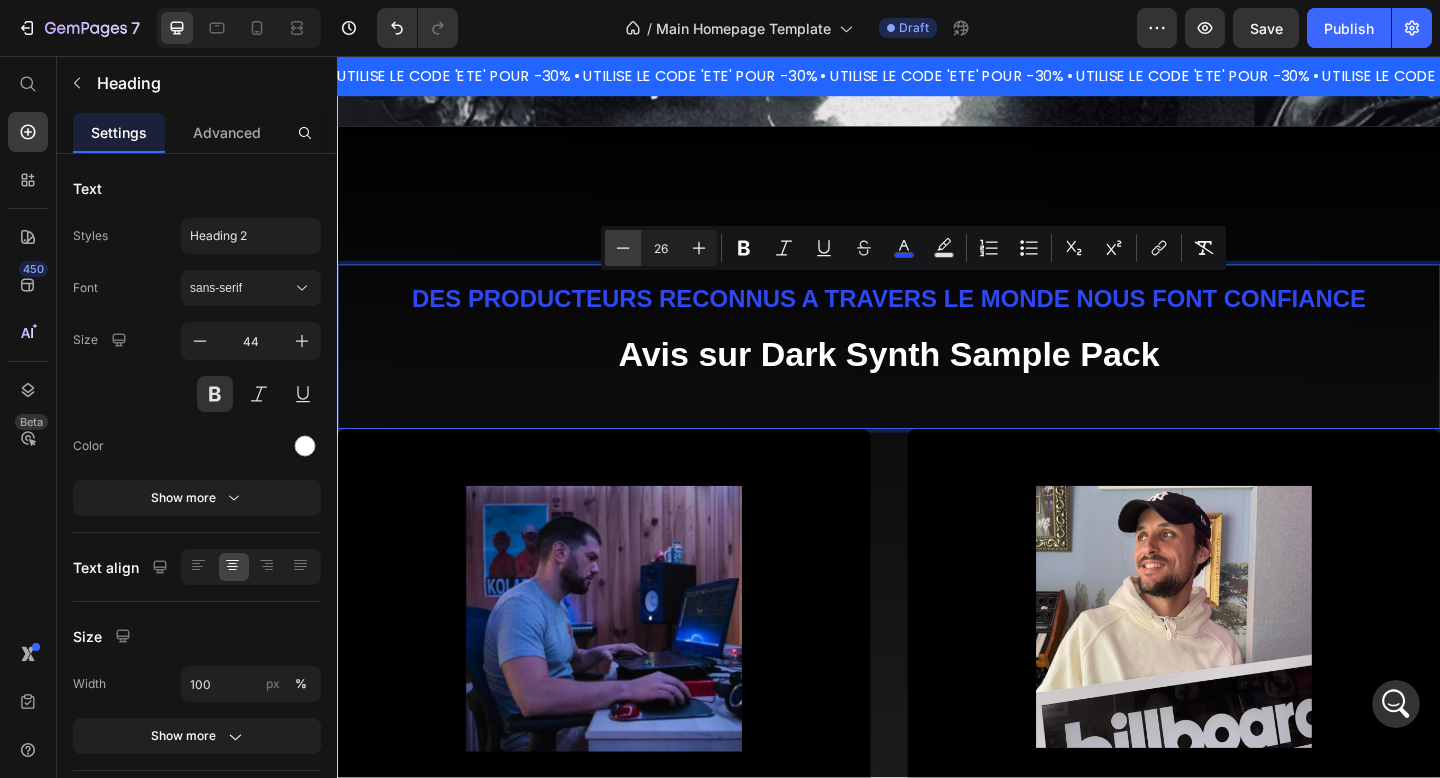 click 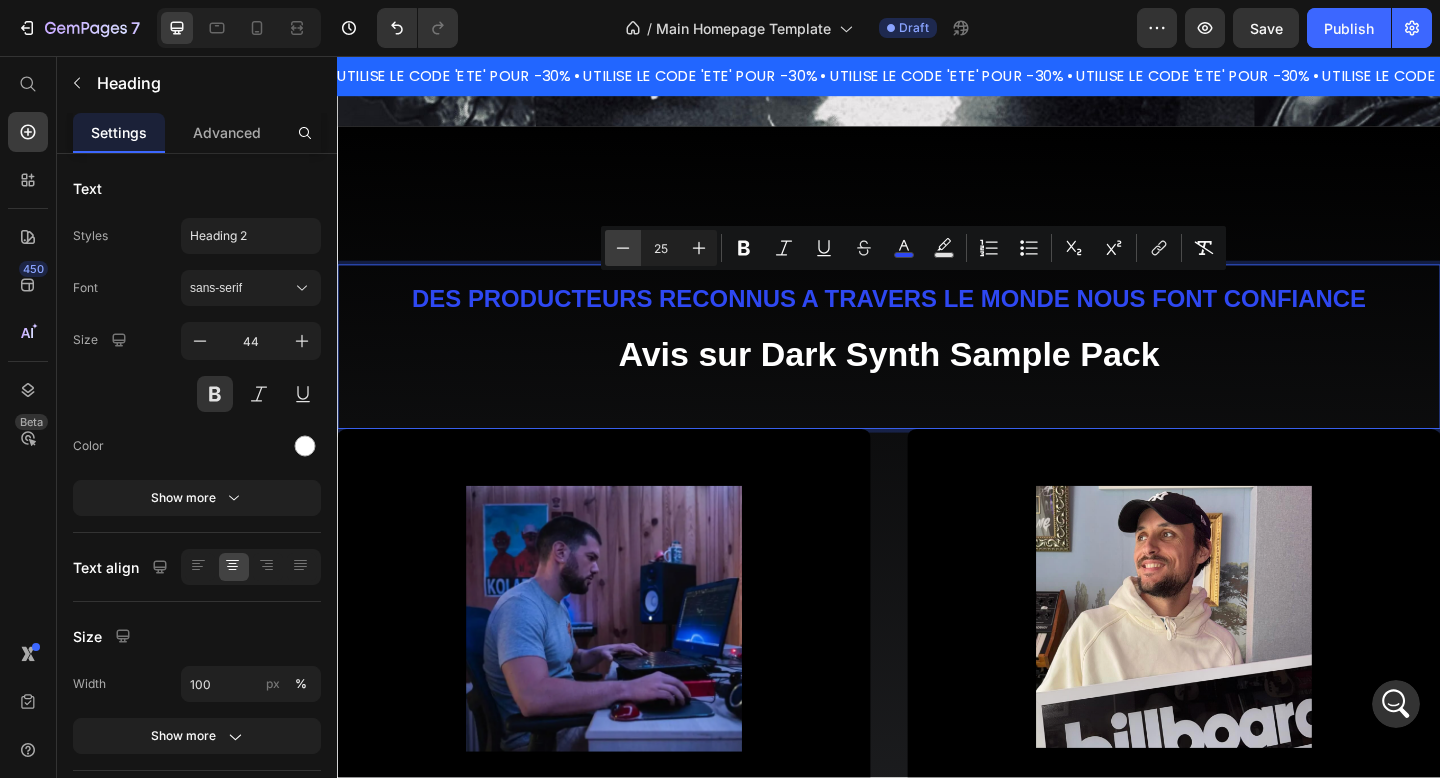 click 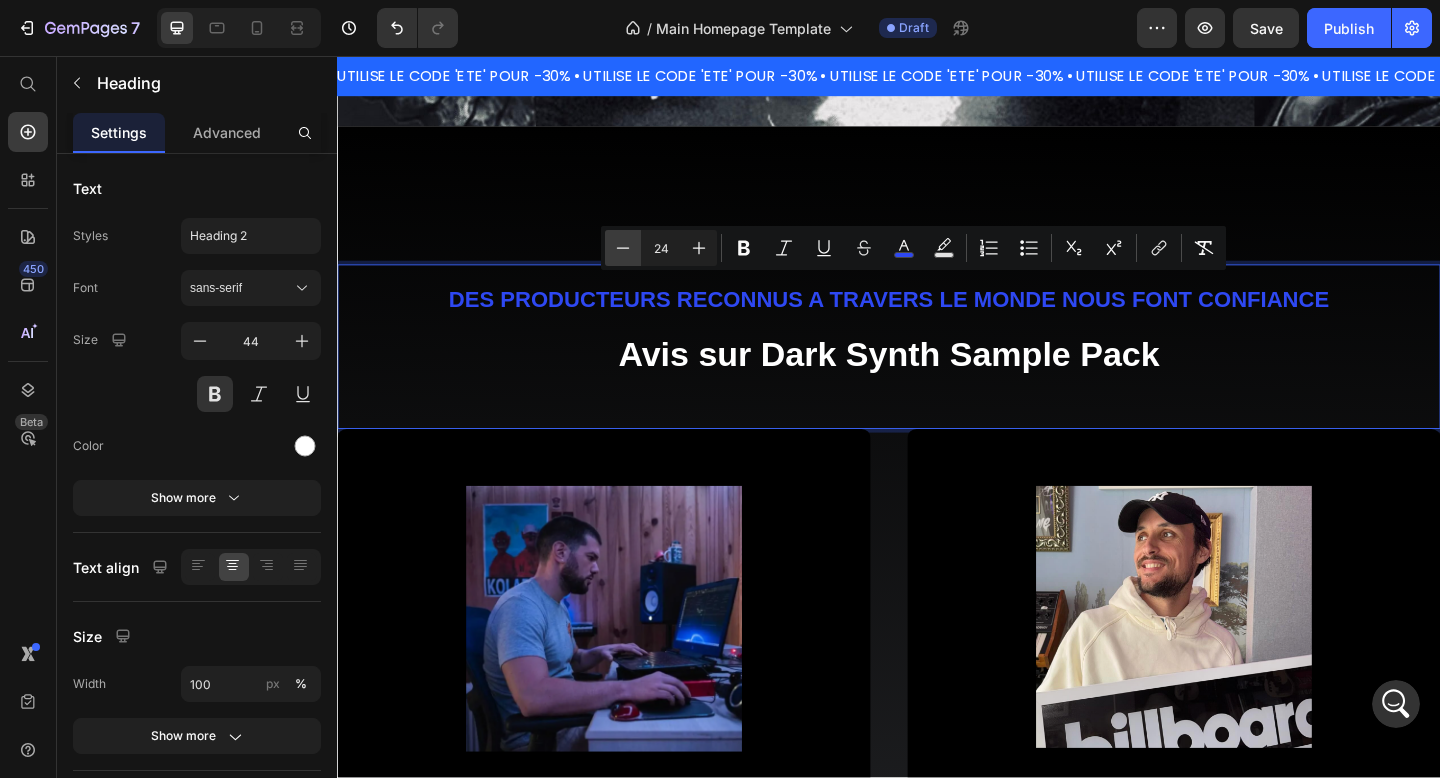 click 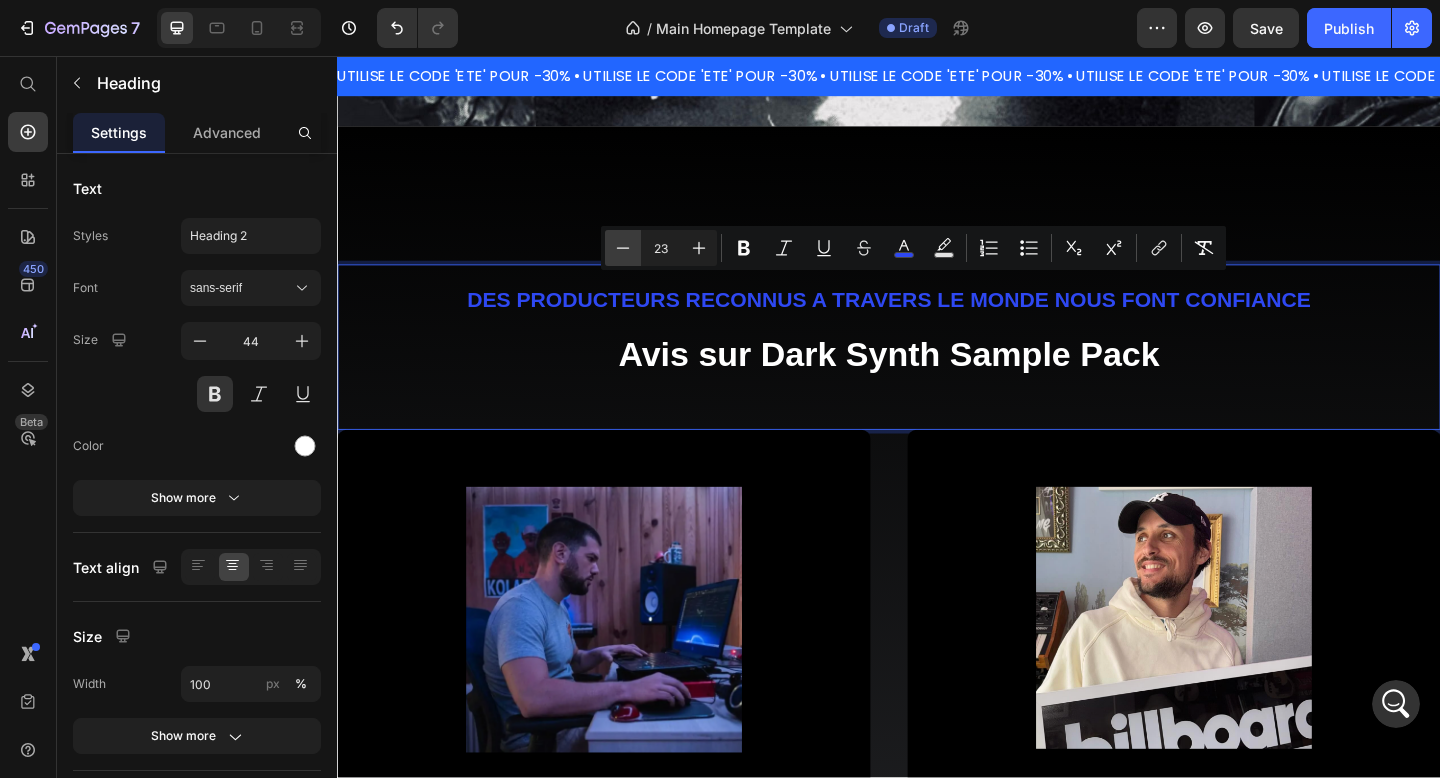 click 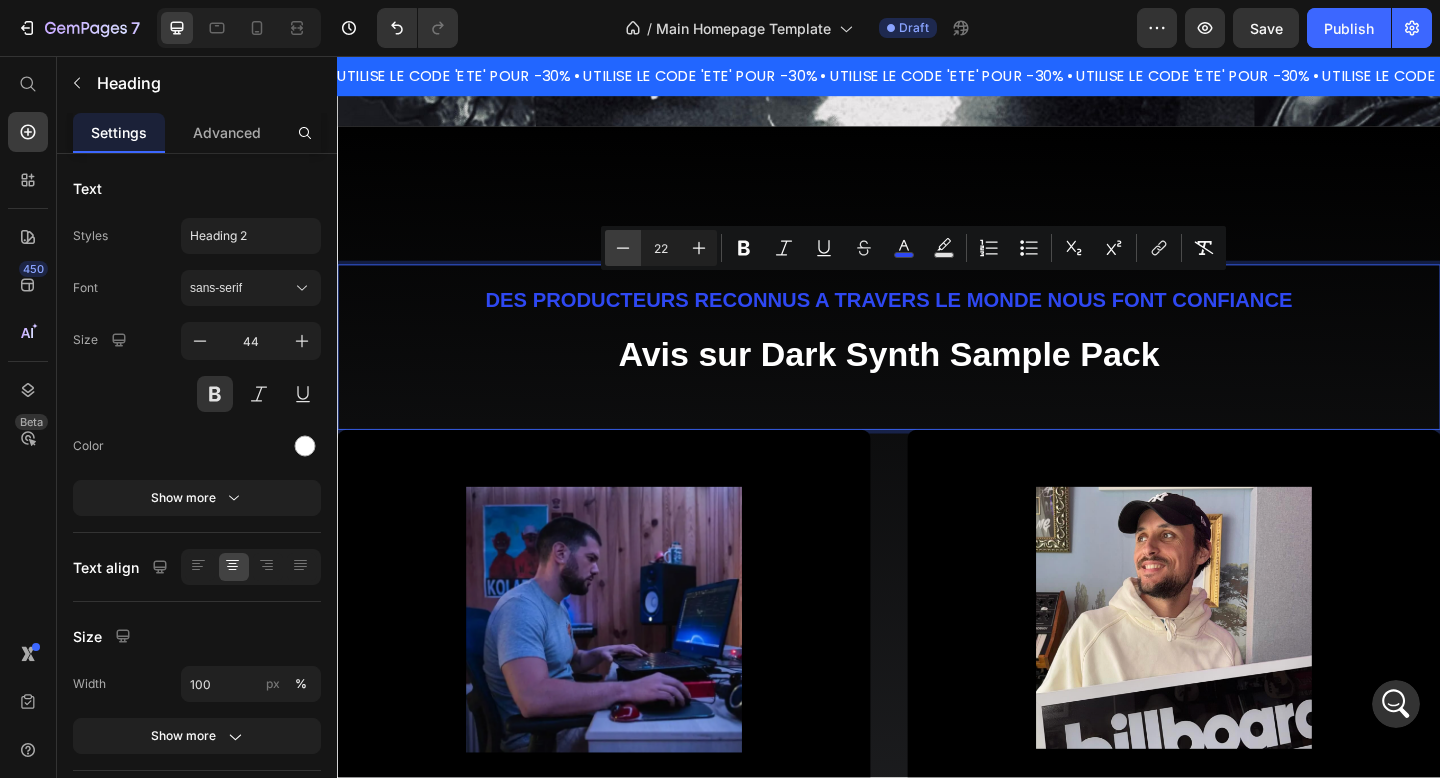 click 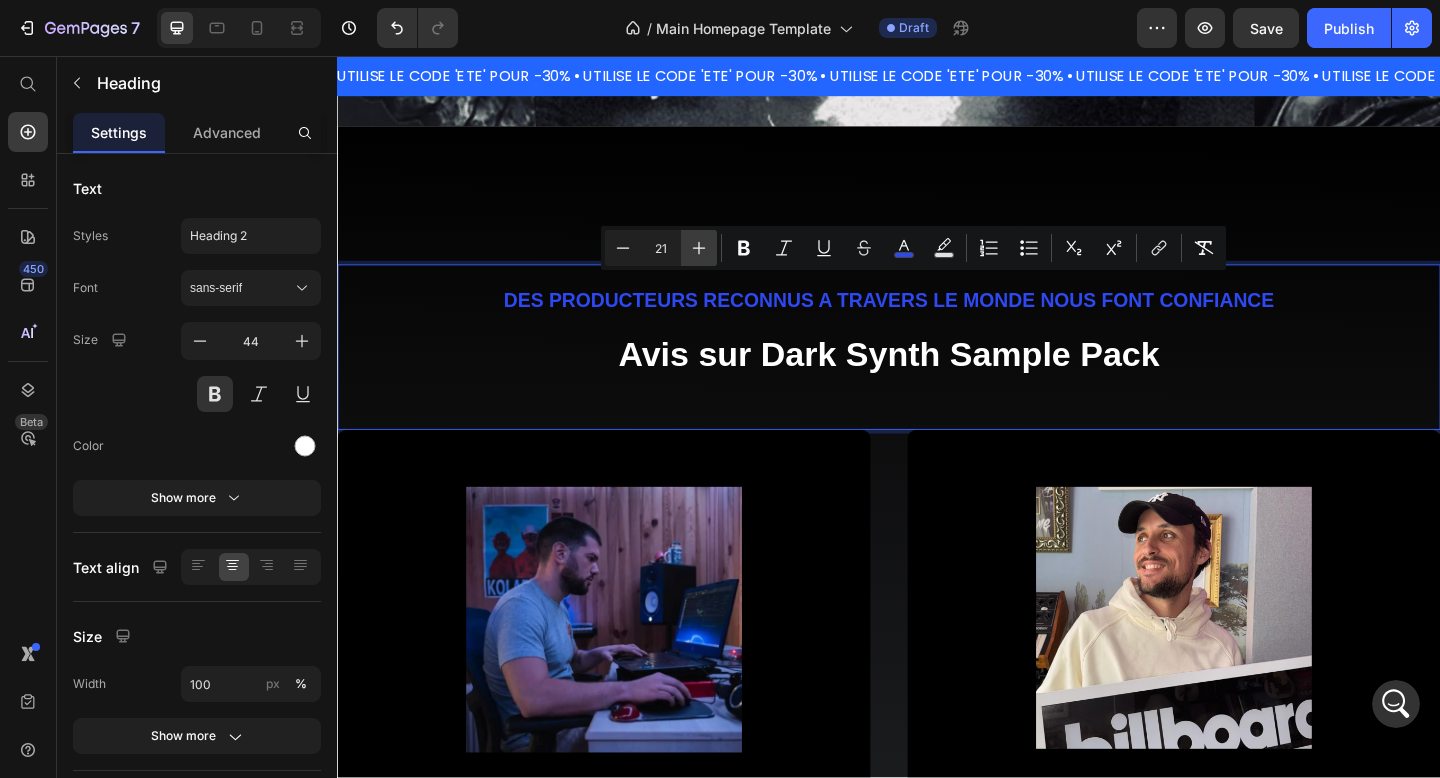 click 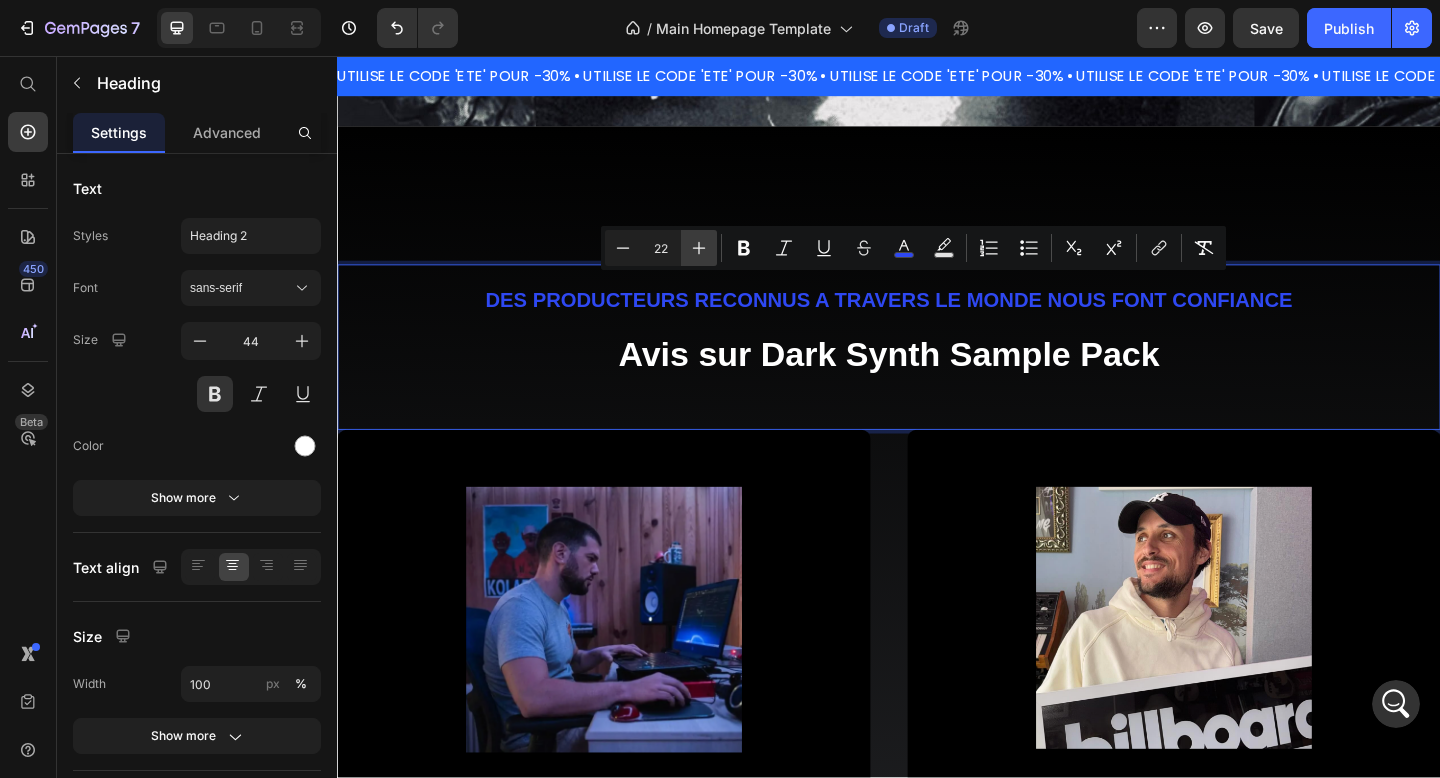 click 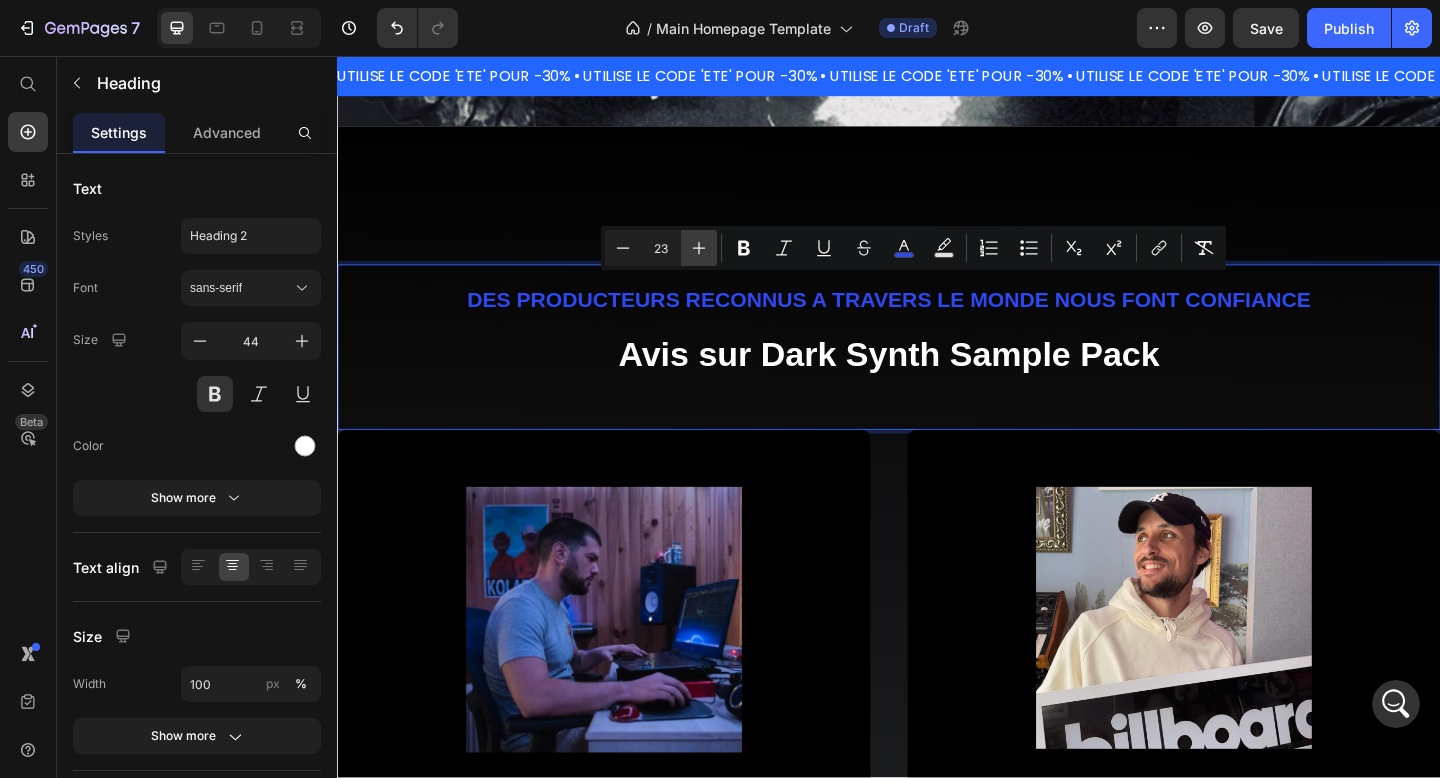 click 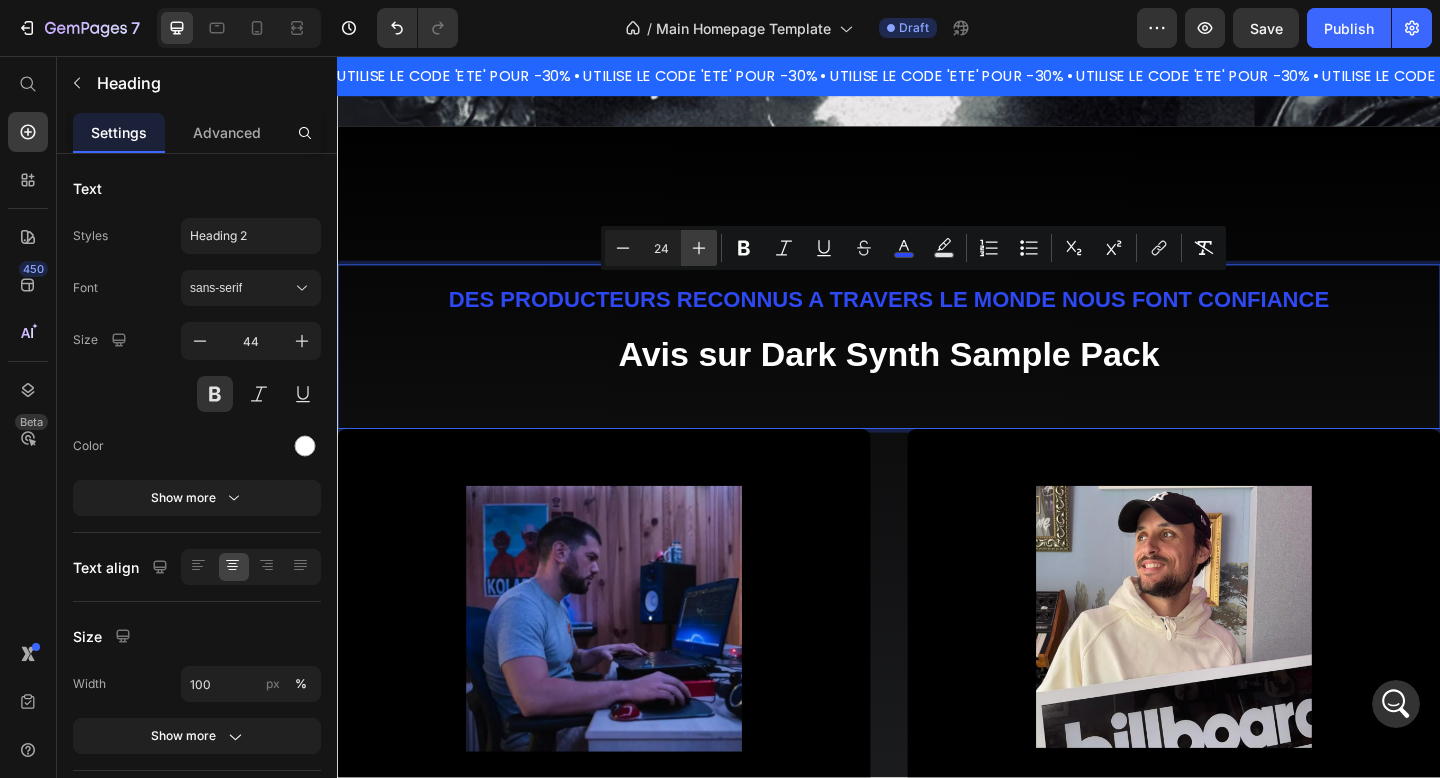 click 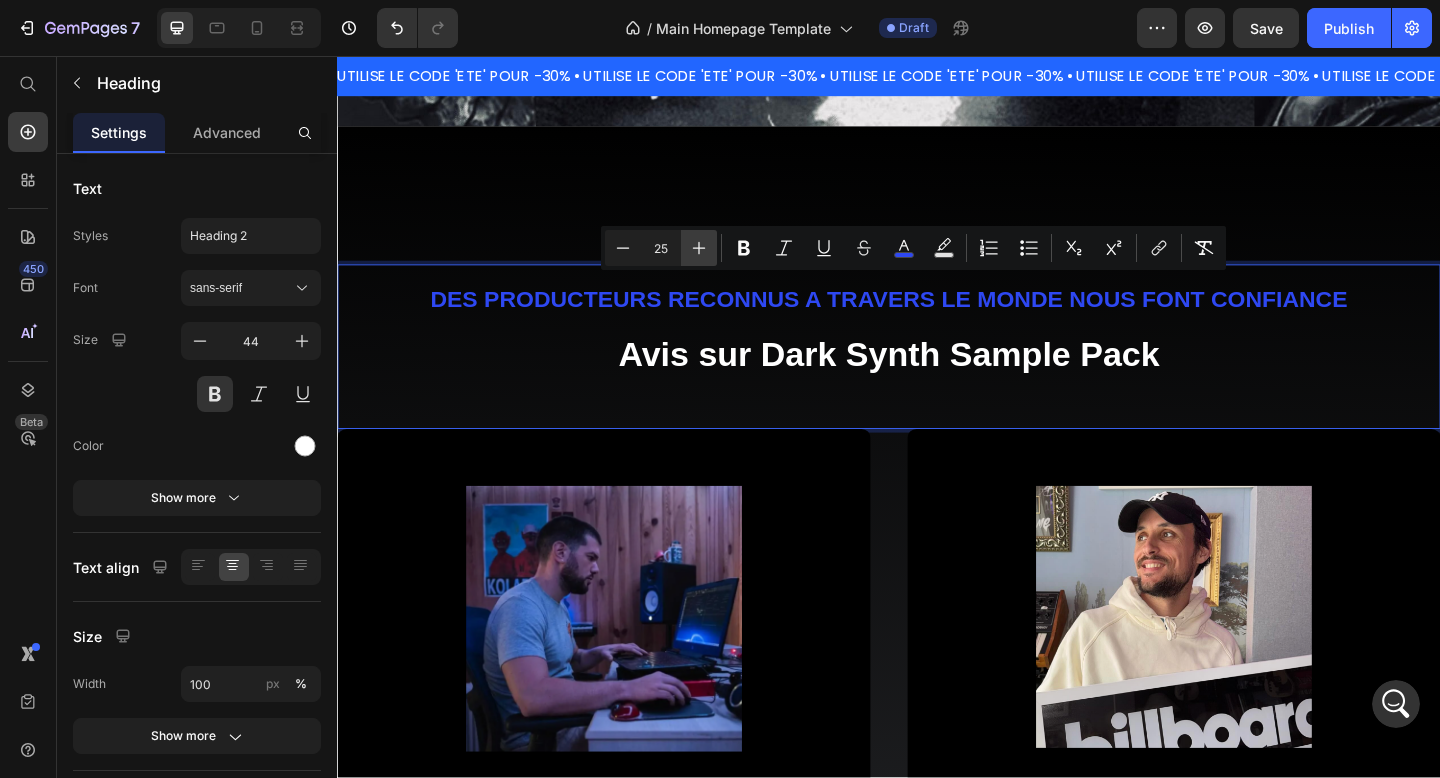 click 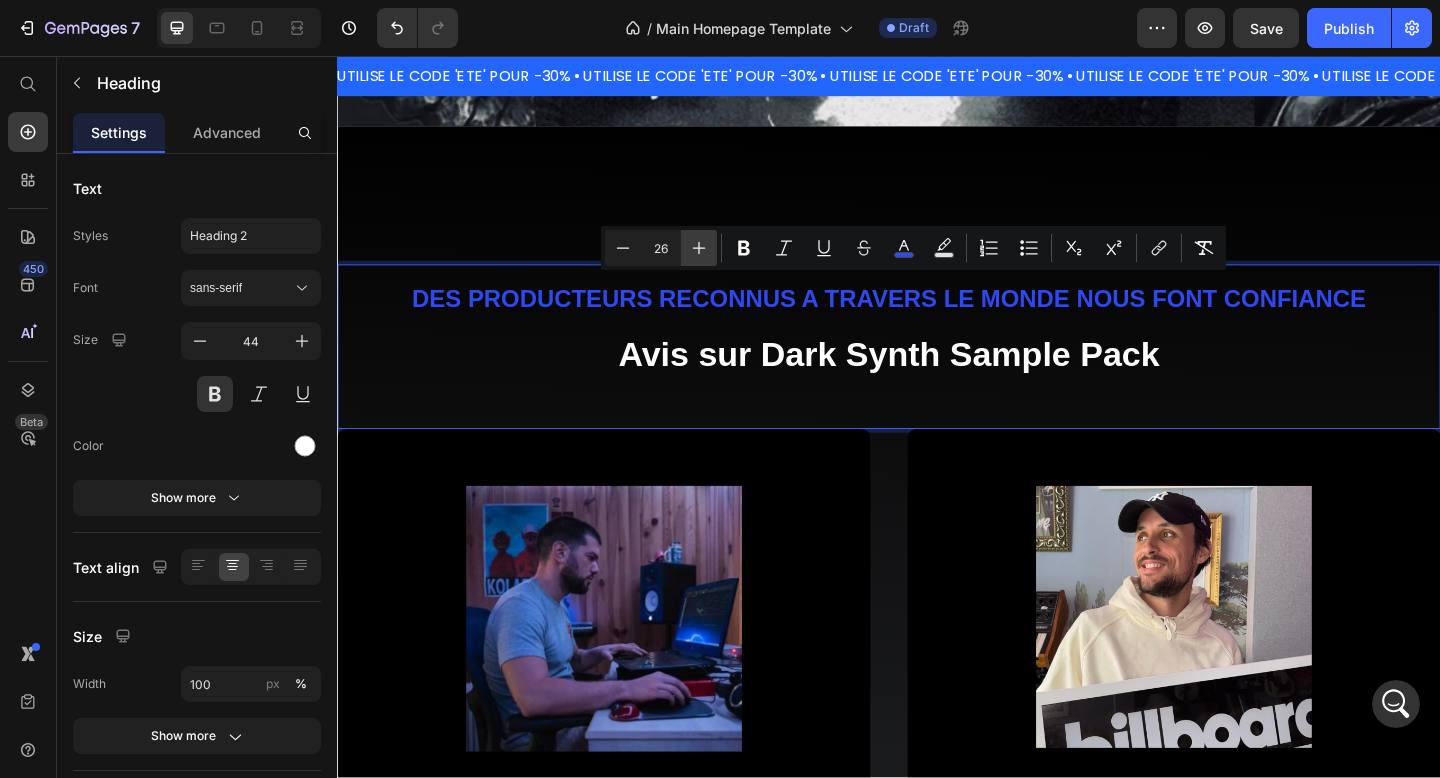 click 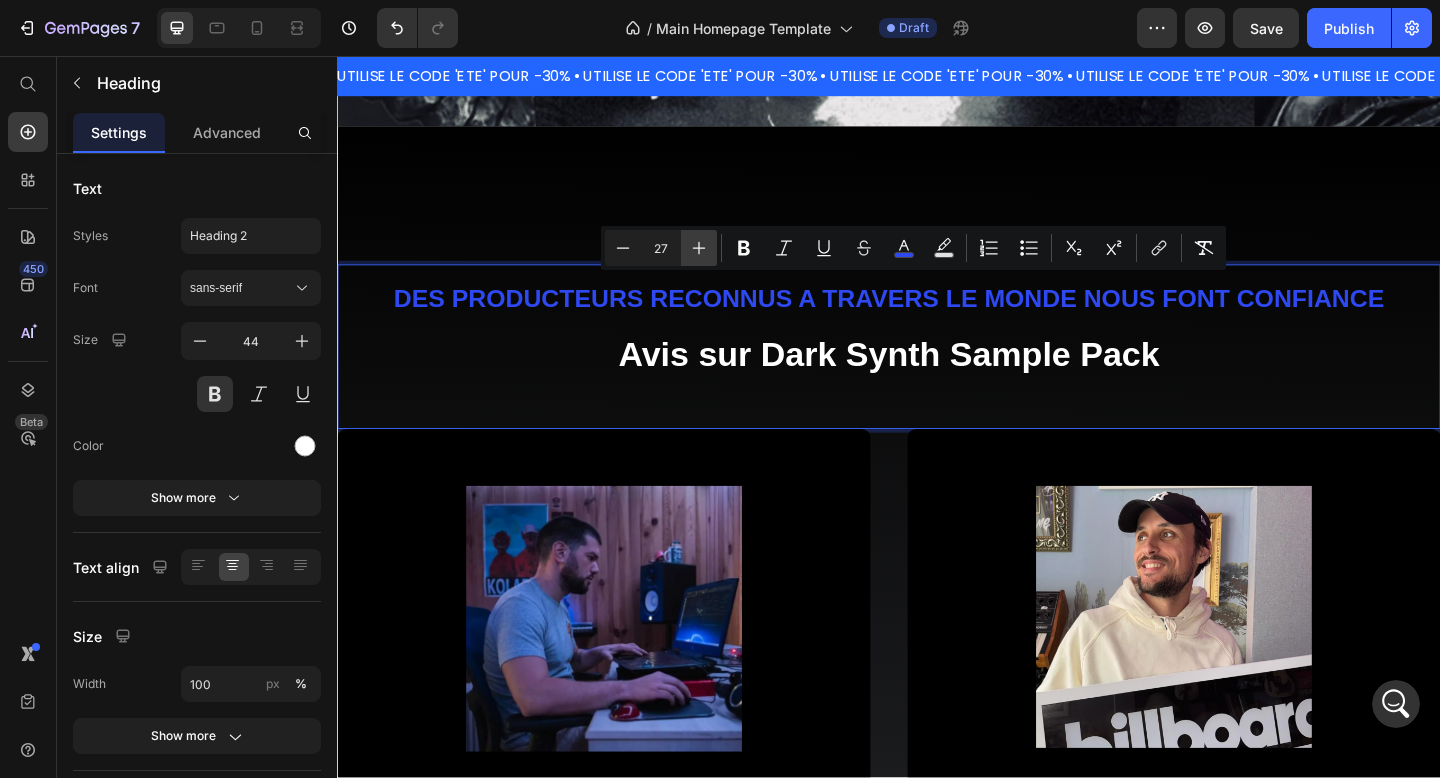 click 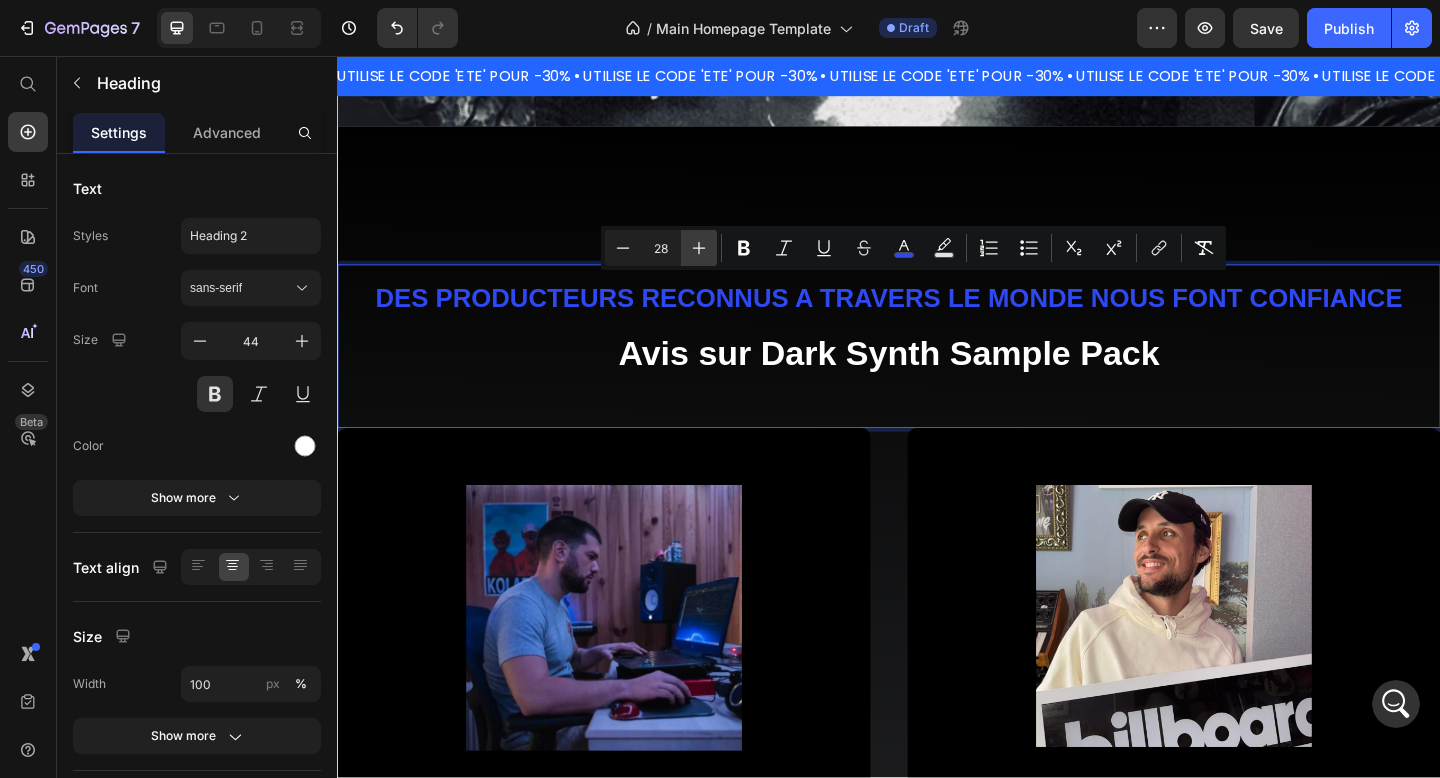 click 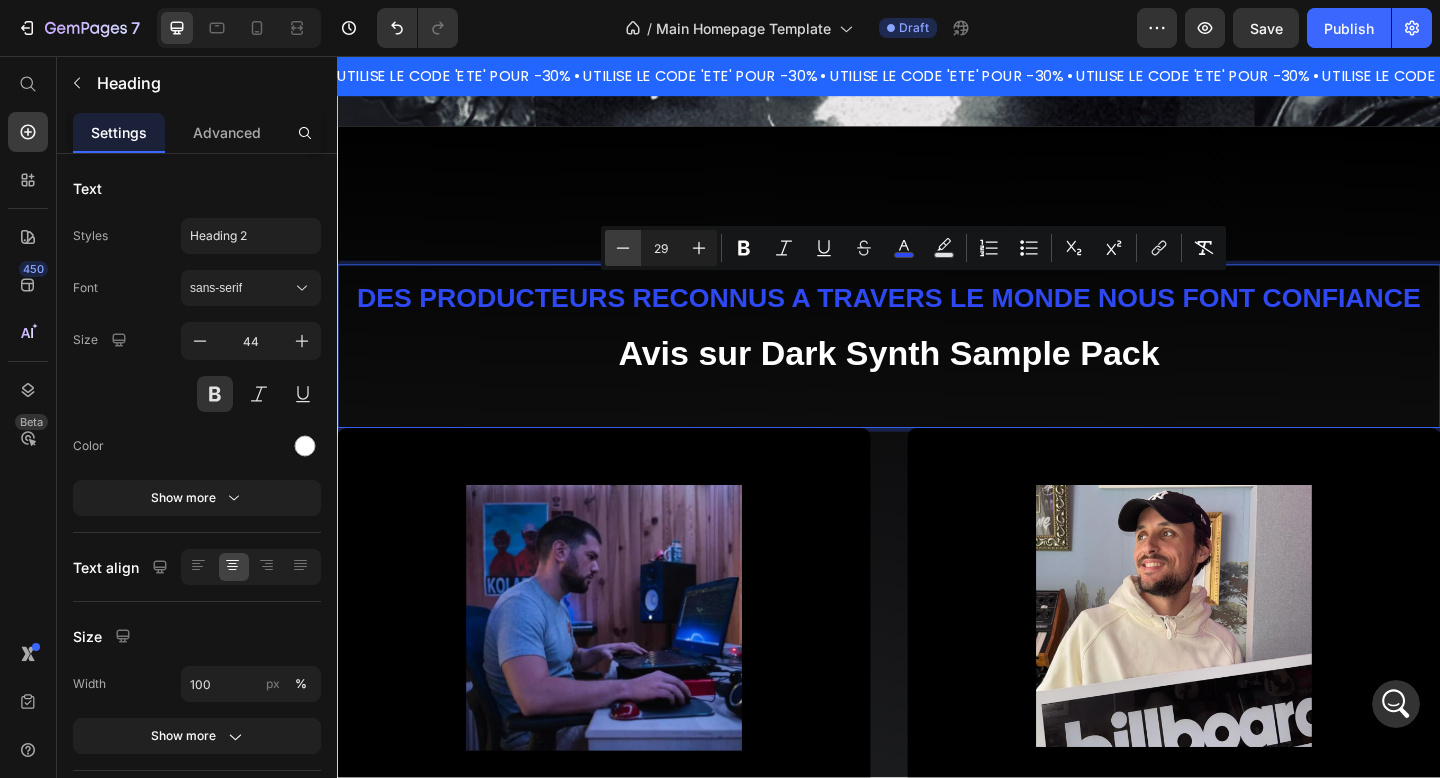 click on "Minus" at bounding box center [623, 248] 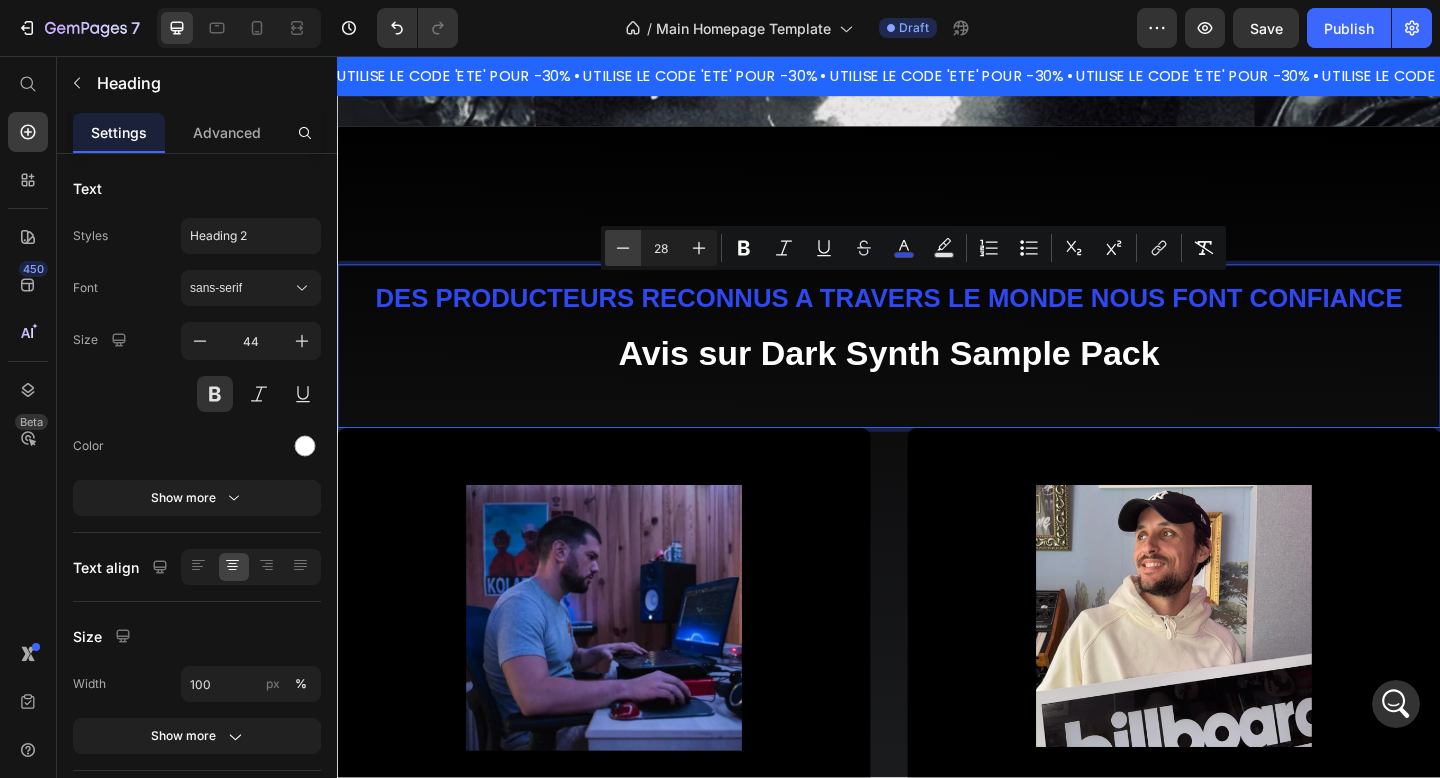 click 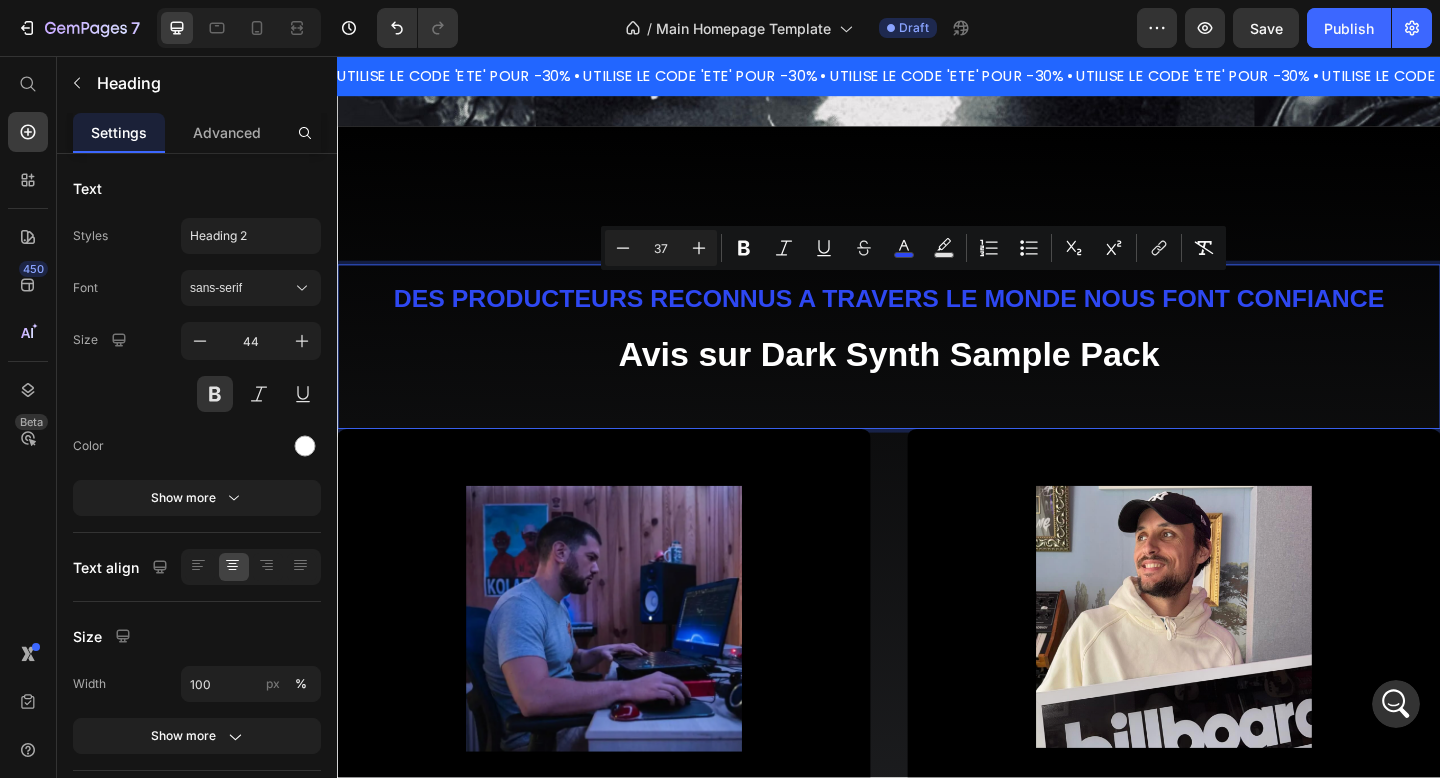 click on "DES PRODUCTEURS RECONNUS A TRAVERS LE MONDE NOUS FONT CONFIANCE Avis sur Dark Synth Sample Pack" at bounding box center (937, 347) 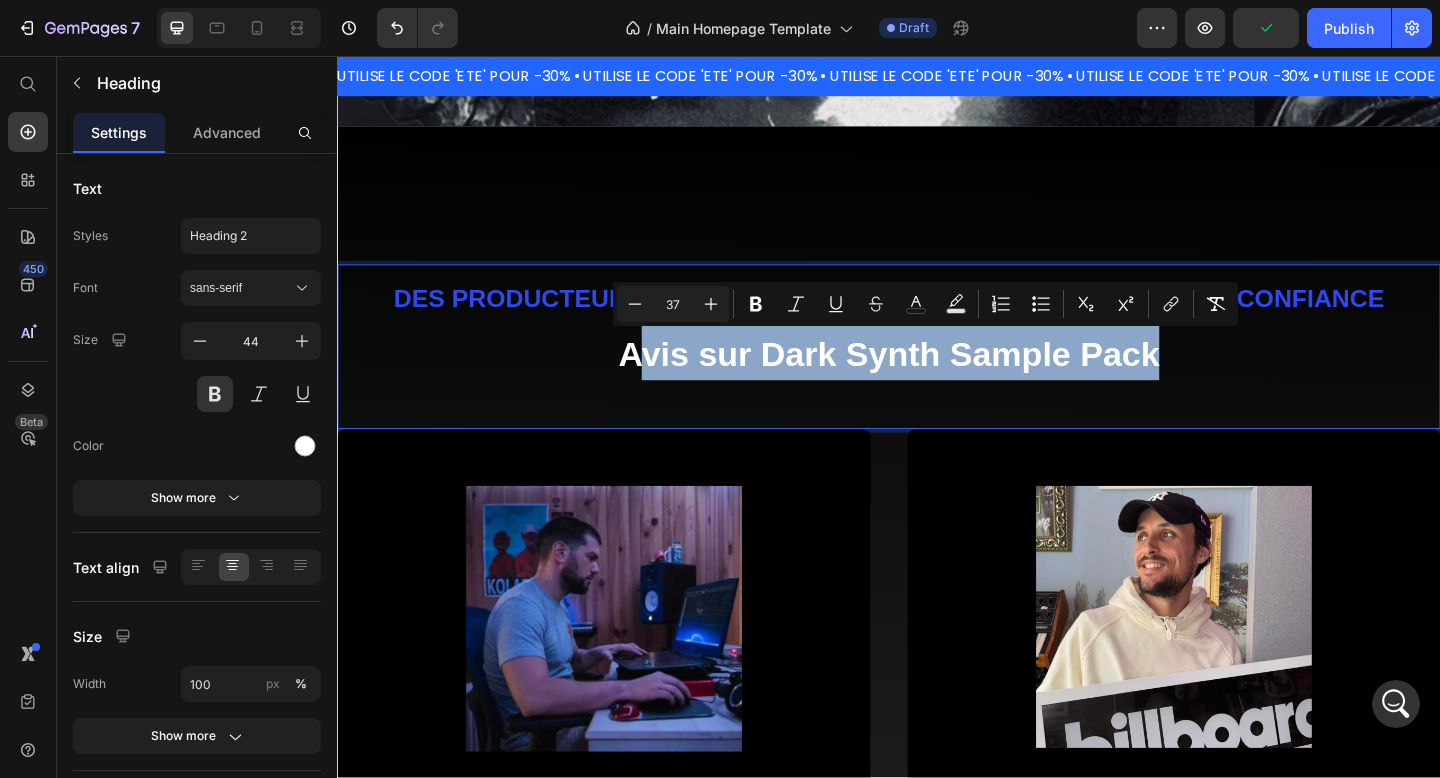 drag, startPoint x: 1271, startPoint y: 374, endPoint x: 664, endPoint y: 370, distance: 607.0132 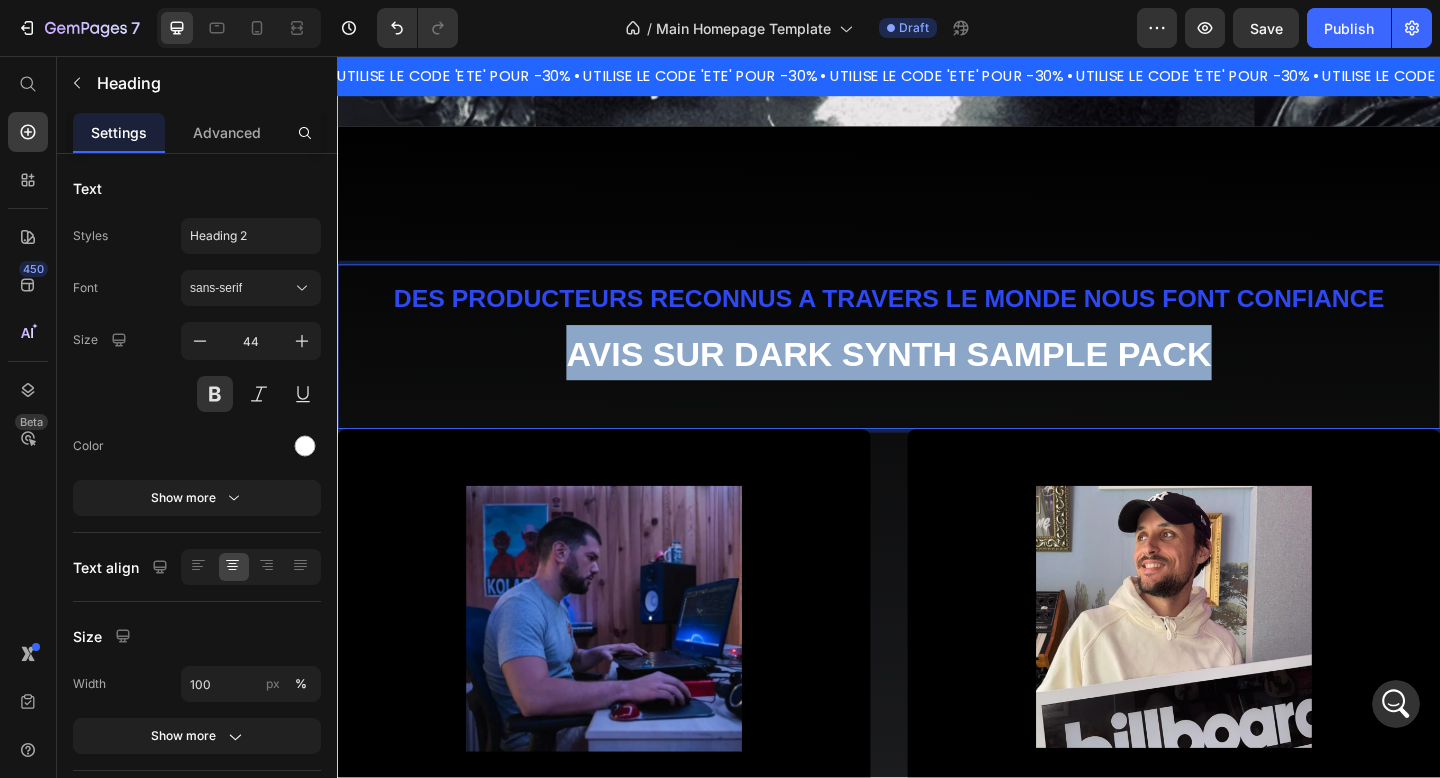 drag, startPoint x: 1303, startPoint y: 382, endPoint x: 593, endPoint y: 391, distance: 710.05707 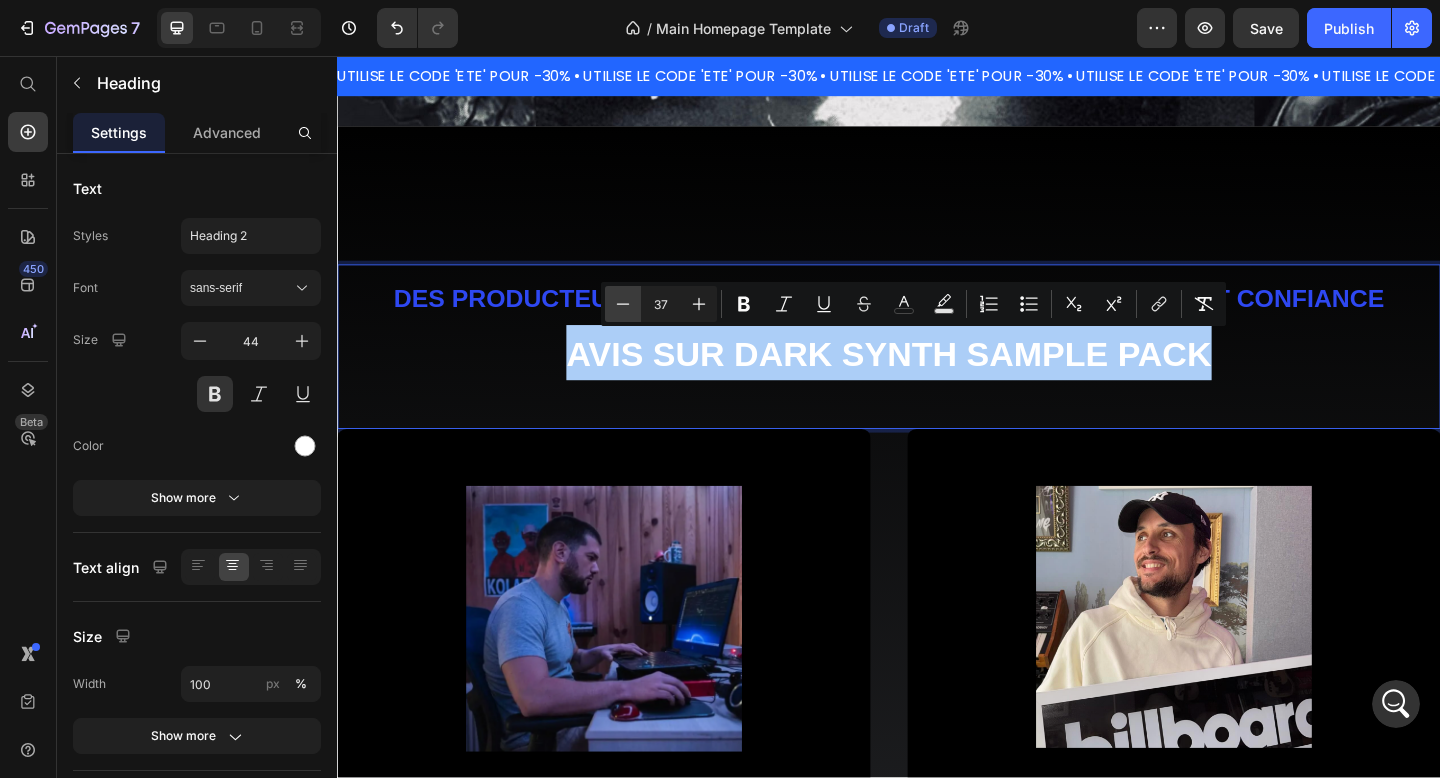 click 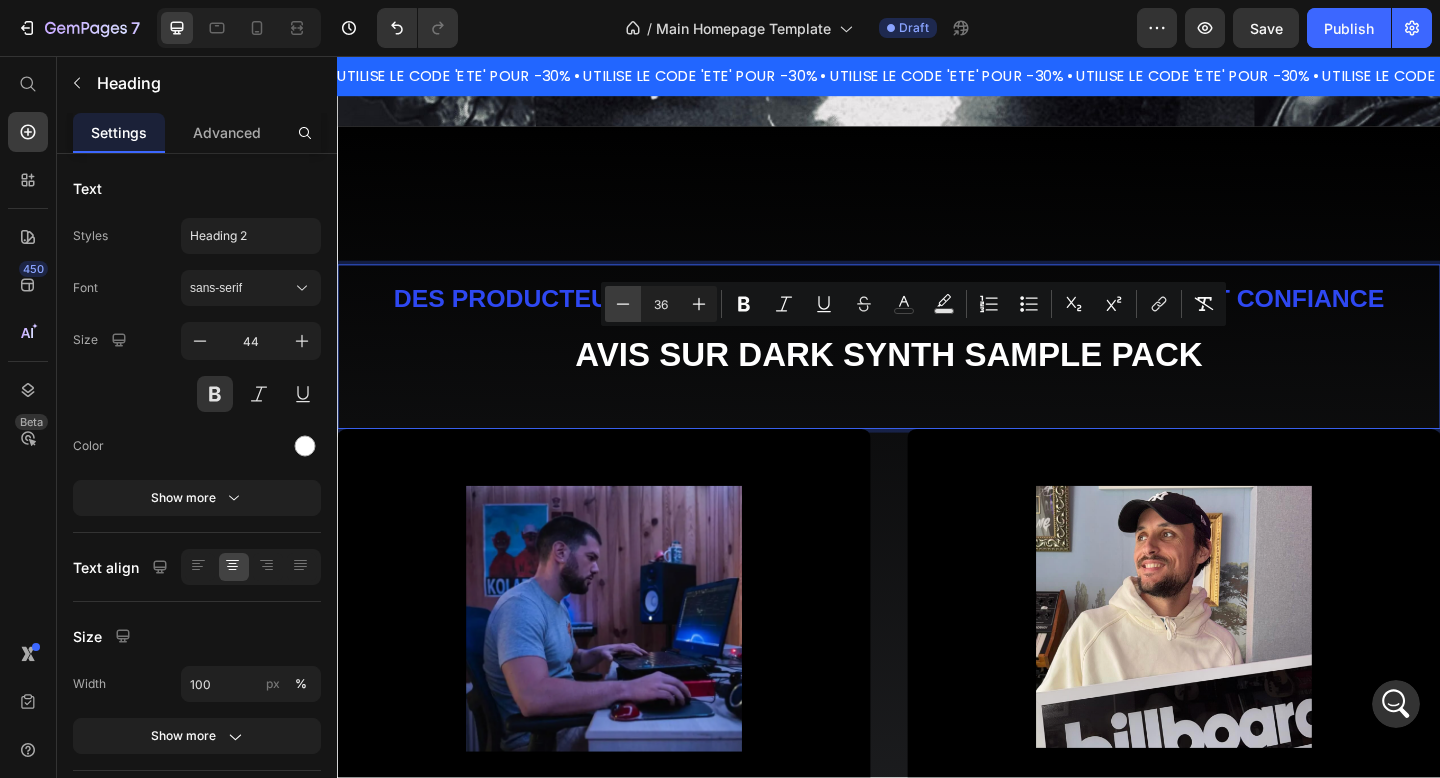 click 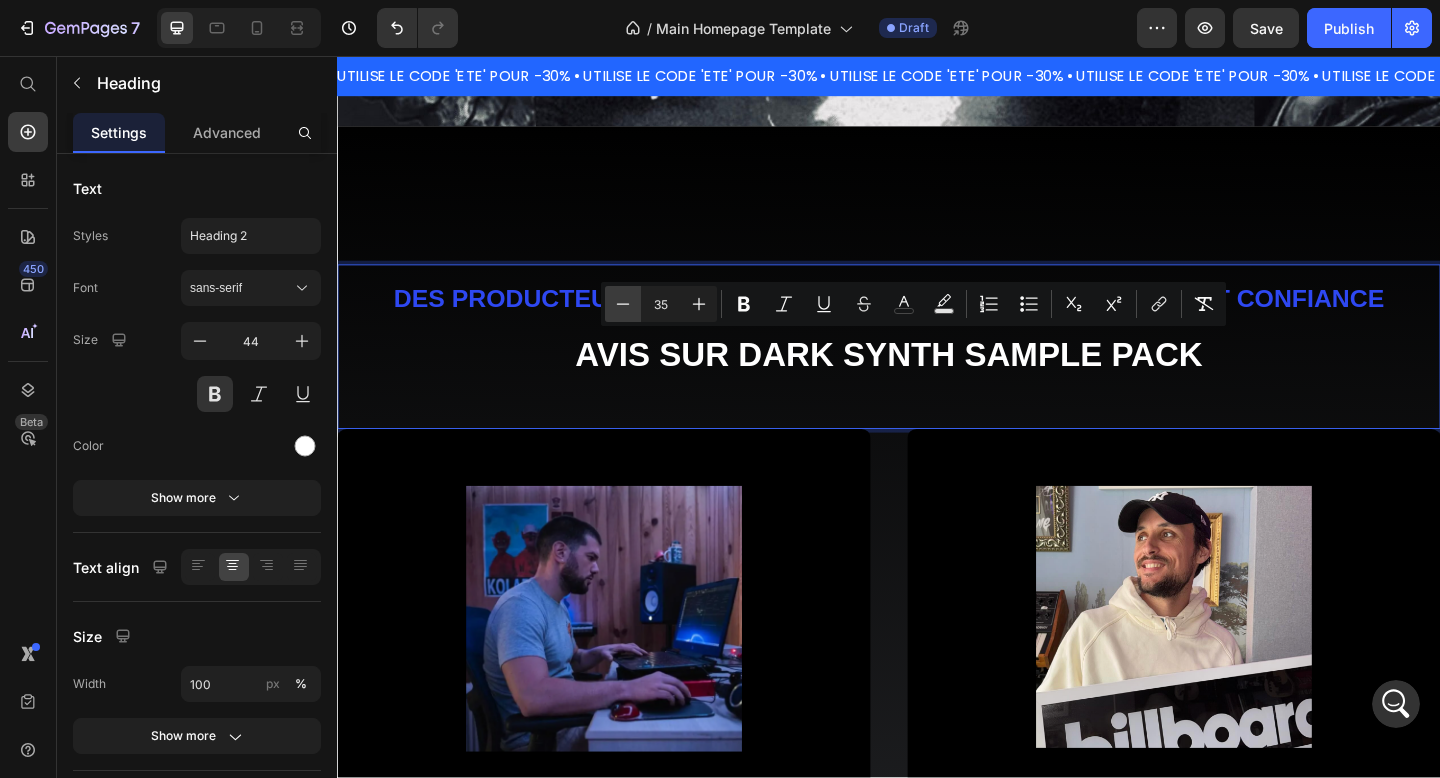 click 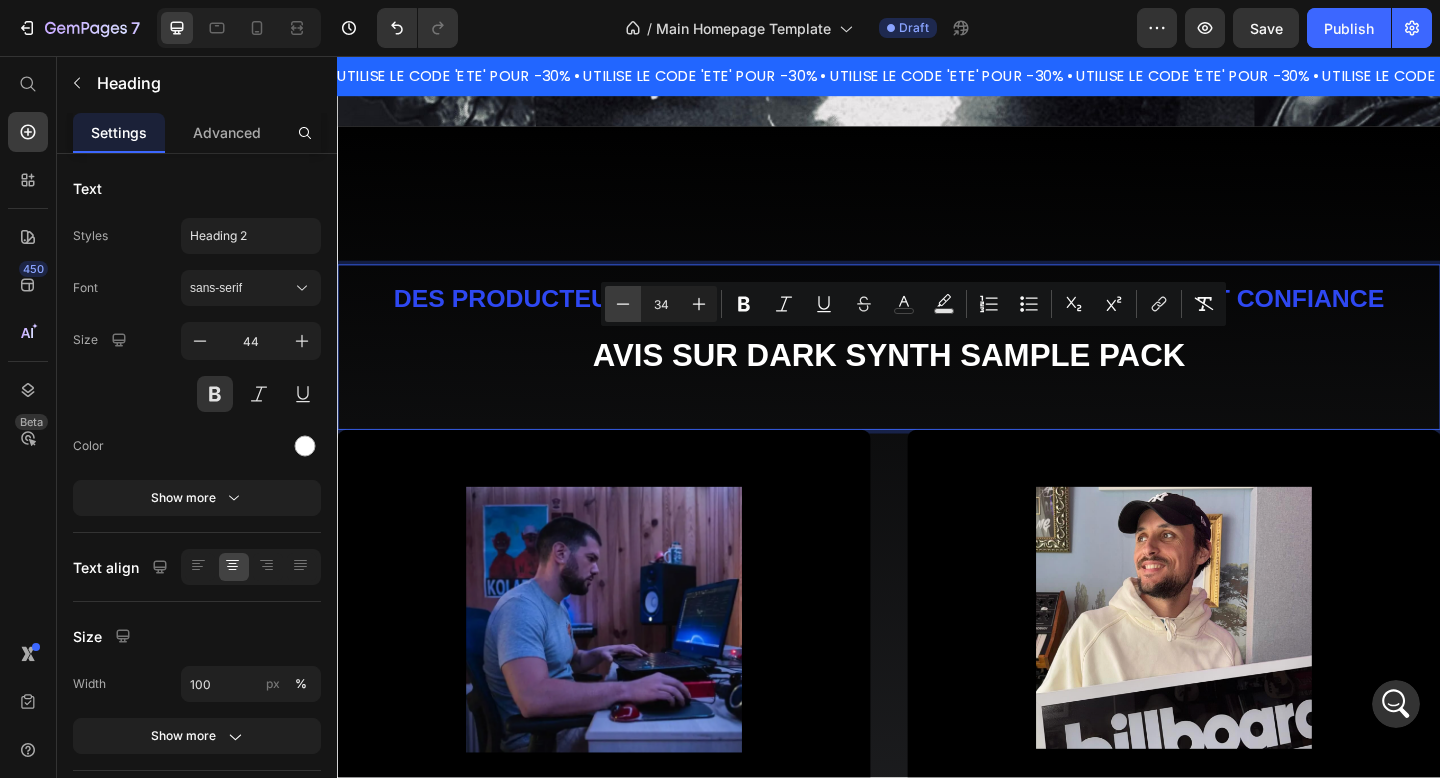 click 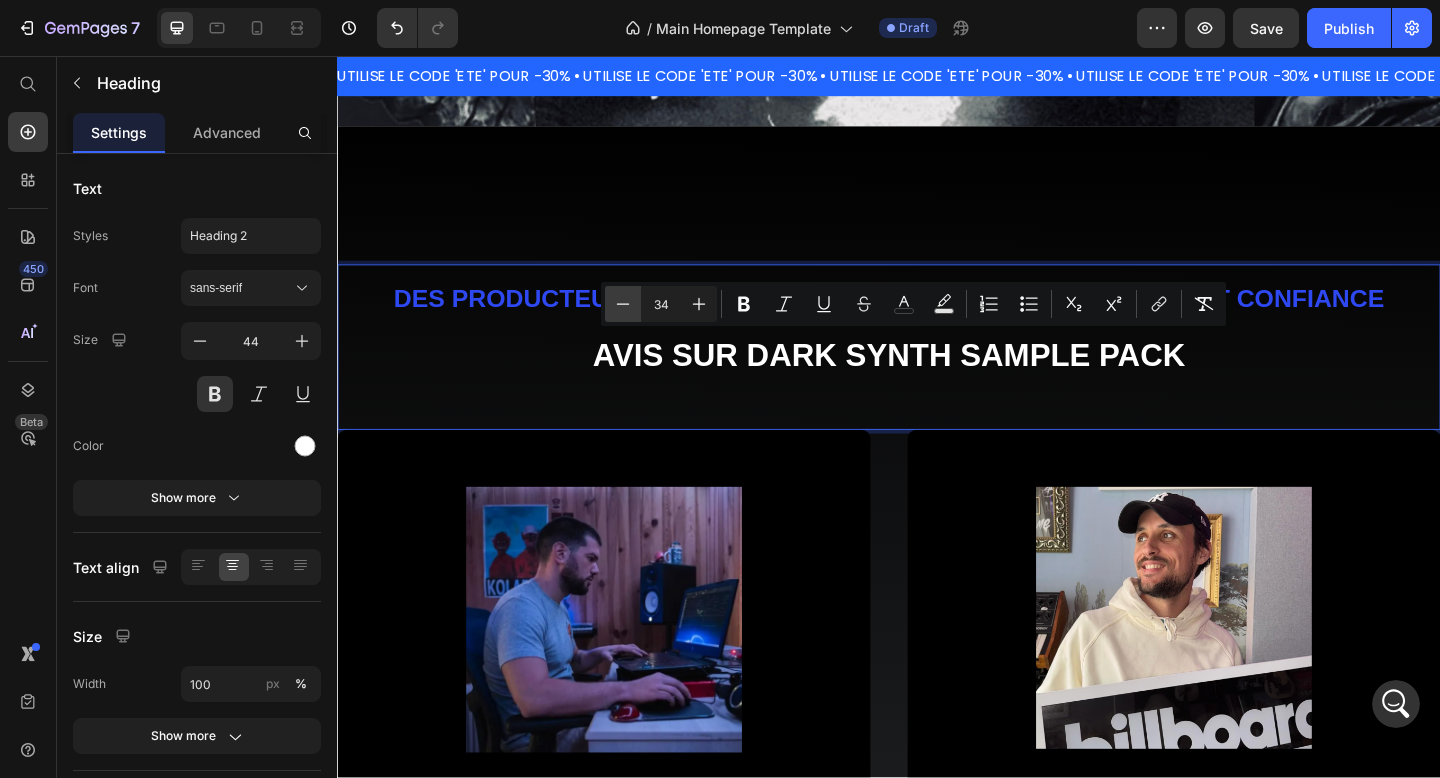 type on "33" 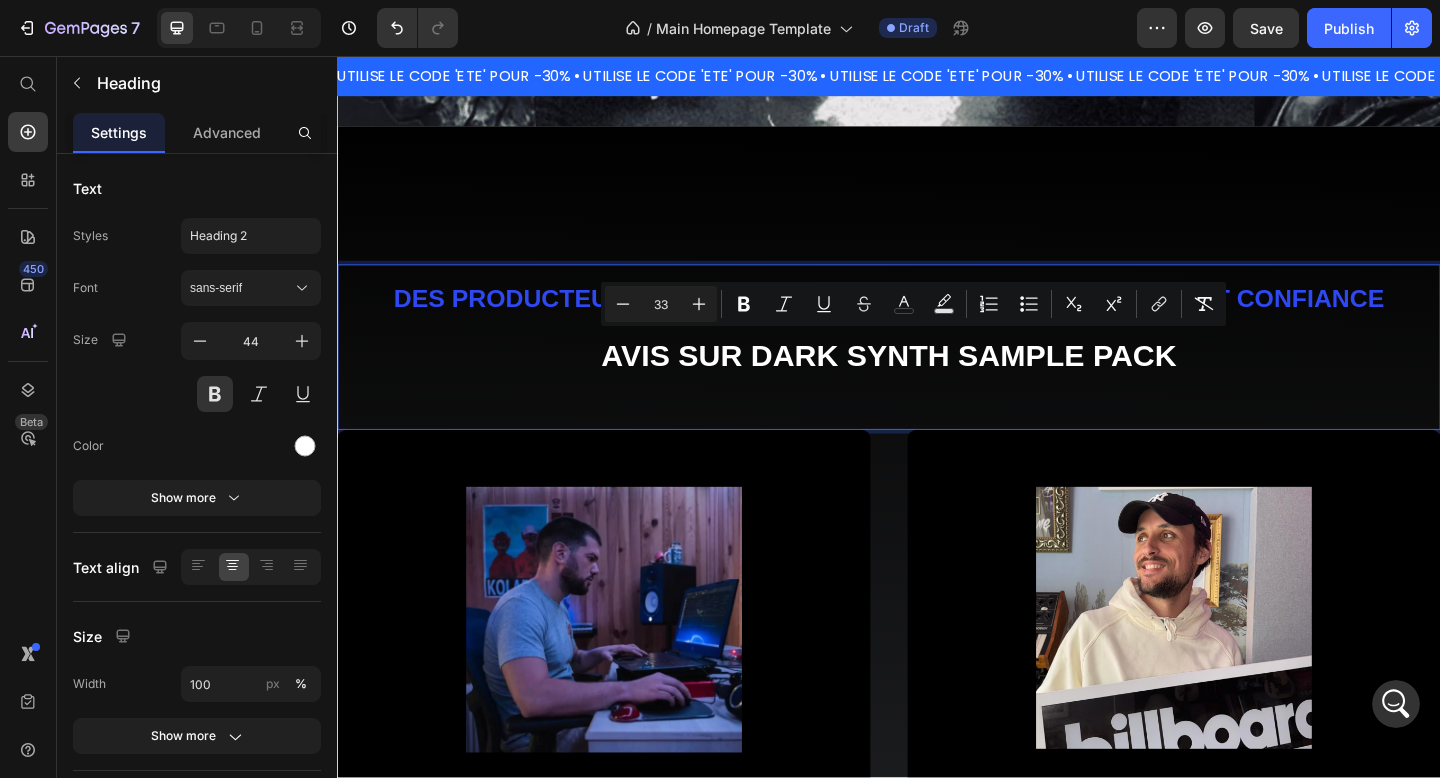 click on "DES PRODUCTEURS RECONNUS A TRAVERS LE MONDE NOUS FONT CONFIANCE AVIS SUR DARK SYNTH SAMPLE PACK" at bounding box center (937, 347) 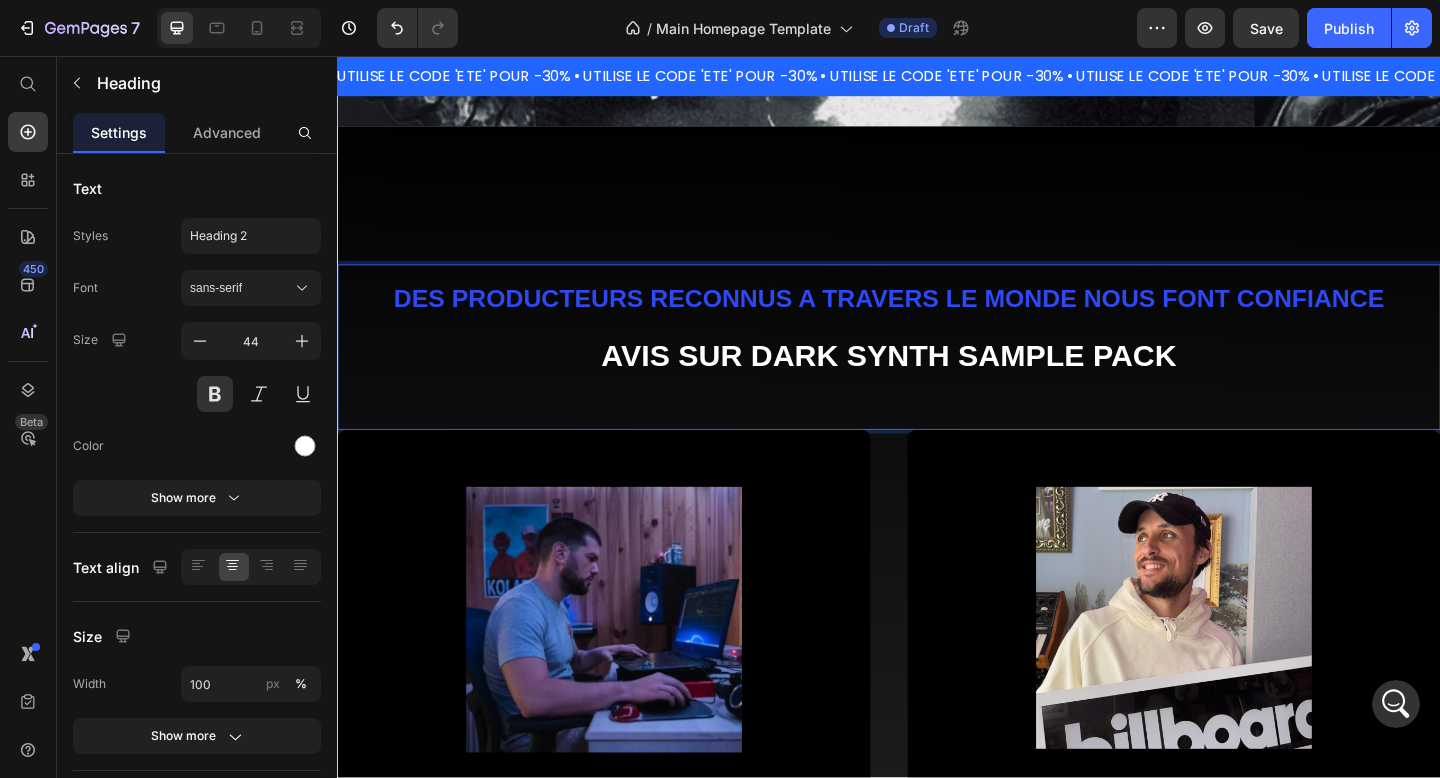 click on "DES PRODUCTEURS RECONNUS A TRAVERS LE MONDE NOUS FONT CONFIANCE" at bounding box center [937, 320] 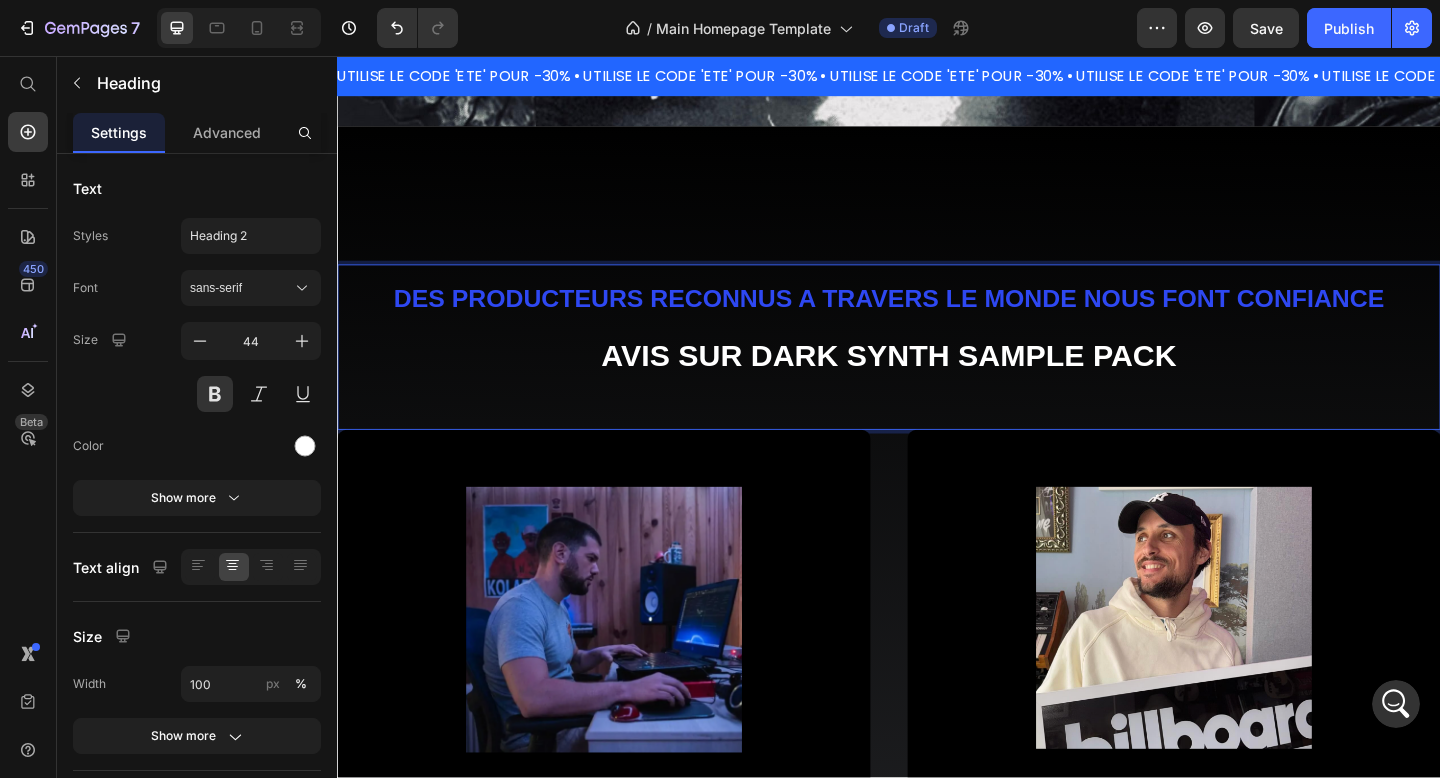 click on "DES PRODUCTEURS RECONNUS A TRAVERS LE MONDE NOUS FONT CONFIANCE AVIS SUR DARK SYNTH SAMPLE PACK" at bounding box center [937, 347] 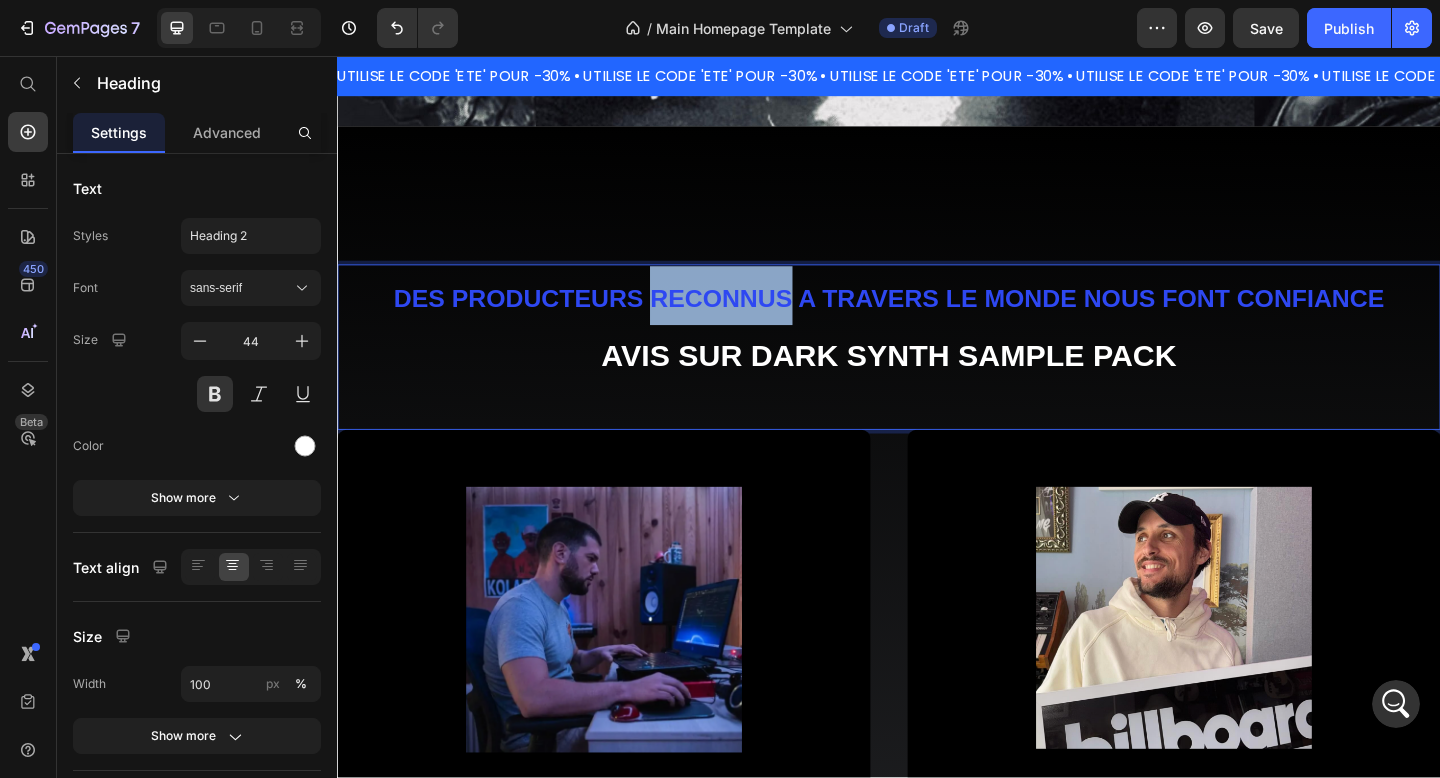 click on "DES PRODUCTEURS RECONNUS A TRAVERS LE MONDE NOUS FONT CONFIANCE" at bounding box center (937, 320) 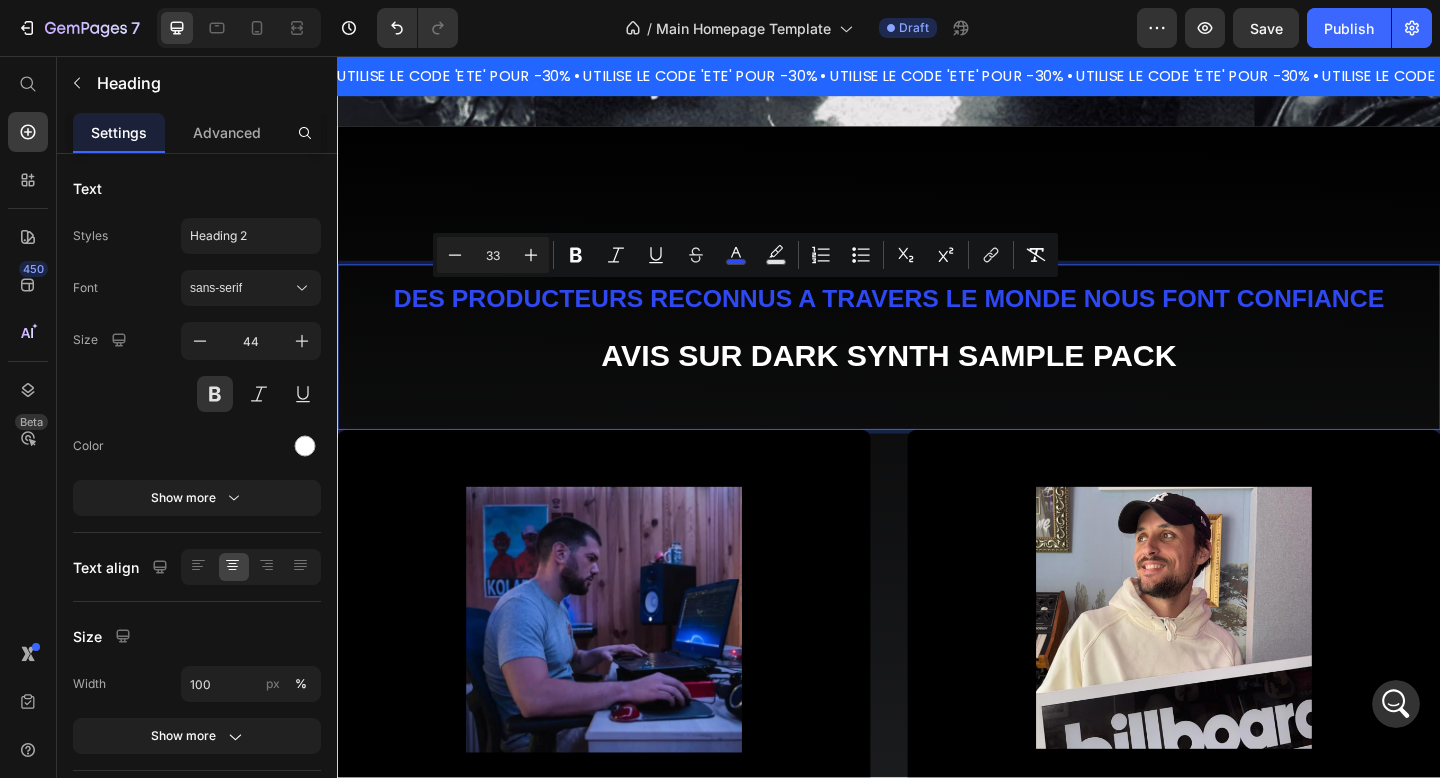 click on "AVIS SUR DARK SYNTH SAMPLE PACK" at bounding box center (937, 381) 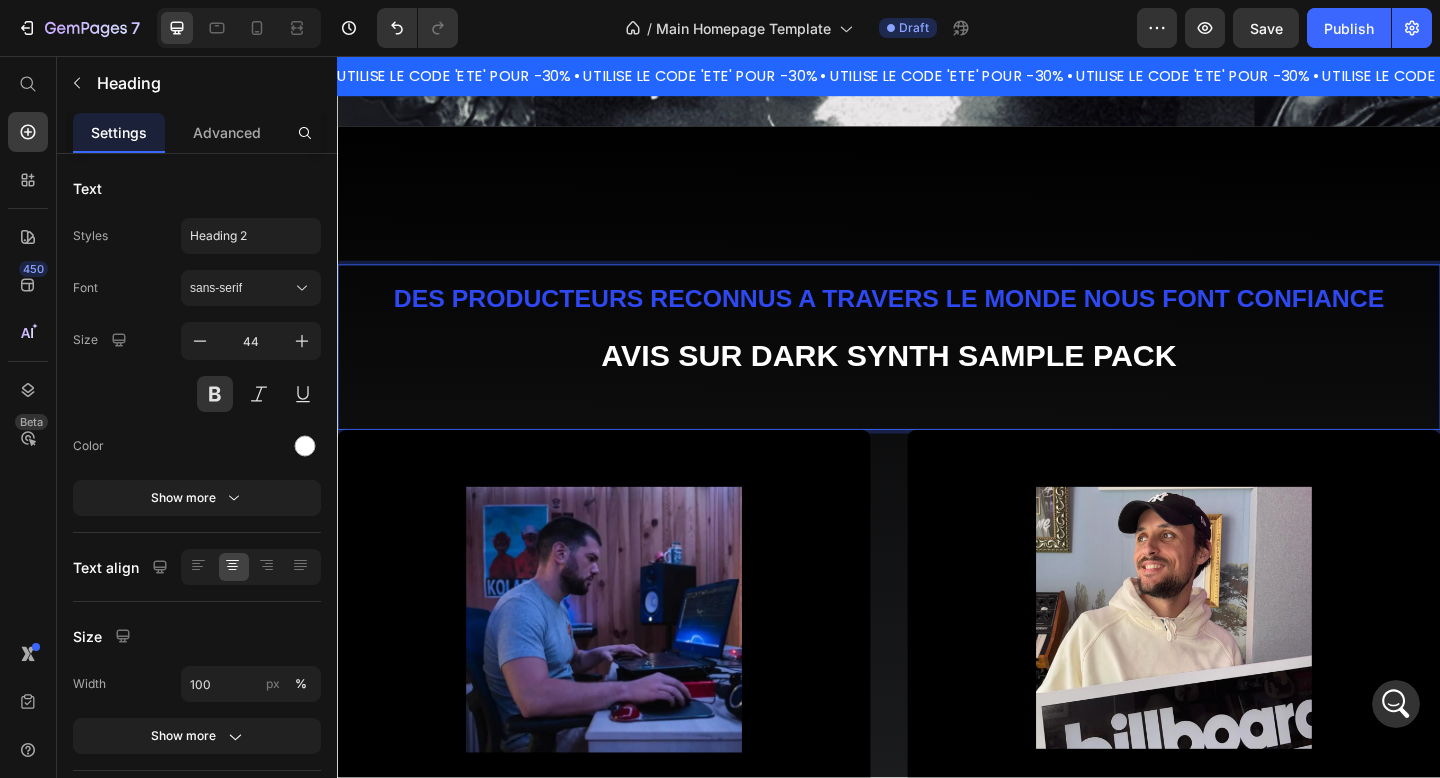 drag, startPoint x: 633, startPoint y: 374, endPoint x: 971, endPoint y: 351, distance: 338.78165 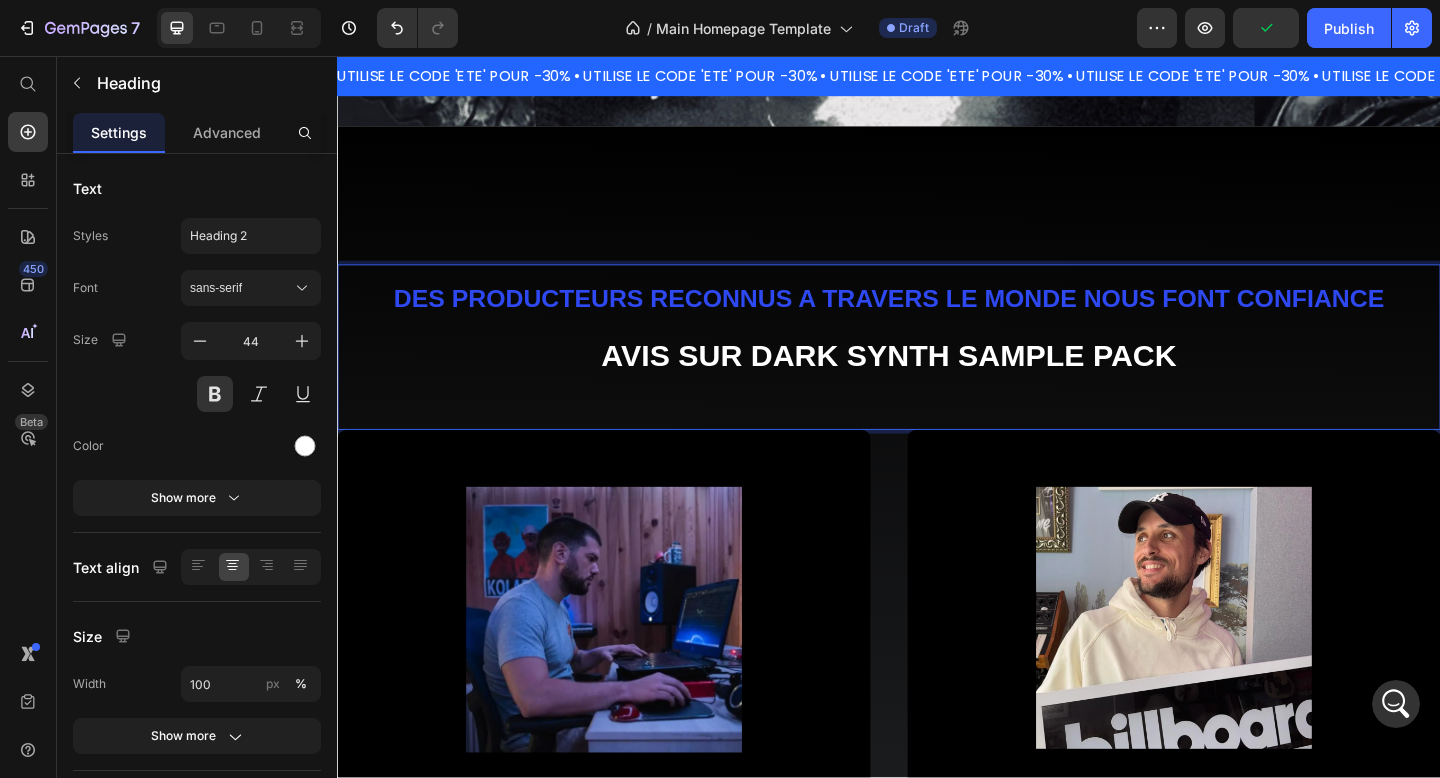 click on "DES PRODUCTEURS RECONNUS A TRAVERS LE MONDE NOUS FONT CONFIANCE" at bounding box center (937, 320) 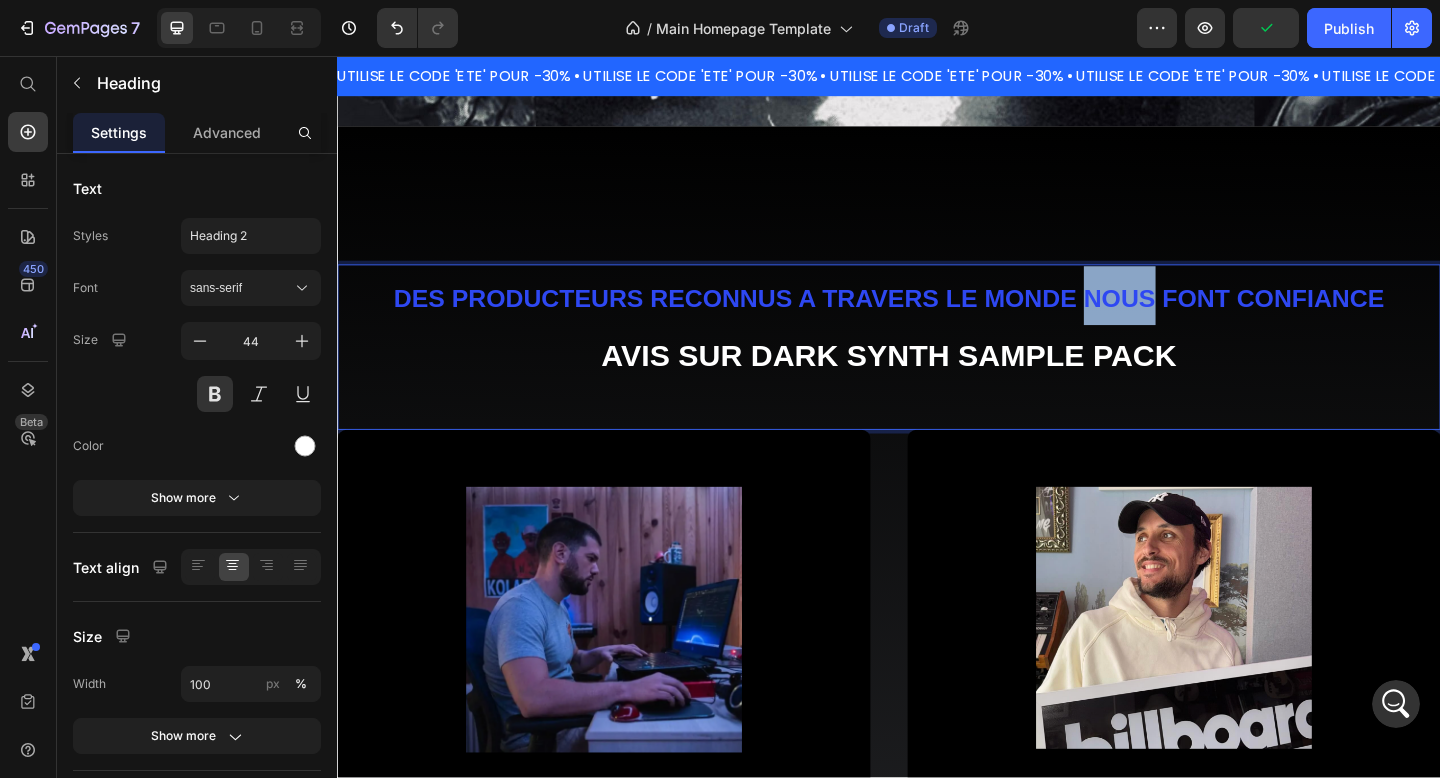 click on "DES PRODUCTEURS RECONNUS A TRAVERS LE MONDE NOUS FONT CONFIANCE" at bounding box center (937, 320) 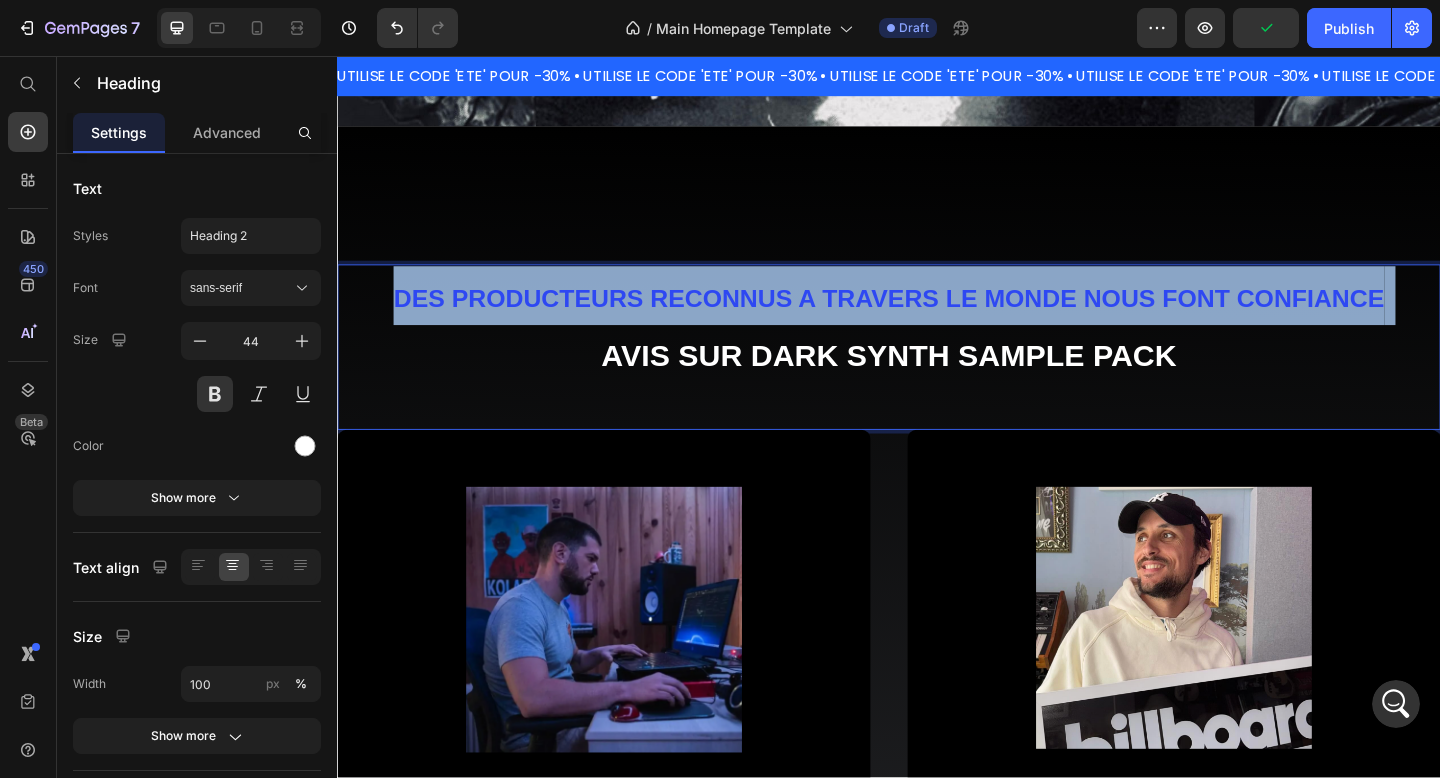 click on "DES PRODUCTEURS RECONNUS A TRAVERS LE MONDE NOUS FONT CONFIANCE" at bounding box center (937, 320) 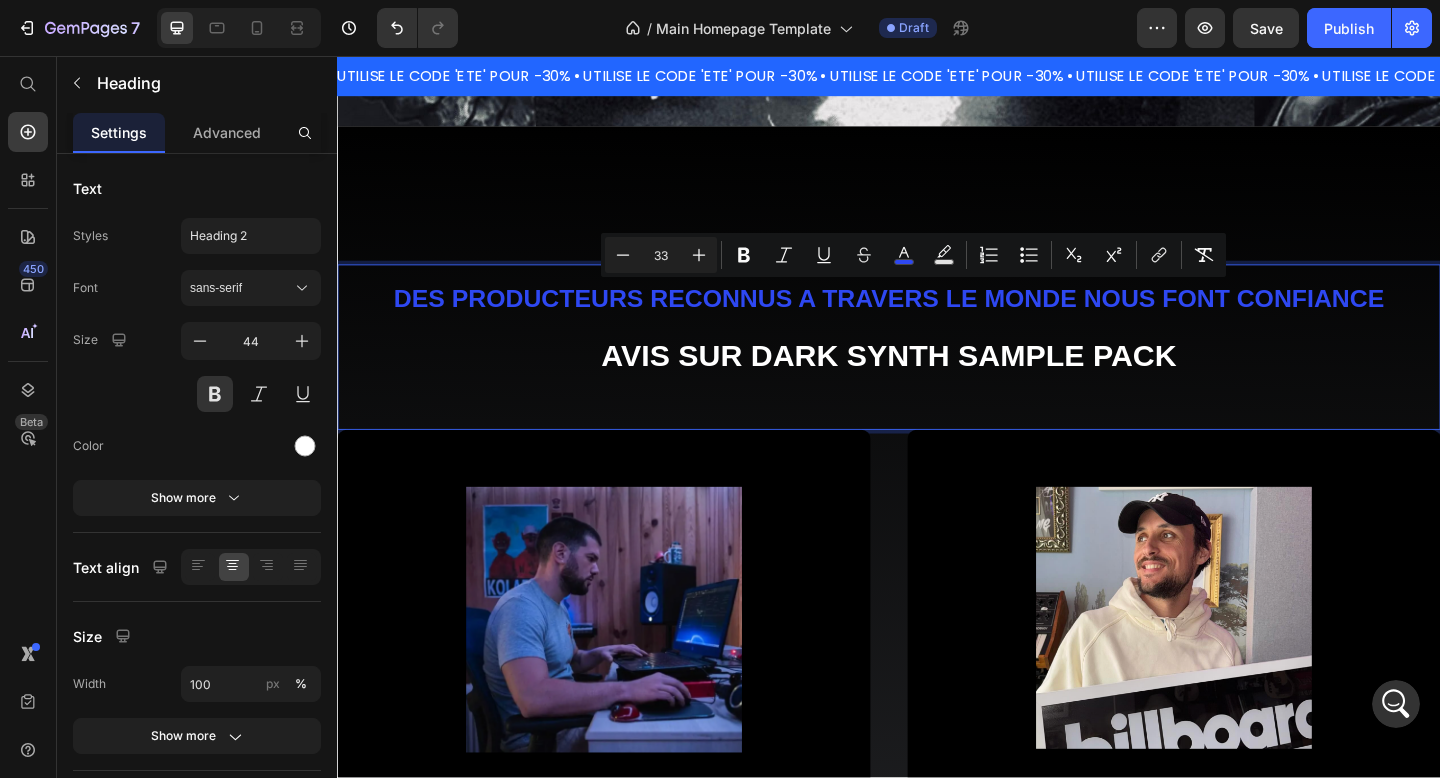 click on "DES PRODUCTEURS RECONNUS A TRAVERS LE MONDE NOUS FONT CONFIANCE AVIS SUR DARK SYNTH SAMPLE PACK" at bounding box center (937, 347) 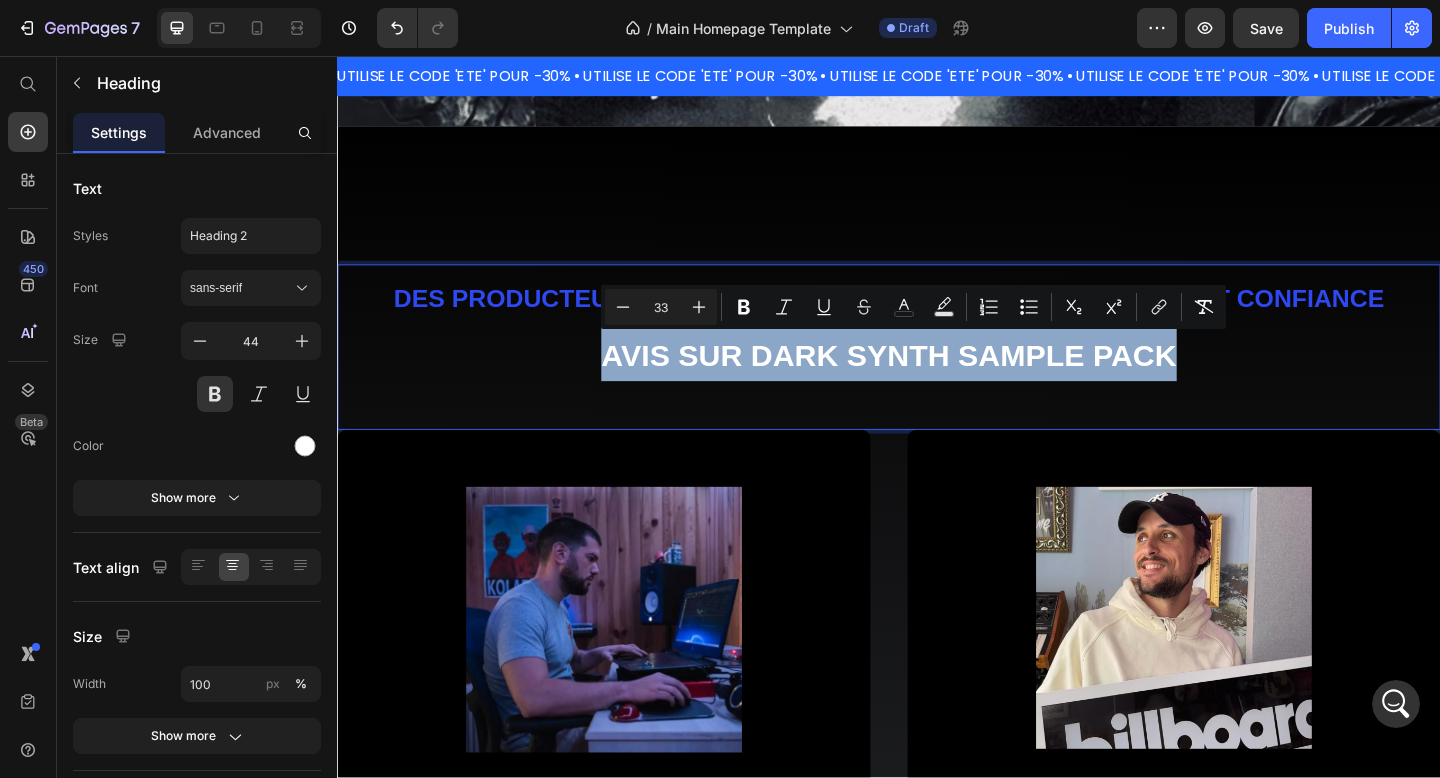 drag, startPoint x: 1247, startPoint y: 381, endPoint x: 613, endPoint y: 395, distance: 634.15454 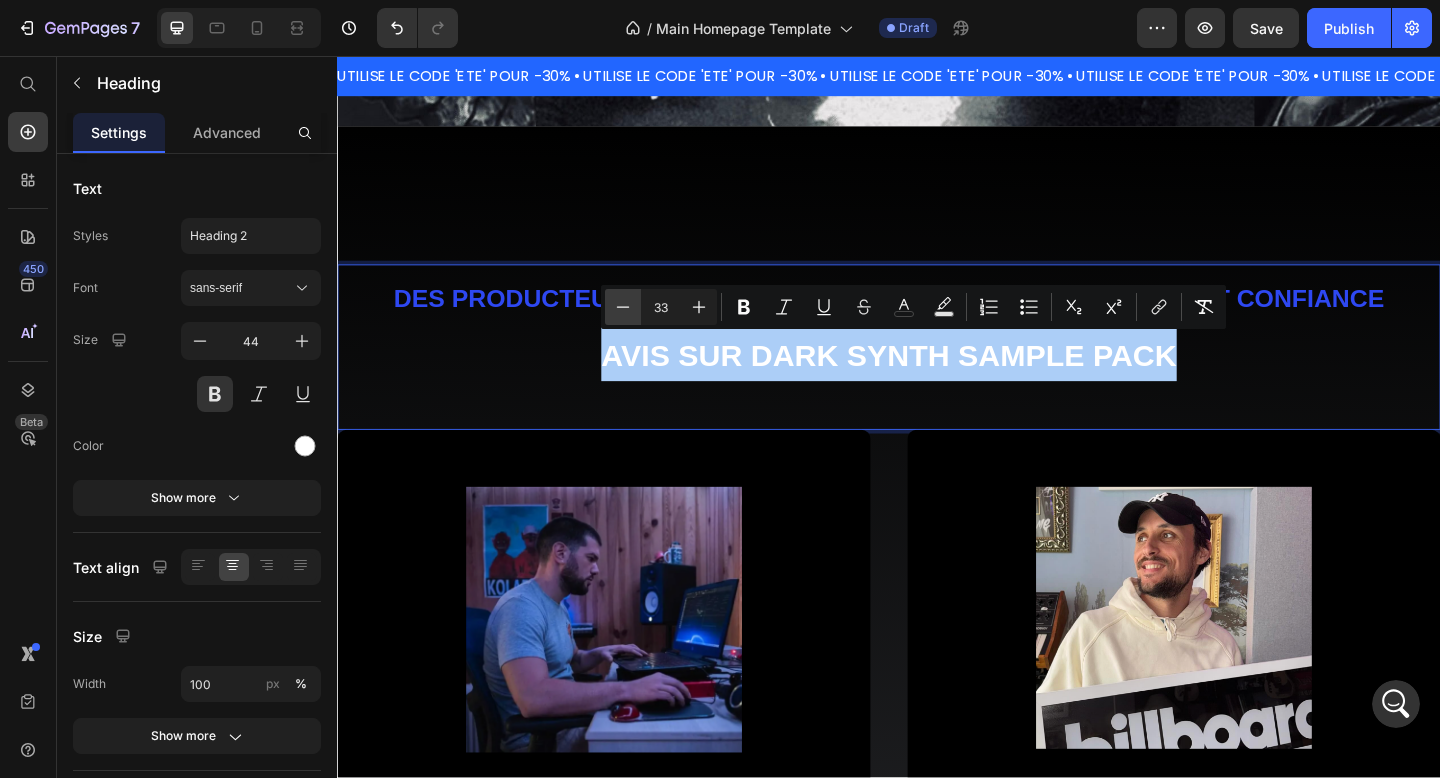click on "Minus" at bounding box center [623, 307] 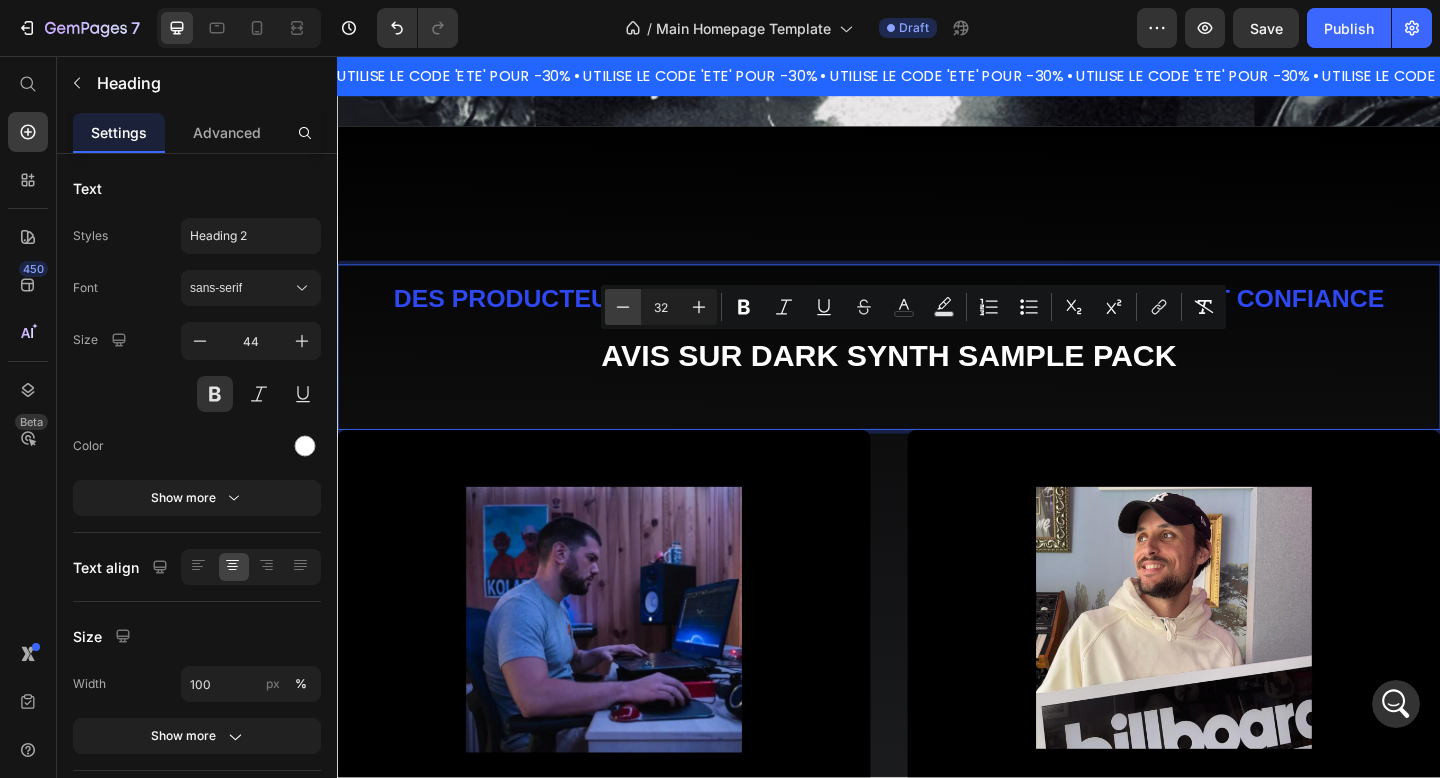 click on "Minus" at bounding box center (623, 307) 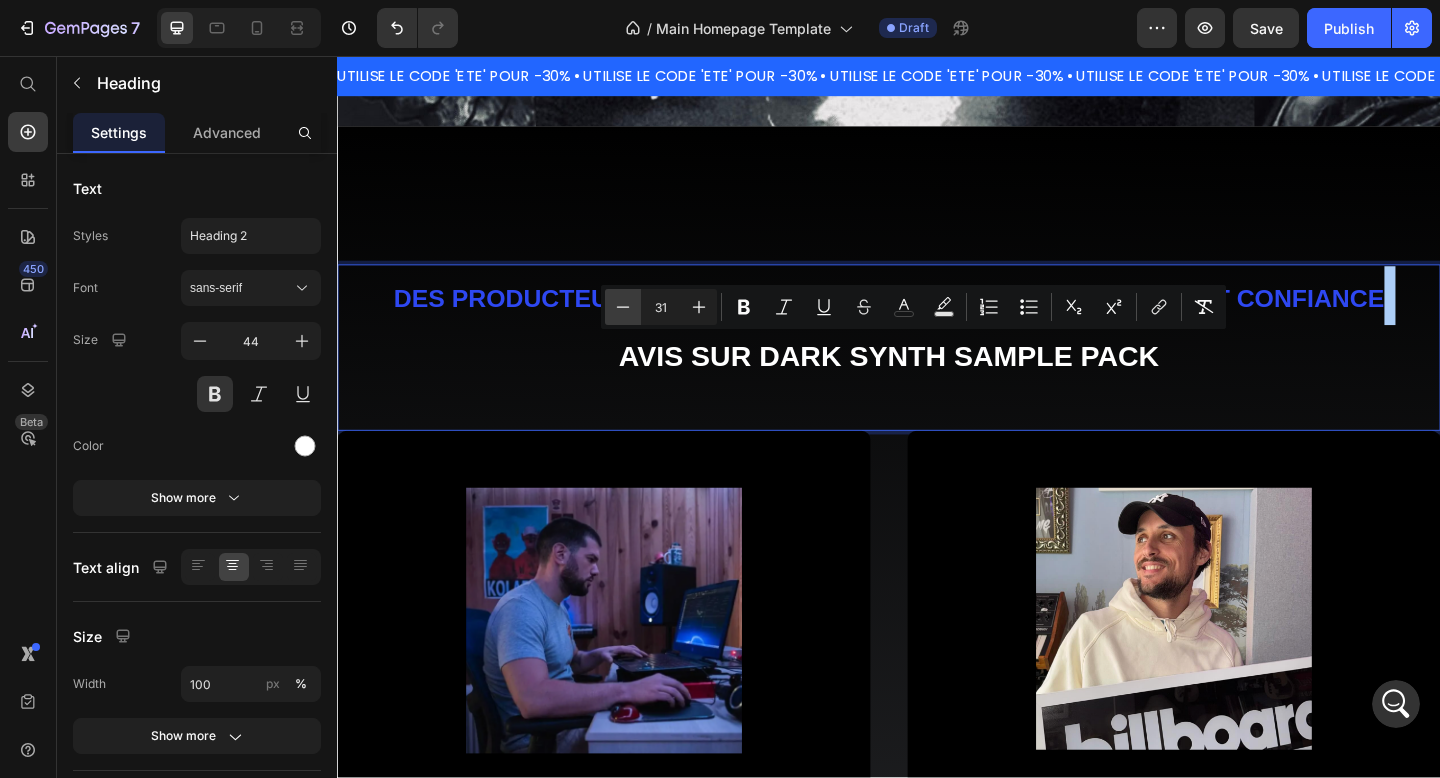 click on "Minus" at bounding box center (623, 307) 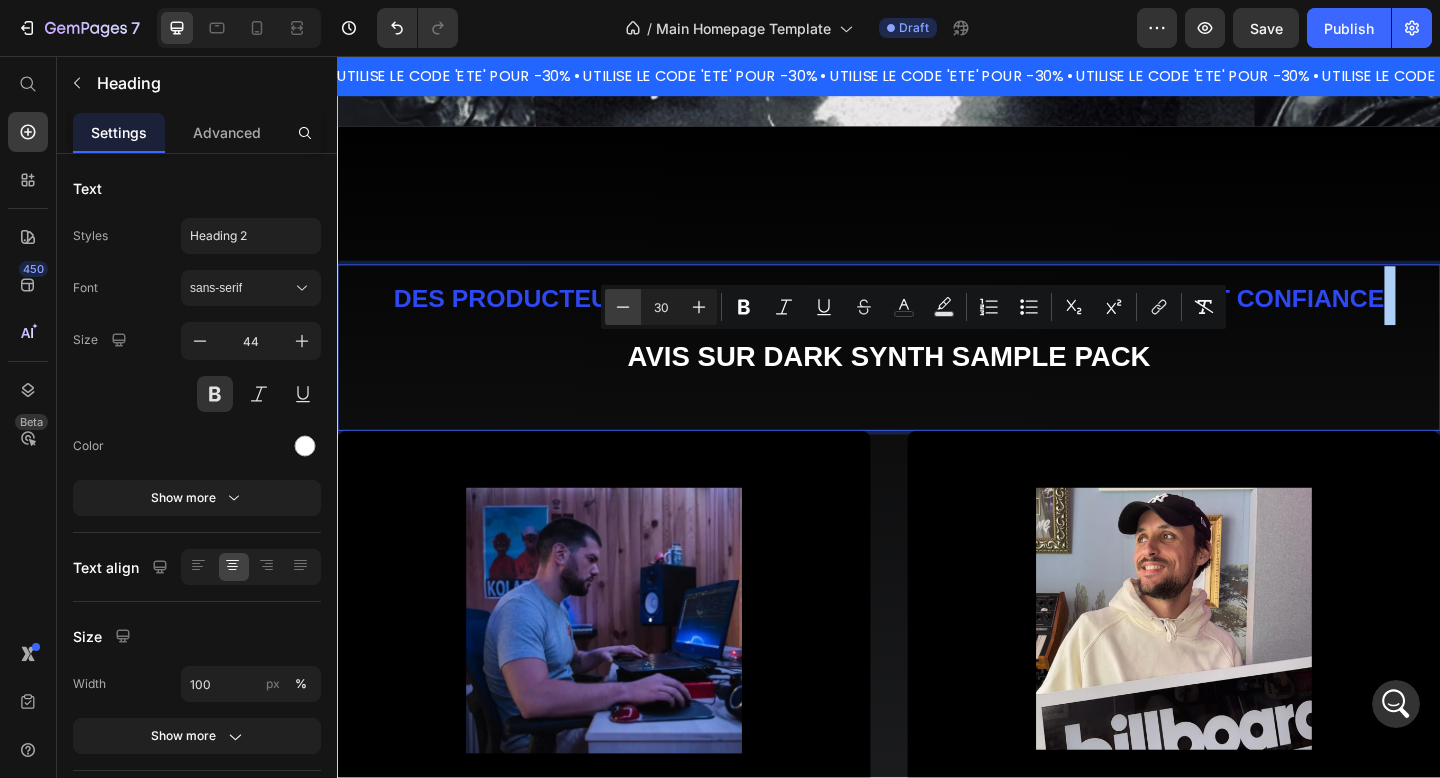click on "Minus" at bounding box center [623, 307] 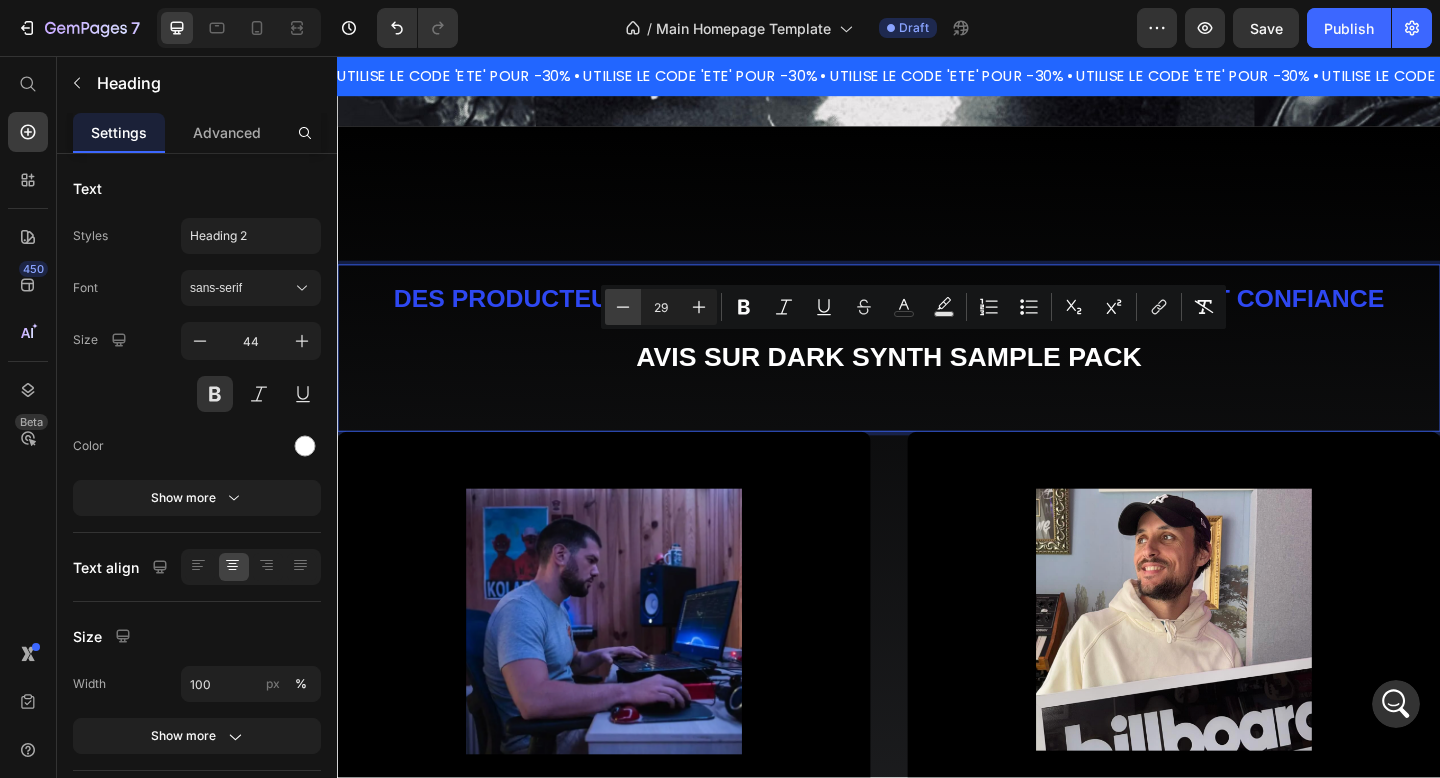 click on "Minus" at bounding box center [623, 307] 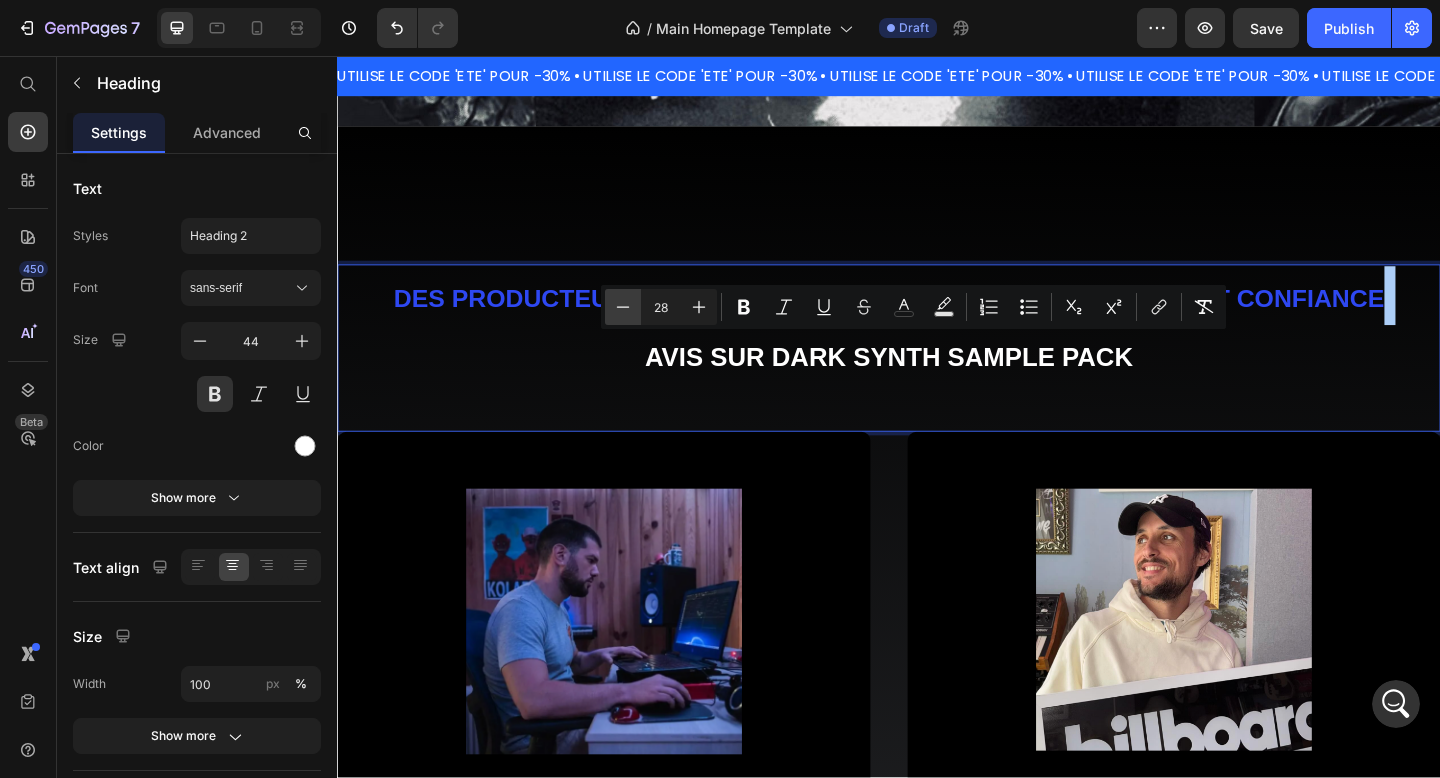 click on "Minus" at bounding box center [623, 307] 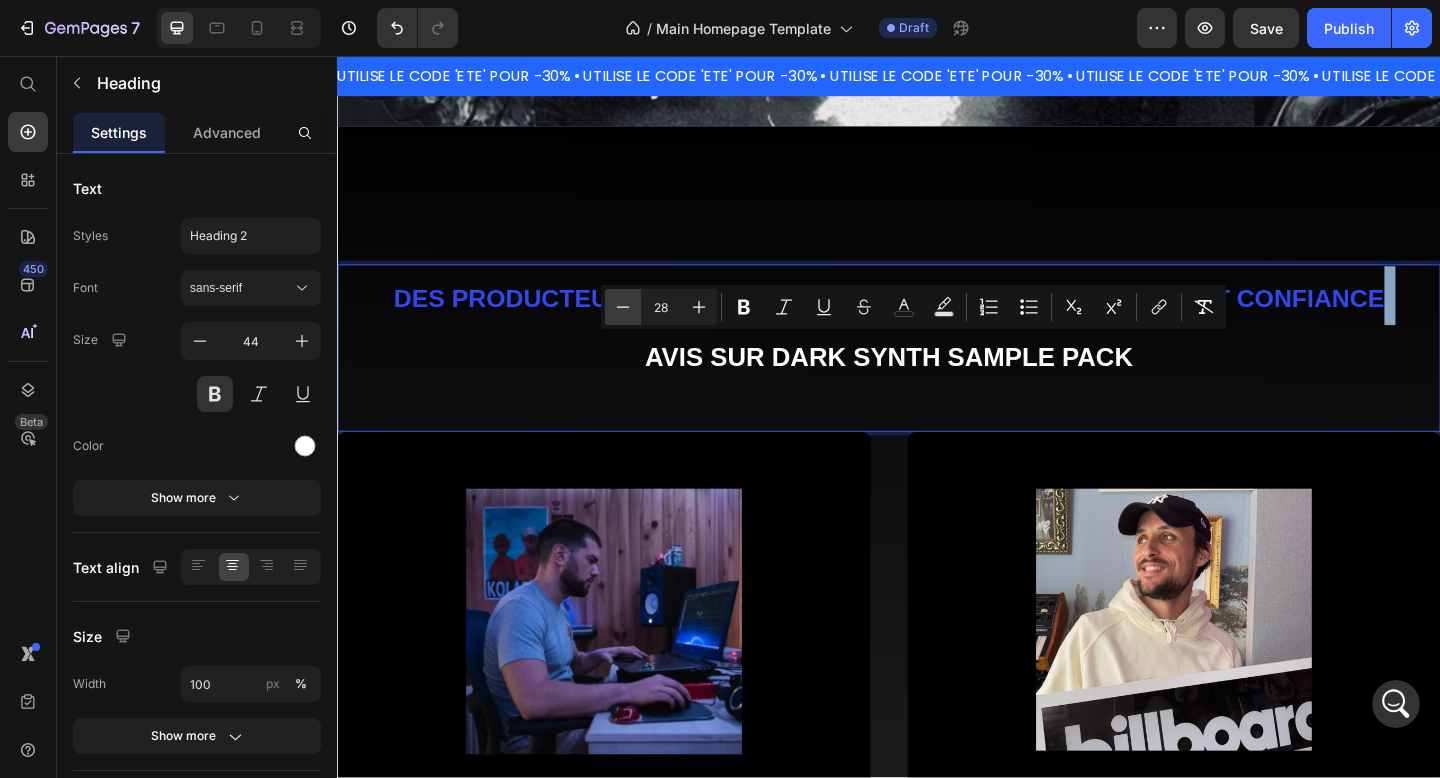 type on "27" 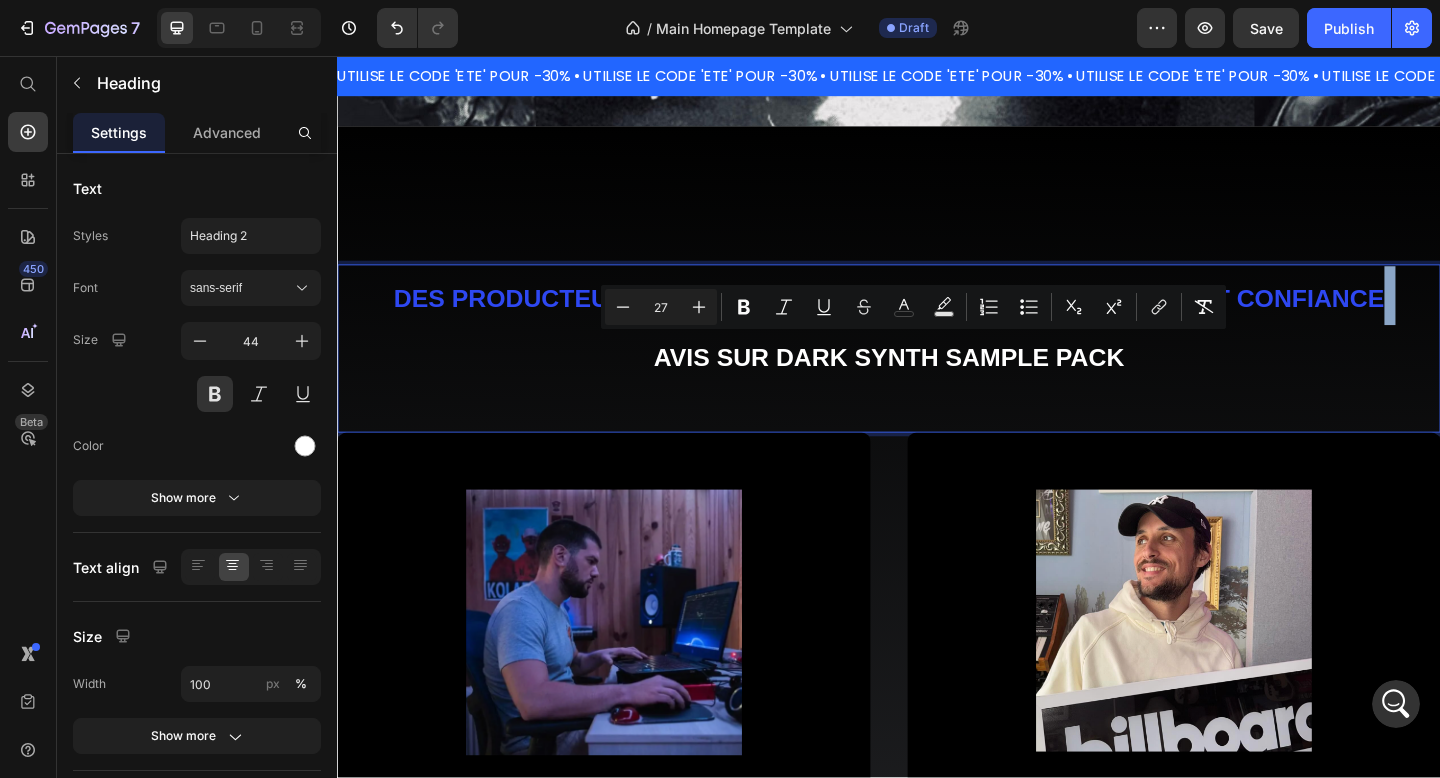 click on "DES PRODUCTEURS RECONNUS A TRAVERS LE MONDE NOUS FONT CONFIANCE AVIS SUR DARK SYNTH SAMPLE PACK" at bounding box center [937, 349] 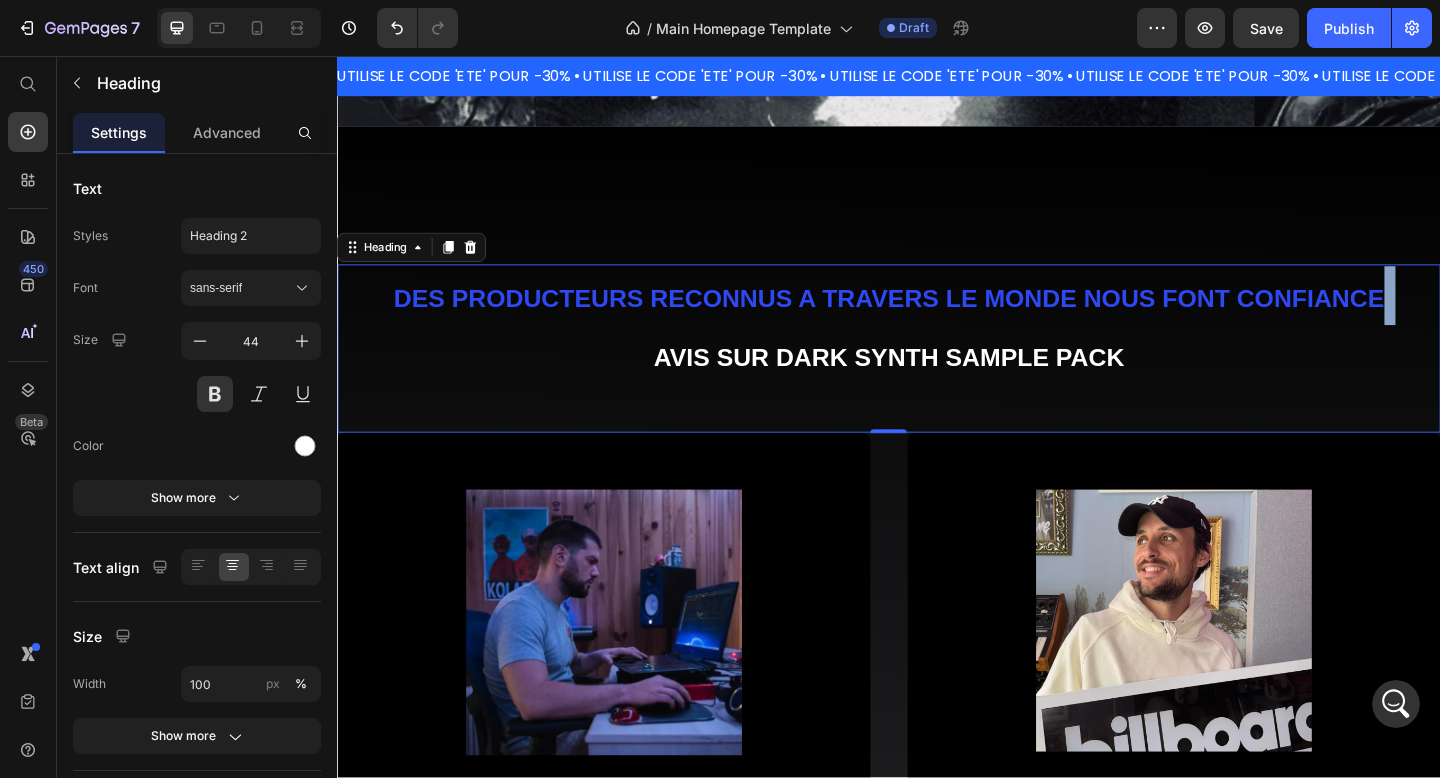 click on "DES PRODUCTEURS RECONNUS A TRAVERS LE MONDE NOUS FONT CONFIANCE AVIS SUR DARK SYNTH SAMPLE PACK Heading   0" at bounding box center [937, 374] 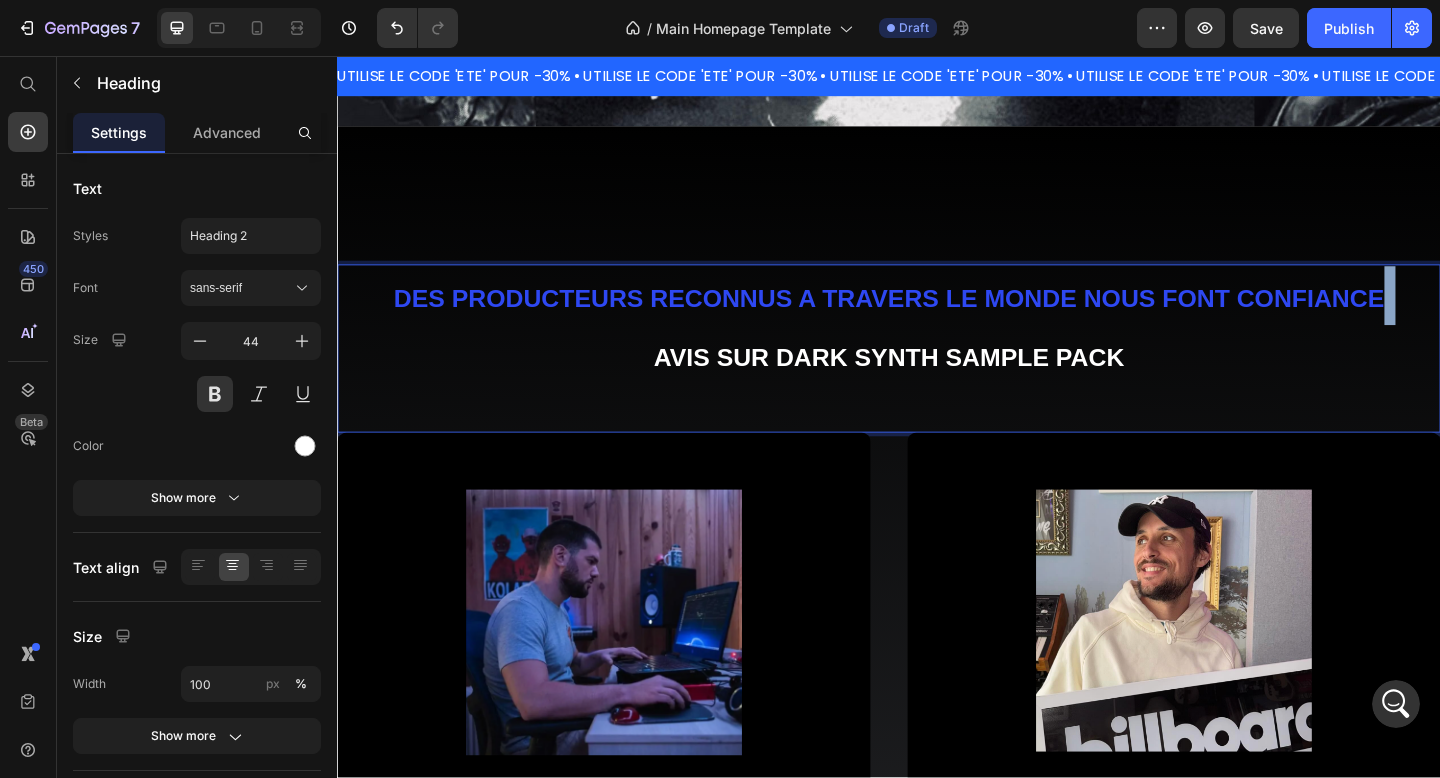 click on "DES PRODUCTEURS RECONNUS A TRAVERS LE MONDE NOUS FONT CONFIANCE AVIS SUR DARK SYNTH SAMPLE PACK" at bounding box center [937, 349] 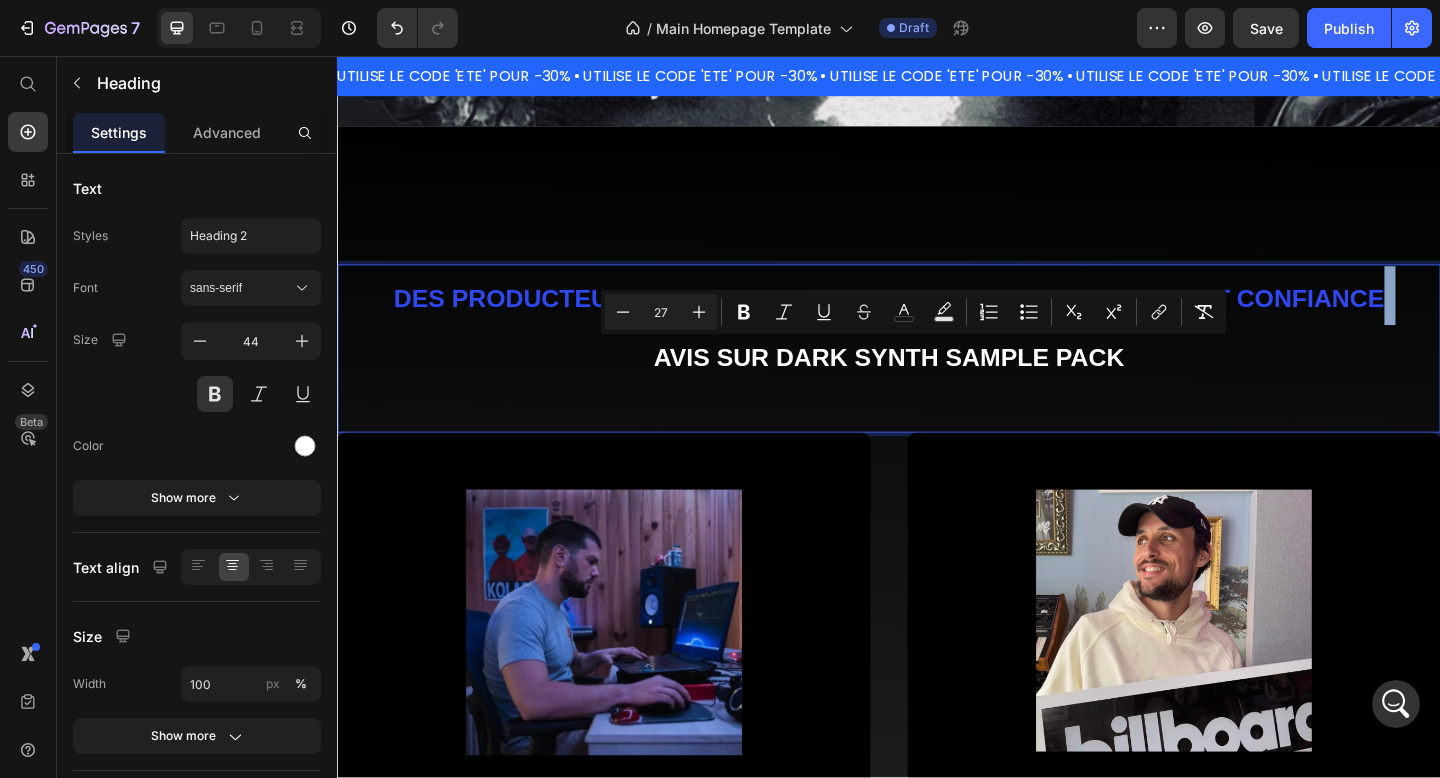 click on "AVIS SUR DARK SYNTH SAMPLE PACK" at bounding box center [937, 384] 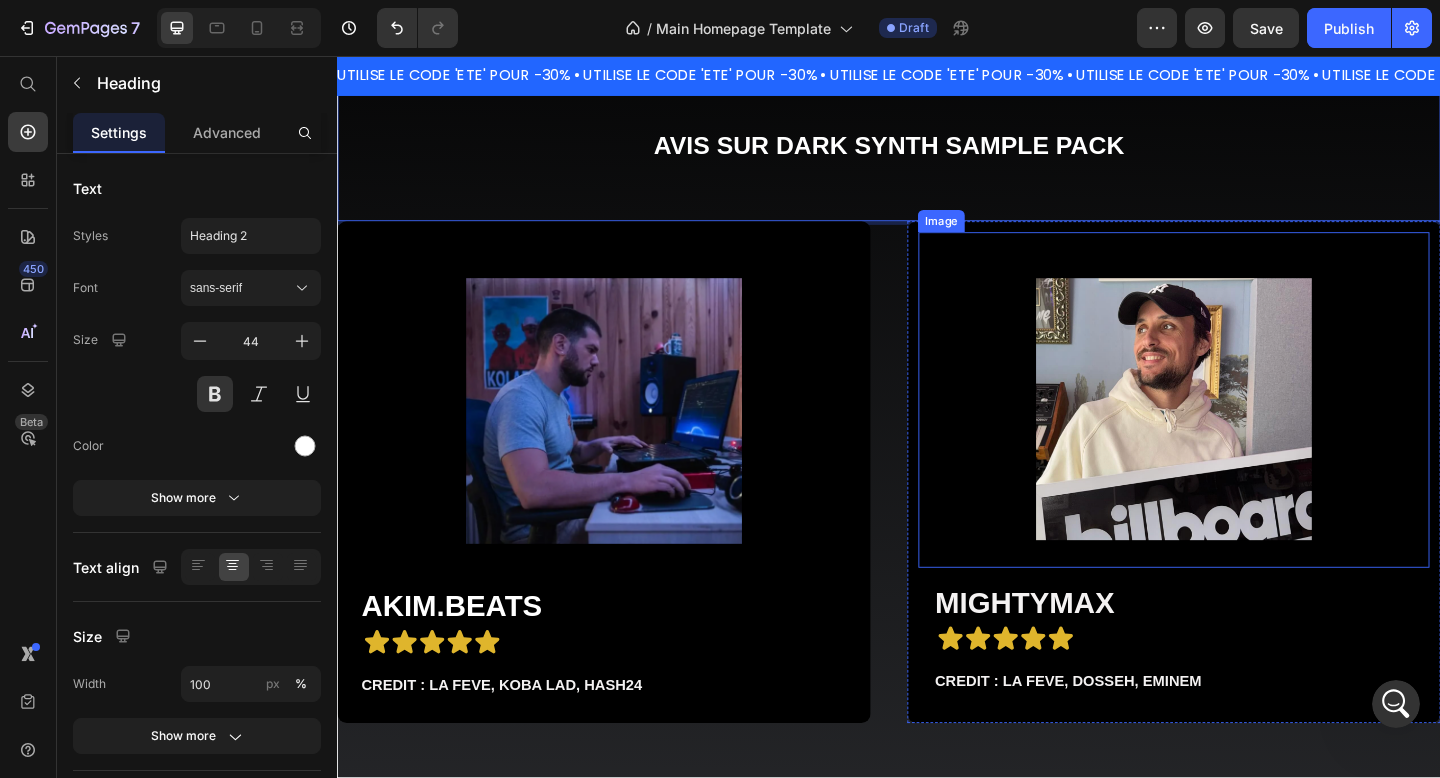 scroll, scrollTop: 1332, scrollLeft: 0, axis: vertical 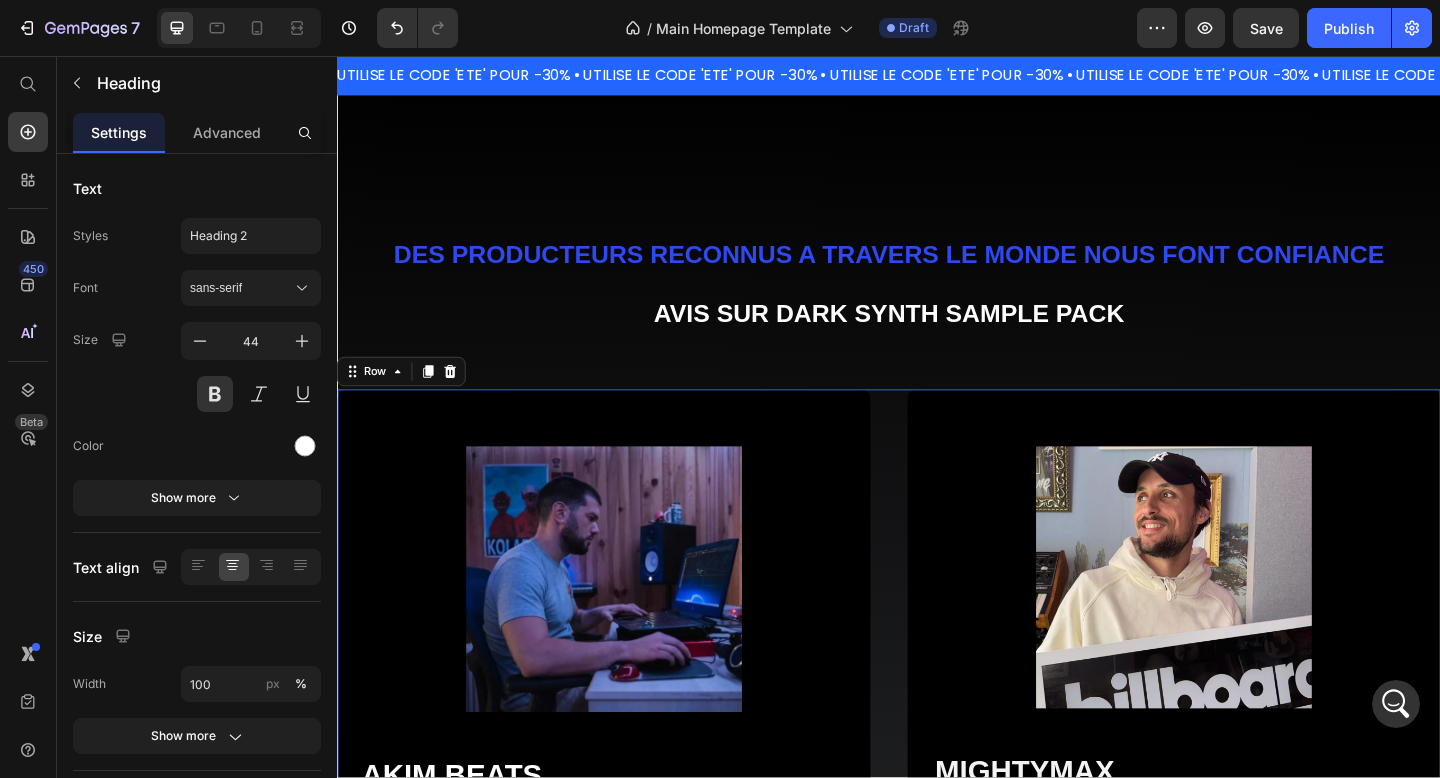click on "Image Akim.BEATS Heading Icon Icon Icon Icon
Icon Icon List CREDIT : LA FEVE, KOBA LAD, HASH24 Text Block Row Image MIGHTYMAX Heading Icon Icon Icon Icon
Icon Icon List CREDIT : LA FEVE, DOSSEH, EMINEM Text Block Row Row   0" at bounding box center [937, 692] 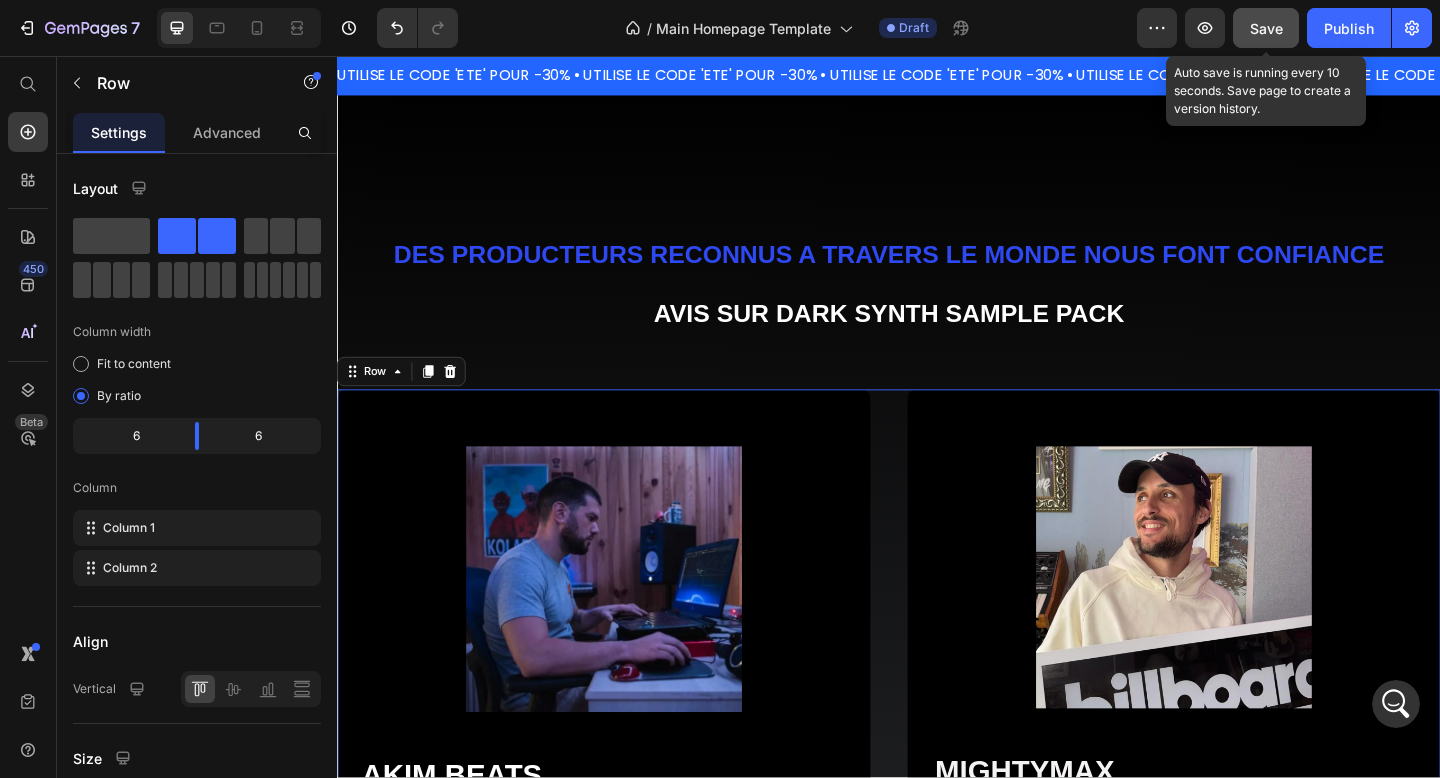 click on "Save" at bounding box center [1266, 28] 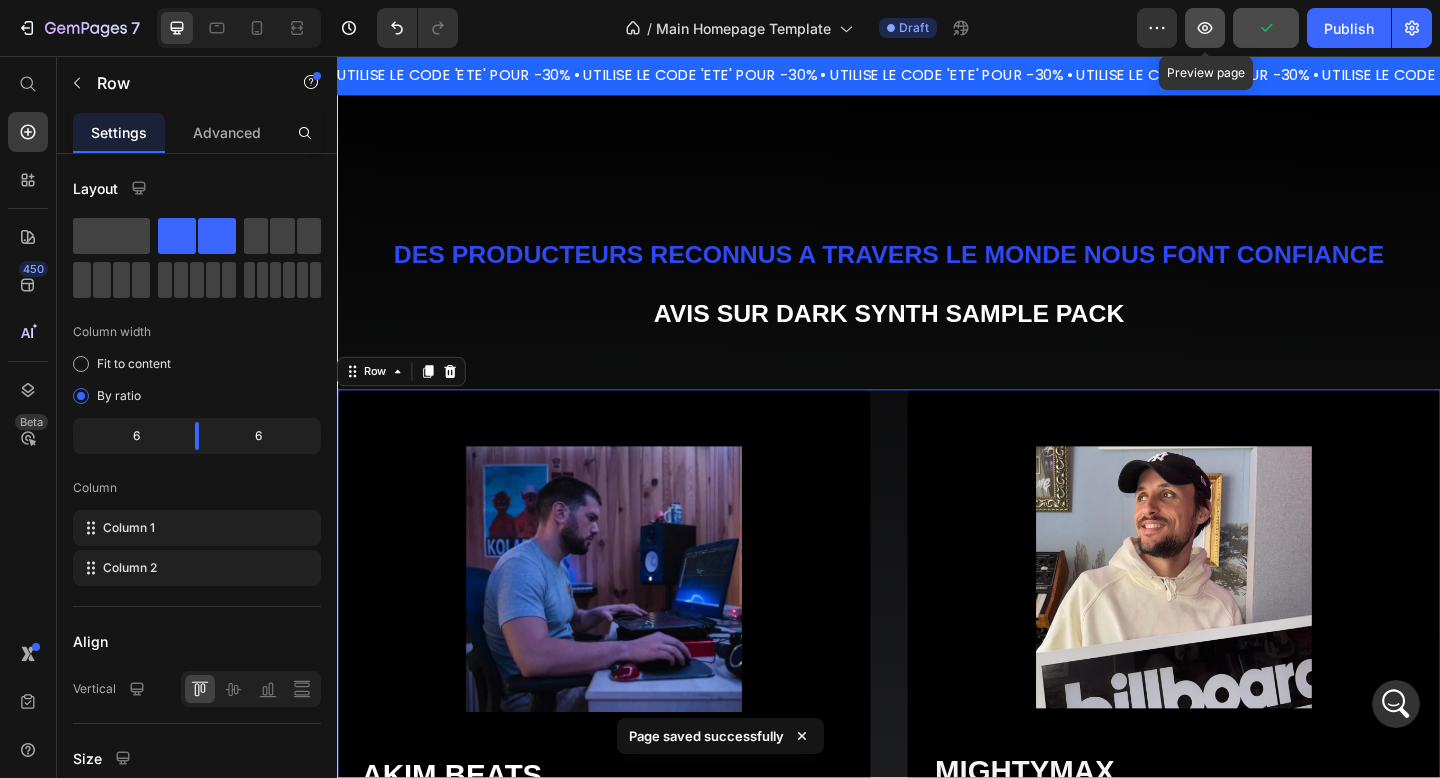 click 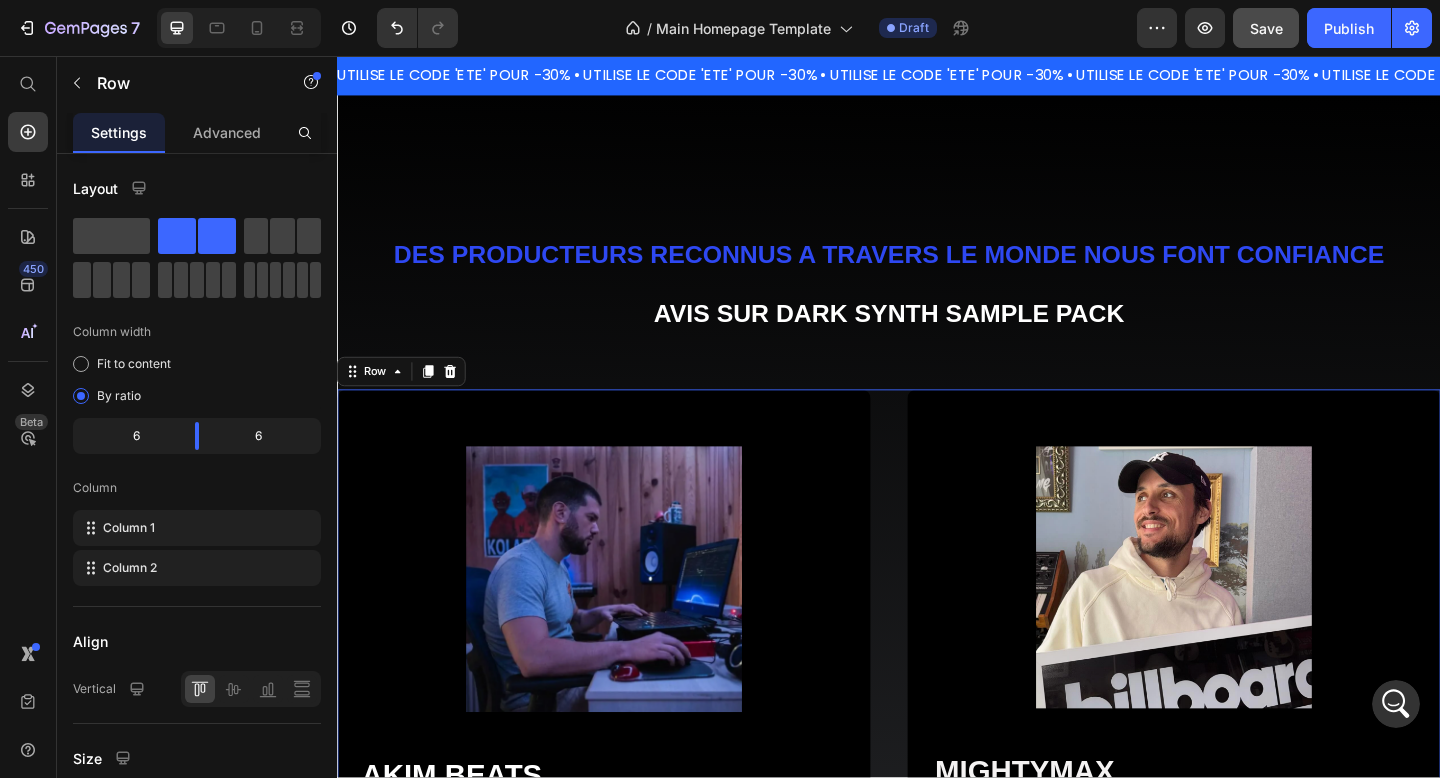 click 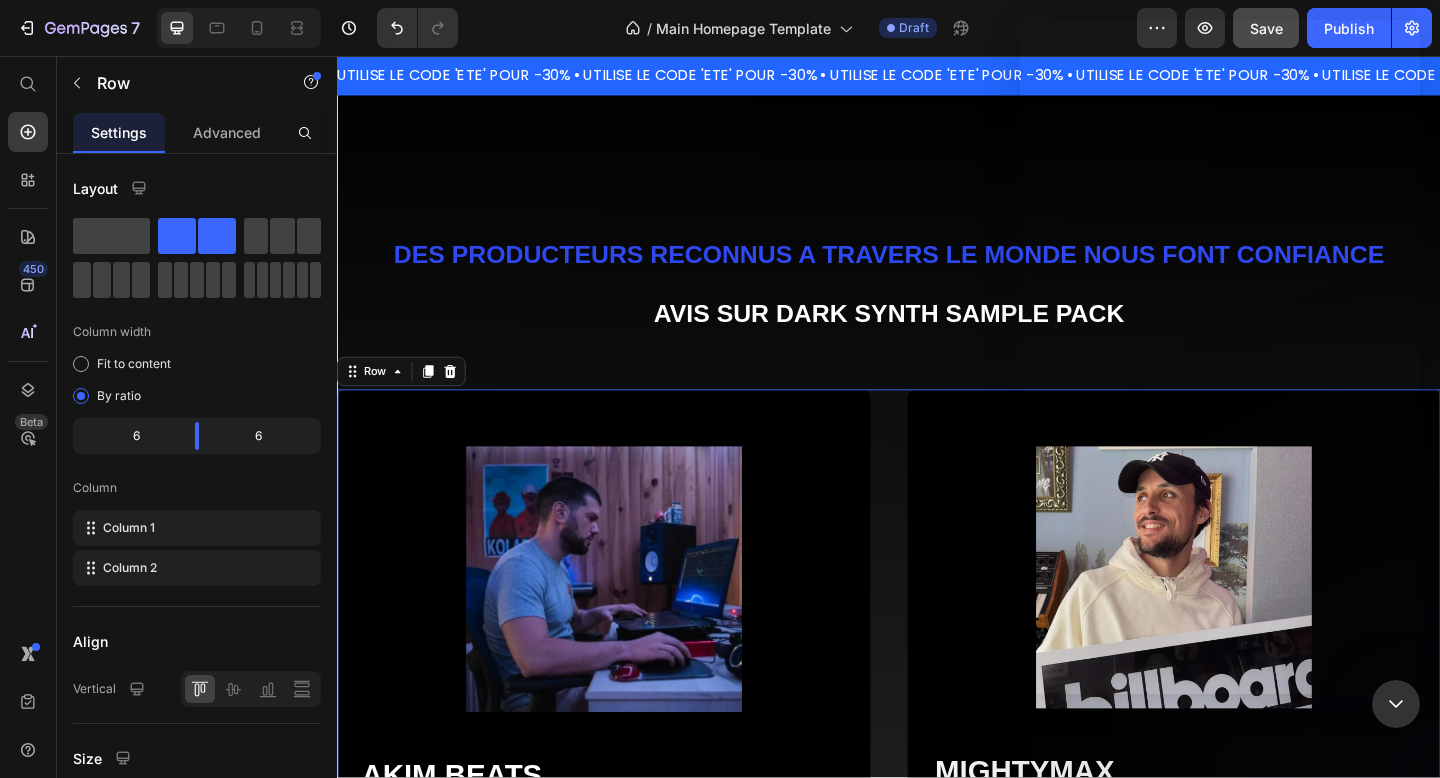 scroll, scrollTop: 36, scrollLeft: 0, axis: vertical 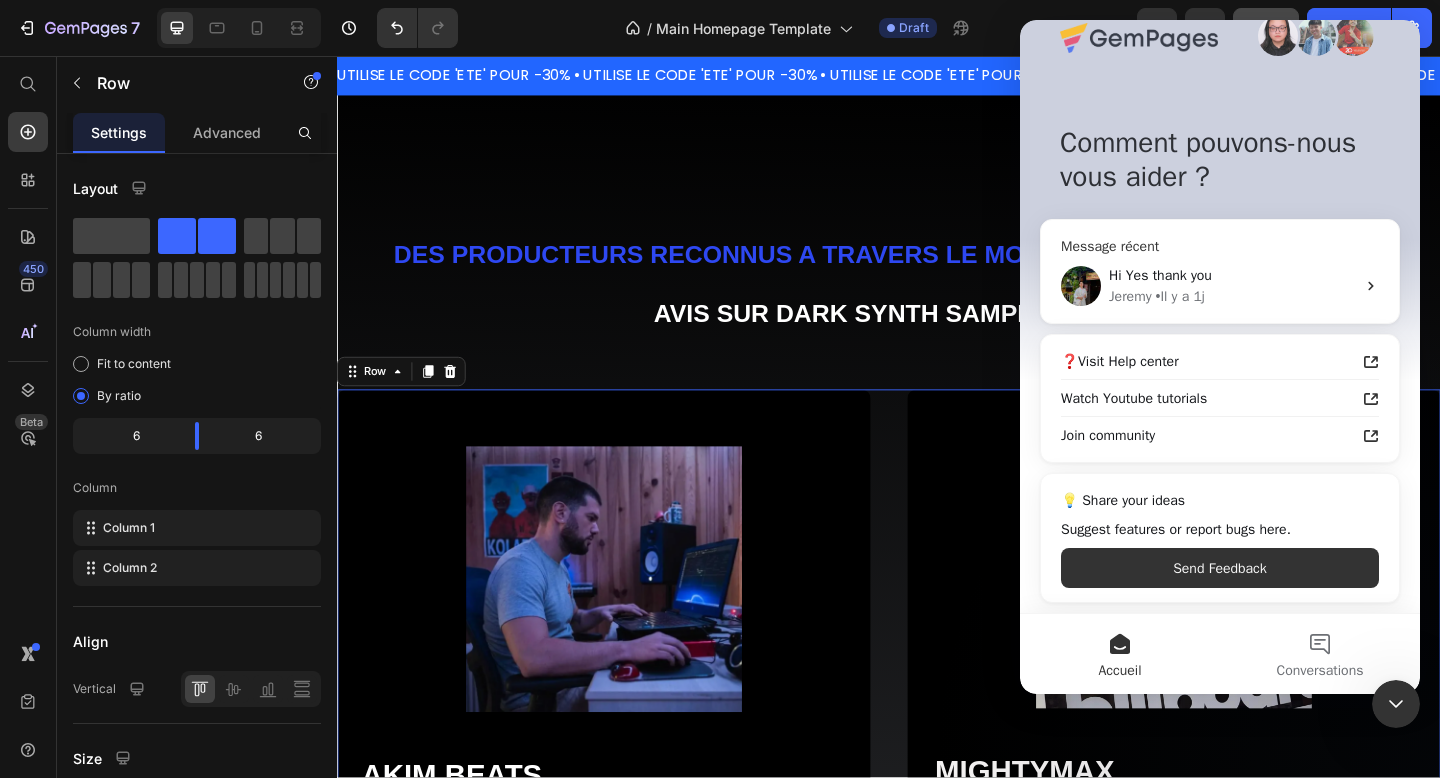 click on "Hi Yes thank you Jeremy •  Il y a 1j" at bounding box center [1220, 286] 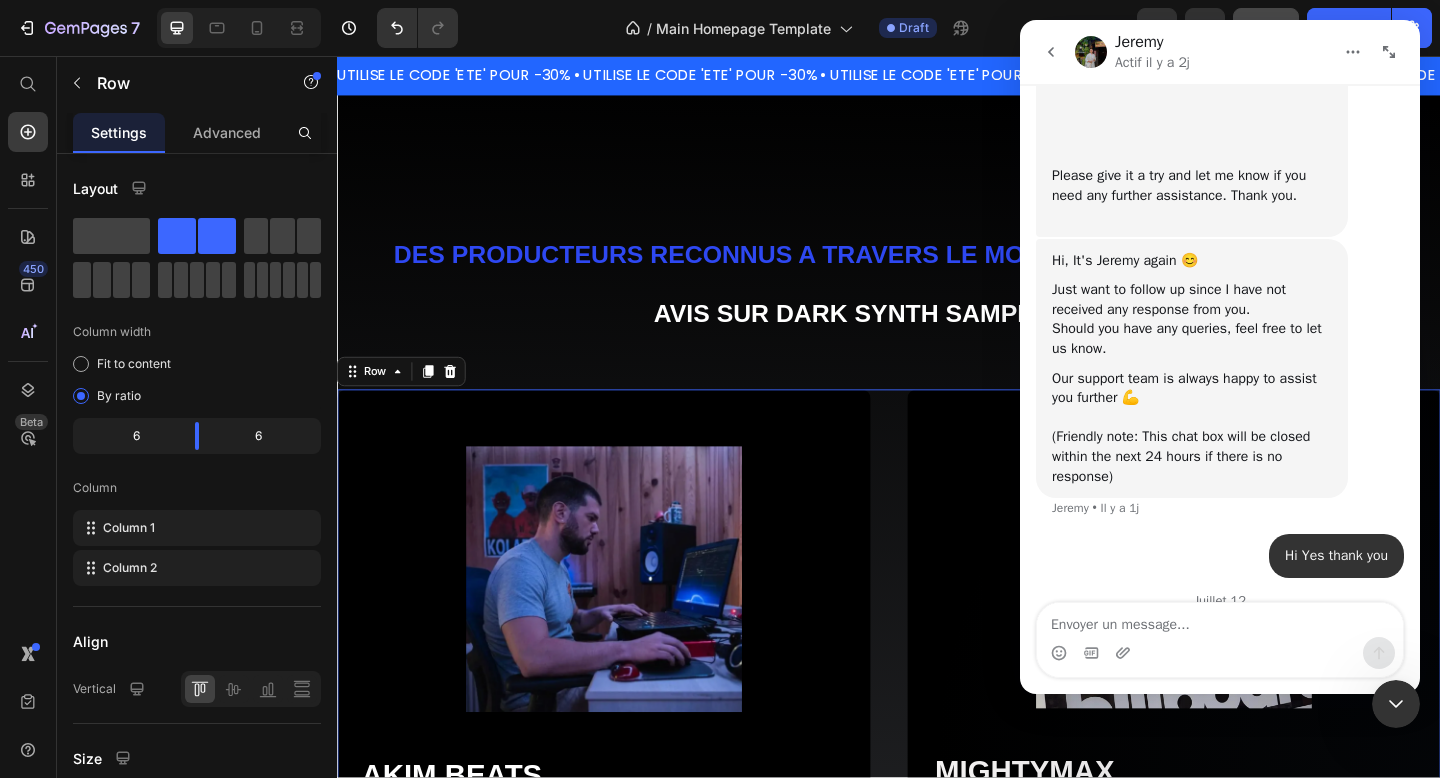 scroll, scrollTop: 1241, scrollLeft: 0, axis: vertical 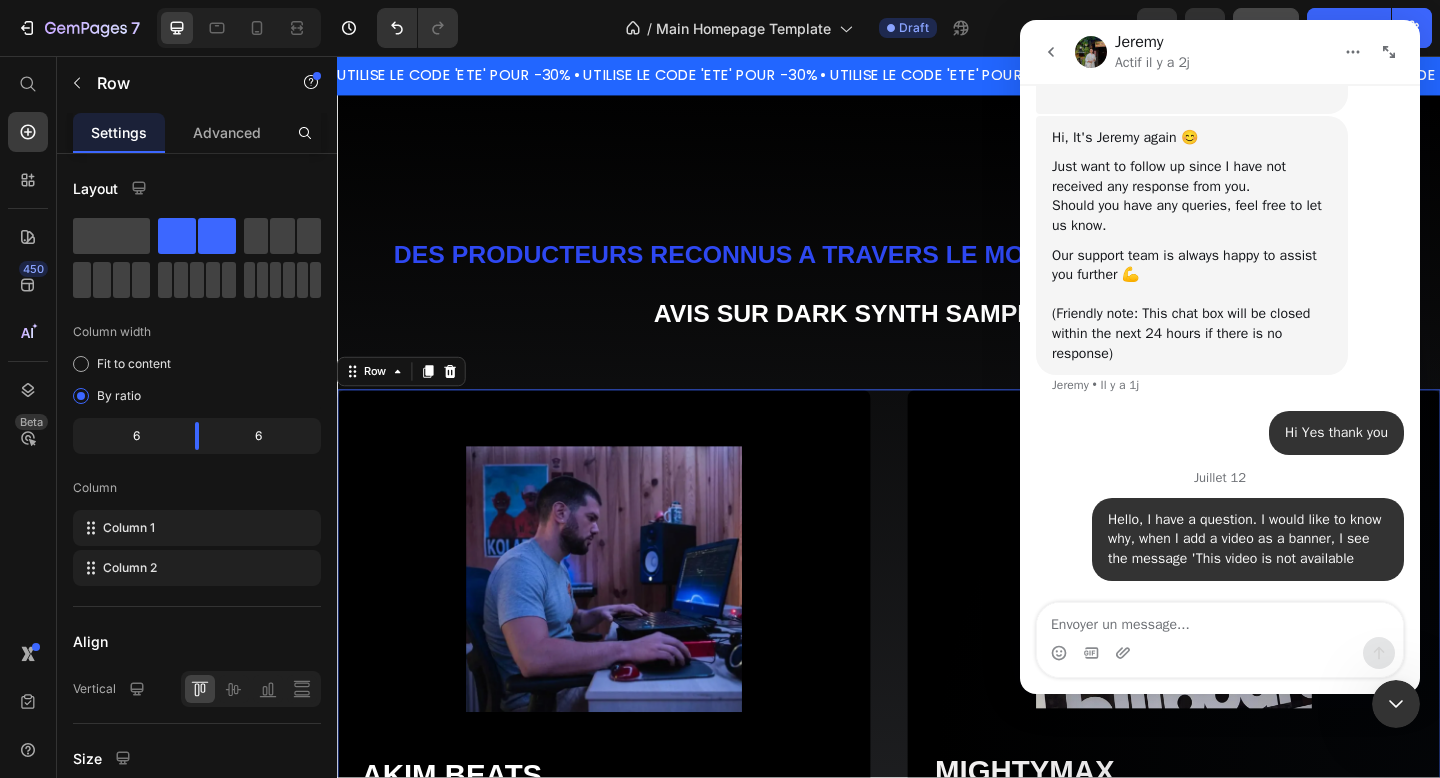 click at bounding box center (1051, 52) 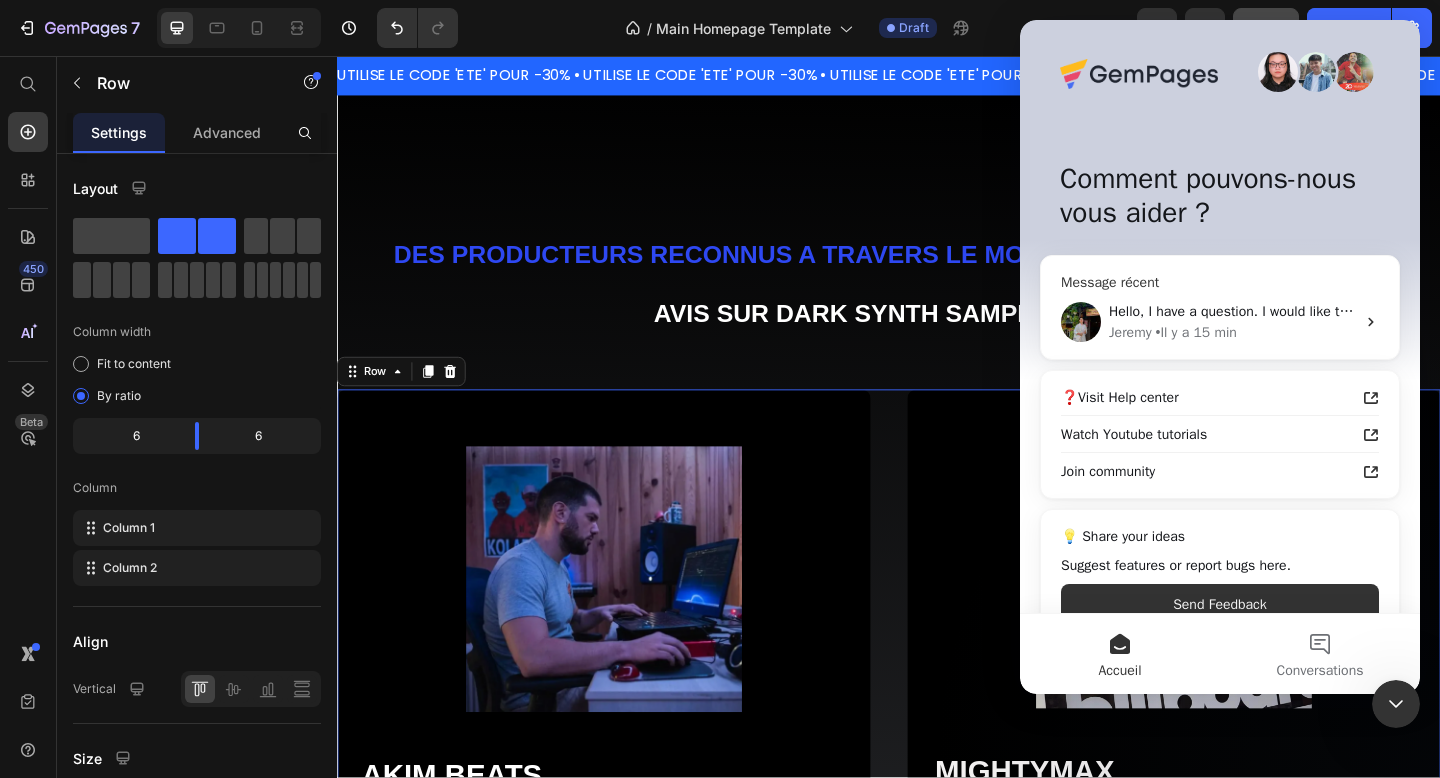scroll, scrollTop: 36, scrollLeft: 0, axis: vertical 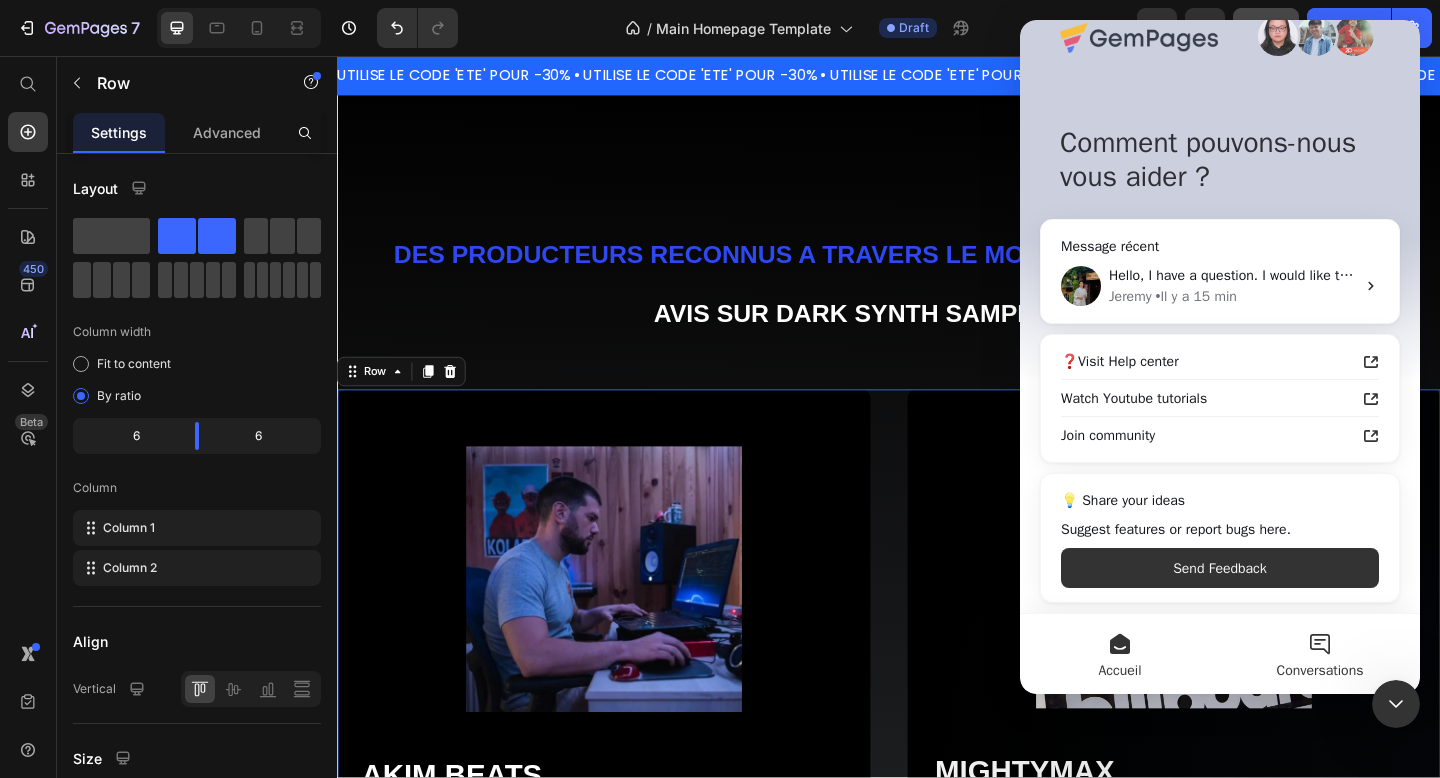 click on "Conversations" at bounding box center (1320, 654) 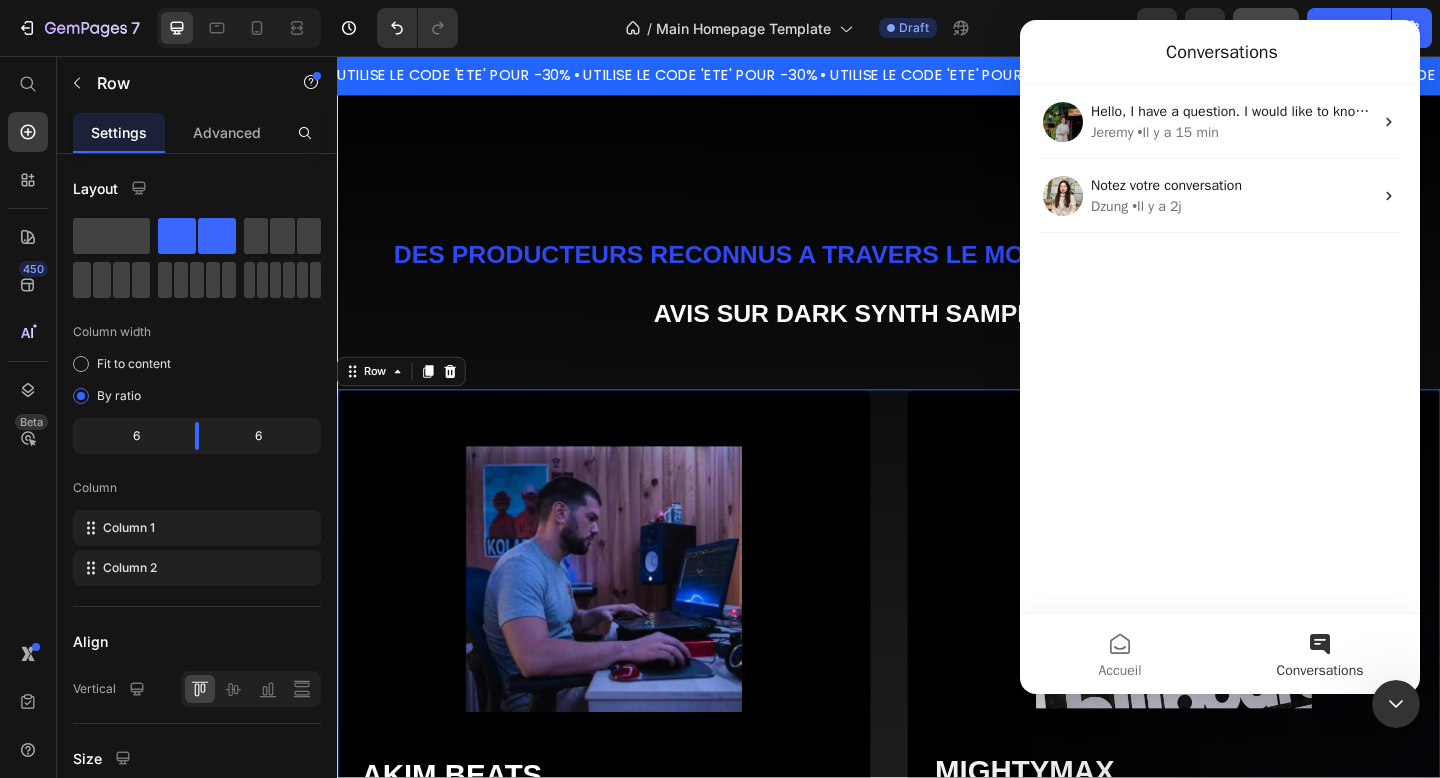 drag, startPoint x: 1228, startPoint y: 19, endPoint x: 208, endPoint y: 1, distance: 1020.1588 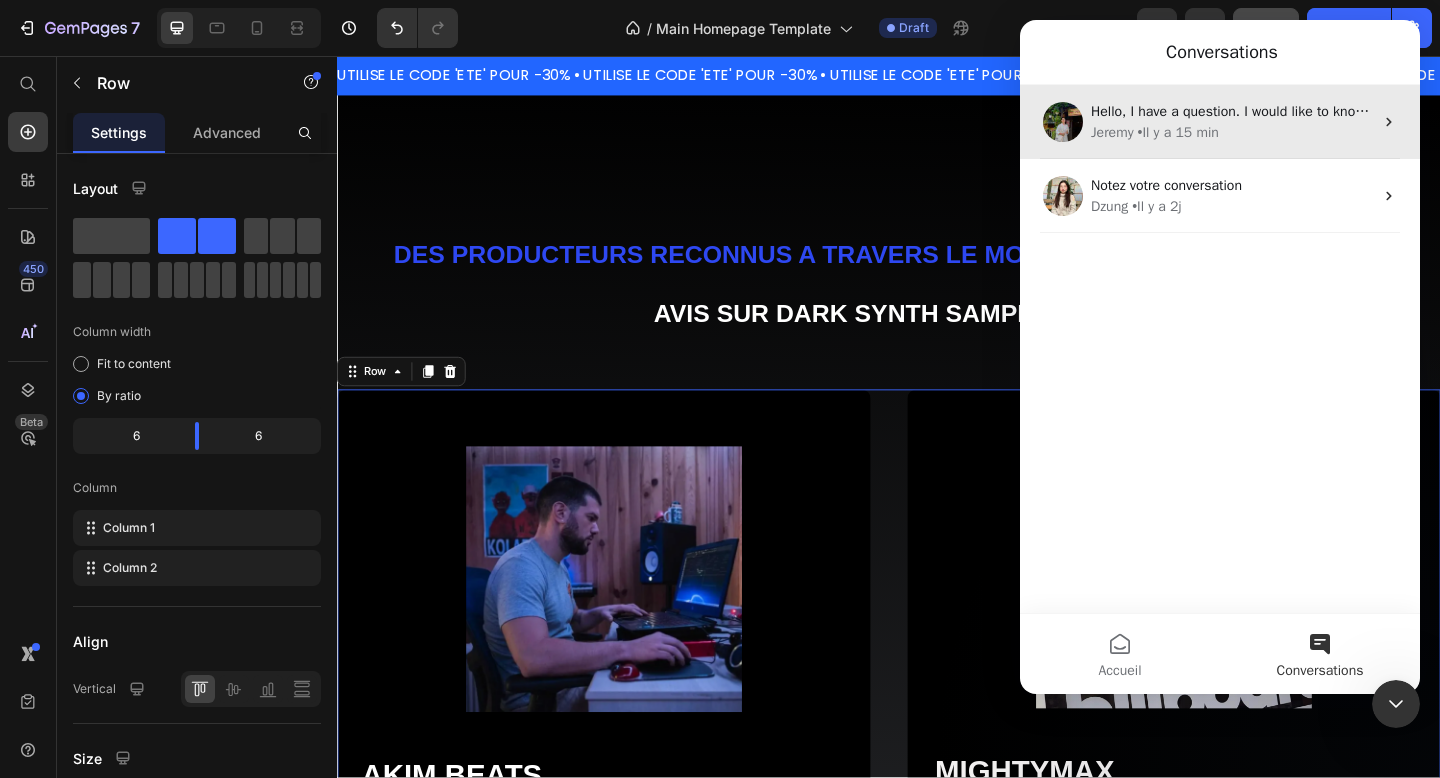 click on "Hello, I have a question. I would like to know why, when I add a video as a banner, I see the message 'This video is not available" at bounding box center [1485, 111] 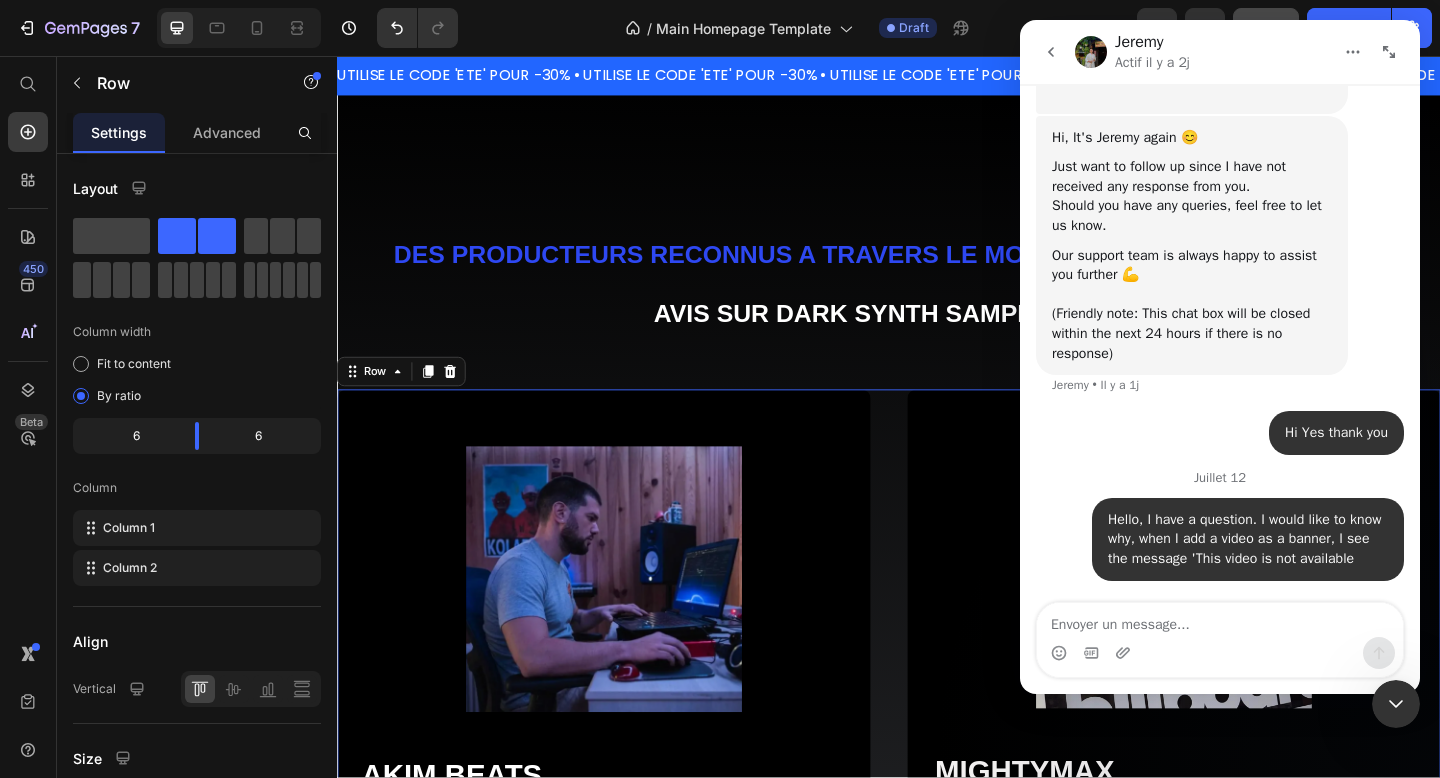scroll, scrollTop: 1241, scrollLeft: 0, axis: vertical 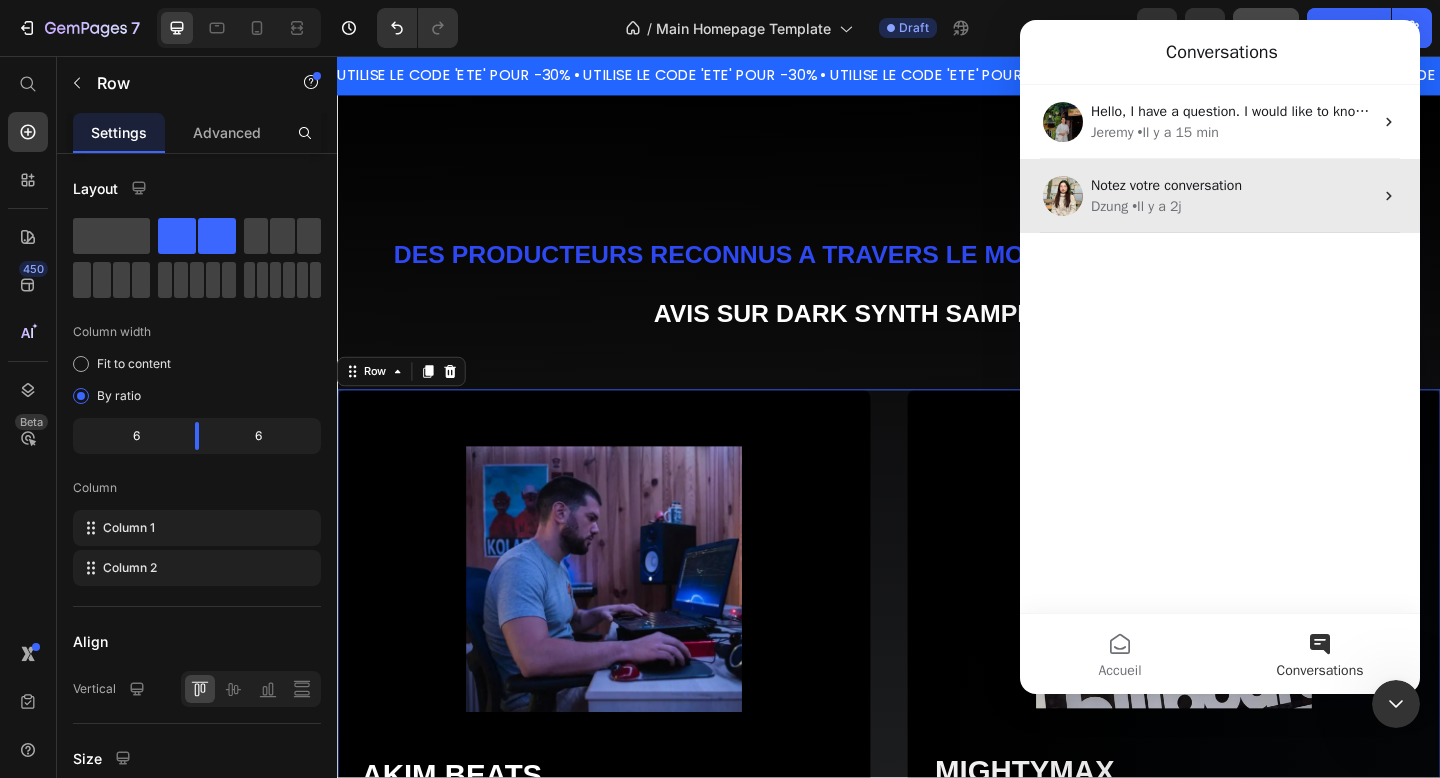 click on "Notez votre conversation Dzung •  Il y a 2j" at bounding box center (1220, 196) 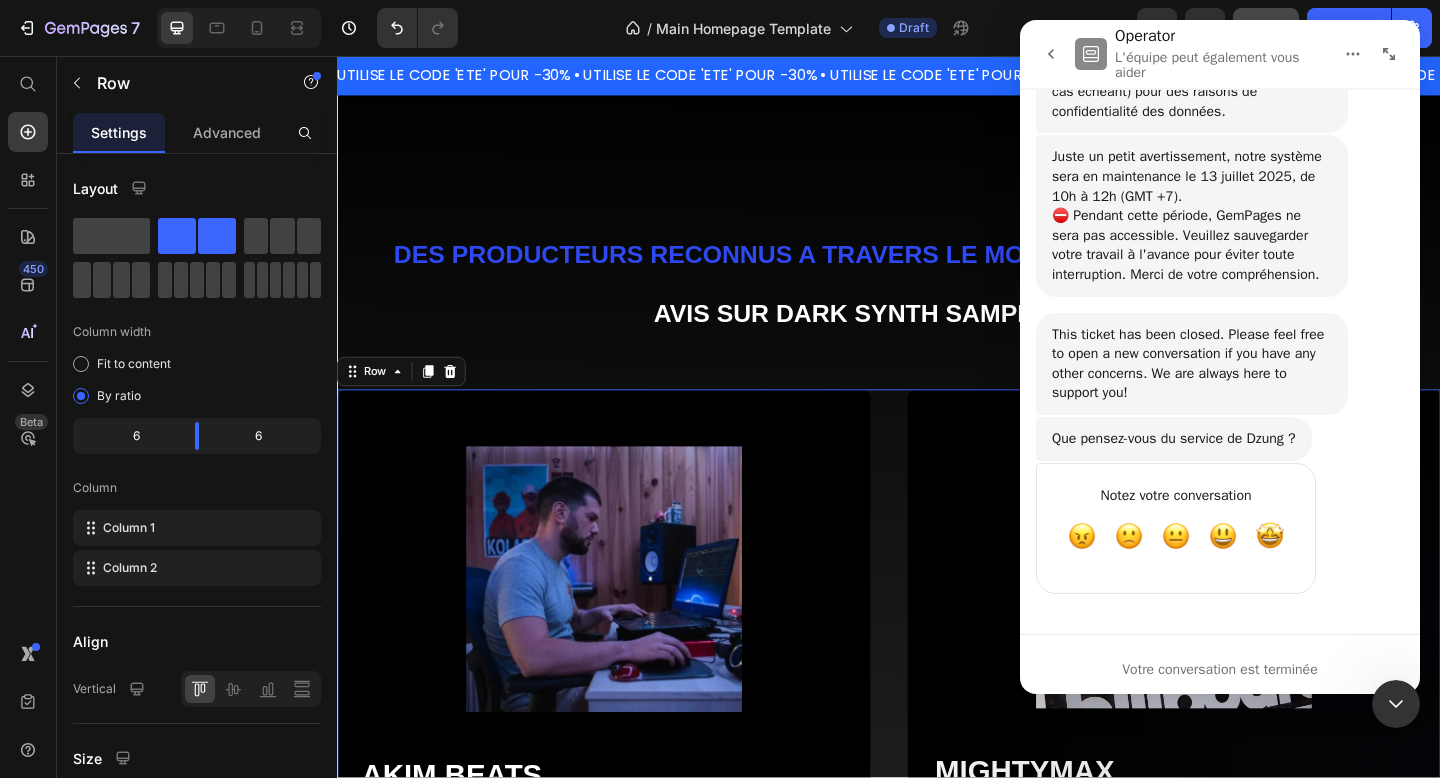 scroll, scrollTop: 2182, scrollLeft: 0, axis: vertical 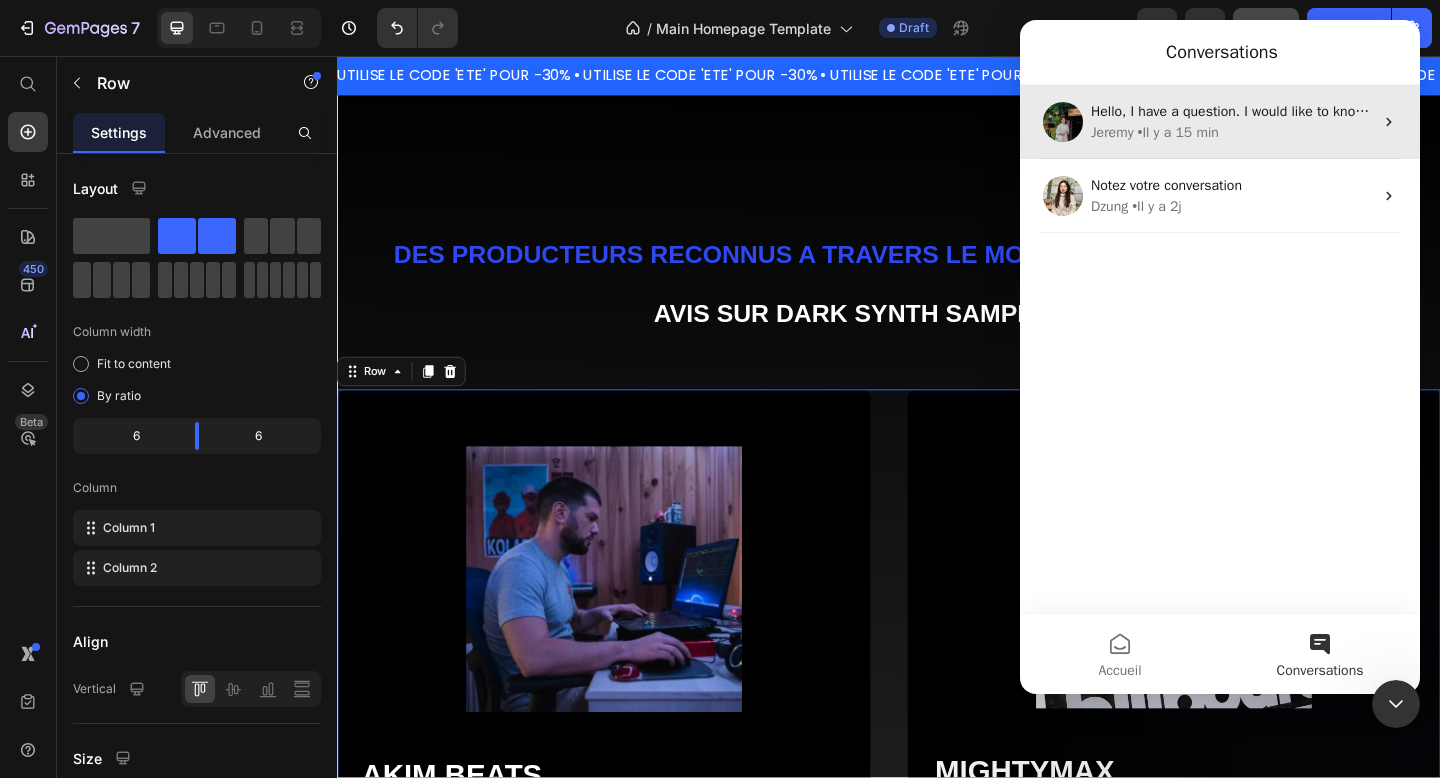 click on "Hello, I have a question. I would like to know why, when I add a video as a banner, I see the message 'This video is not available" at bounding box center [1485, 111] 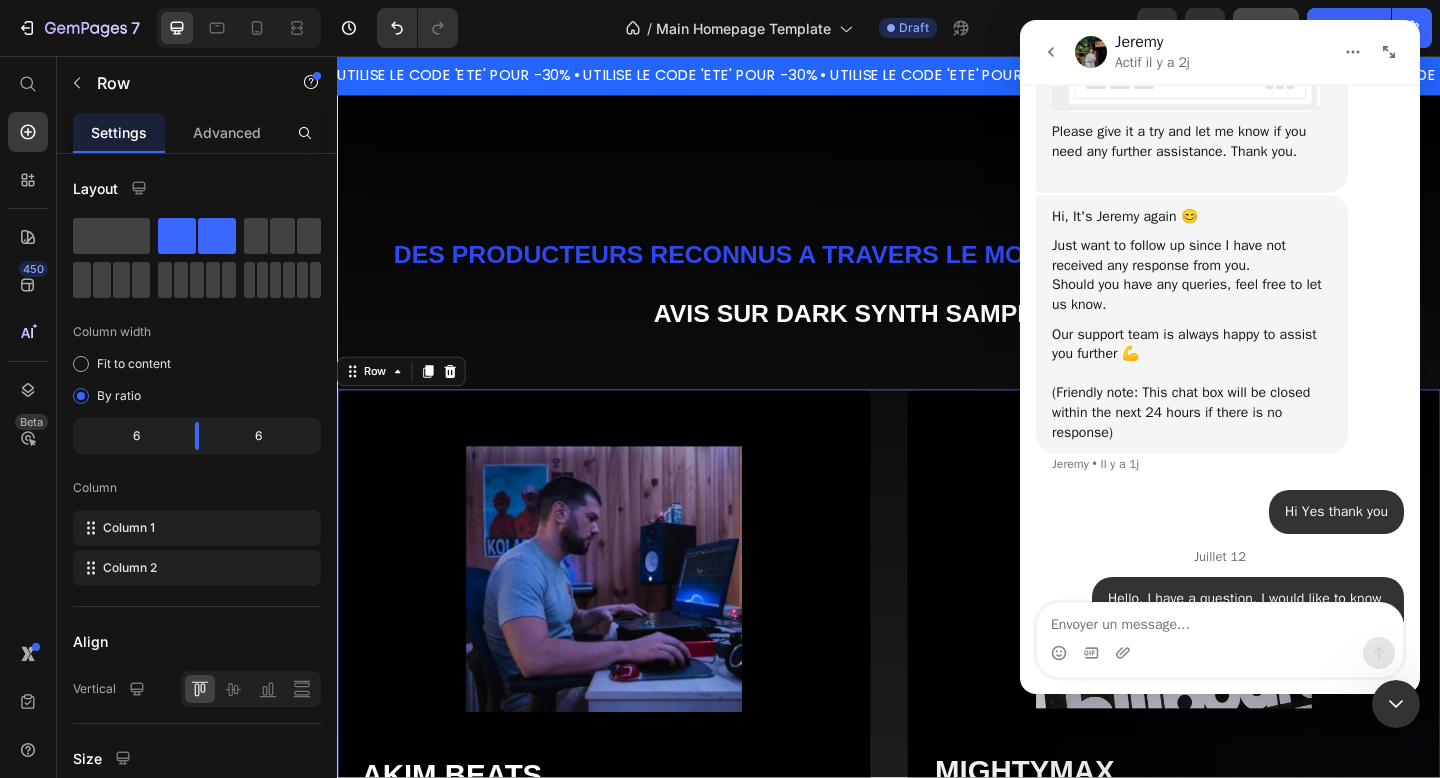 scroll, scrollTop: 1241, scrollLeft: 0, axis: vertical 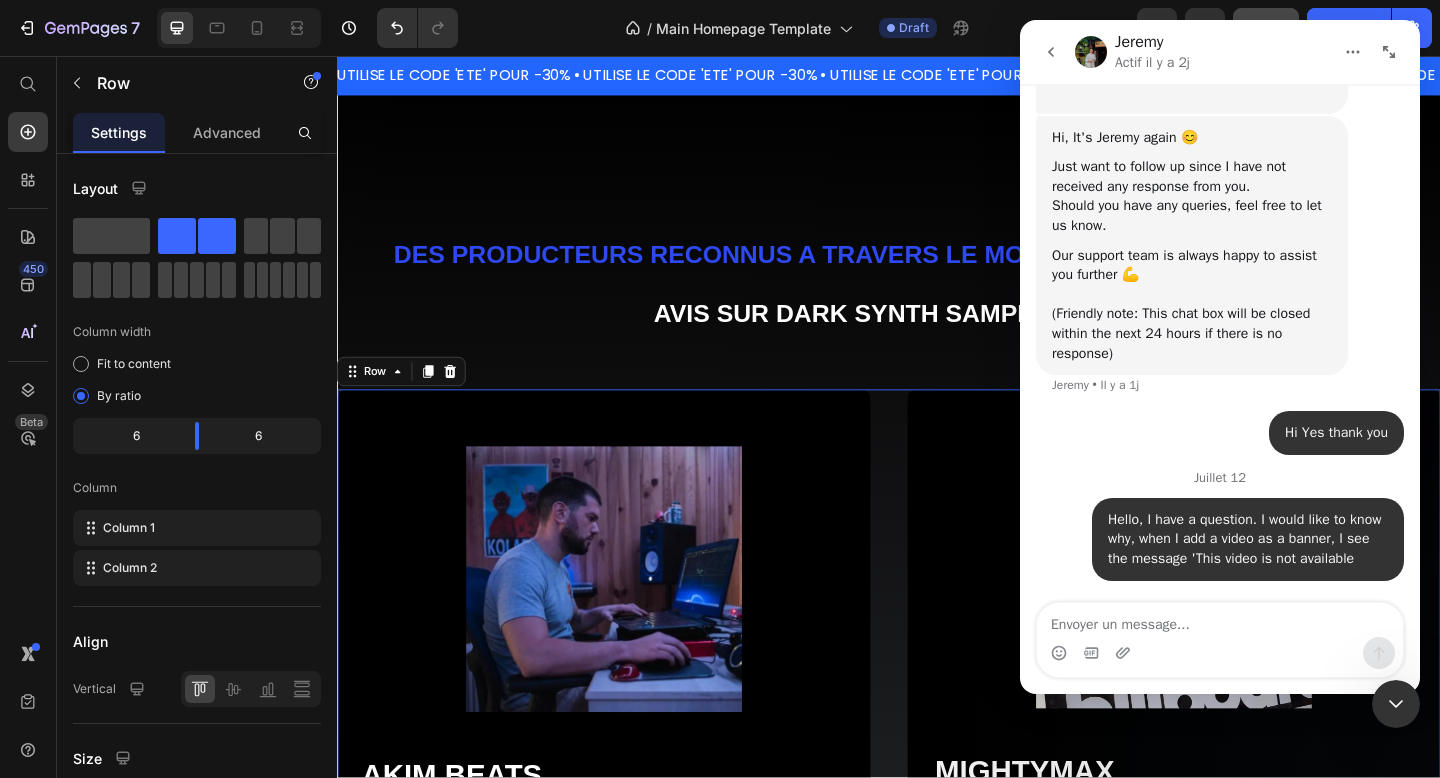 click at bounding box center (1051, 52) 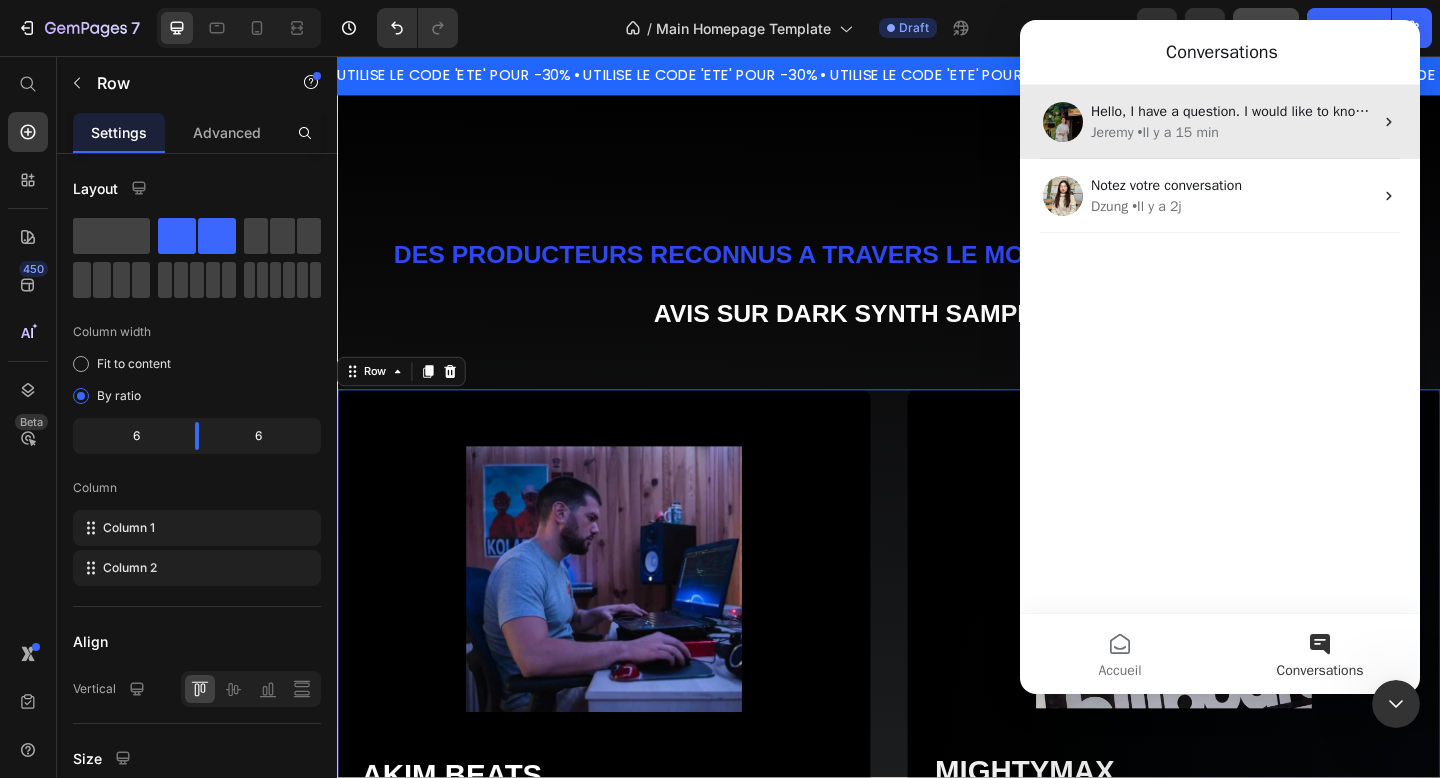 click on "Hello, I have a question. I would like to know why, when I add a video as a banner, I see the message 'This video is not available Jeremy •  Il y a 15 min" at bounding box center (1220, 122) 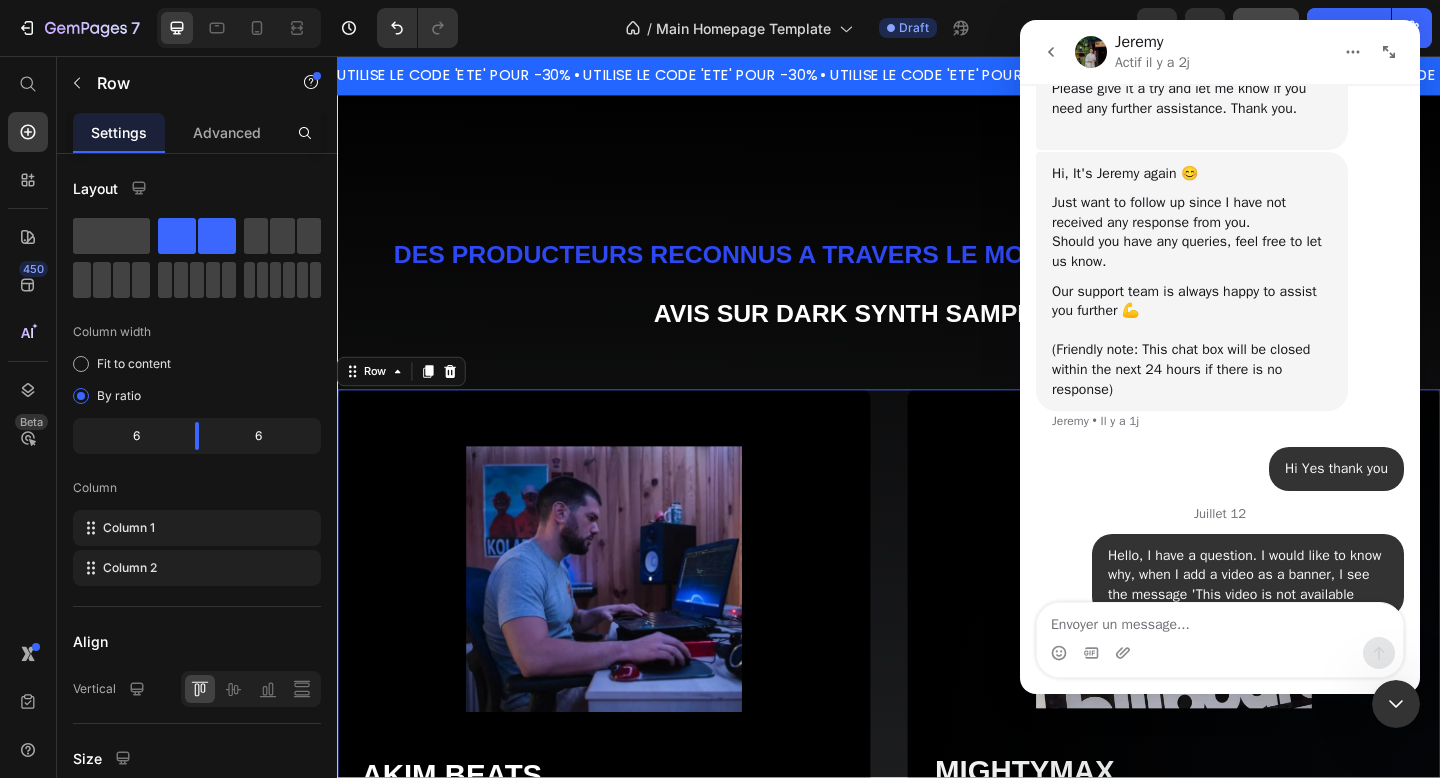 scroll, scrollTop: 1241, scrollLeft: 0, axis: vertical 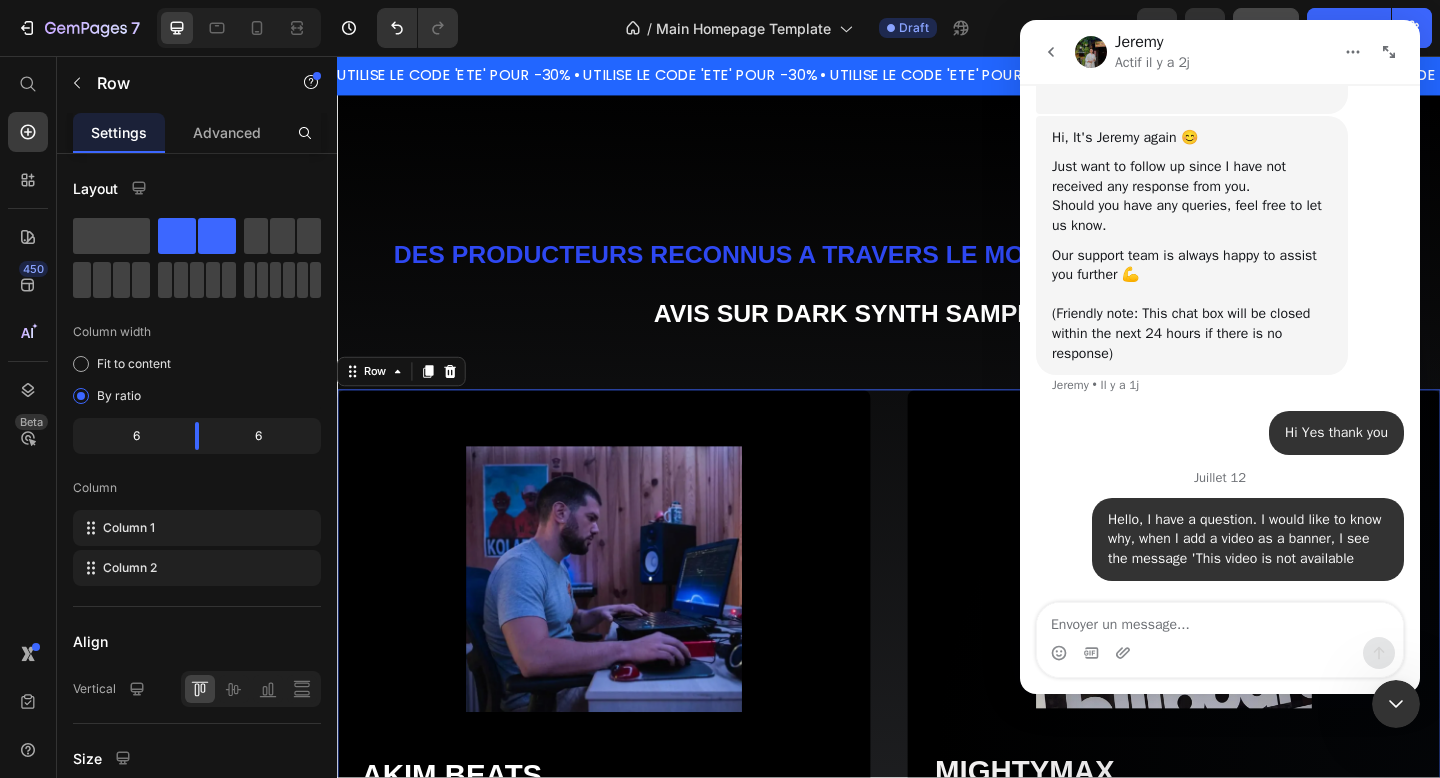 click 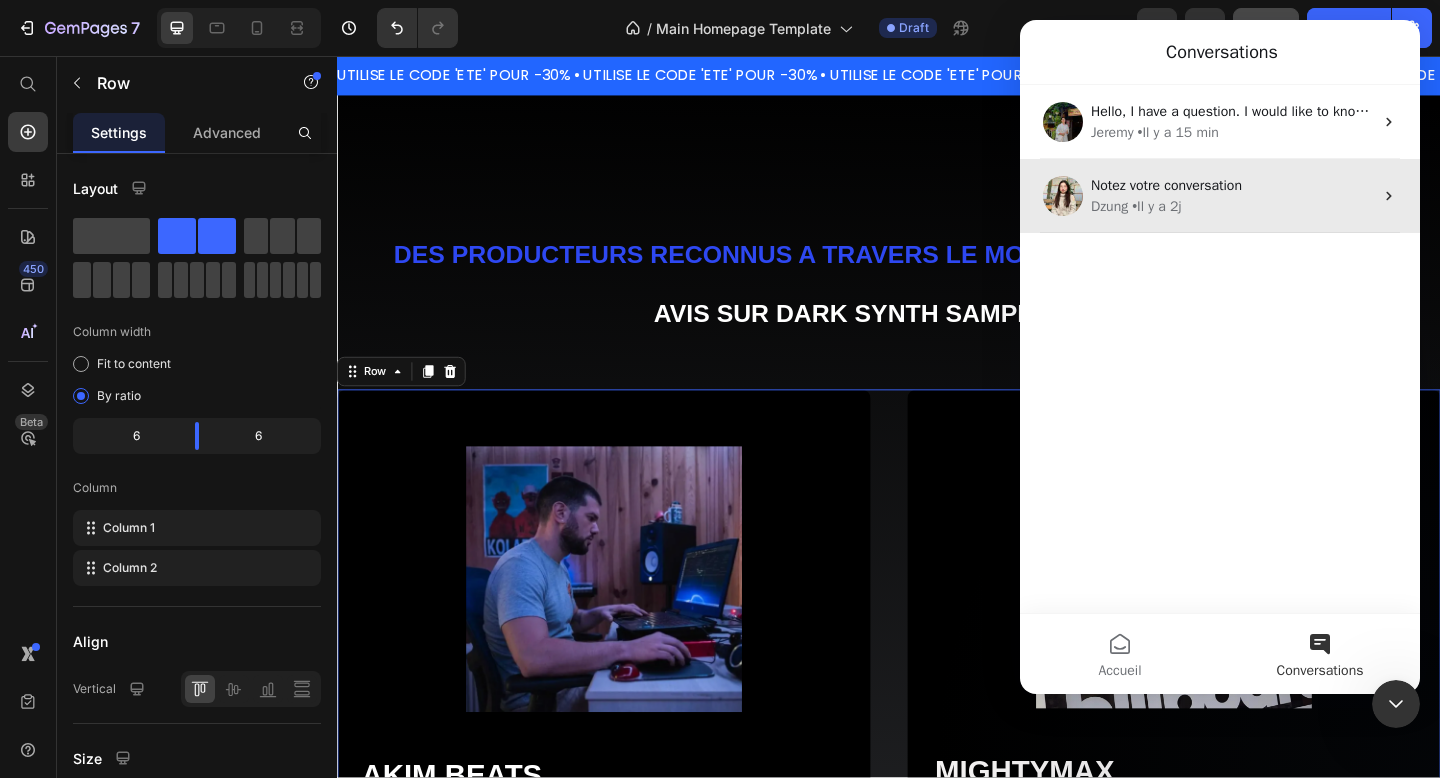 click on "Notez votre conversation" at bounding box center (1232, 185) 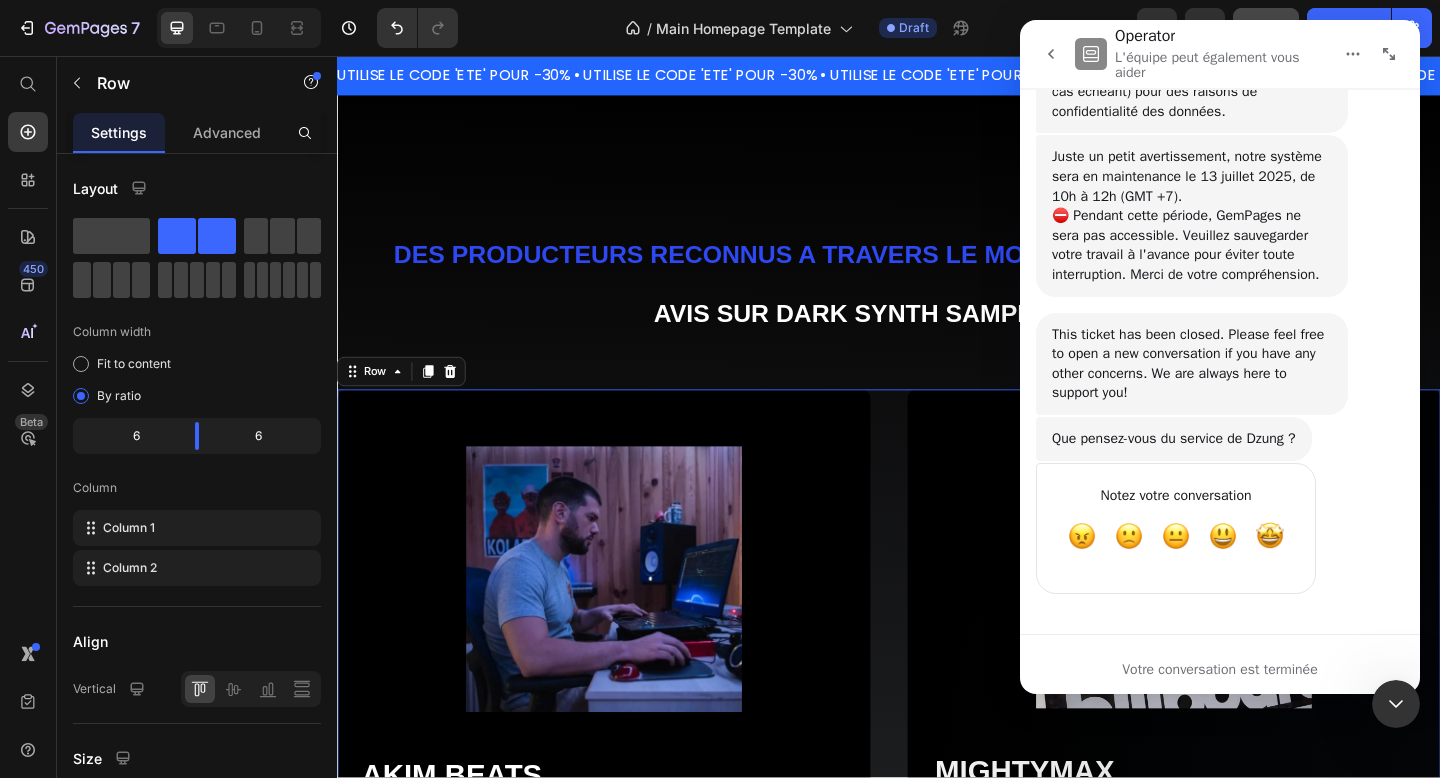 scroll, scrollTop: 2182, scrollLeft: 0, axis: vertical 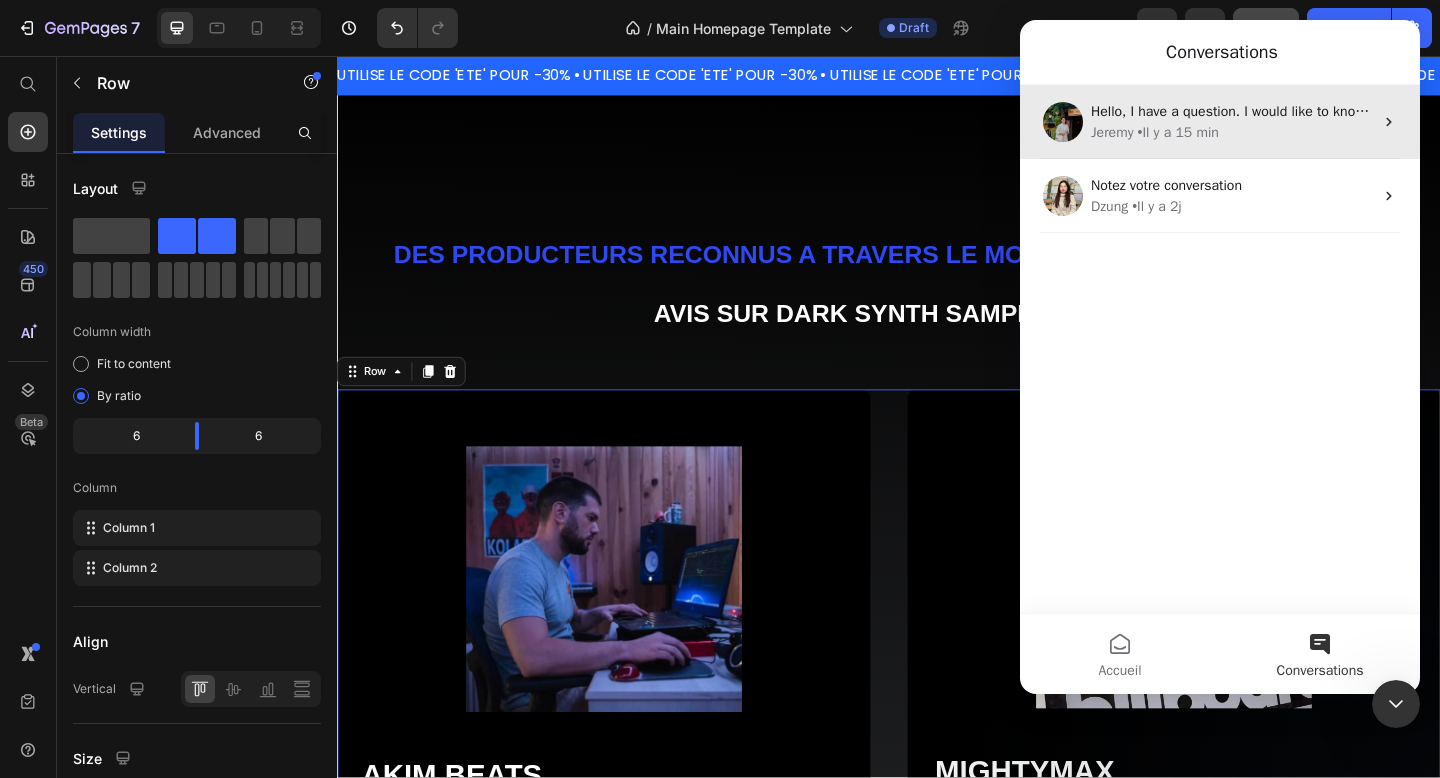 click on "Hello, I have a question. I would like to know why, when I add a video as a banner, I see the message 'This video is not available Jeremy •  Il y a 15 min" at bounding box center [1220, 122] 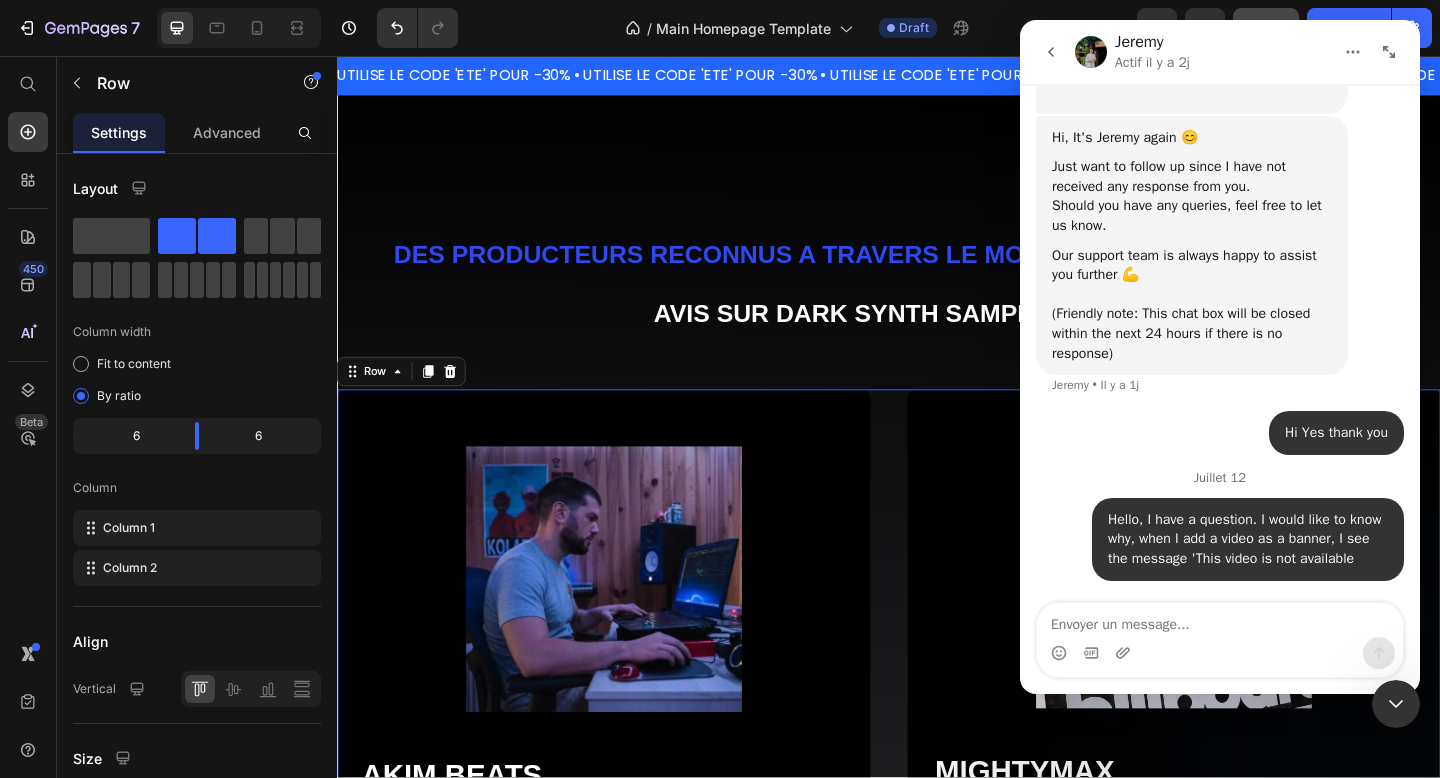 scroll, scrollTop: 1241, scrollLeft: 0, axis: vertical 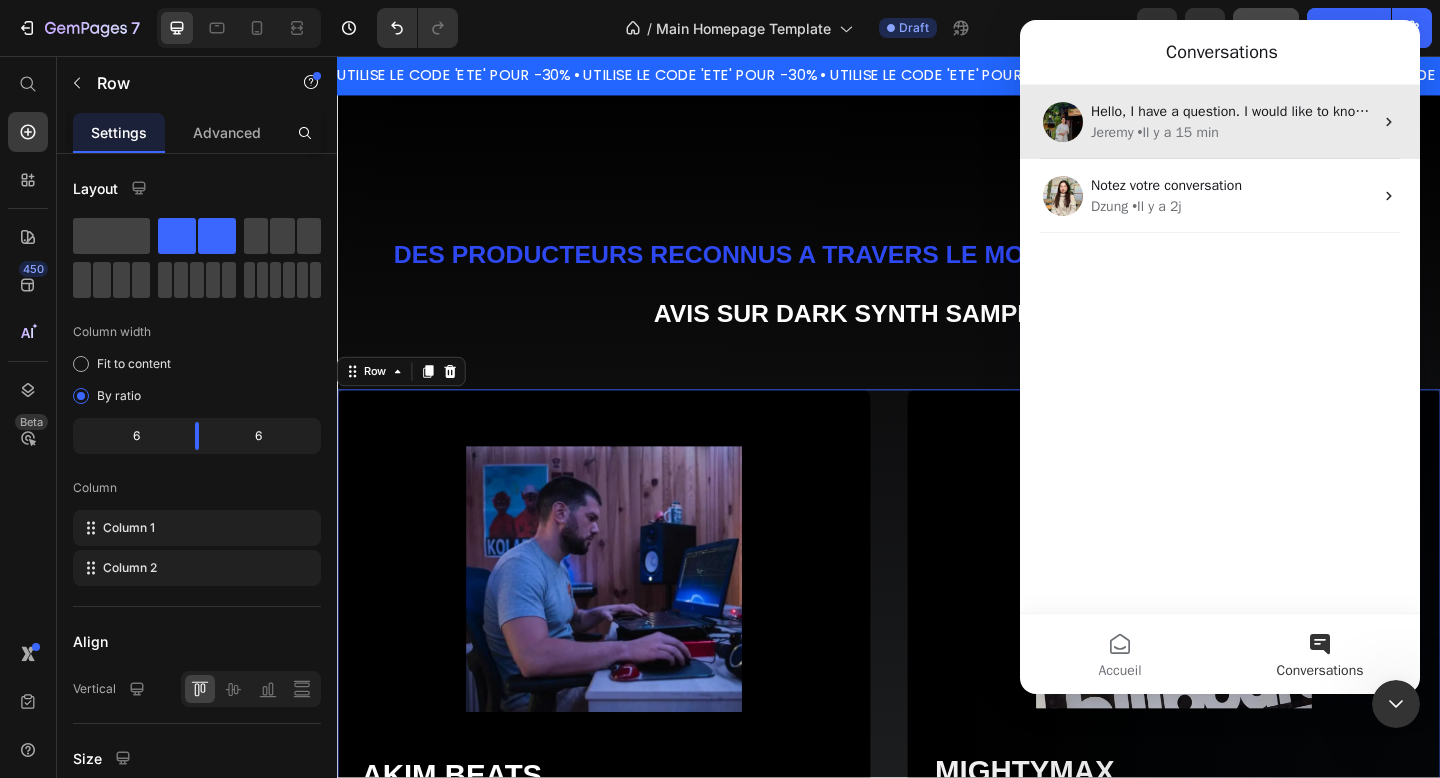 click on "•  Il y a 15 min" at bounding box center [1178, 132] 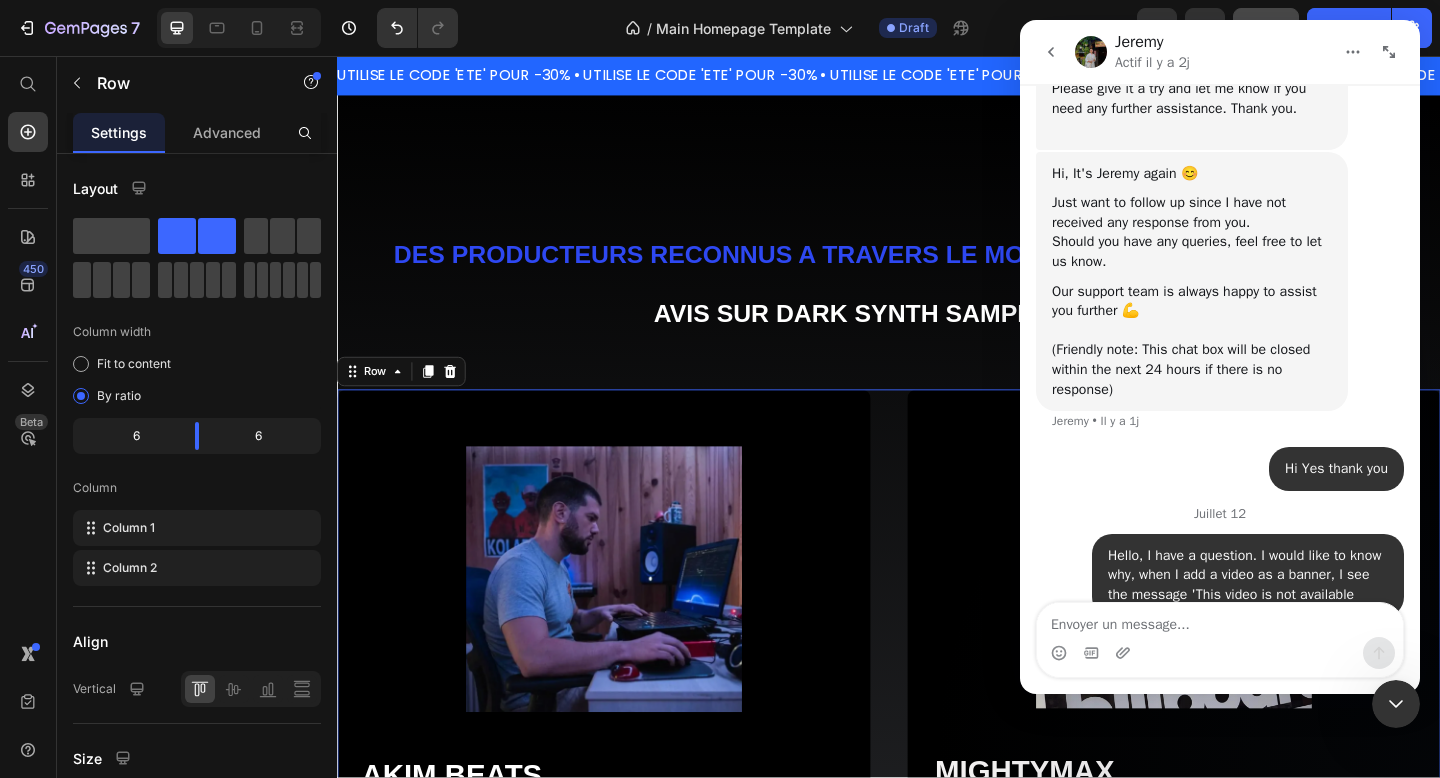 scroll, scrollTop: 1241, scrollLeft: 0, axis: vertical 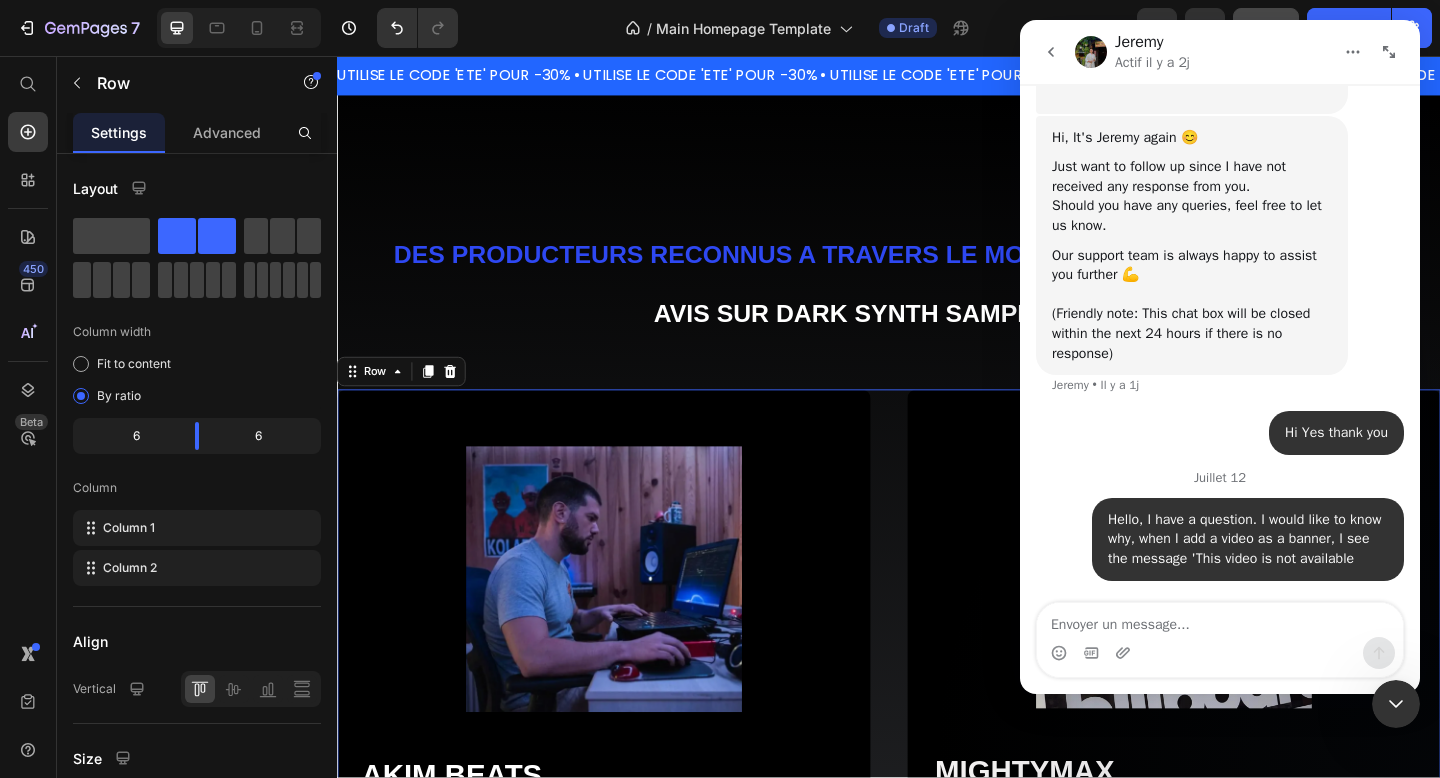 click at bounding box center (1353, 52) 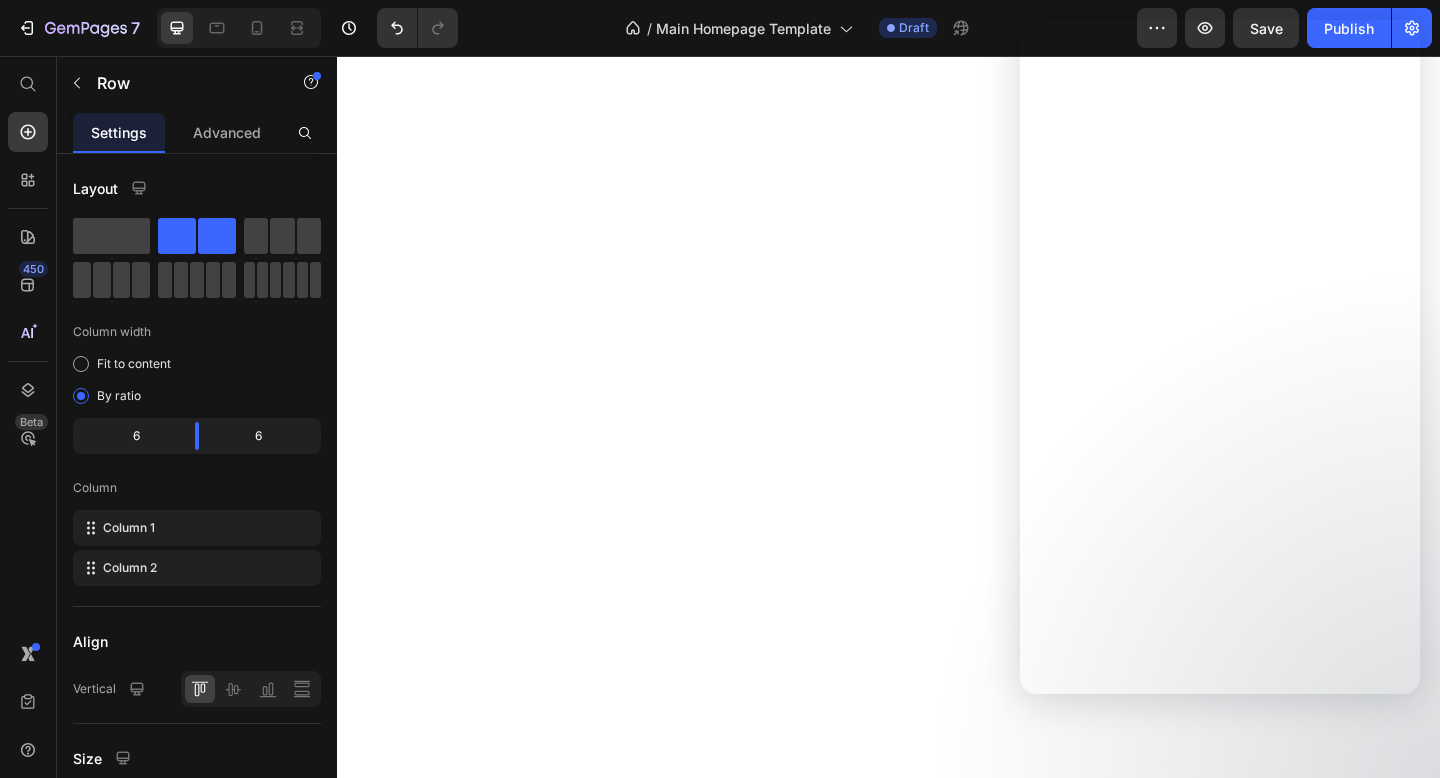 scroll, scrollTop: 0, scrollLeft: 0, axis: both 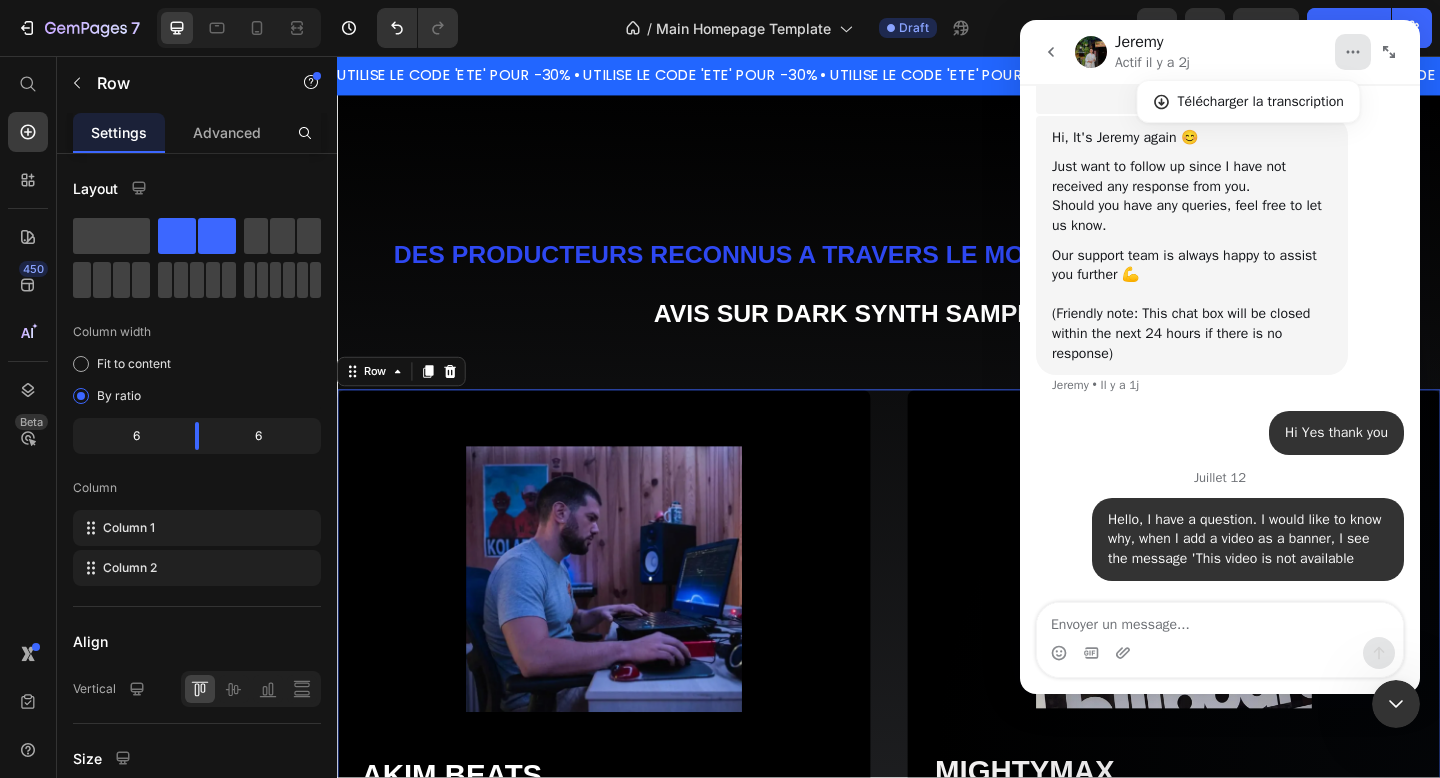 click on "Jeremy Actif il y a 2j Télécharger la transcription" at bounding box center (1220, 52) 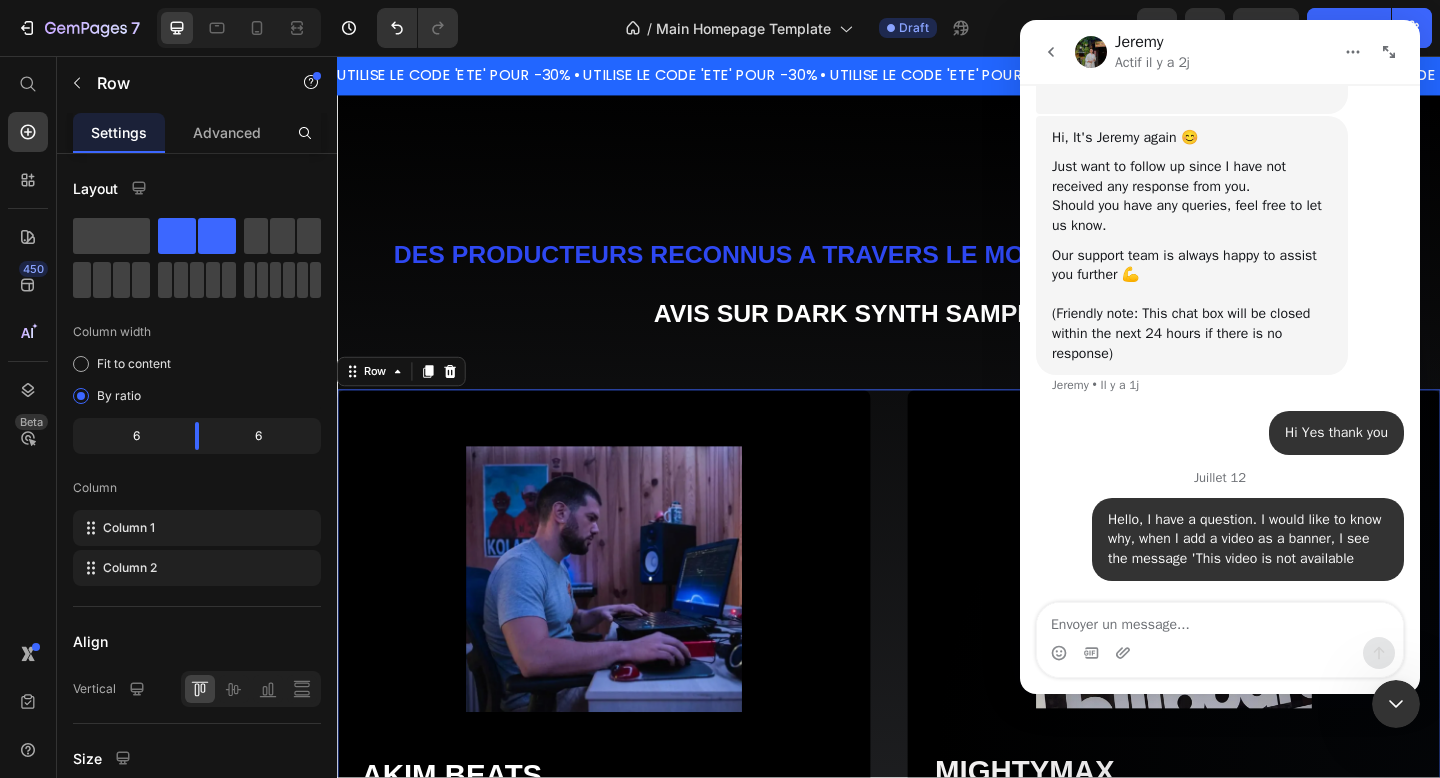 click 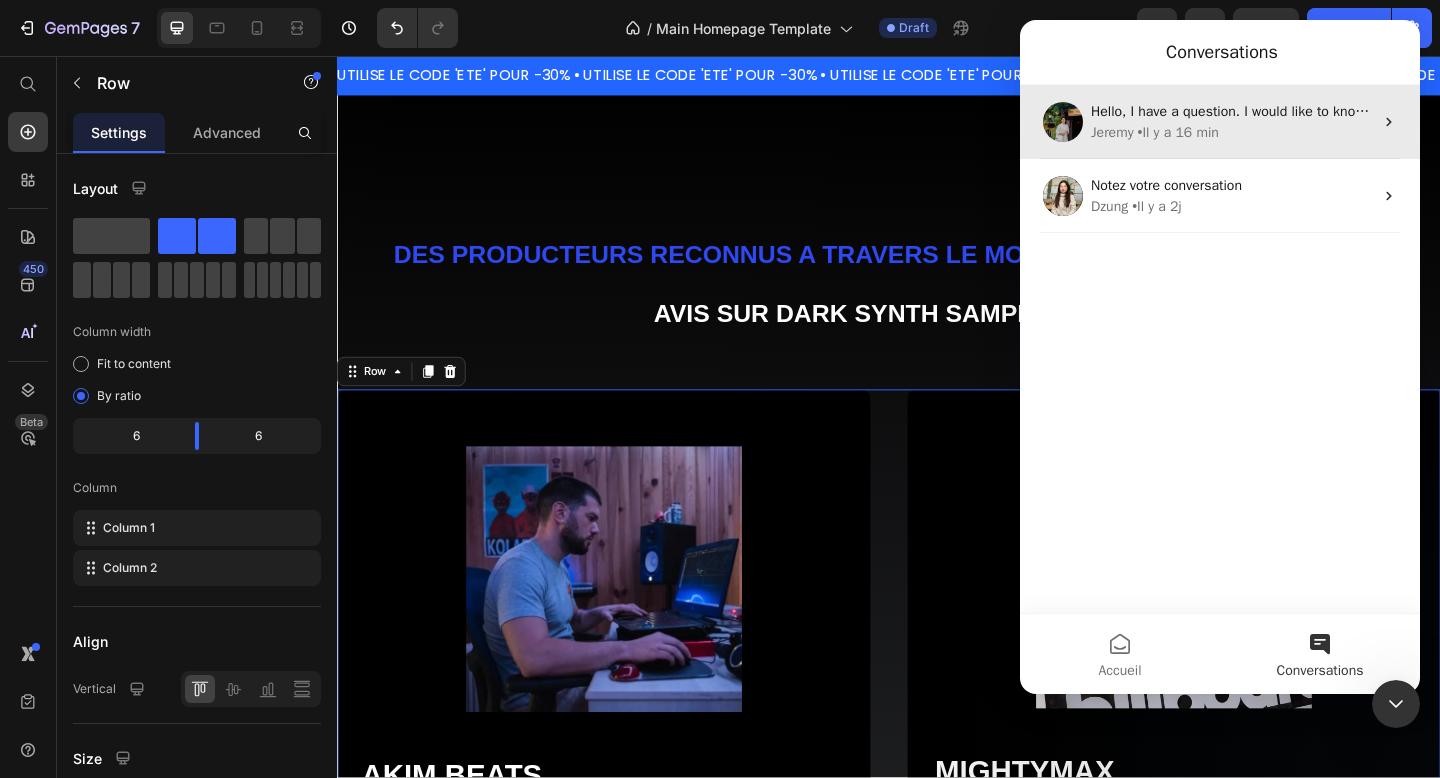 click on "Jeremy •  Il y a 16 min" at bounding box center [1232, 132] 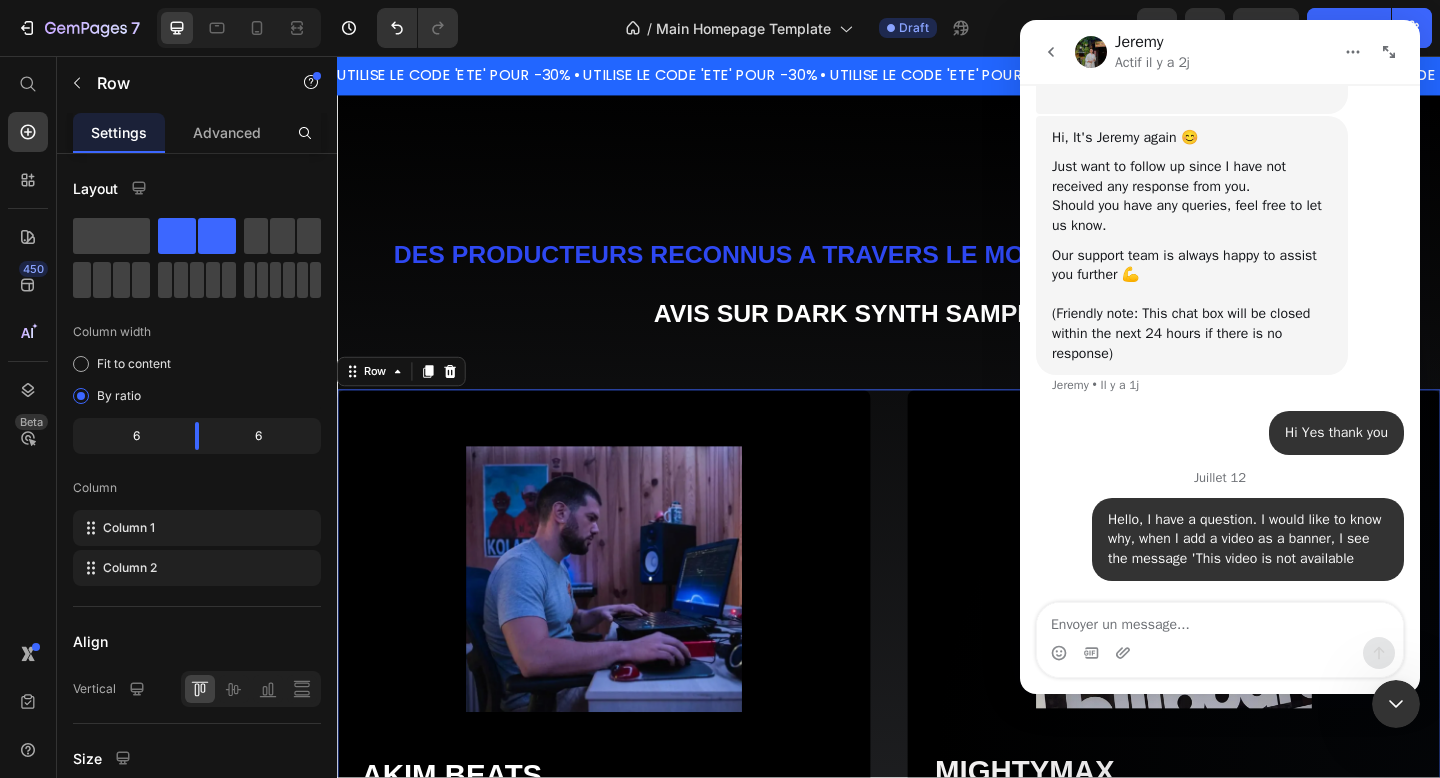 scroll, scrollTop: 1241, scrollLeft: 0, axis: vertical 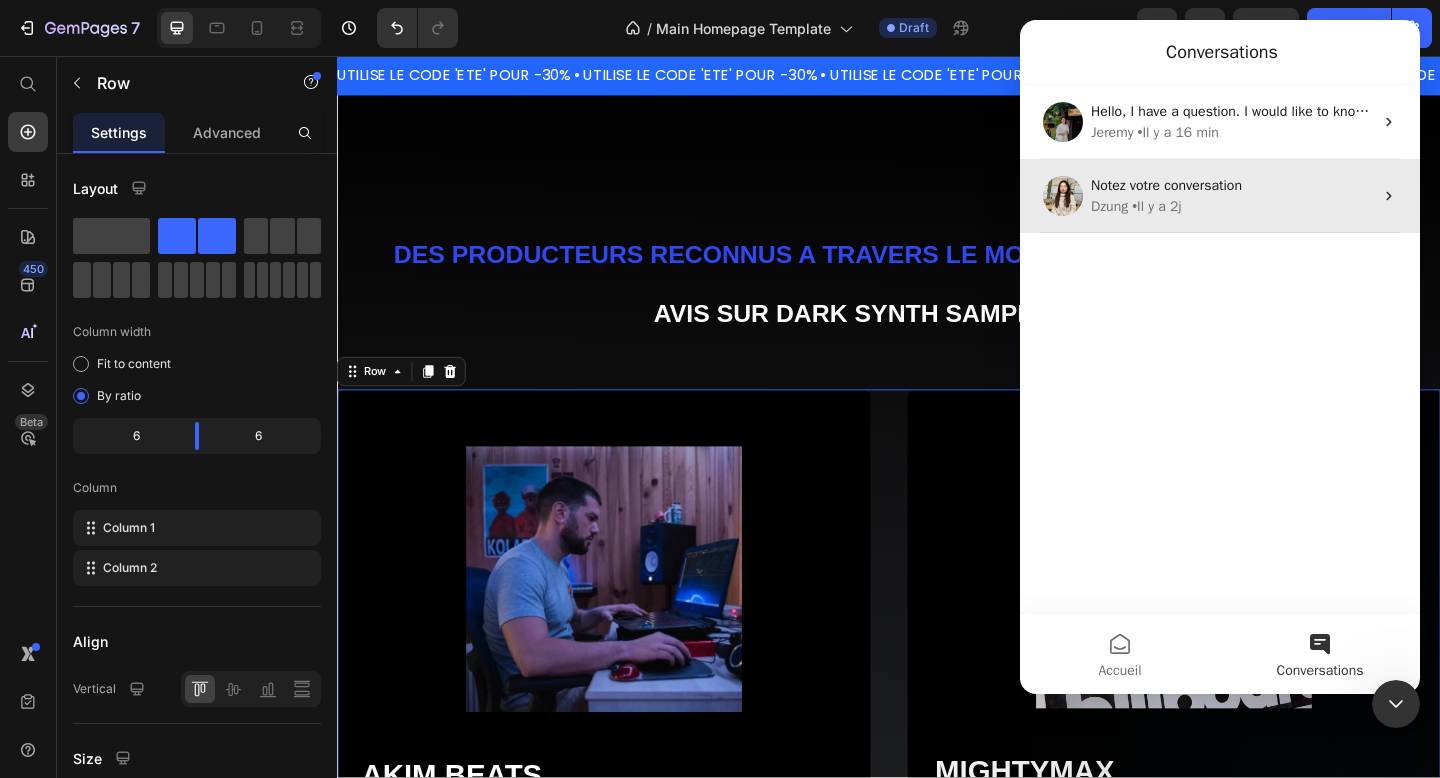 click on "Dzung •  Il y a 2j" at bounding box center [1232, 206] 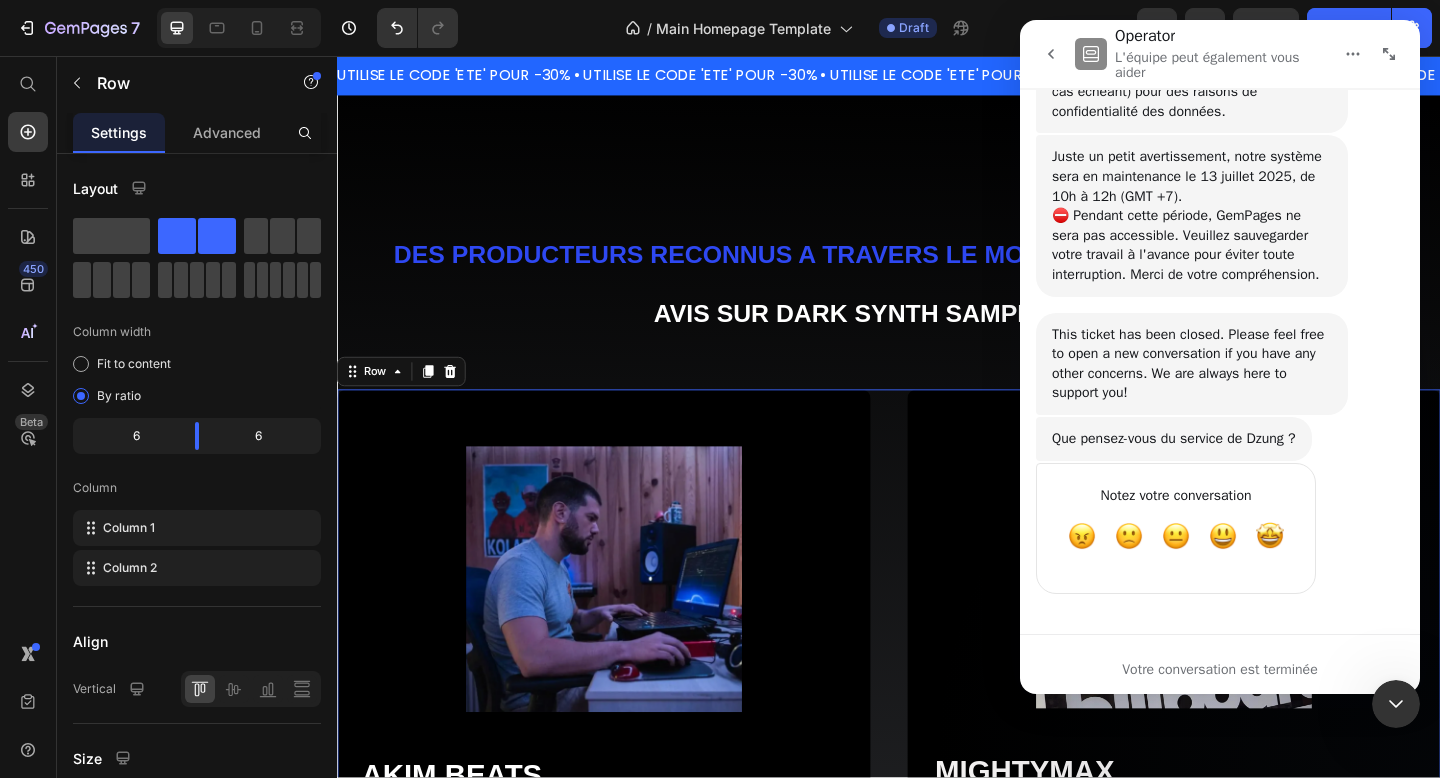 scroll, scrollTop: 2182, scrollLeft: 0, axis: vertical 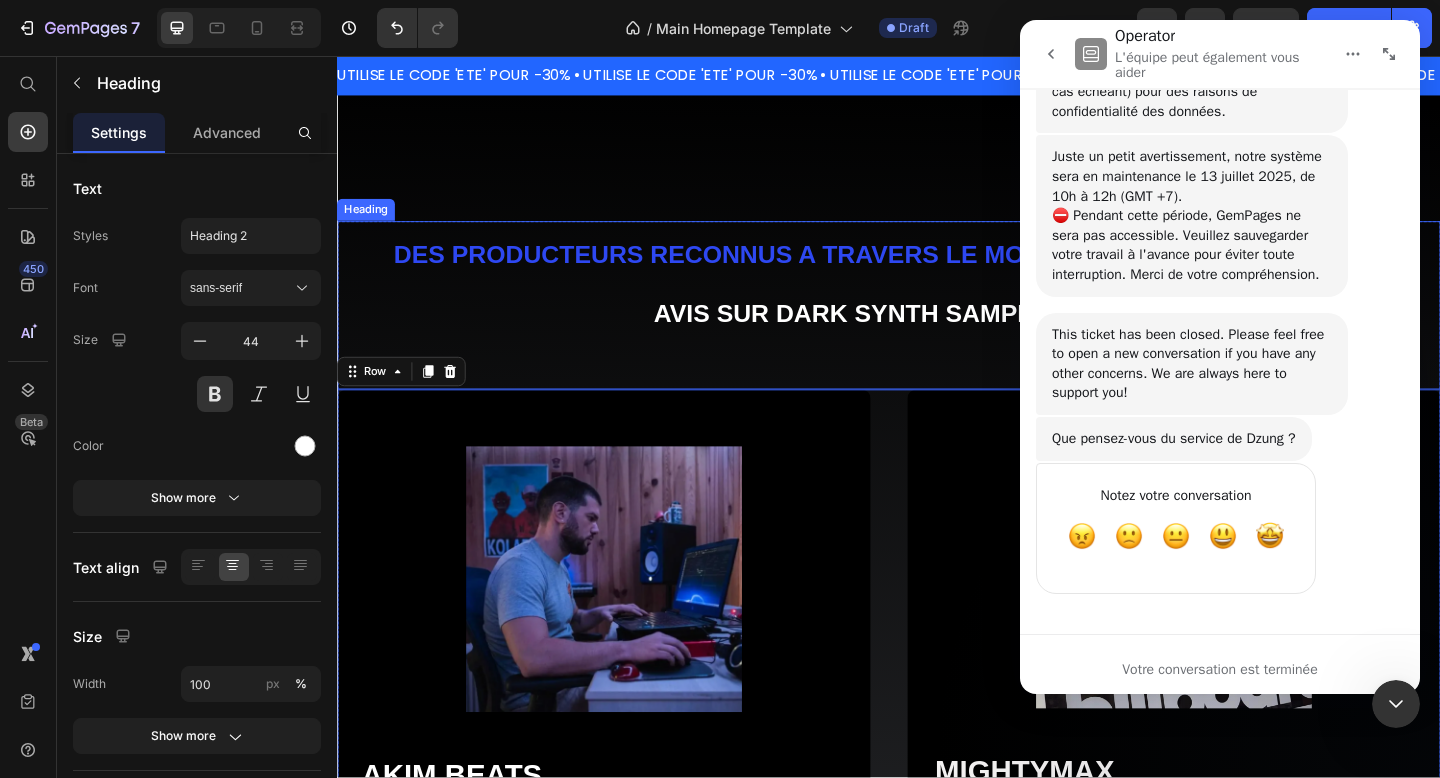 click on "⁠⁠⁠⁠⁠⁠⁠ DES PRODUCTEURS RECONNUS A TRAVERS LE MONDE NOUS FONT CONFIANCE AVIS SUR DARK SYNTH SAMPLE PACK" at bounding box center [937, 302] 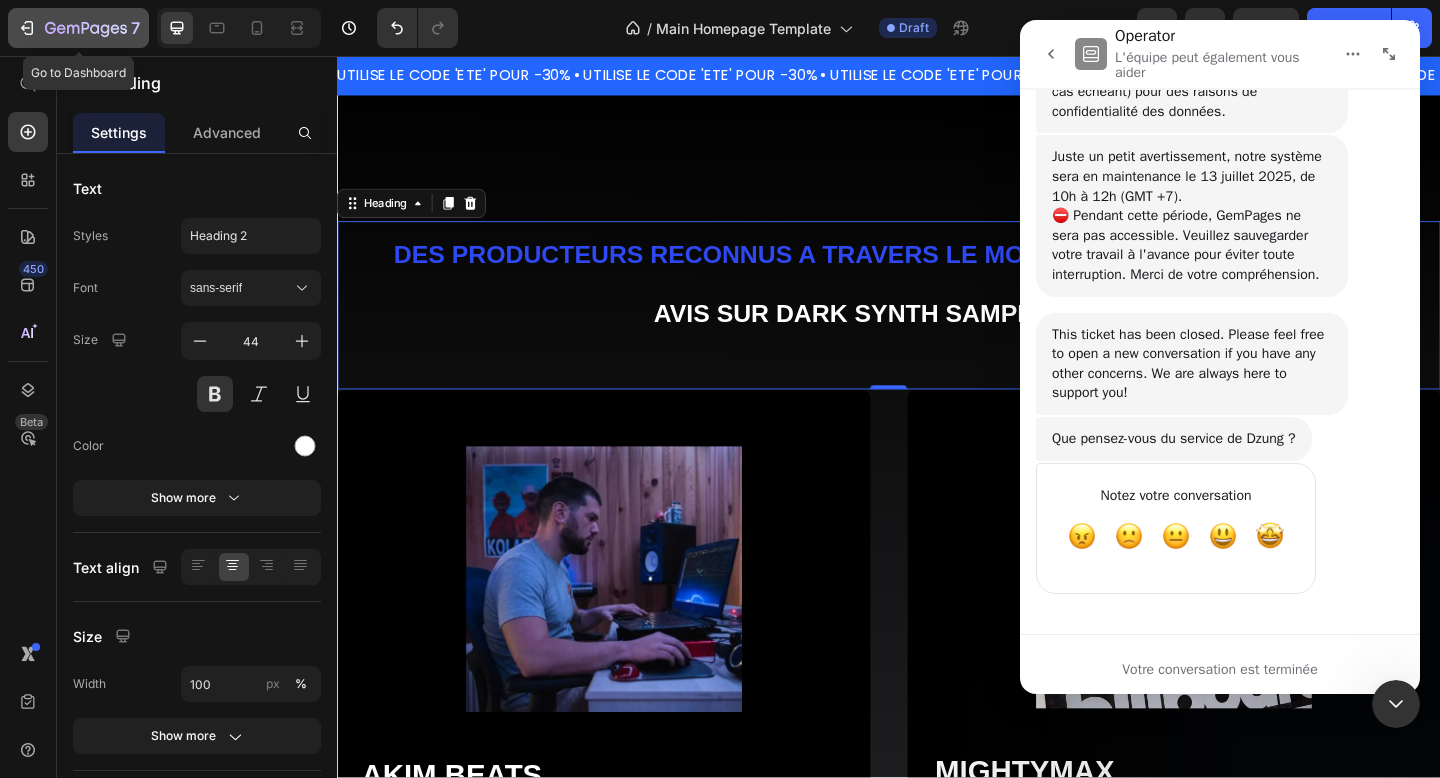 click on "7" at bounding box center (78, 28) 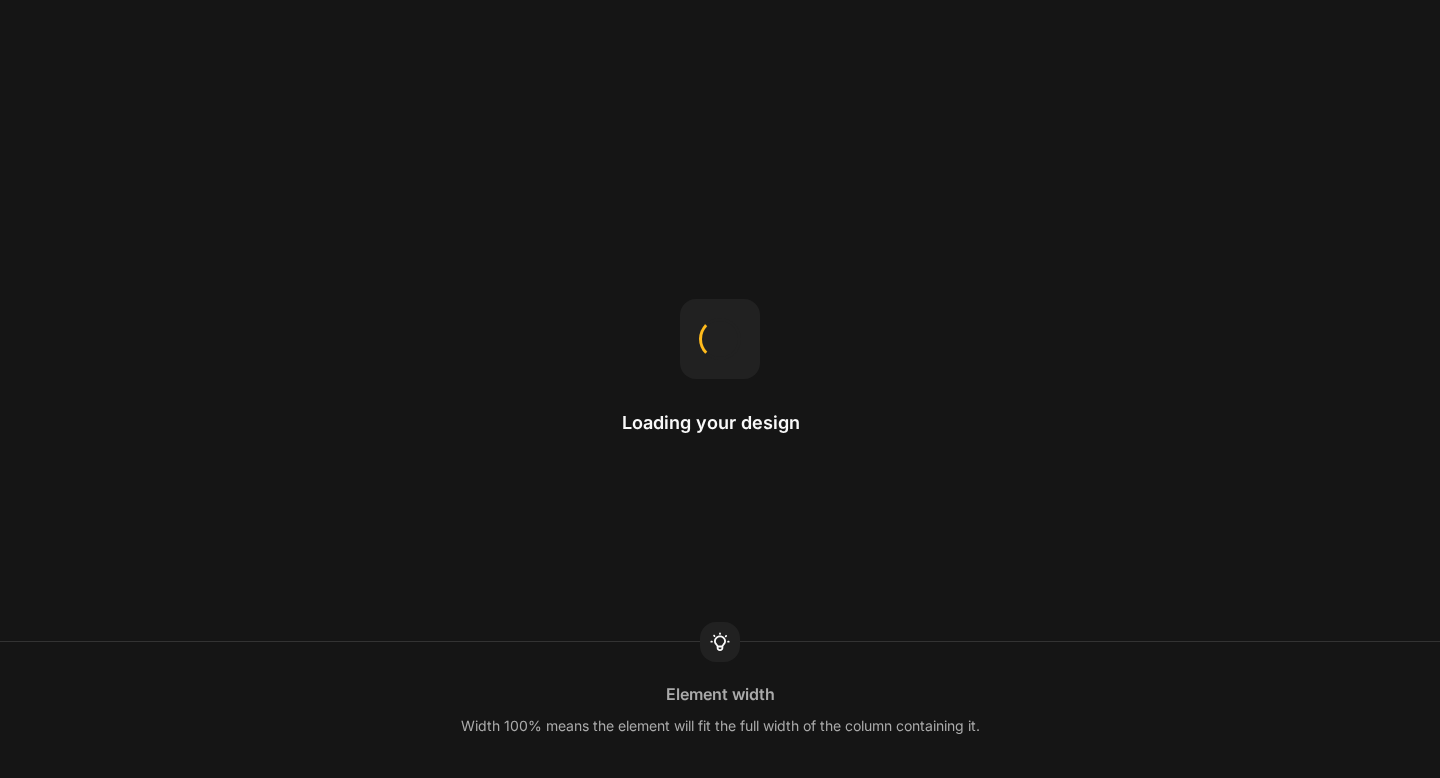 scroll, scrollTop: 0, scrollLeft: 0, axis: both 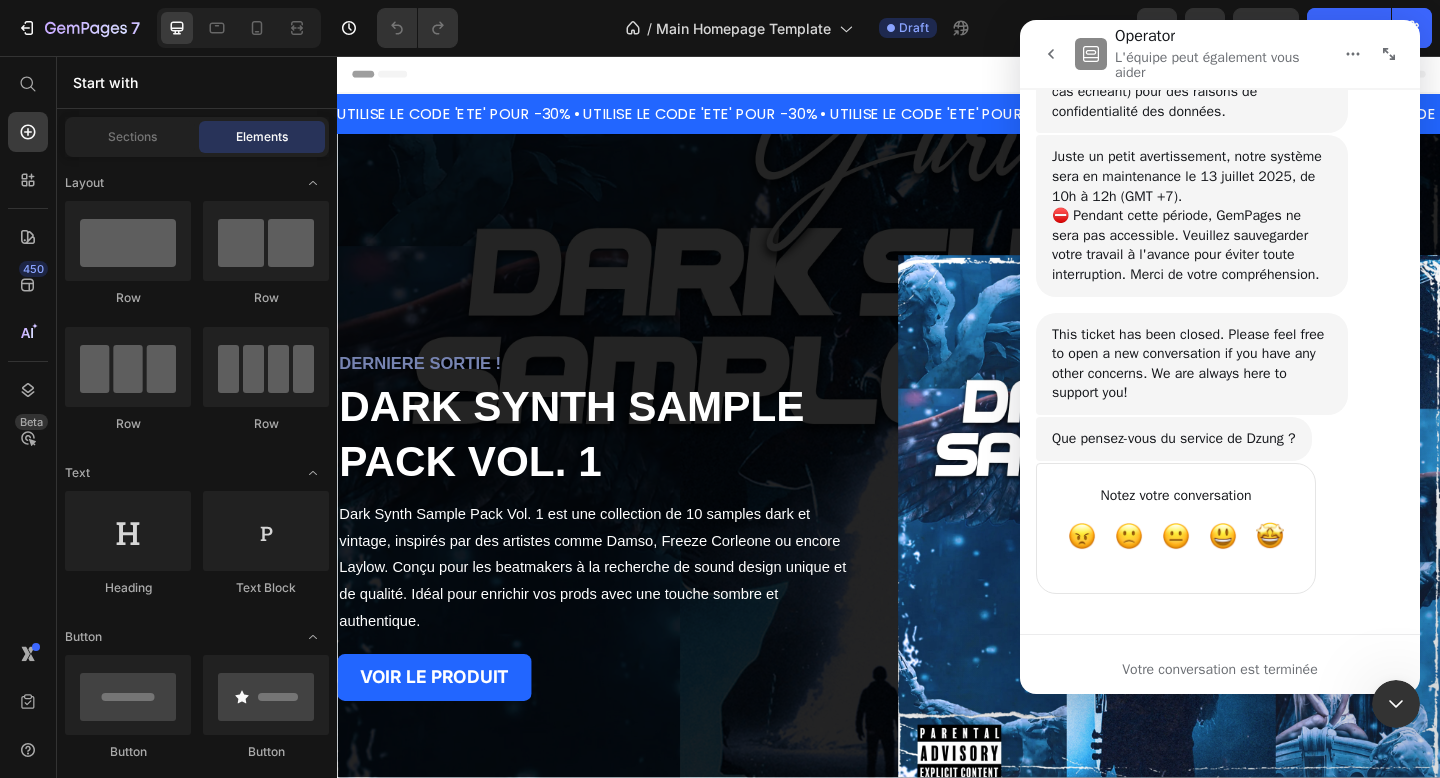 click 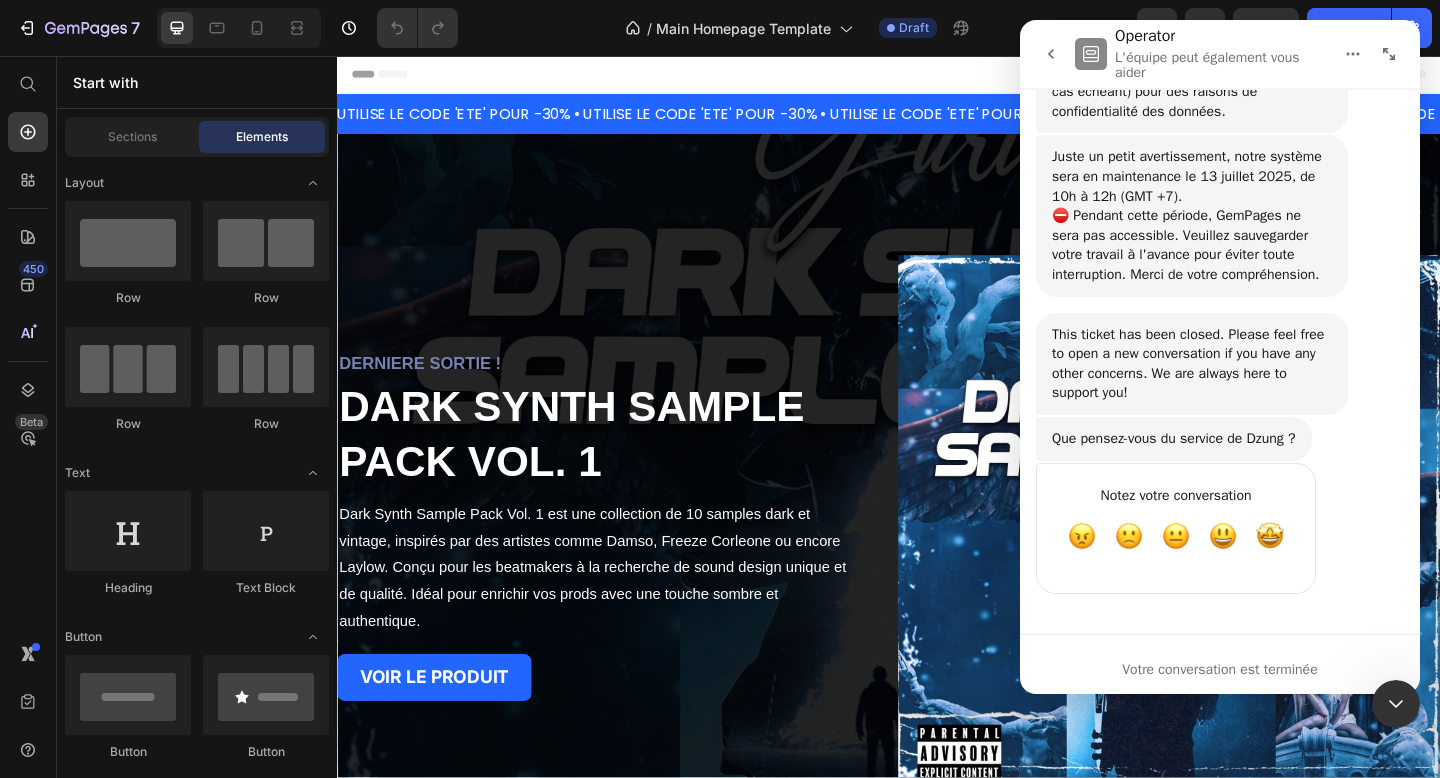 scroll, scrollTop: 0, scrollLeft: 0, axis: both 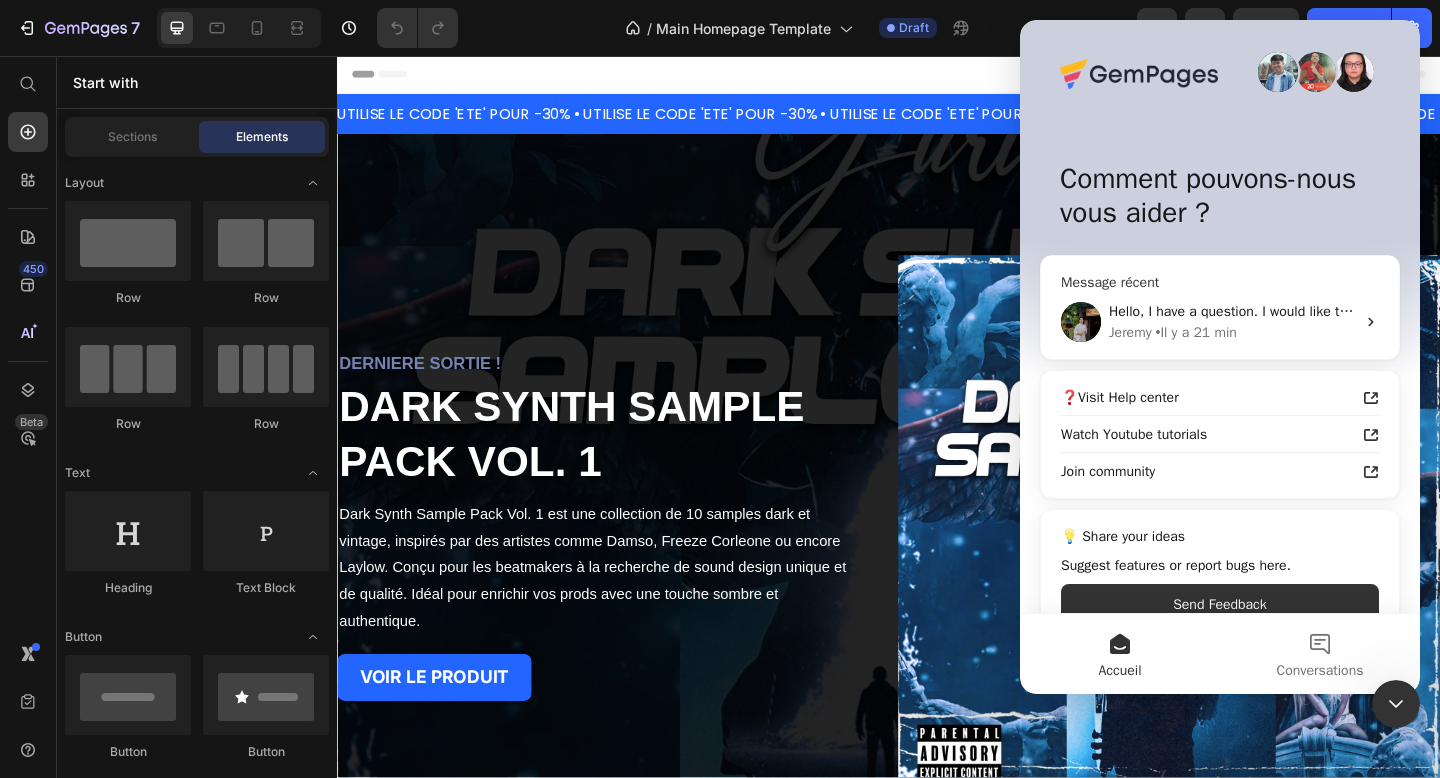 click on "•  Il y a 21 min" at bounding box center (1196, 332) 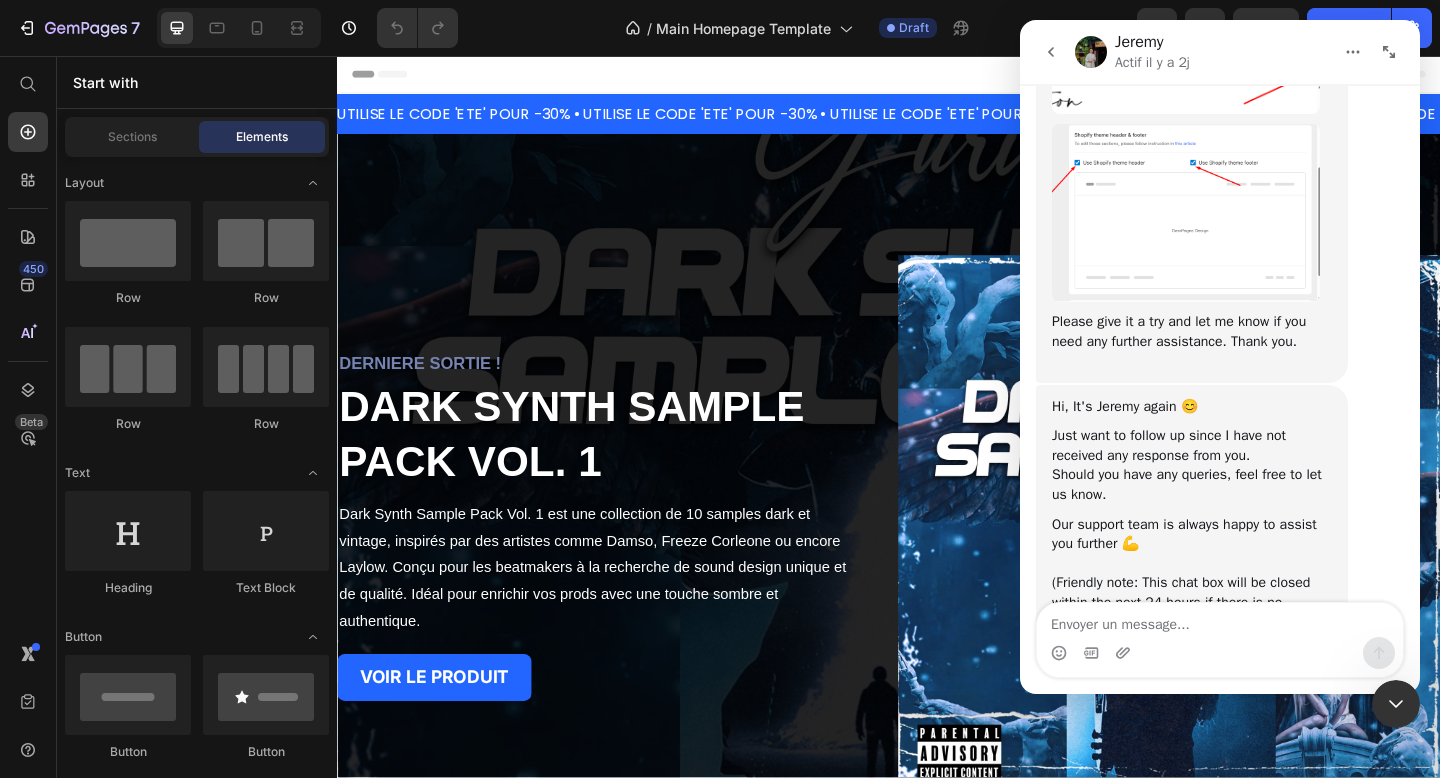 scroll, scrollTop: 1104, scrollLeft: 0, axis: vertical 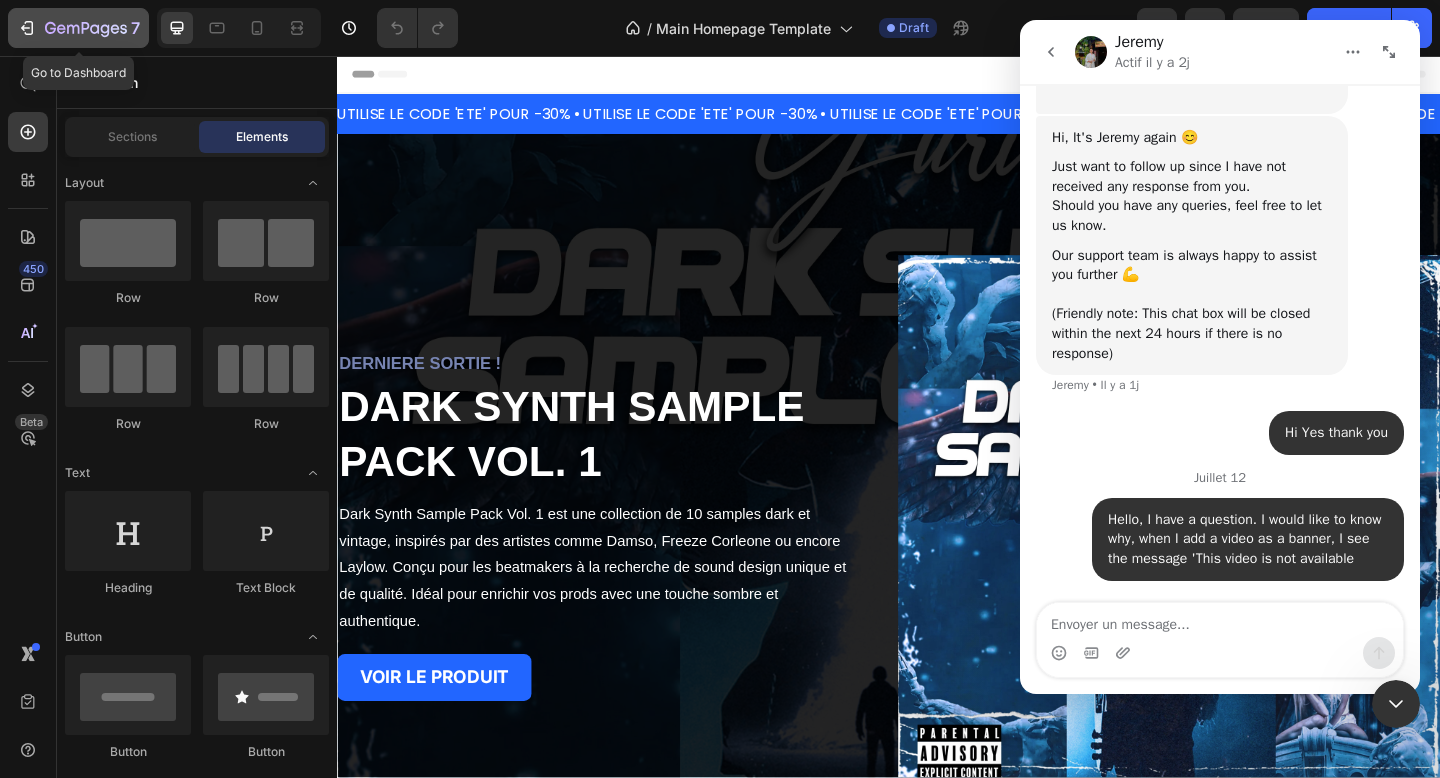 click 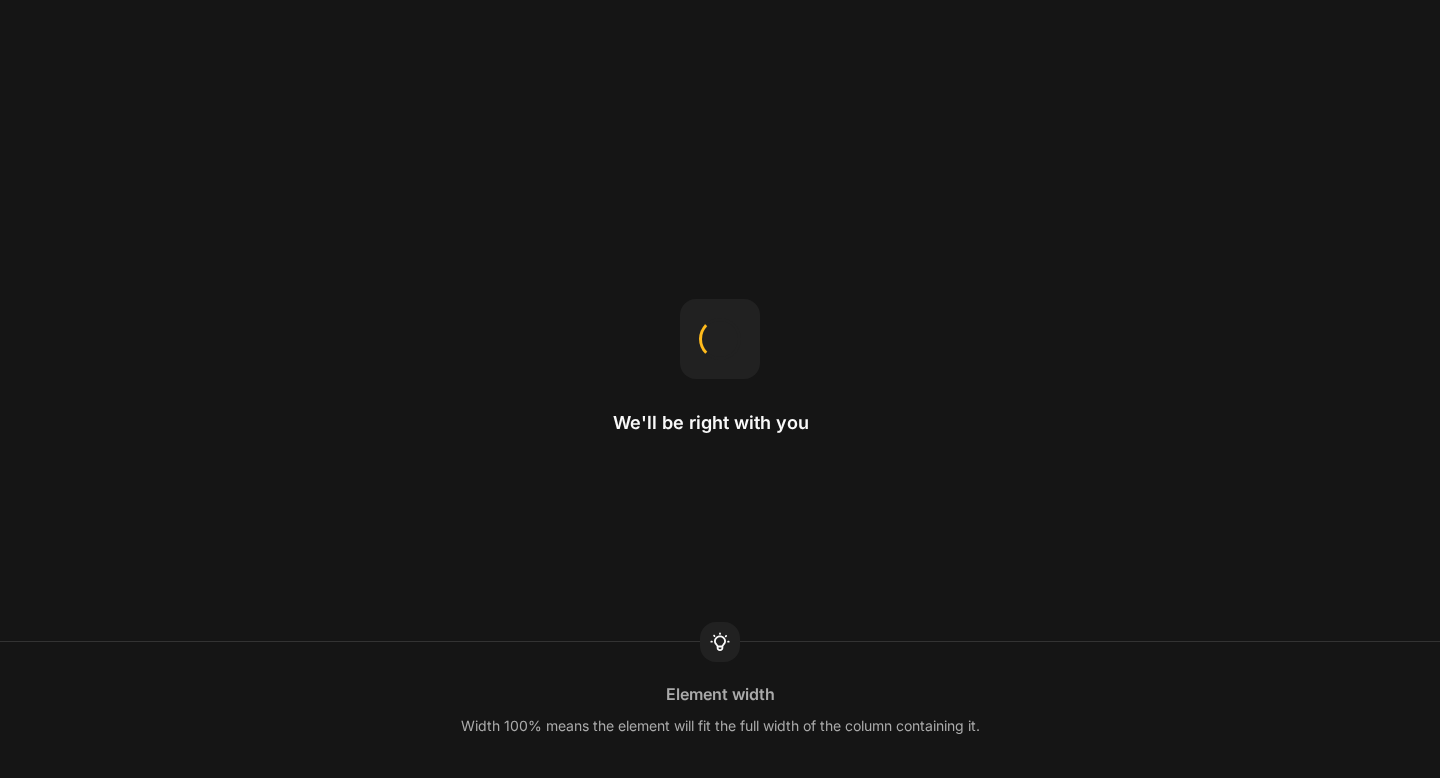 scroll, scrollTop: 0, scrollLeft: 0, axis: both 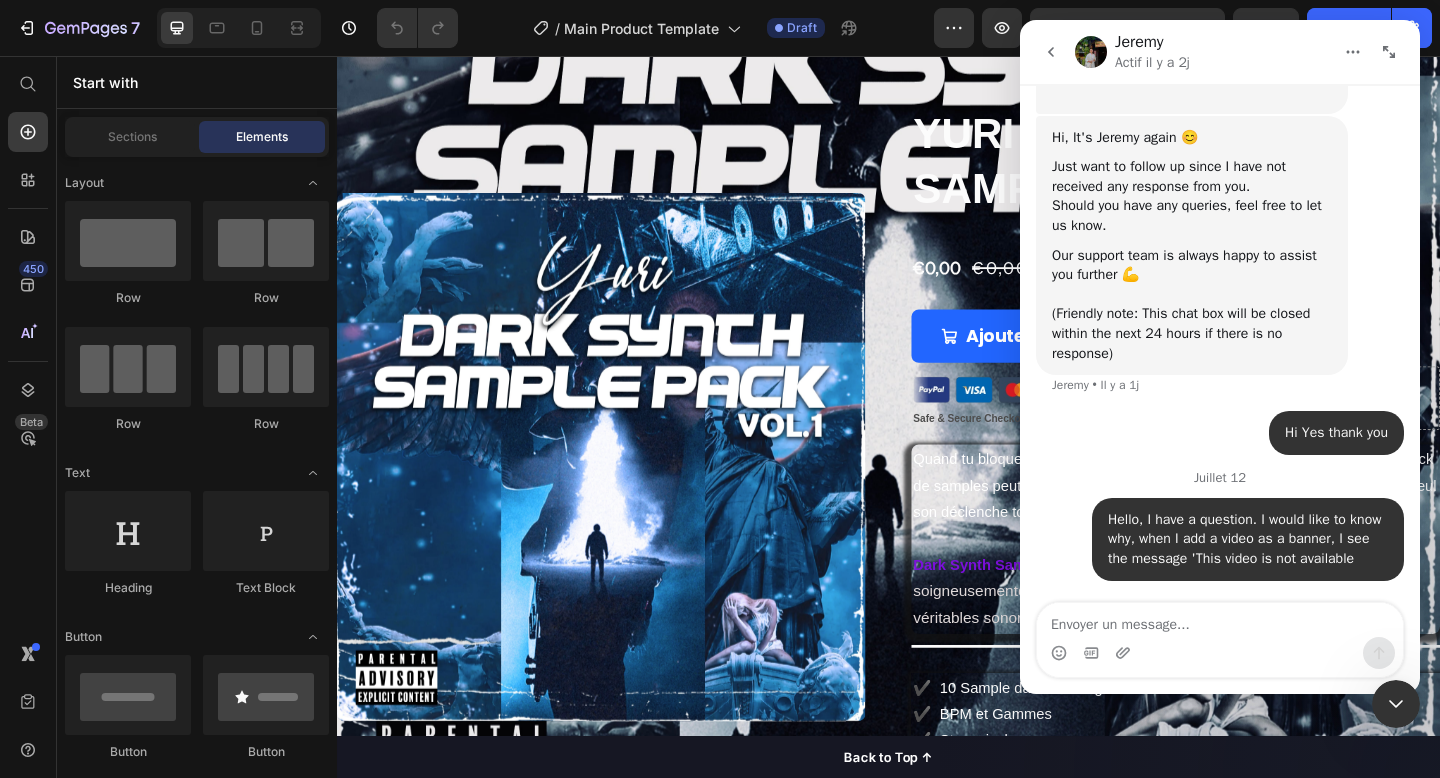 click 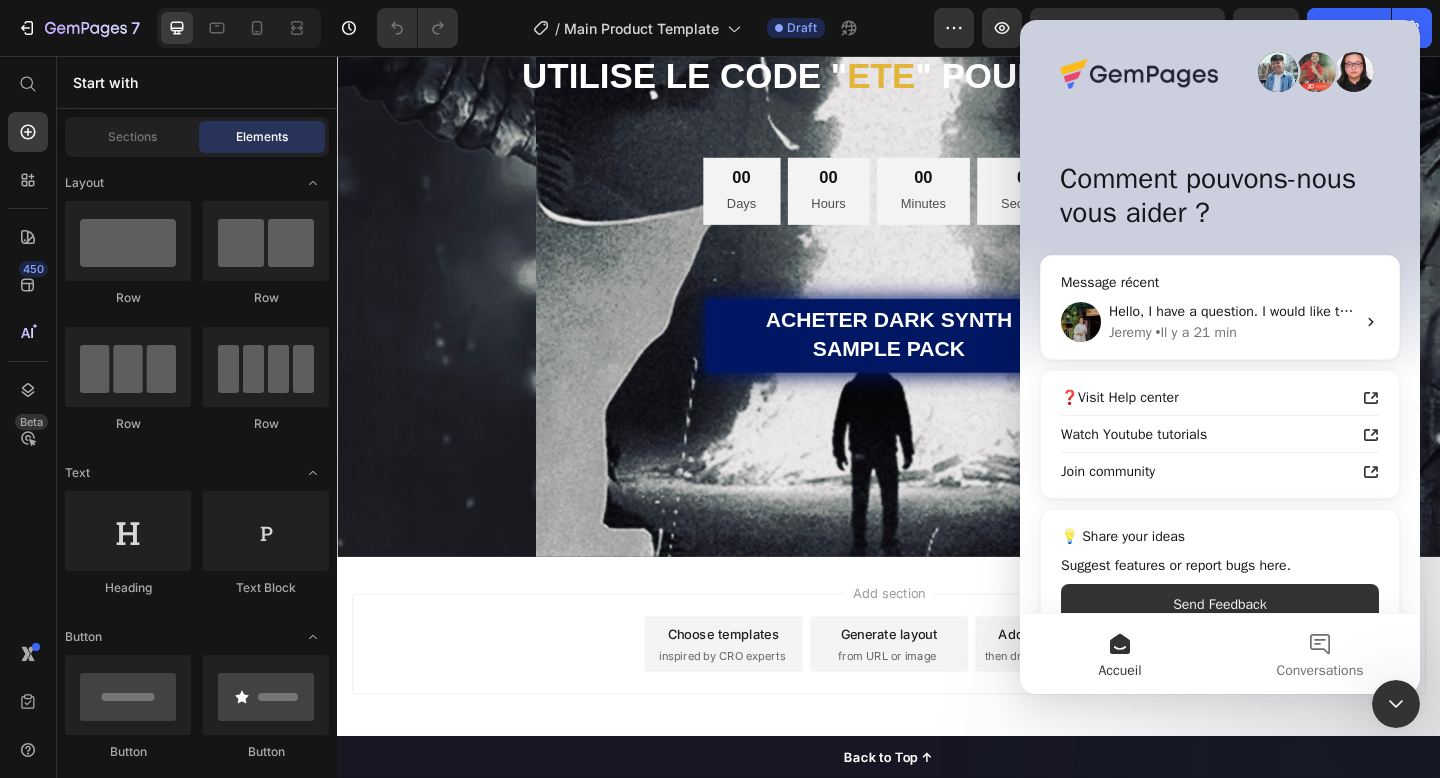 scroll, scrollTop: 4277, scrollLeft: 0, axis: vertical 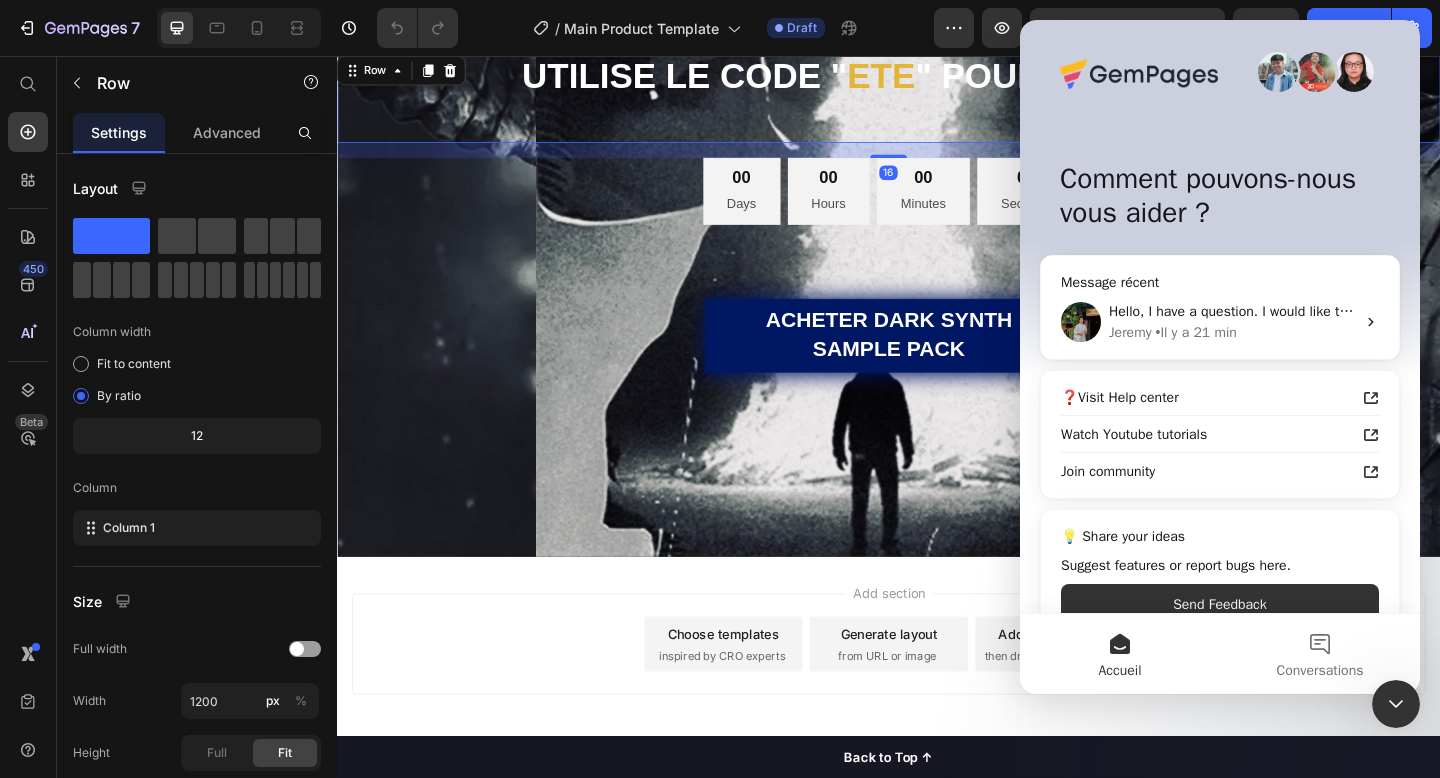 click on "UTILISE LE CODE " ETE " POUR MOINS 30%   Heading" at bounding box center [937, 101] 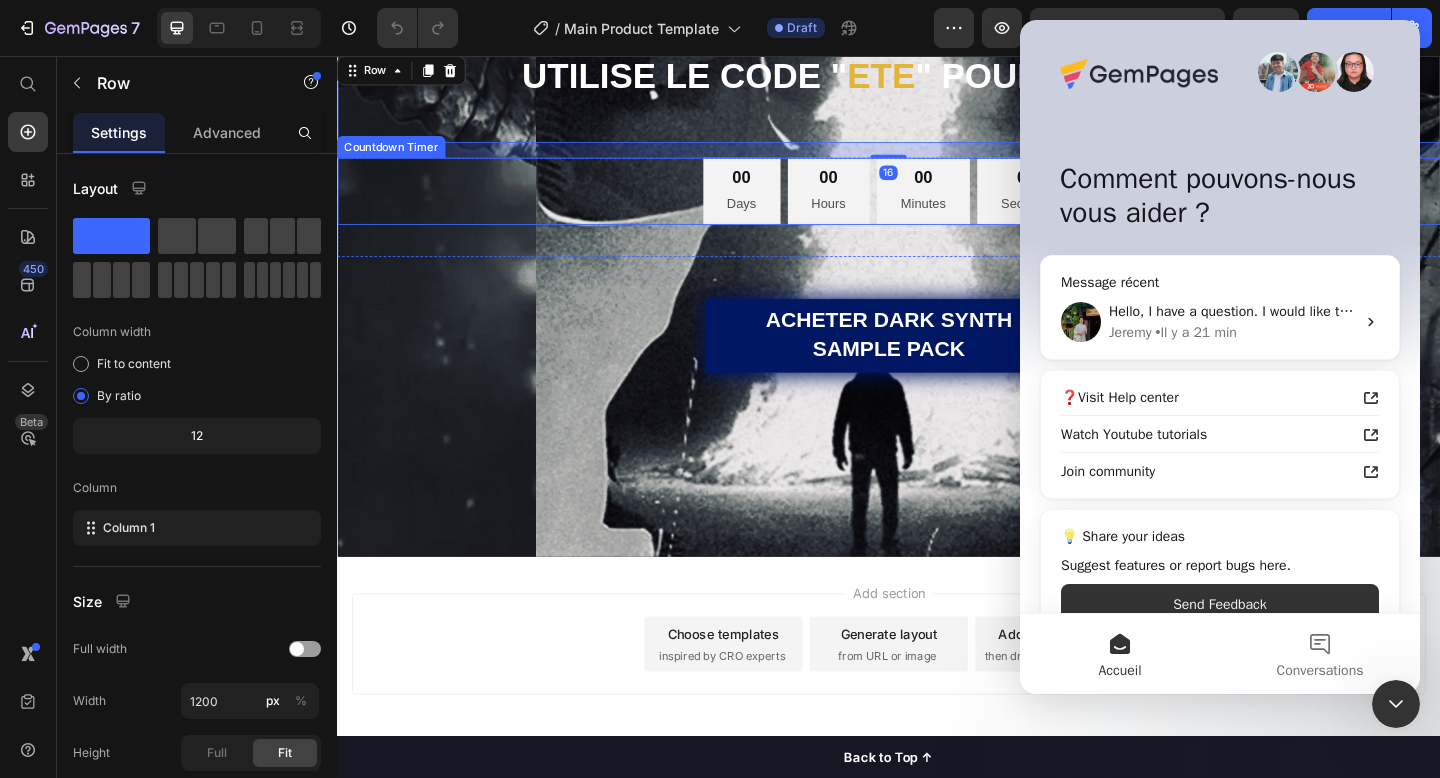 click on "00 Days 00 Hours 00 Minutes 00 Seconds" at bounding box center [937, 203] 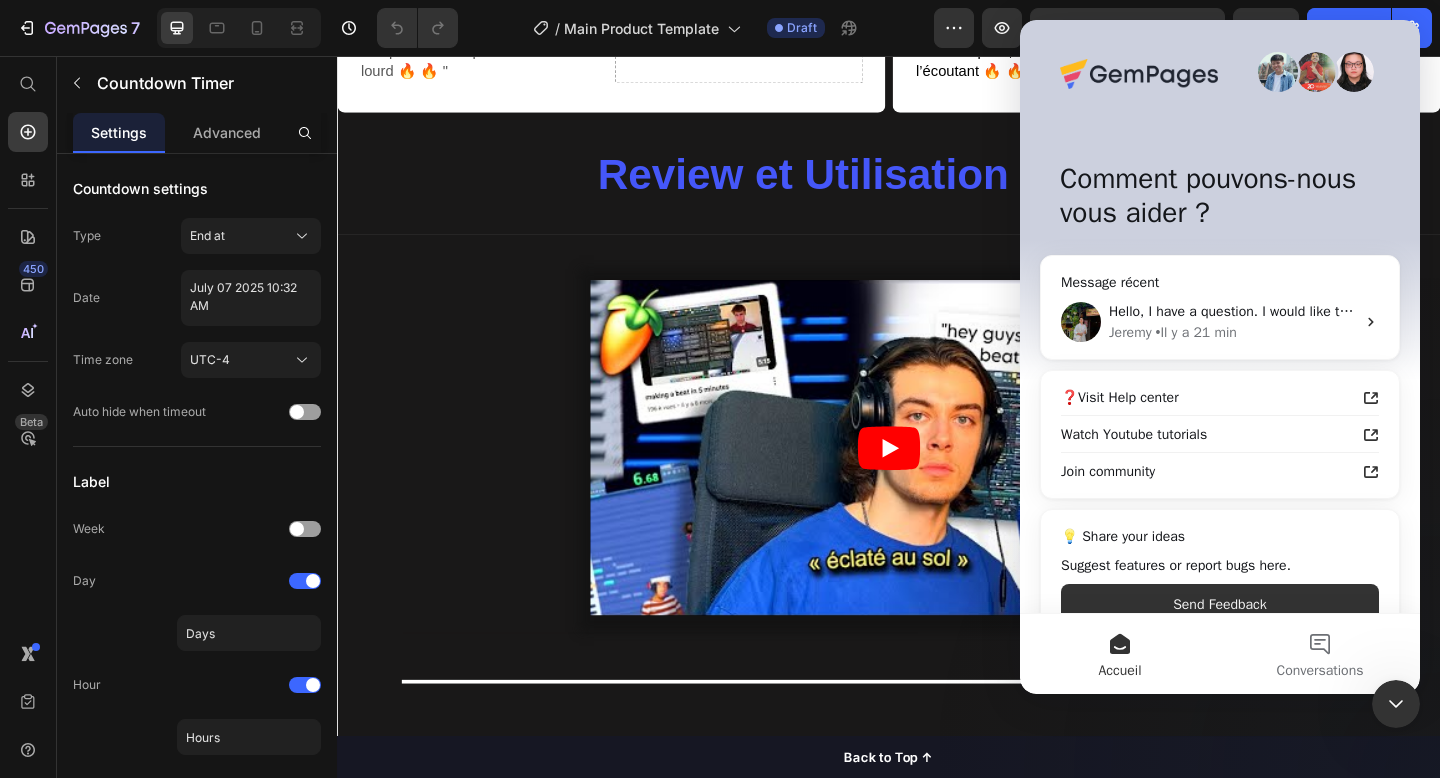 scroll, scrollTop: 2685, scrollLeft: 0, axis: vertical 